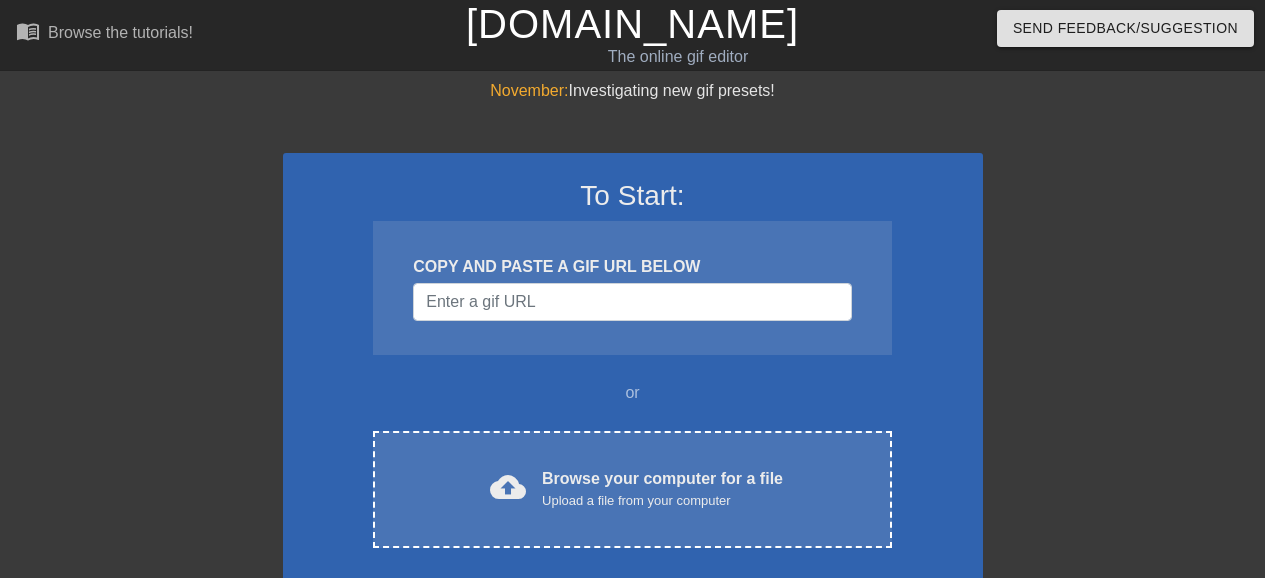 scroll, scrollTop: 0, scrollLeft: 0, axis: both 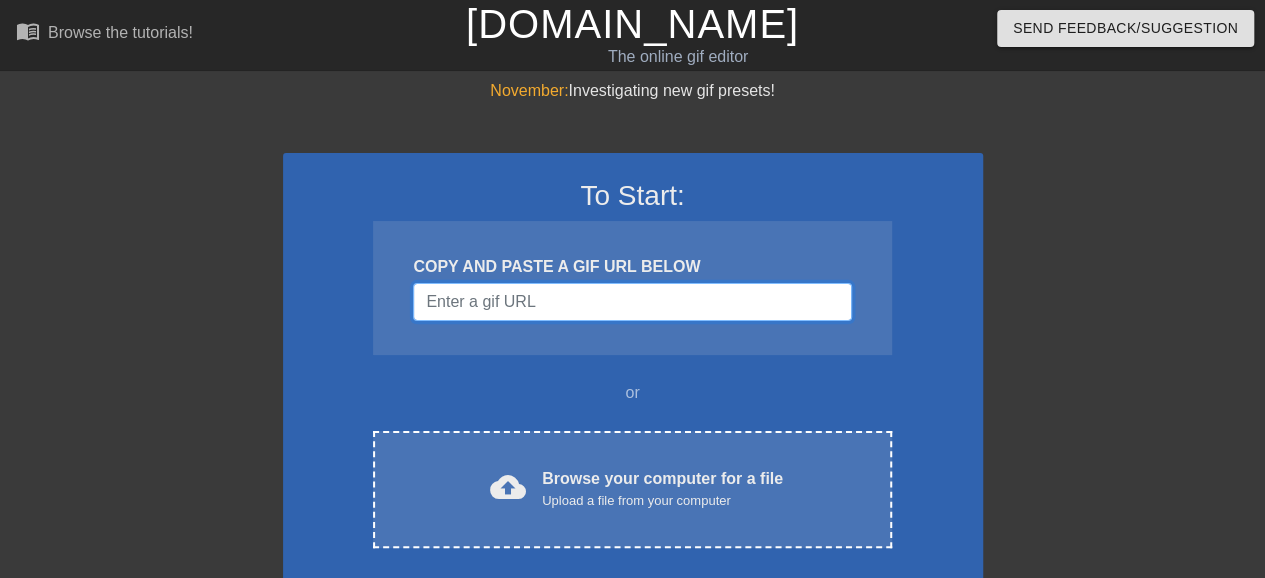 click at bounding box center [632, 302] 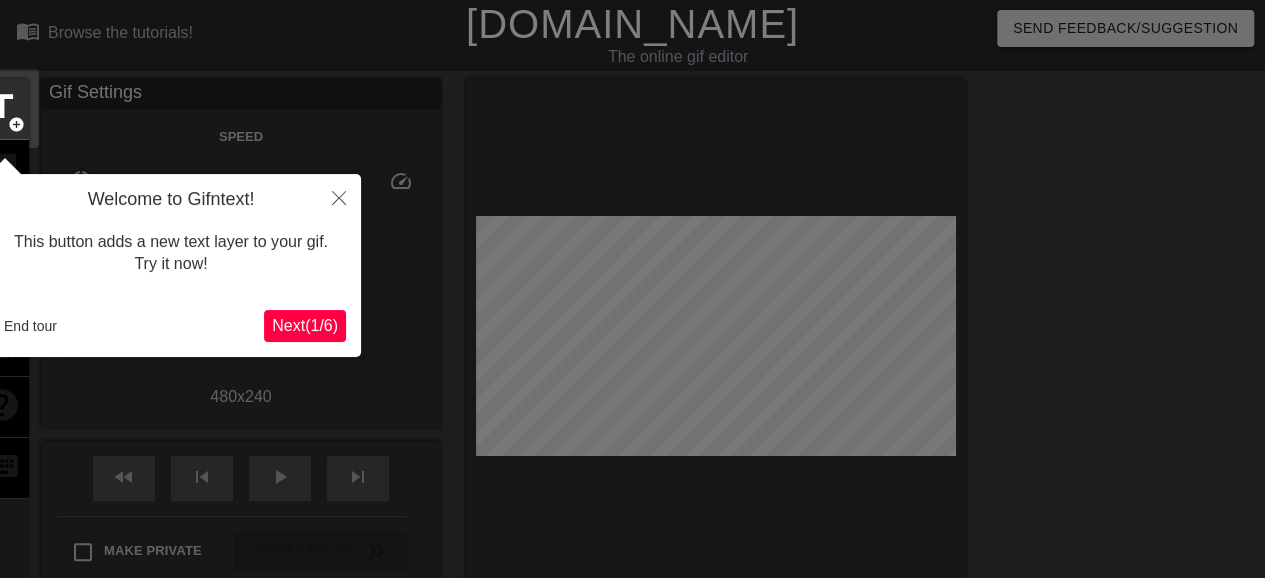 scroll, scrollTop: 49, scrollLeft: 0, axis: vertical 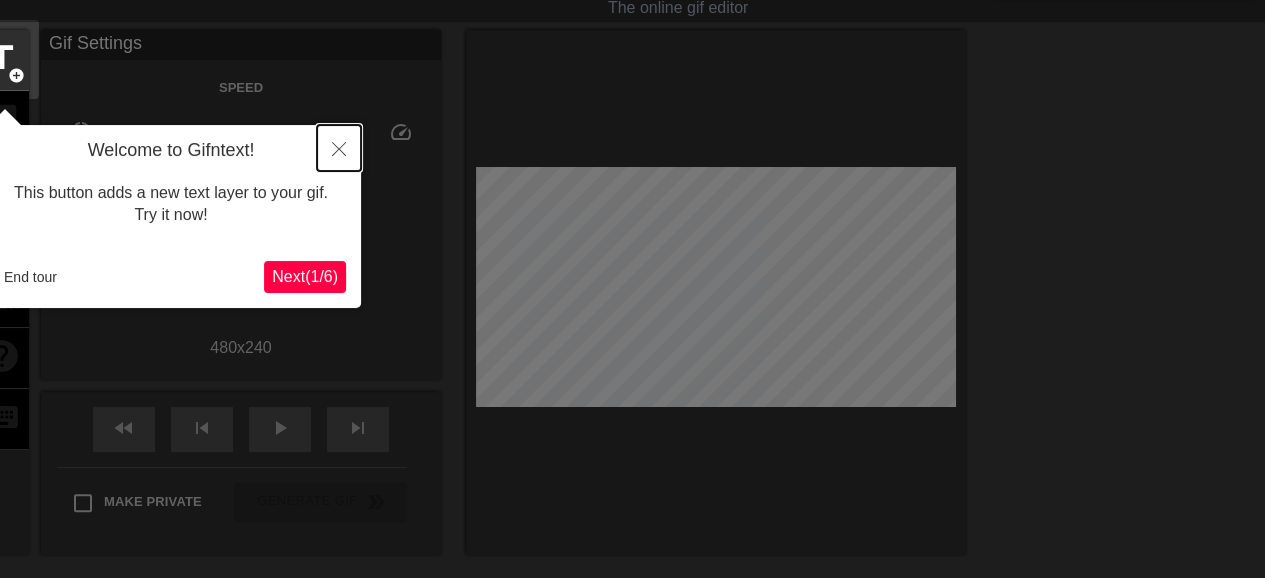 click 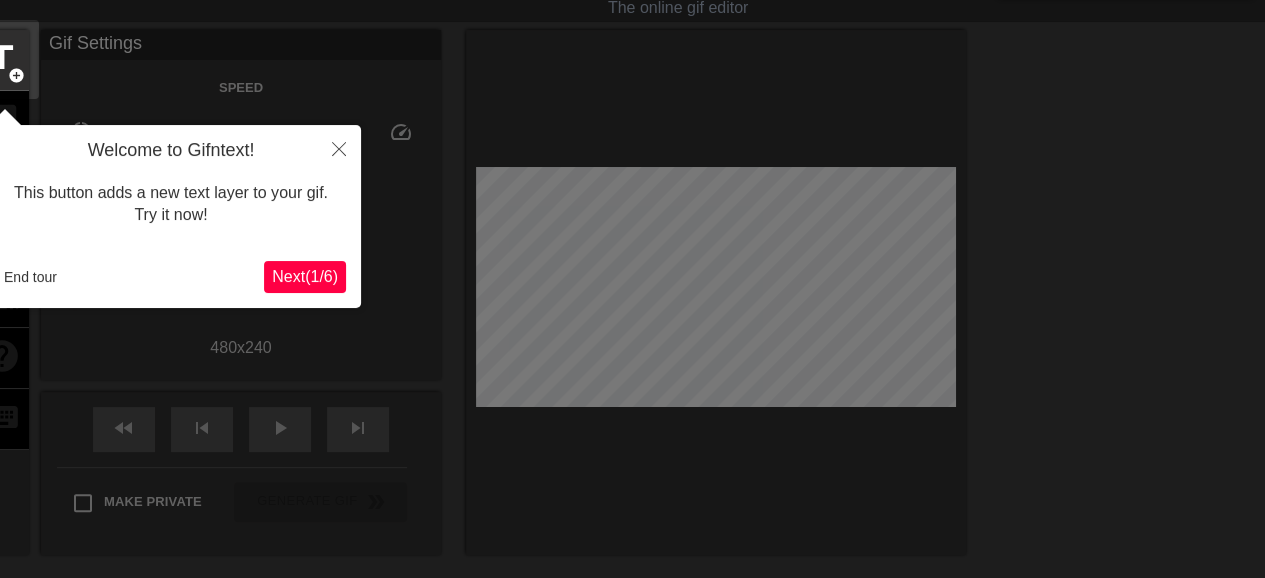 scroll, scrollTop: 0, scrollLeft: 0, axis: both 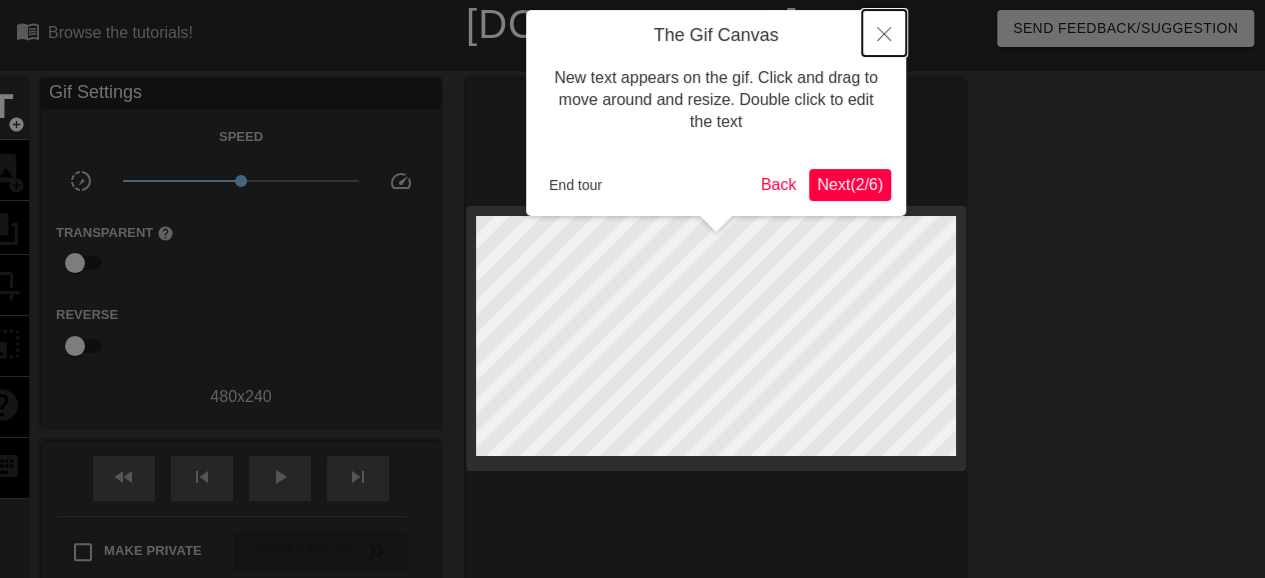 click 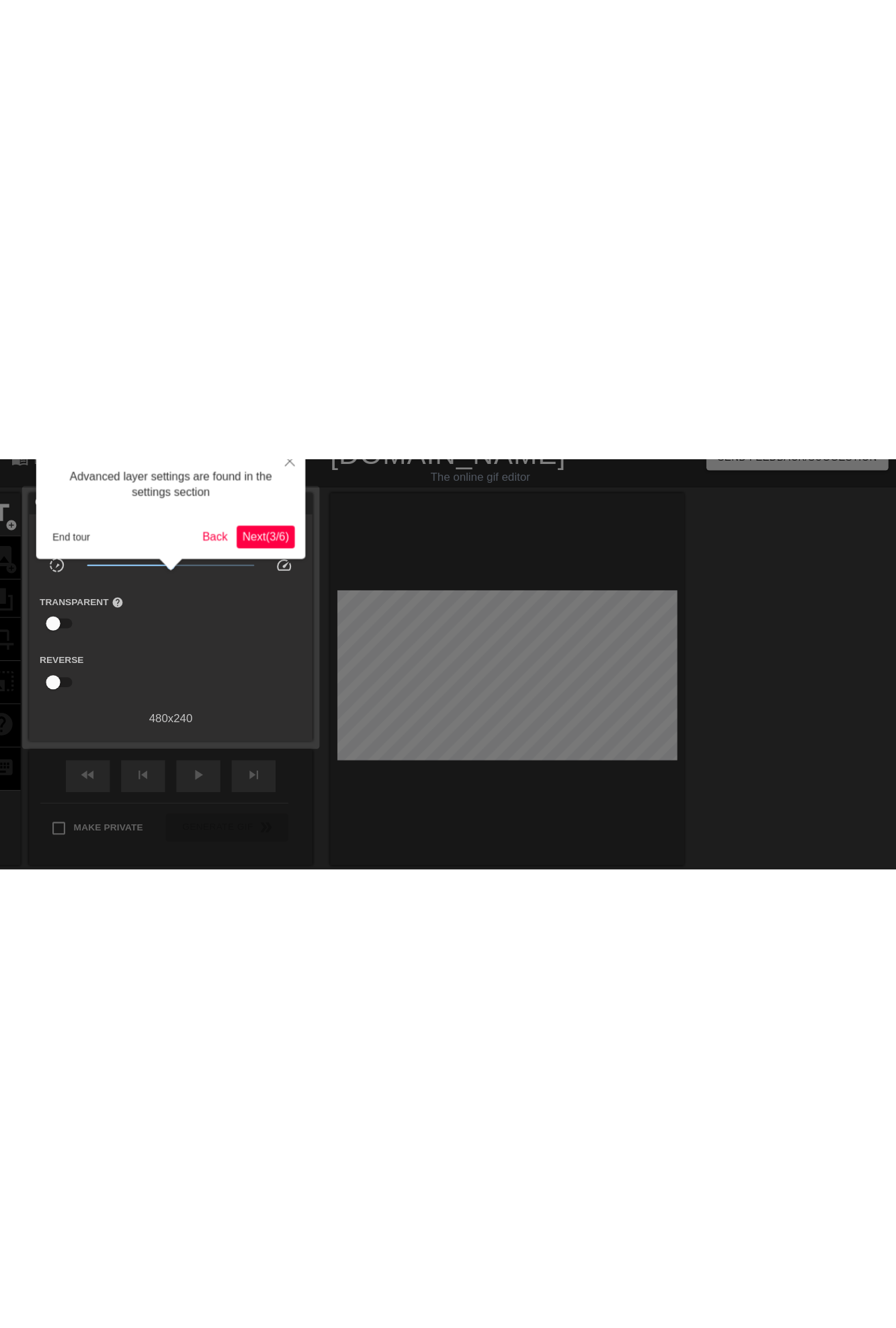 scroll, scrollTop: 0, scrollLeft: 0, axis: both 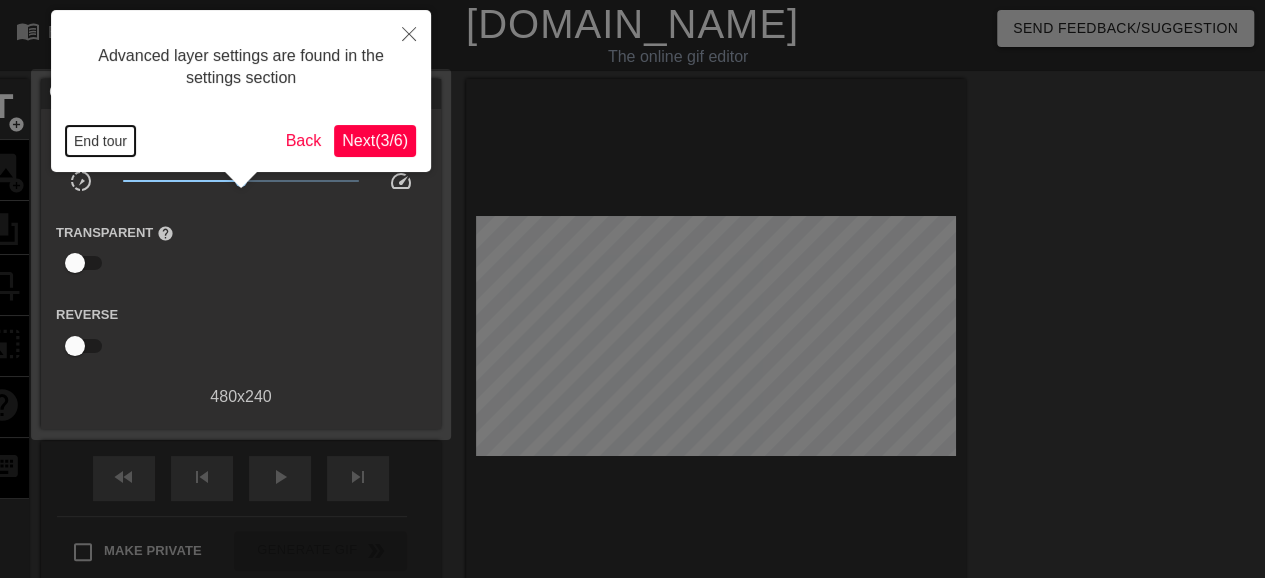 click on "End tour" at bounding box center [100, 141] 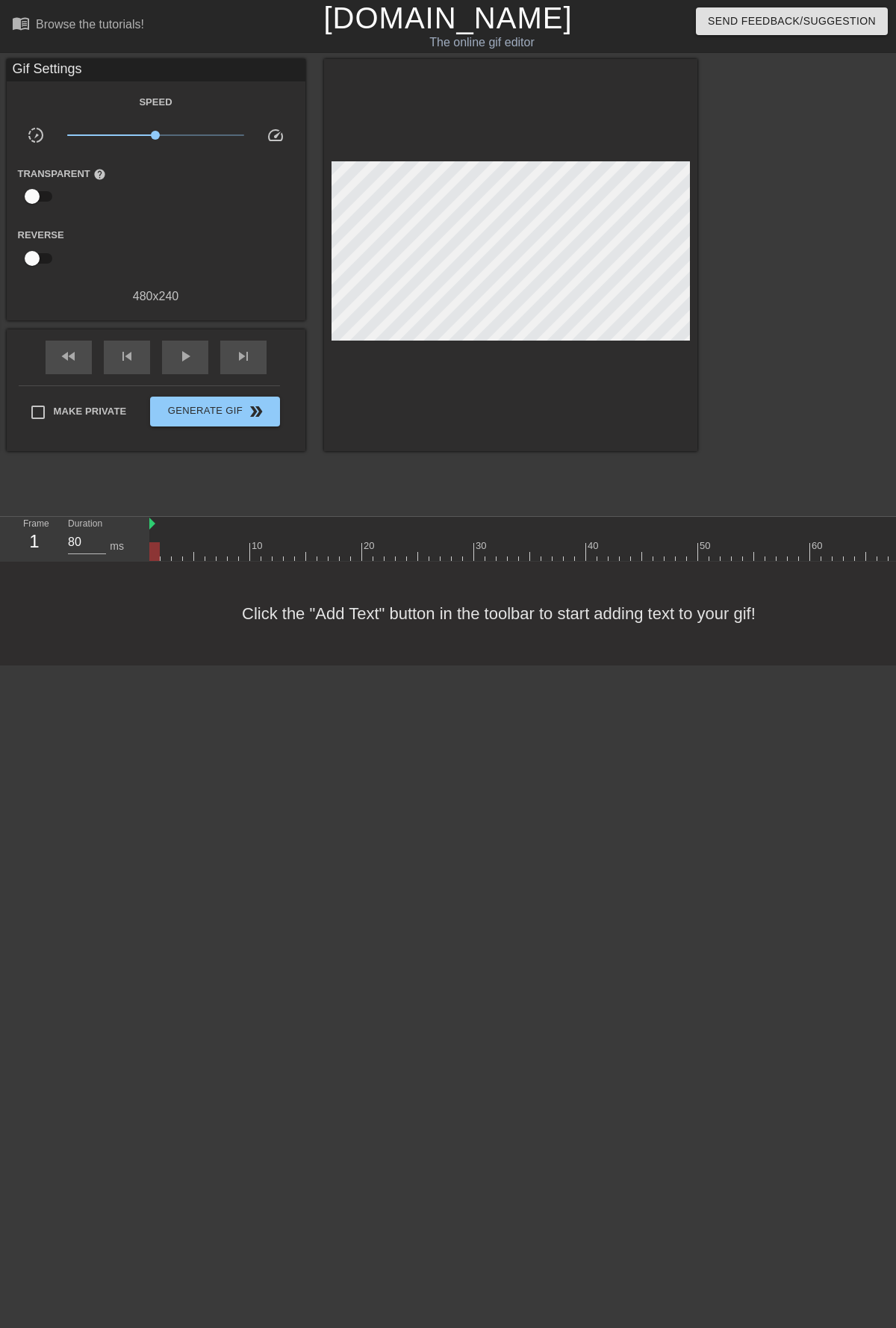type on "40" 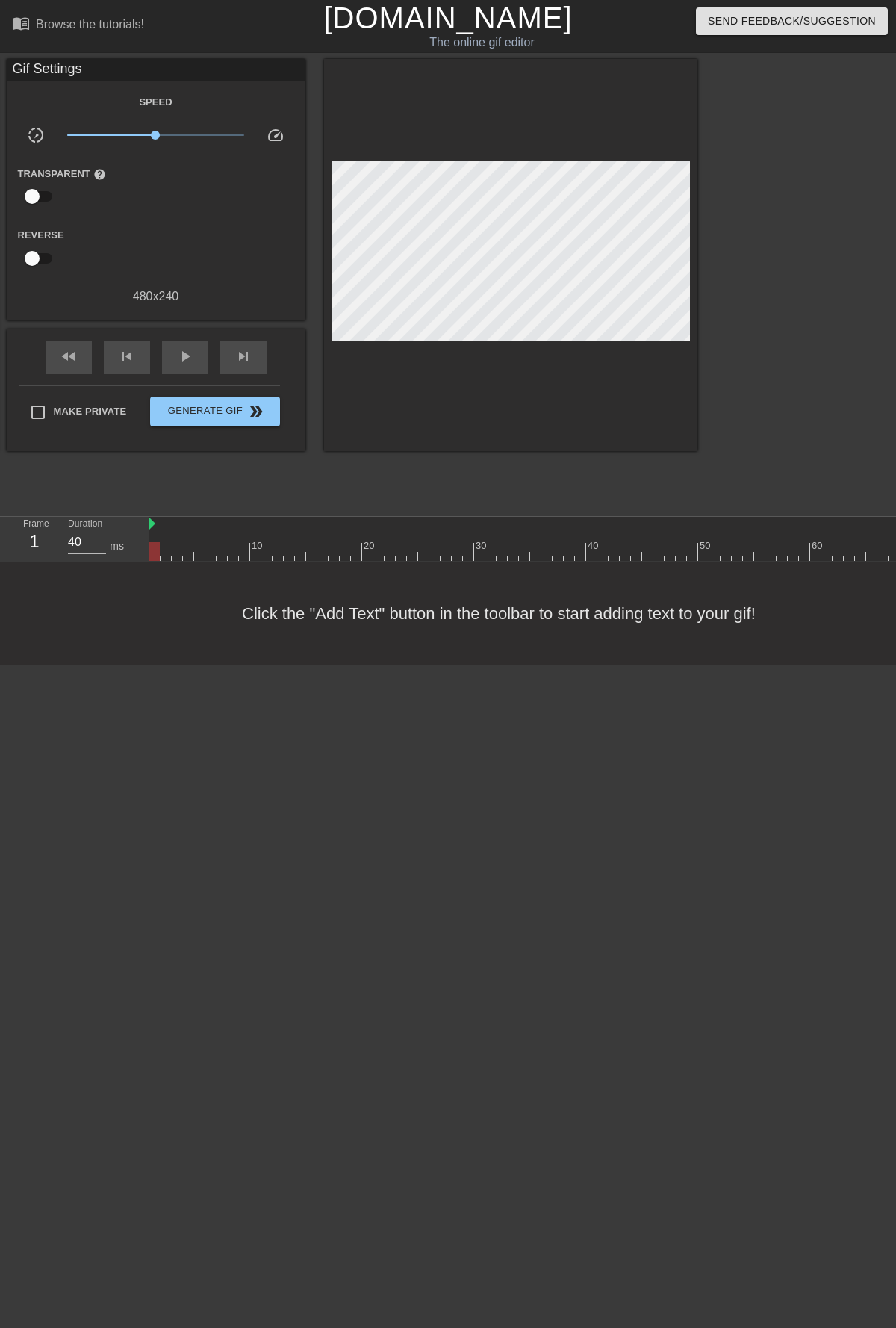 click at bounding box center [894, 551] 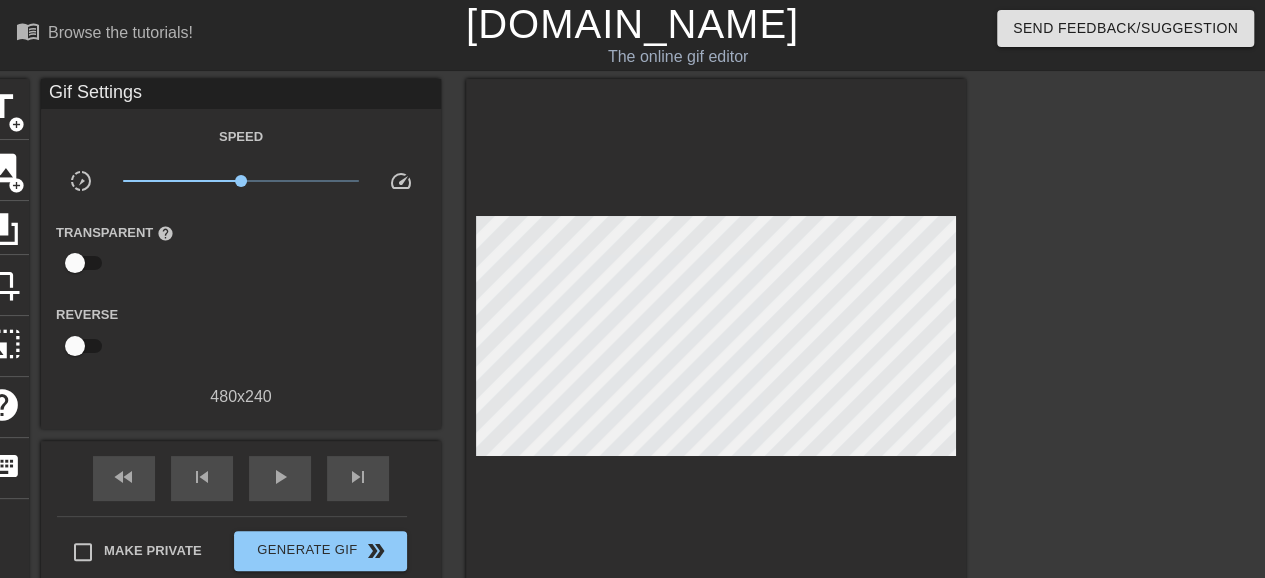 click at bounding box center (1140, 379) 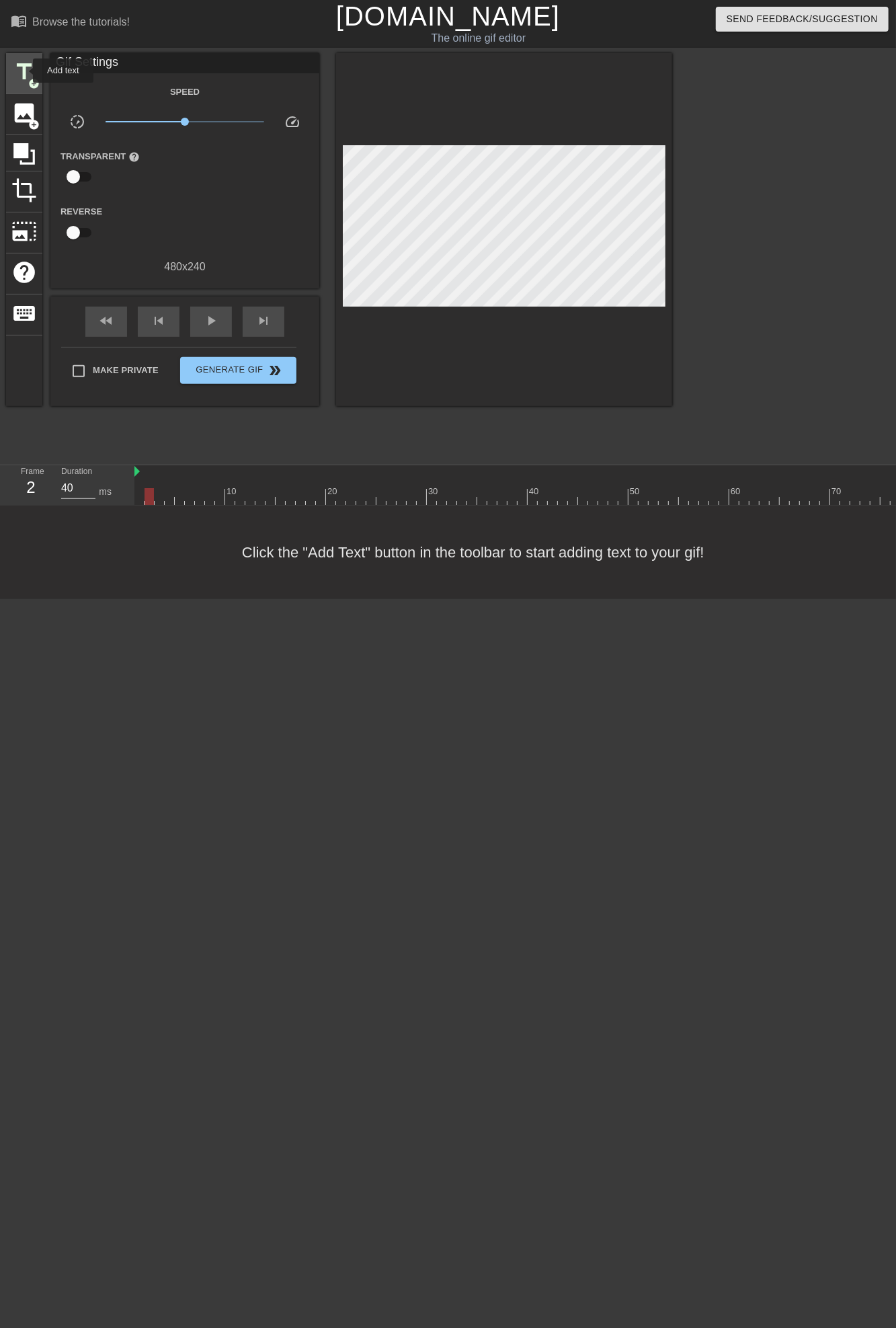 click on "title" at bounding box center [24, 72] 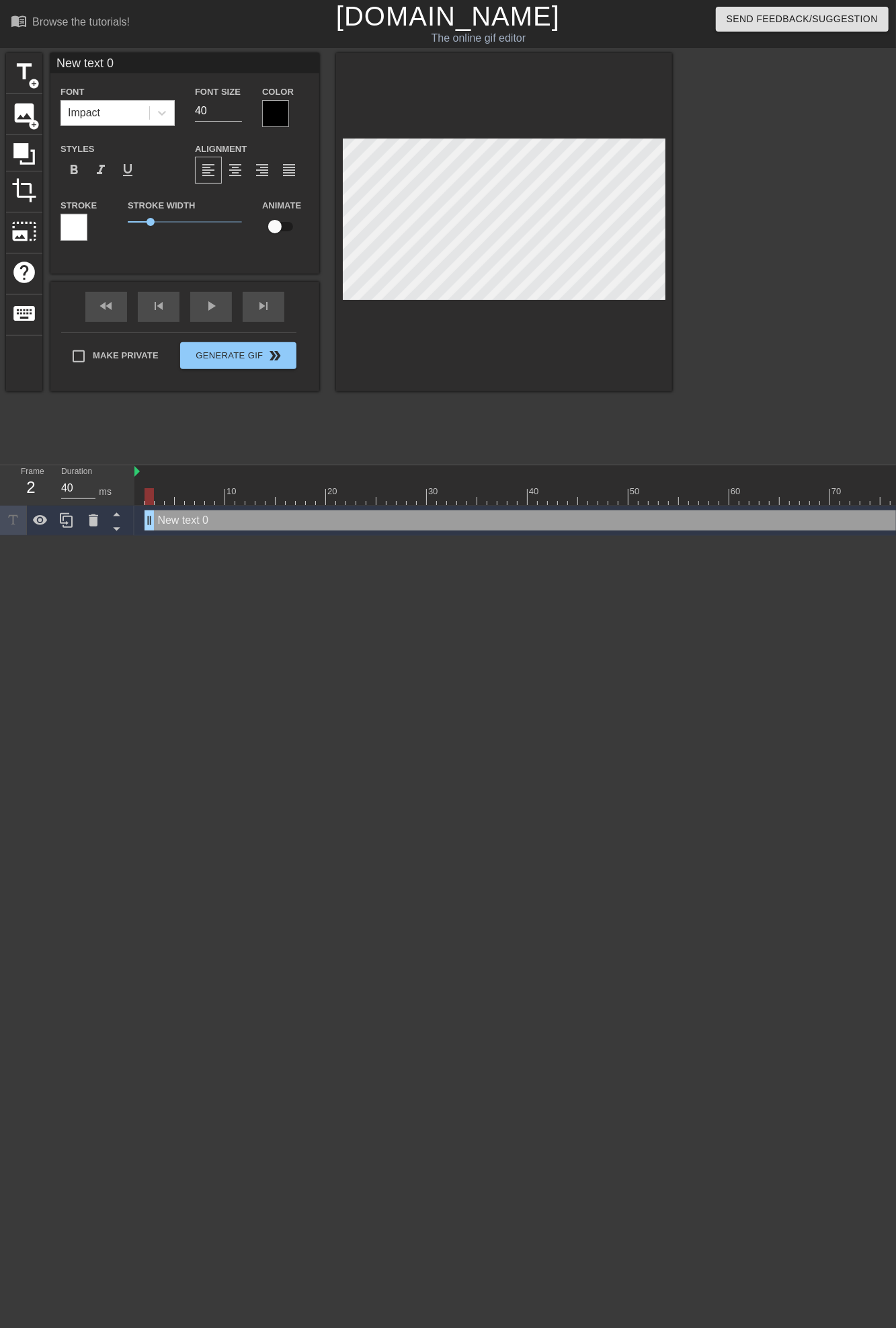 scroll, scrollTop: 2, scrollLeft: 1, axis: both 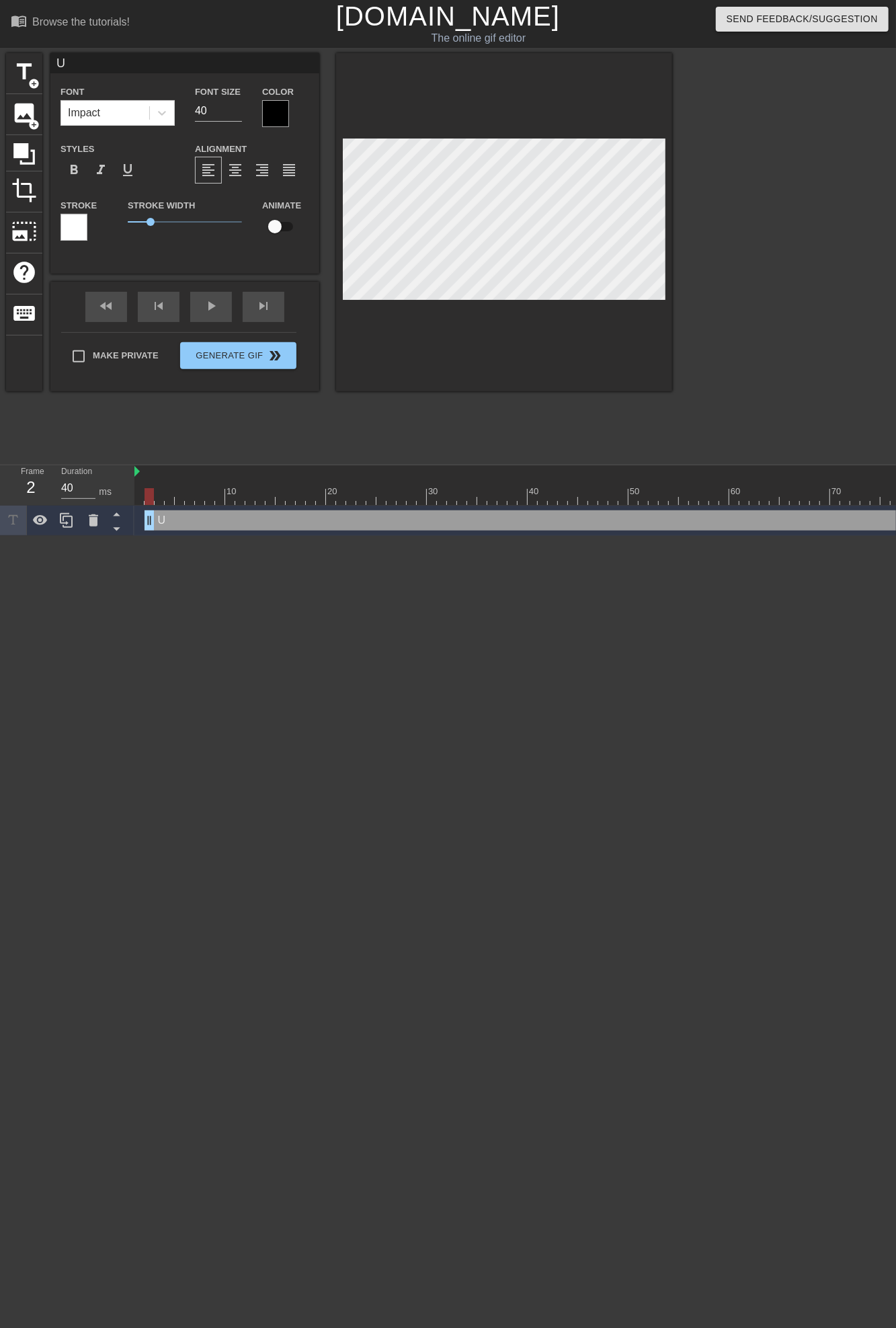 type on "US" 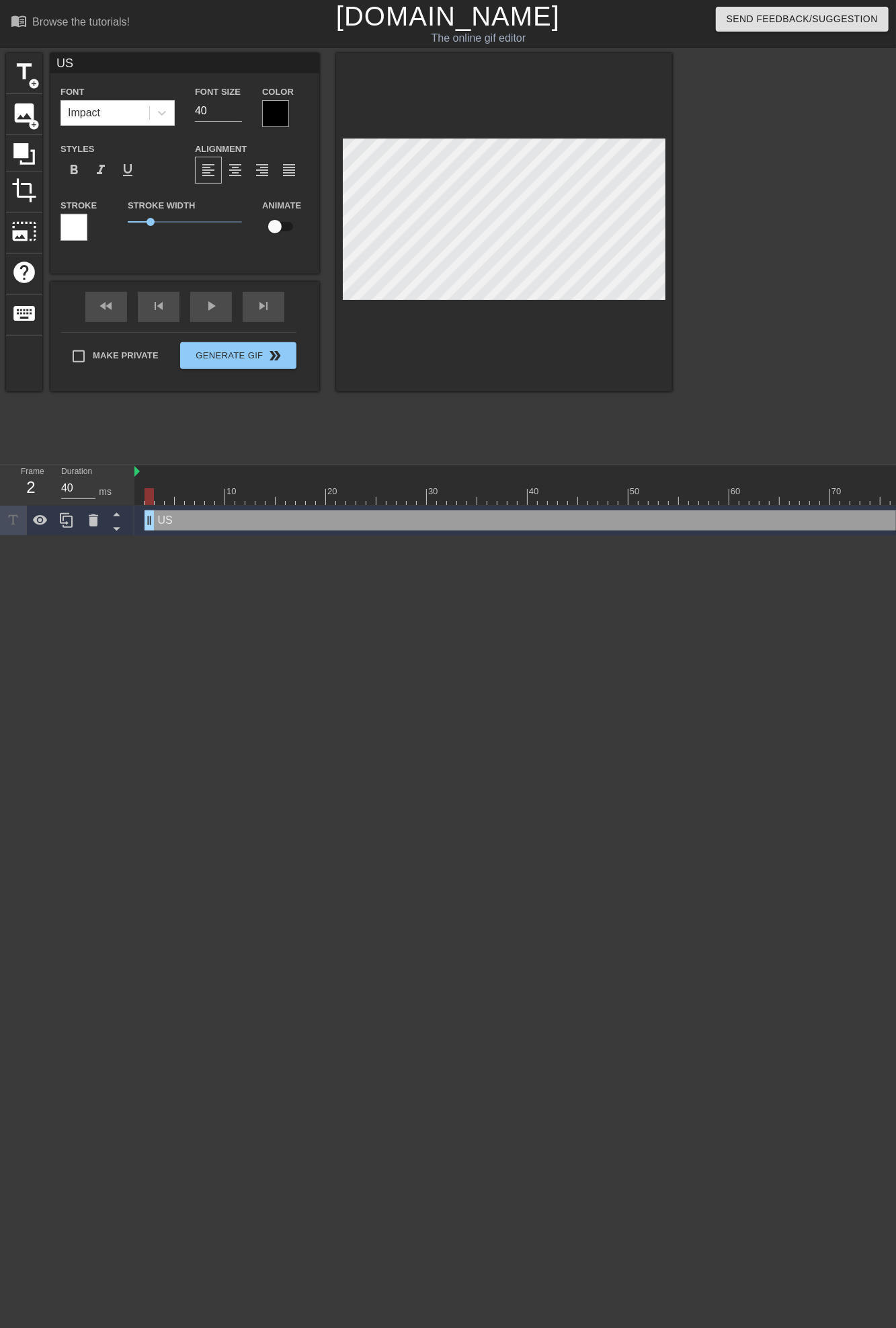 type on "USD" 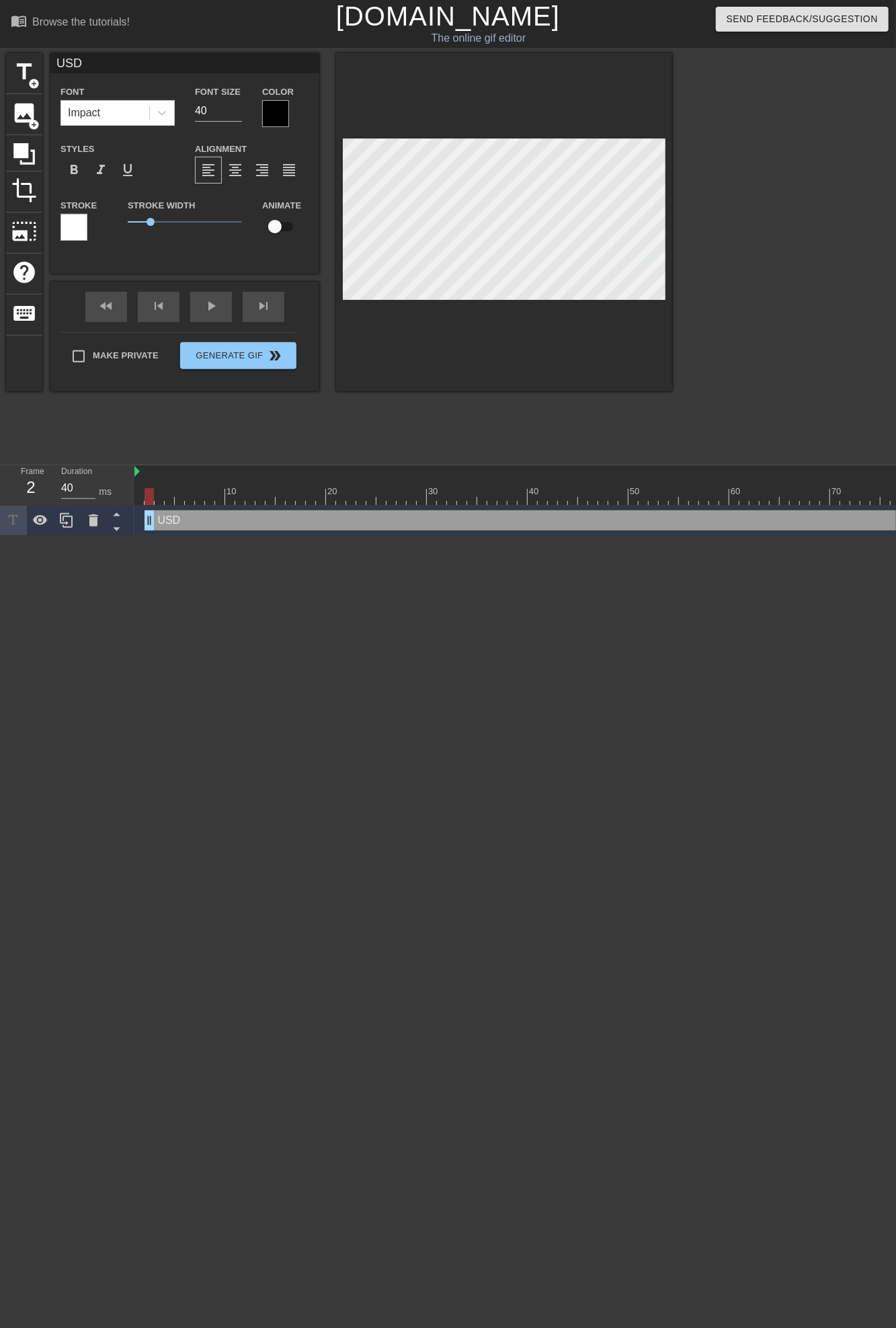 type on "USDA" 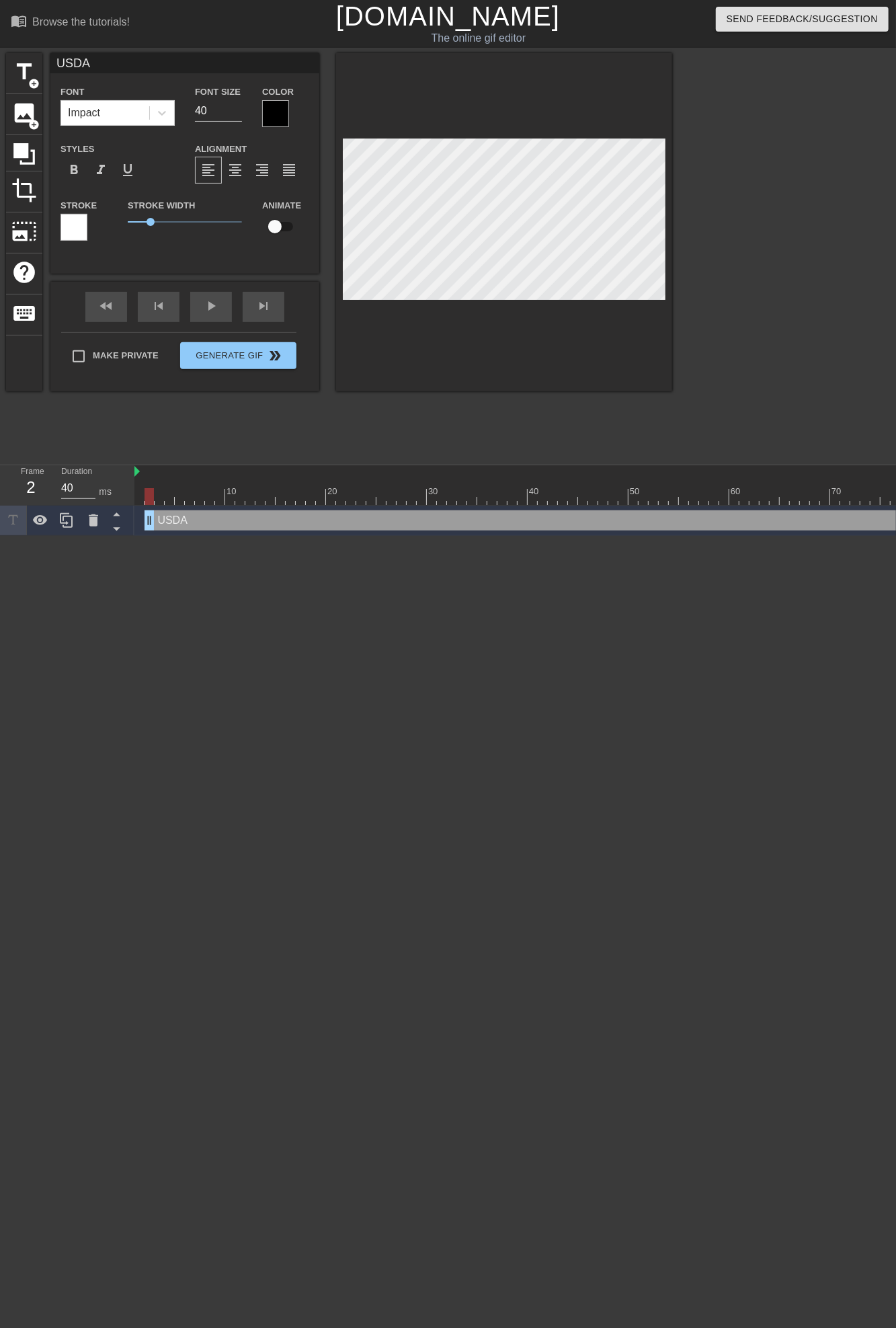 scroll, scrollTop: 2, scrollLeft: 2, axis: both 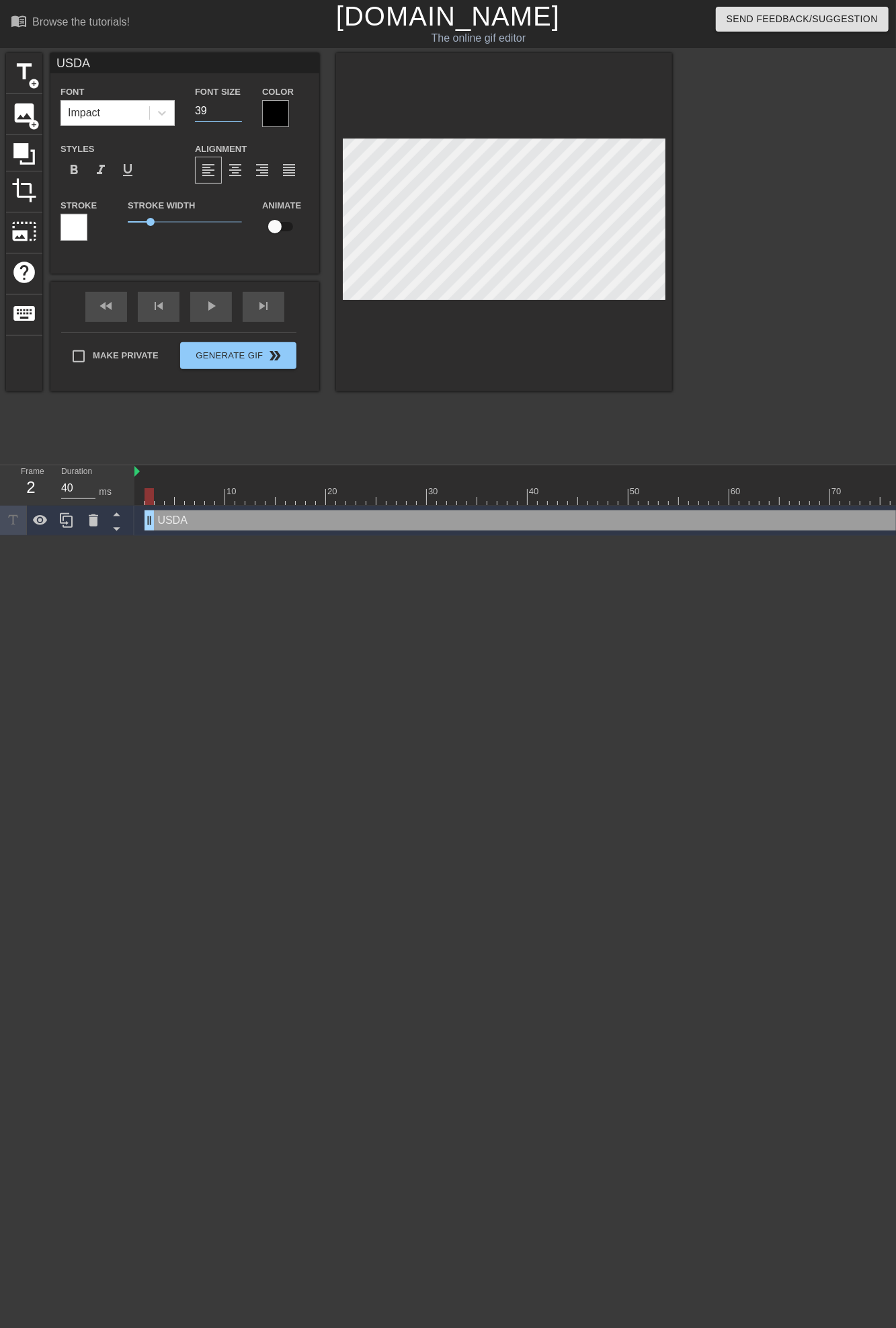 click on "39" at bounding box center (218, 111) 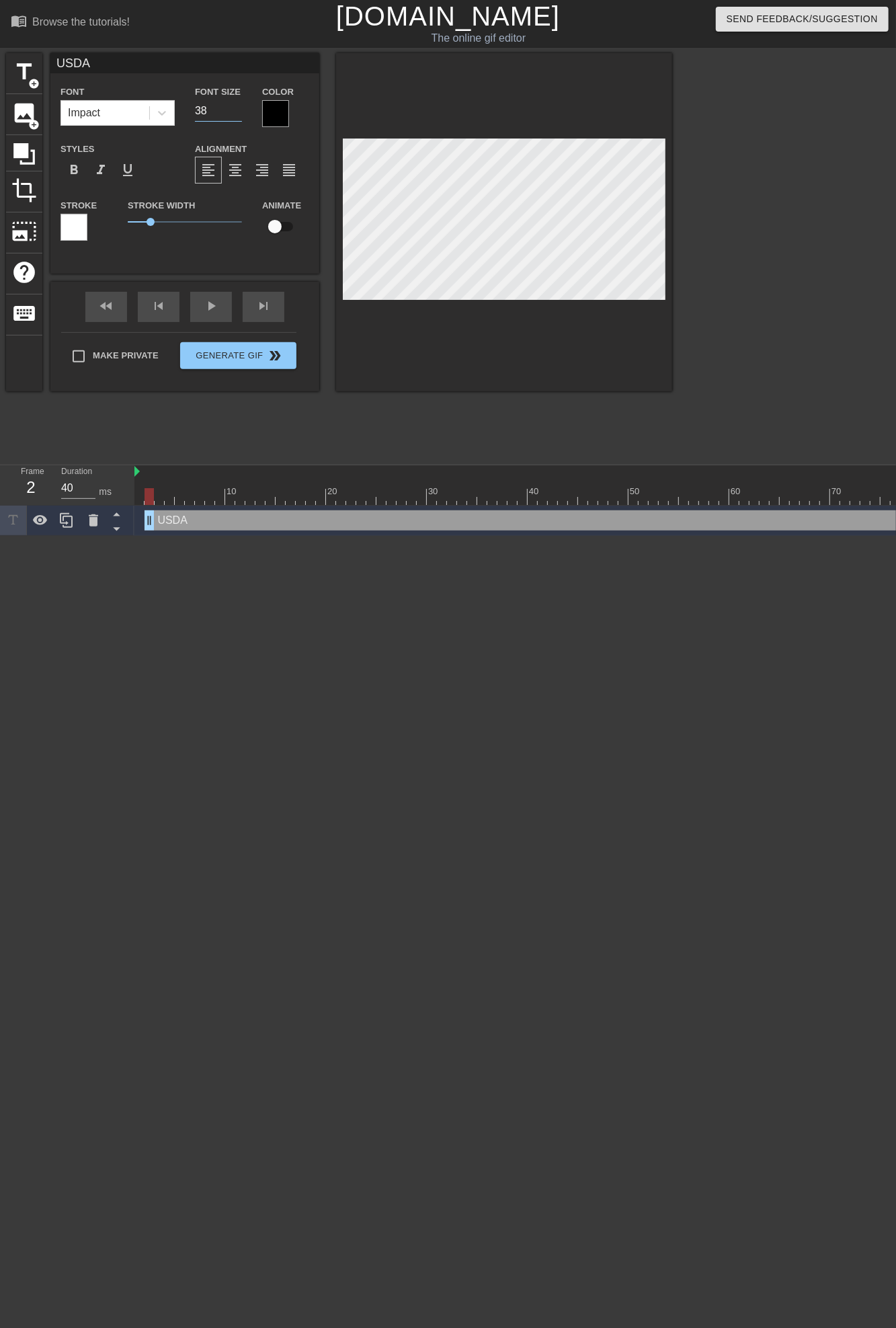 click on "38" at bounding box center (218, 111) 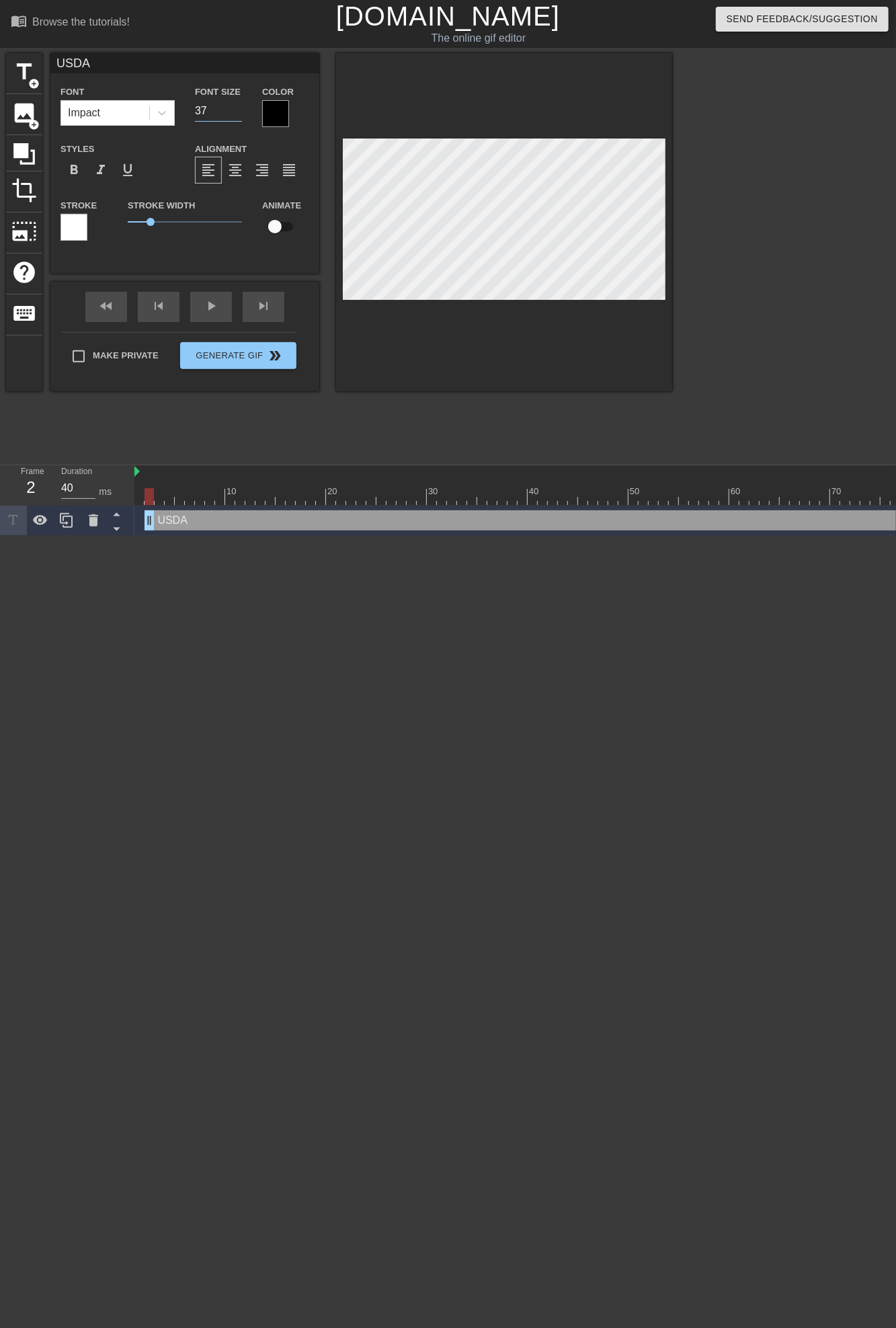 click on "37" at bounding box center (218, 111) 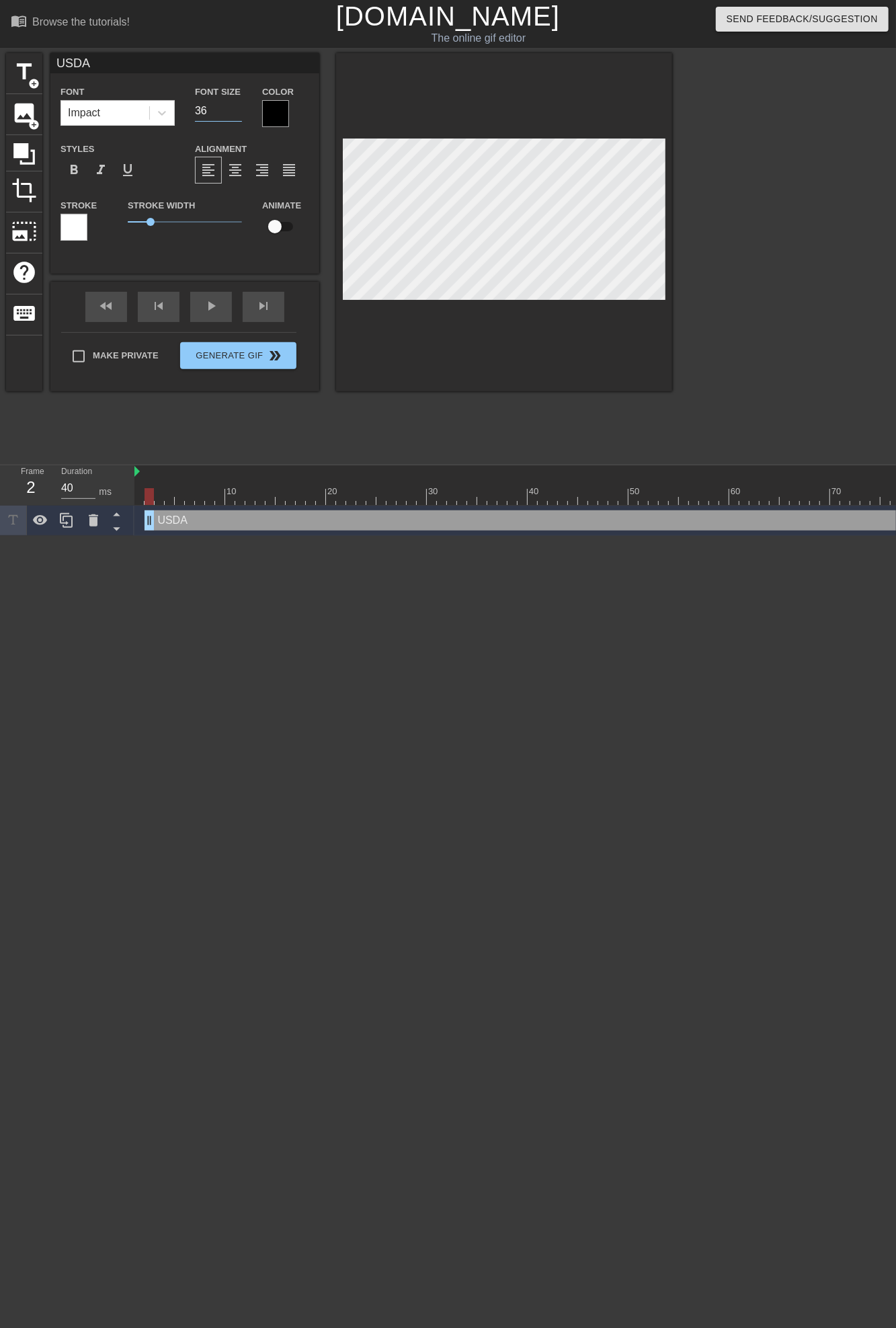 click on "36" at bounding box center [218, 111] 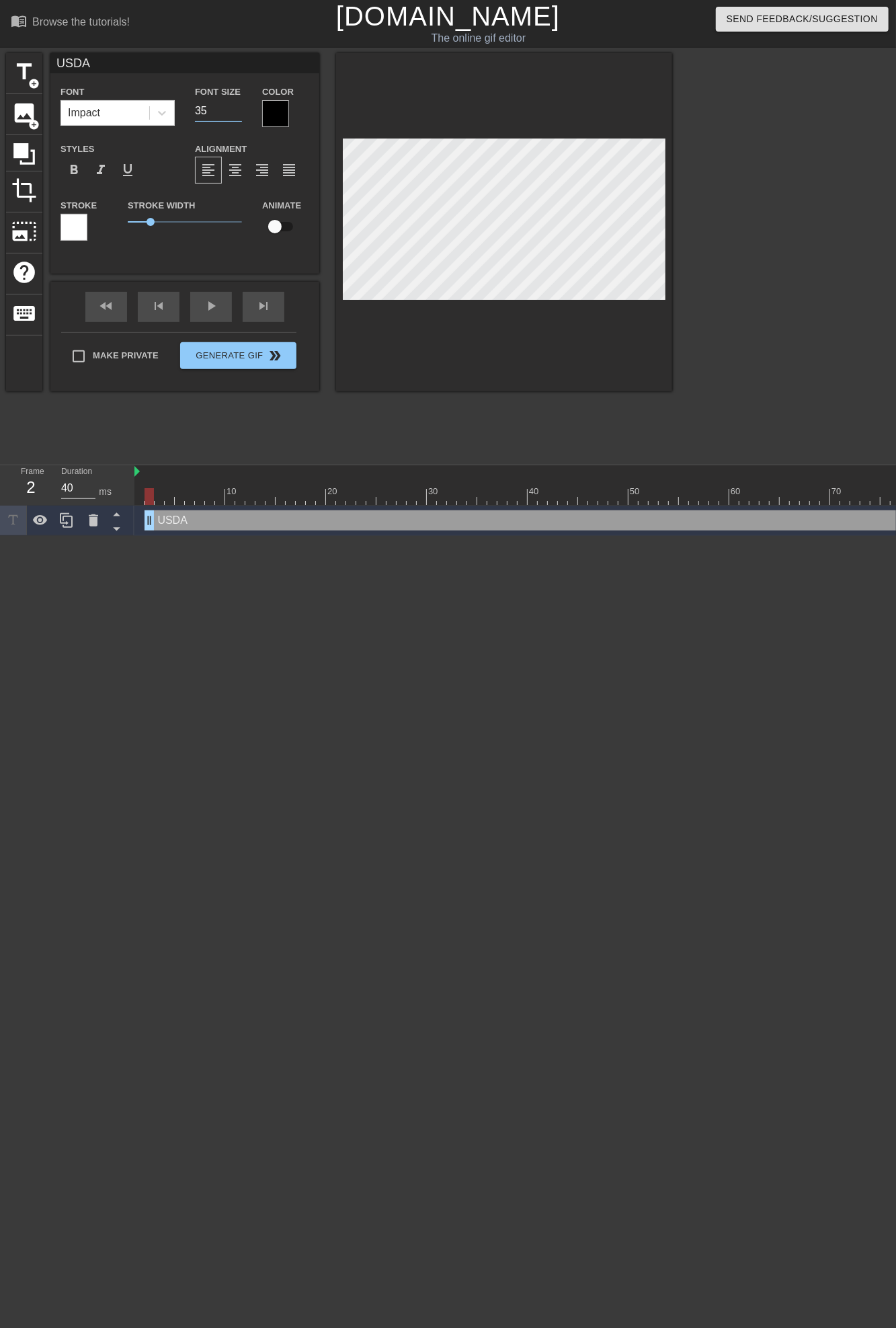 click on "35" at bounding box center [218, 111] 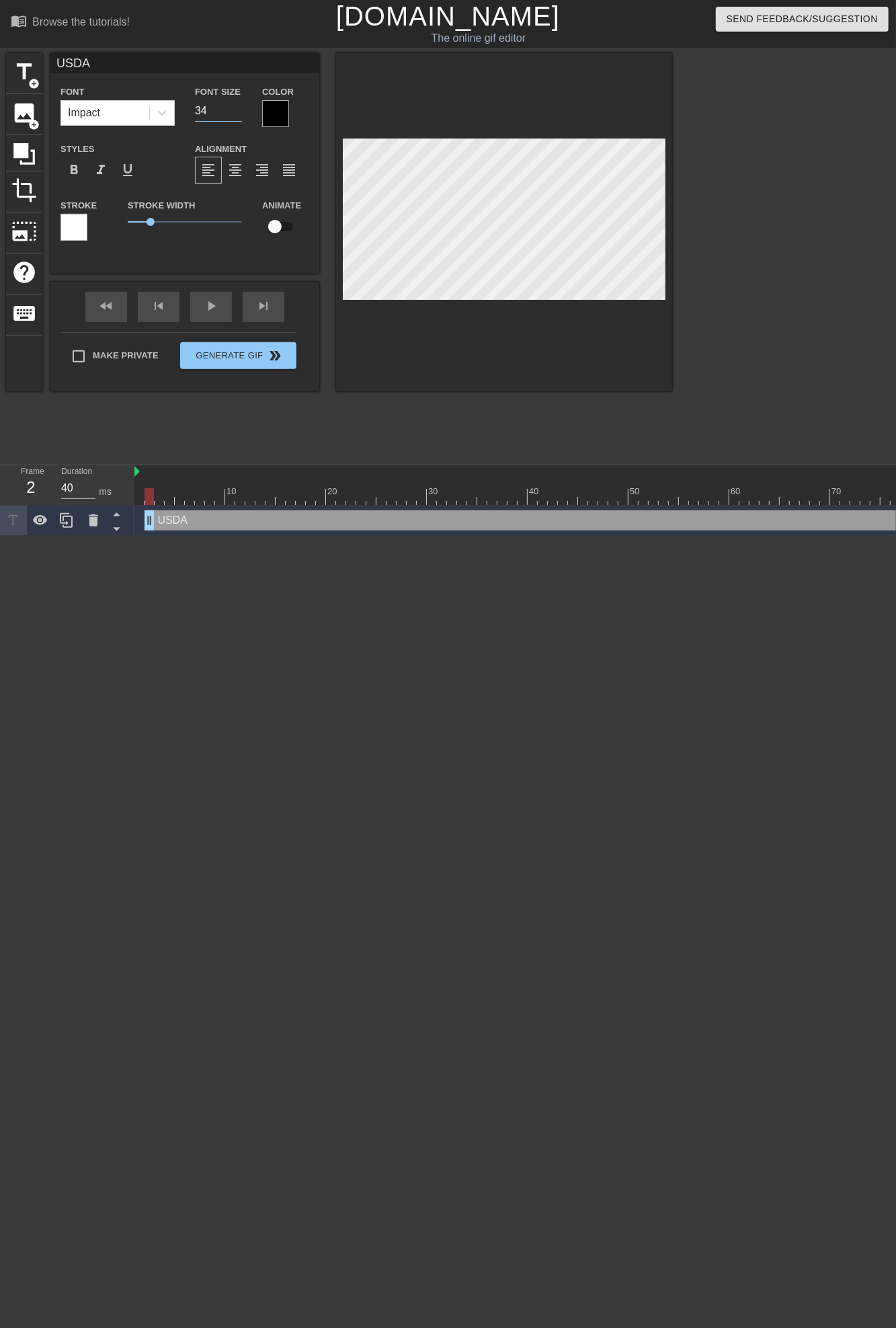 click on "34" at bounding box center [218, 111] 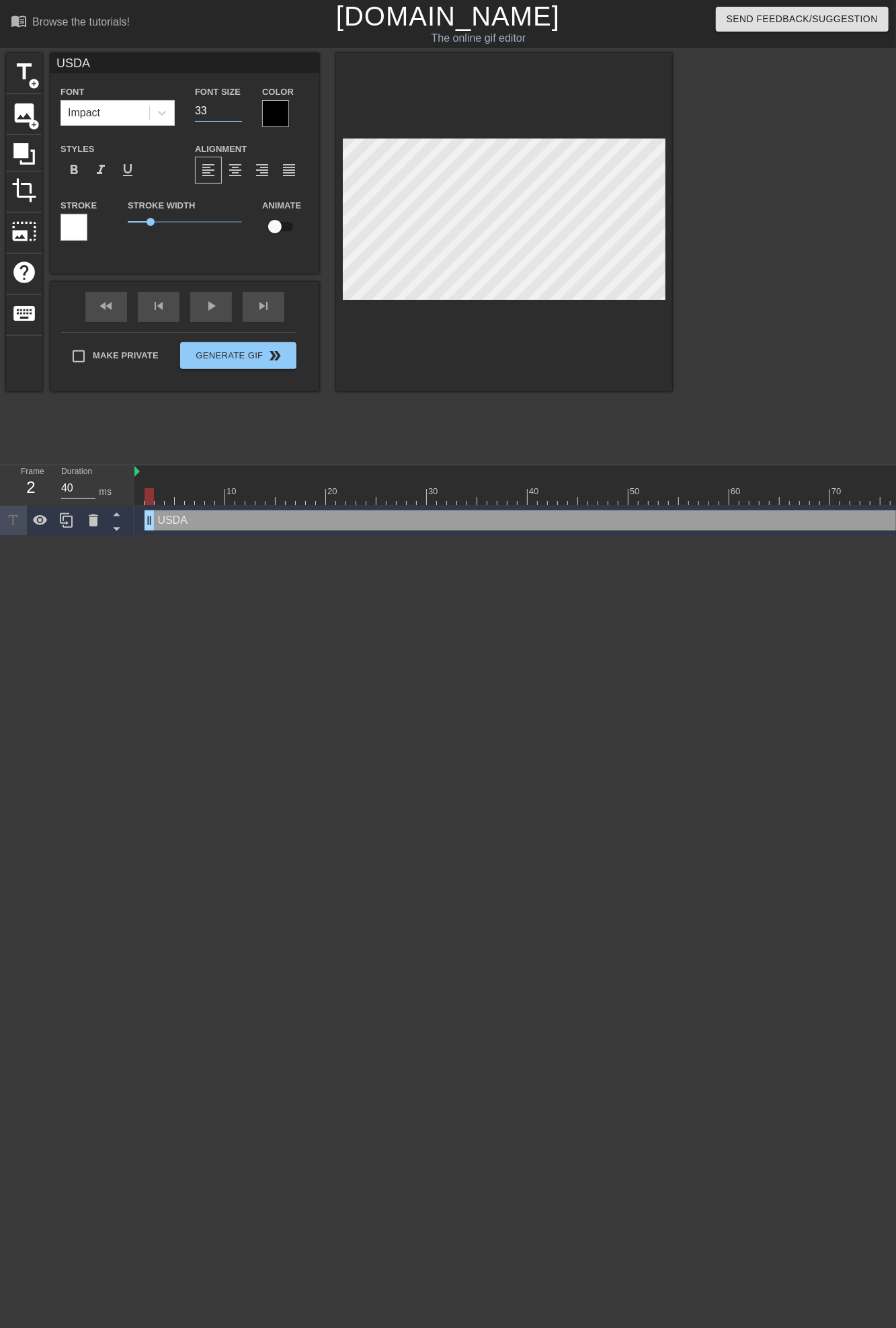 click on "33" at bounding box center [218, 111] 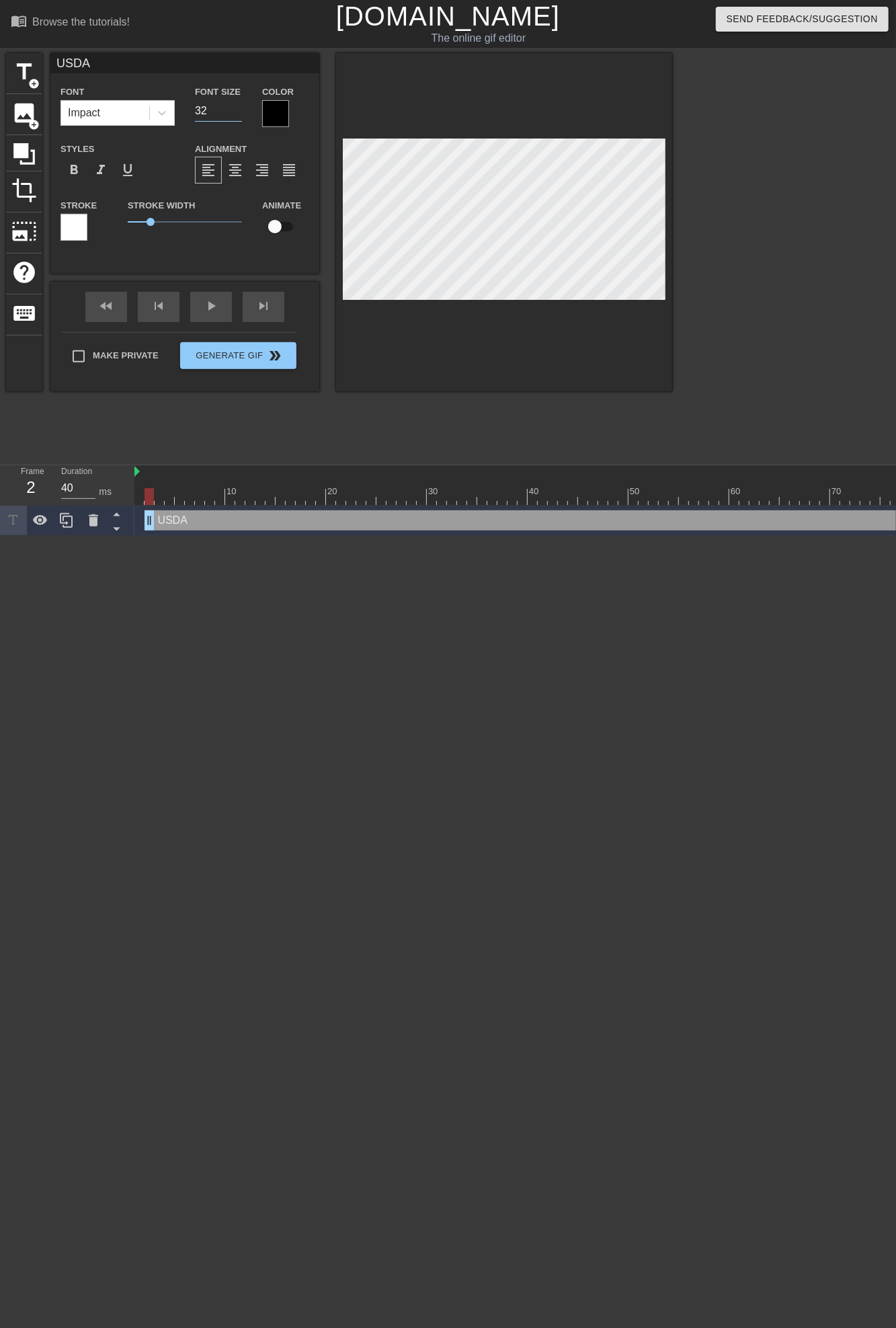 click on "32" at bounding box center [218, 111] 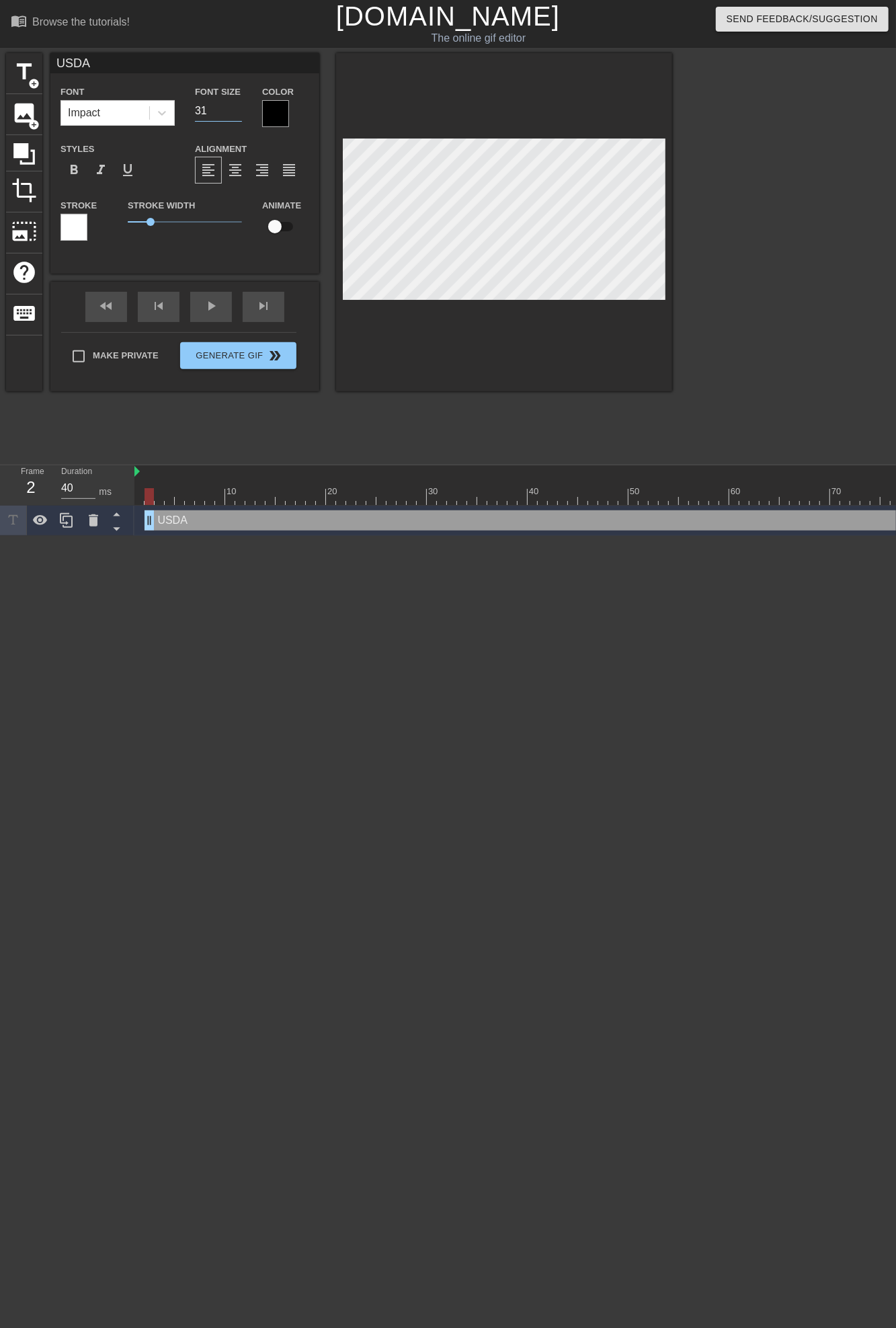 click on "31" at bounding box center [218, 111] 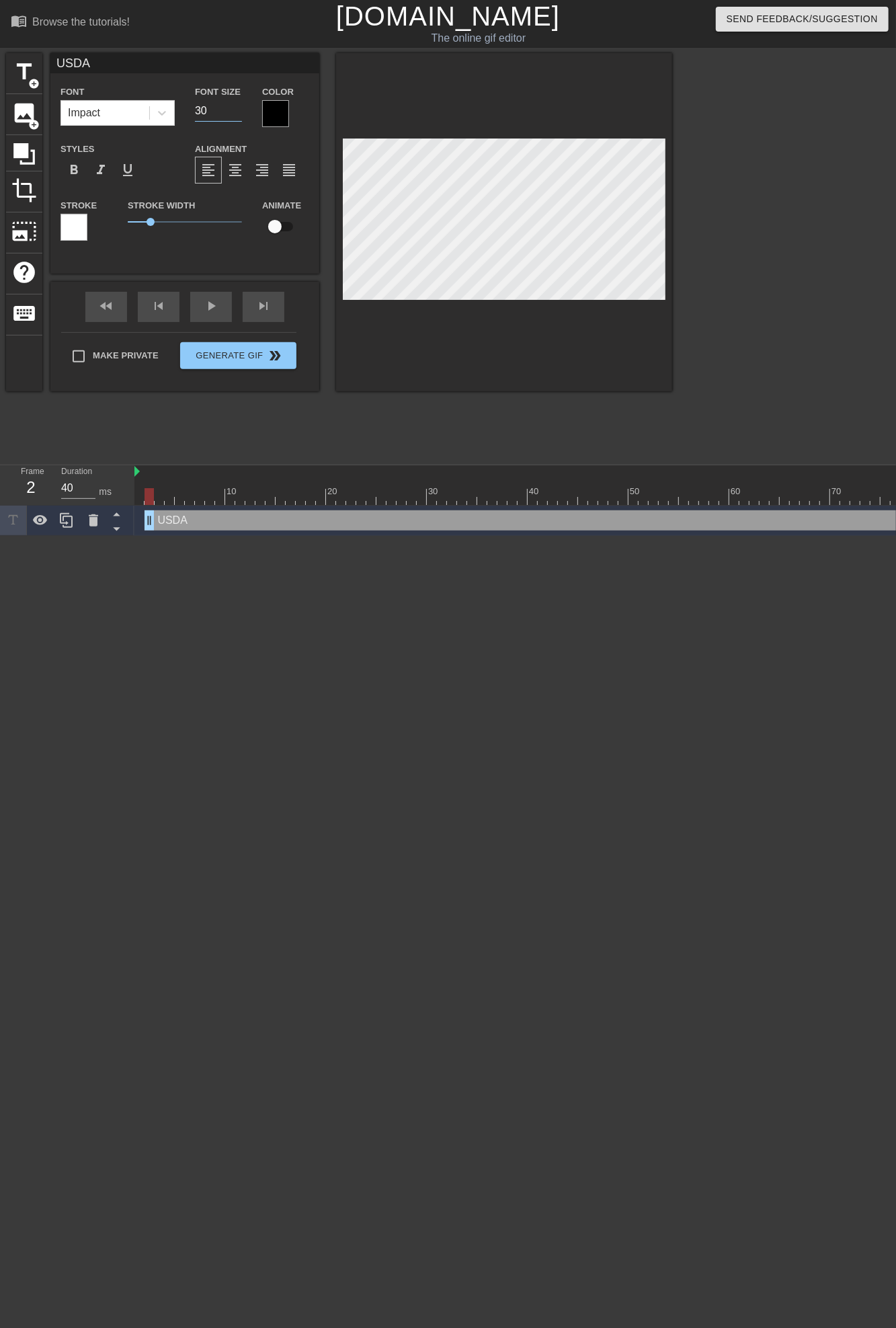 click on "30" at bounding box center [218, 111] 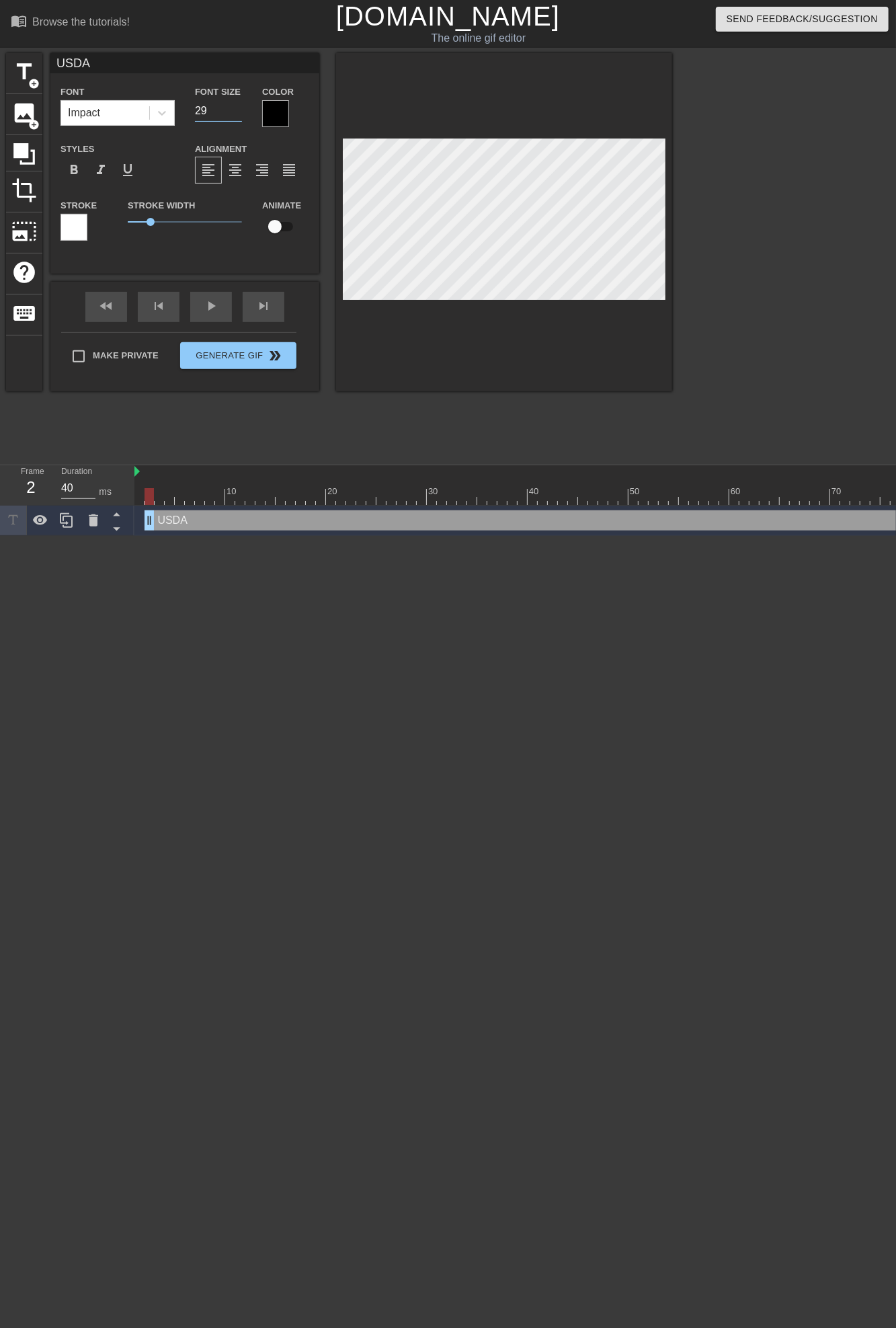 click on "29" at bounding box center [218, 111] 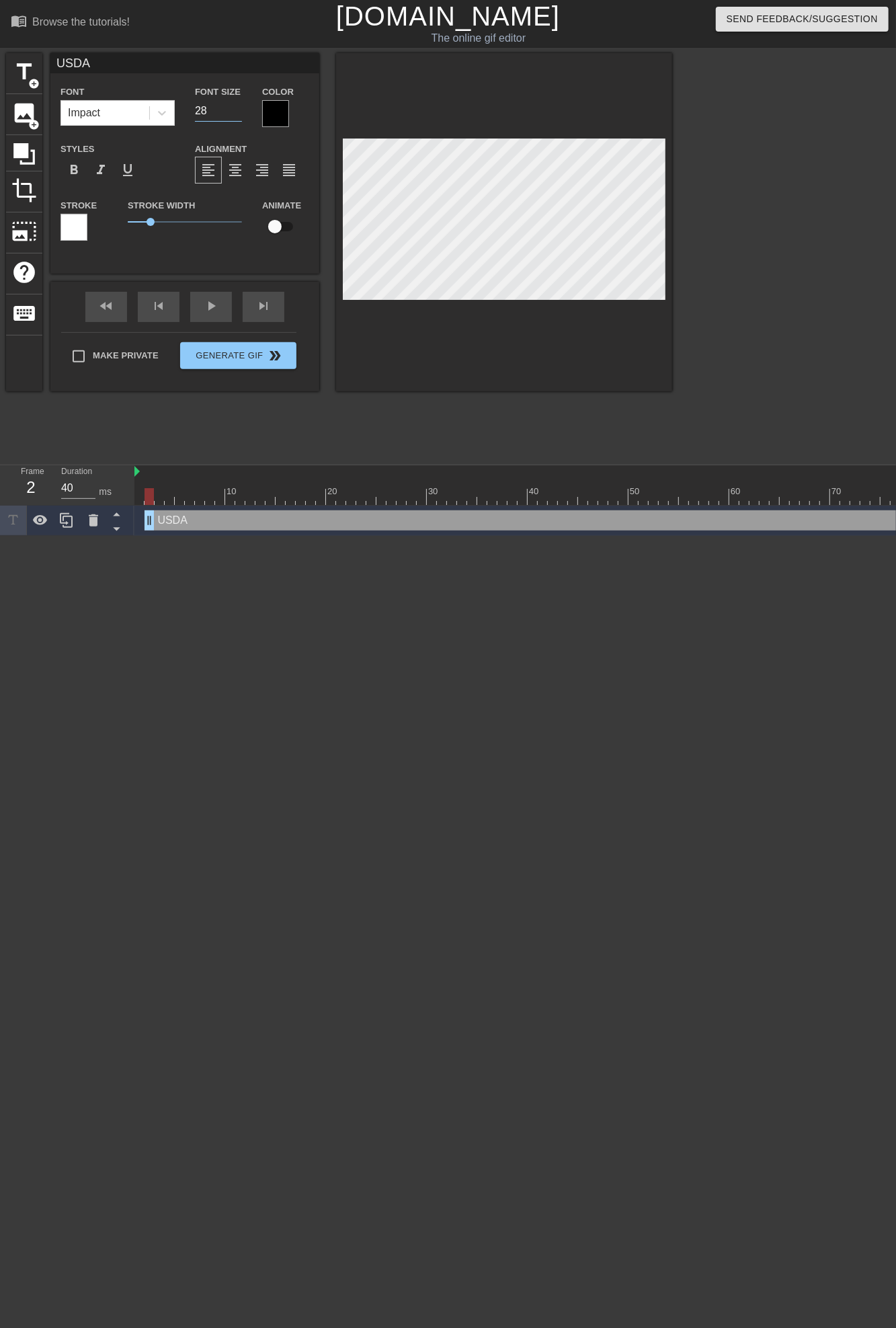 click on "28" at bounding box center (218, 111) 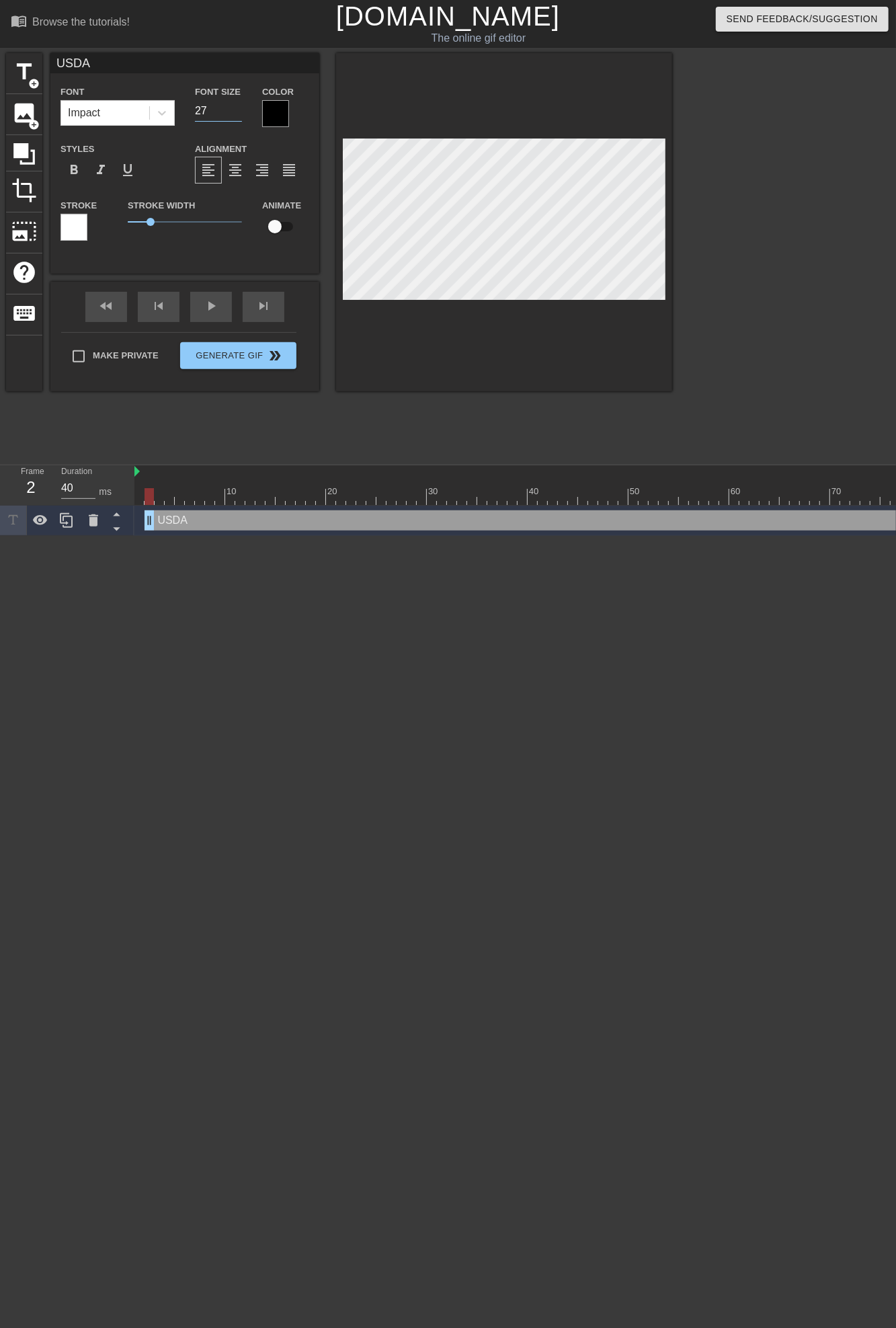 click on "27" at bounding box center [218, 111] 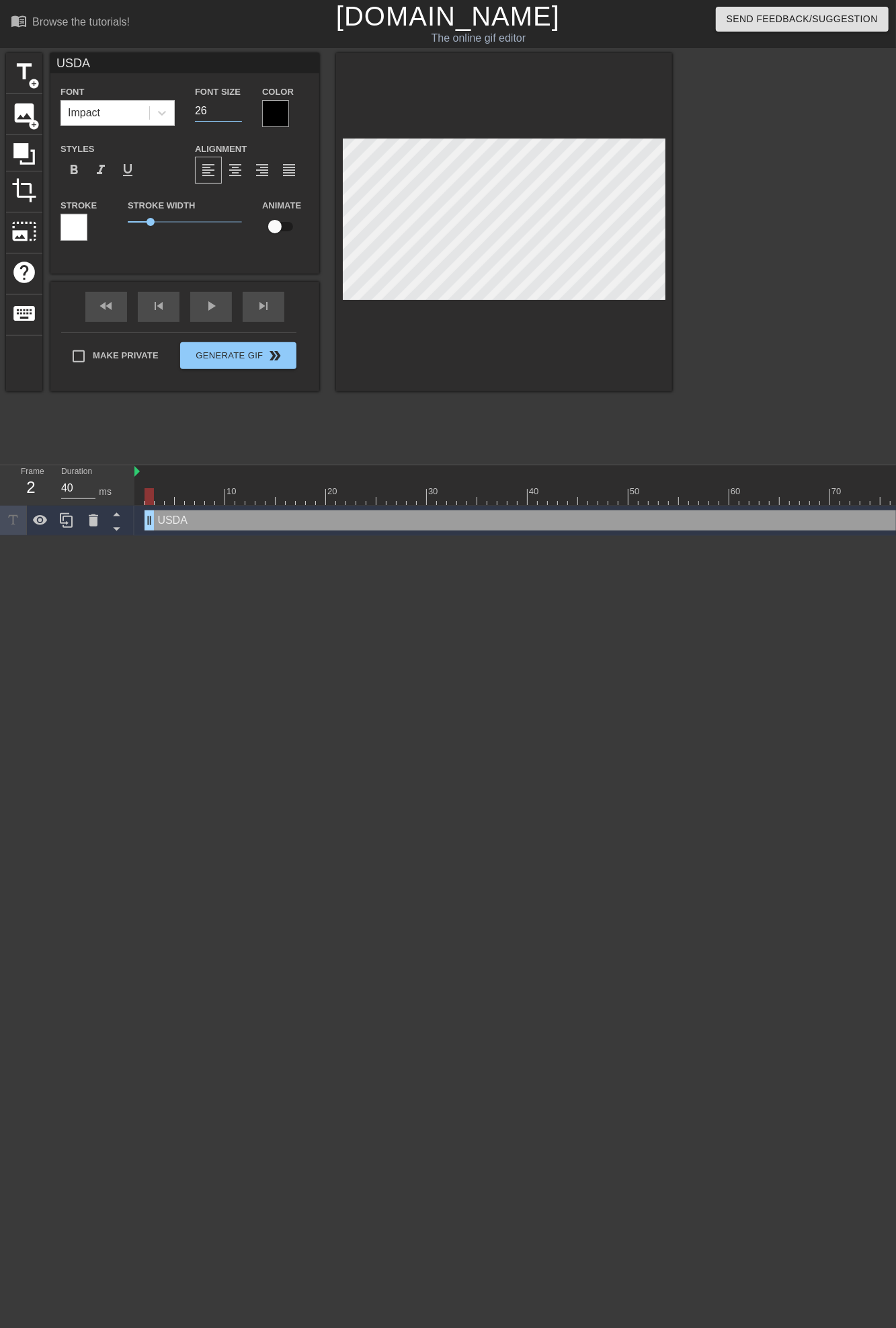 type on "26" 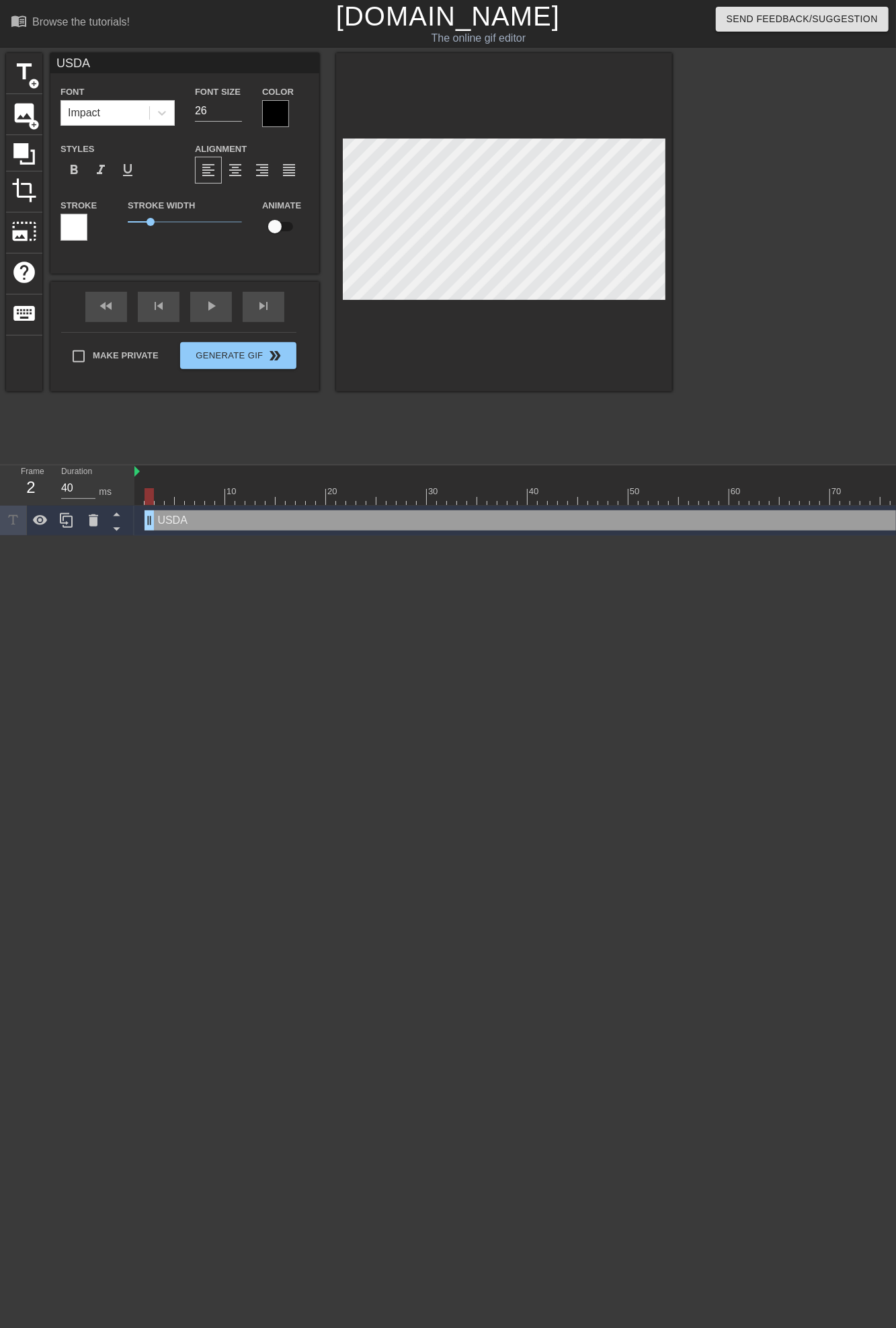 click at bounding box center [789, 255] 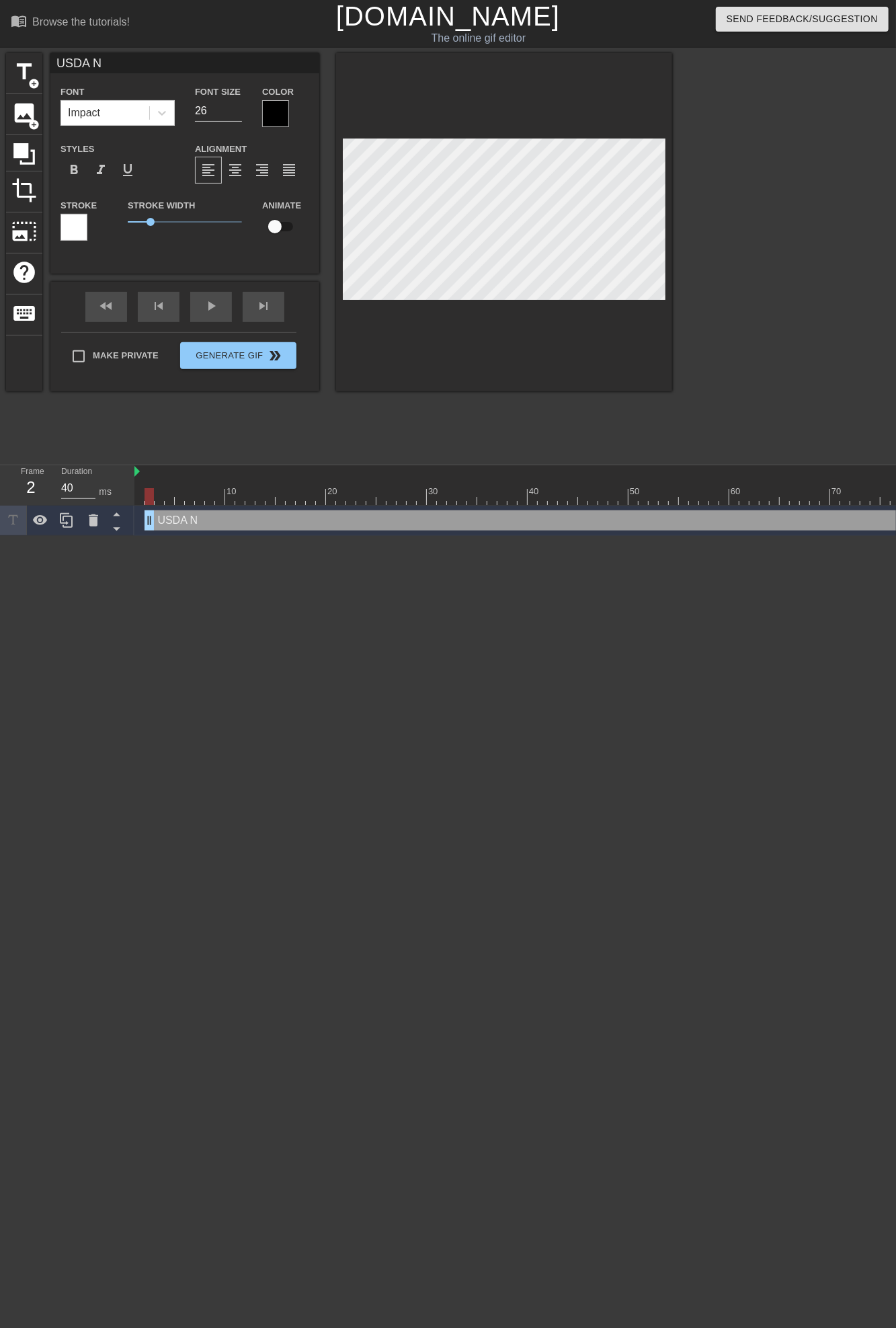 type on "USDA NI" 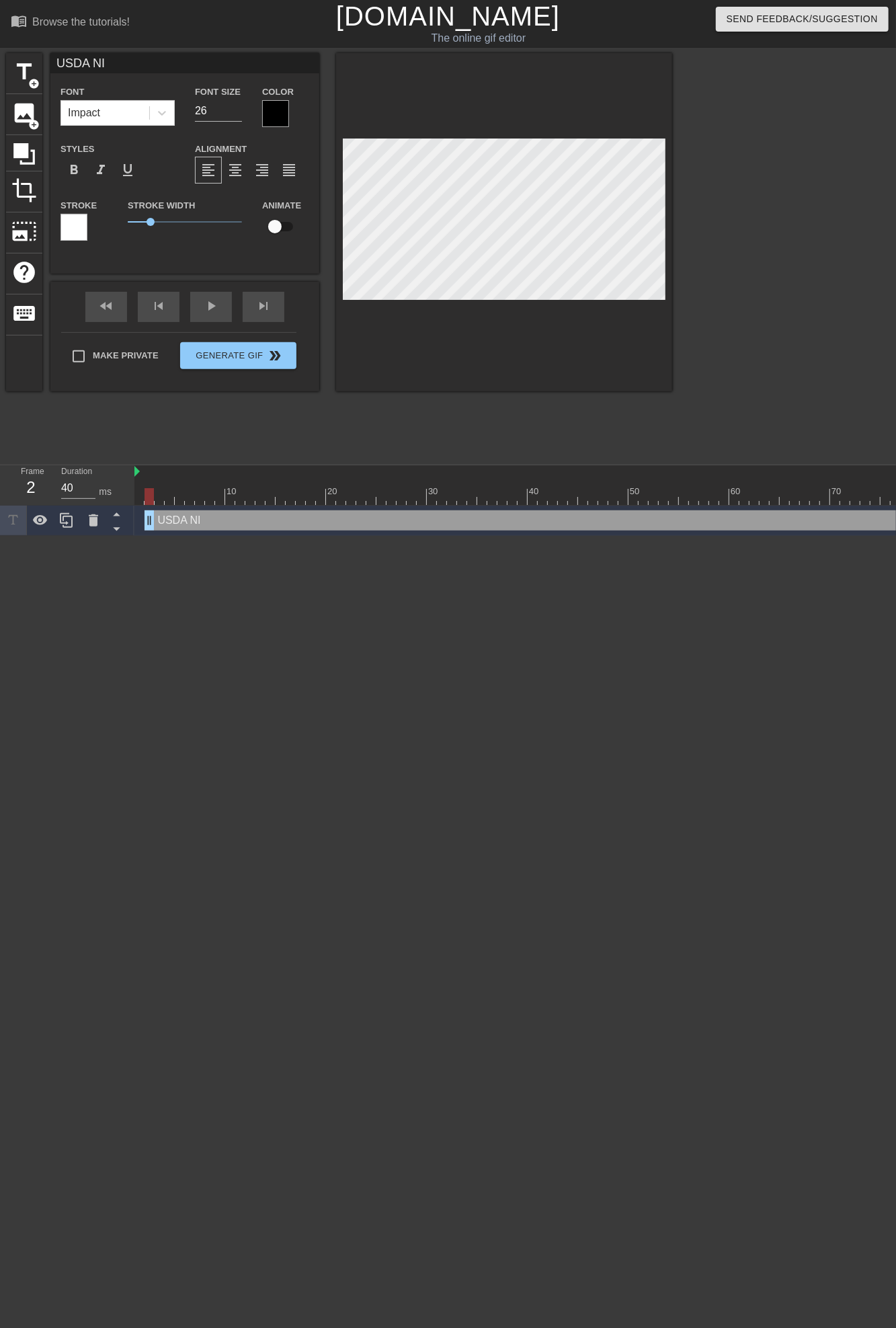 type on "USDA NIF" 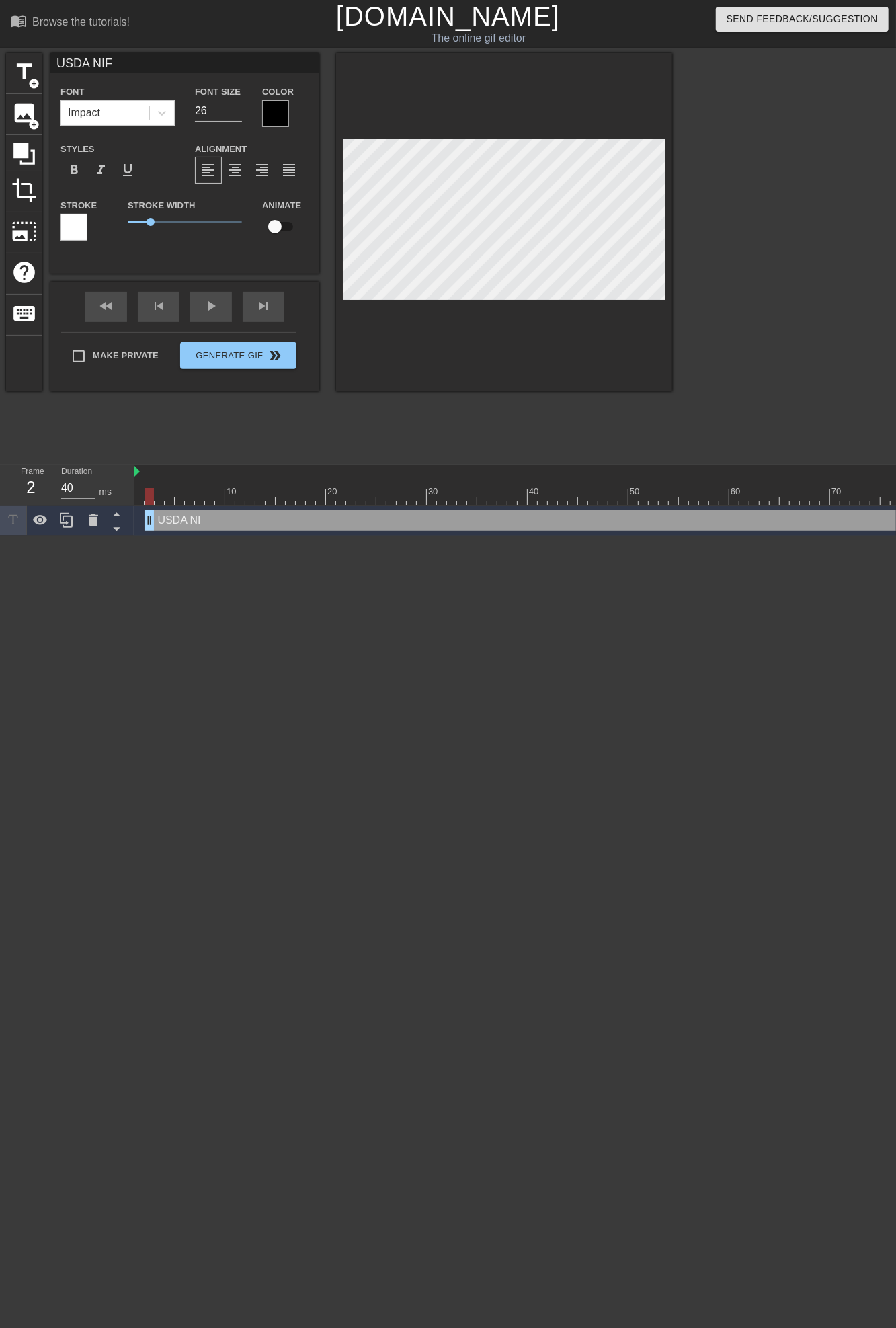 type on "USDA NIFA" 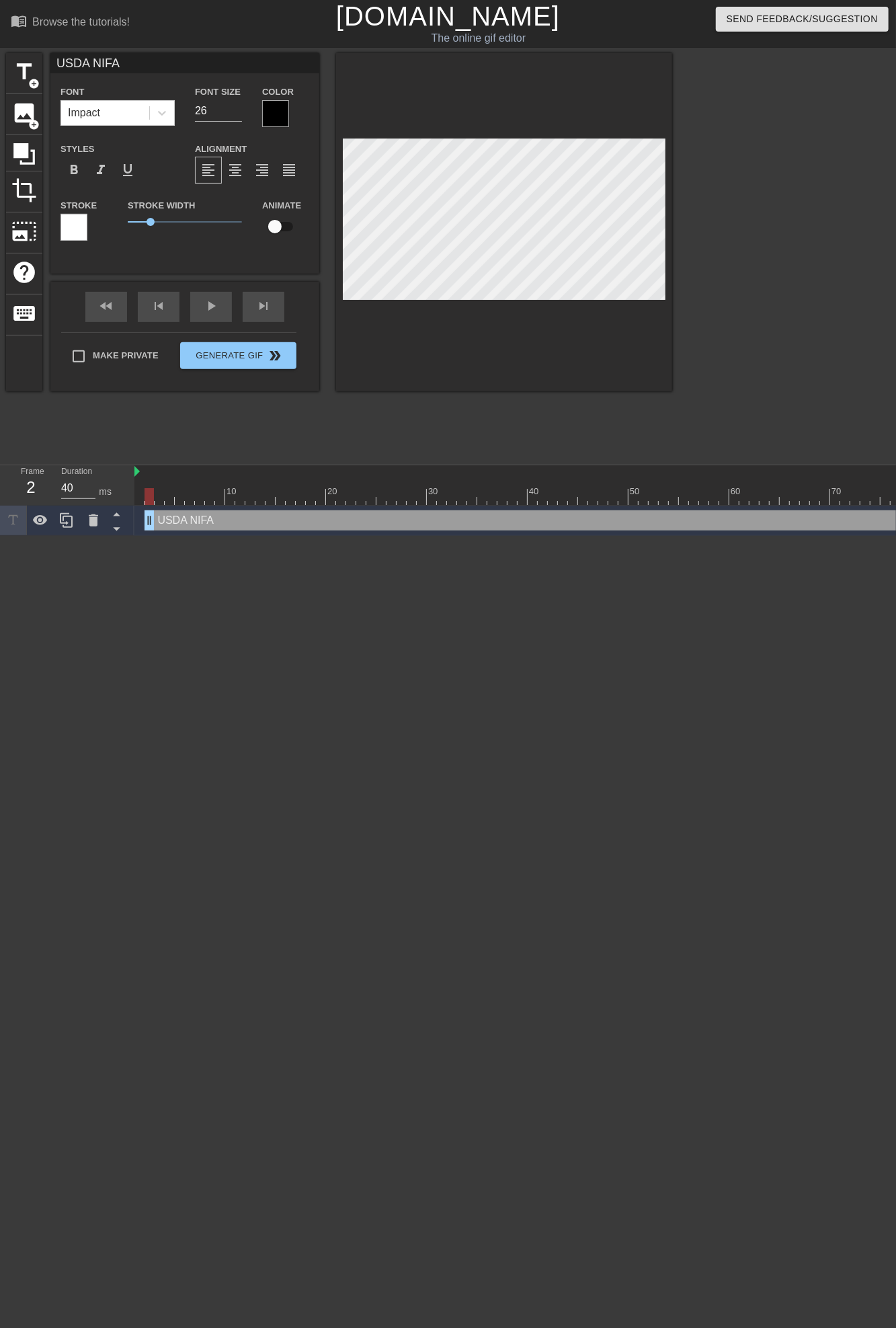 scroll, scrollTop: 1, scrollLeft: 3, axis: both 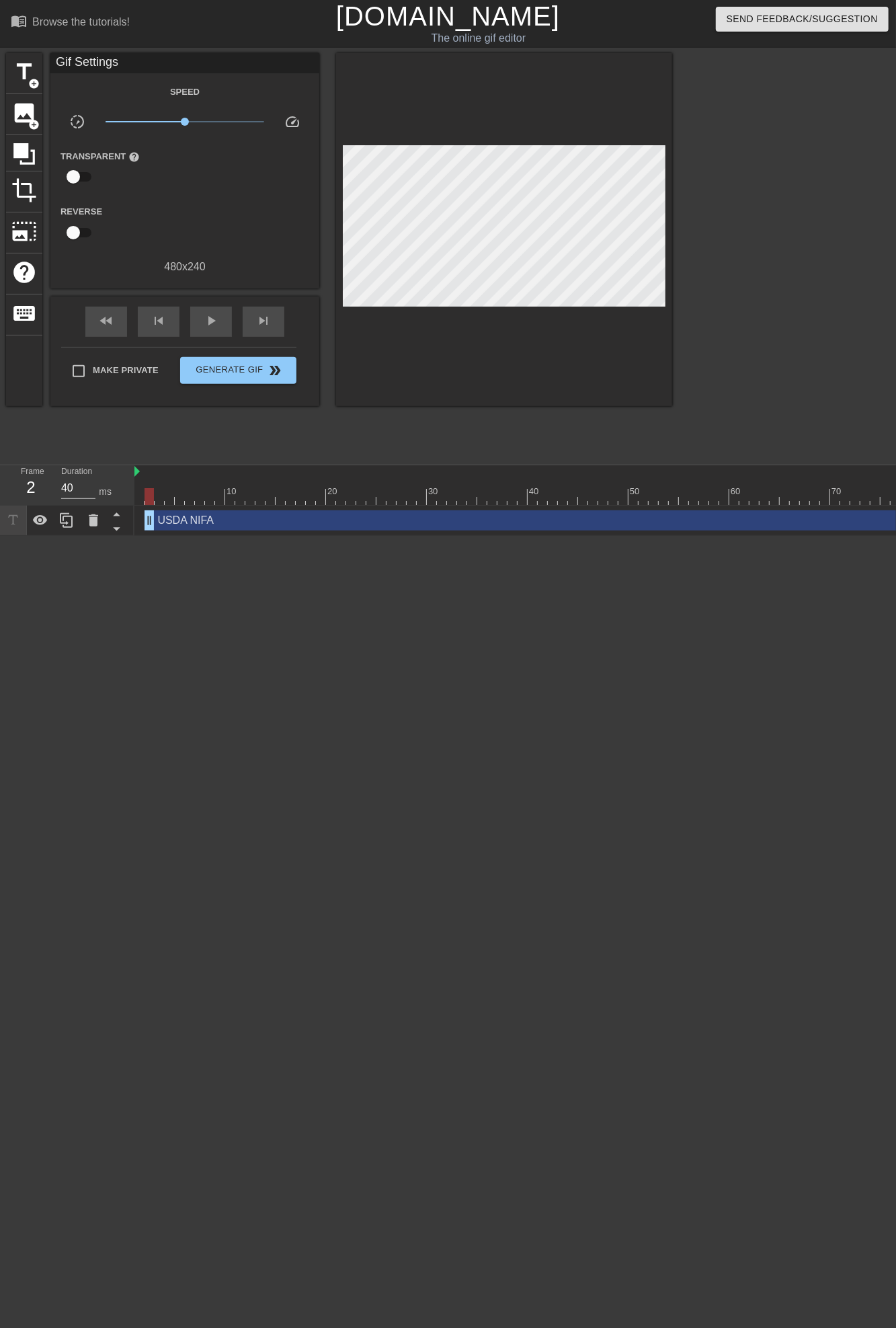 click at bounding box center (789, 255) 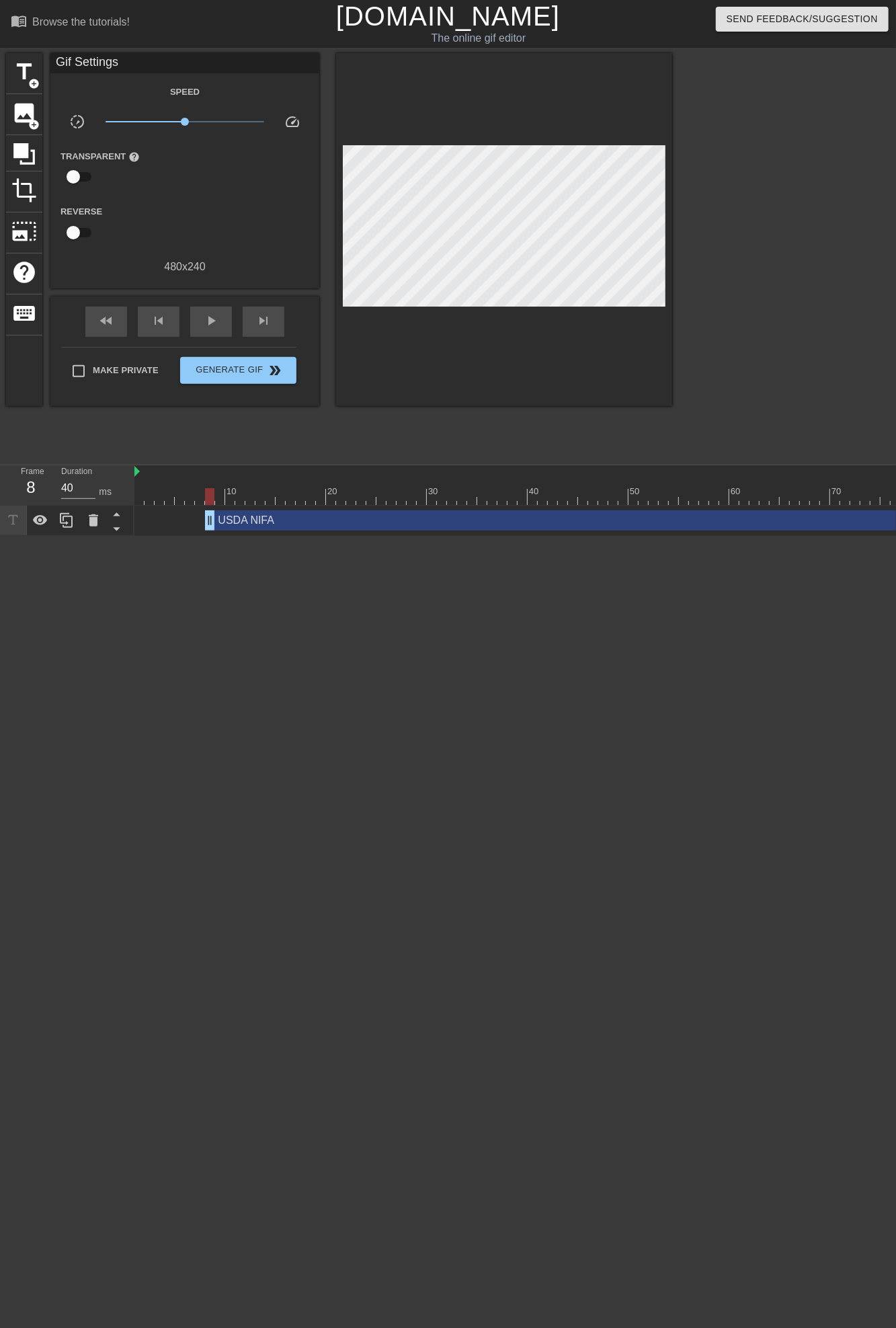 drag, startPoint x: 149, startPoint y: 518, endPoint x: 205, endPoint y: 515, distance: 56.0803 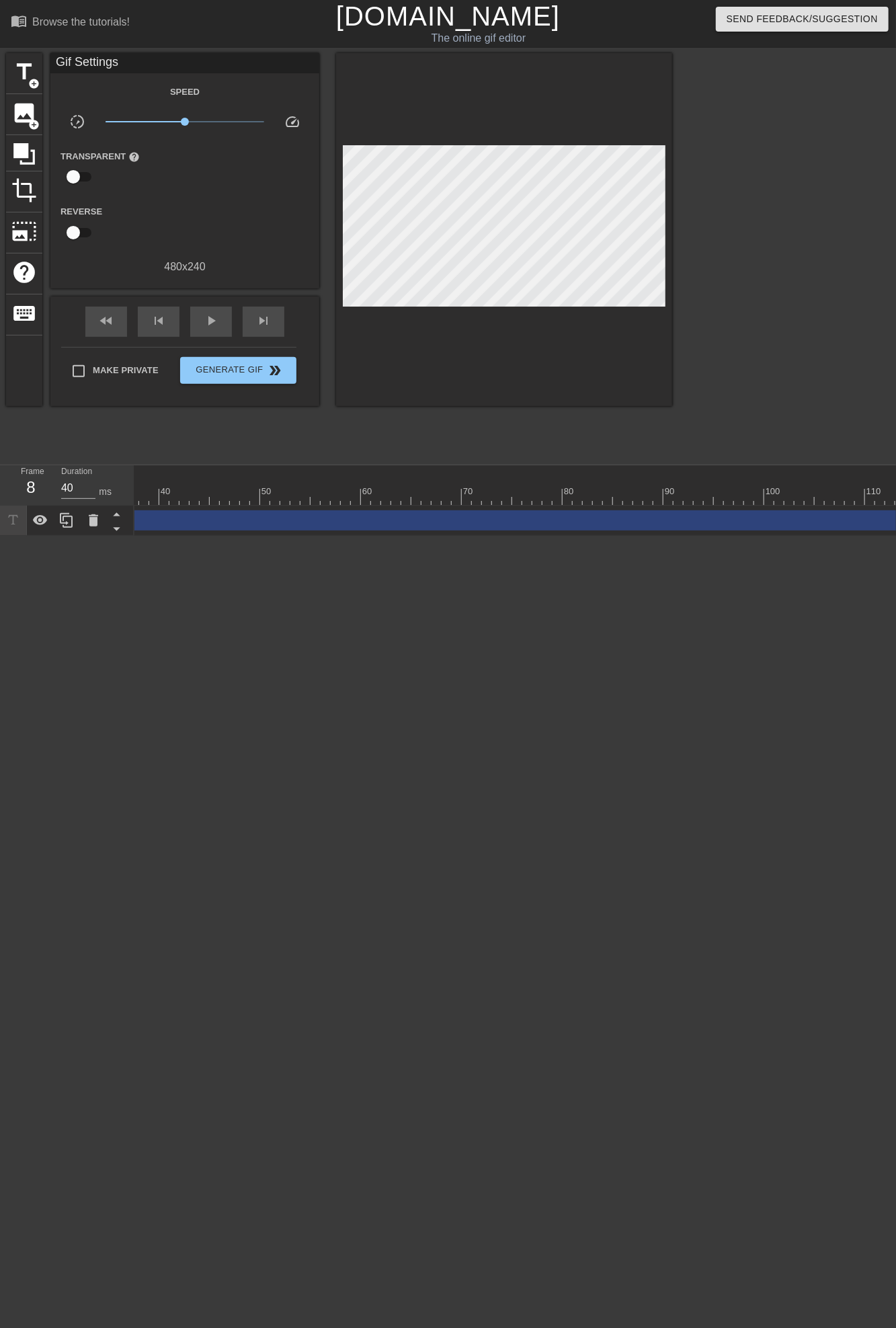 scroll, scrollTop: 0, scrollLeft: 582, axis: horizontal 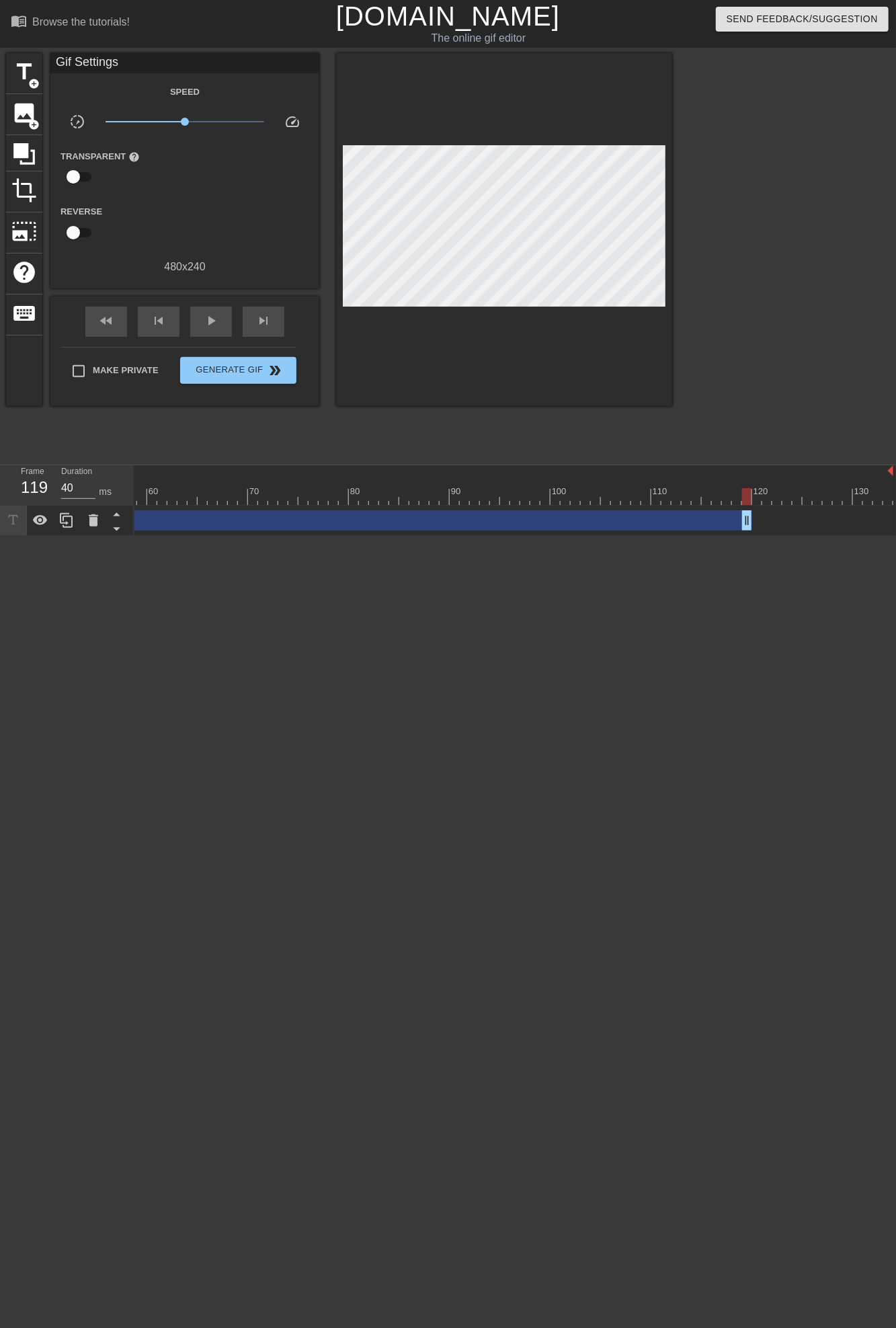 drag, startPoint x: 889, startPoint y: 522, endPoint x: 748, endPoint y: 510, distance: 141.50972 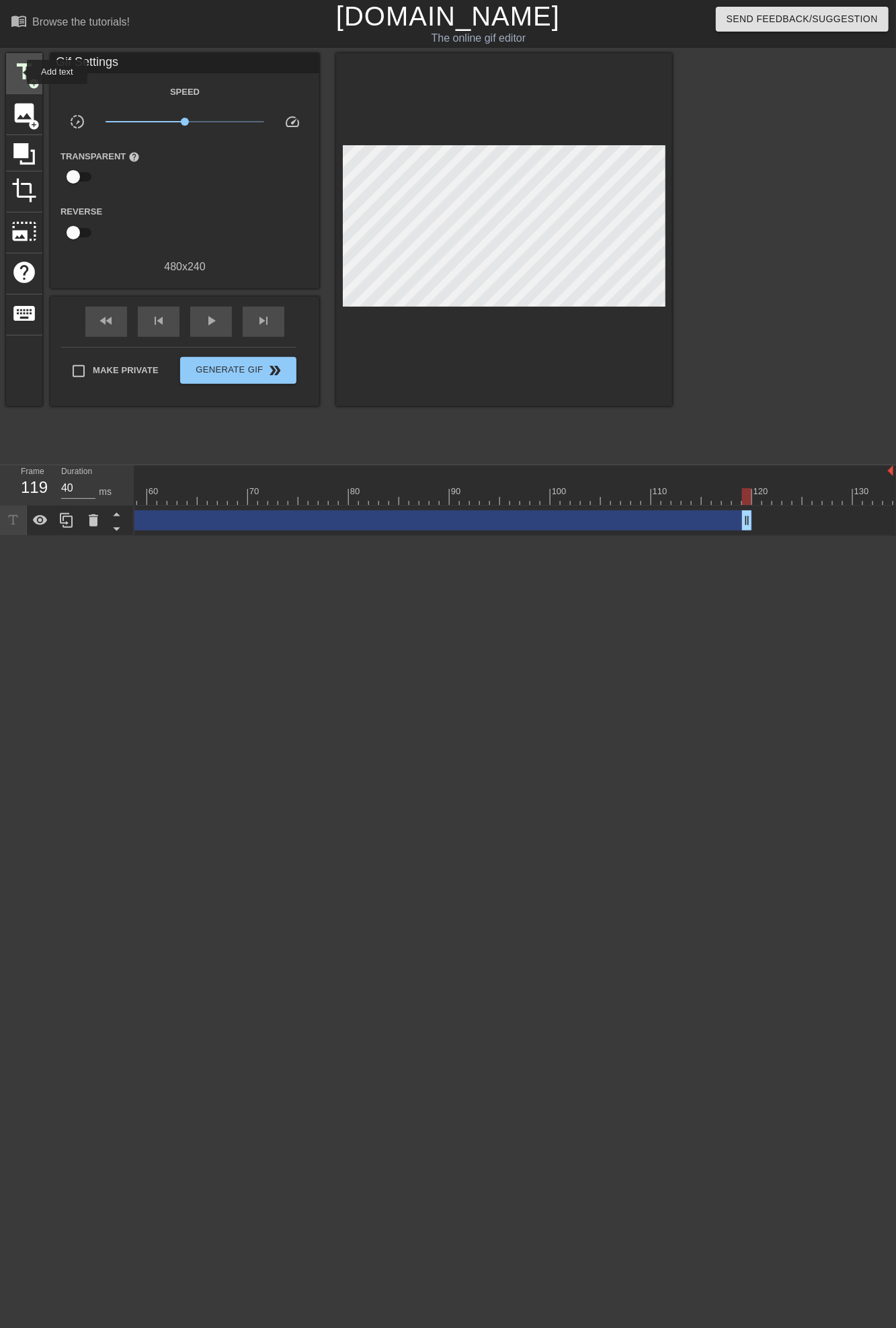 click on "title" at bounding box center [24, 72] 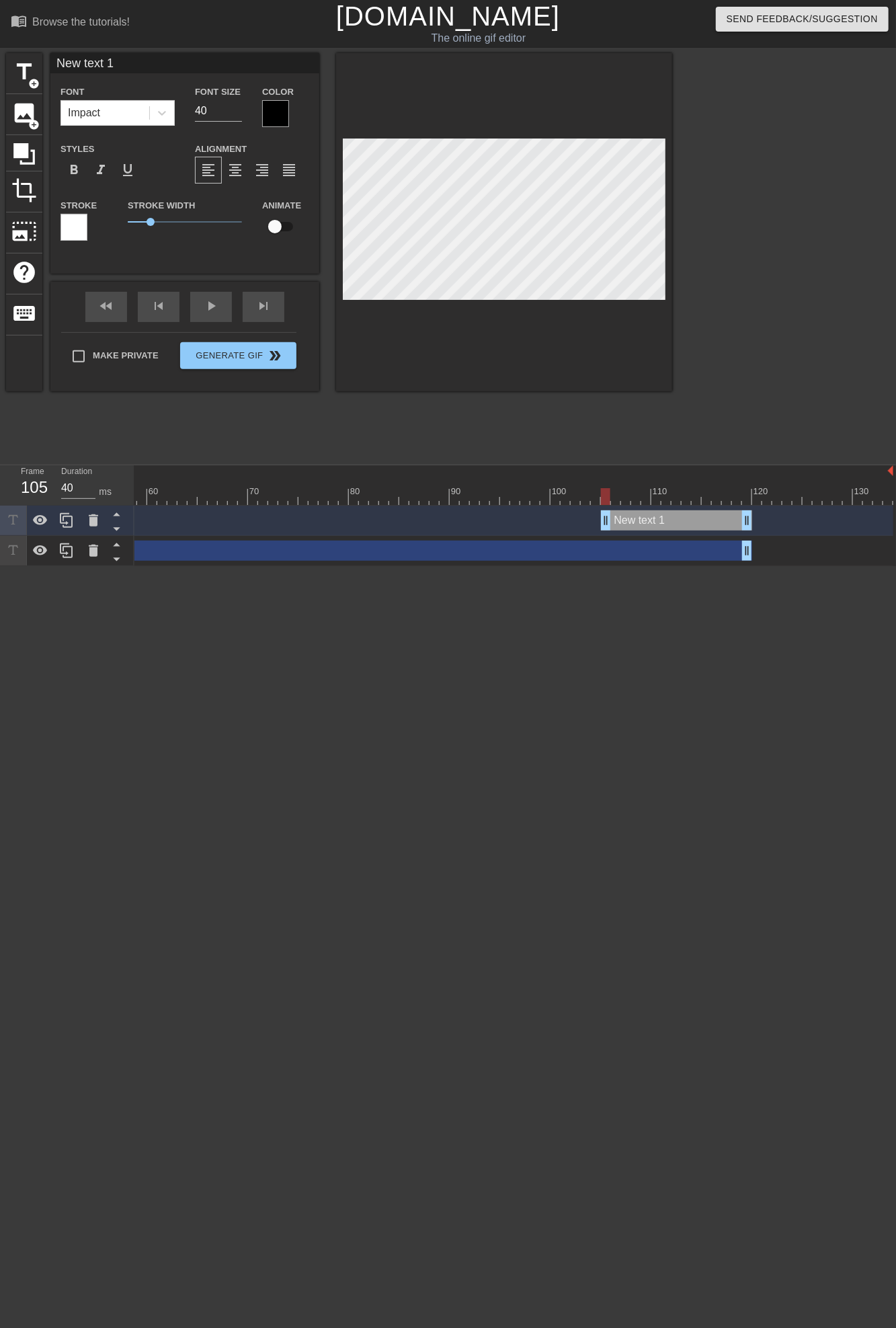 drag, startPoint x: 805, startPoint y: 520, endPoint x: 662, endPoint y: 534, distance: 143.68368 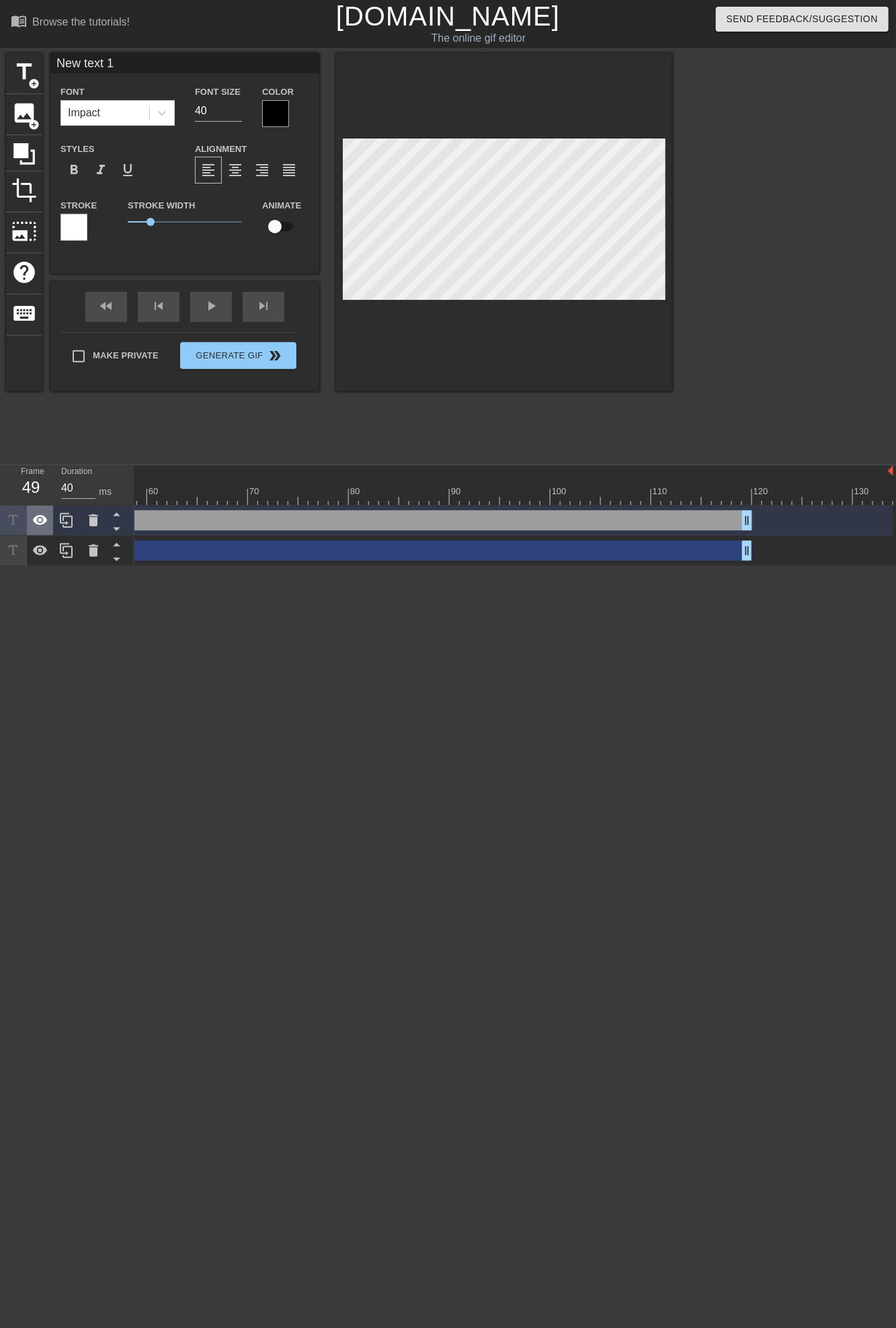 drag, startPoint x: 608, startPoint y: 519, endPoint x: 42, endPoint y: 522, distance: 566.00795 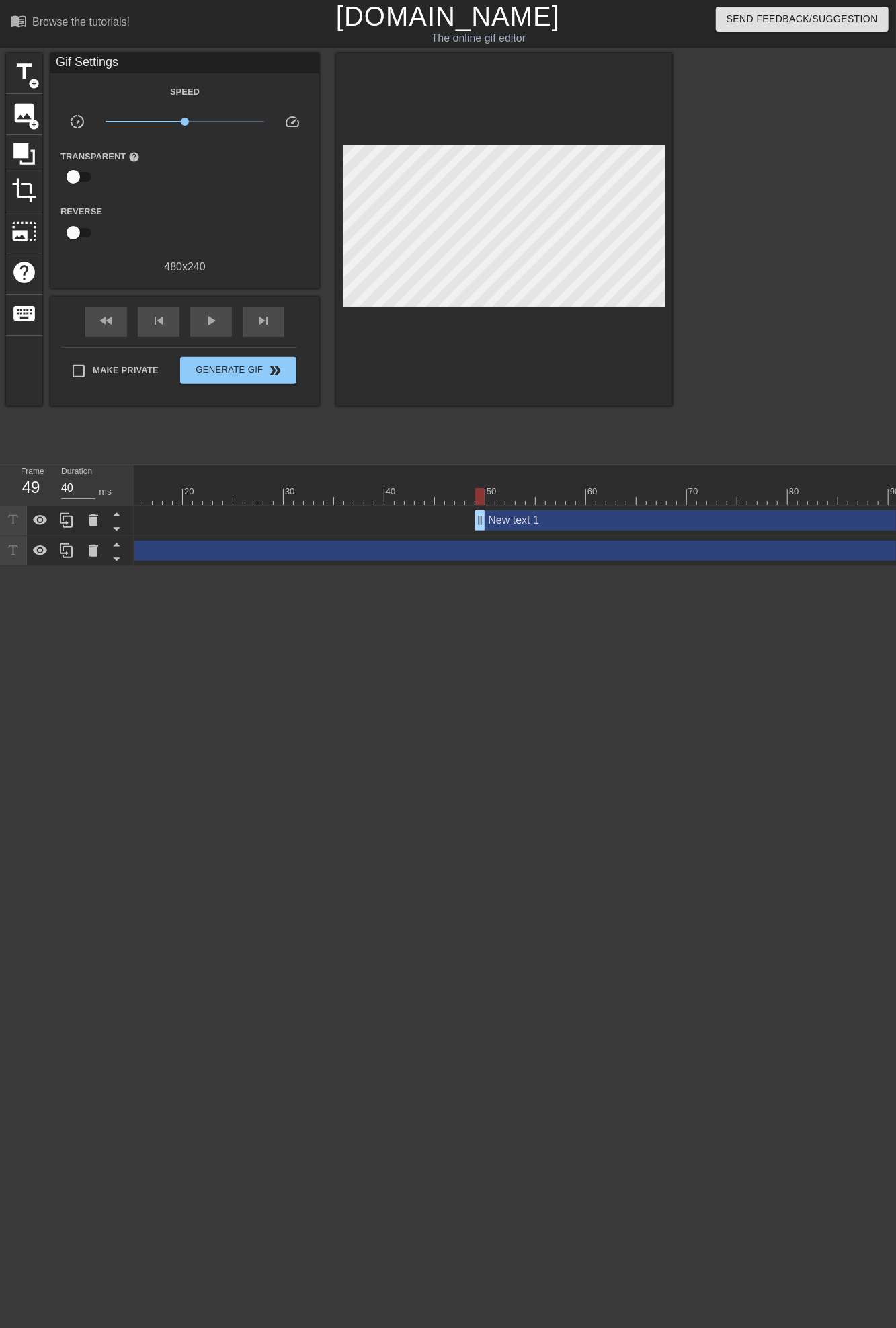 scroll, scrollTop: 0, scrollLeft: 56, axis: horizontal 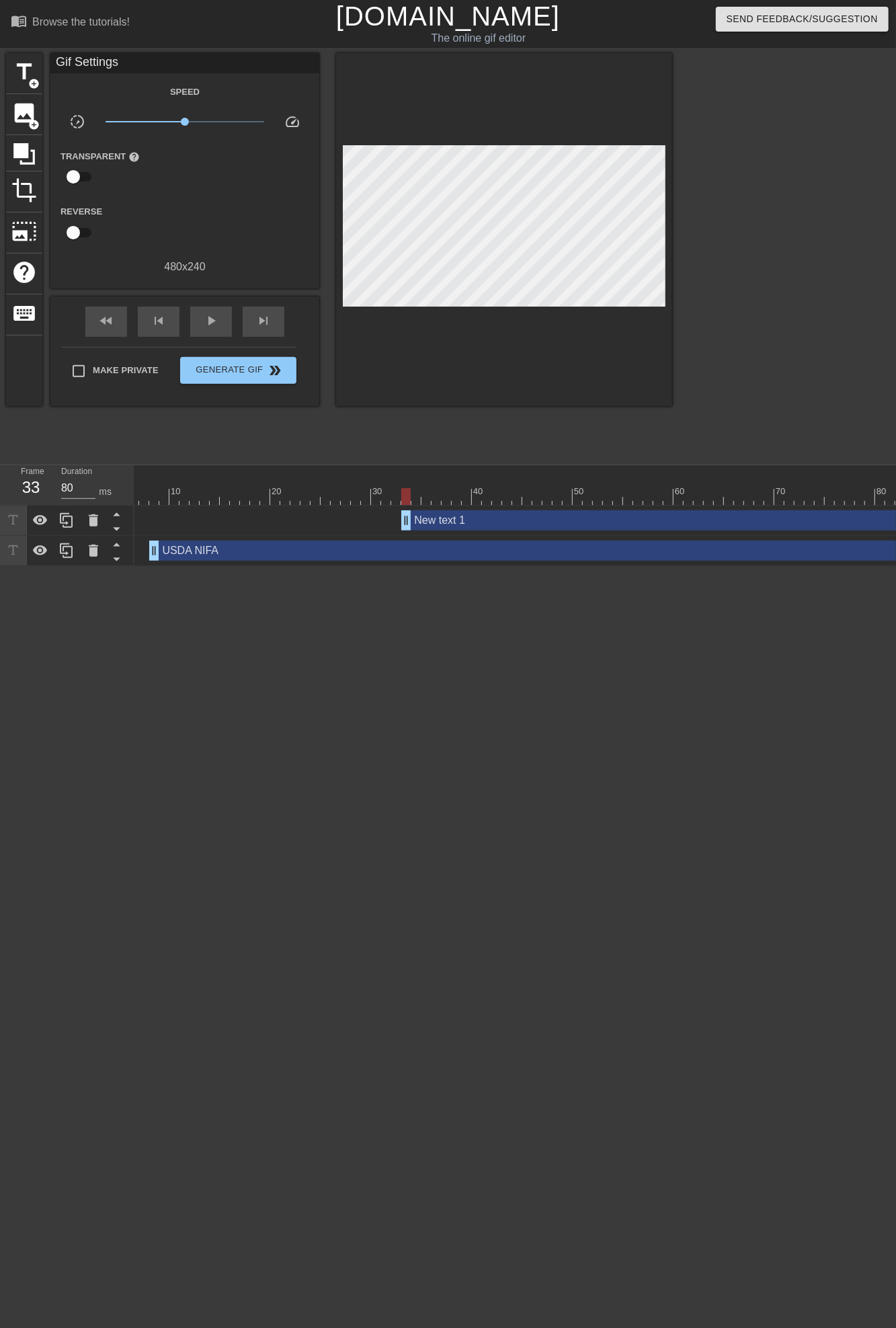 type on "40" 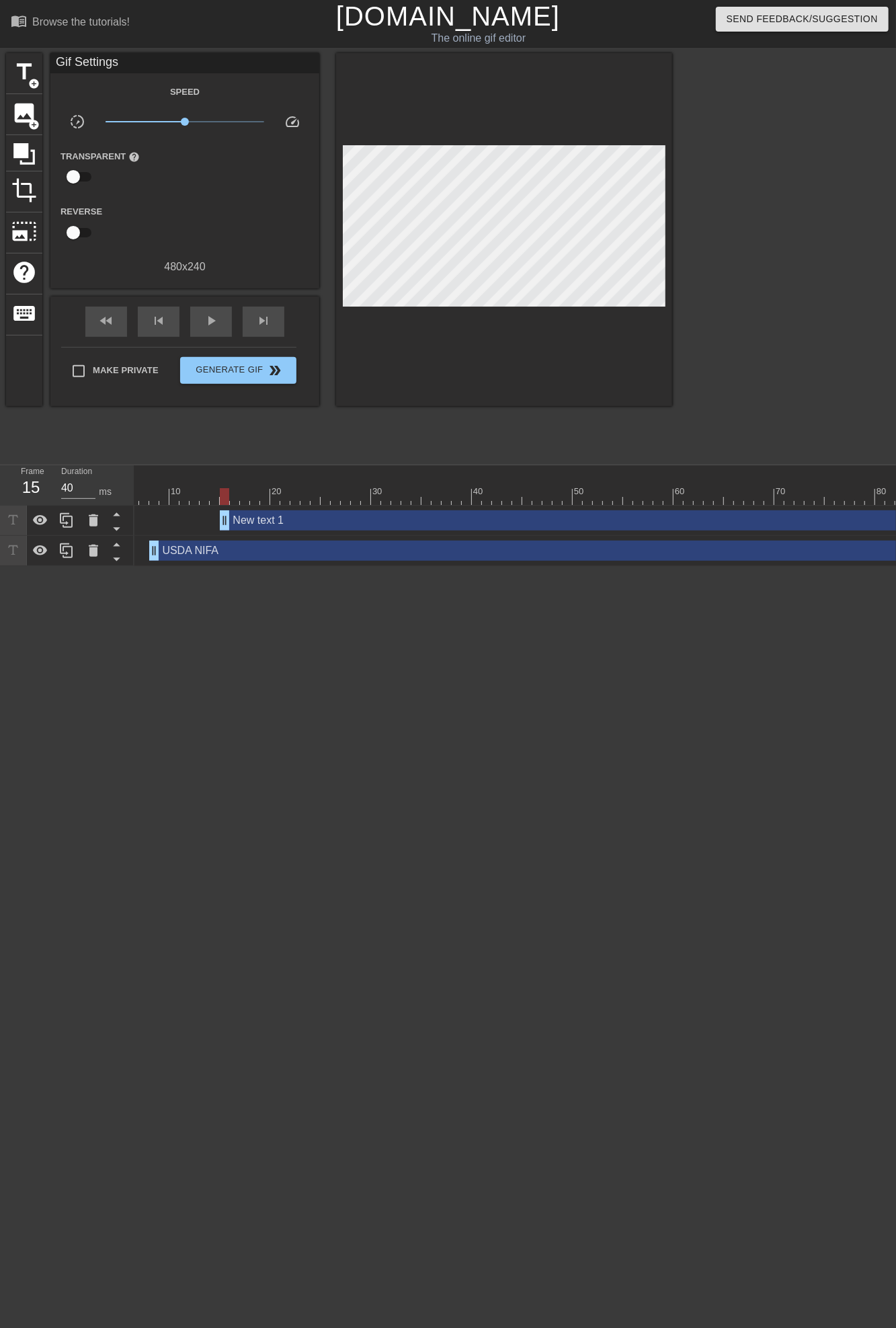 drag, startPoint x: 570, startPoint y: 524, endPoint x: 224, endPoint y: 525, distance: 346.001 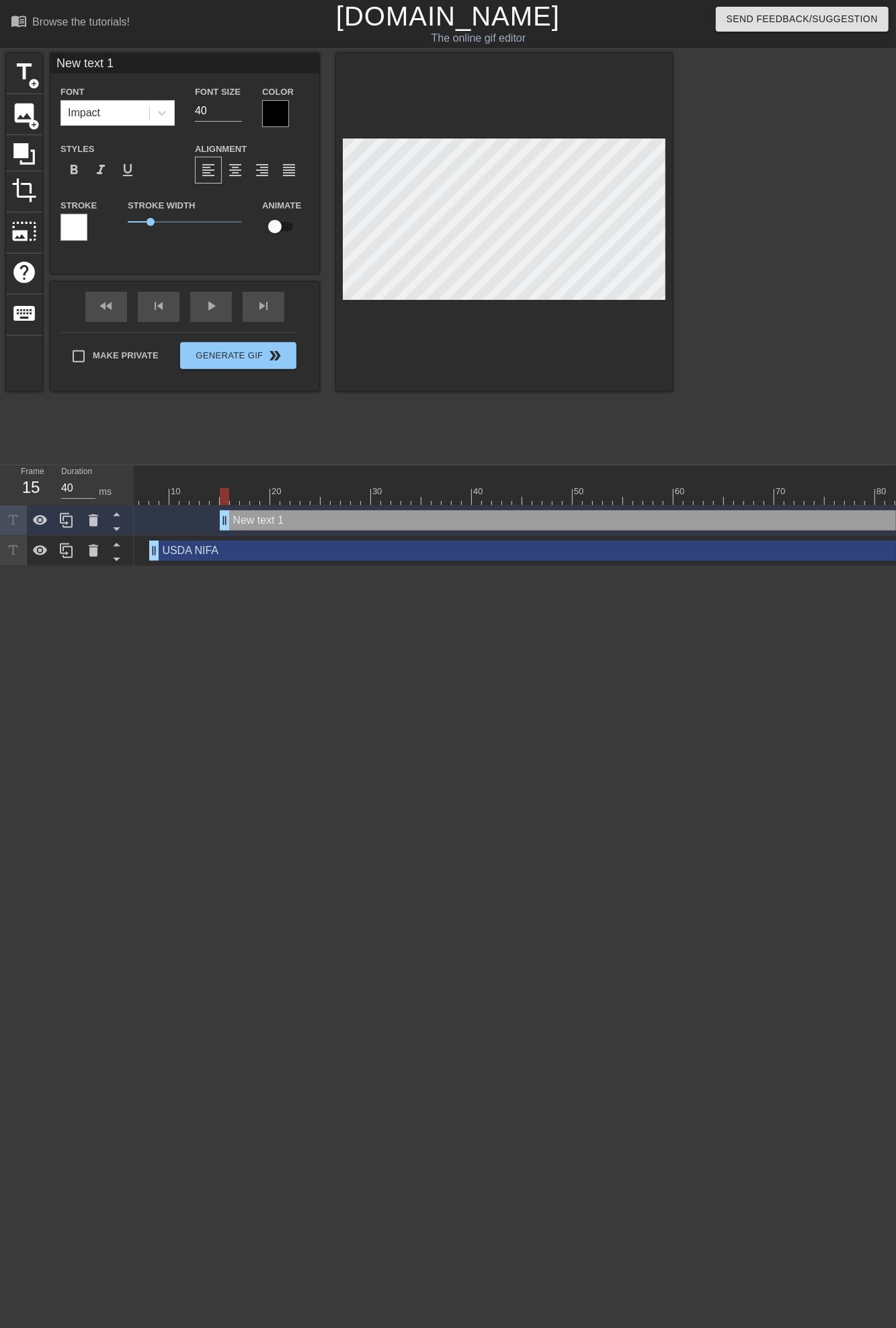 scroll, scrollTop: 2, scrollLeft: 3, axis: both 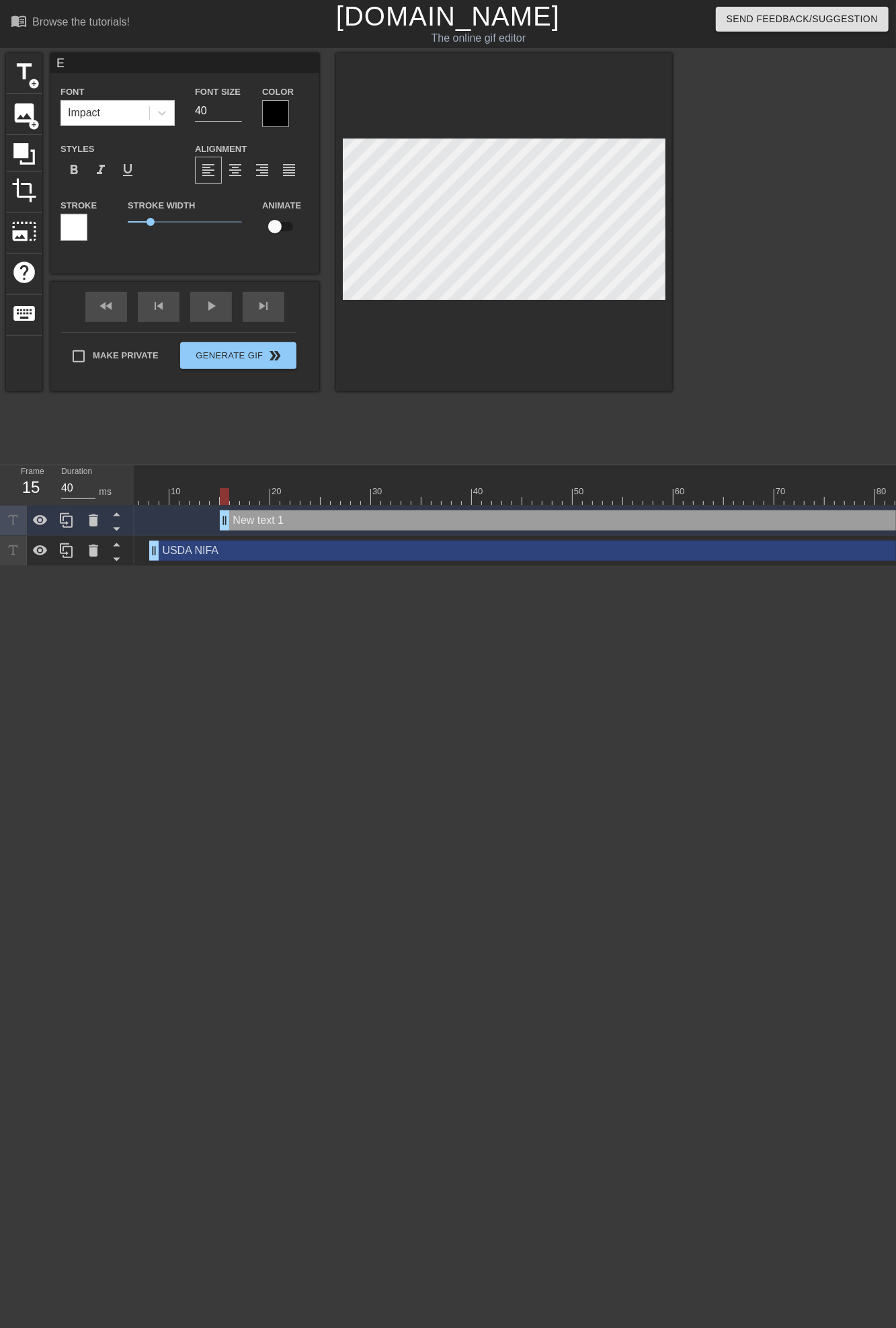 type on "En" 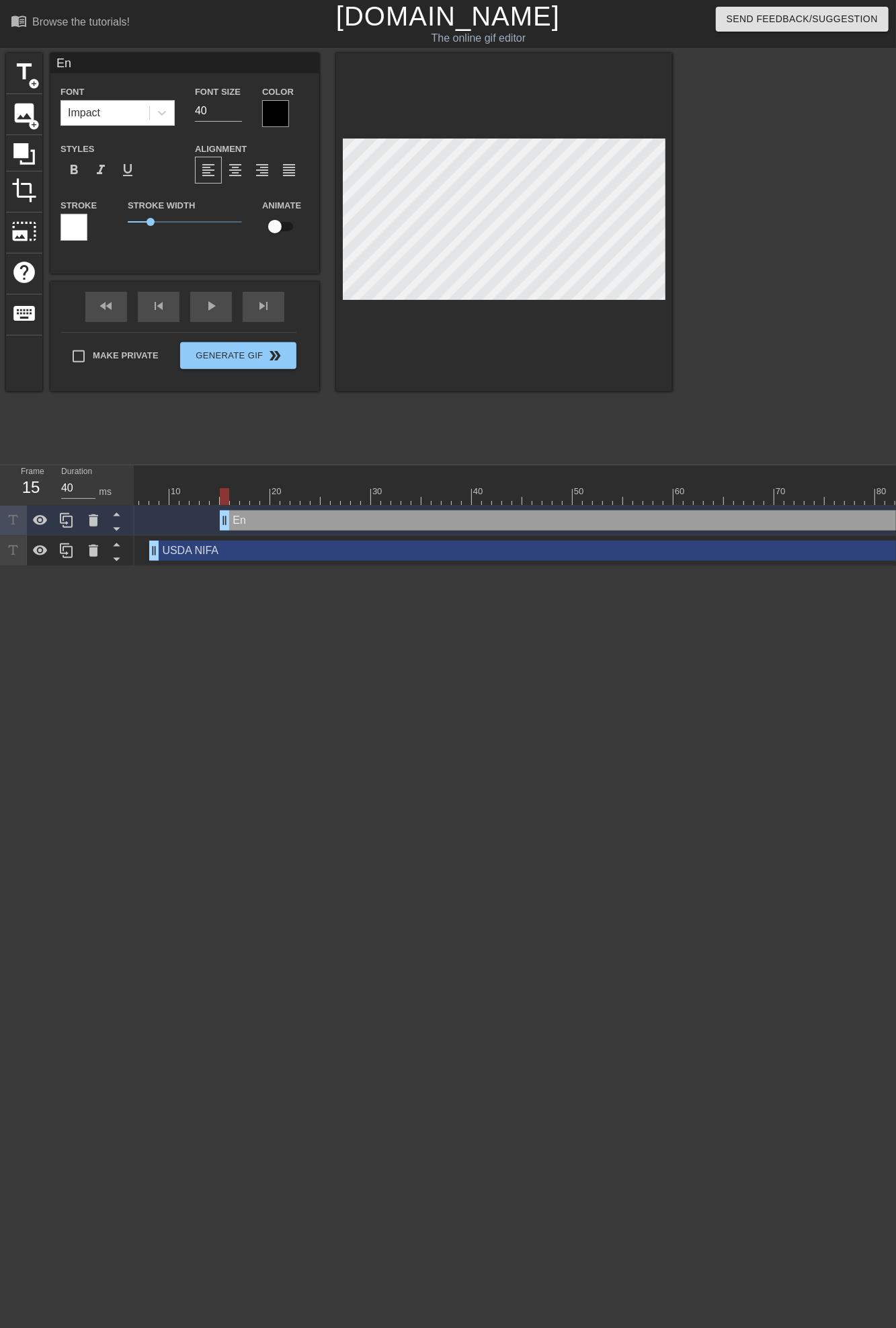 type on "Ene" 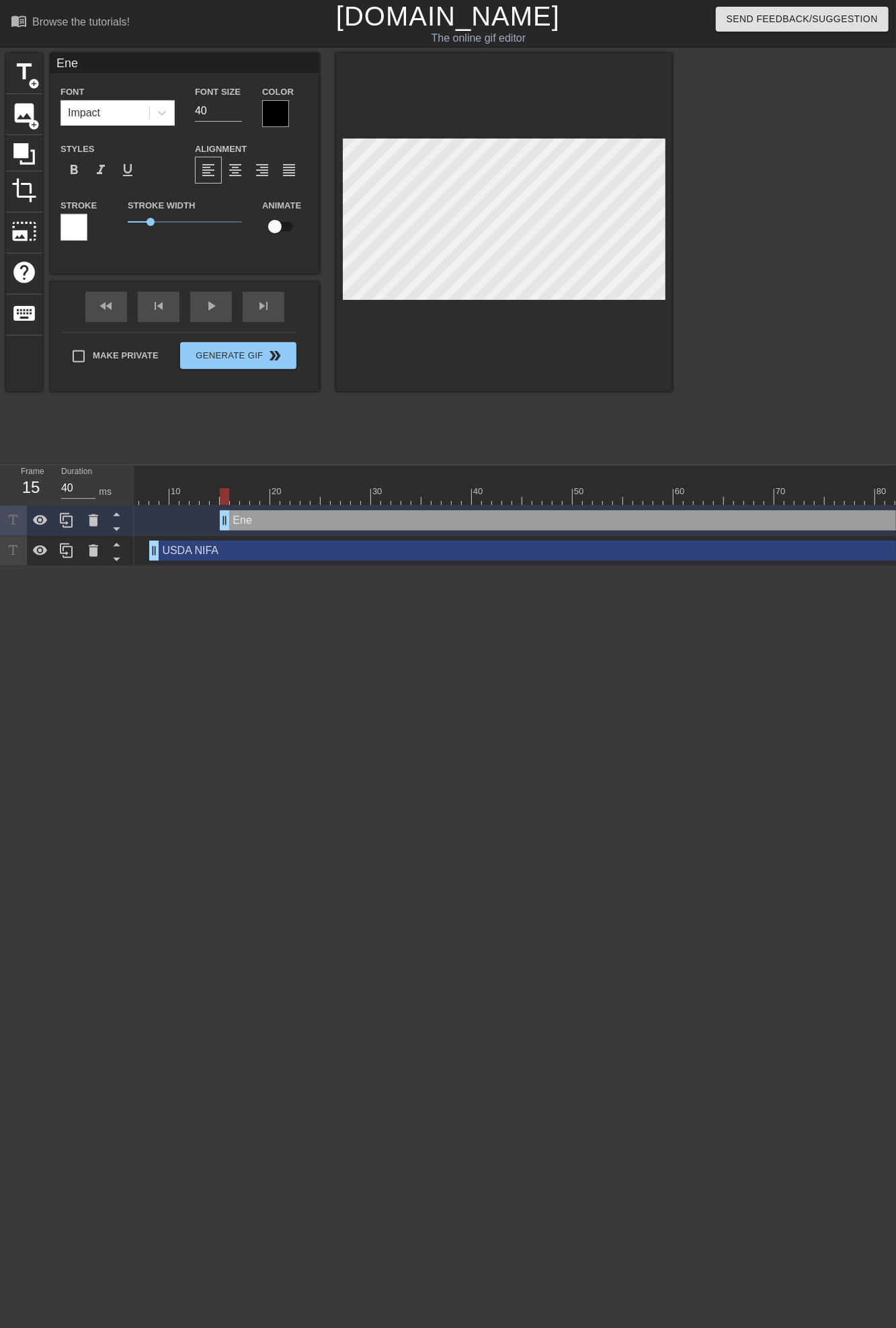 type on "Ener" 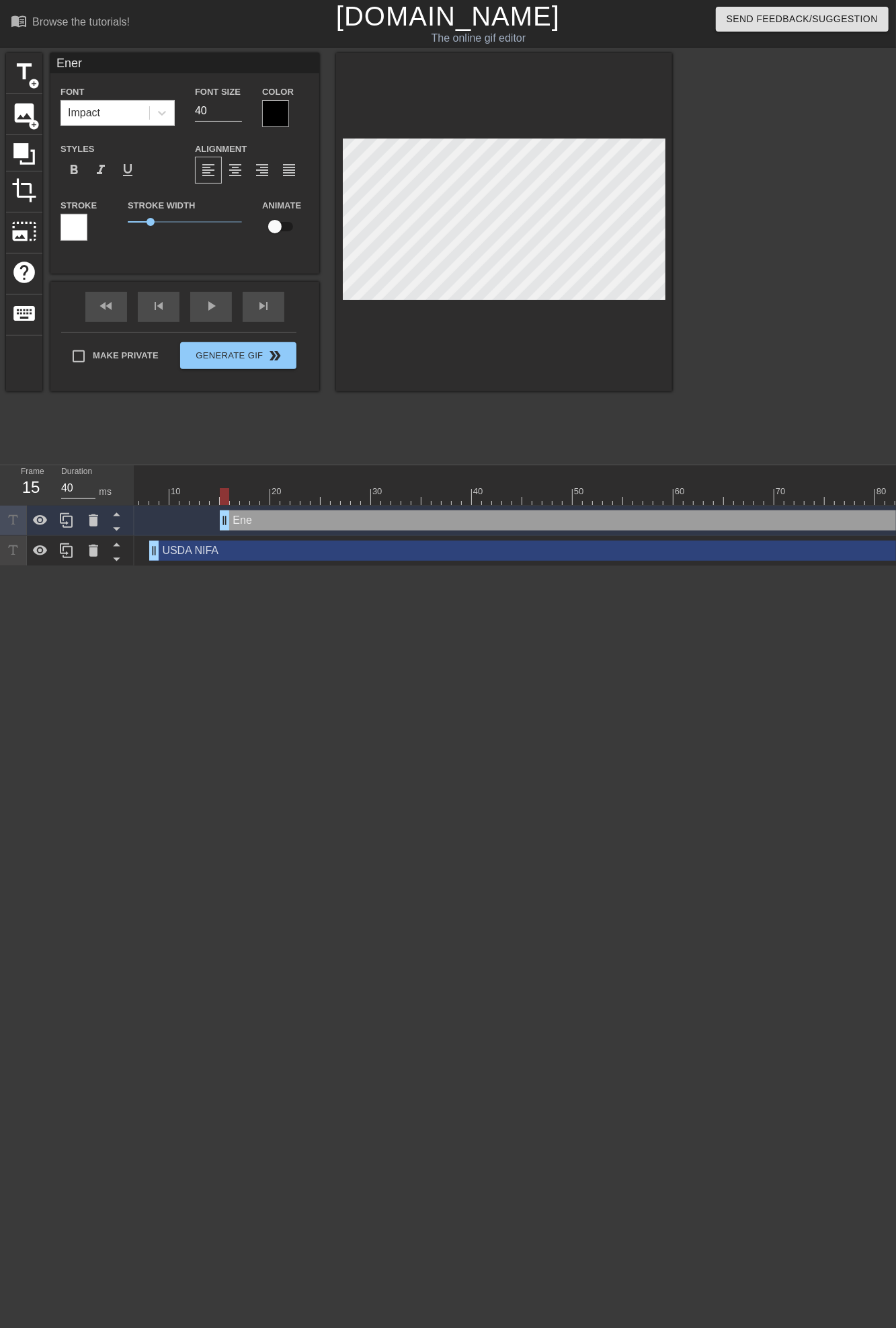 type on "Ener" 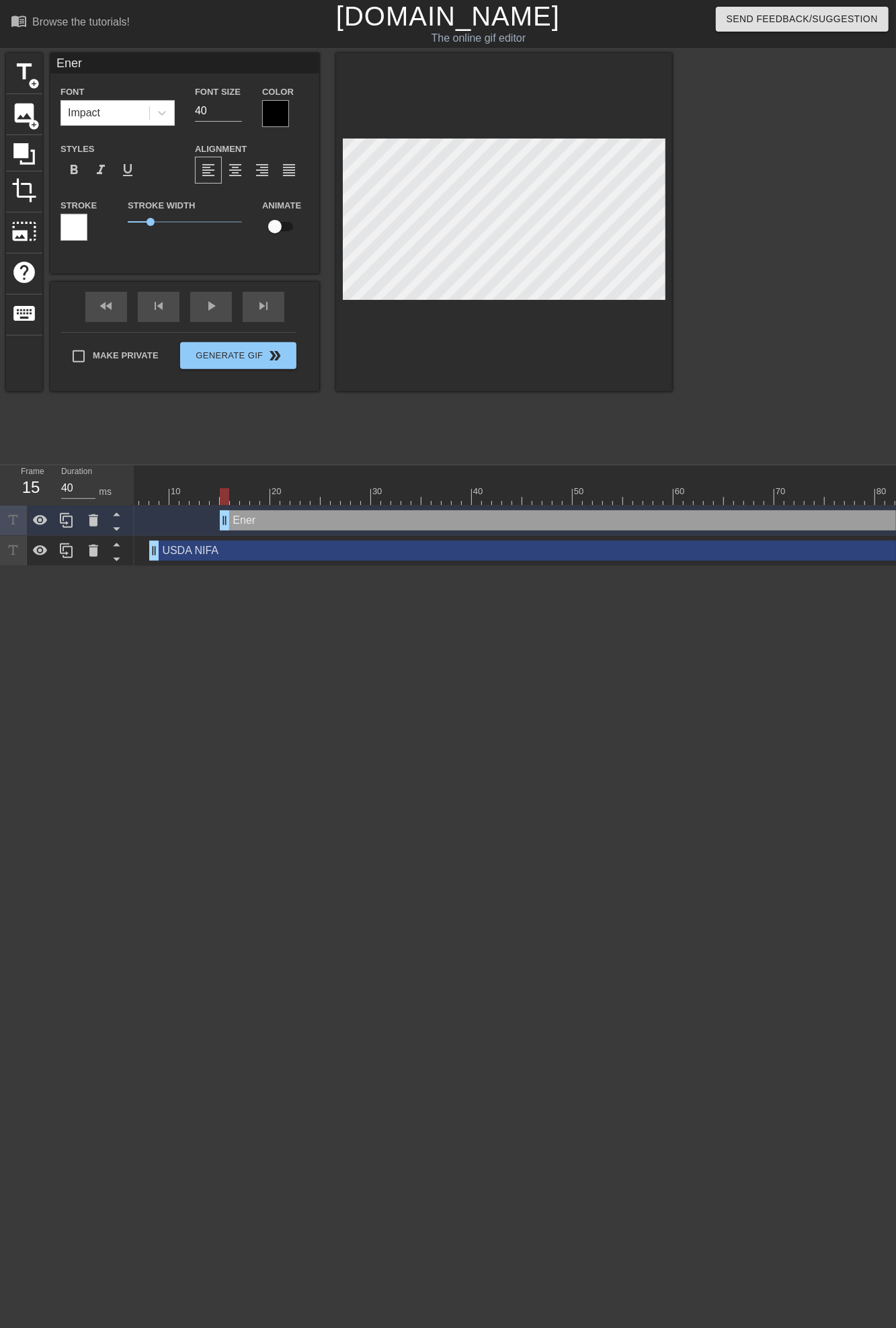 type on "Energ" 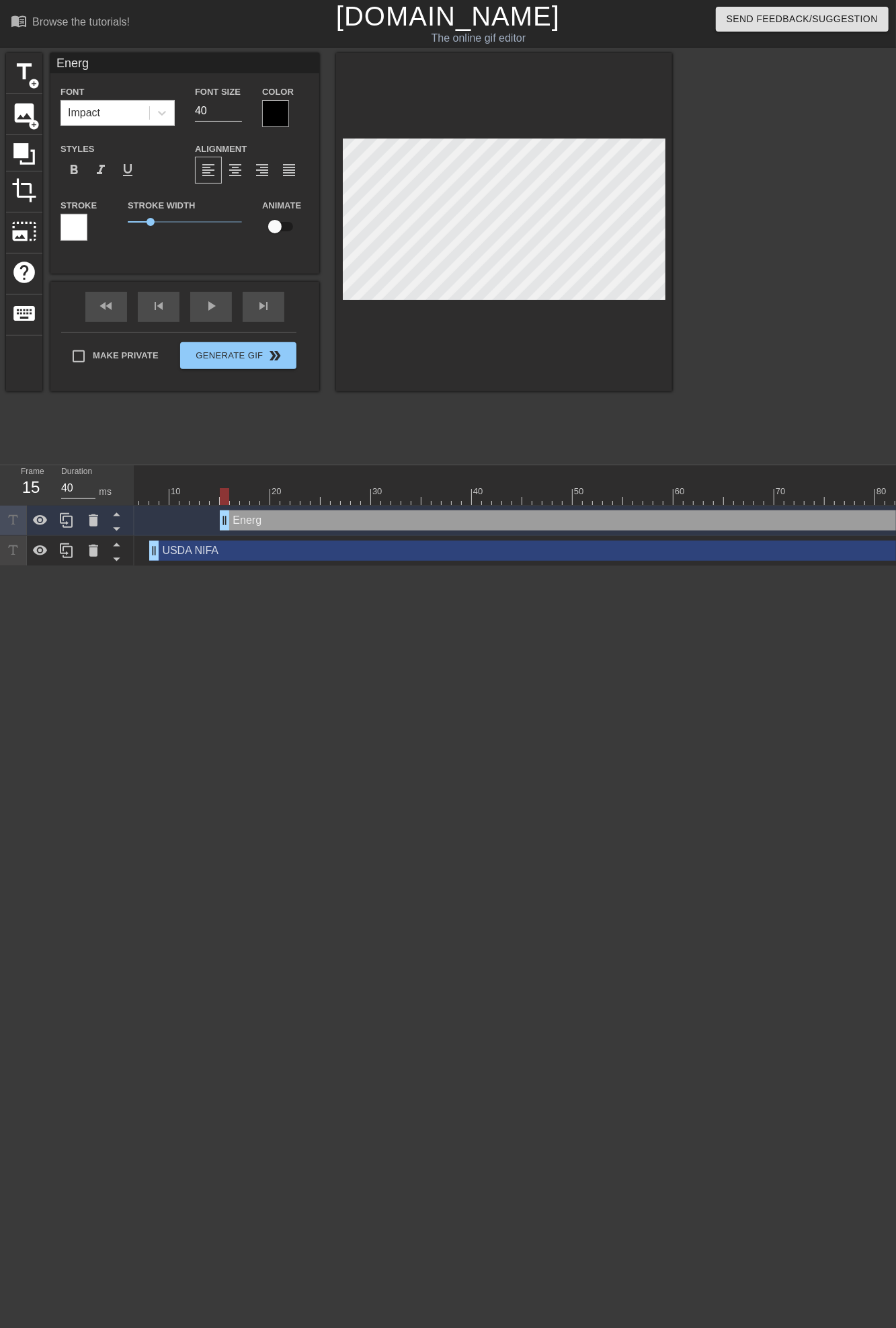 type on "Energy" 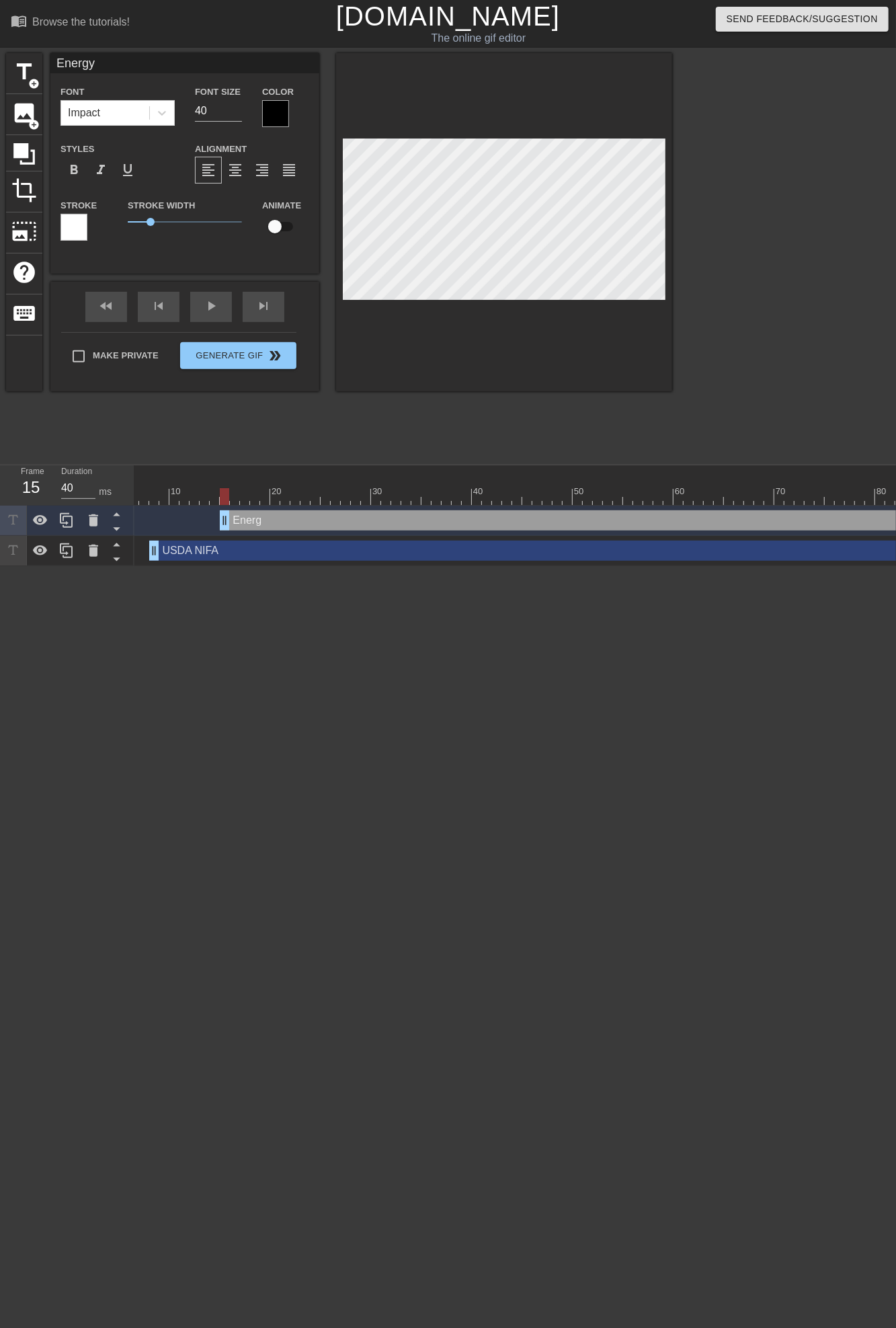 type on "Energy" 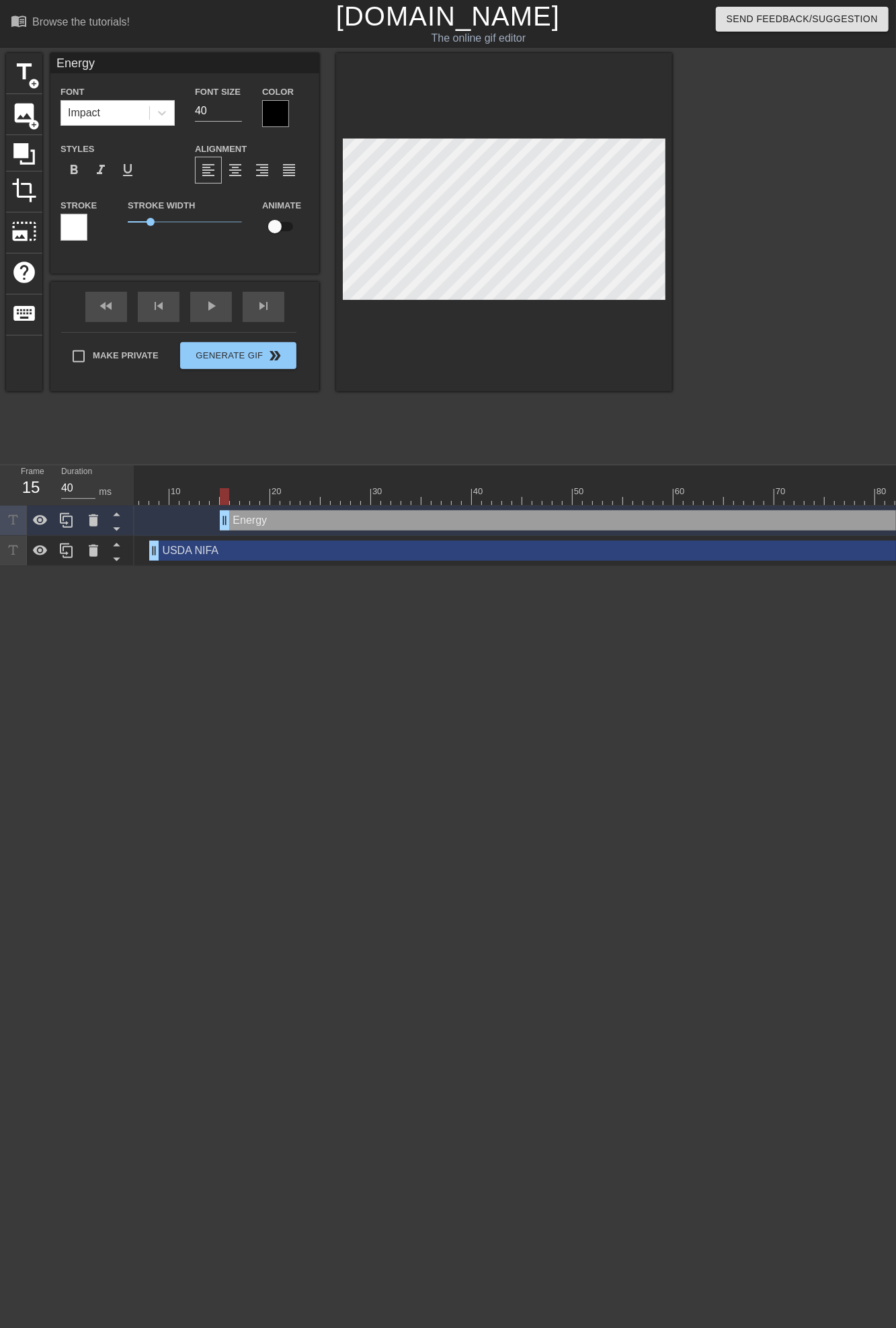 type on "Energy V" 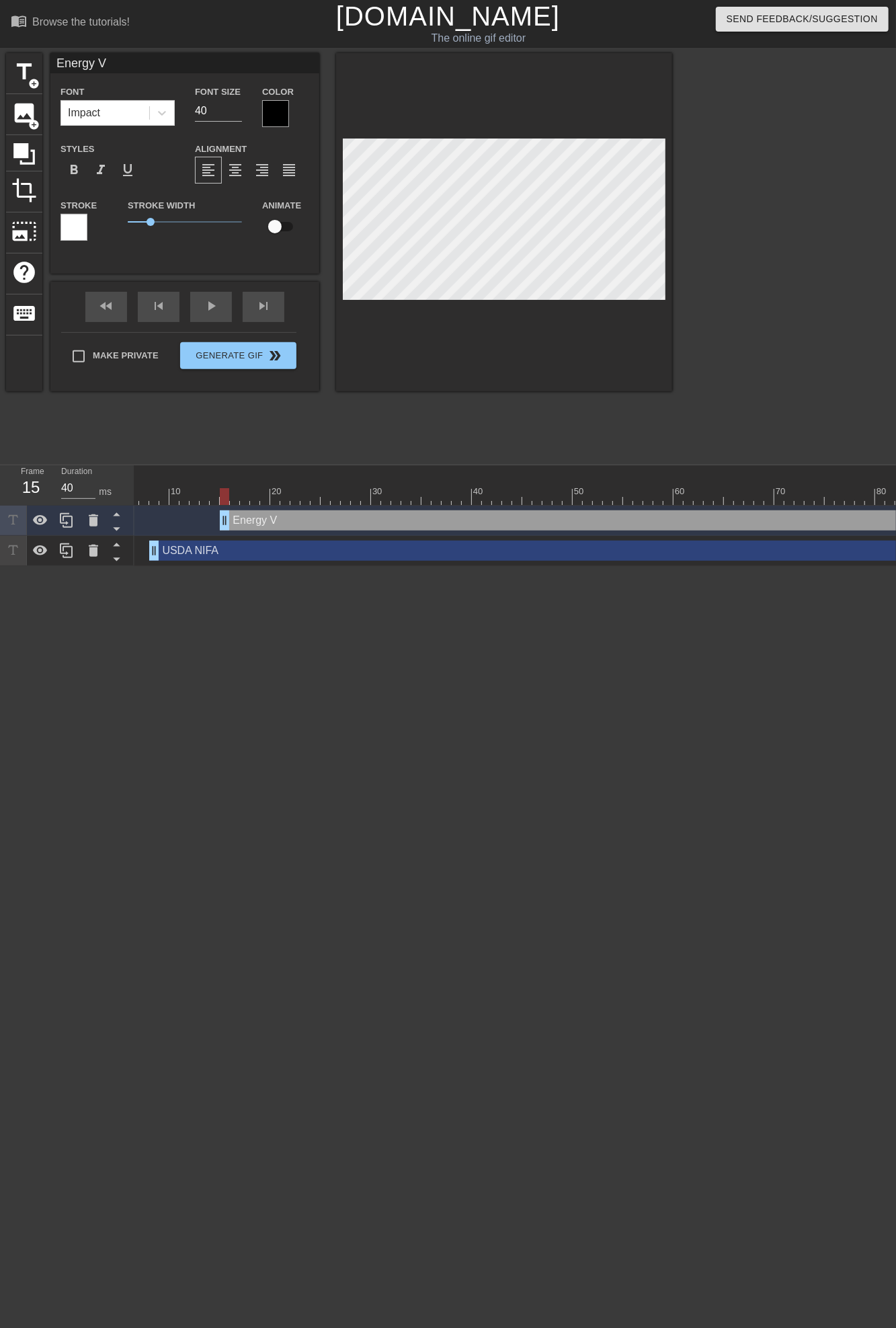 type on "Energy VA" 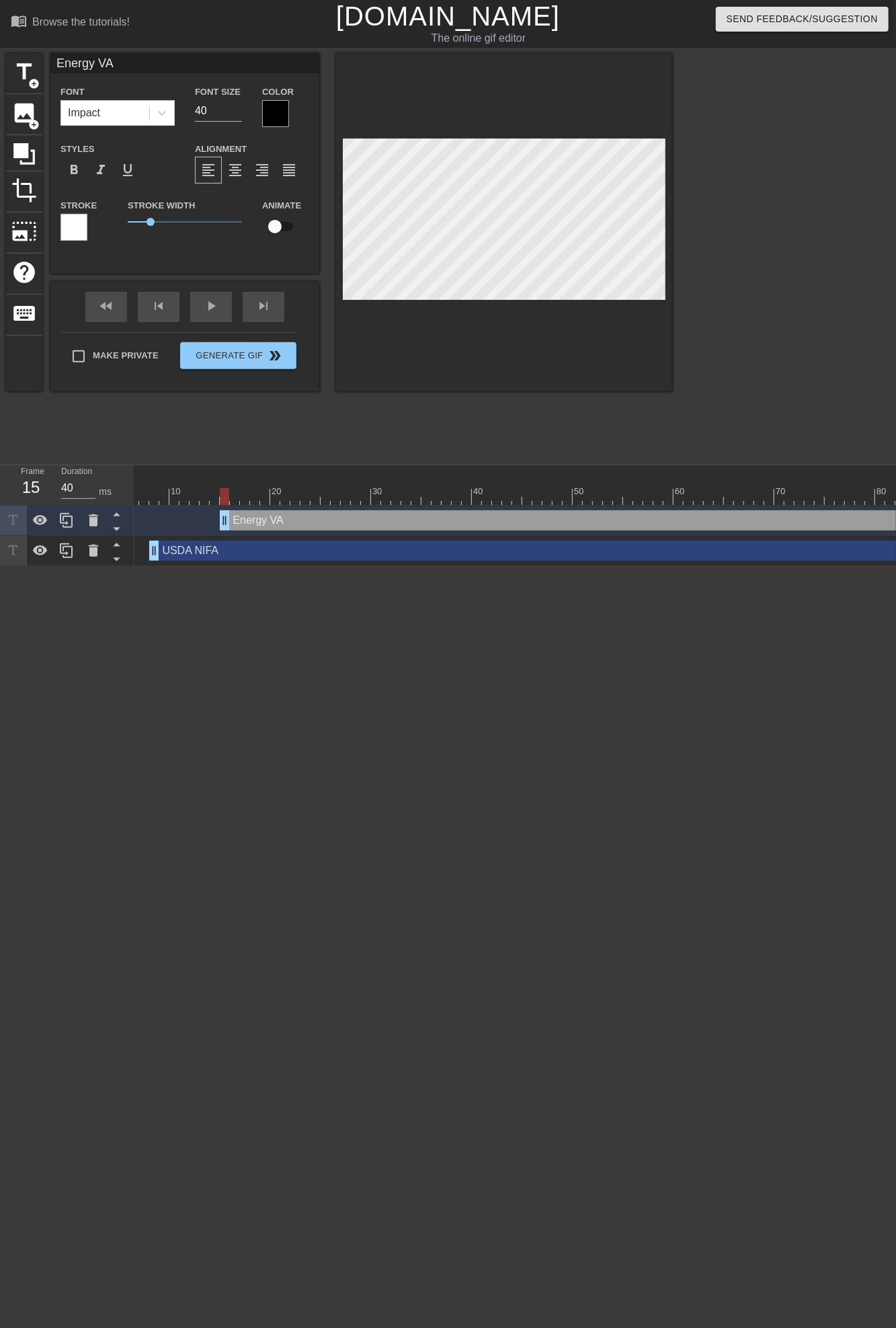 type on "Energy VAm" 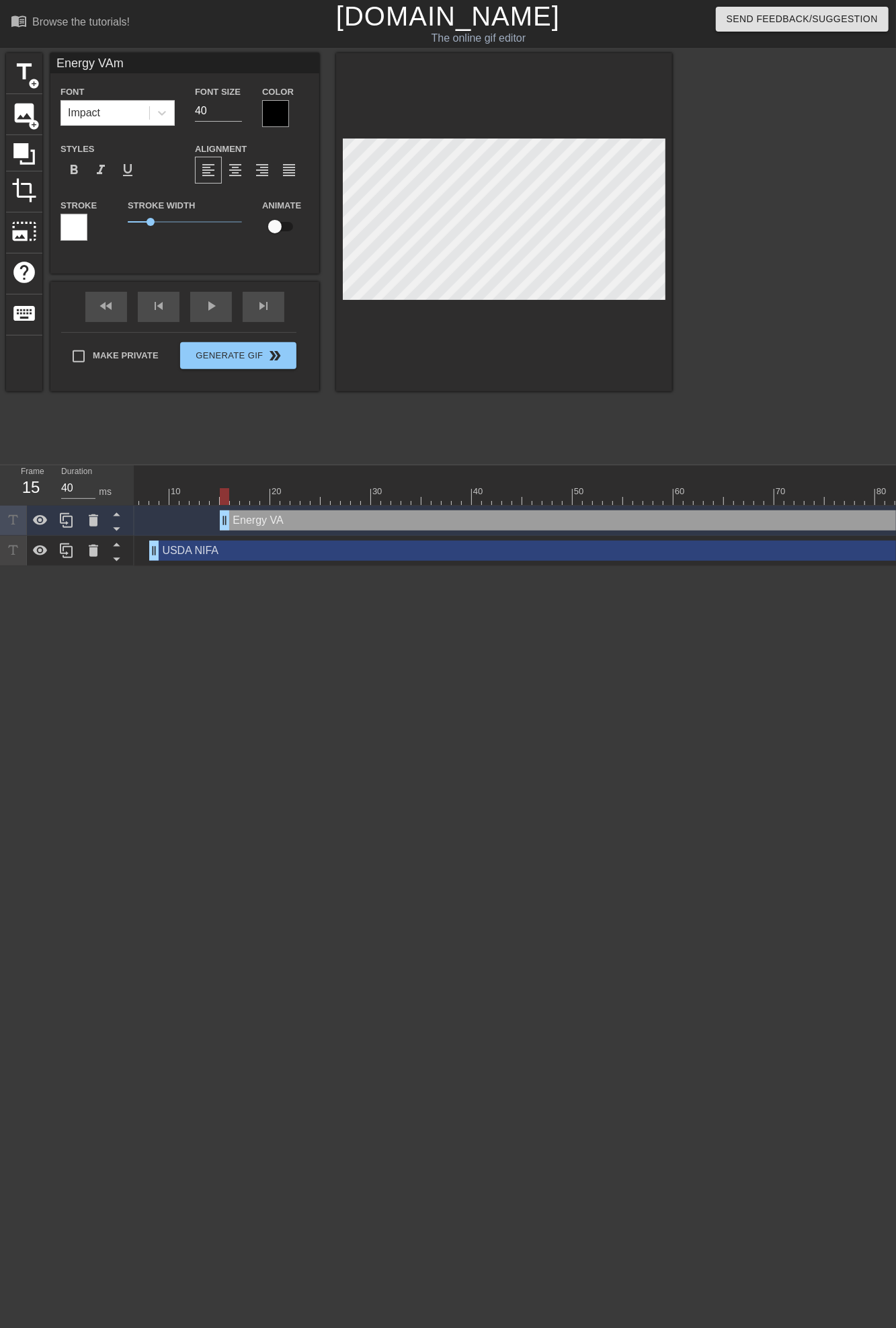 type on "Energy VAmp" 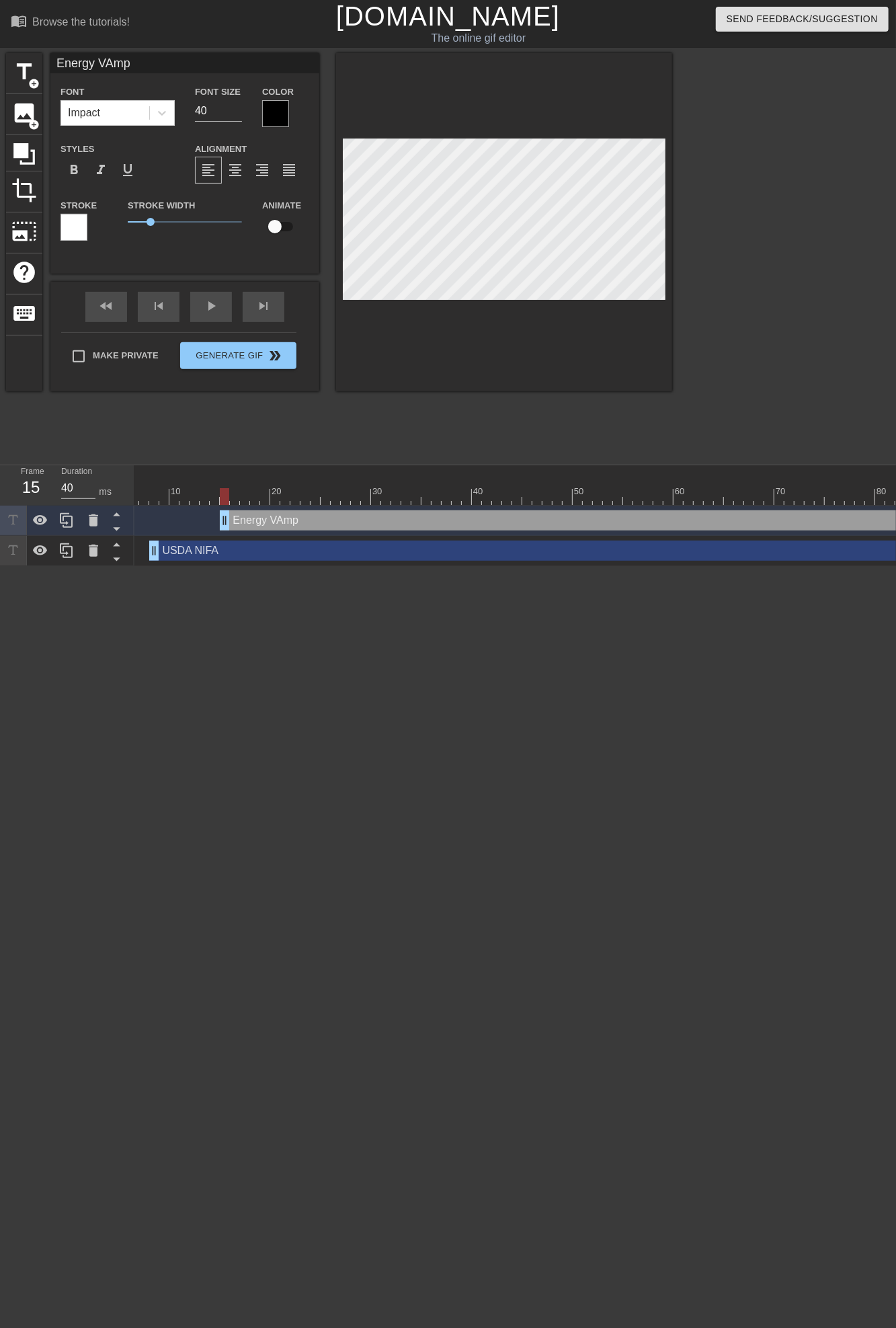 type on "Energy VAmpi" 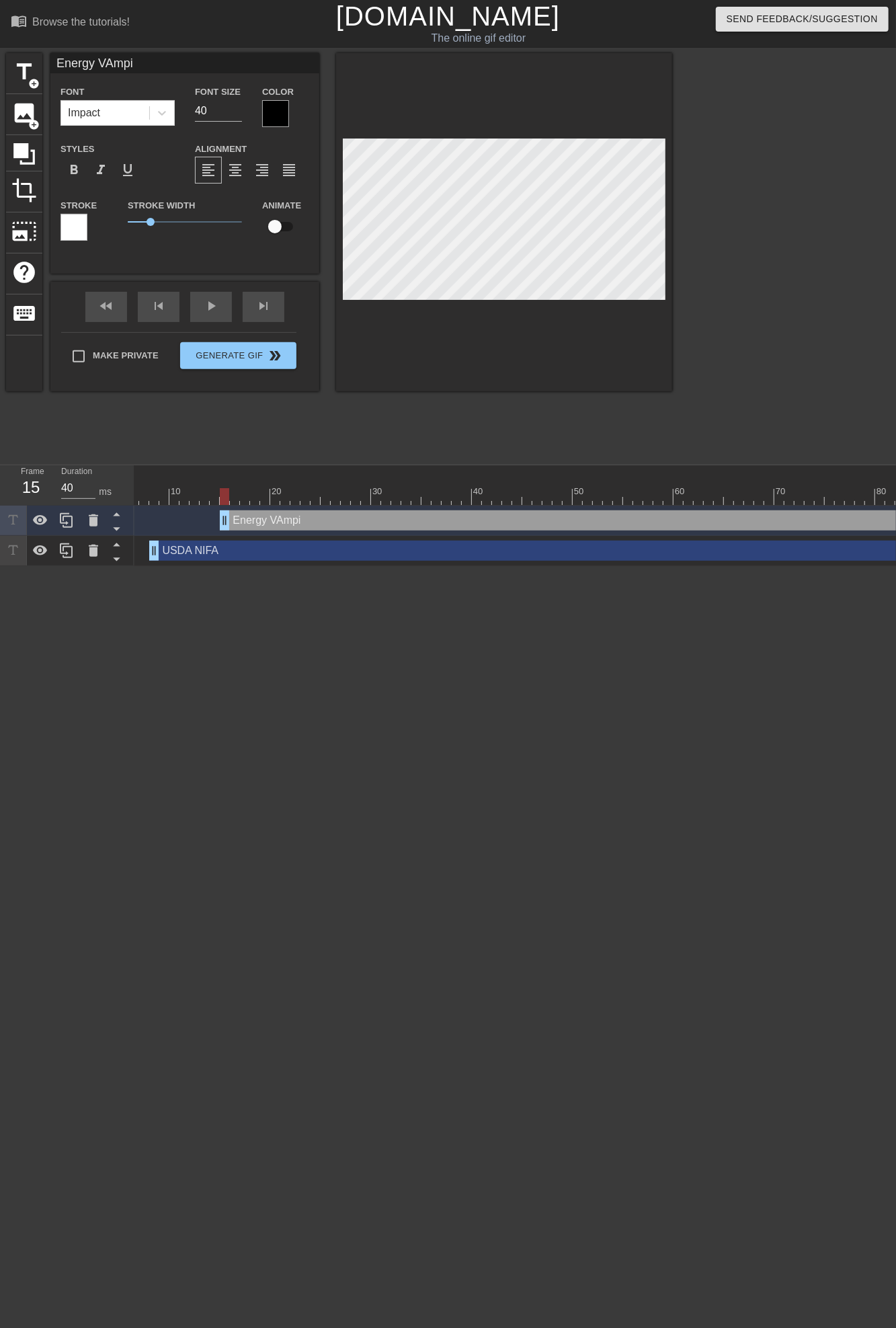 type on "Energy VAmpir" 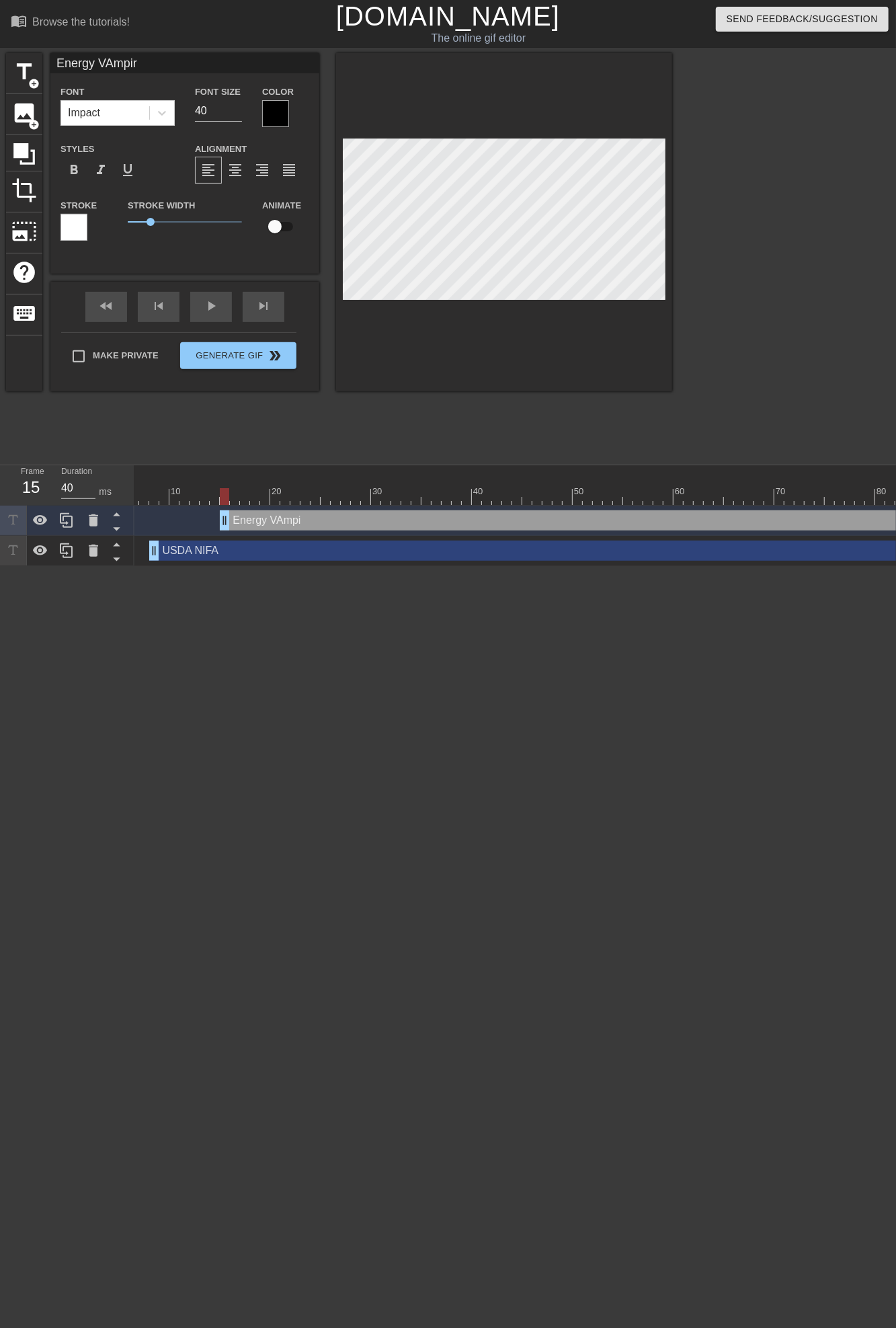 type on "Energy VAmpire" 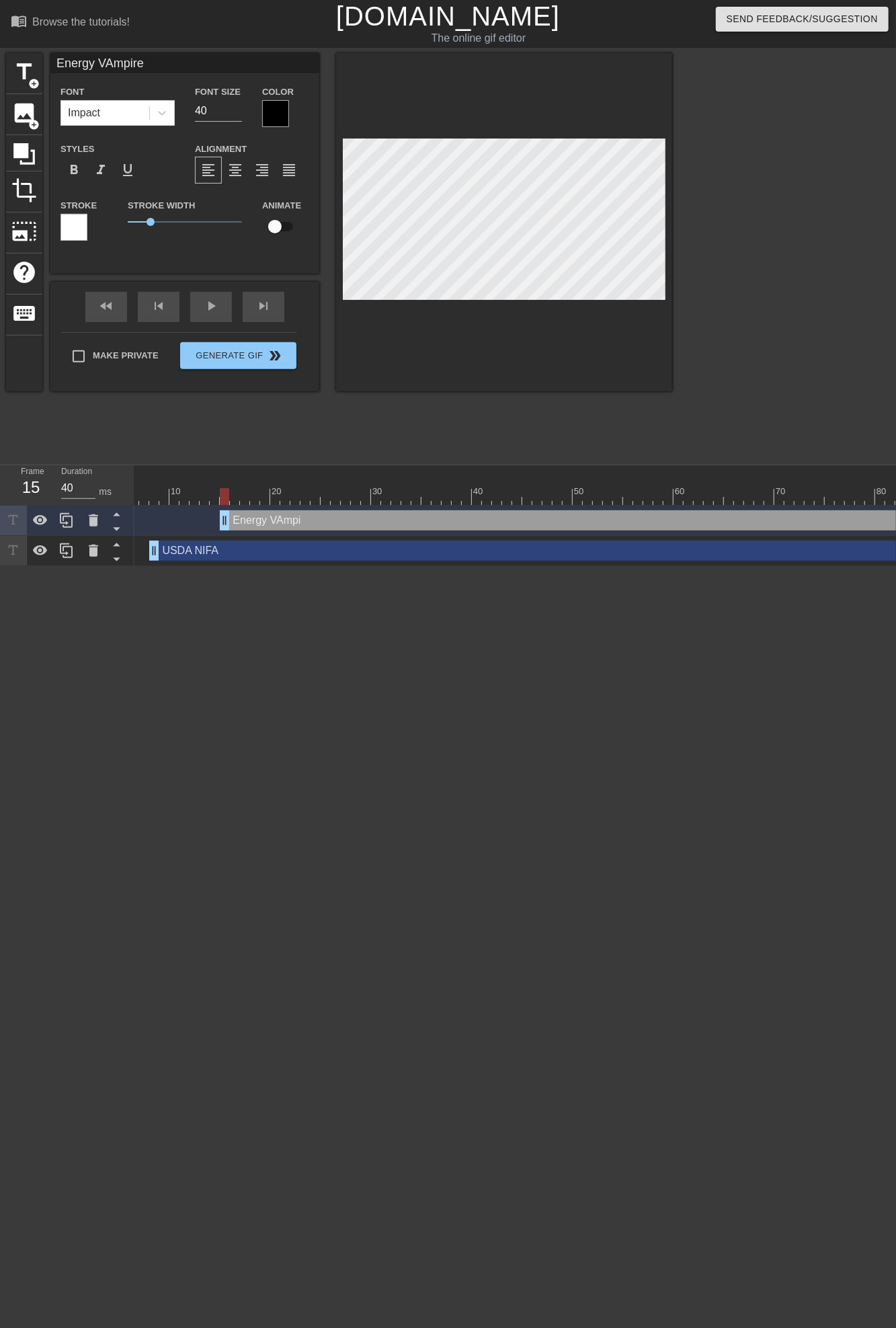 scroll, scrollTop: 2, scrollLeft: 5, axis: both 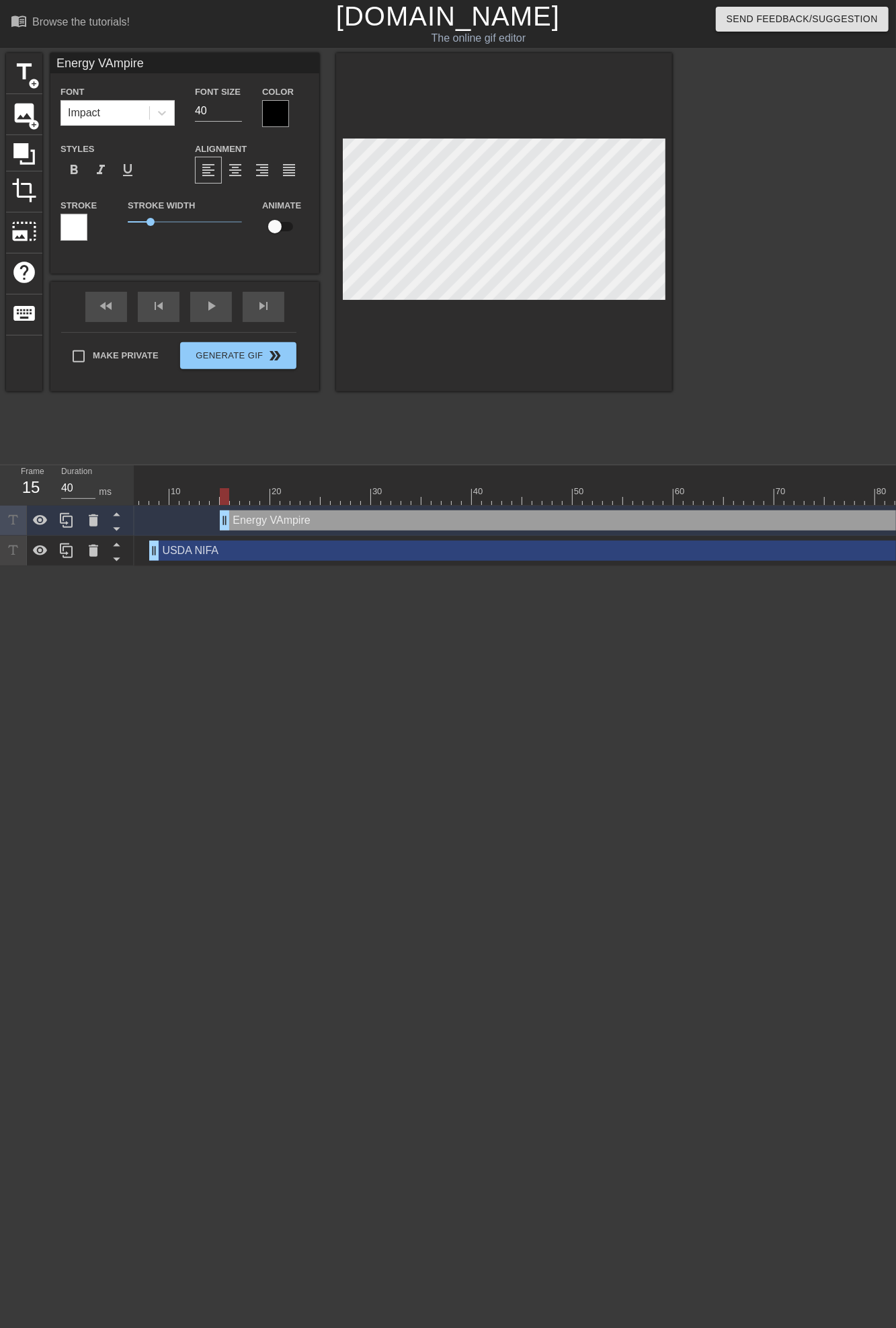 type on "Energy VAmpire" 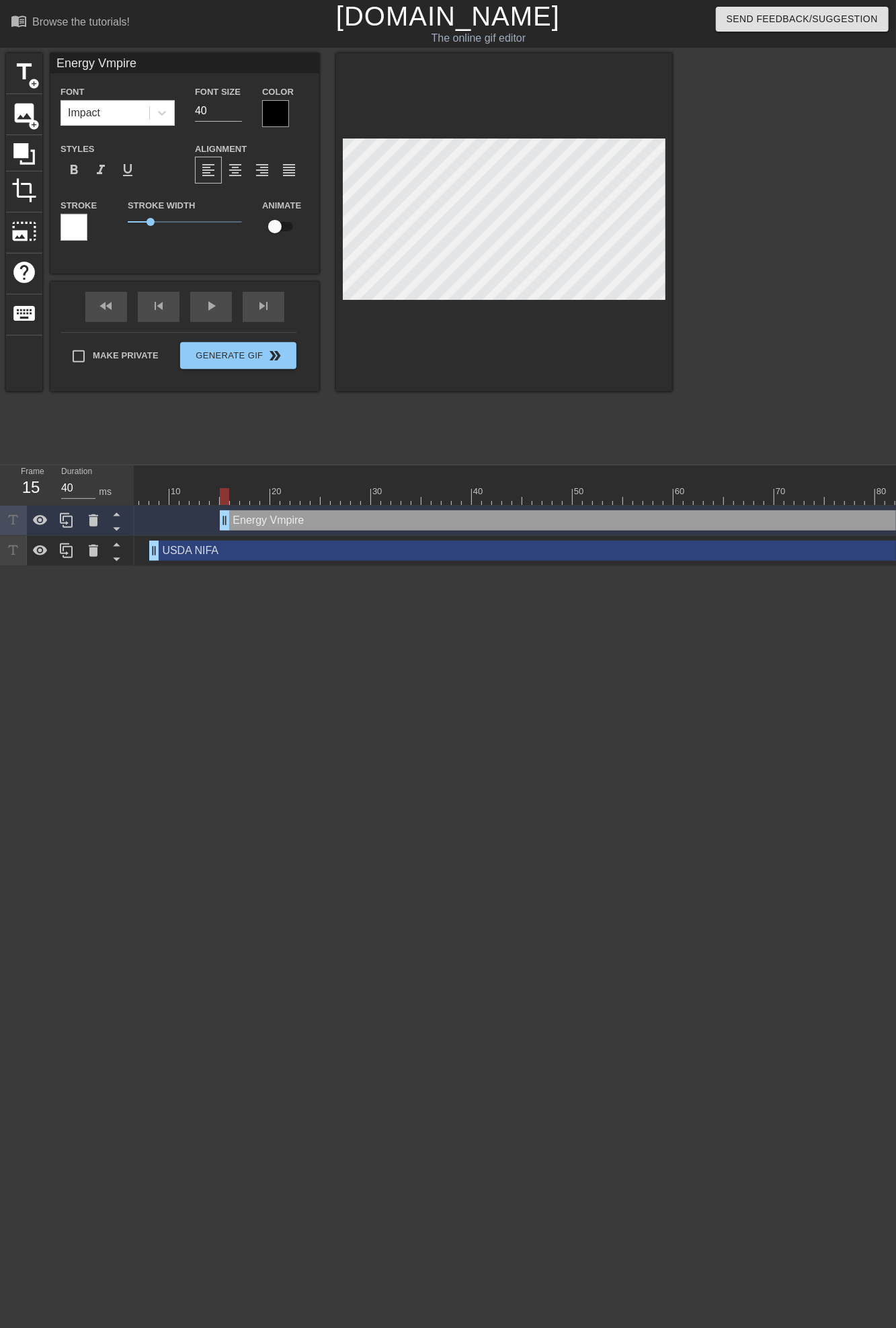 scroll, scrollTop: 2, scrollLeft: 4, axis: both 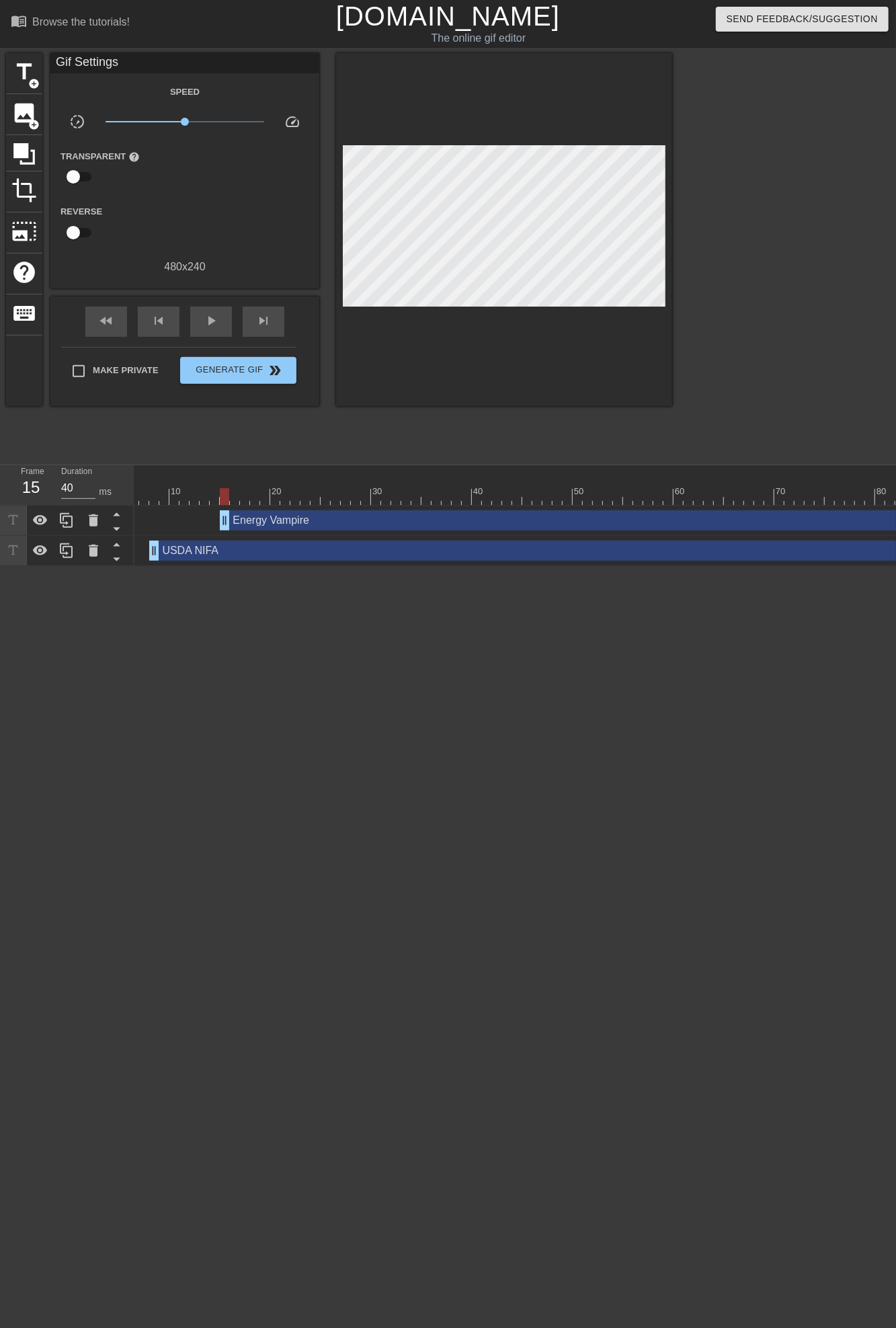 click at bounding box center (789, 255) 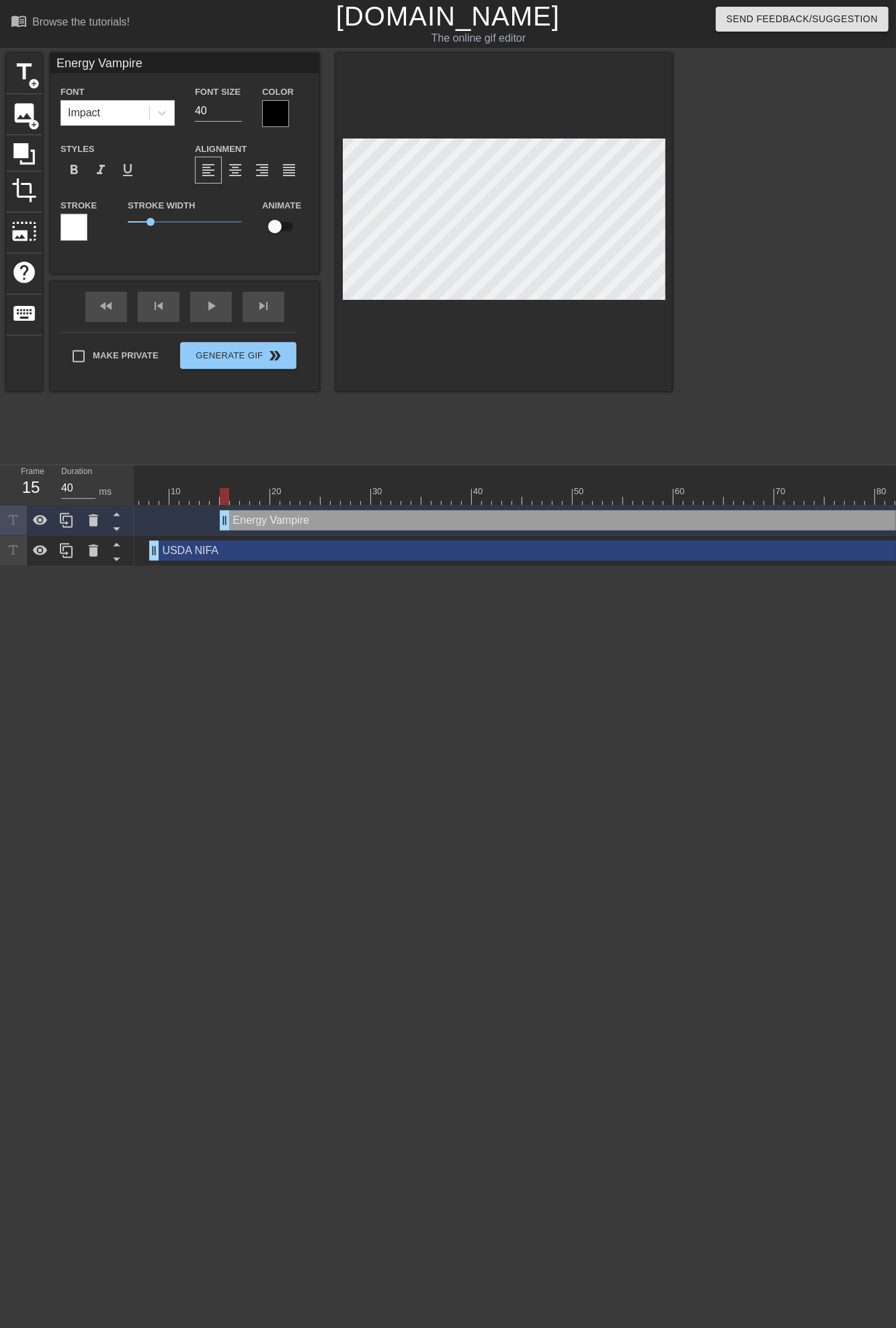 scroll, scrollTop: 2, scrollLeft: 3, axis: both 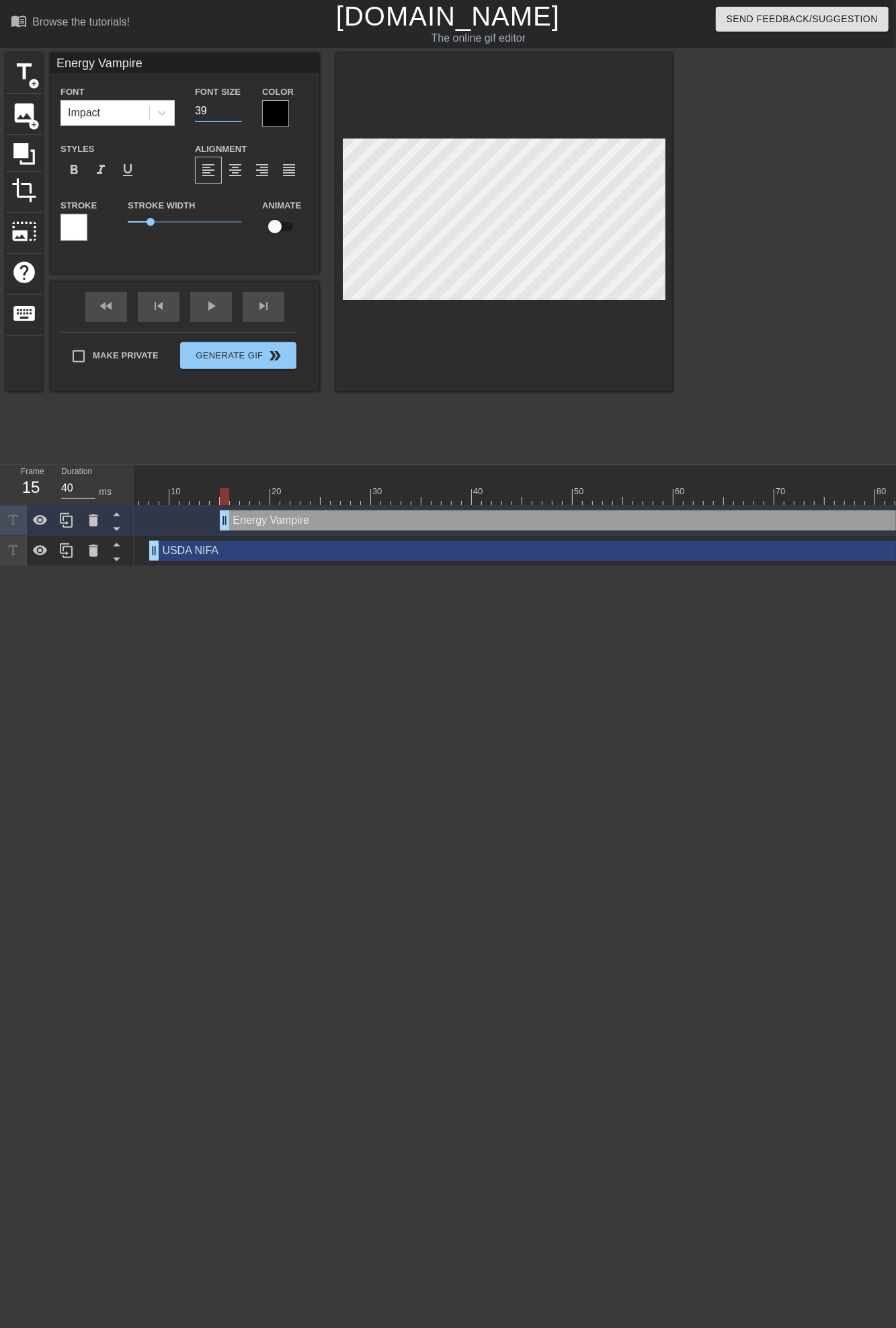 click on "39" at bounding box center (218, 111) 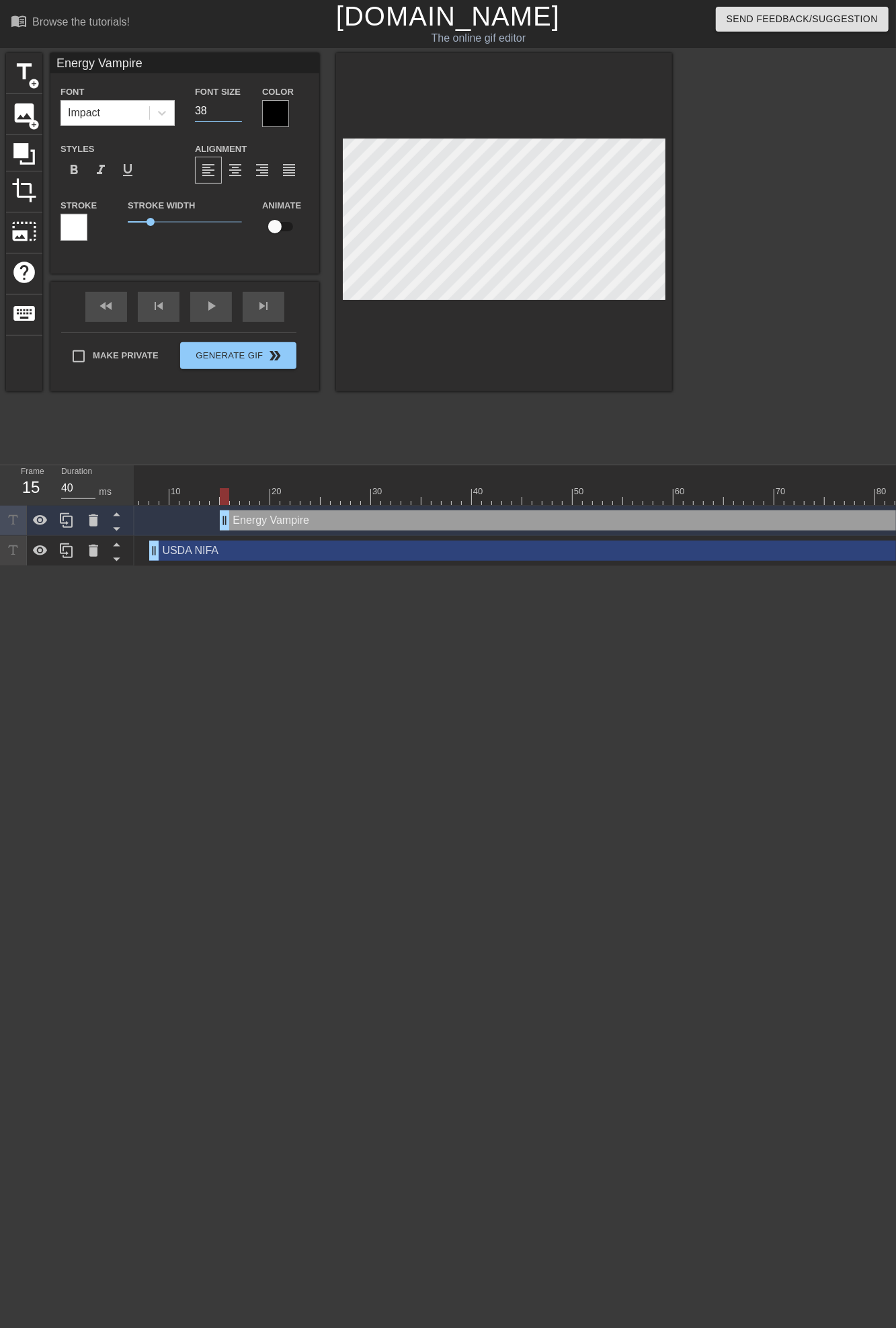 click on "38" at bounding box center [218, 111] 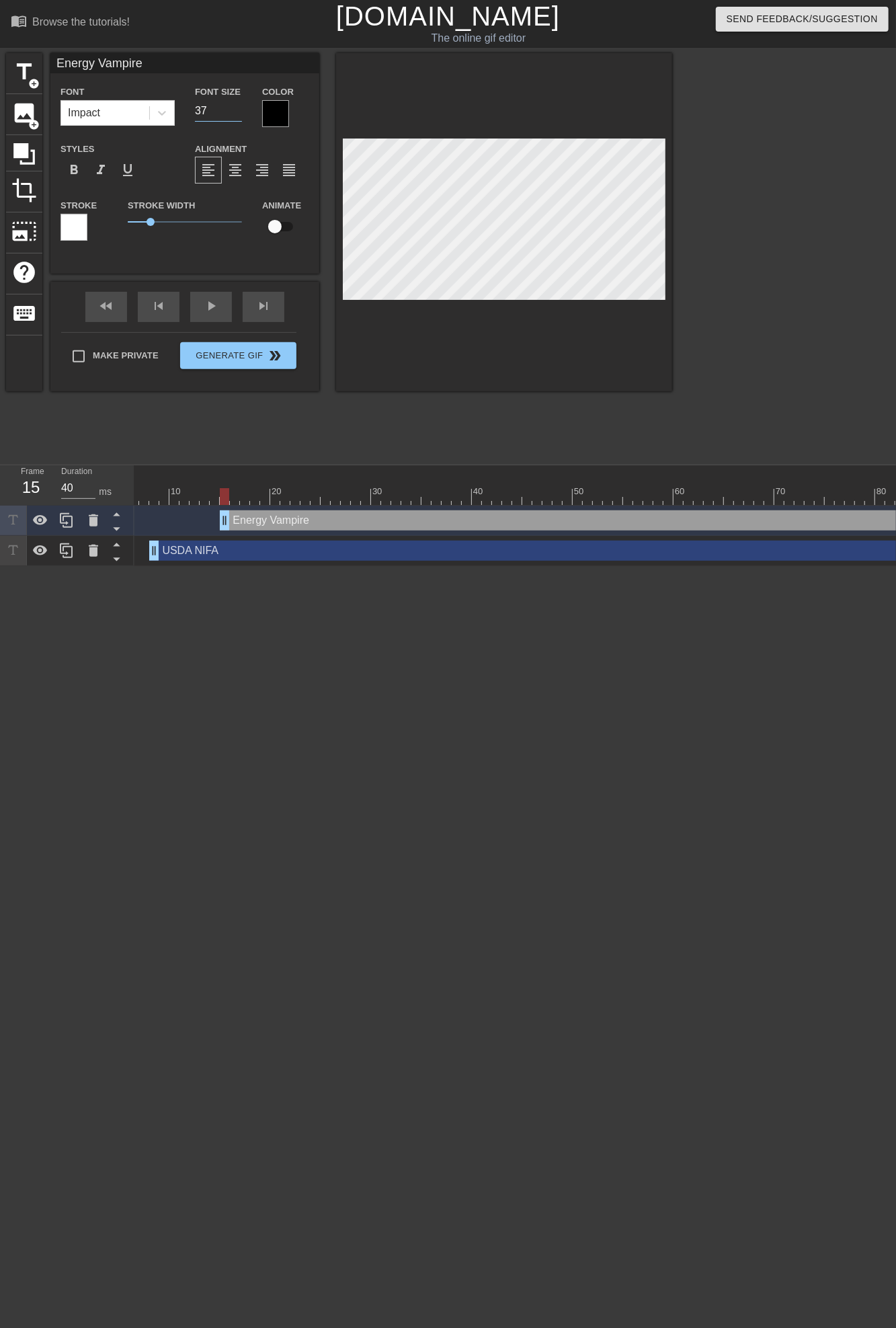 click on "37" at bounding box center [218, 111] 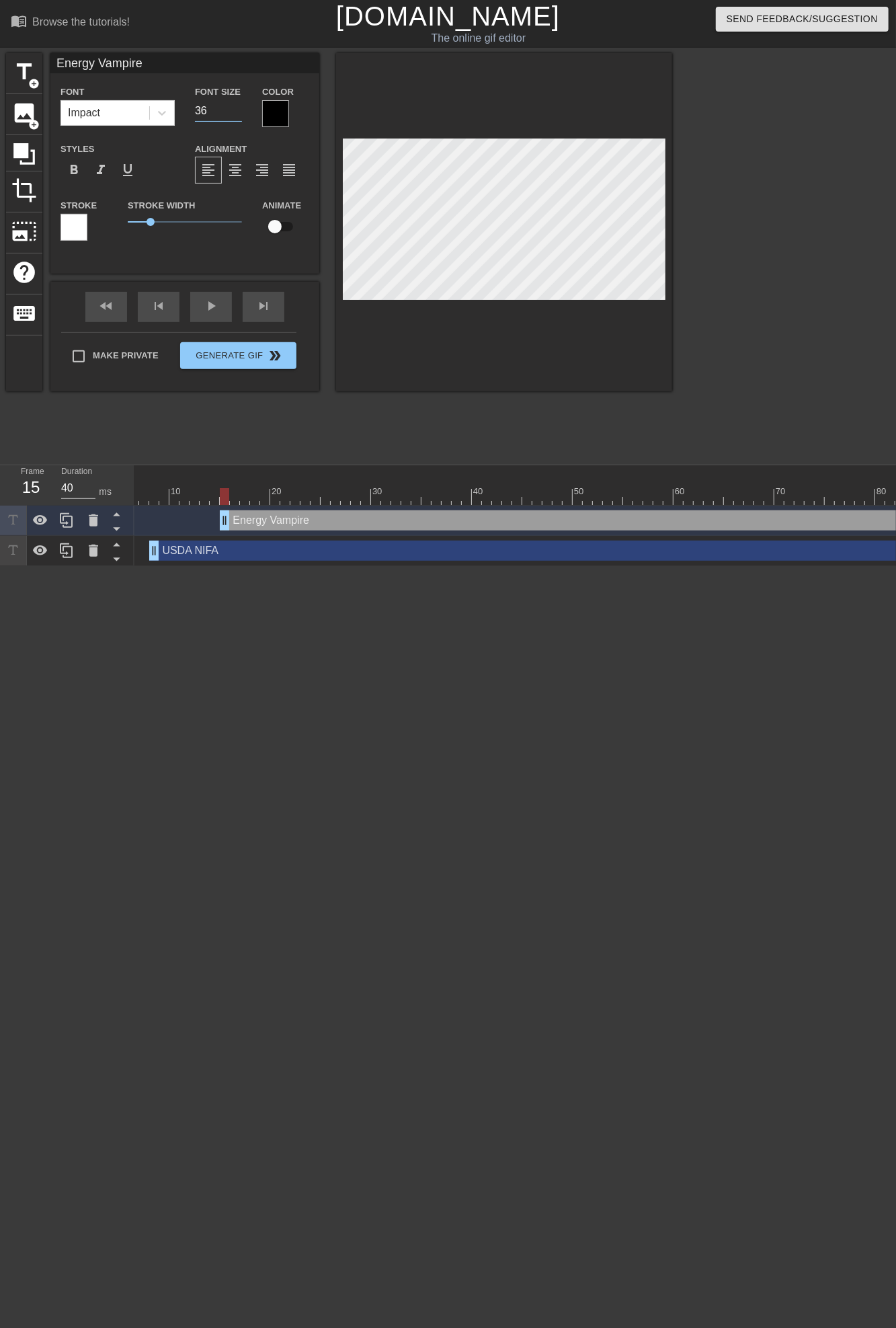 click on "36" at bounding box center [218, 111] 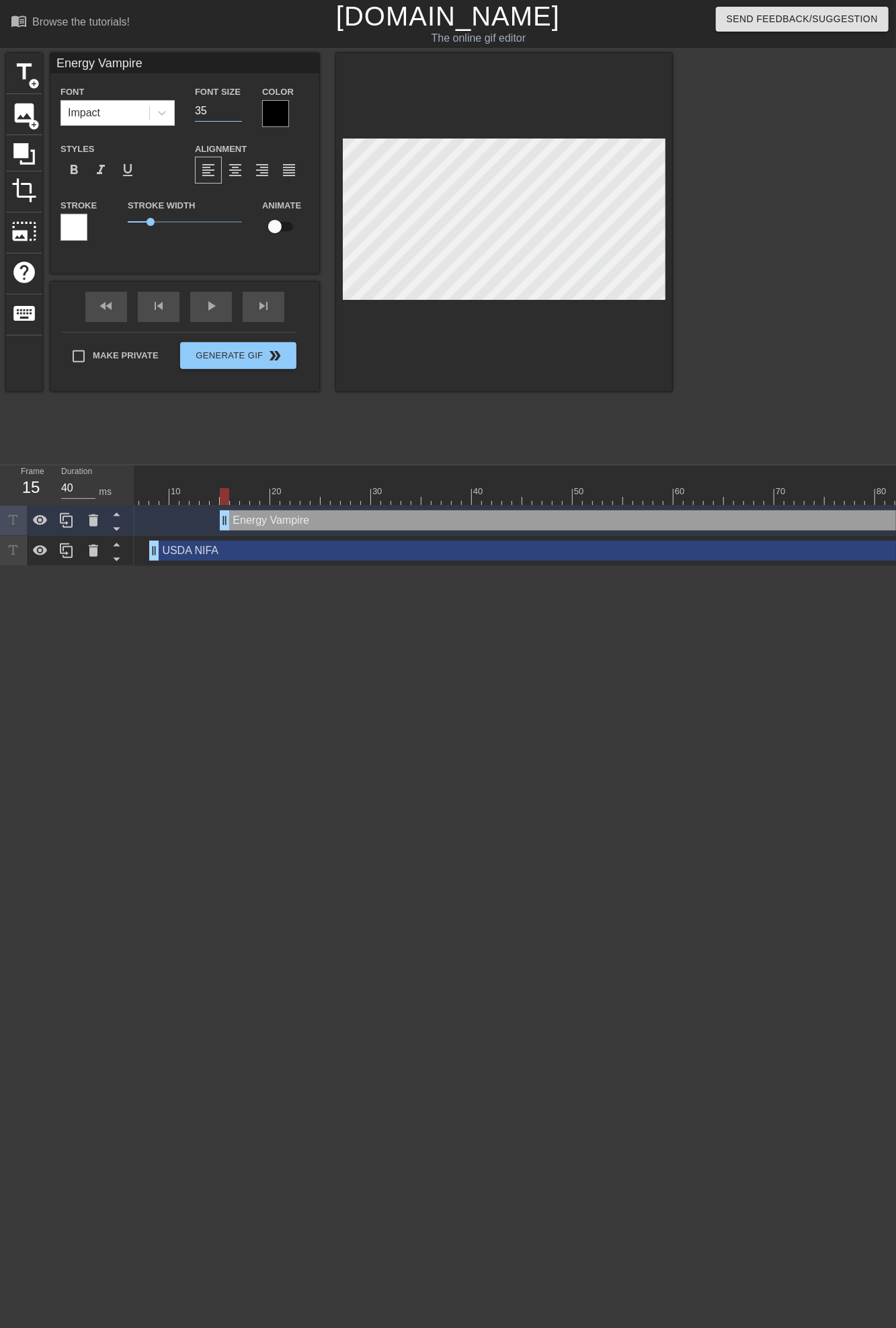 click on "35" at bounding box center [218, 111] 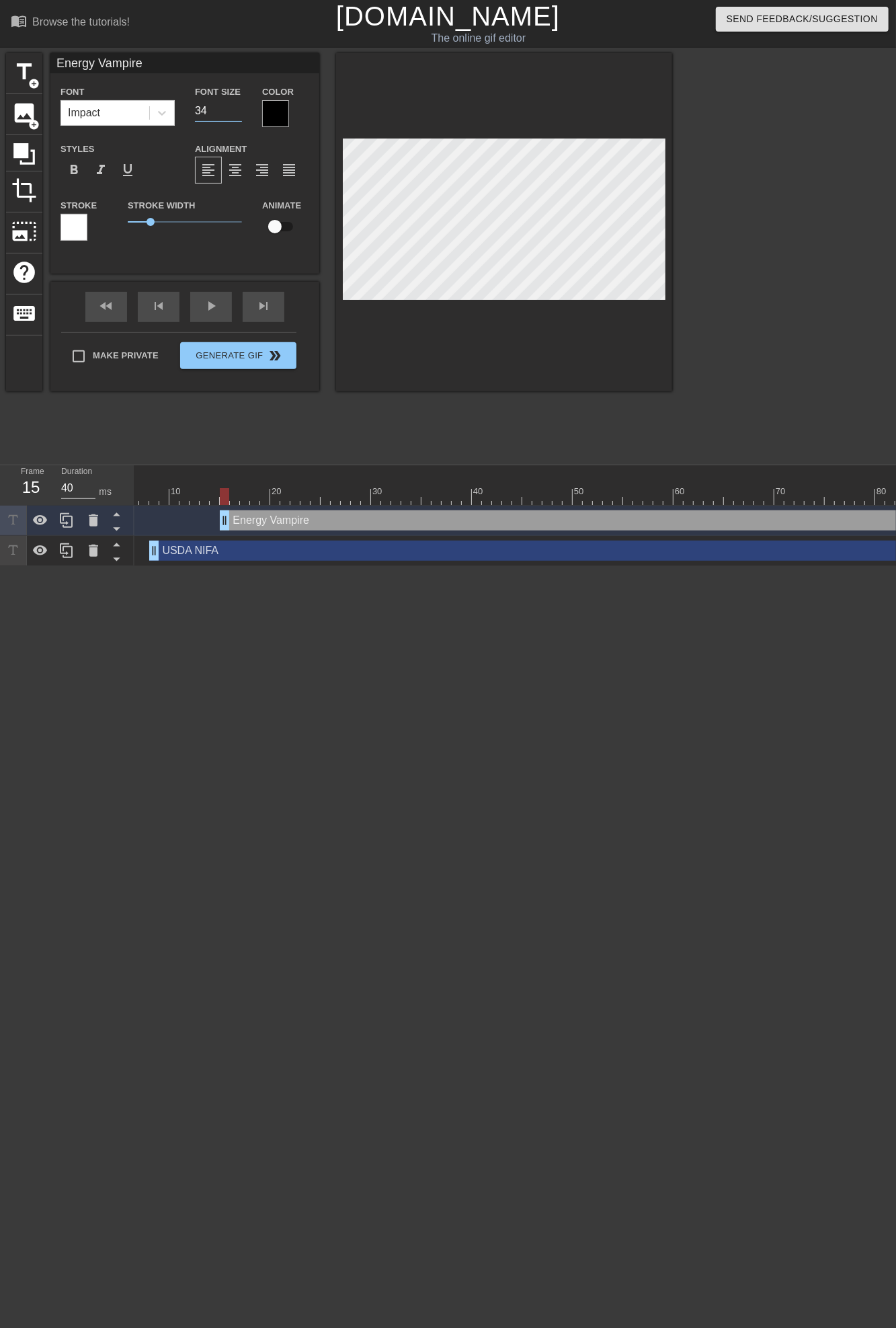 click on "34" at bounding box center (218, 111) 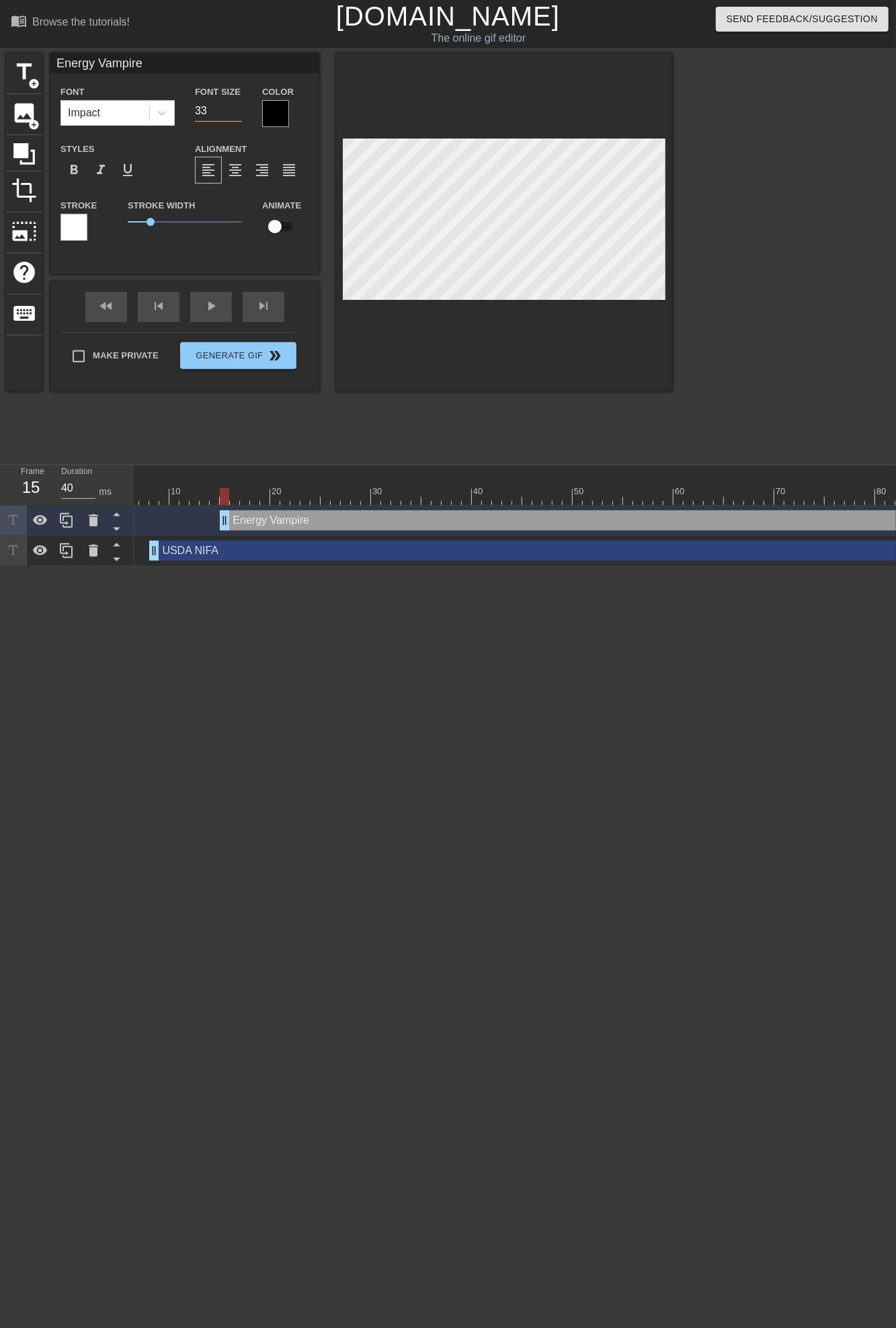 click on "33" at bounding box center [218, 111] 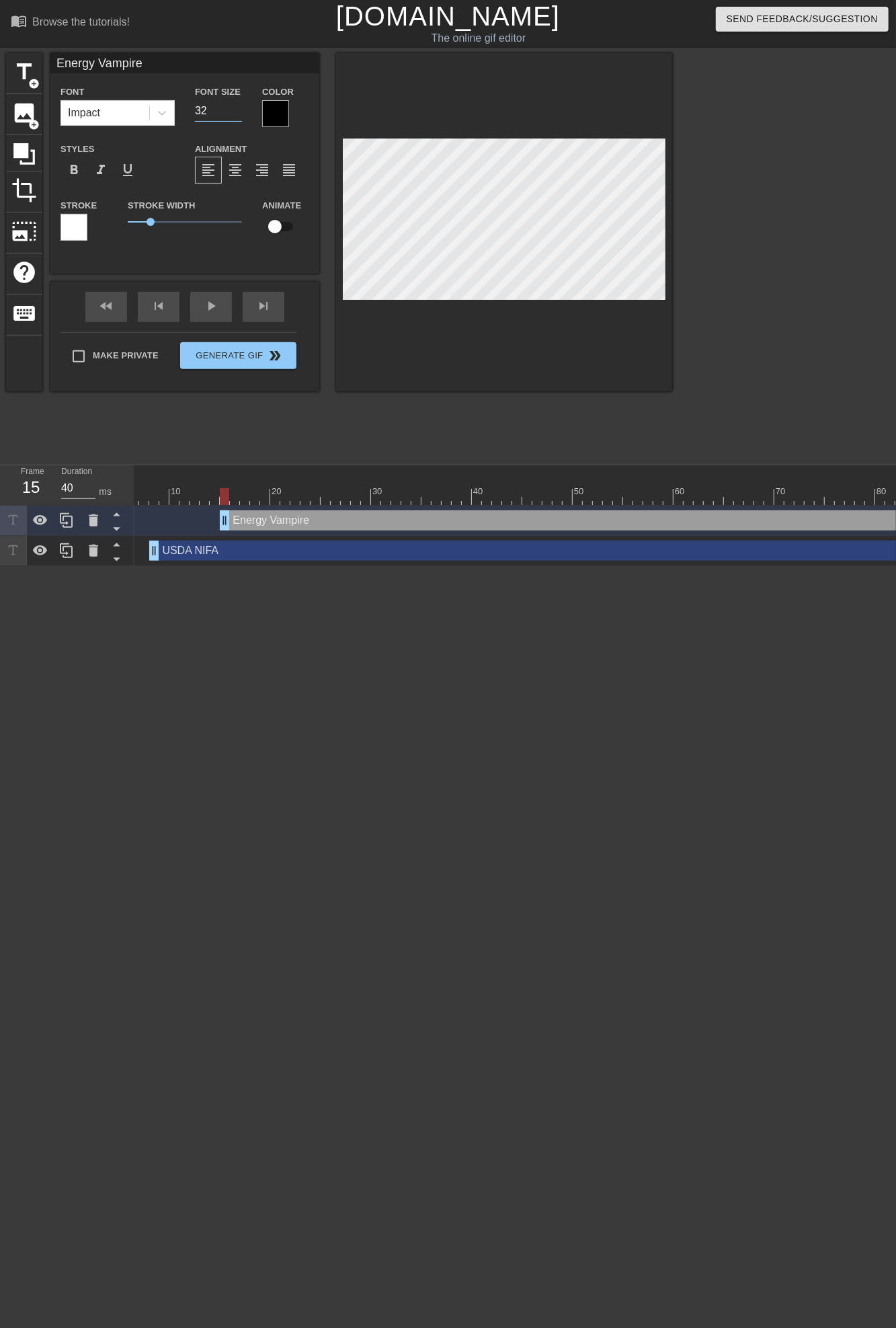 click on "32" at bounding box center [218, 111] 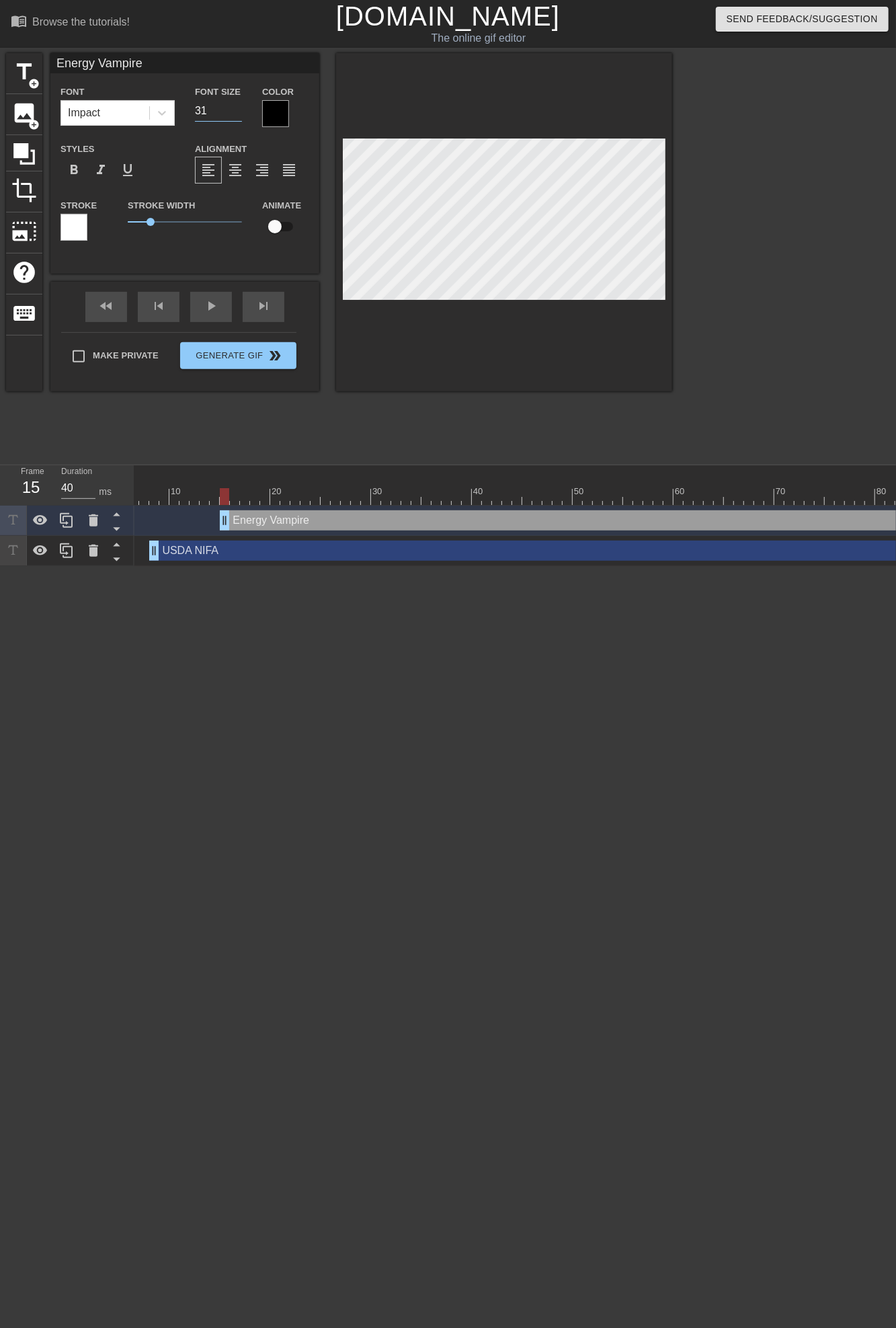 click on "31" at bounding box center (218, 111) 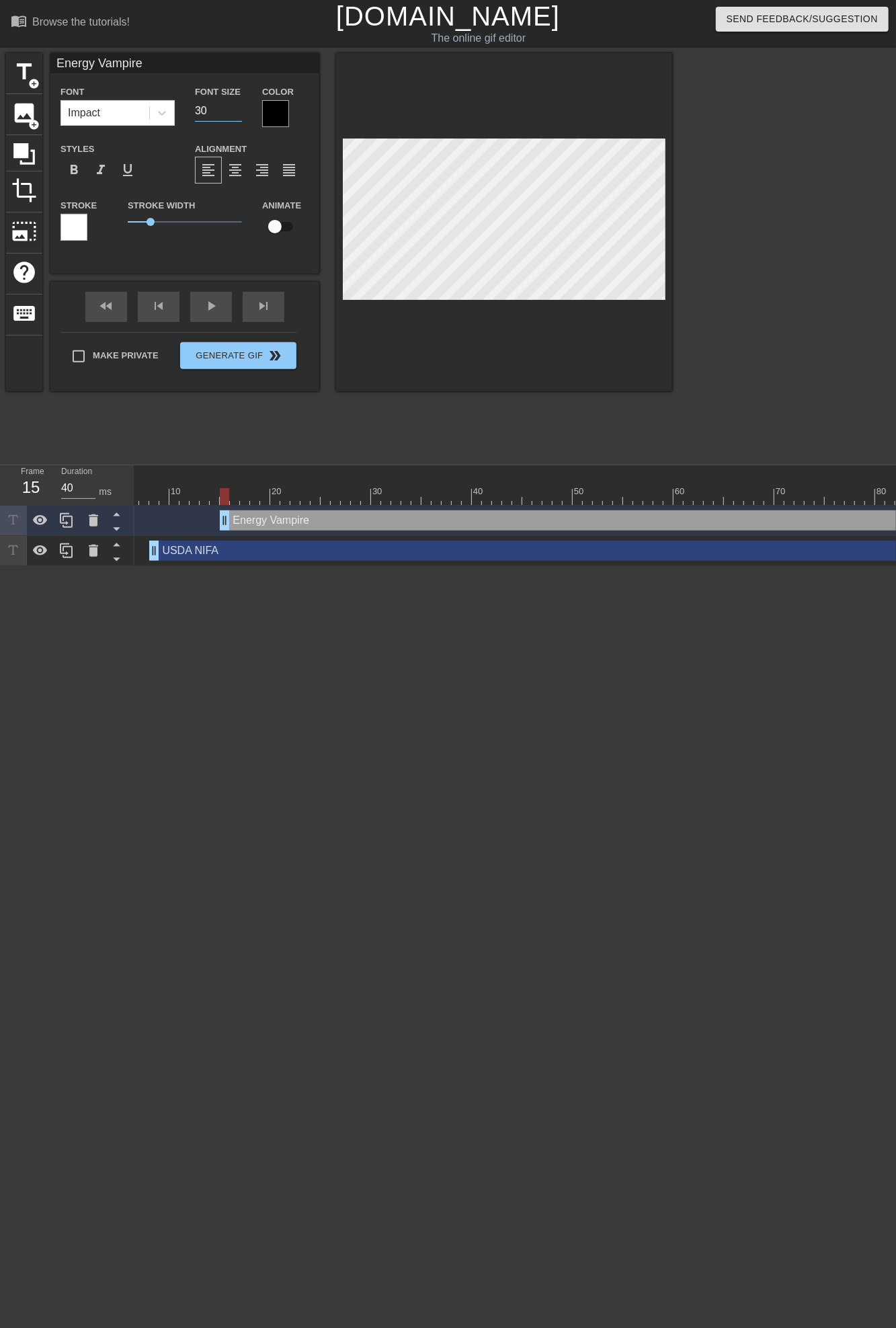 click on "30" at bounding box center (218, 111) 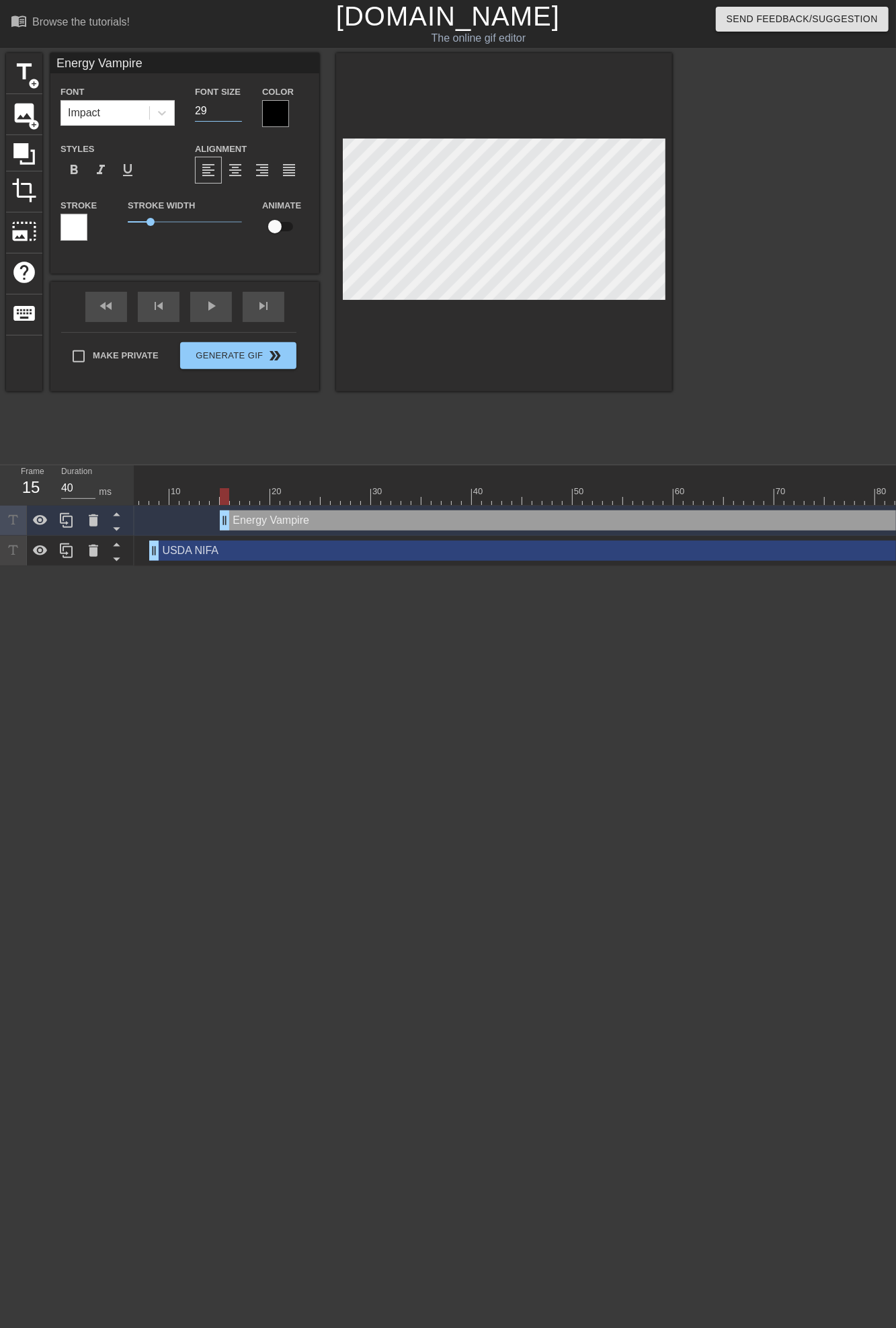 click on "29" at bounding box center (218, 111) 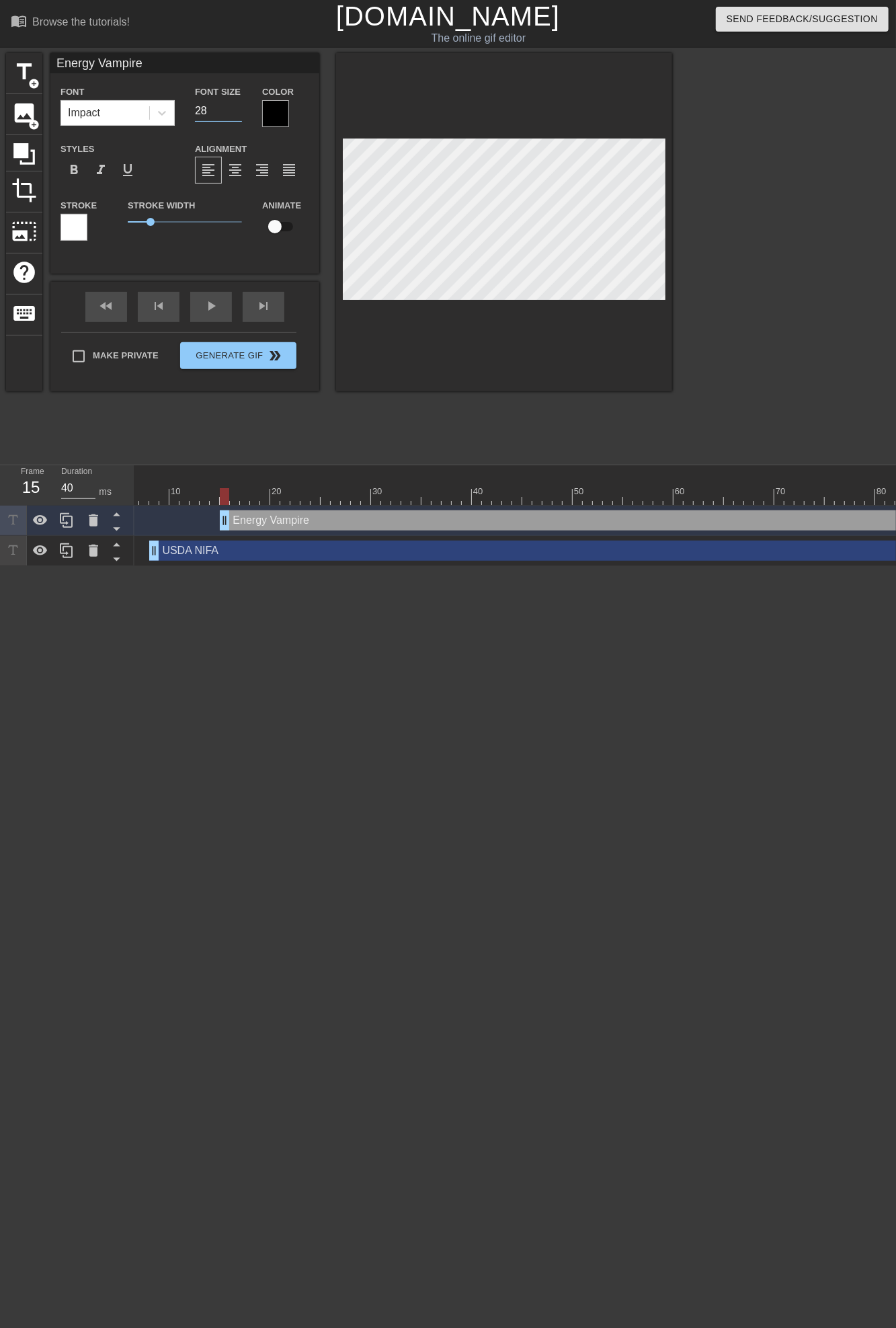 click on "28" at bounding box center (218, 111) 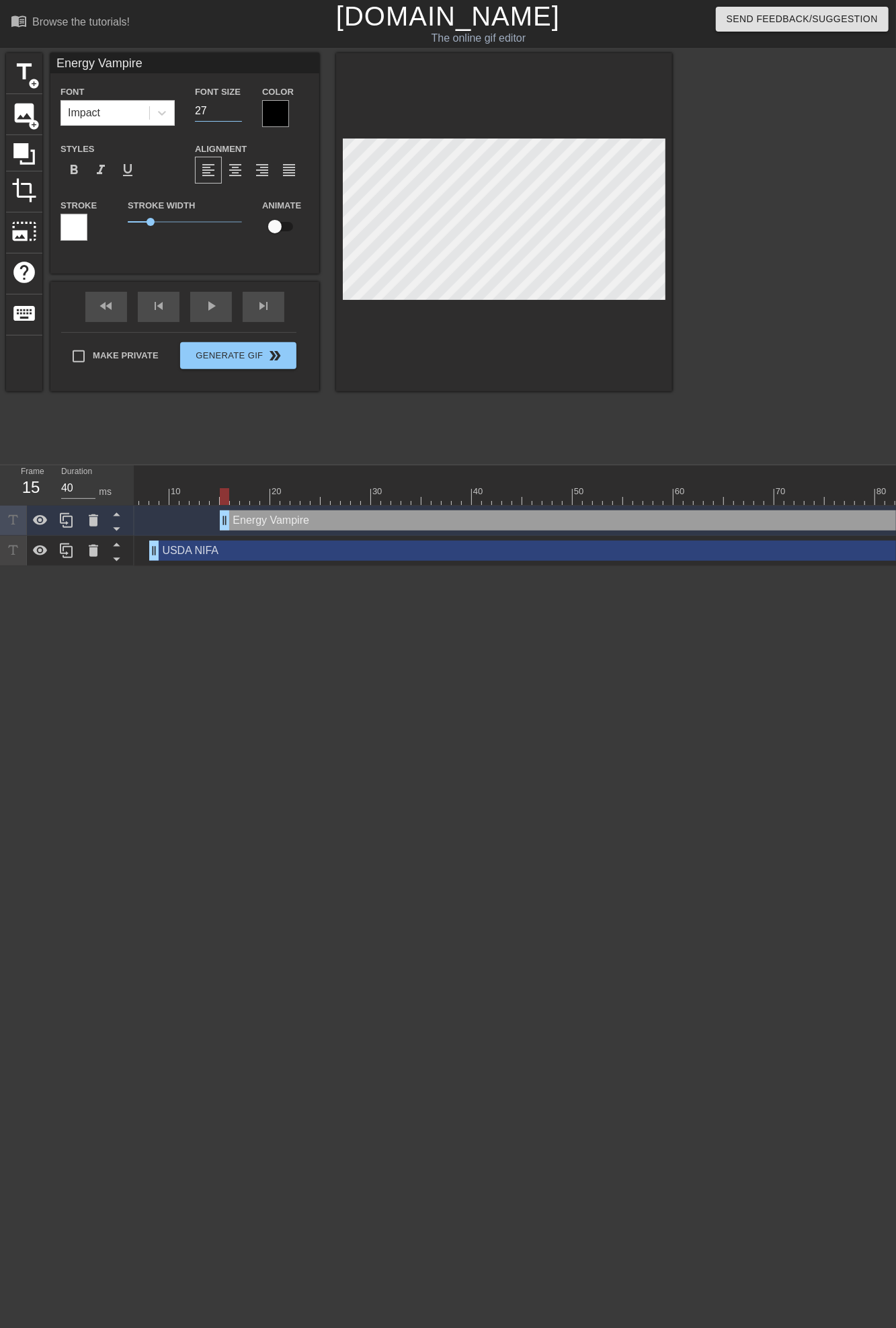click on "27" at bounding box center (218, 111) 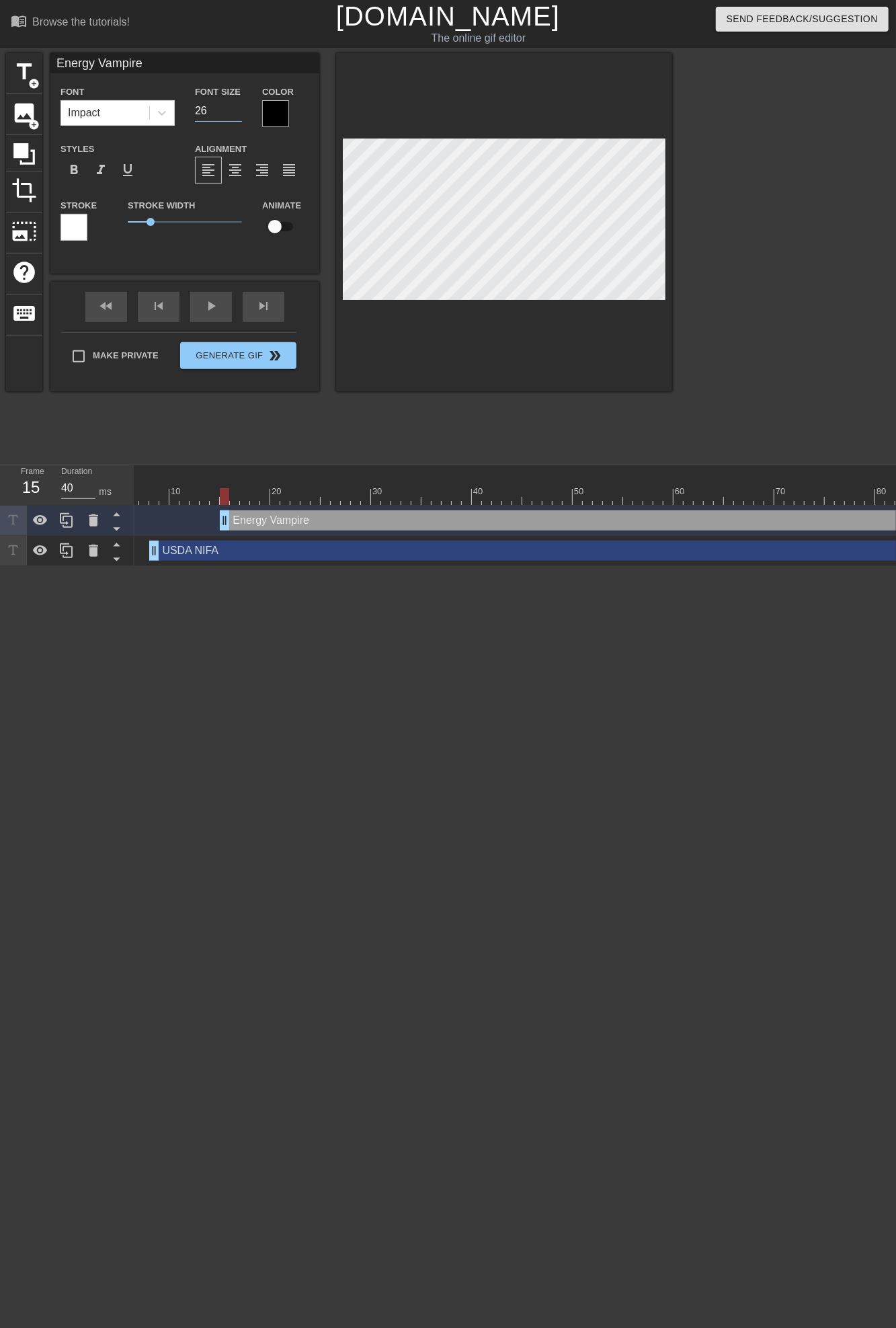 click on "26" at bounding box center (218, 111) 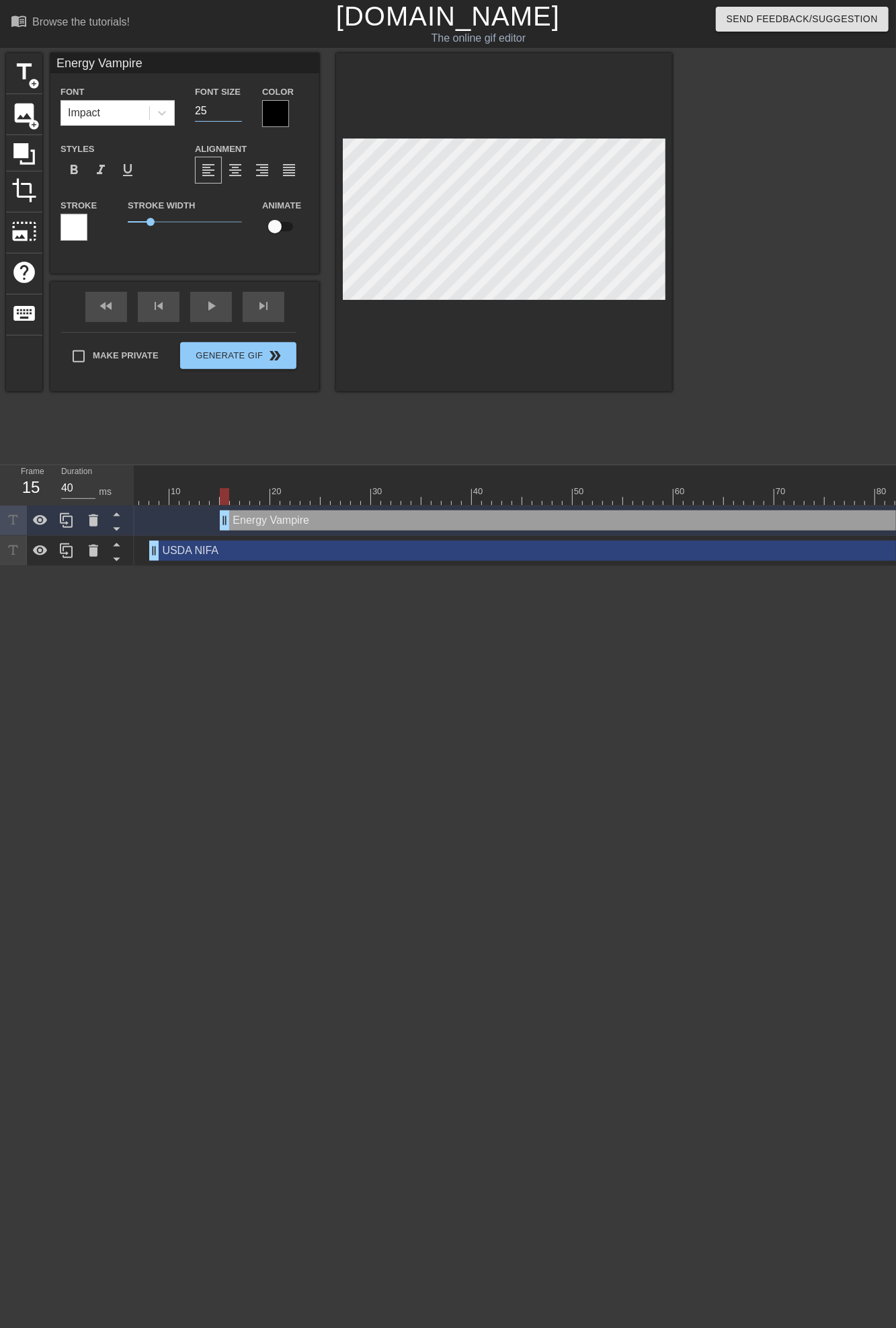 click on "25" at bounding box center [218, 111] 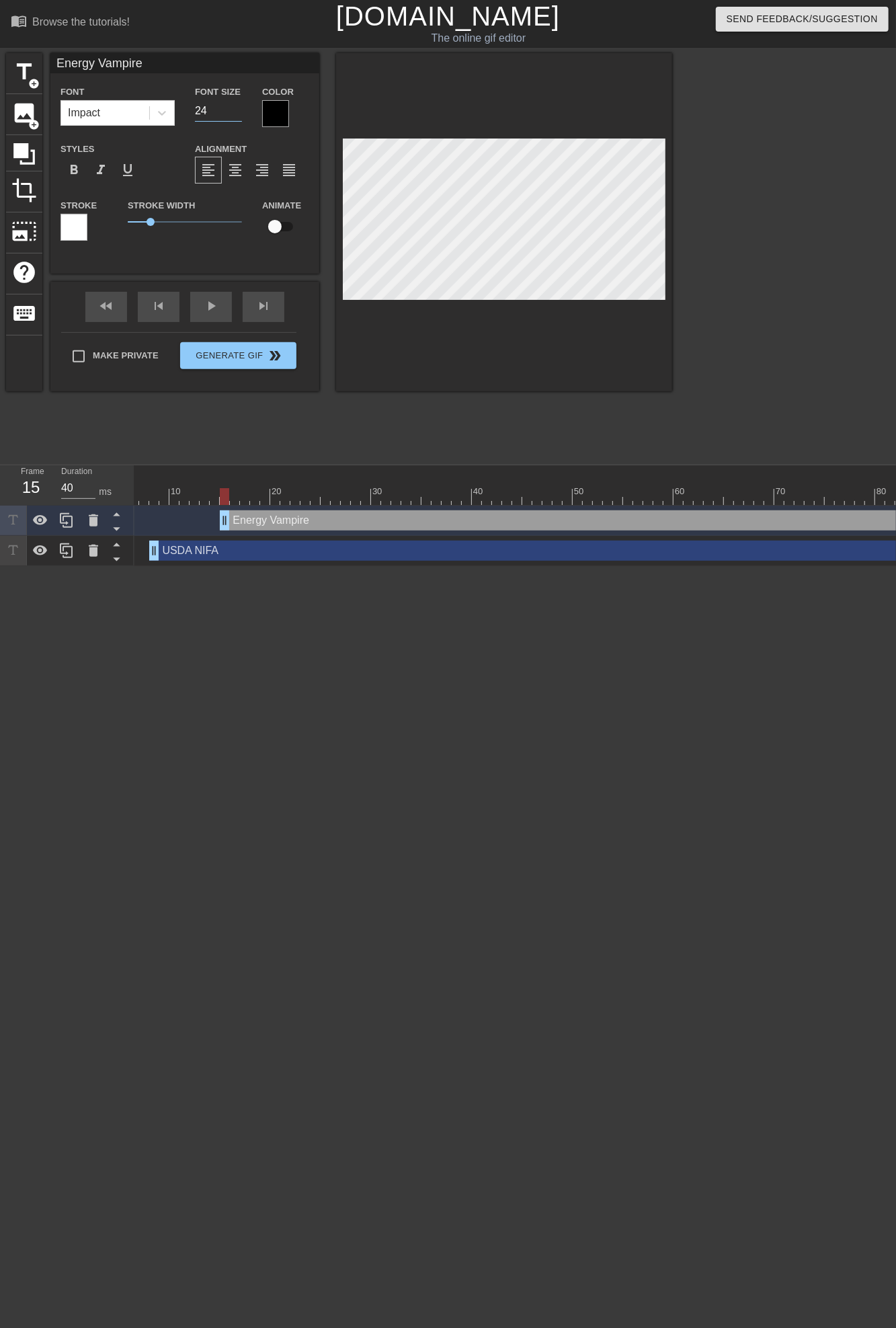 click on "24" at bounding box center (218, 111) 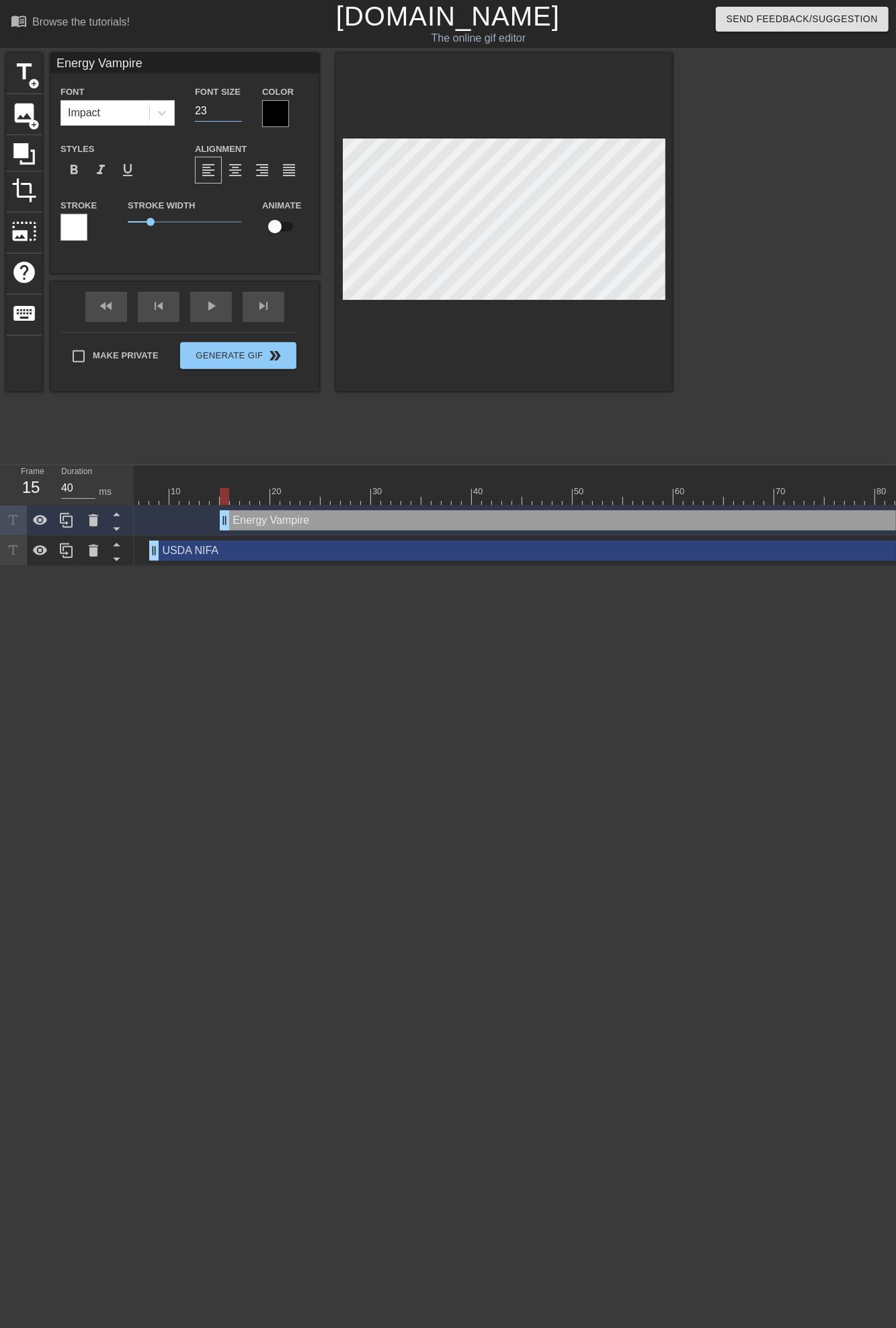 click on "23" at bounding box center (218, 111) 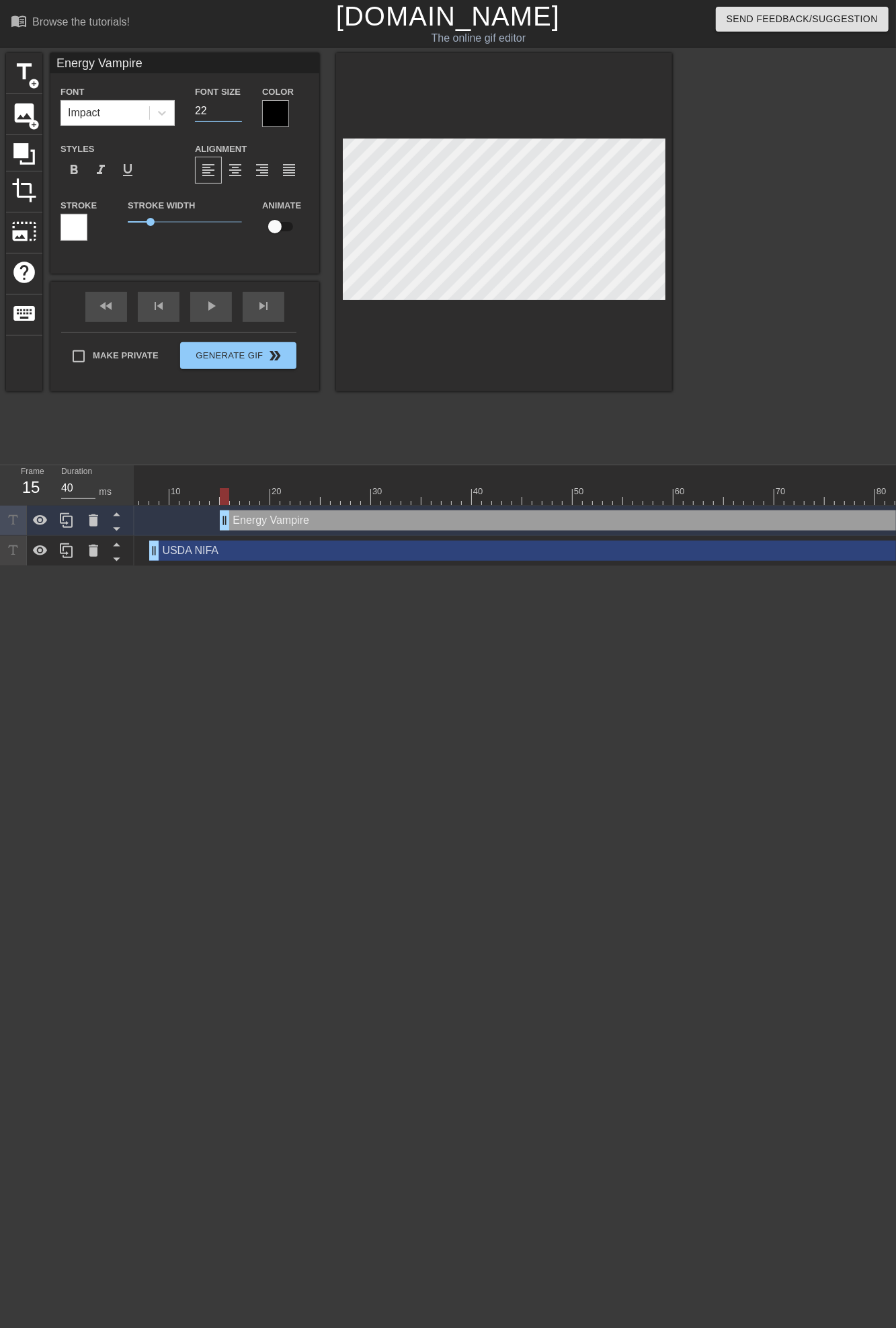 click on "22" at bounding box center (218, 111) 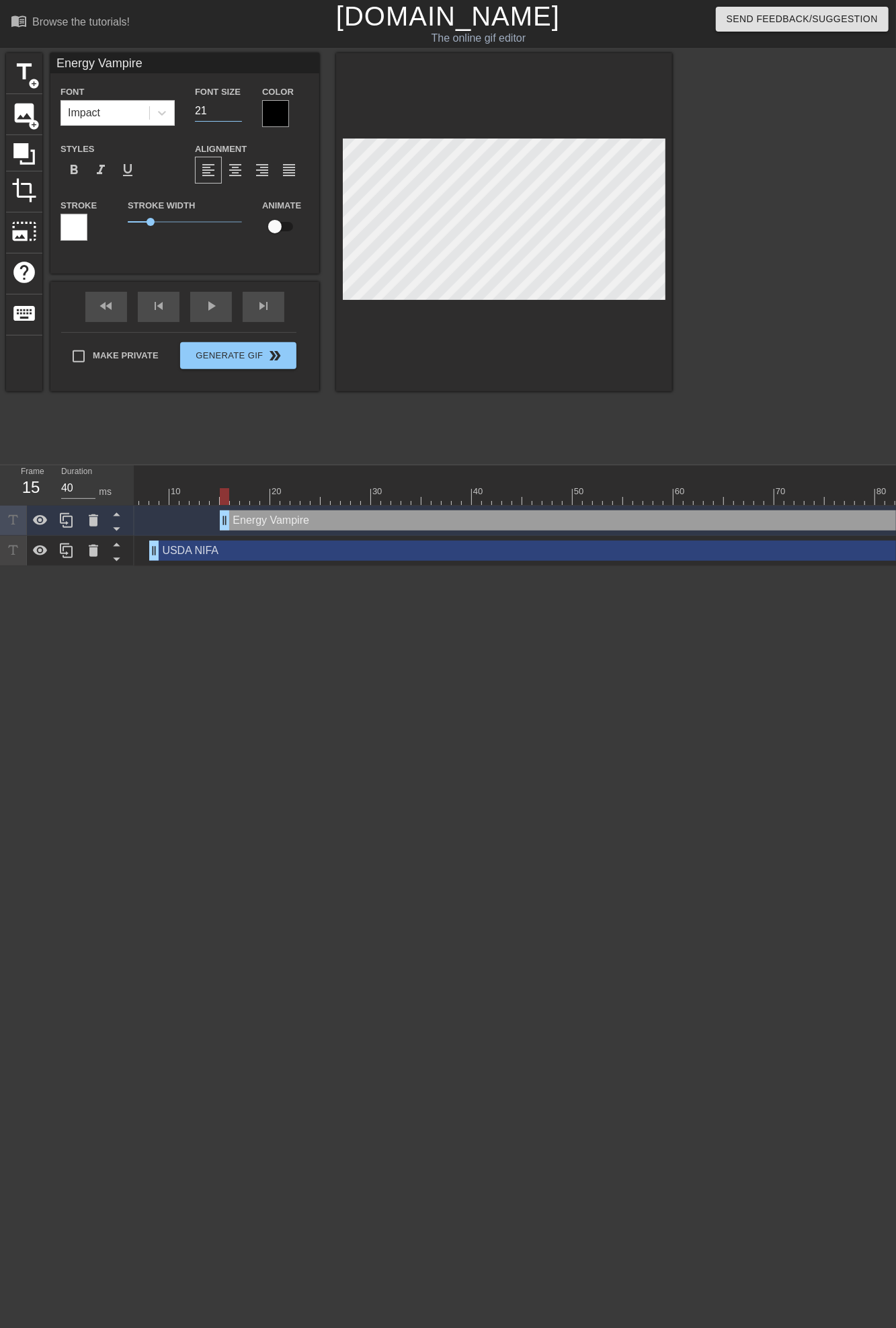 click on "21" at bounding box center [218, 111] 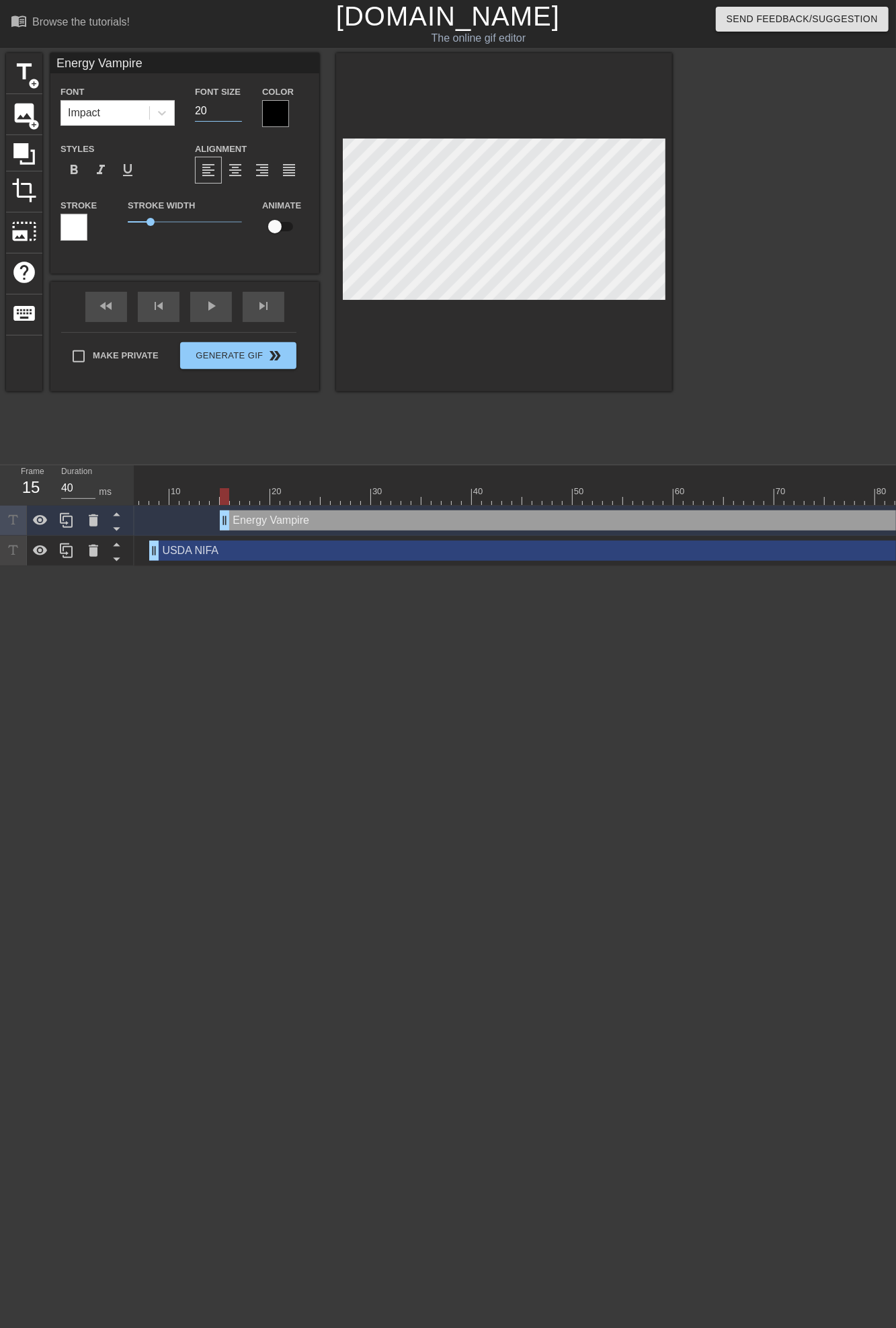 click on "20" at bounding box center (218, 111) 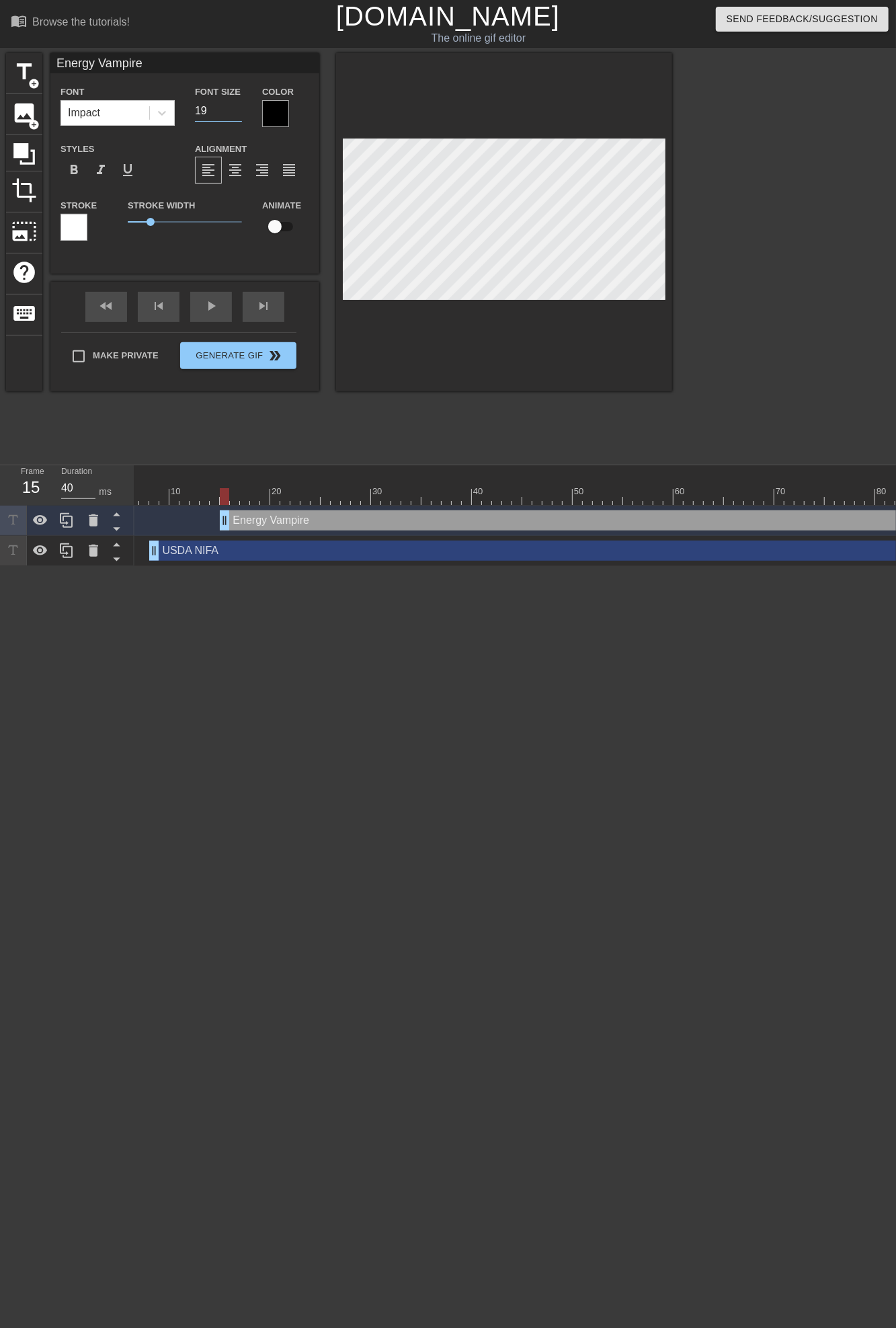click on "19" at bounding box center (218, 111) 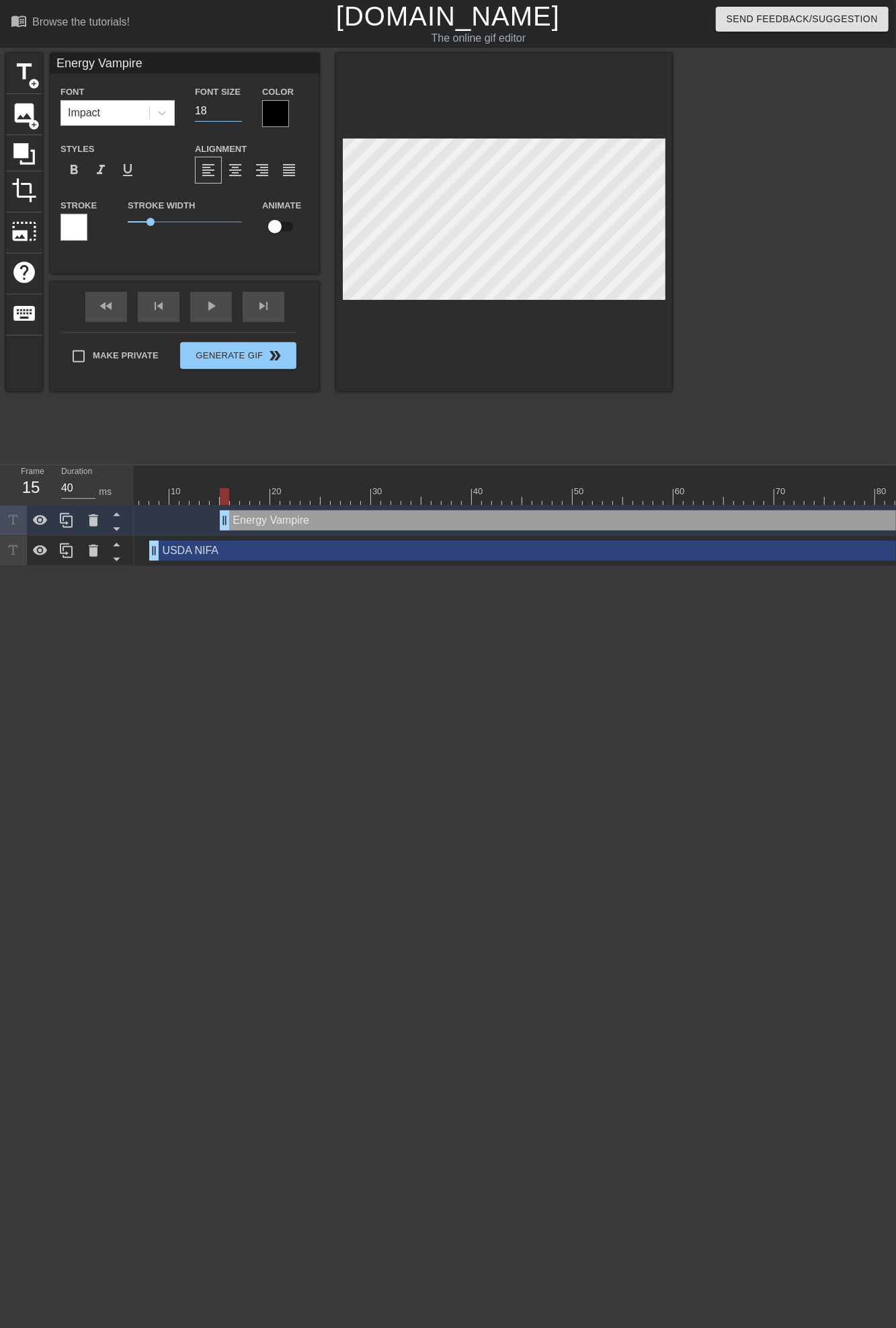 type on "18" 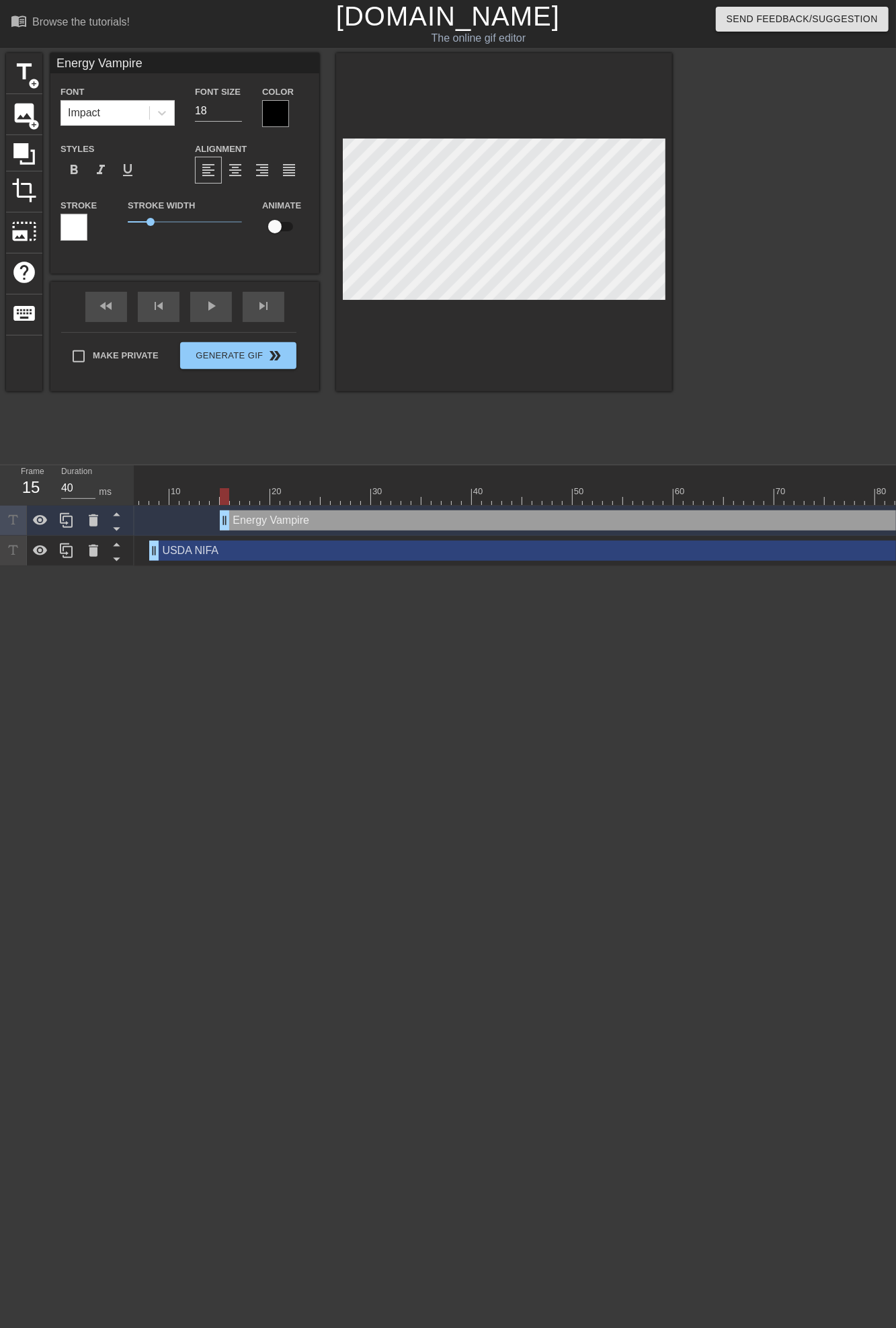 click at bounding box center (789, 255) 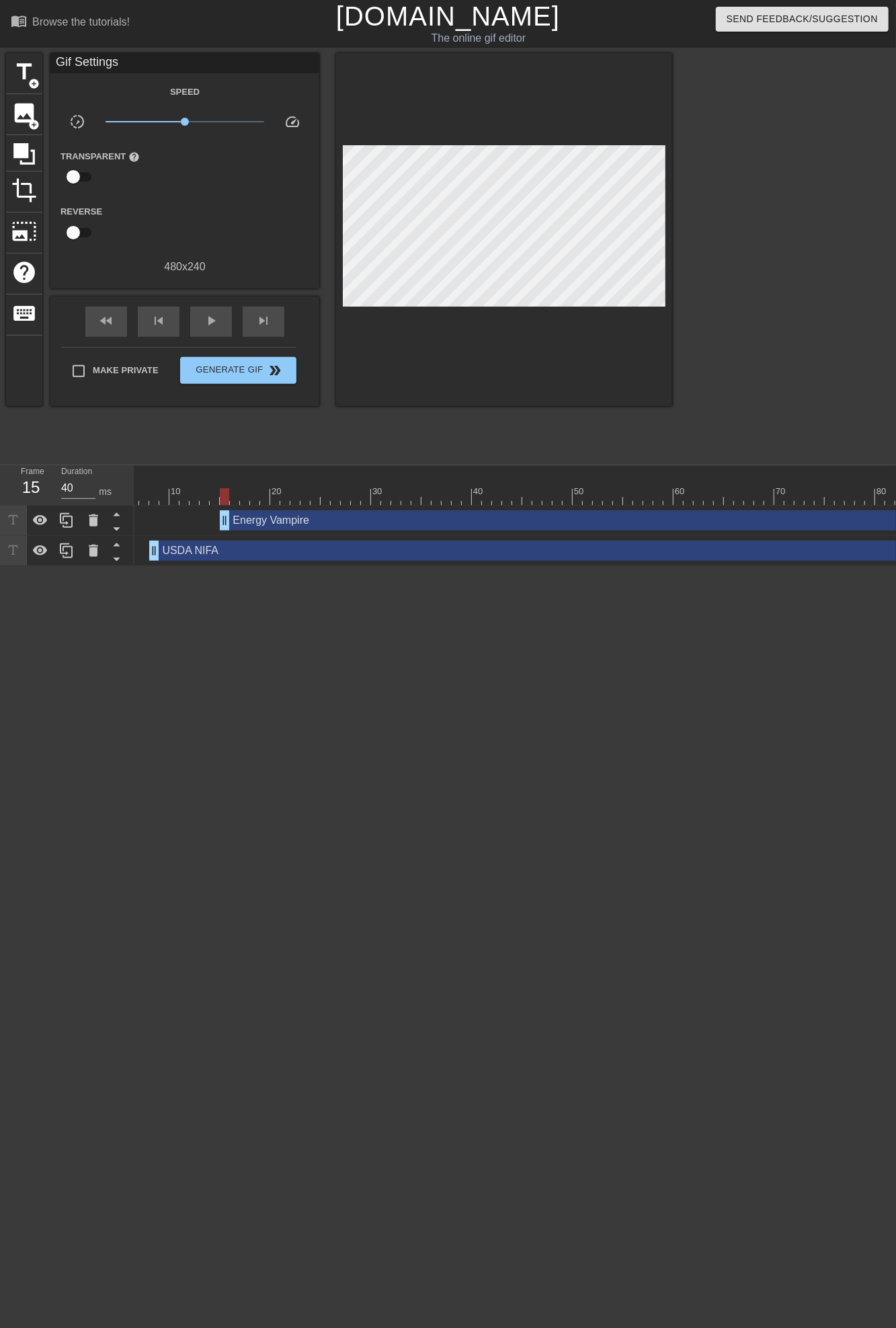click on "menu_book Browse the tutorials! Gifntext.com The online gif editor Send Feedback/Suggestion title add_circle image add_circle crop photo_size_select_large help keyboard Gif Settings Speed slow_motion_video x1.00 speed Transparent help Reverse 480  x  240 fast_rewind skip_previous play_arrow skip_next Make Private Generate Gif double_arrow     Frame 15 Duration 40 ms                                       10                                         20                                         30                                         40                                         50                                         60                                         70                                         80                                         90                                         100" at bounding box center [448, 283] 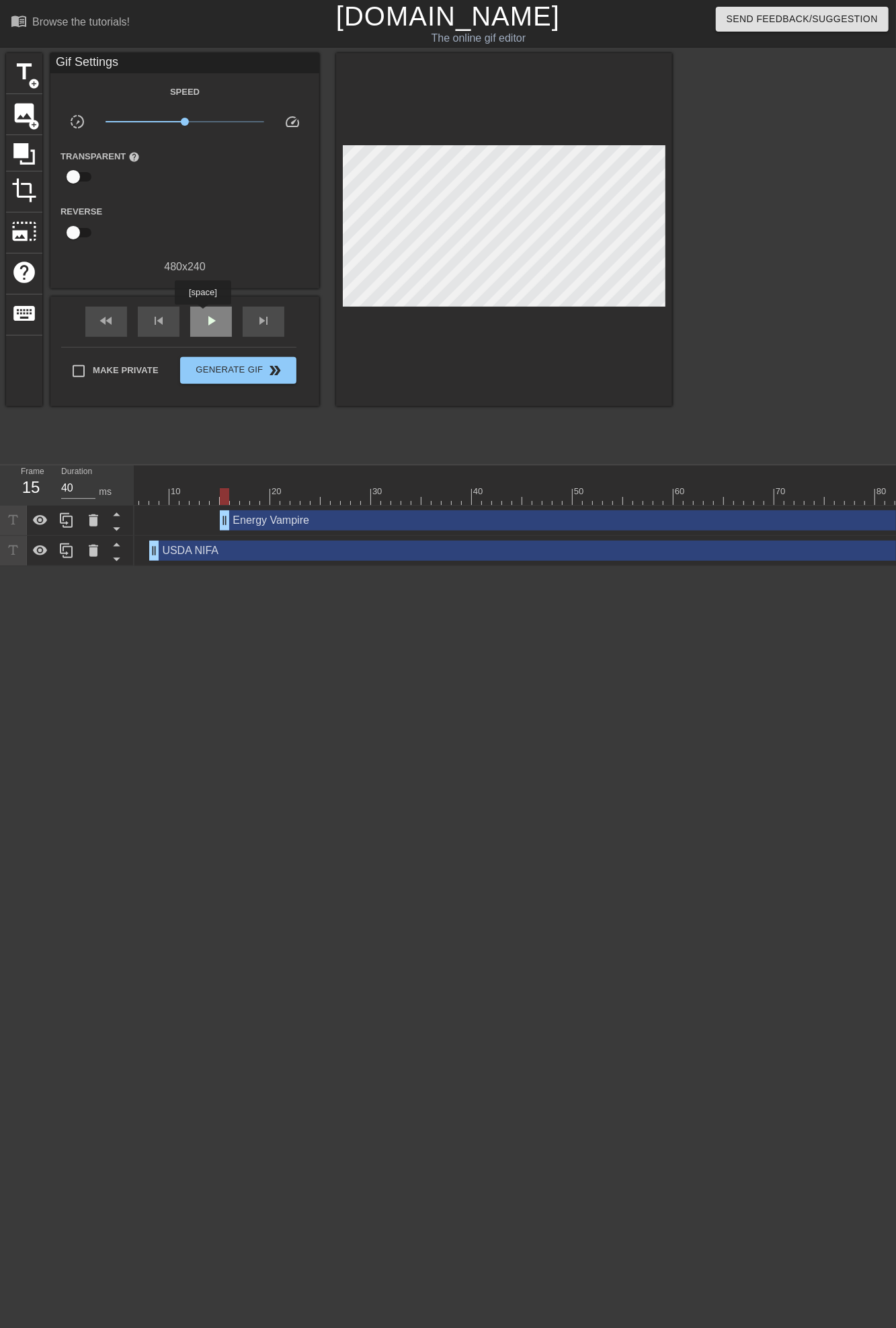 click on "play_arrow" at bounding box center [211, 321] 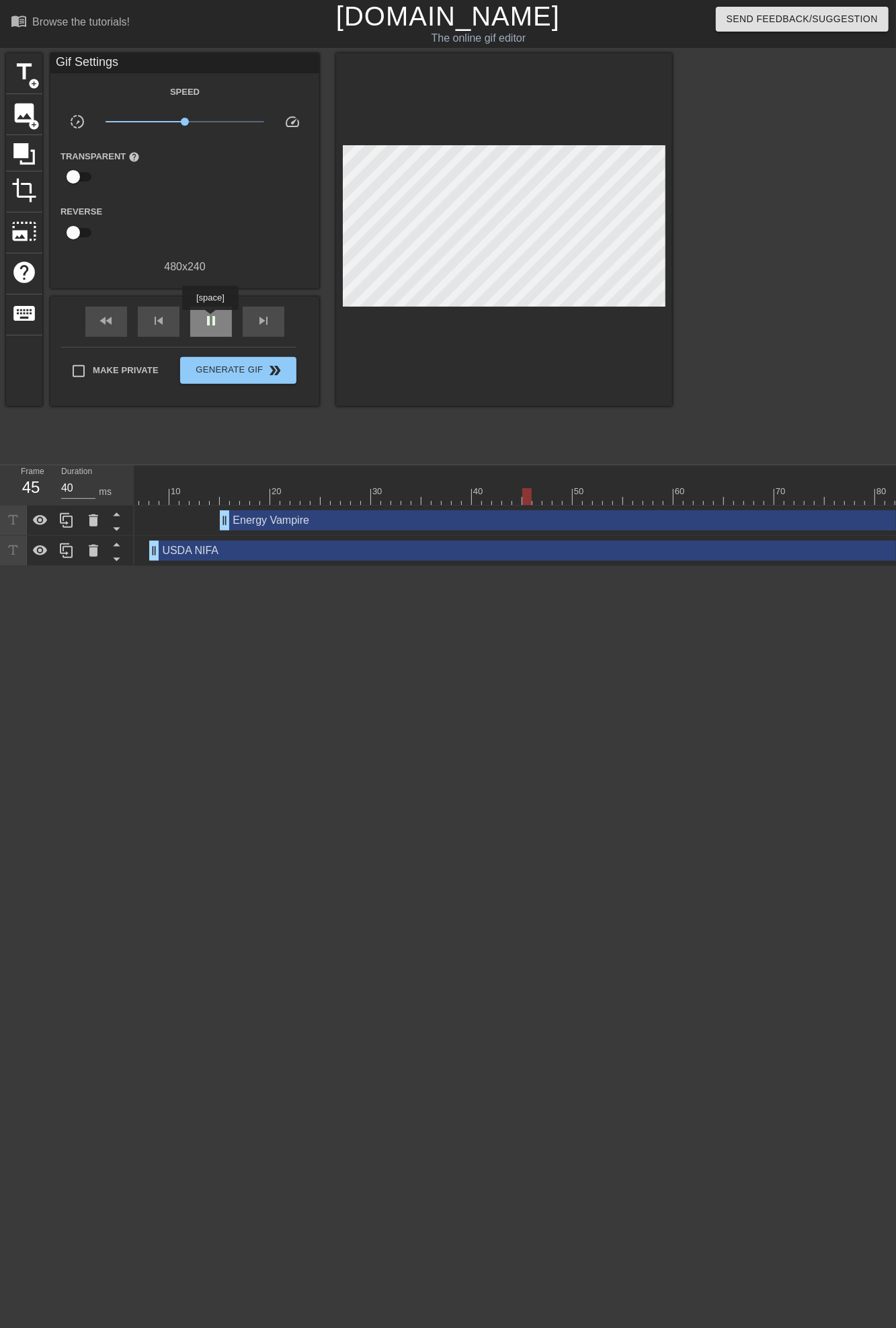 click on "pause" at bounding box center [211, 321] 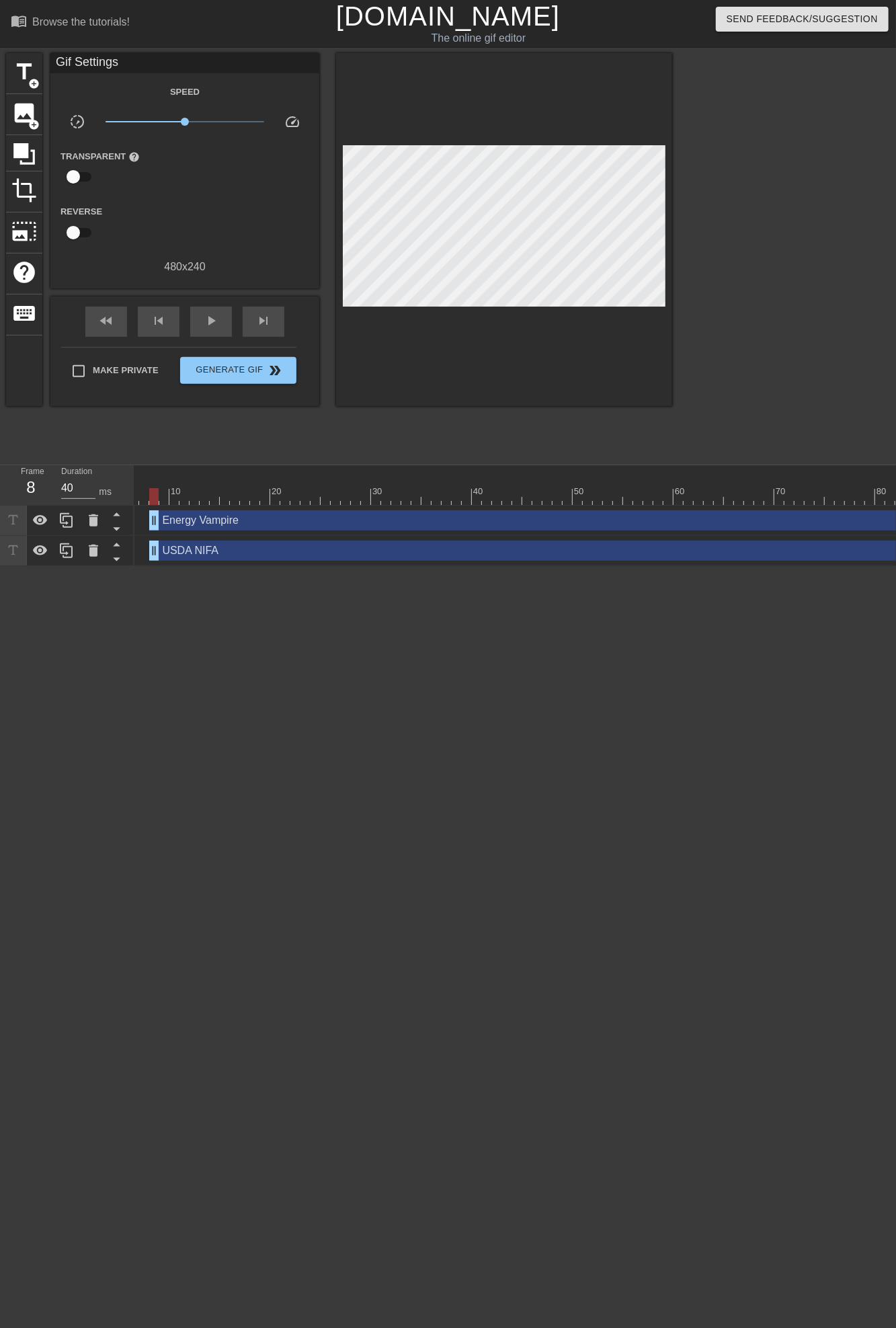 drag, startPoint x: 222, startPoint y: 516, endPoint x: 155, endPoint y: 516, distance: 67 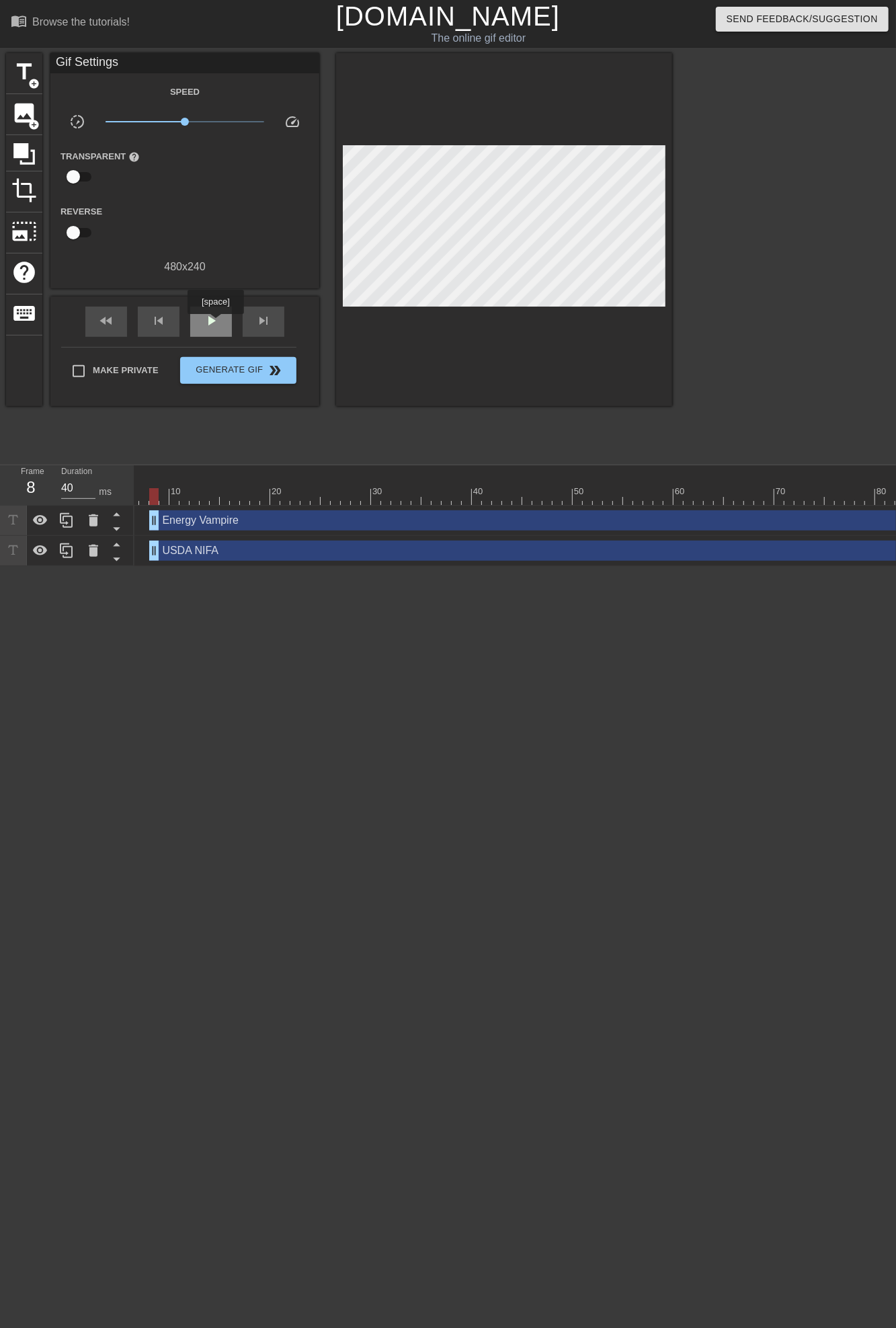 click on "play_arrow" at bounding box center [211, 321] 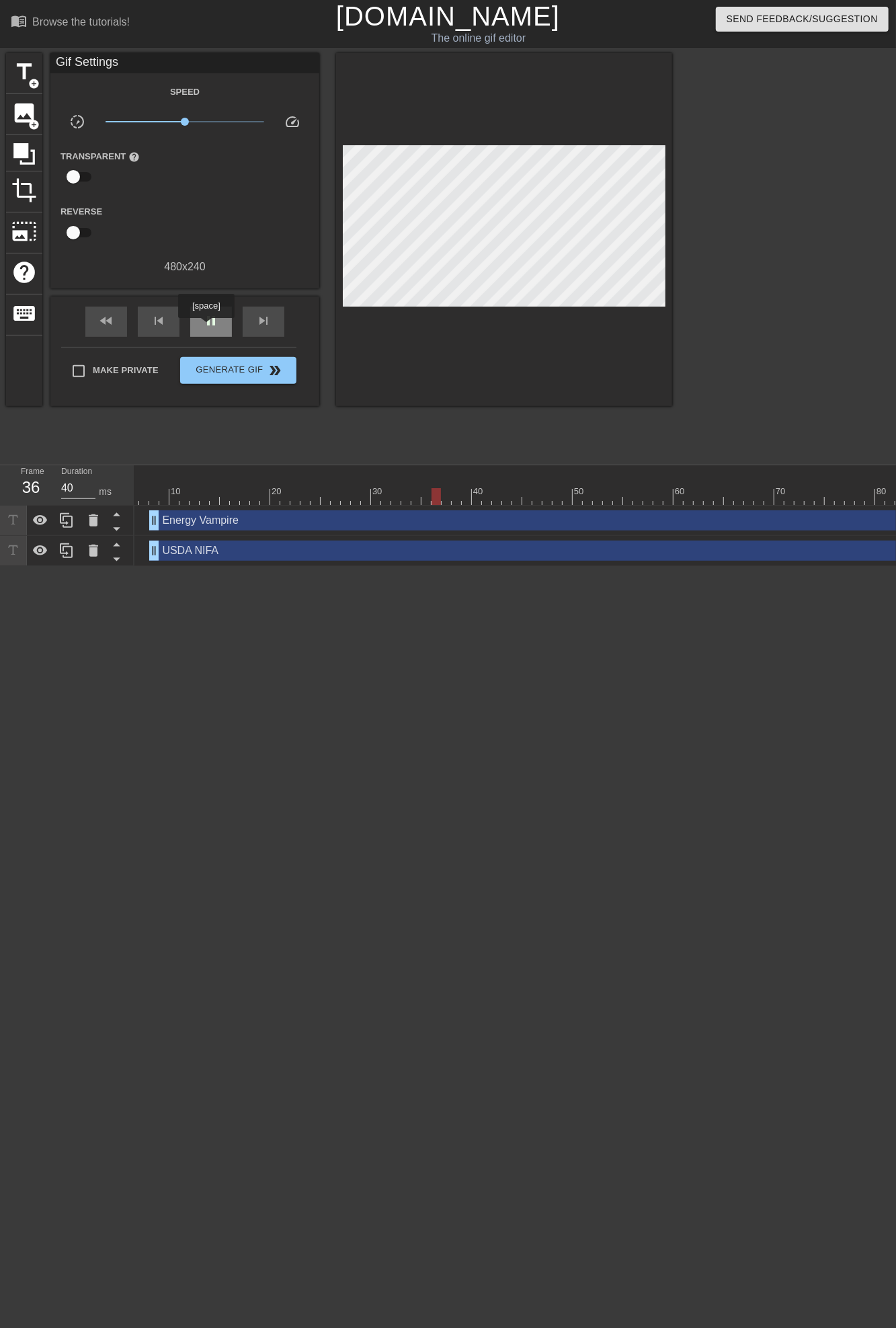 click on "pause" at bounding box center [211, 321] 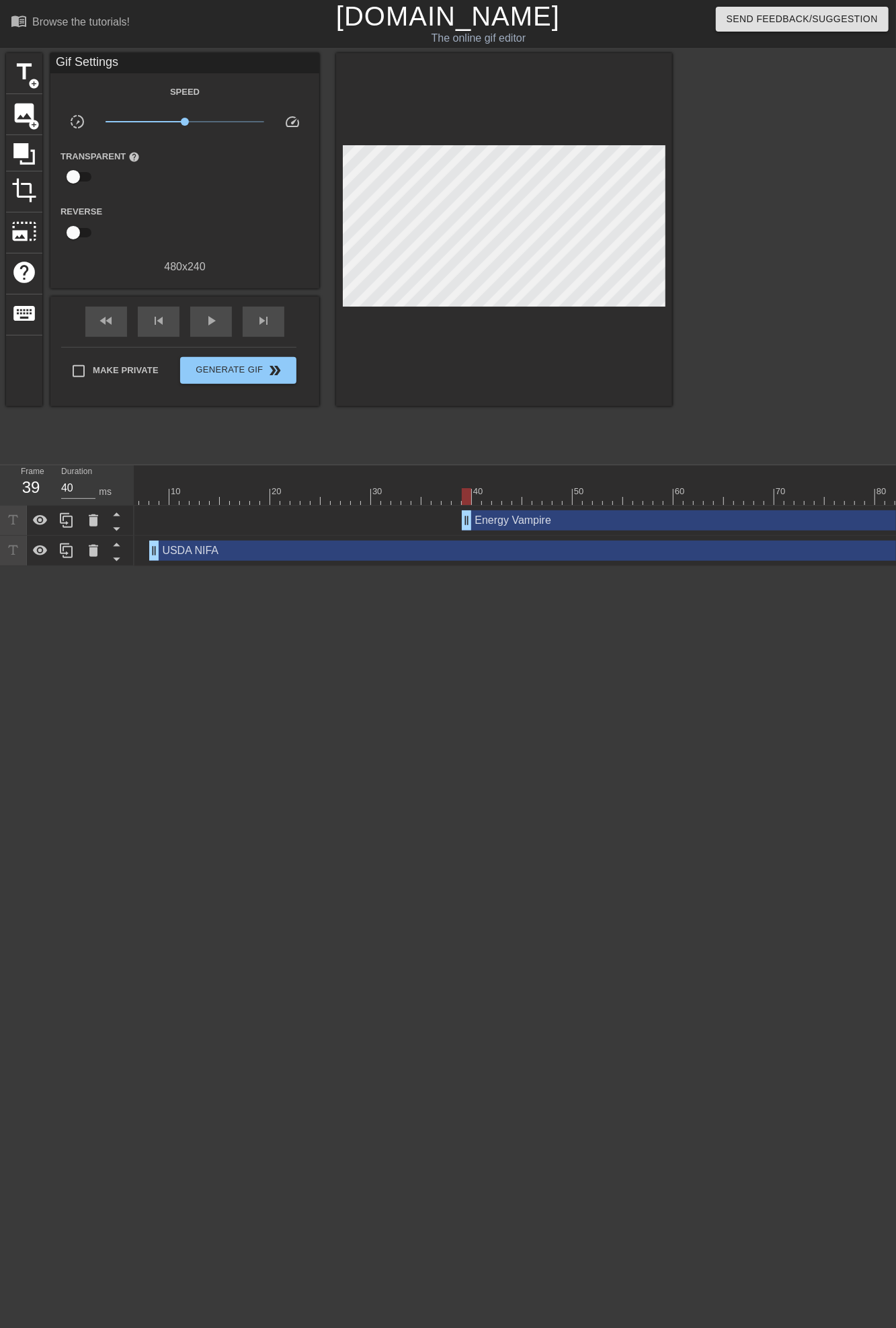 drag, startPoint x: 155, startPoint y: 514, endPoint x: 471, endPoint y: 513, distance: 316.00158 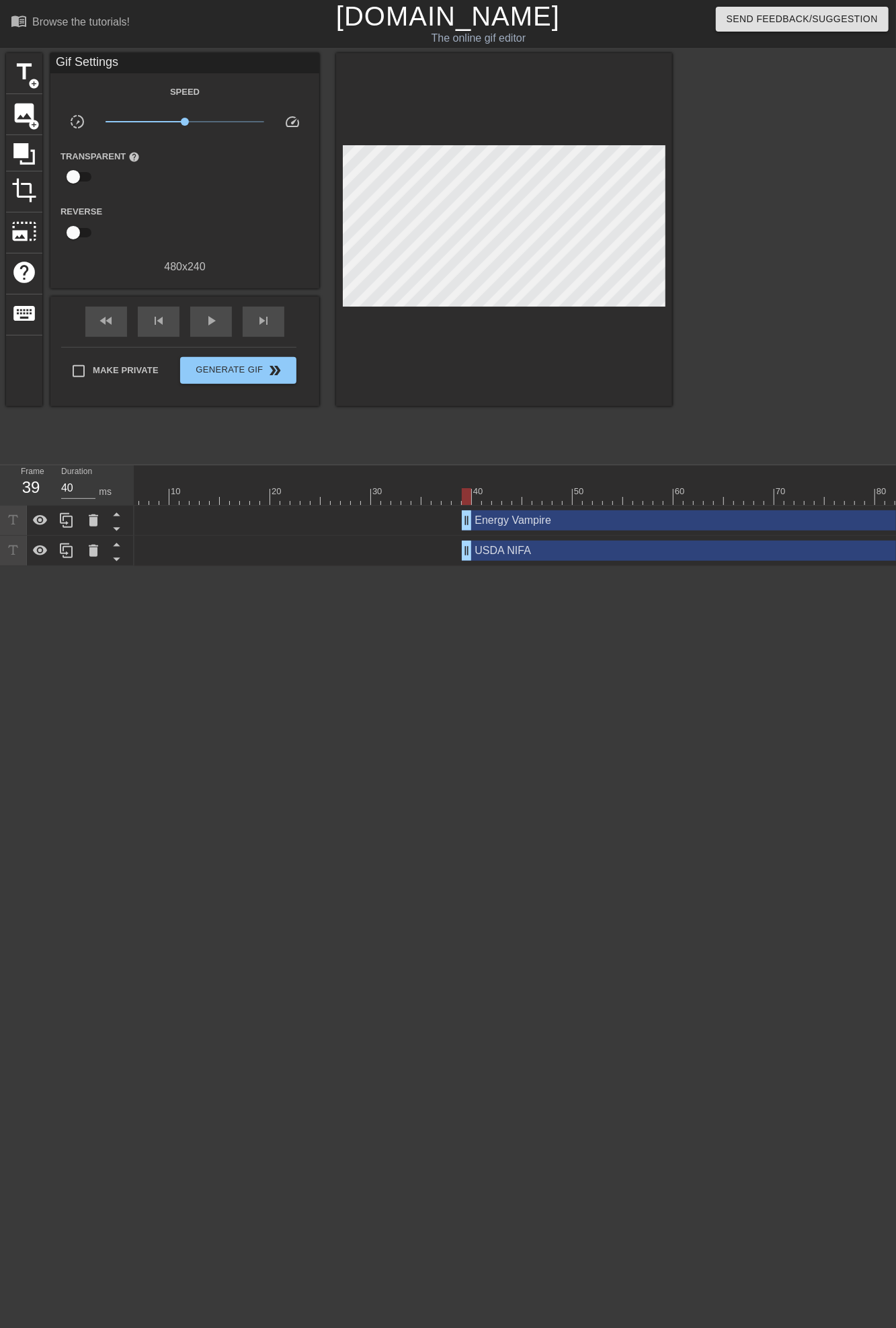 drag, startPoint x: 155, startPoint y: 549, endPoint x: 467, endPoint y: 541, distance: 312.10255 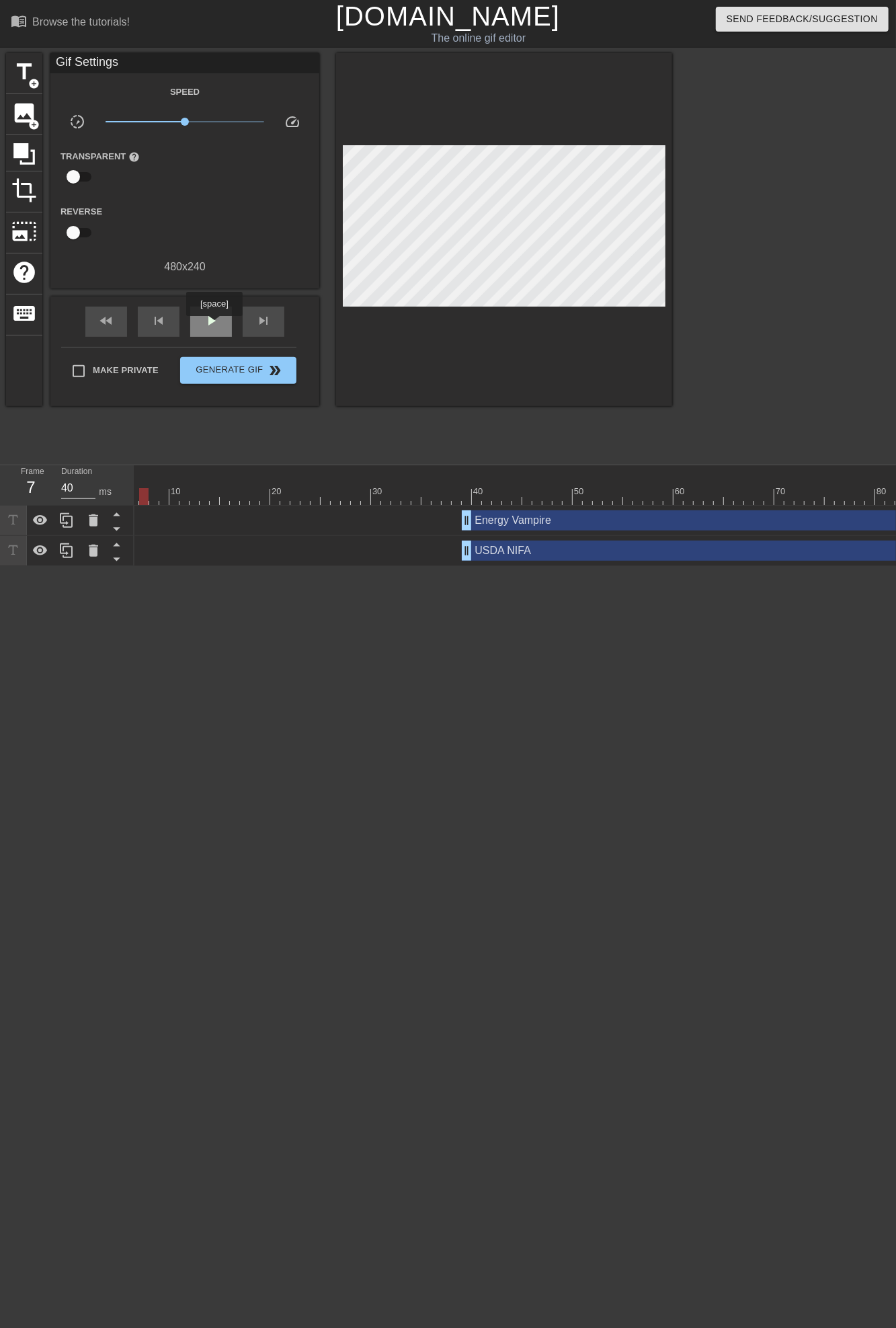 click on "play_arrow" at bounding box center [211, 321] 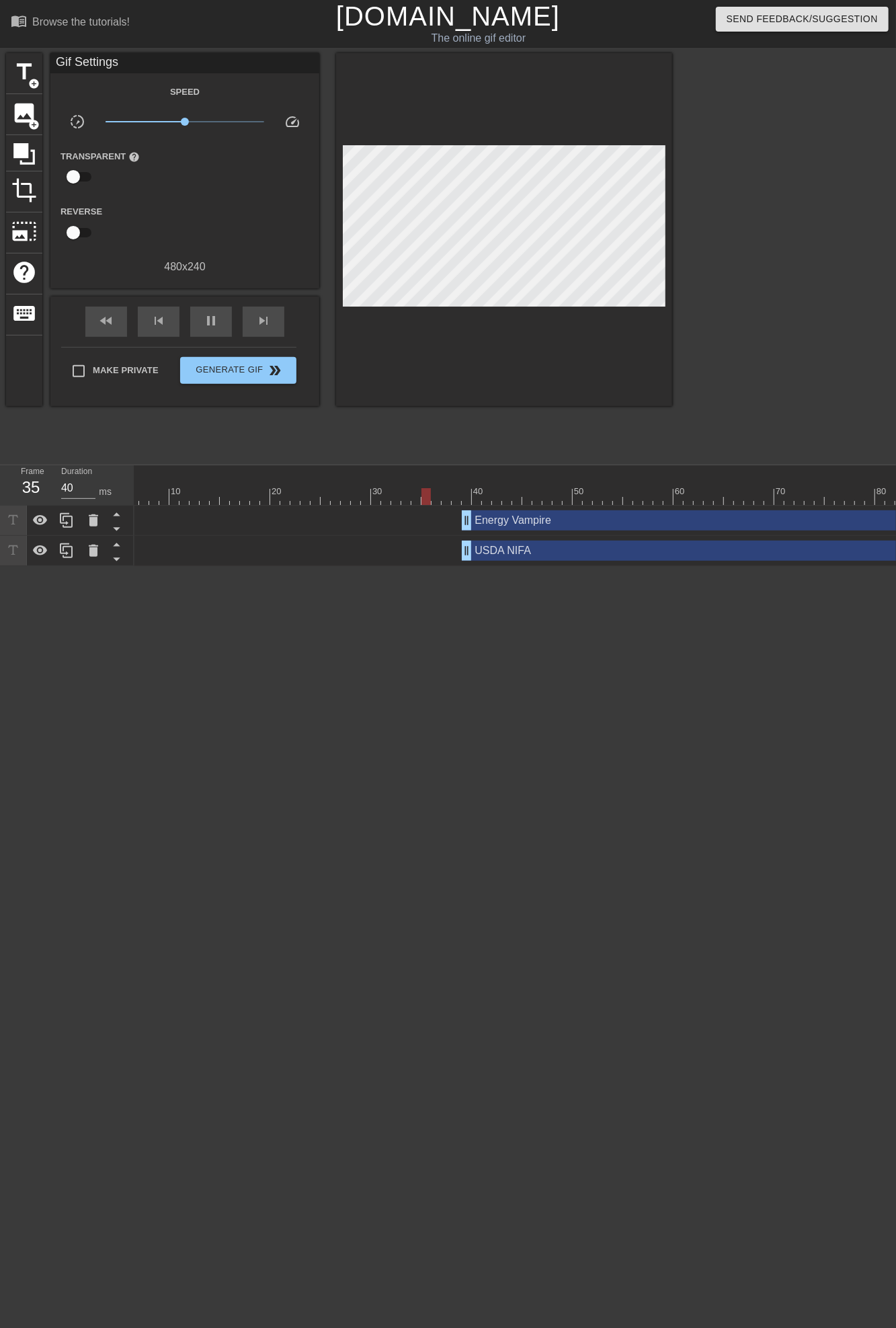 click on "menu_book Browse the tutorials! Gifntext.com The online gif editor Send Feedback/Suggestion title add_circle image add_circle crop photo_size_select_large help keyboard Gif Settings Speed slow_motion_video x1.00 speed Transparent help Reverse 480  x  240 fast_rewind skip_previous pause skip_next Make Private Generate Gif double_arrow     Frame 35 Duration 40 ms                                       10                                         20                                         30                                         40                                         50                                         60                                         70                                         80                                         90                                         100" at bounding box center (448, 283) 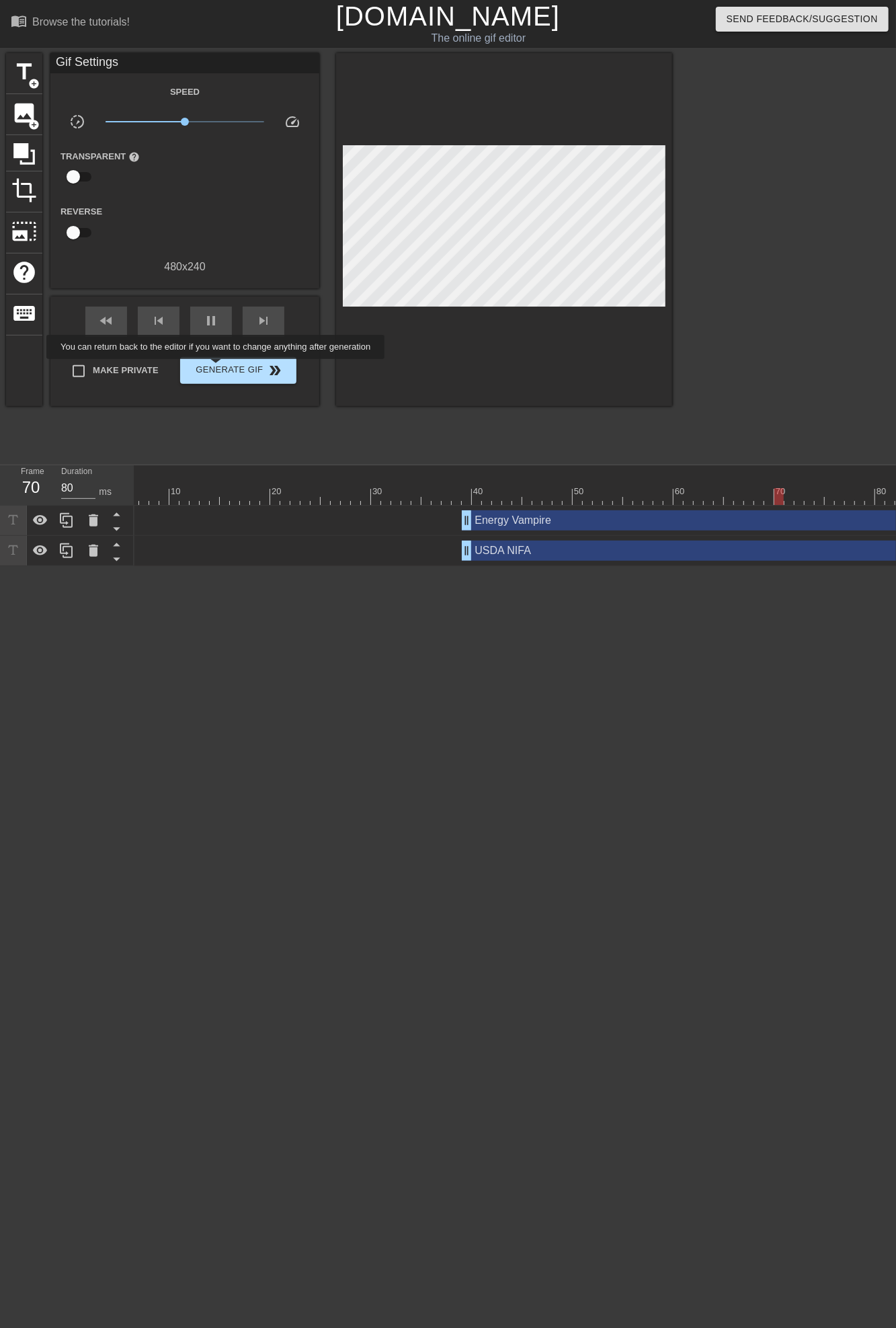 type on "40" 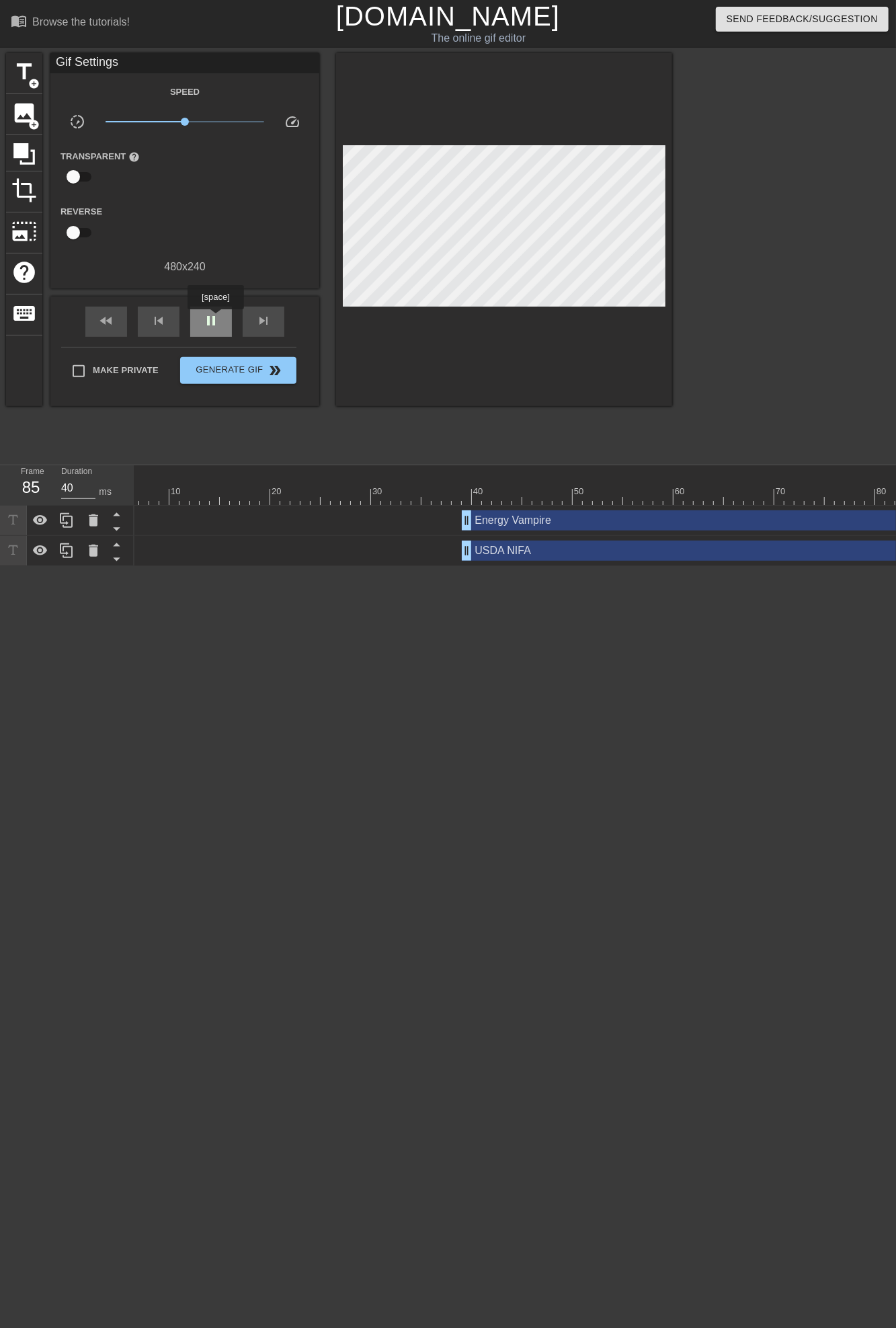 click on "pause" at bounding box center (211, 321) 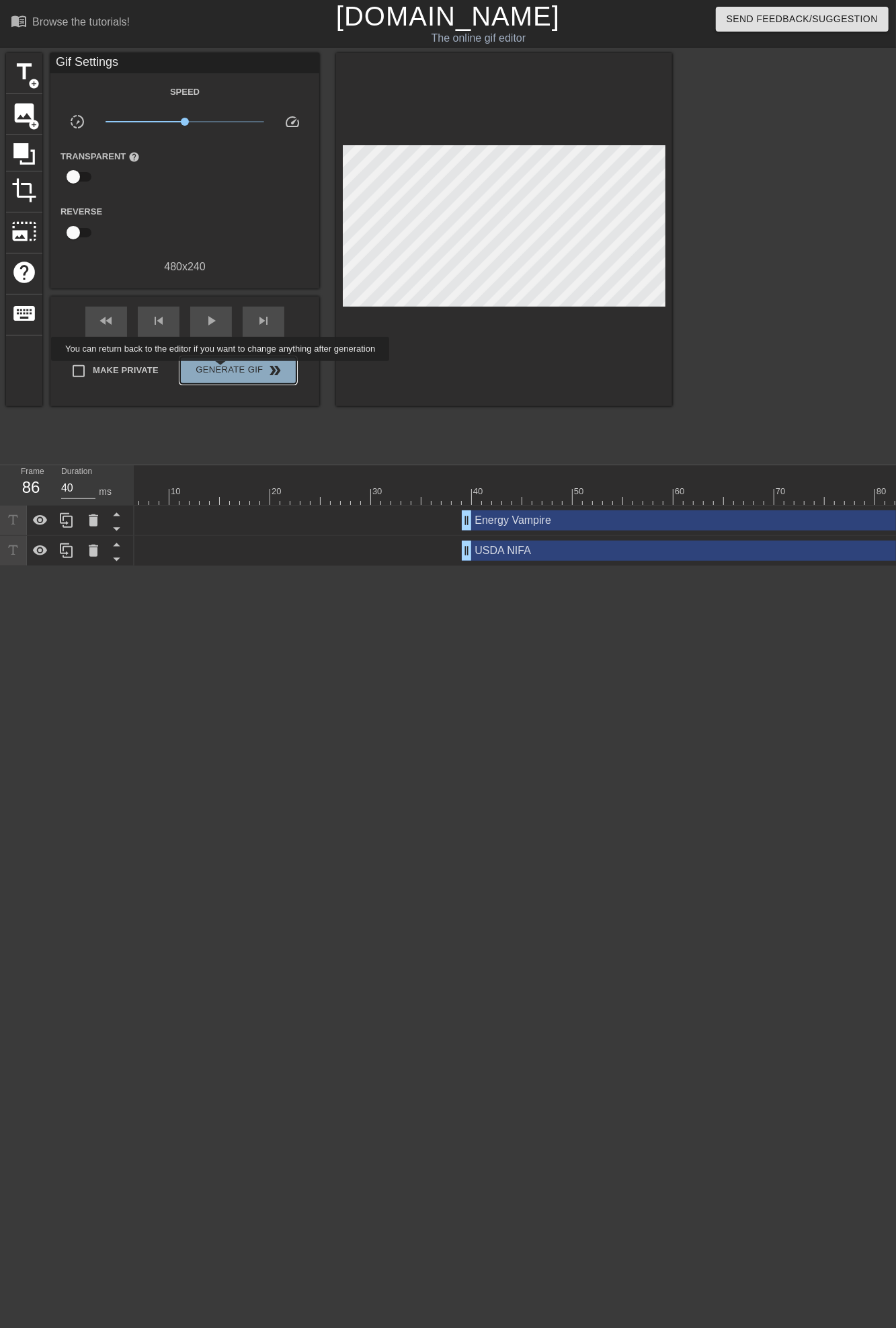 click on "Generate Gif double_arrow" at bounding box center (238, 370) 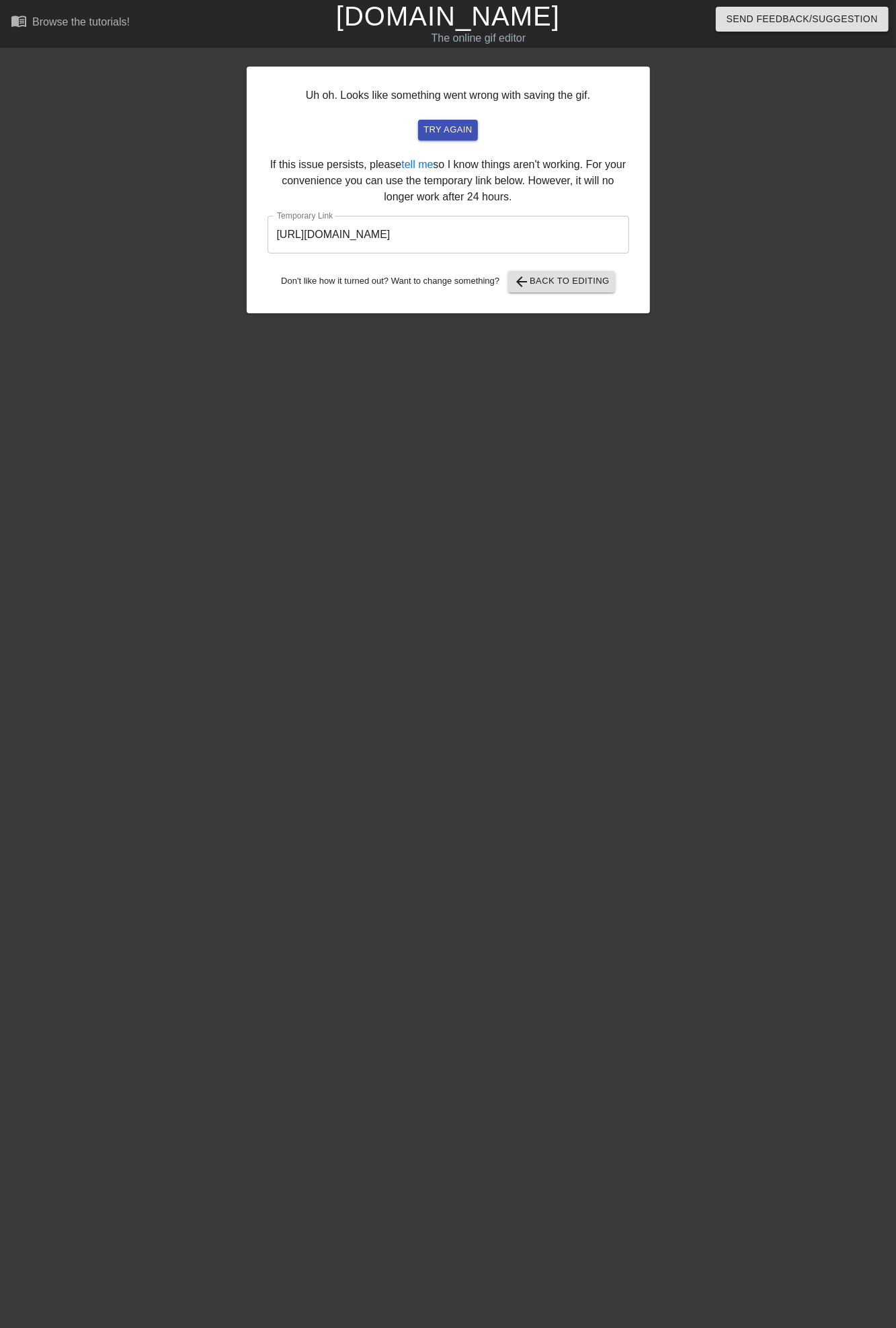 click on "https://www.gifntext.com/temp_generations/VJgKkEfB.gif" at bounding box center [448, 235] 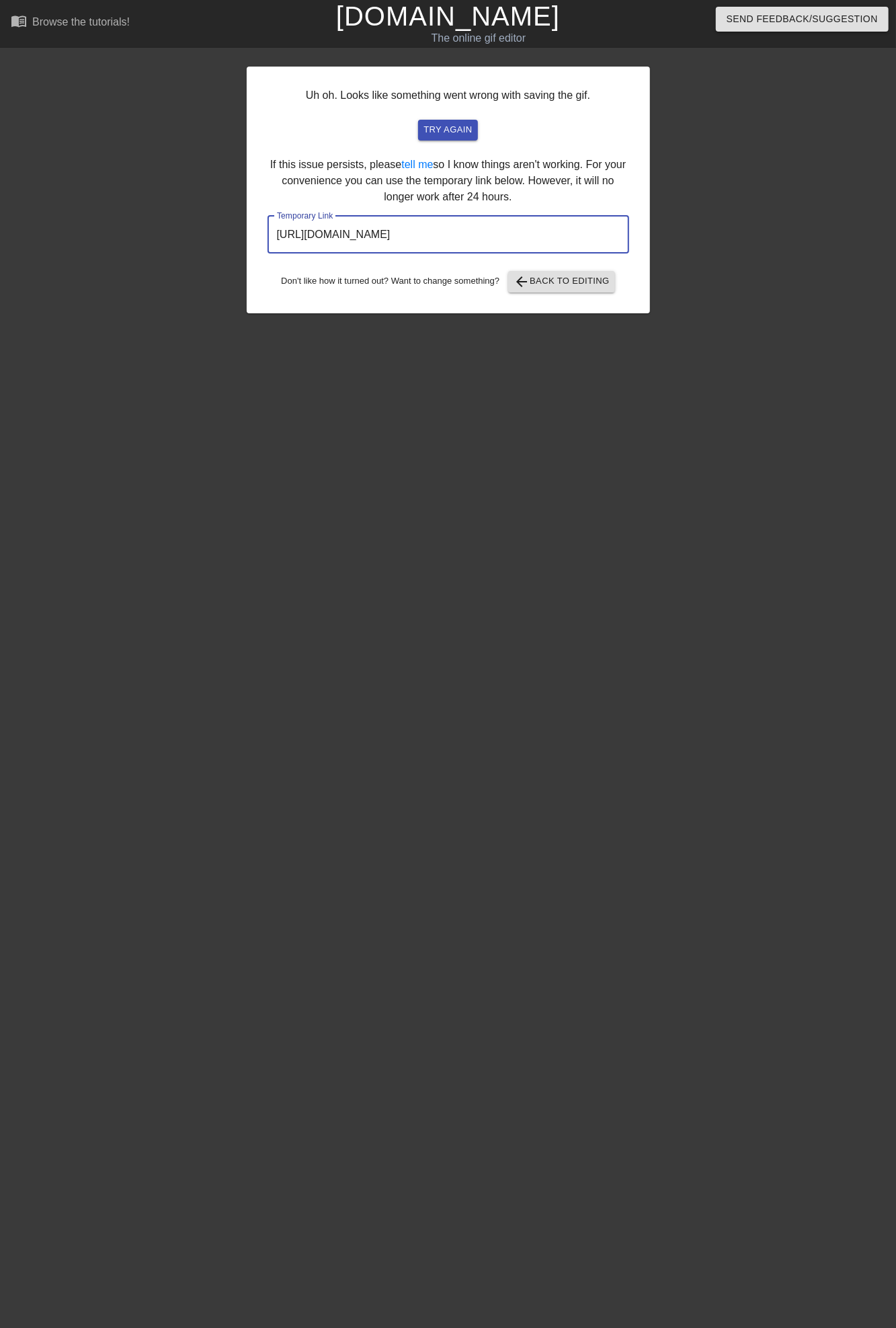 click on "https://www.gifntext.com/temp_generations/VJgKkEfB.gif" at bounding box center (448, 235) 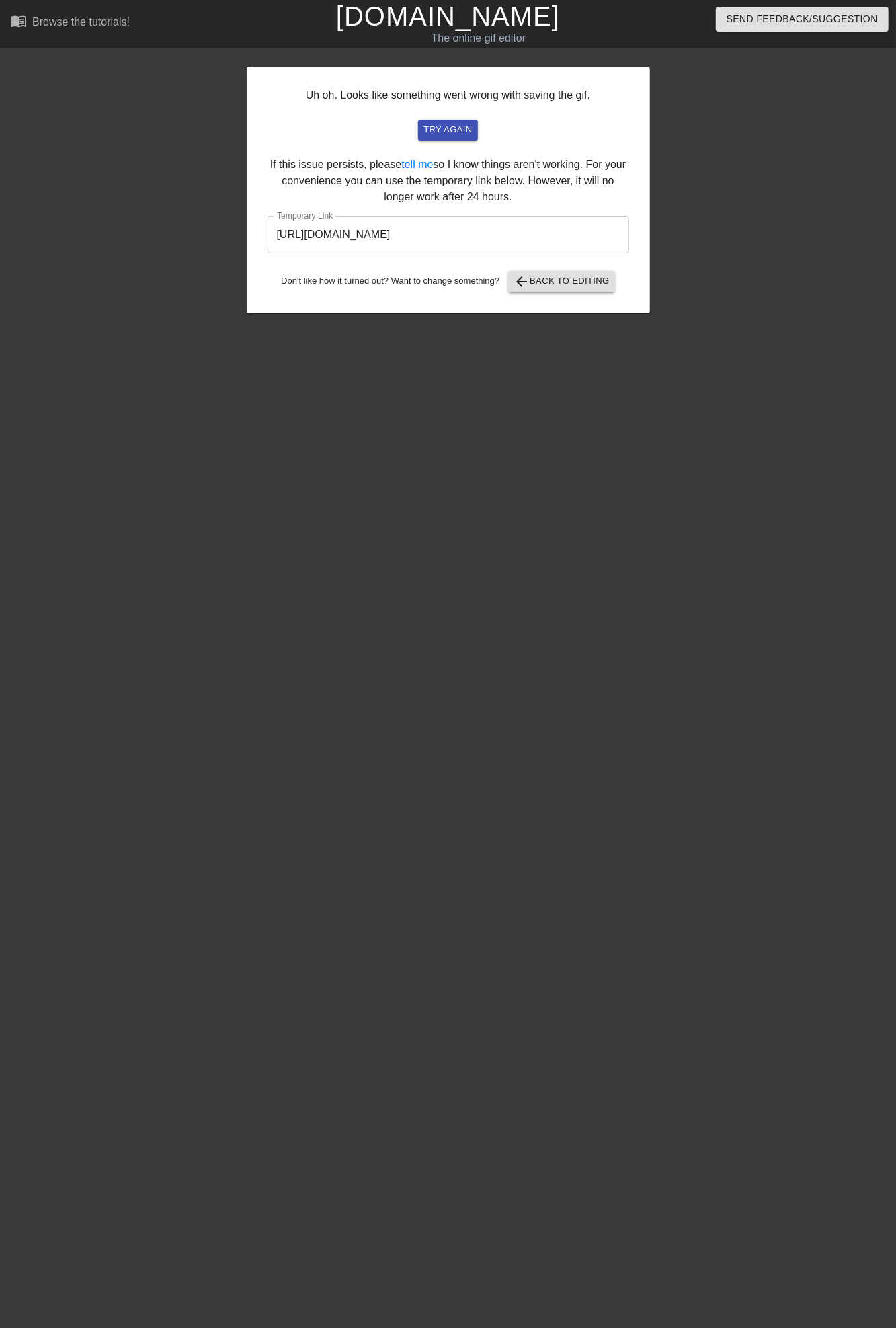 click on "[DOMAIN_NAME]" at bounding box center [448, 16] 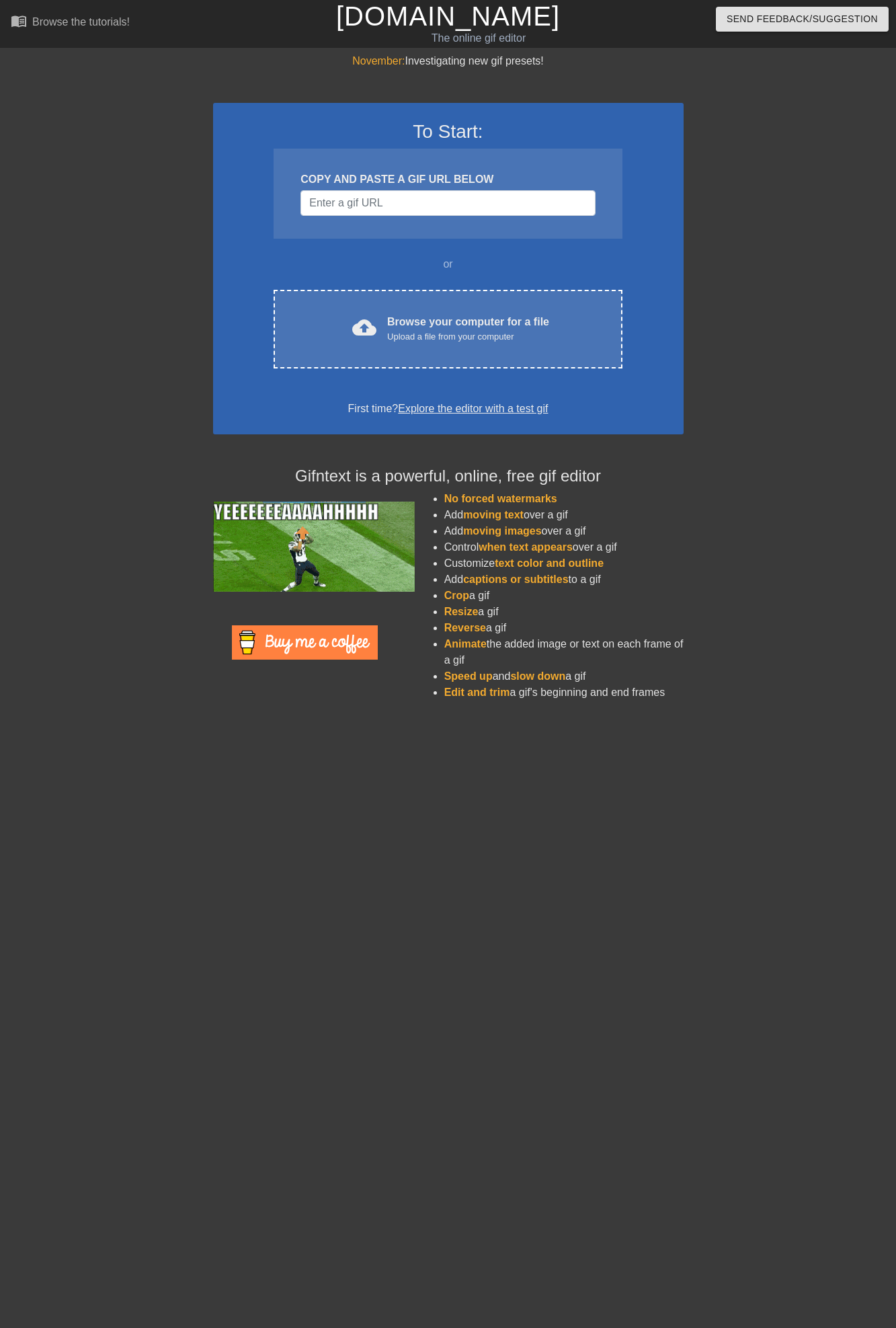 scroll, scrollTop: 0, scrollLeft: 0, axis: both 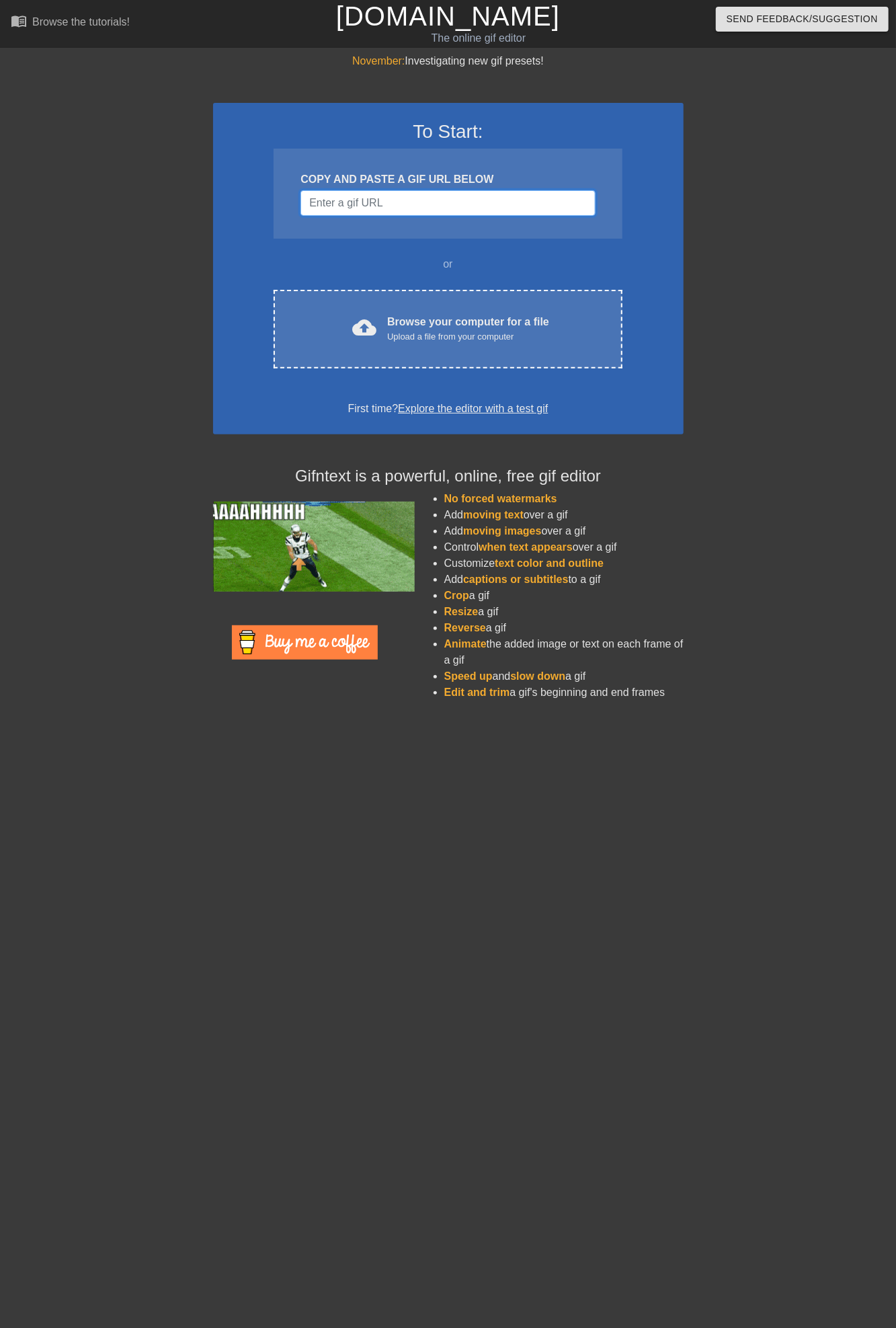 click at bounding box center [448, 203] 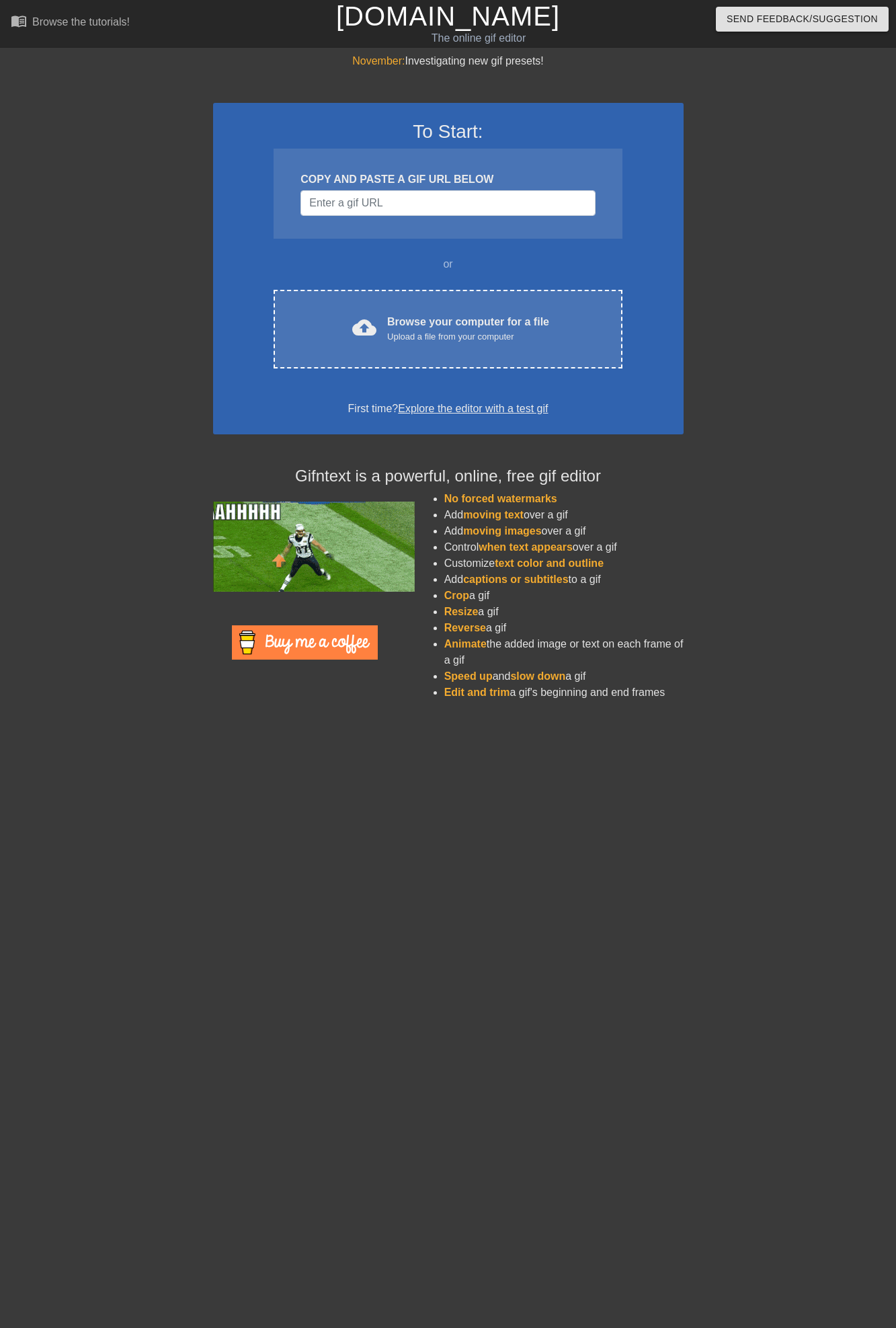 scroll, scrollTop: 0, scrollLeft: 0, axis: both 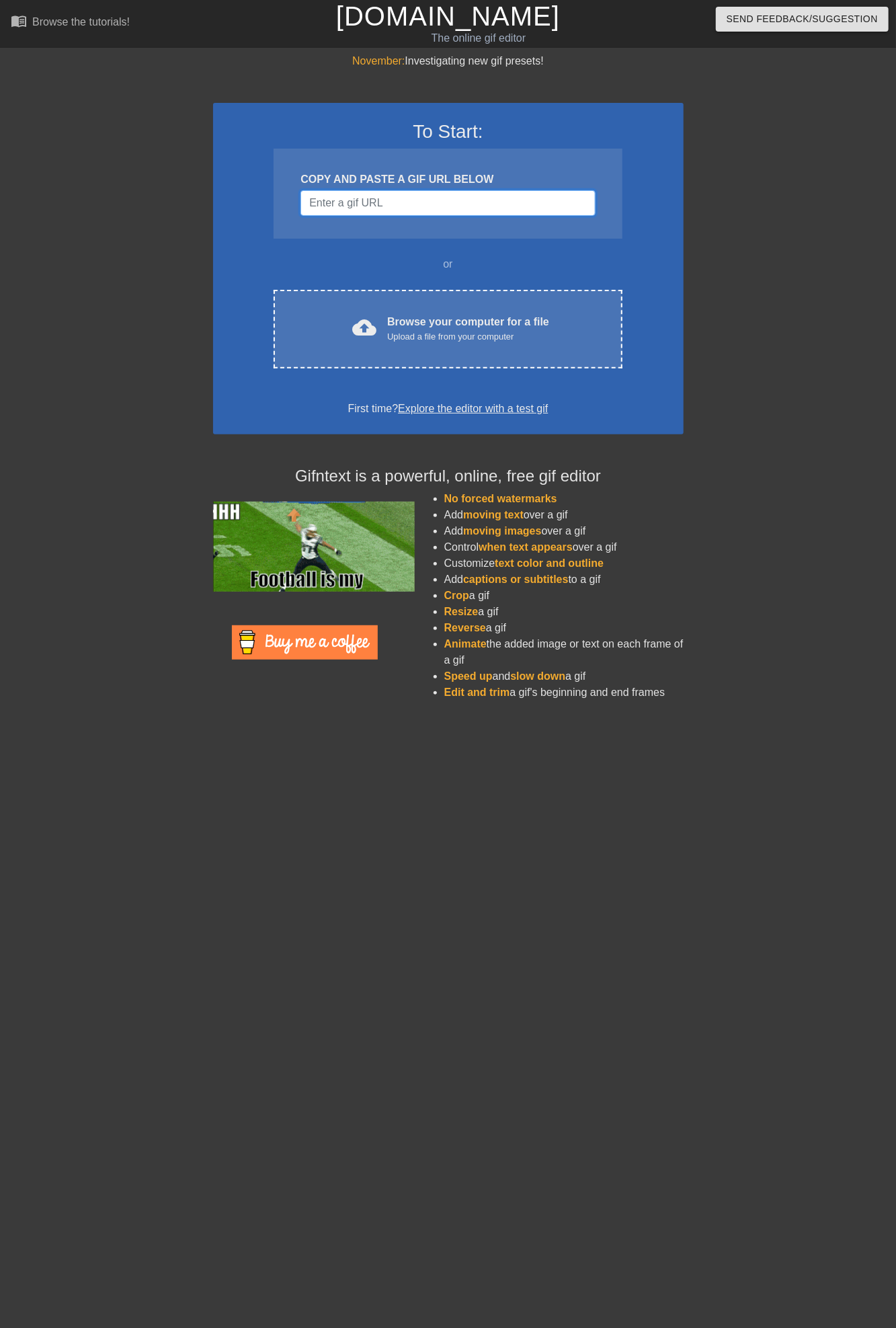 click at bounding box center (448, 203) 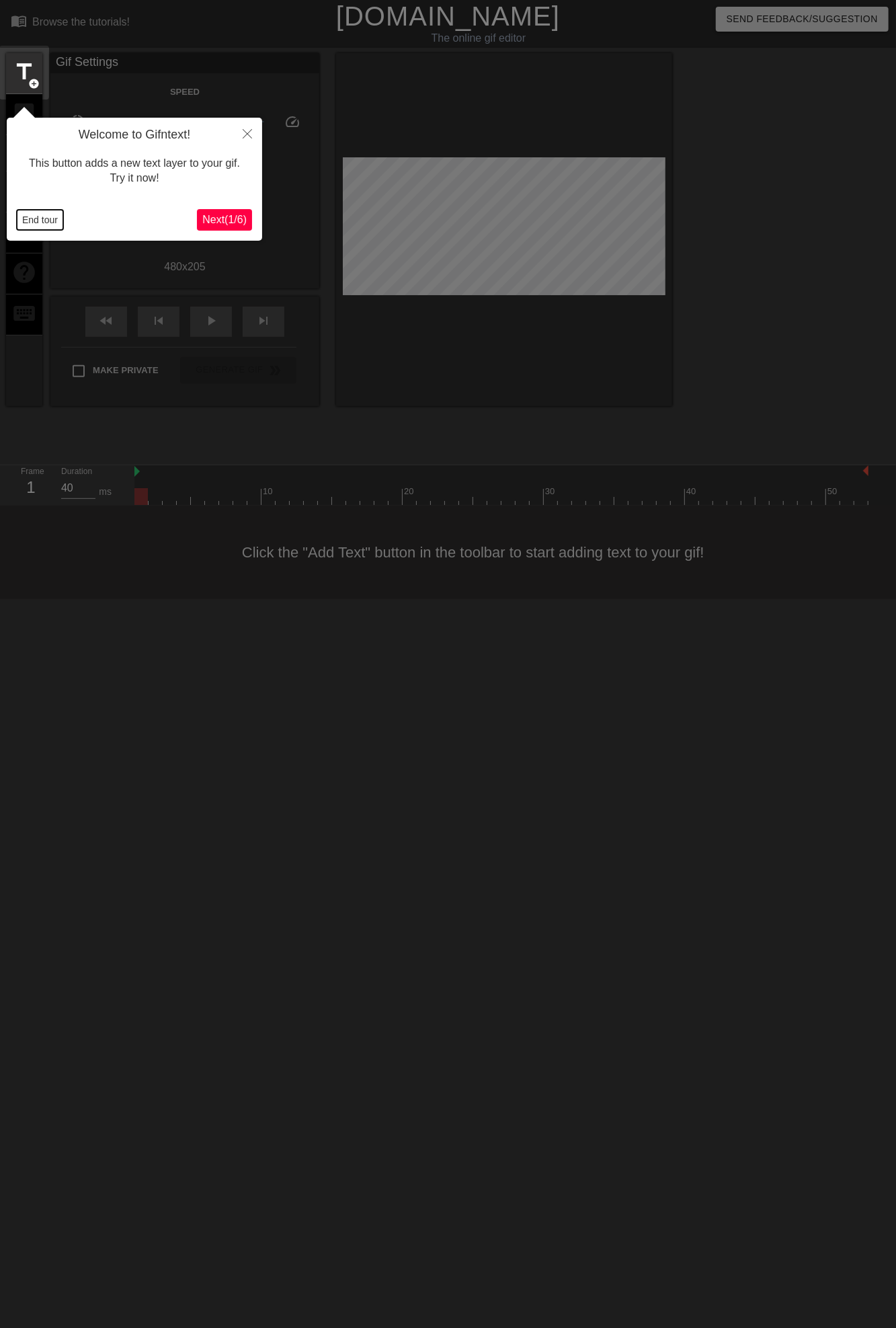 click on "End tour" at bounding box center (40, 220) 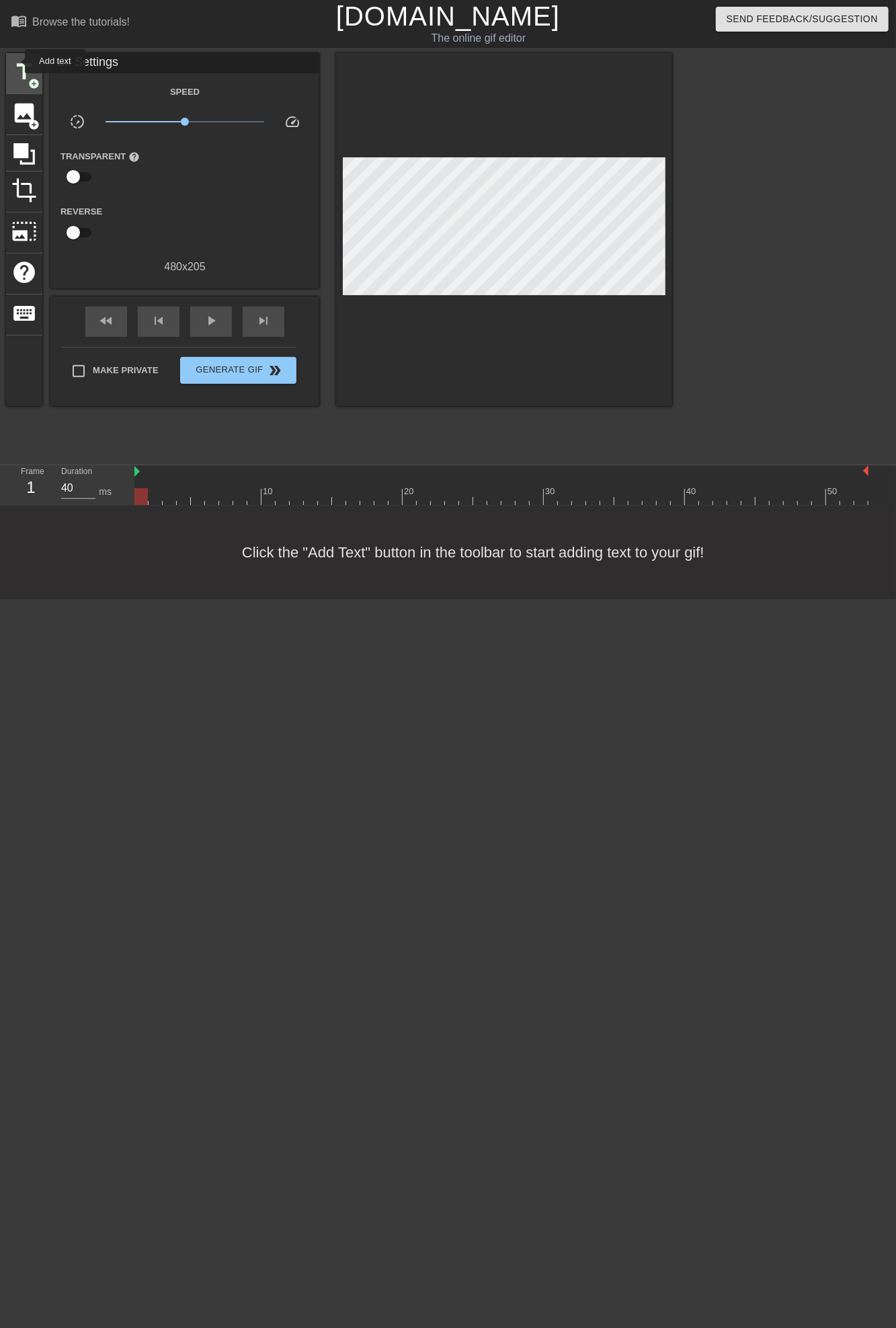 click on "title" at bounding box center [24, 72] 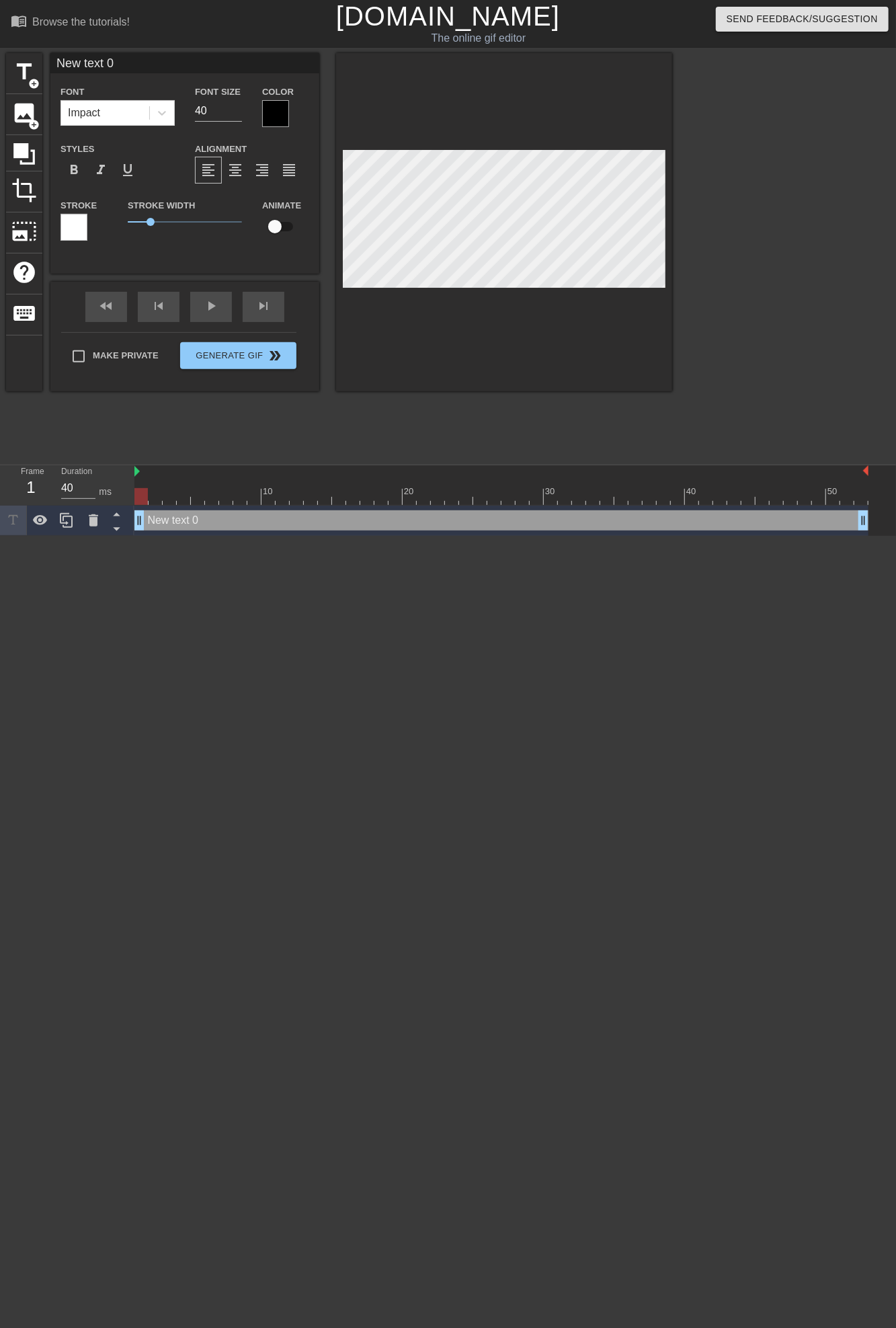 scroll, scrollTop: 2, scrollLeft: 2, axis: both 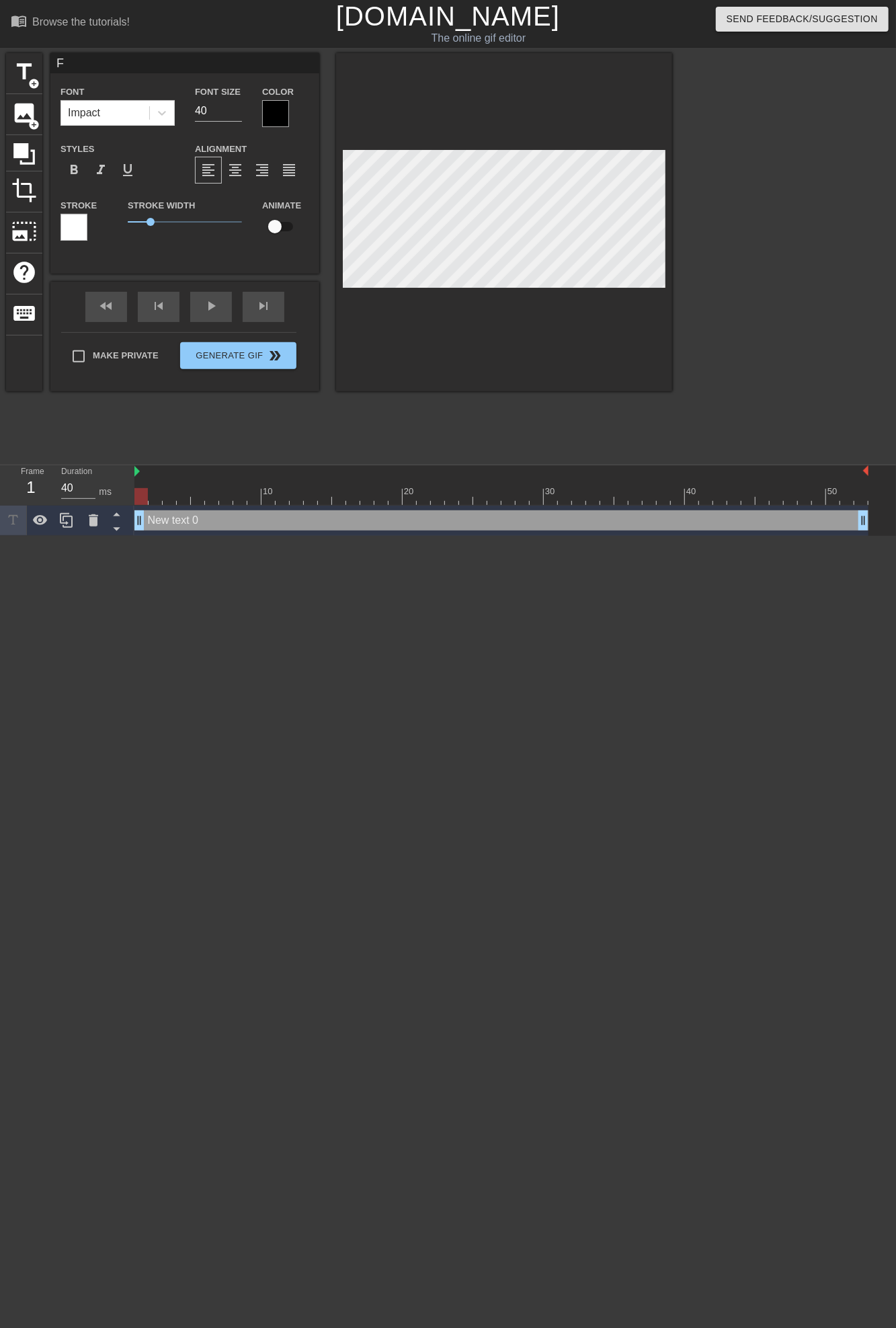 type on "FA" 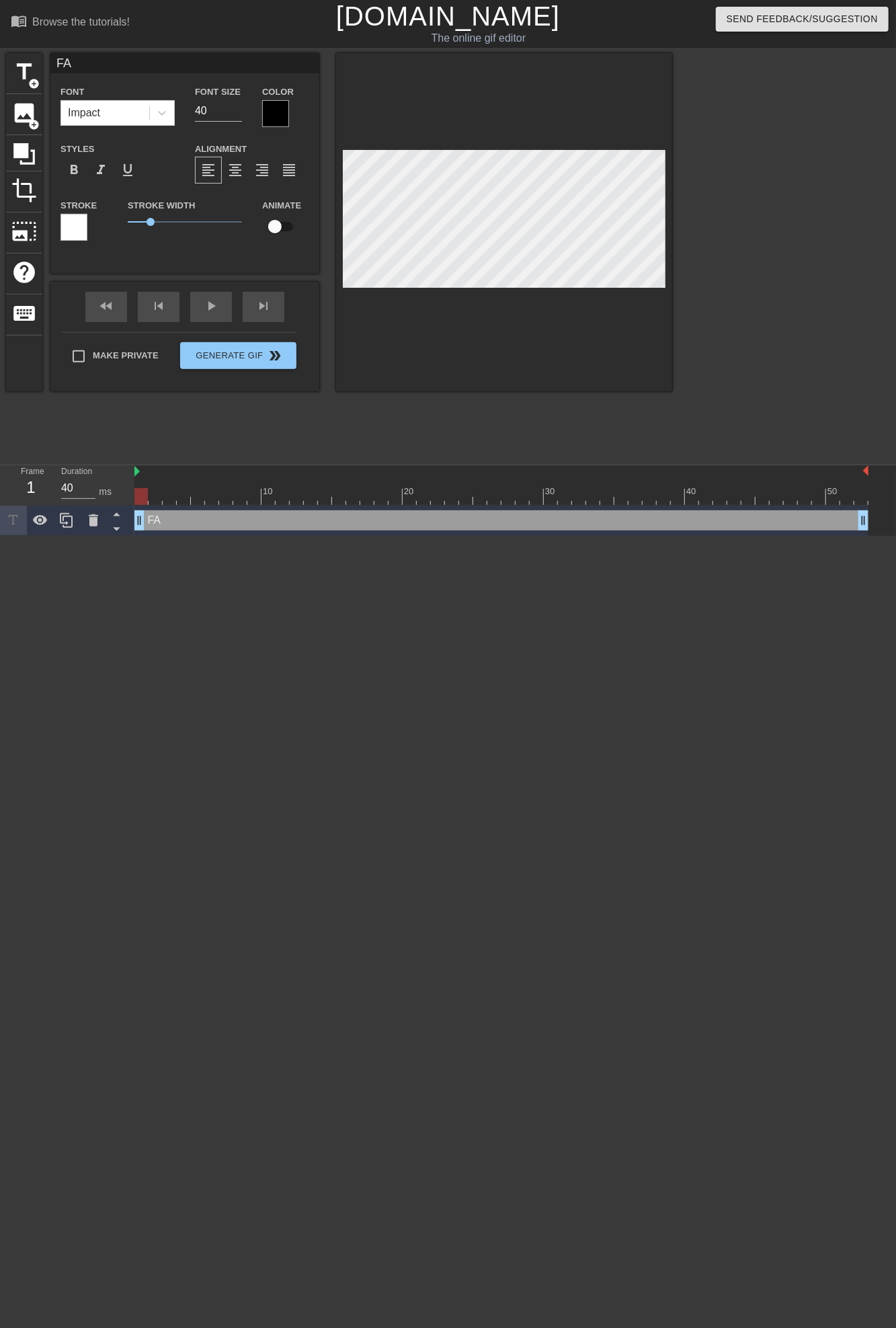 type on "FAc" 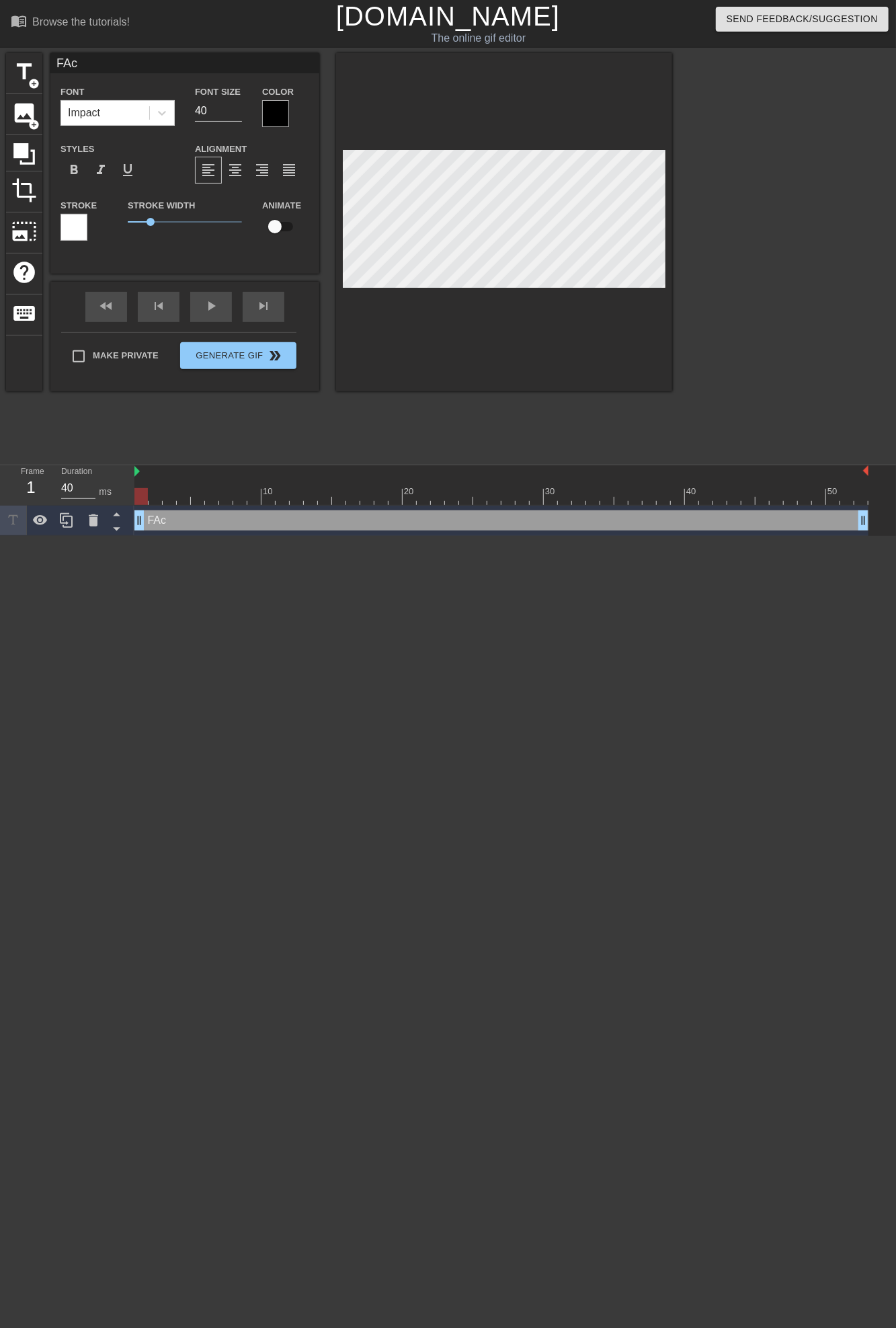 type on "FAcu" 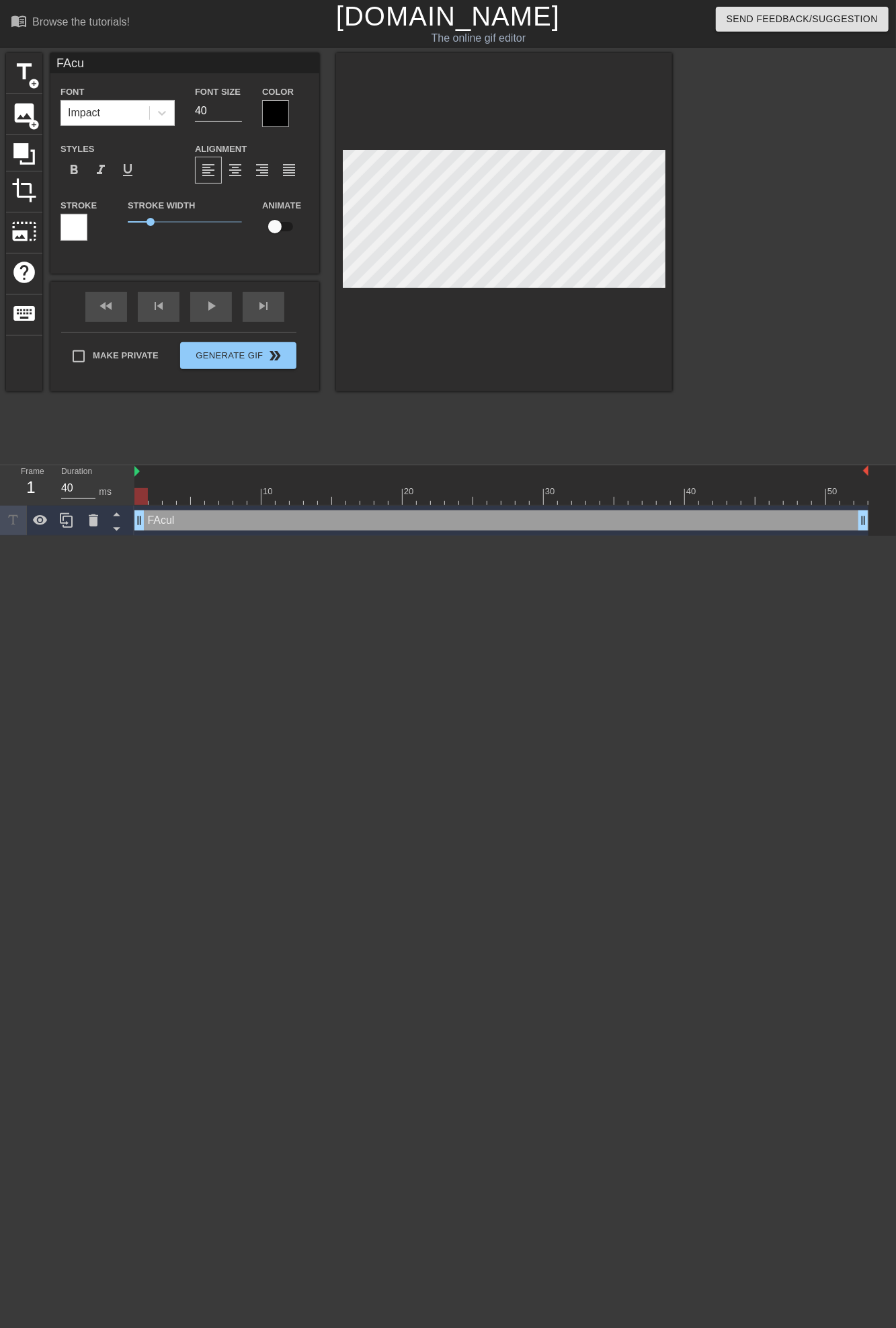 type on "FAcul" 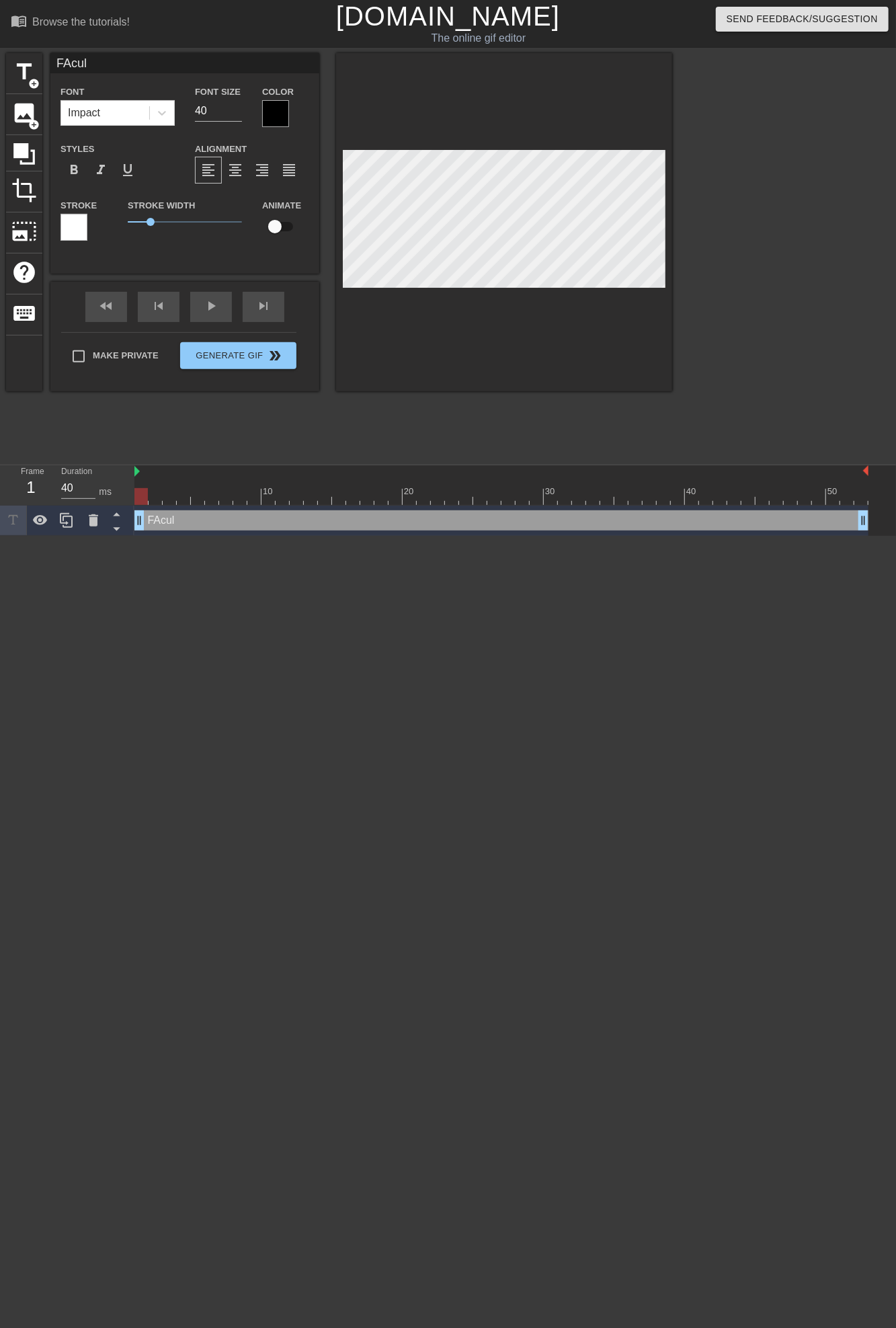 type on "FAcult" 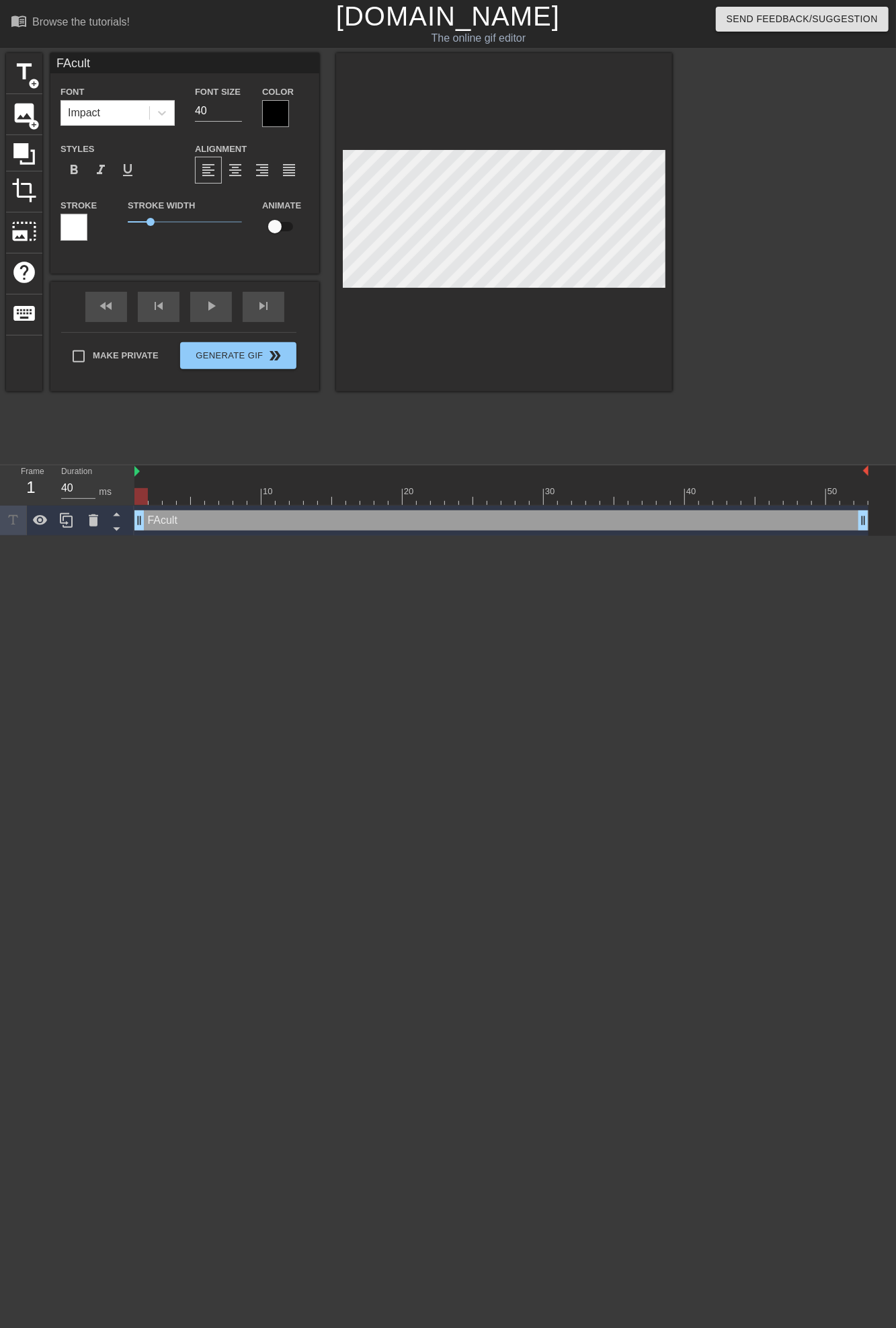 type on "FAculty" 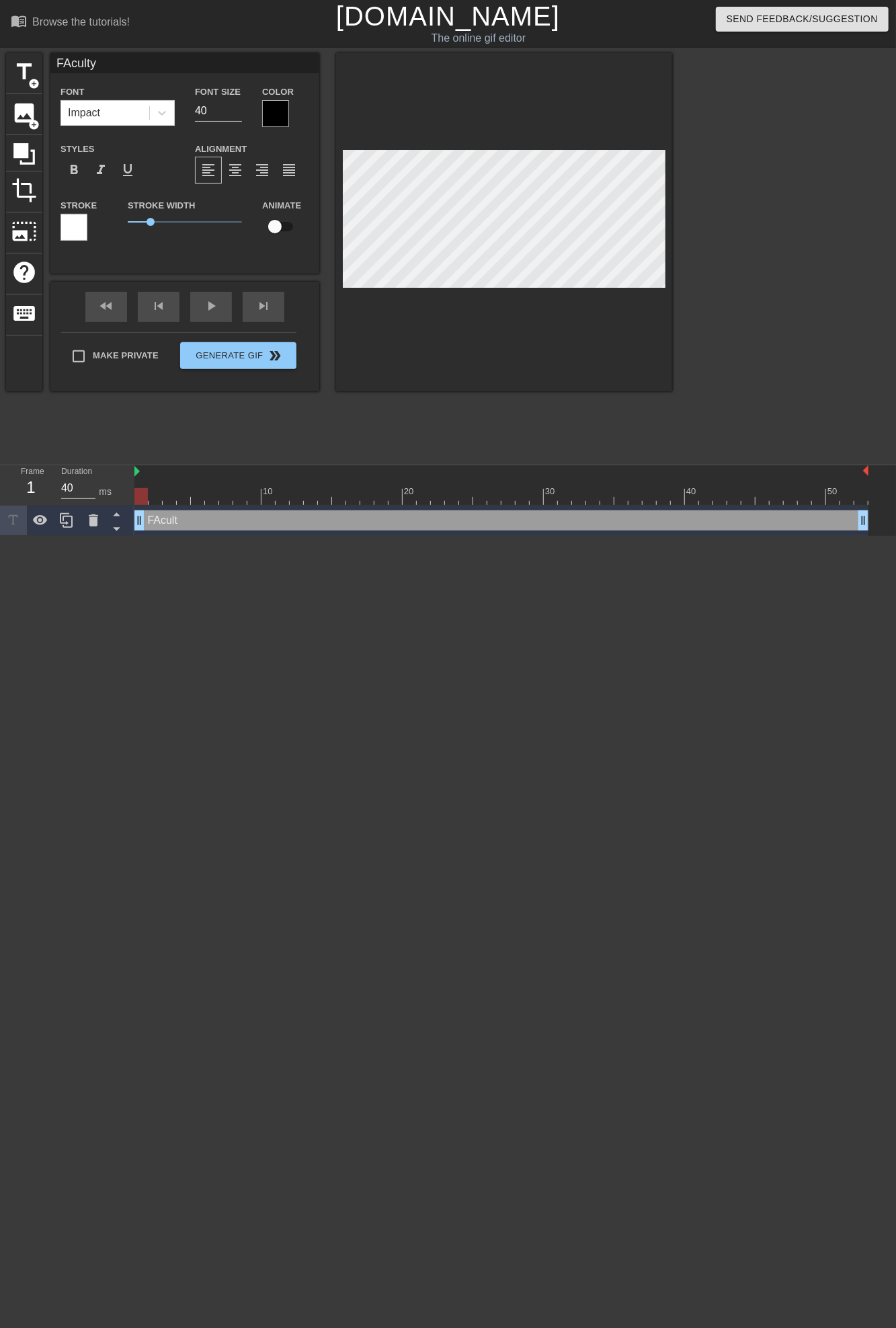 type on "FAculty" 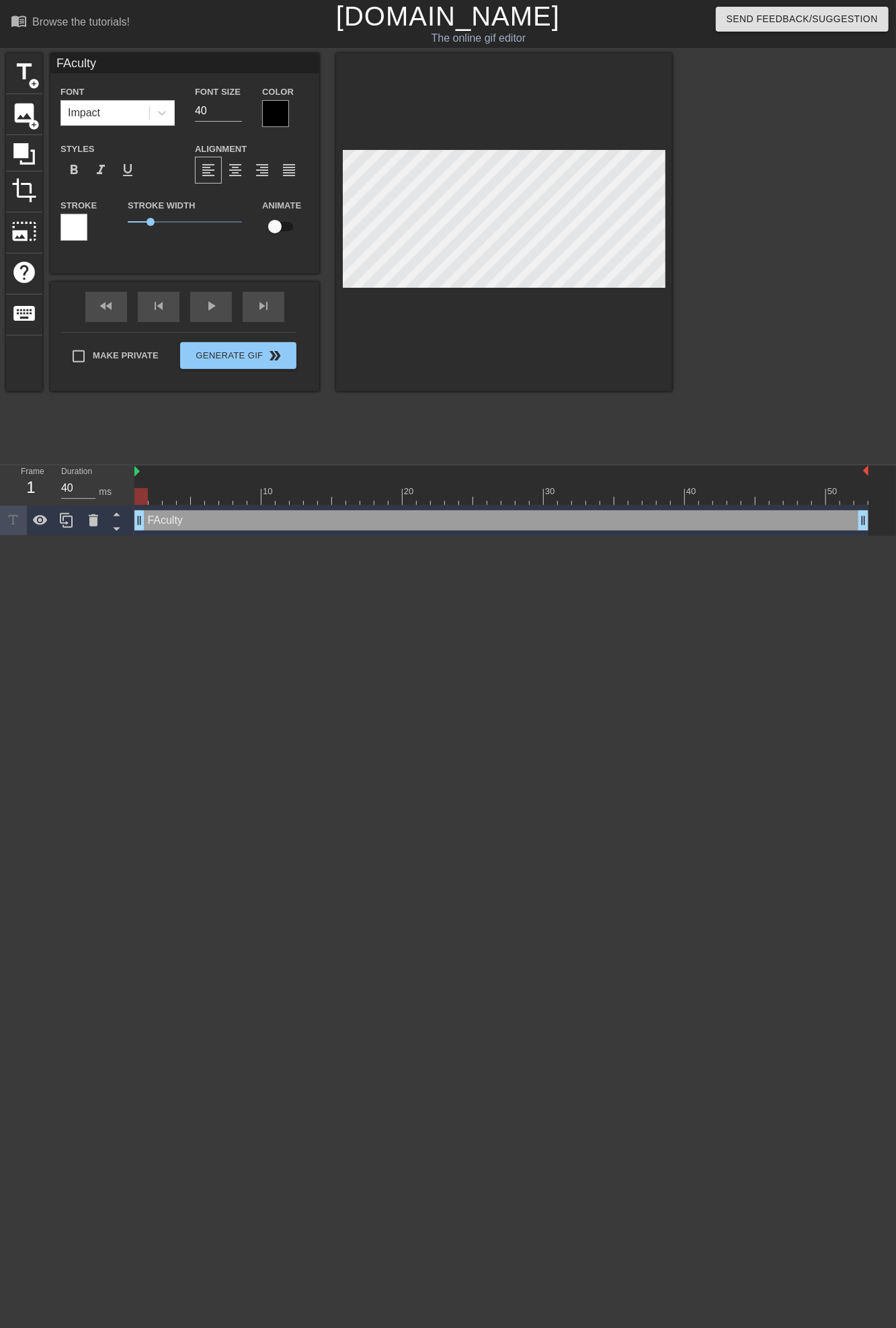 type on "FAculty e" 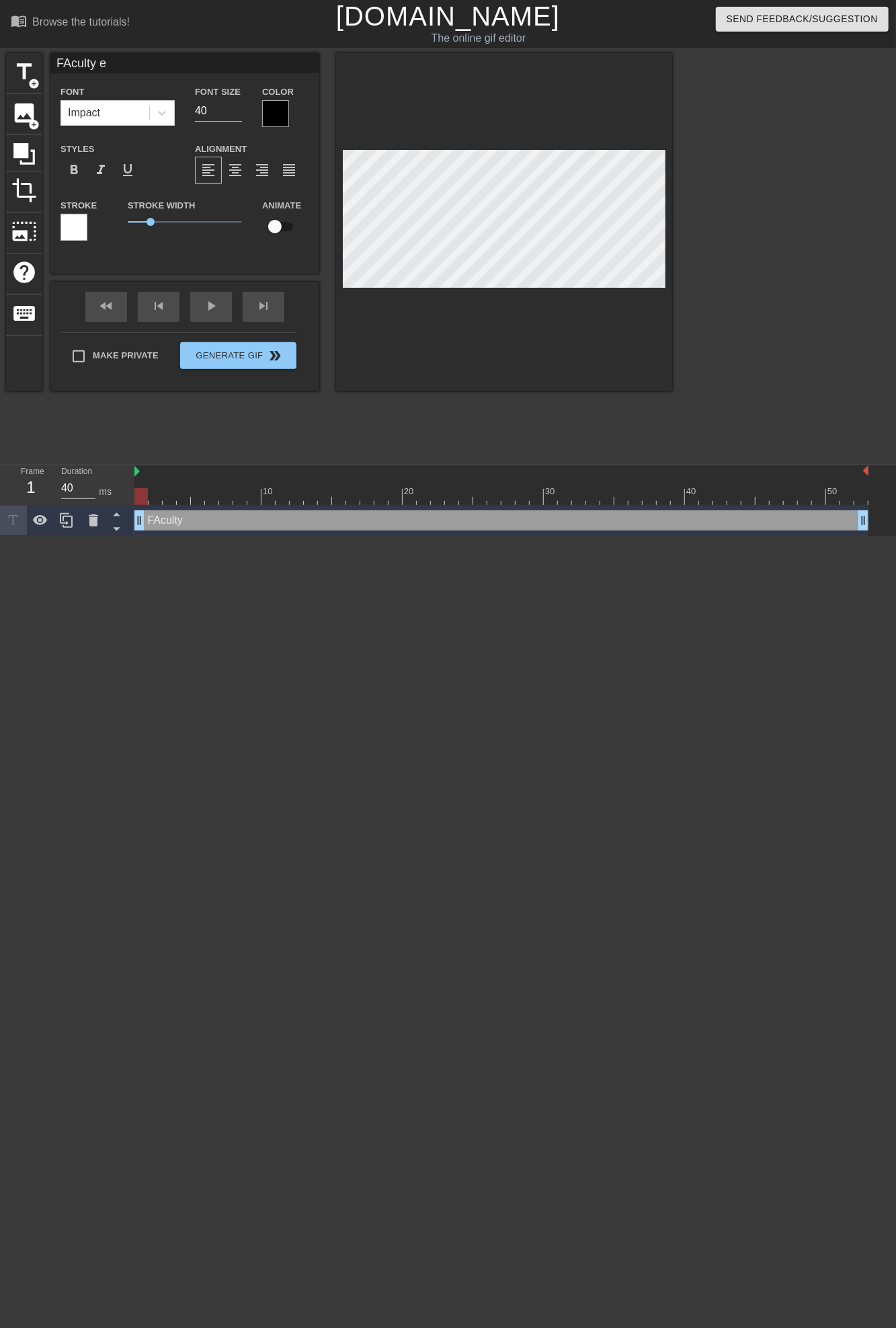type on "FAculty em" 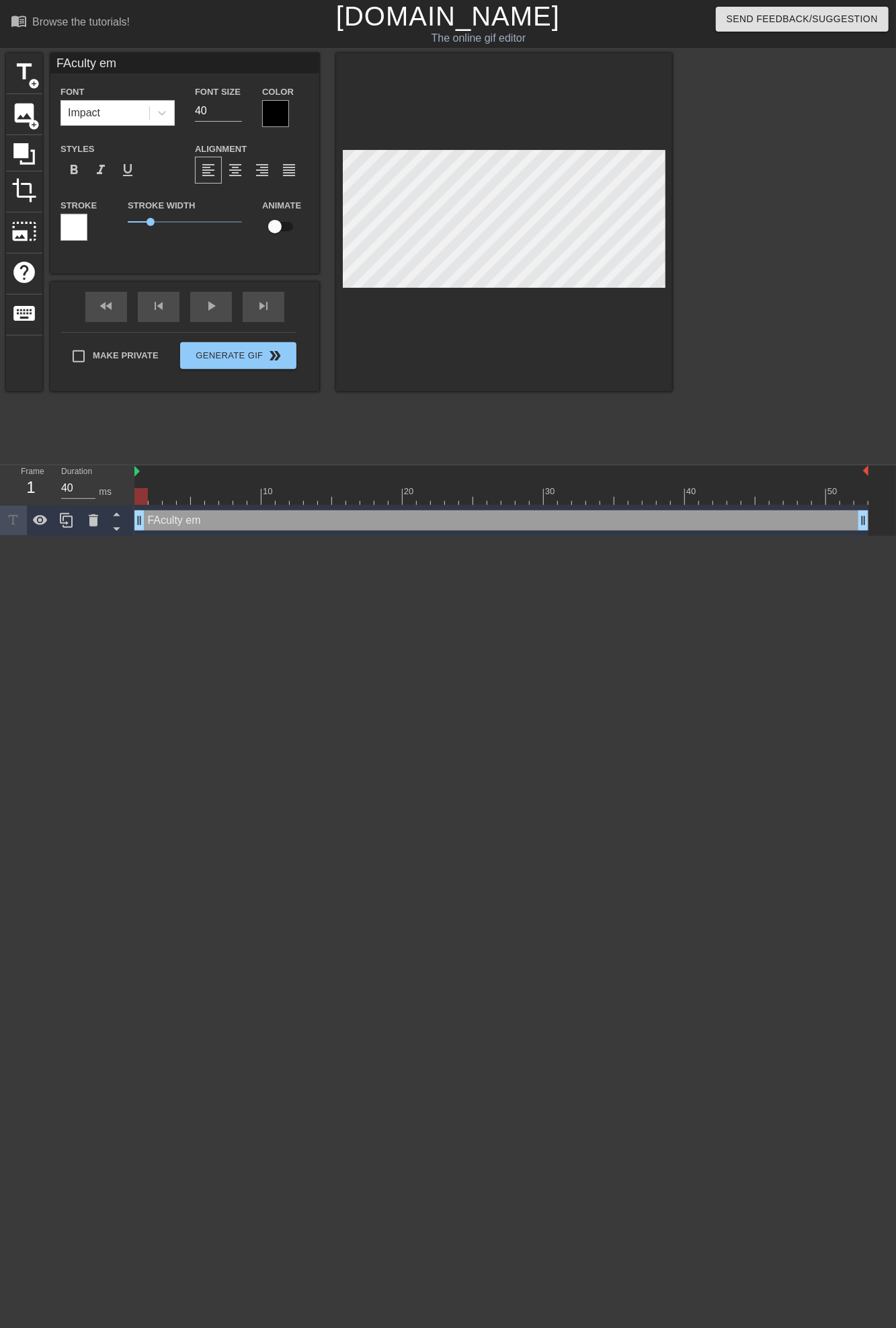 type on "FAculty ema" 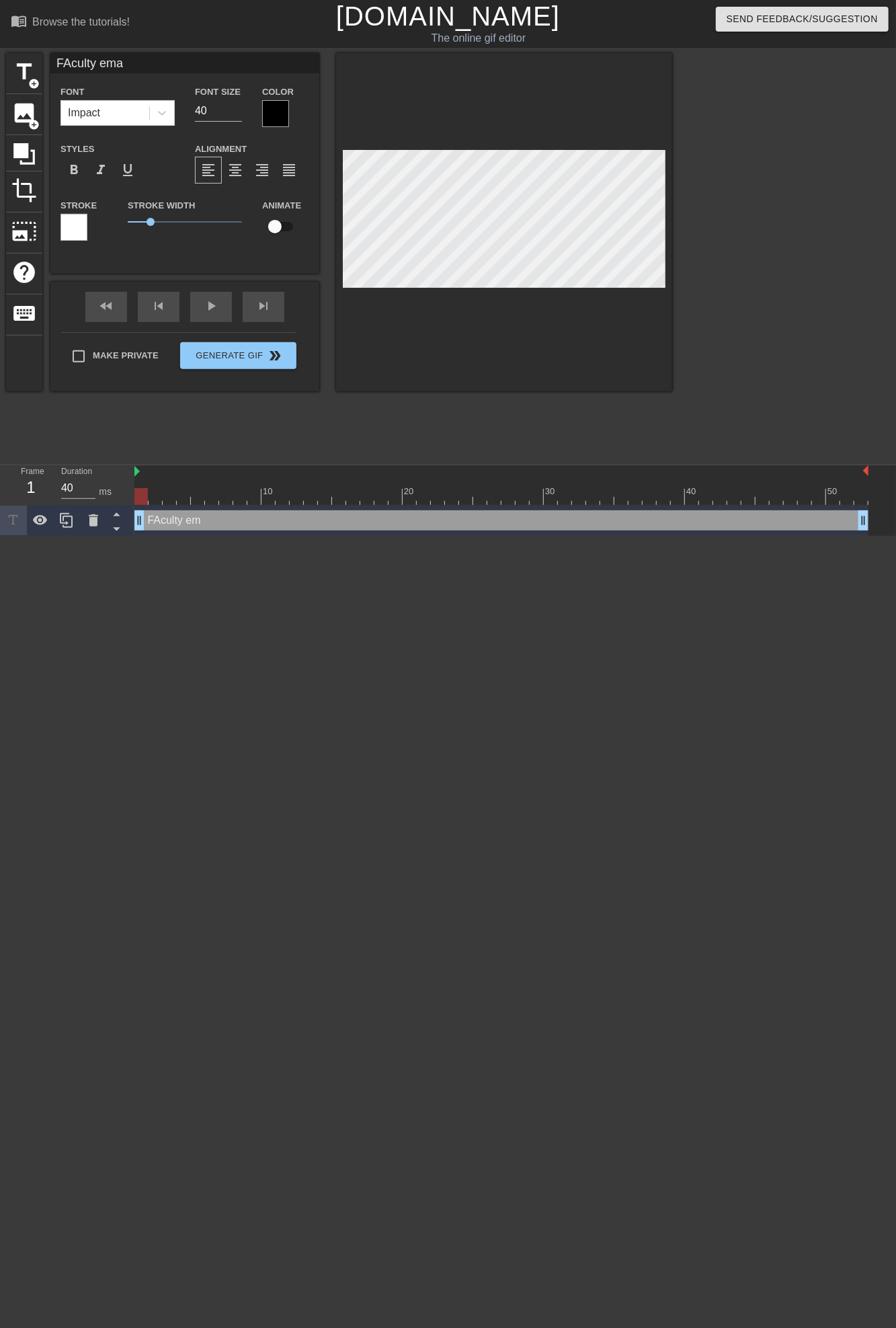 type on "FAculty emai" 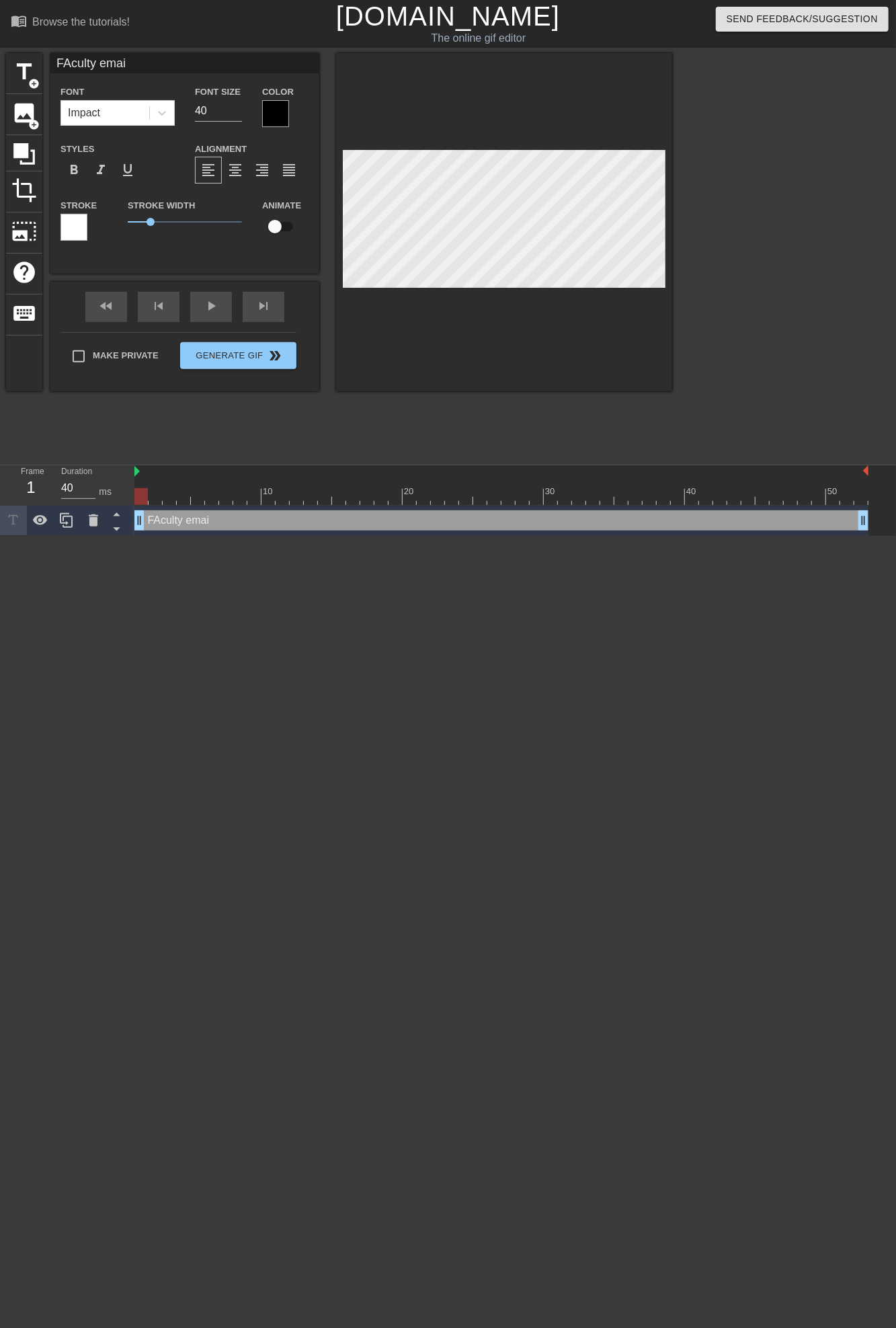 type on "FAculty email" 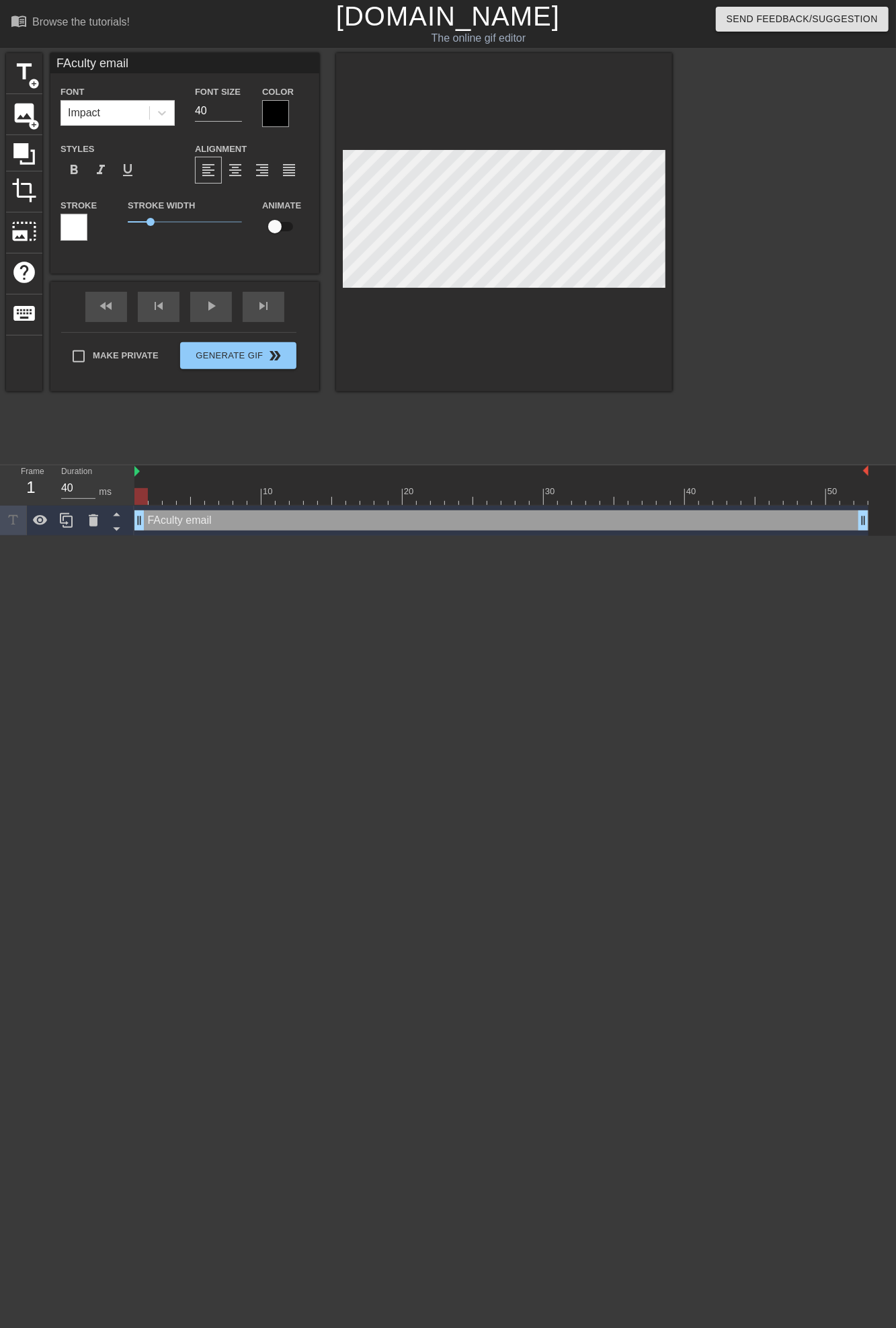 type on "FAculty emaili" 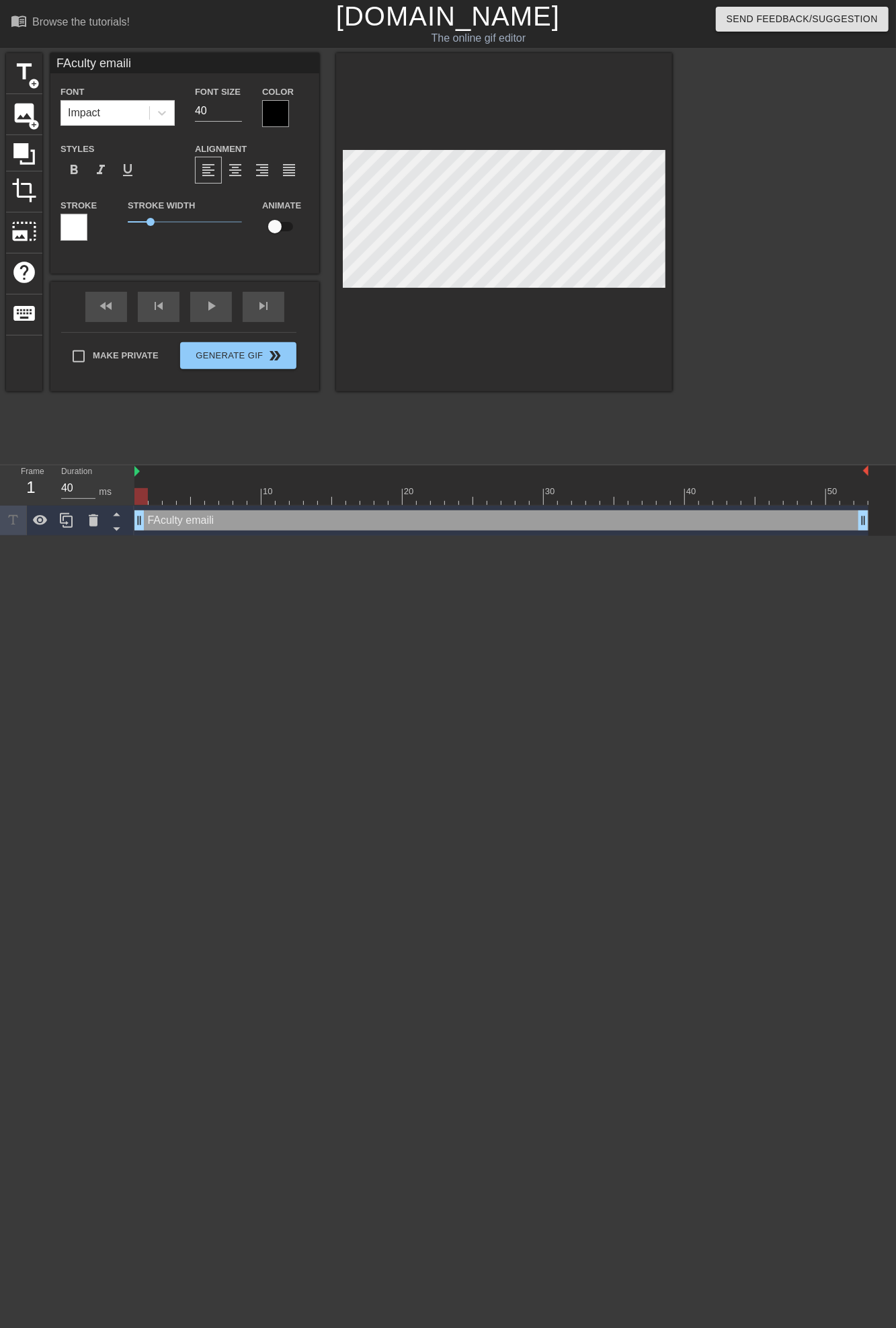 type on "FAculty emailin" 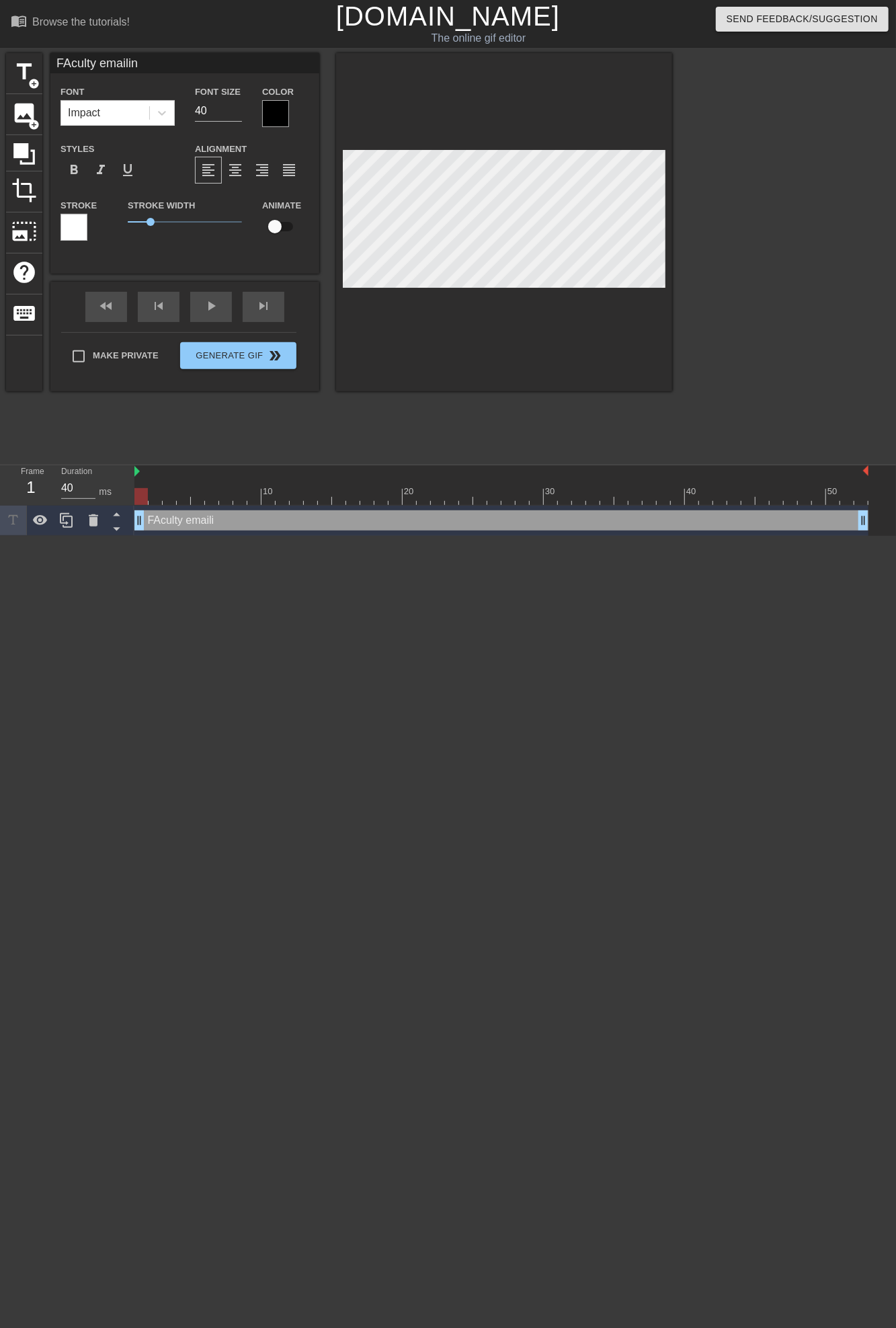 type on "FAculty emailing" 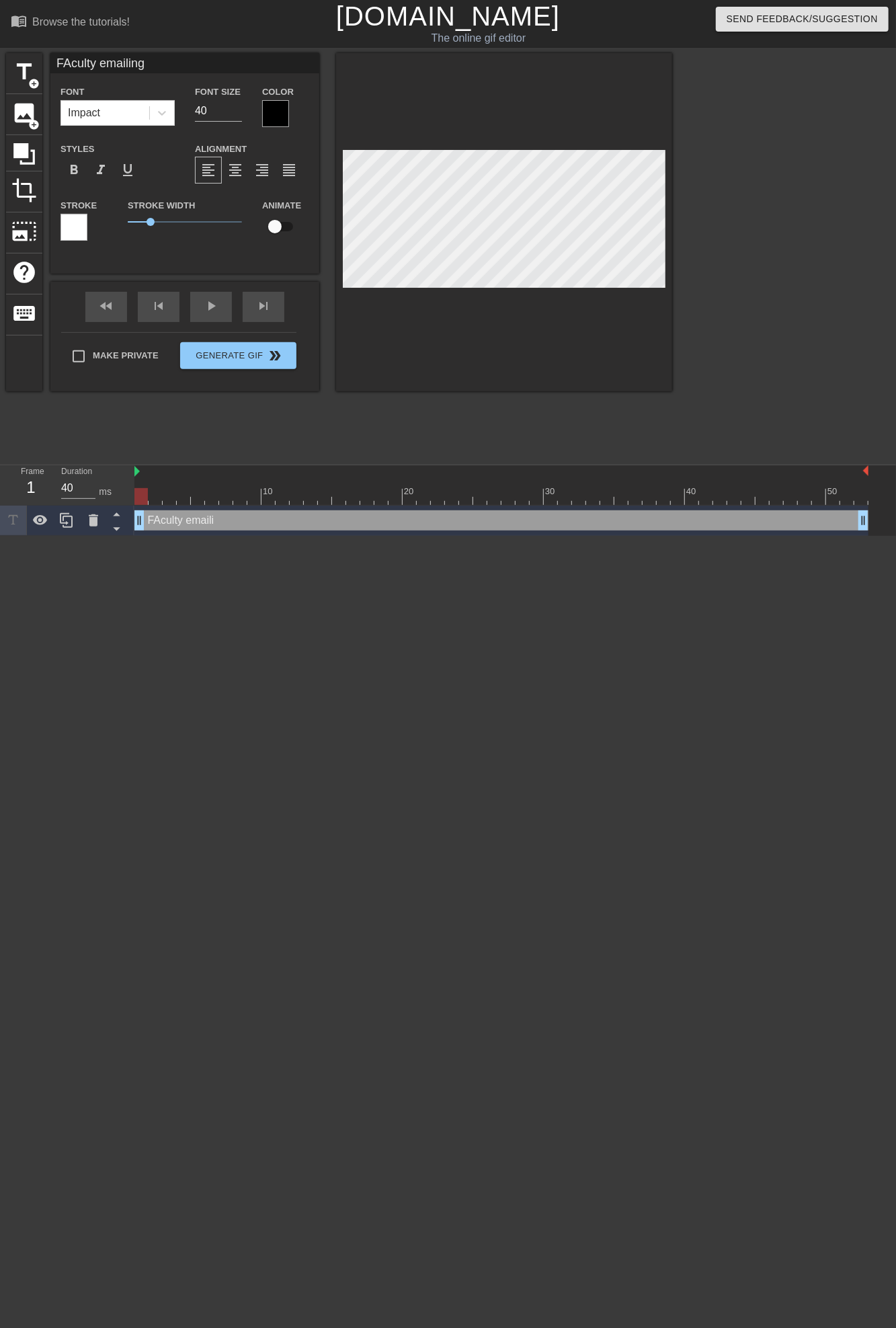 type on "FAculty emailing" 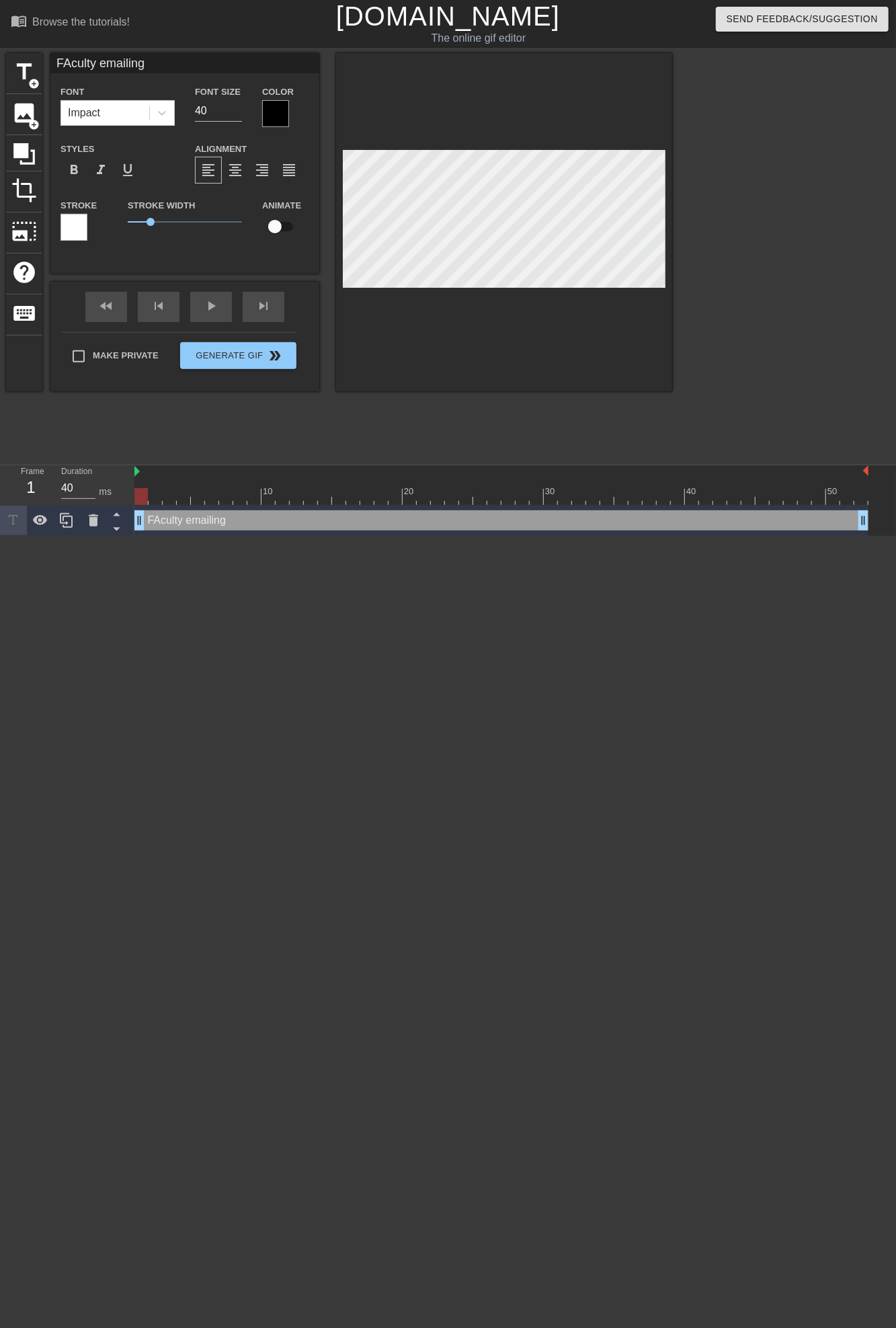 type on "FAculty emailing m" 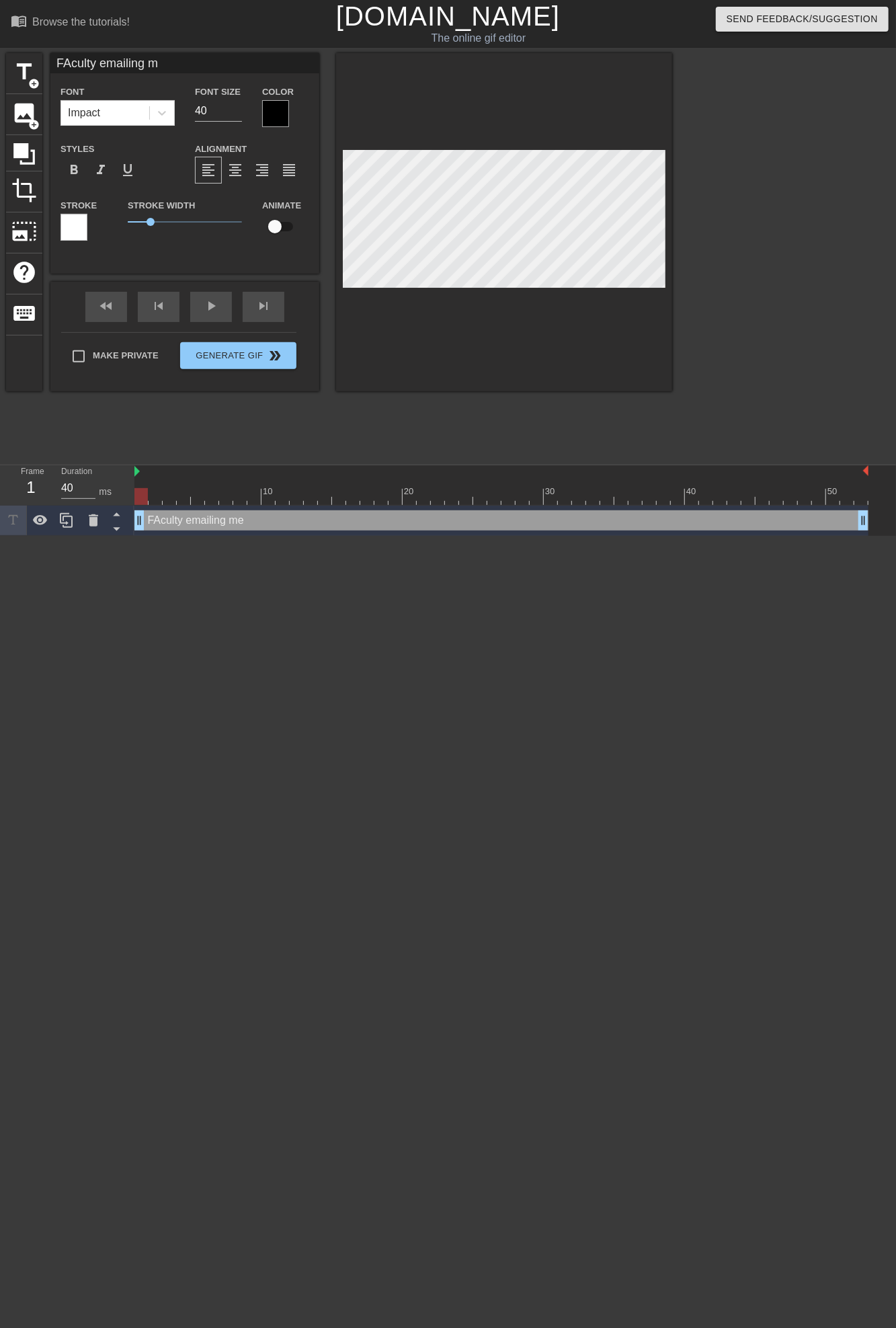 type on "FAculty emailing me" 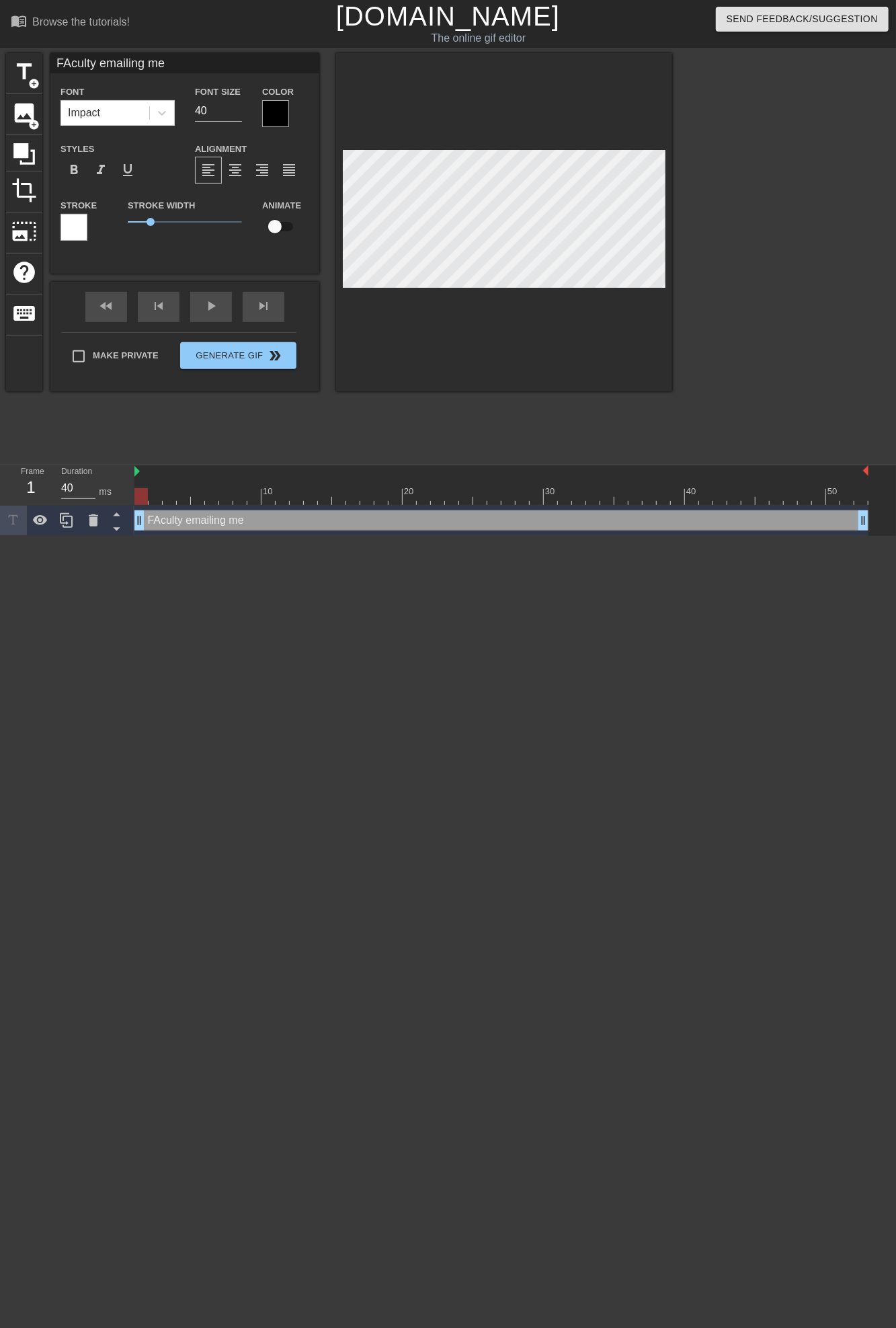 scroll, scrollTop: 2, scrollLeft: 7, axis: both 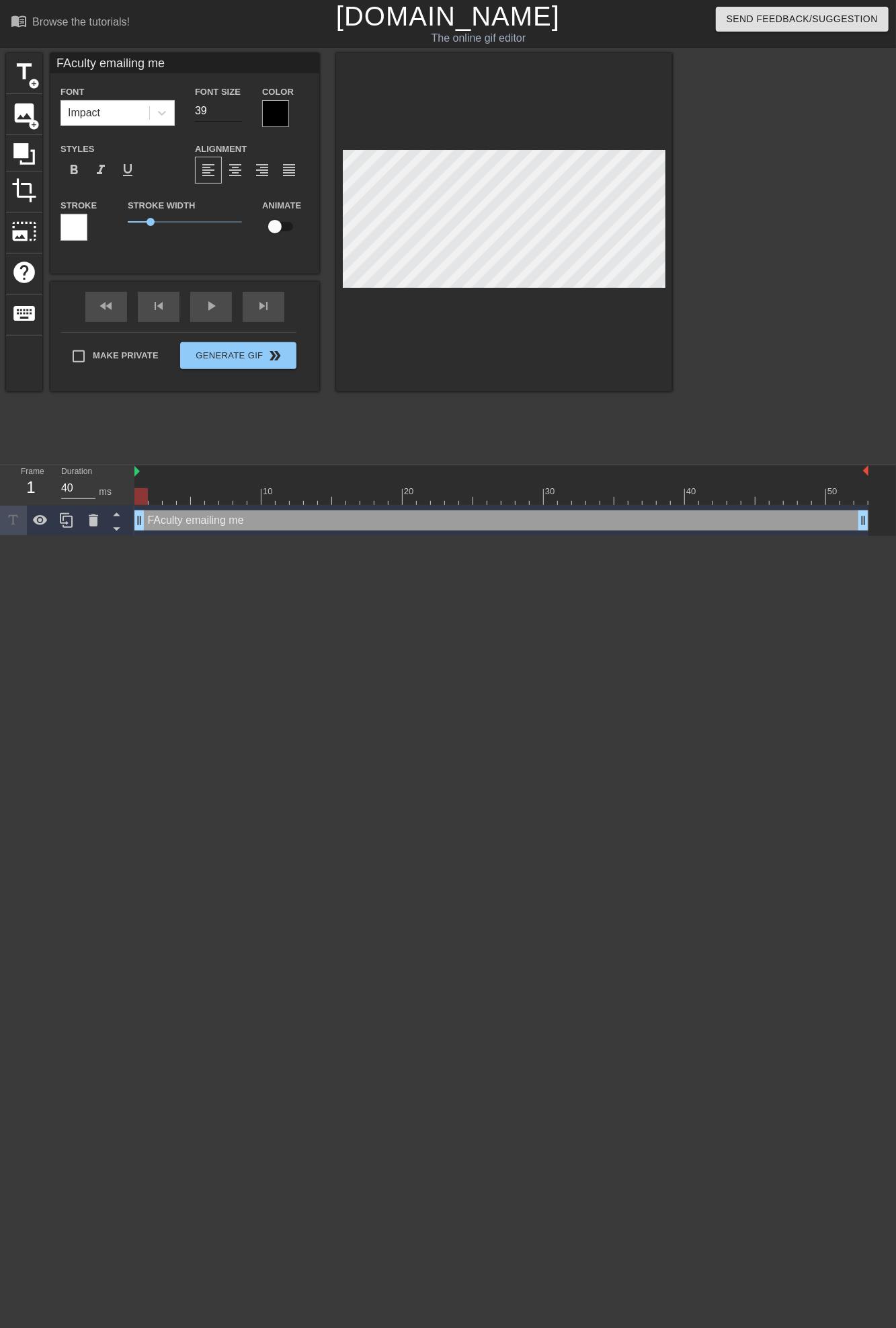 click on "39" at bounding box center [218, 111] 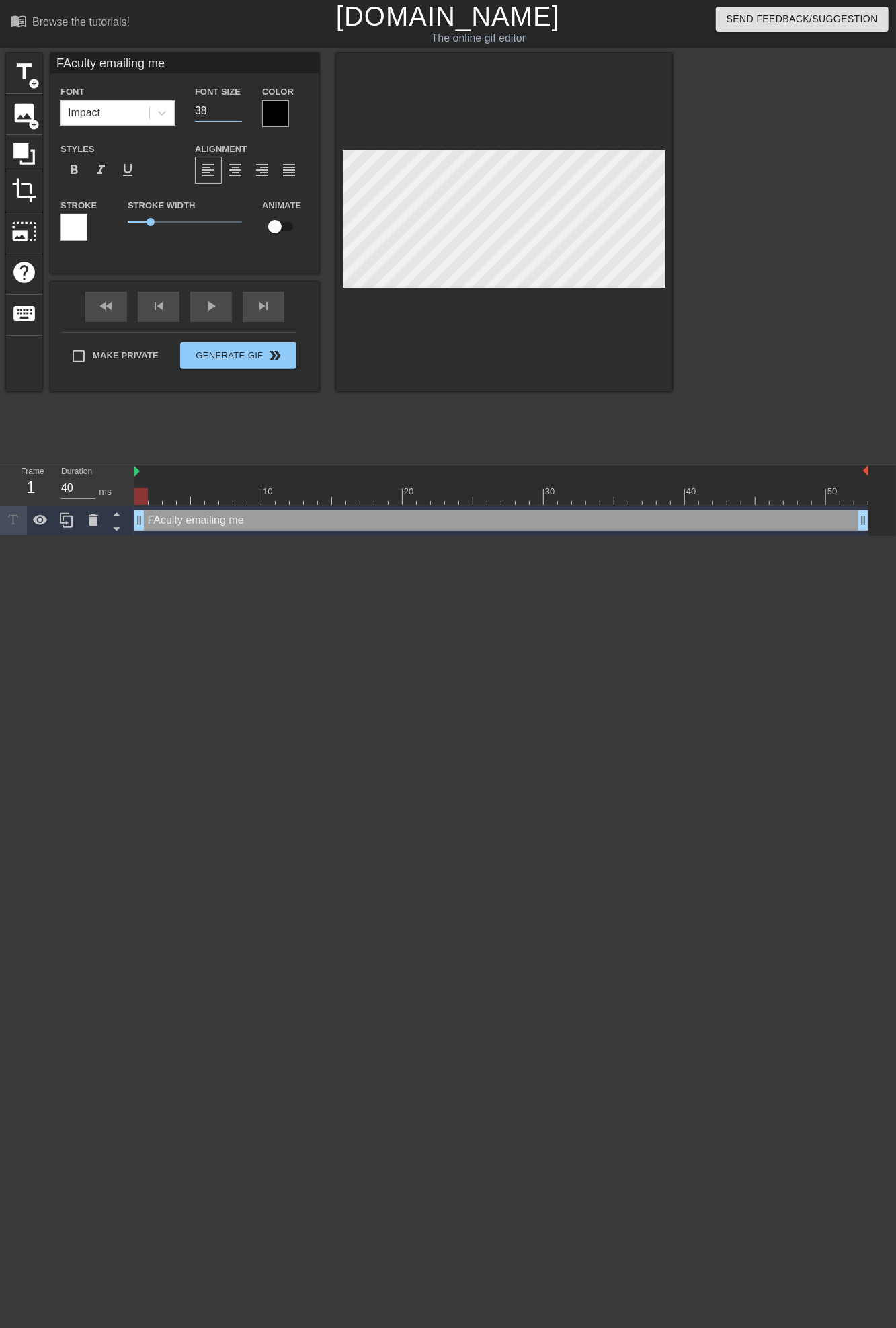 click on "38" at bounding box center (218, 111) 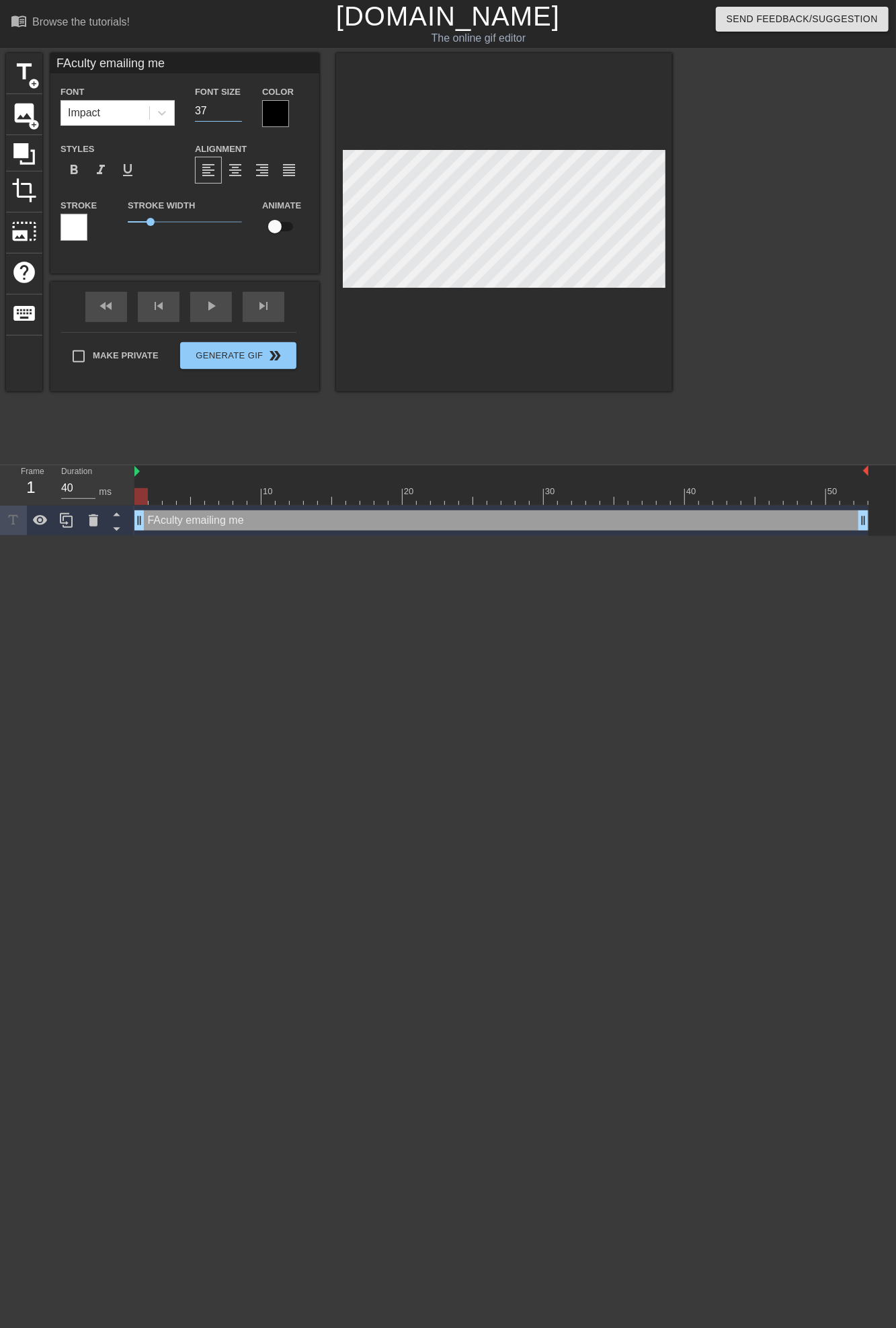 click on "37" at bounding box center (218, 111) 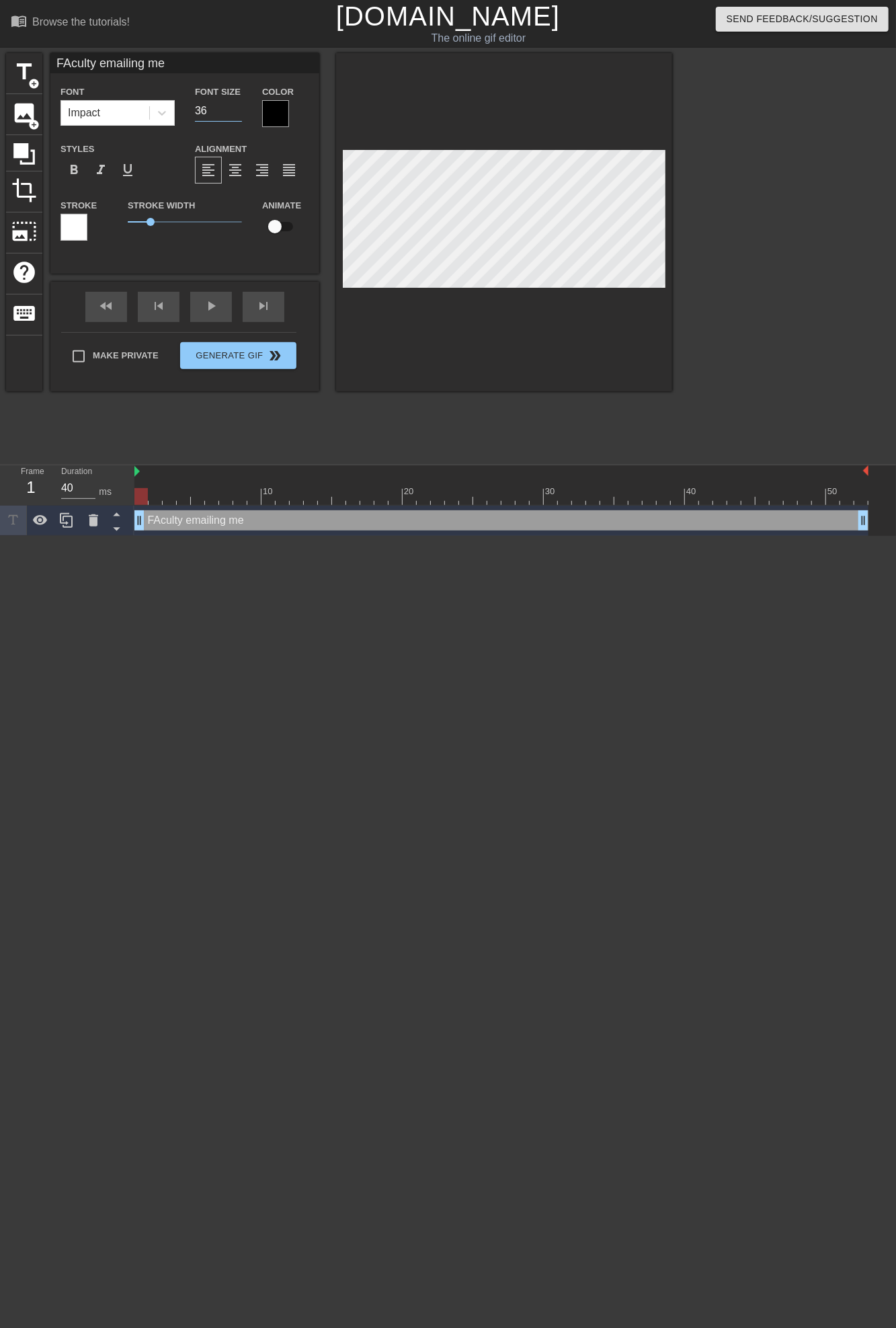 click on "36" at bounding box center (218, 111) 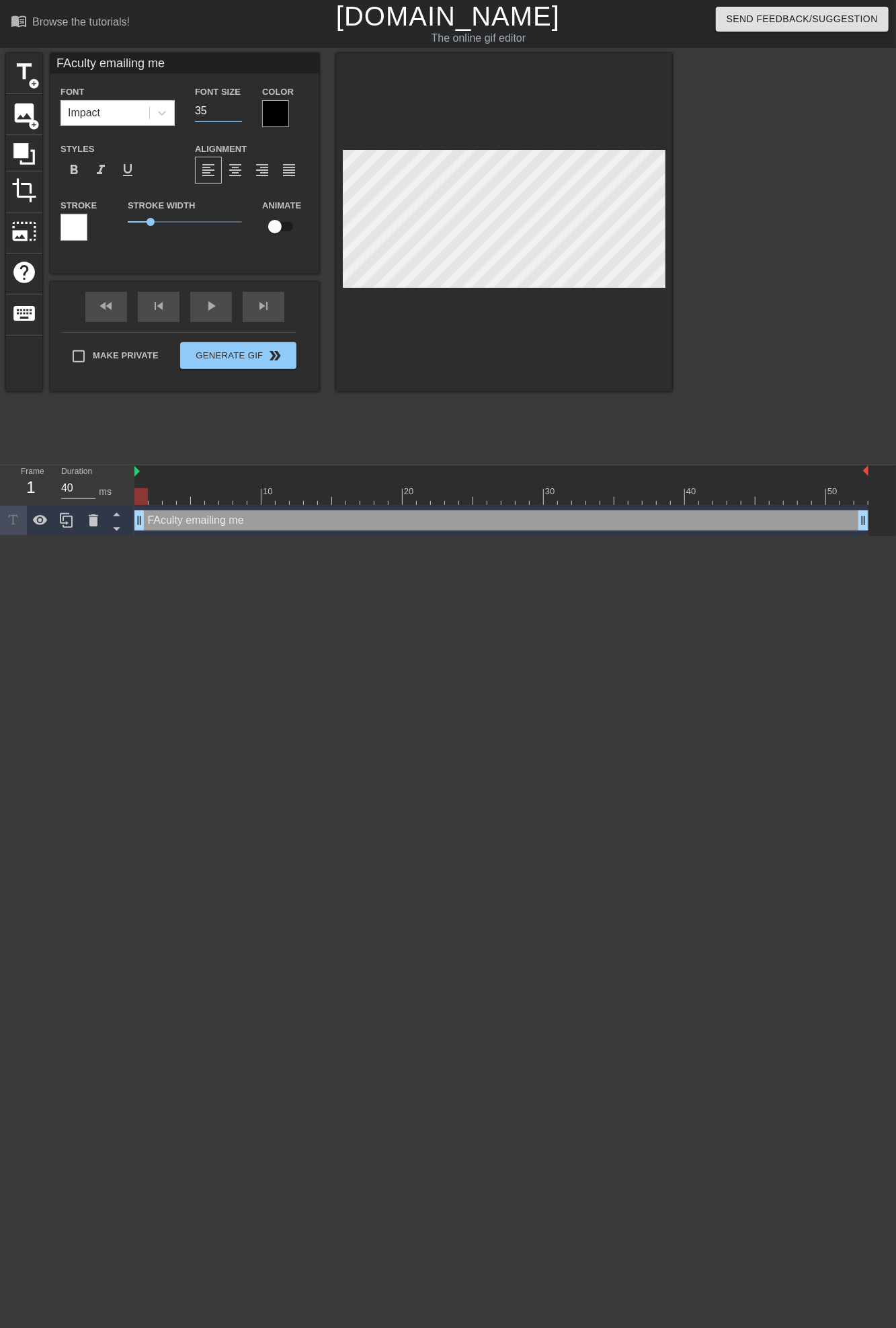 click on "35" at bounding box center (218, 111) 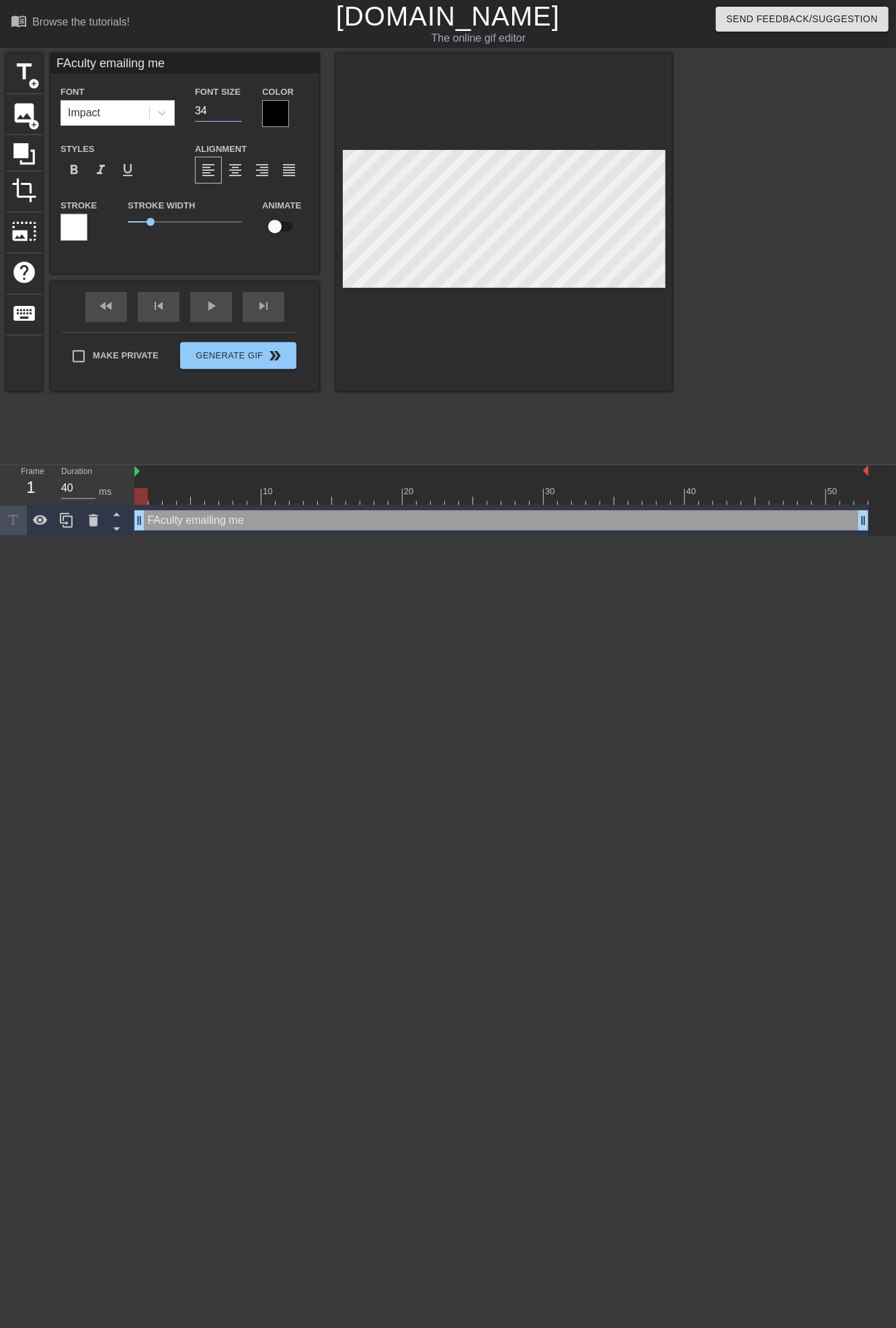 click on "34" at bounding box center (218, 111) 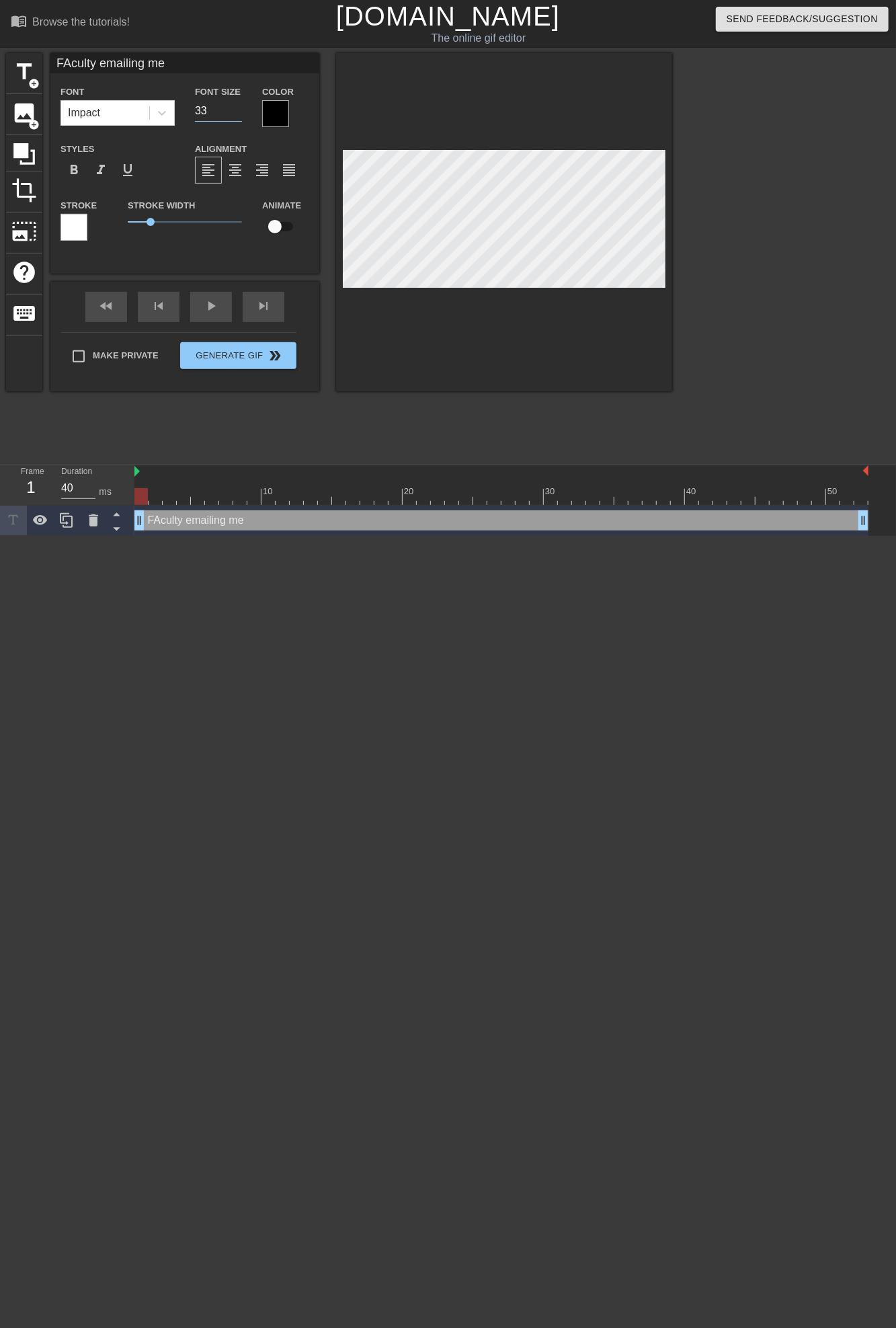 click on "33" at bounding box center [218, 111] 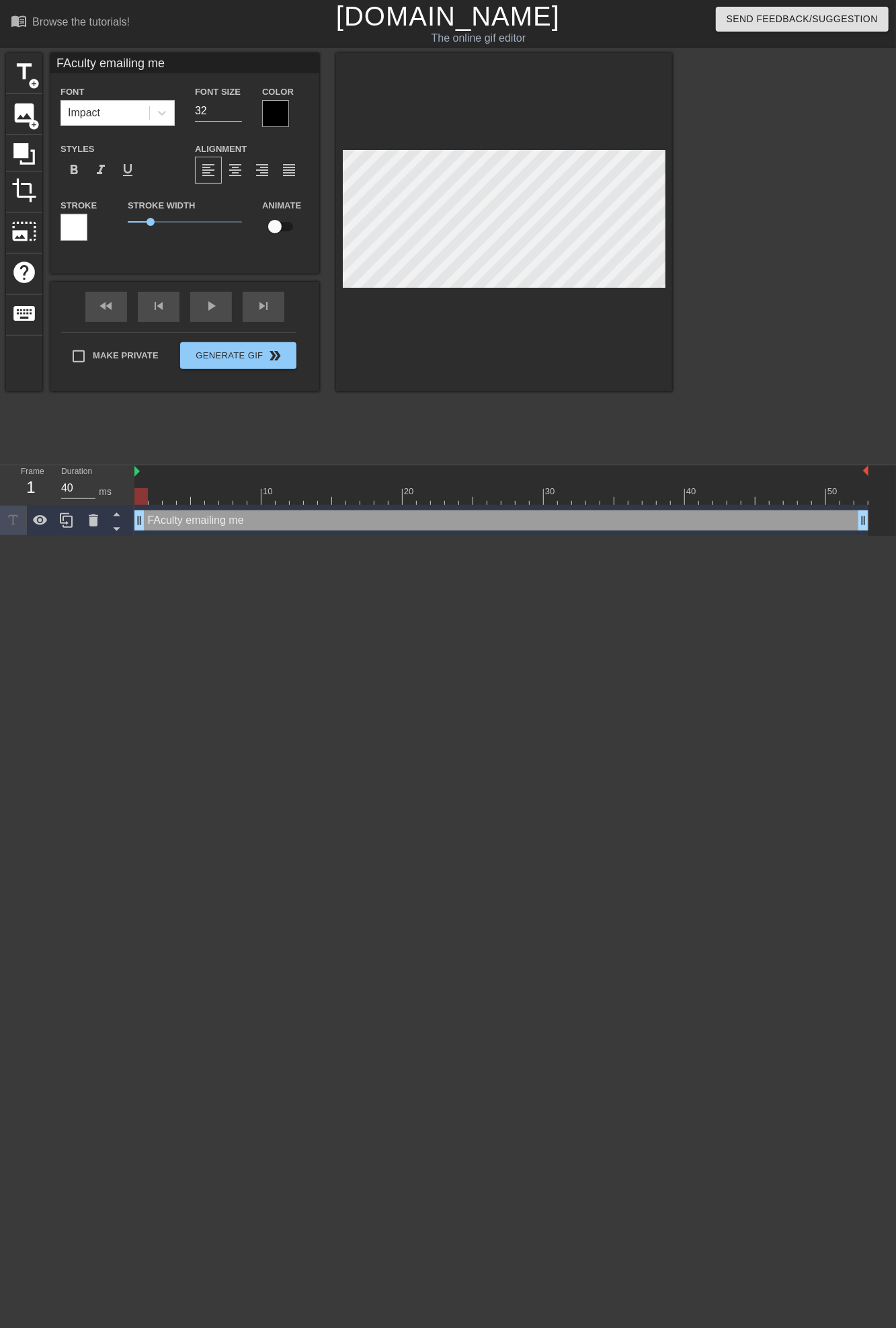 click on "32" at bounding box center [218, 111] 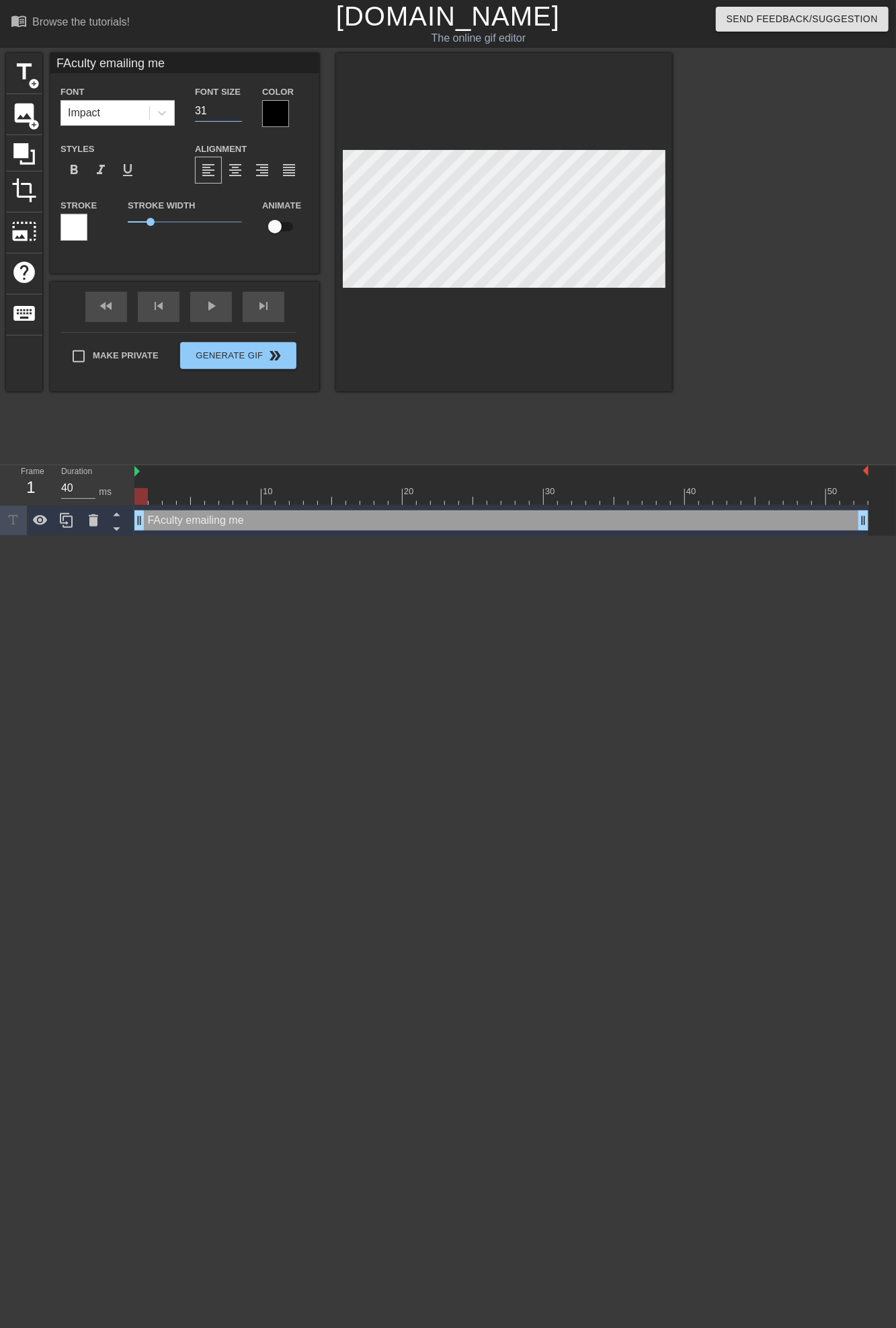 click on "31" at bounding box center [218, 111] 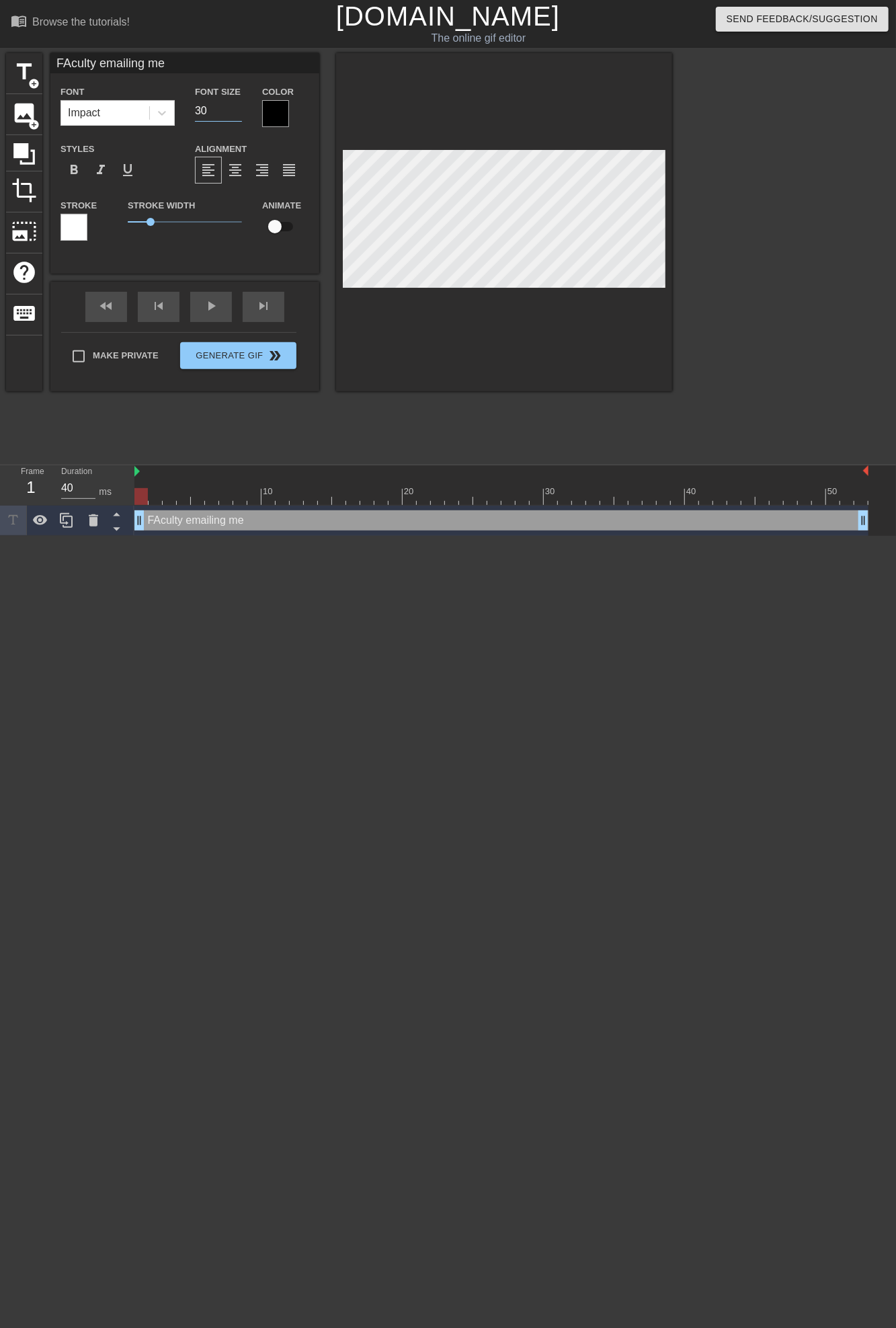 click on "30" at bounding box center [218, 111] 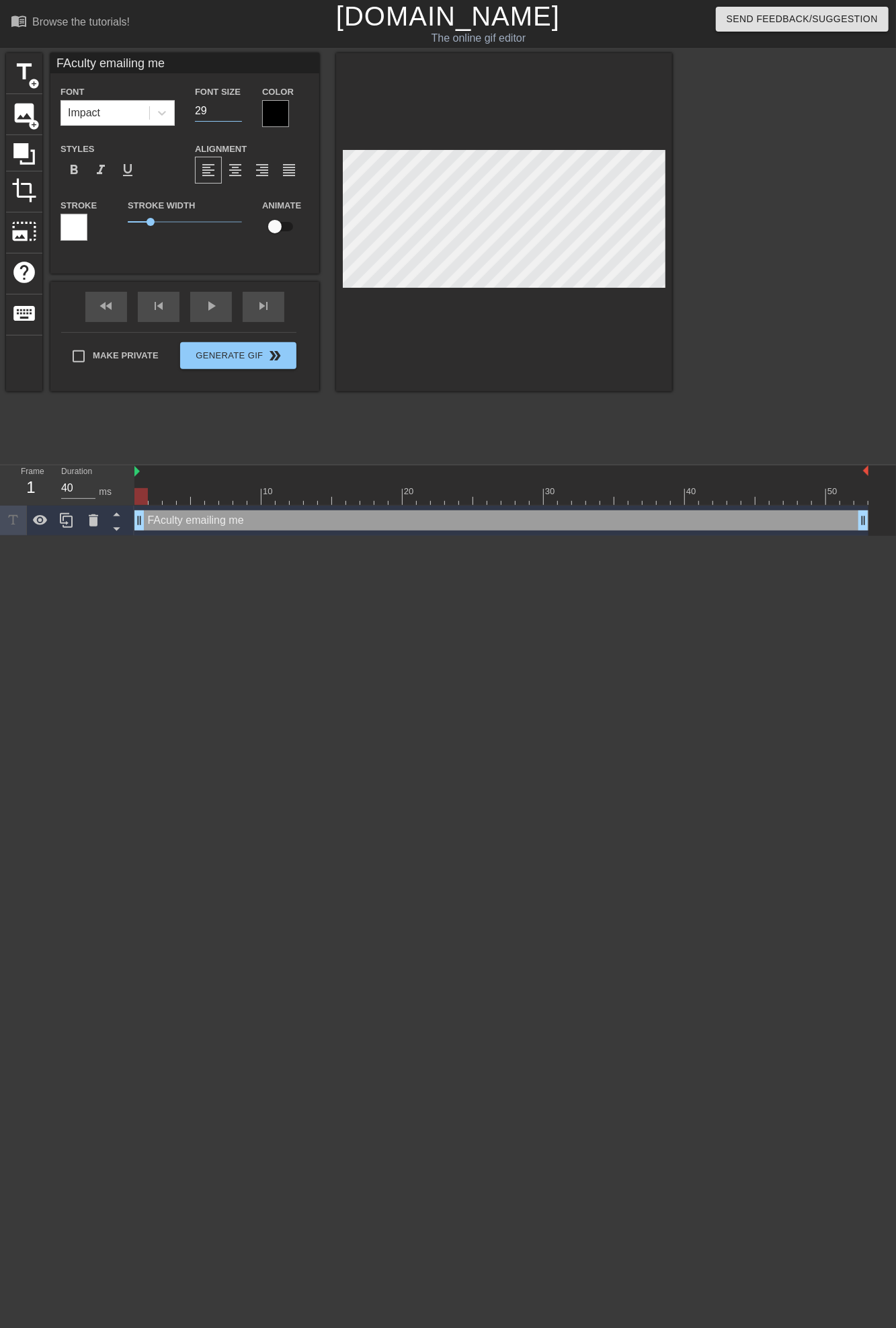 click on "29" at bounding box center (218, 111) 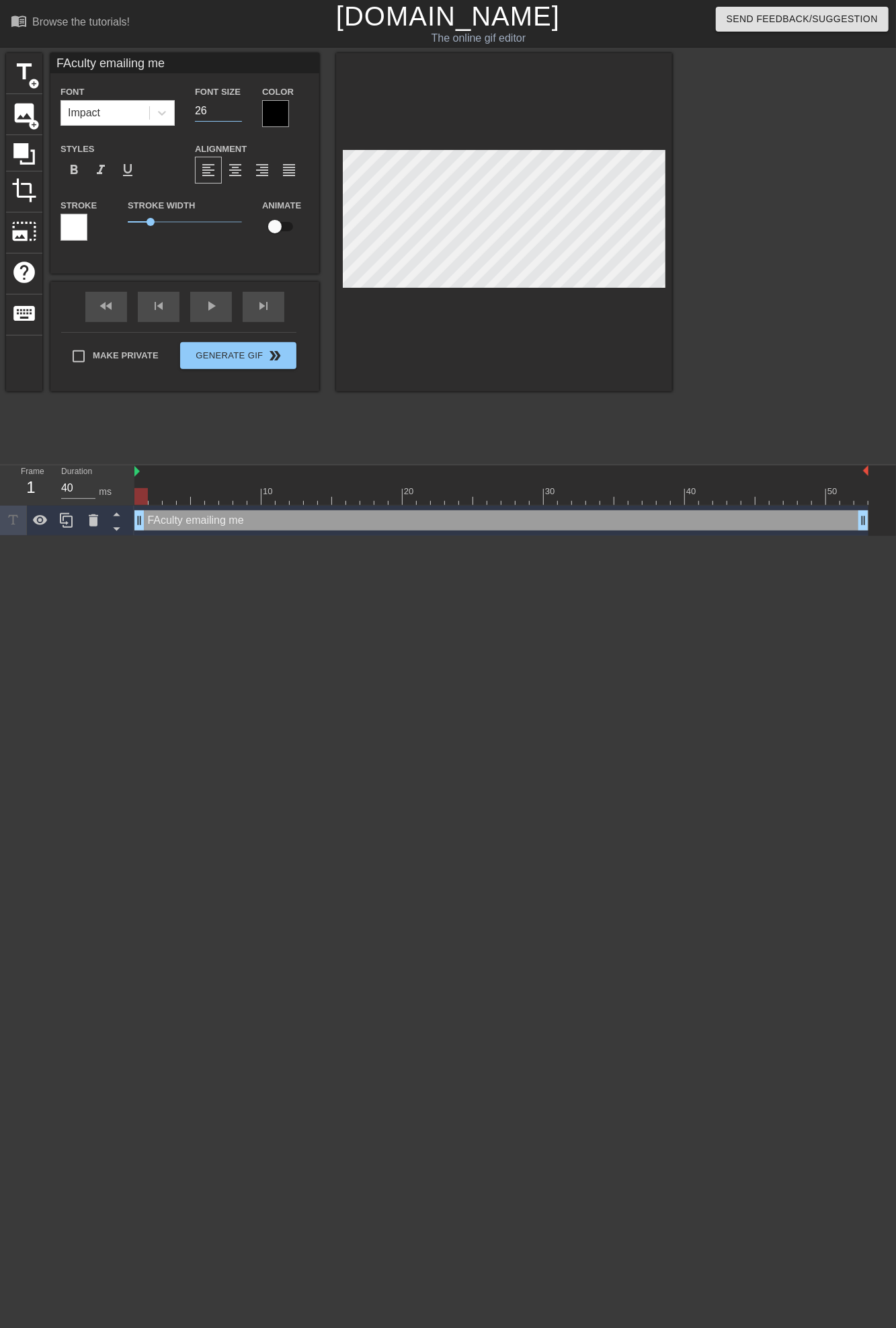 click on "25" at bounding box center [218, 111] 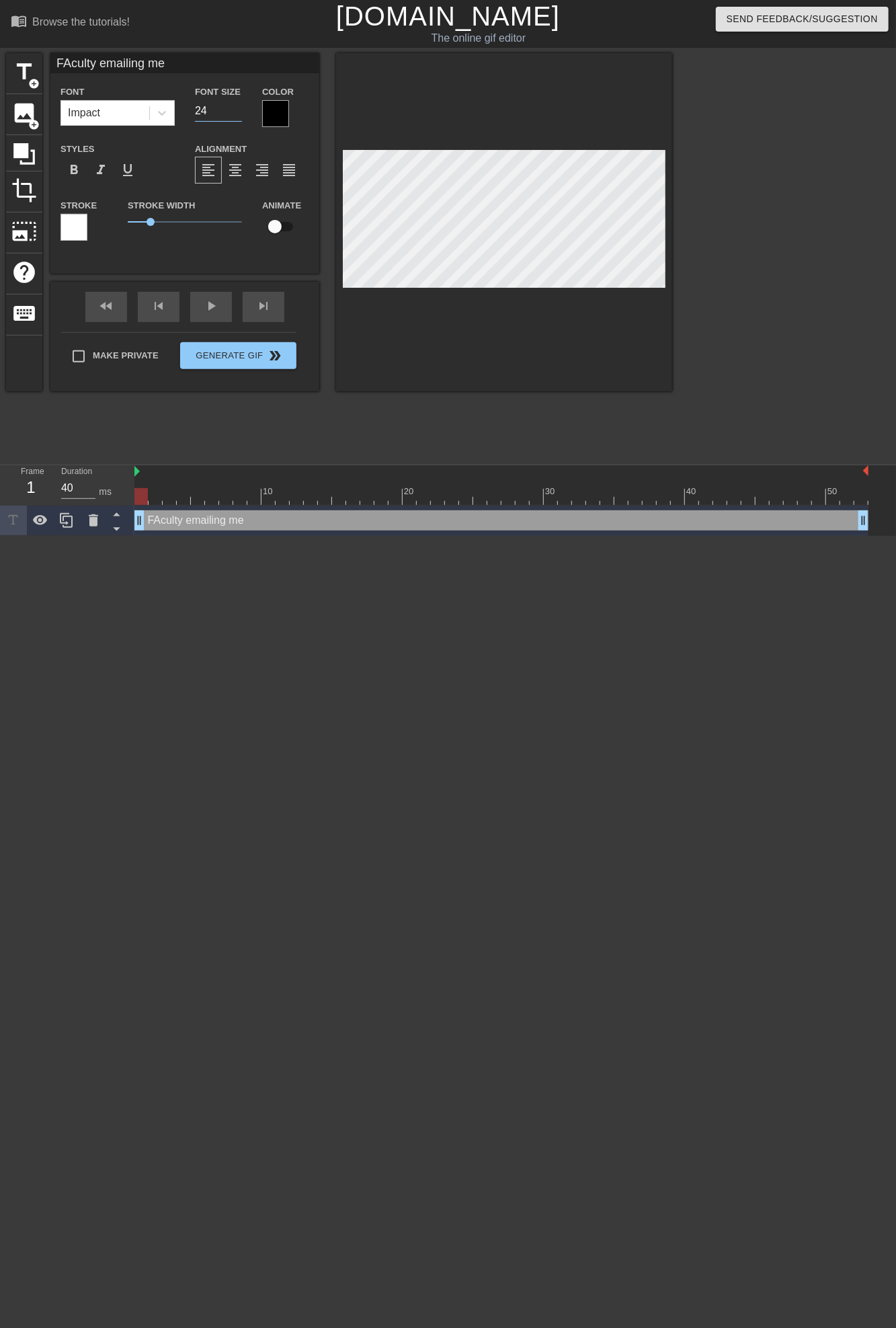 click on "24" at bounding box center [218, 111] 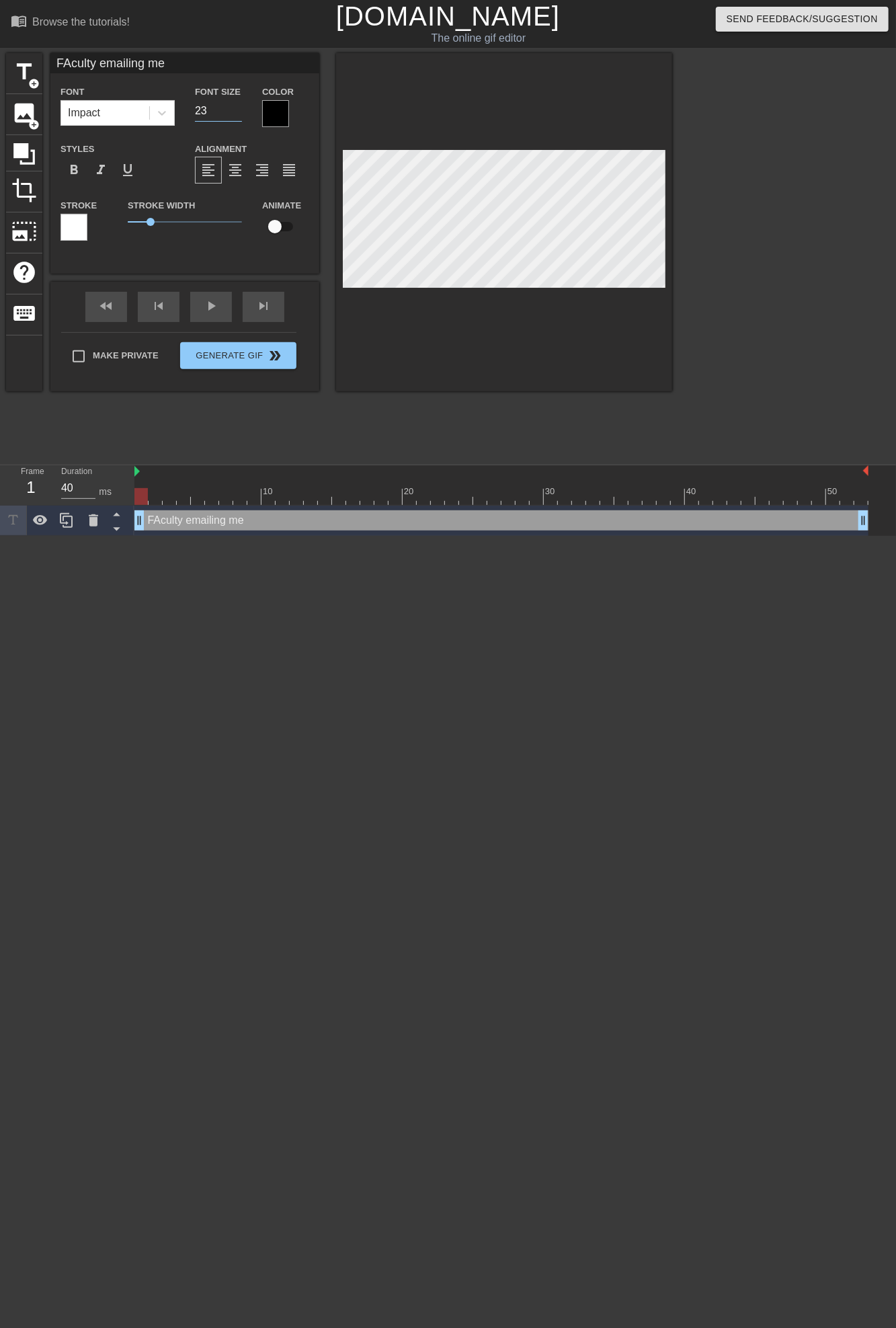 click on "23" at bounding box center [218, 111] 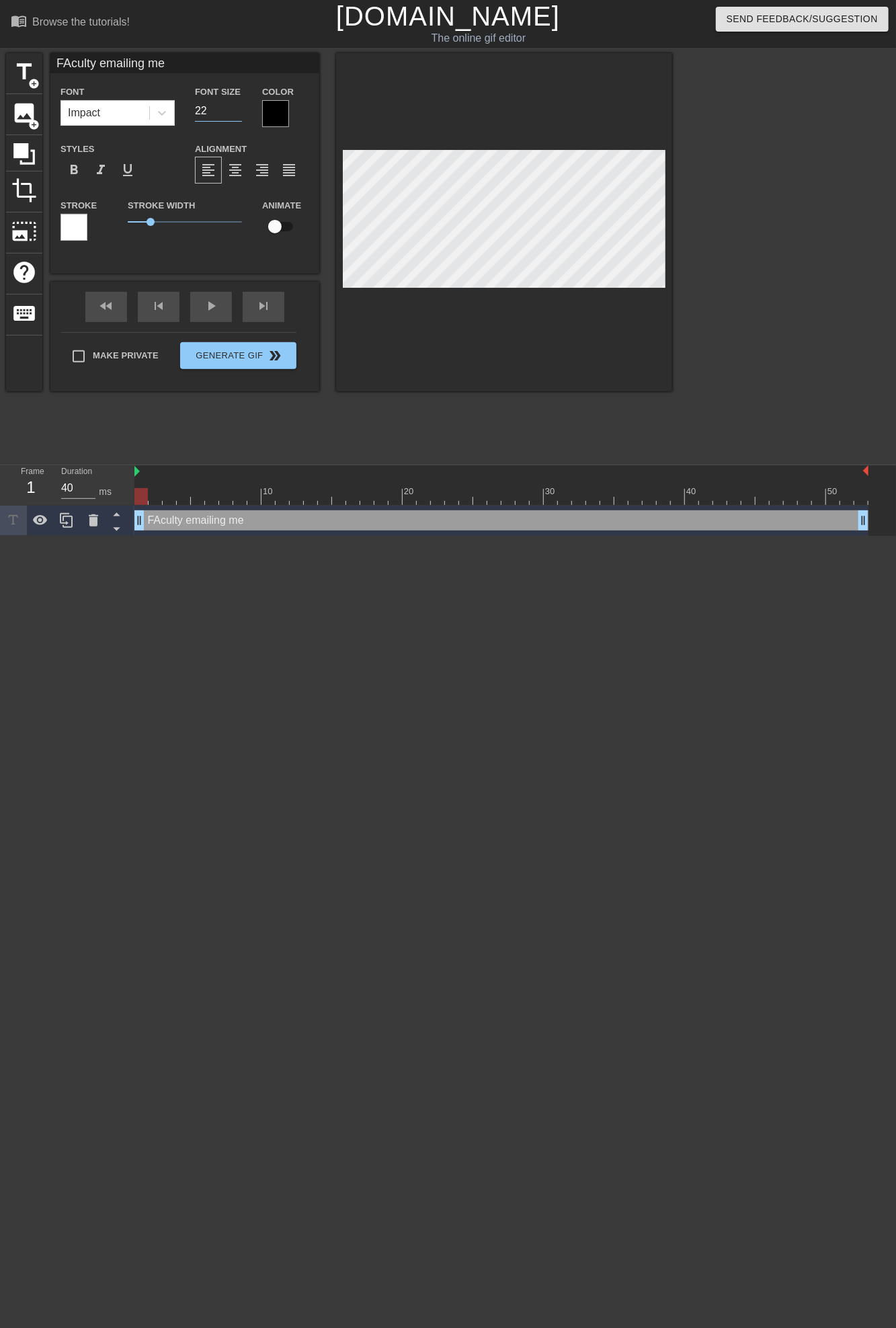 click on "22" at bounding box center (218, 111) 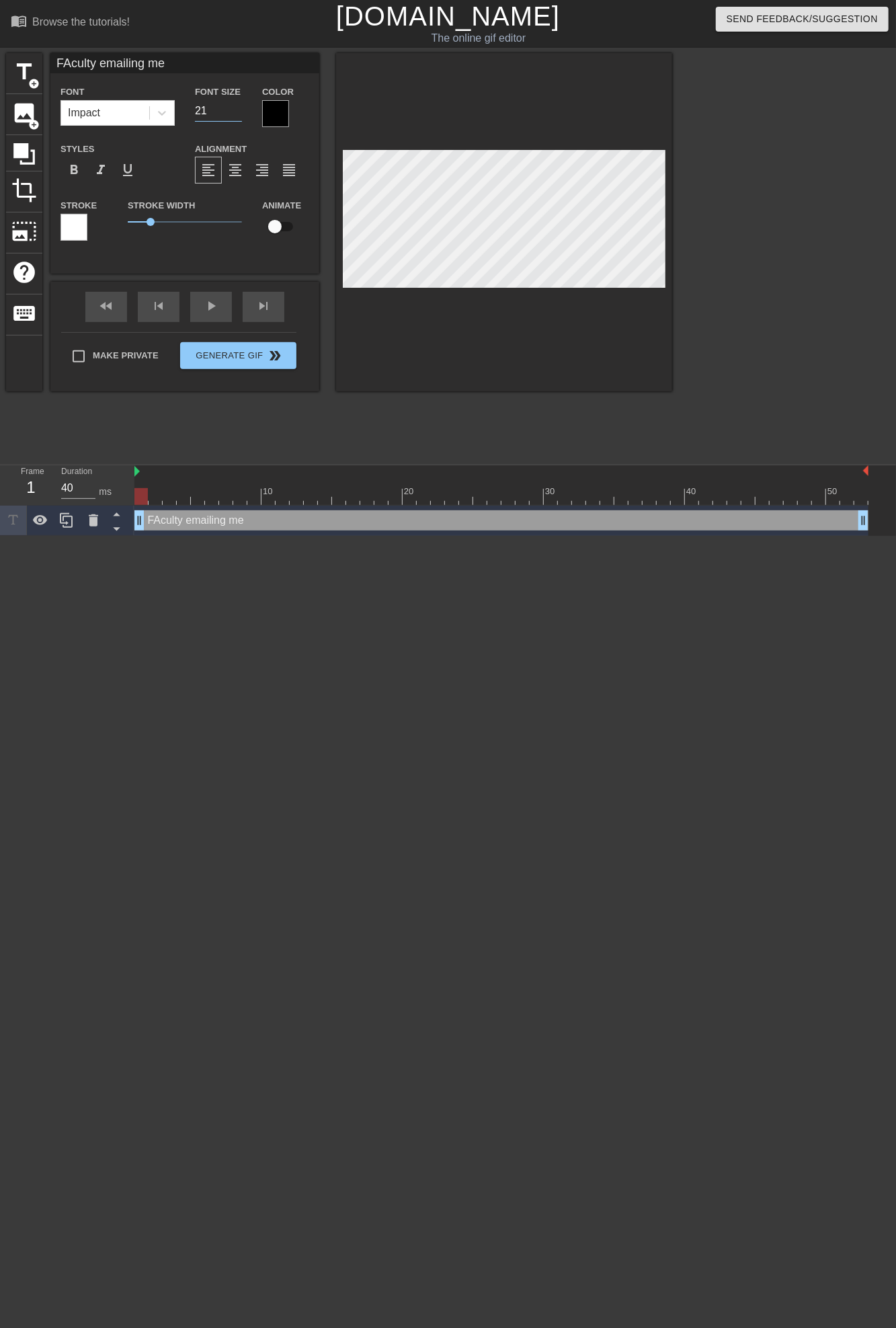 click on "21" at bounding box center (218, 111) 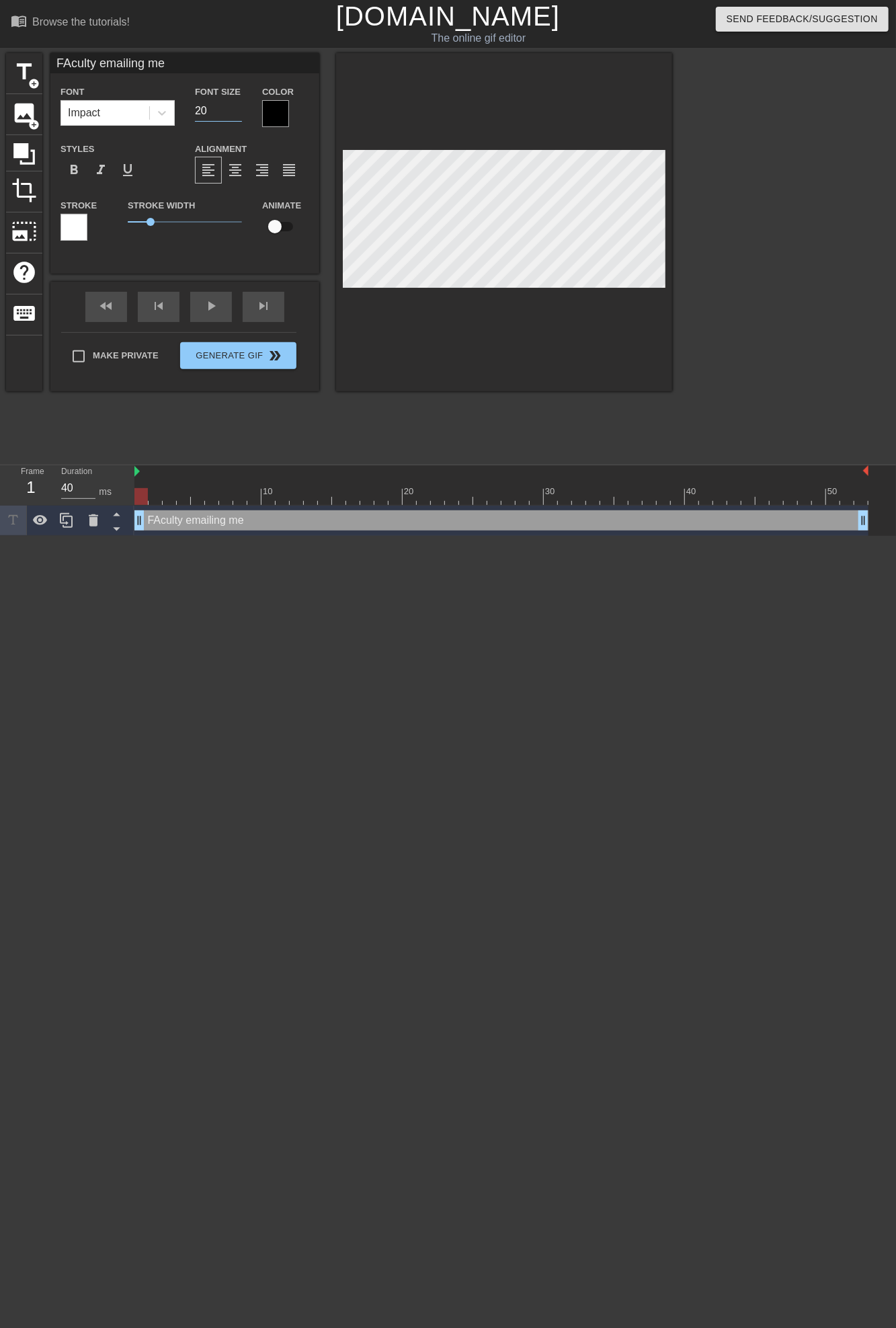 click on "20" at bounding box center [218, 111] 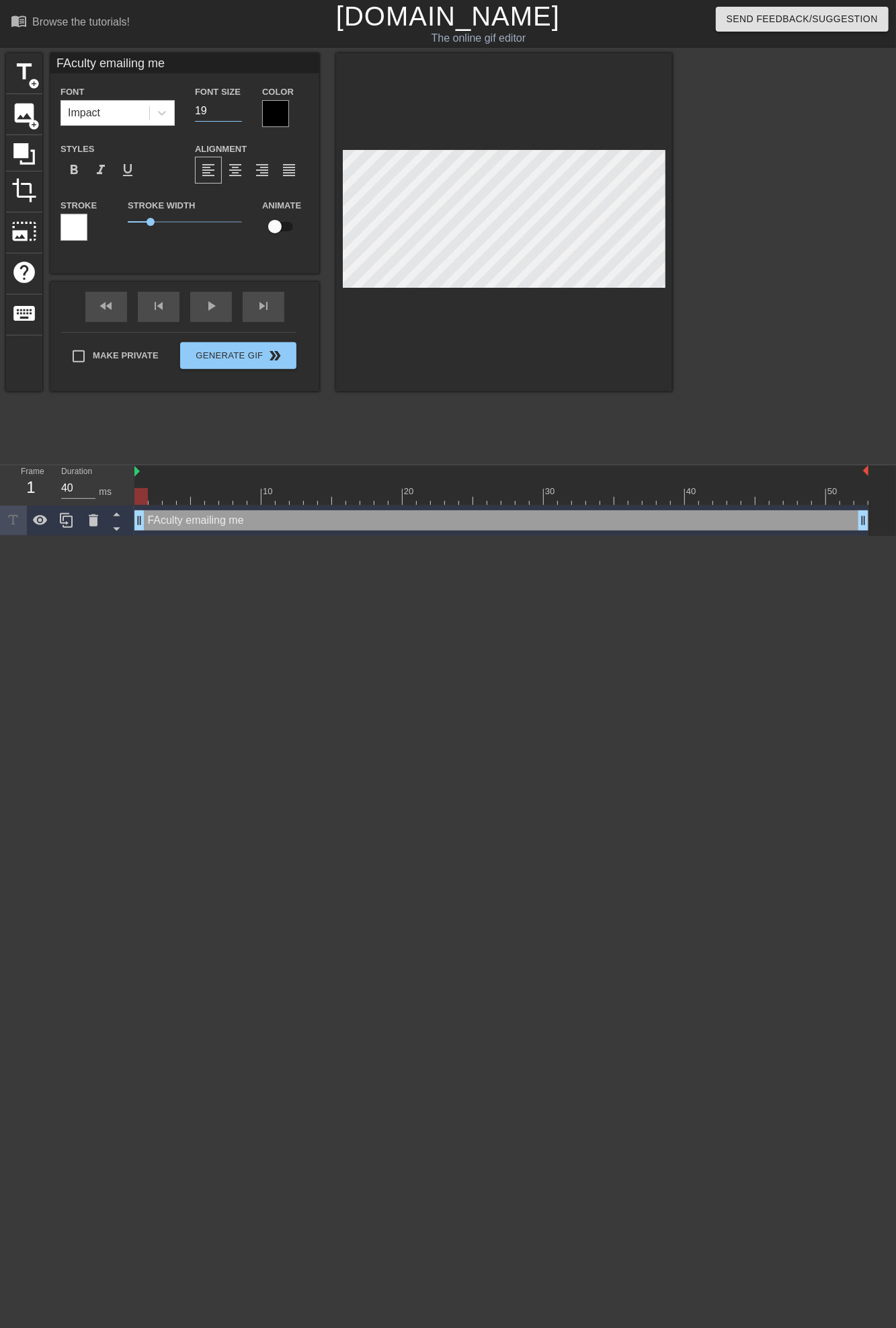 type on "19" 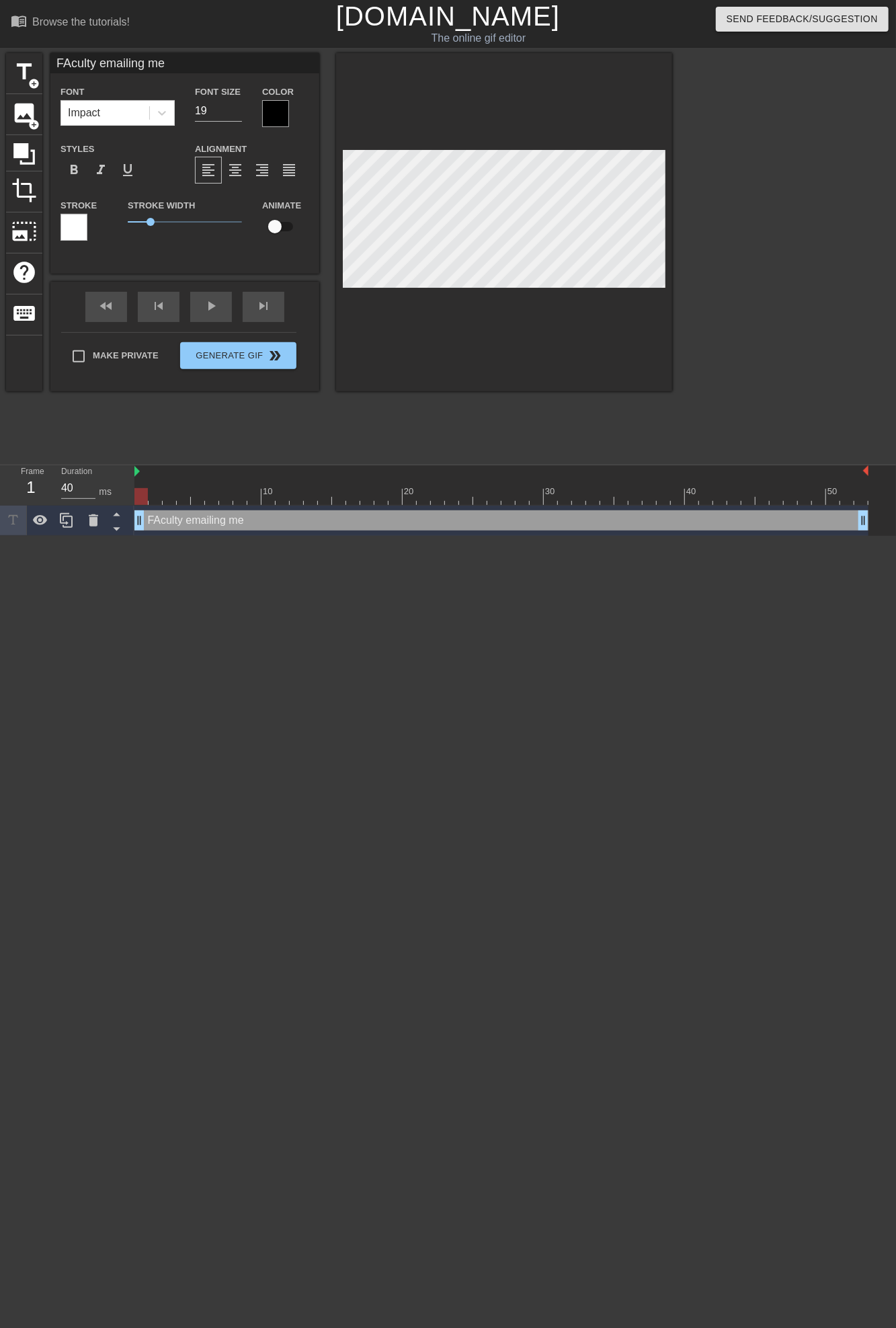 scroll, scrollTop: 1, scrollLeft: 1, axis: both 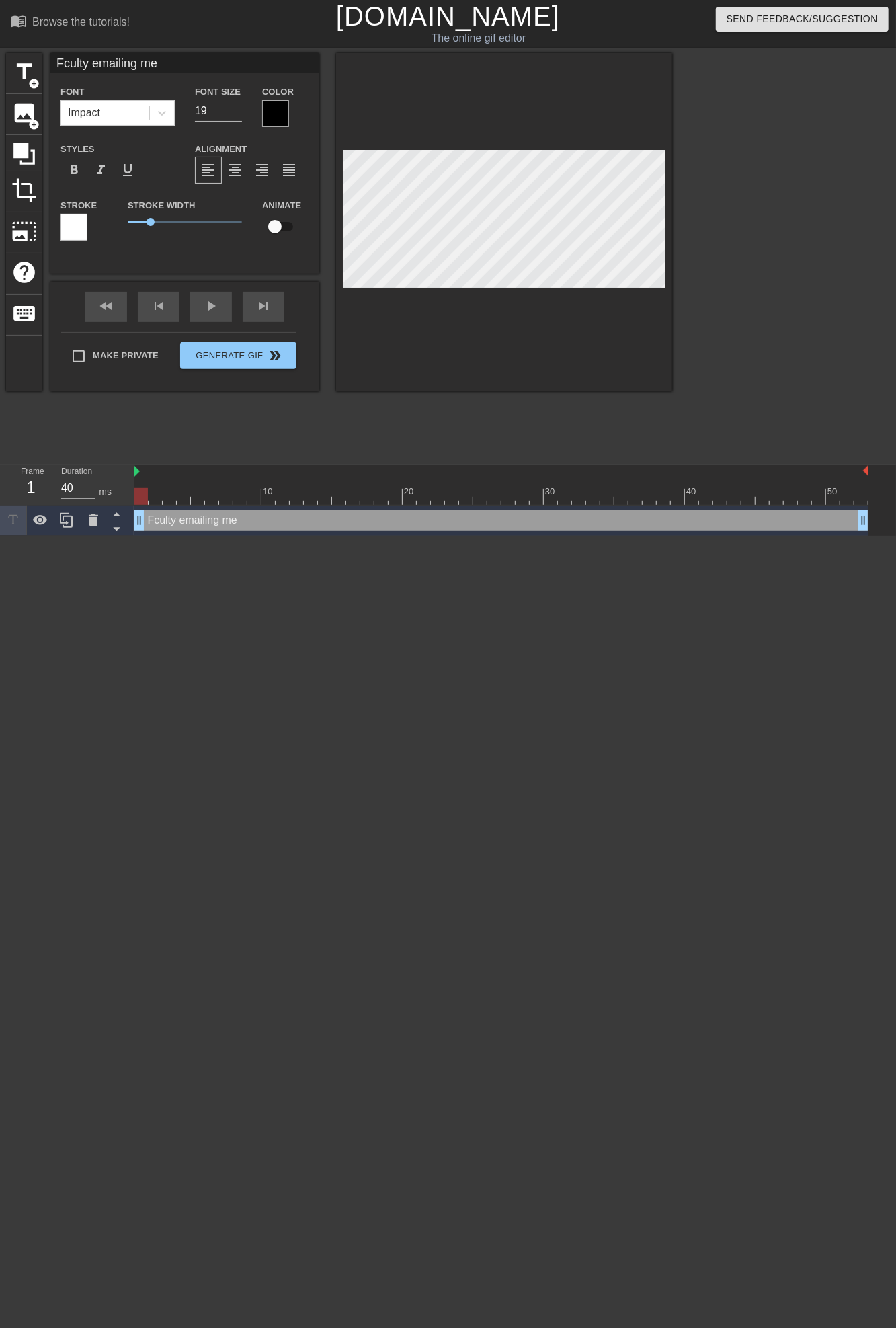 type on "Faculty emailing me" 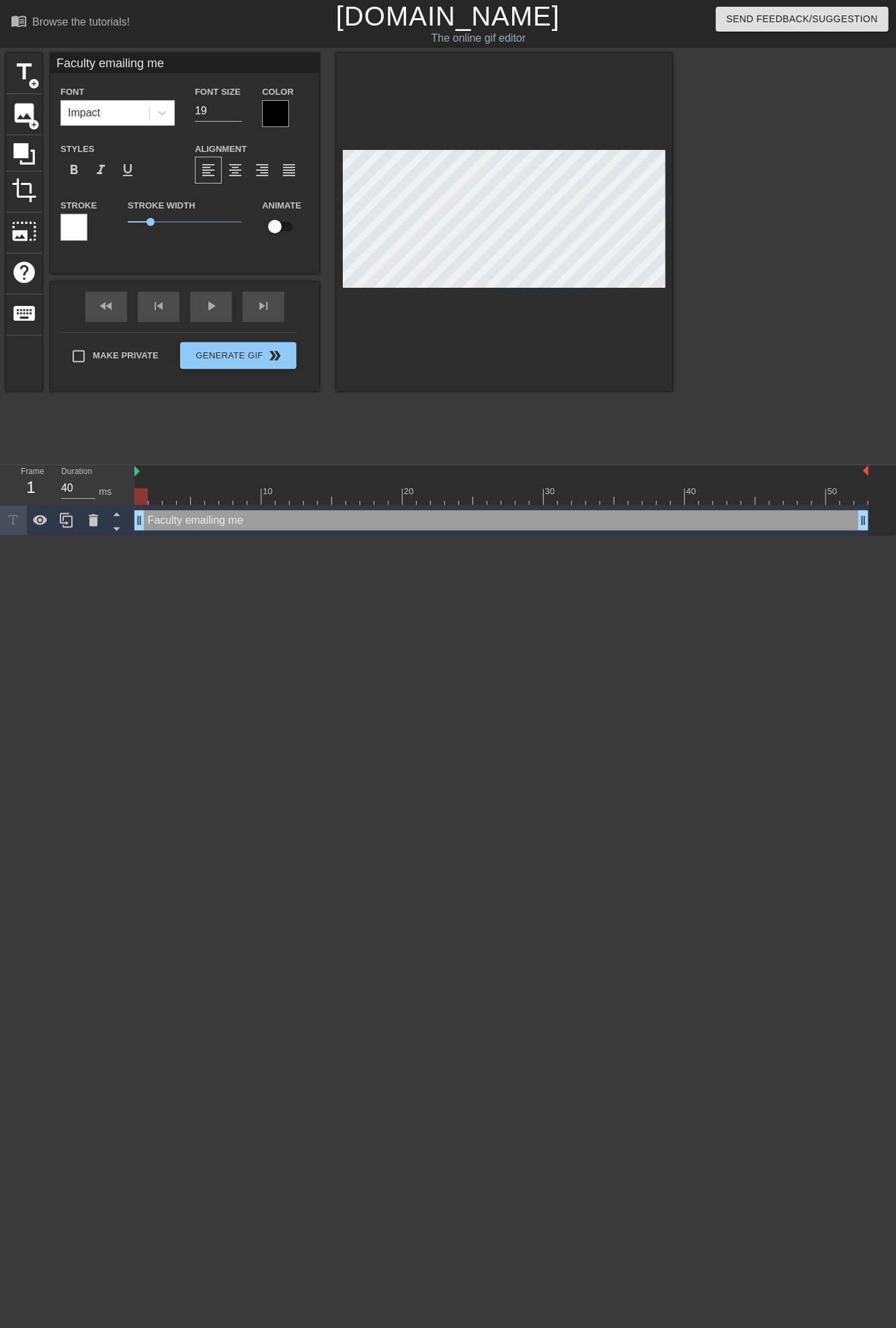 type on "Faculty emailing me" 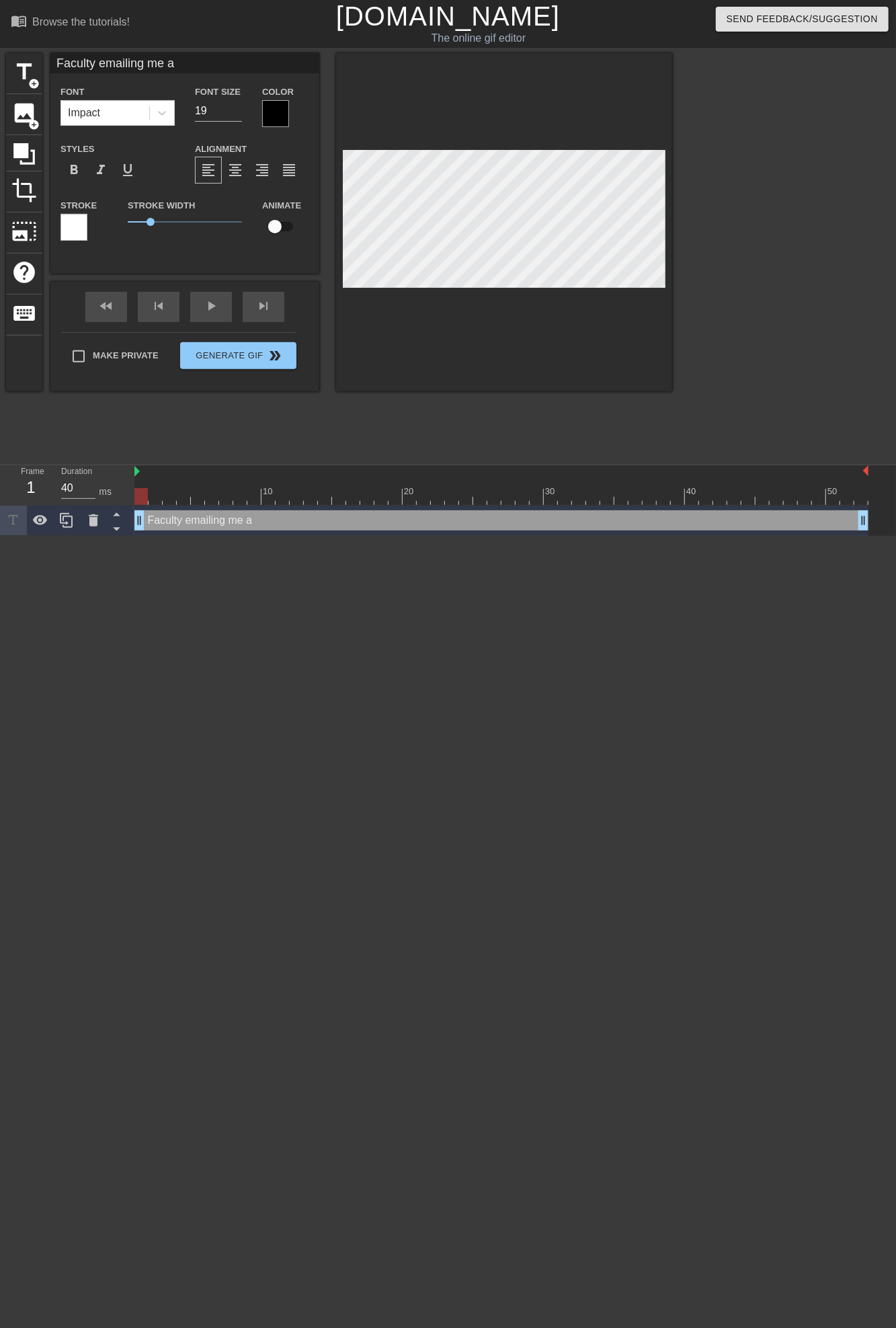 type on "Faculty emailing me ab" 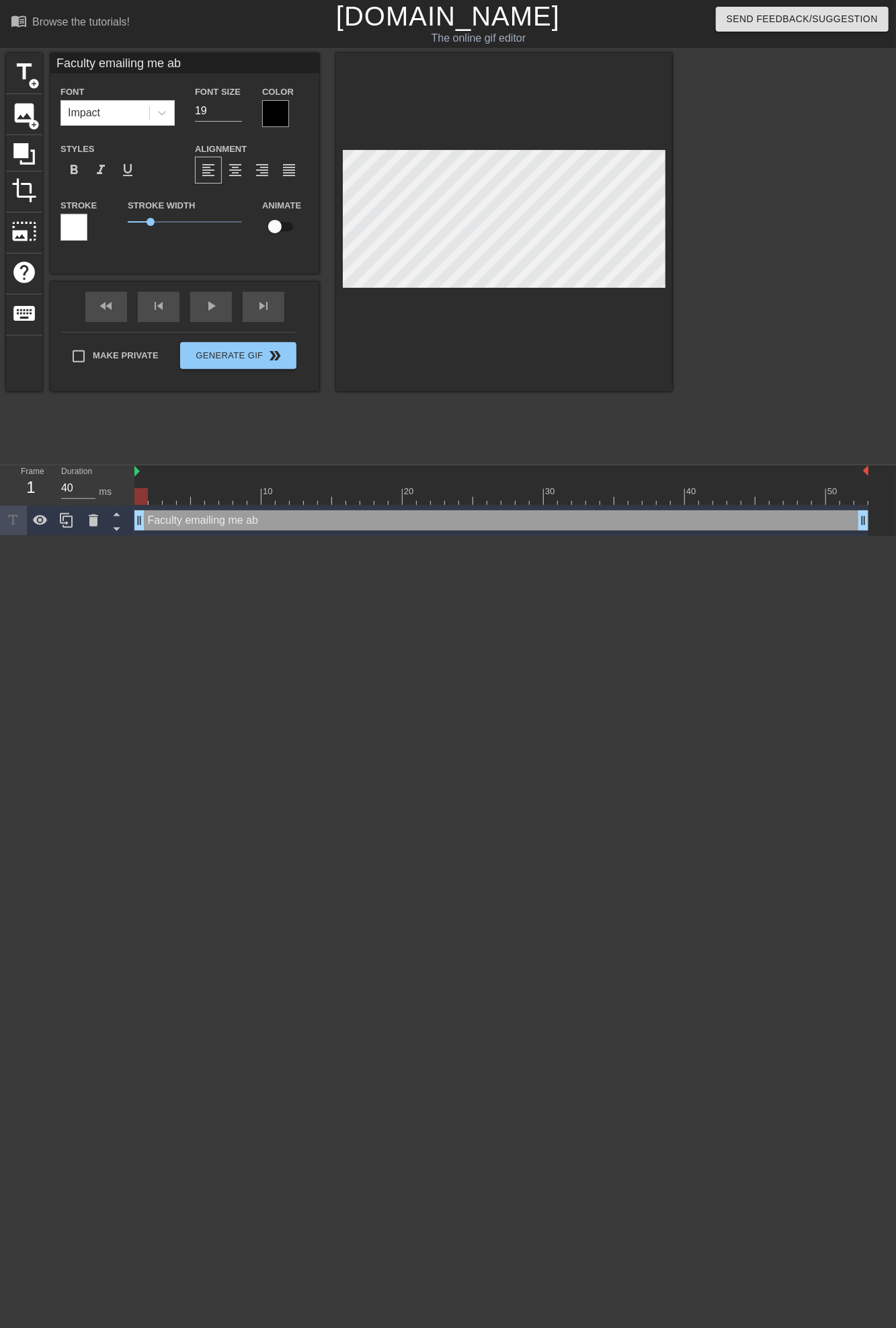 type on "Faculty emailing me abo" 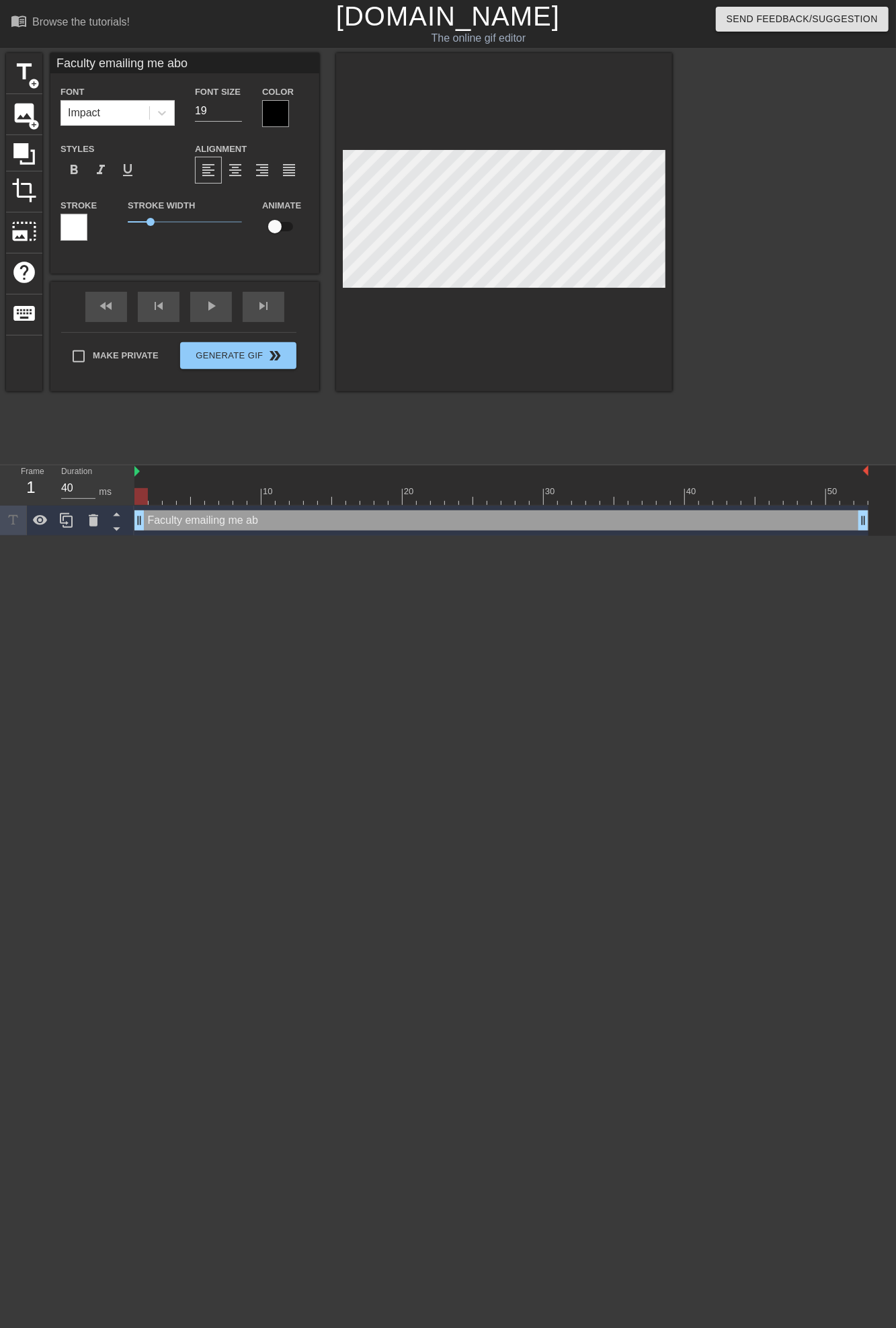 type on "Faculty emailing me abou" 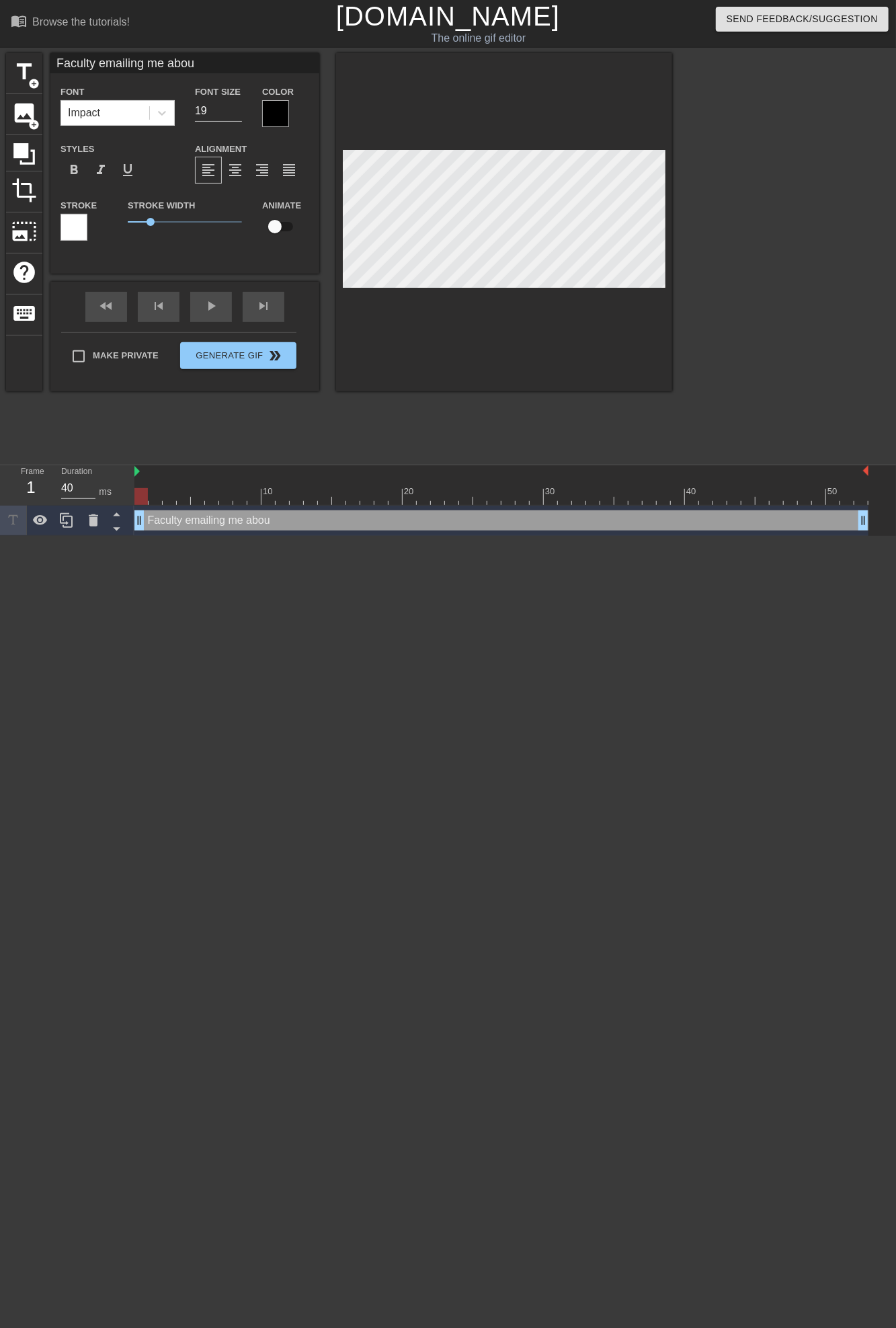 type on "Faculty emailing me about" 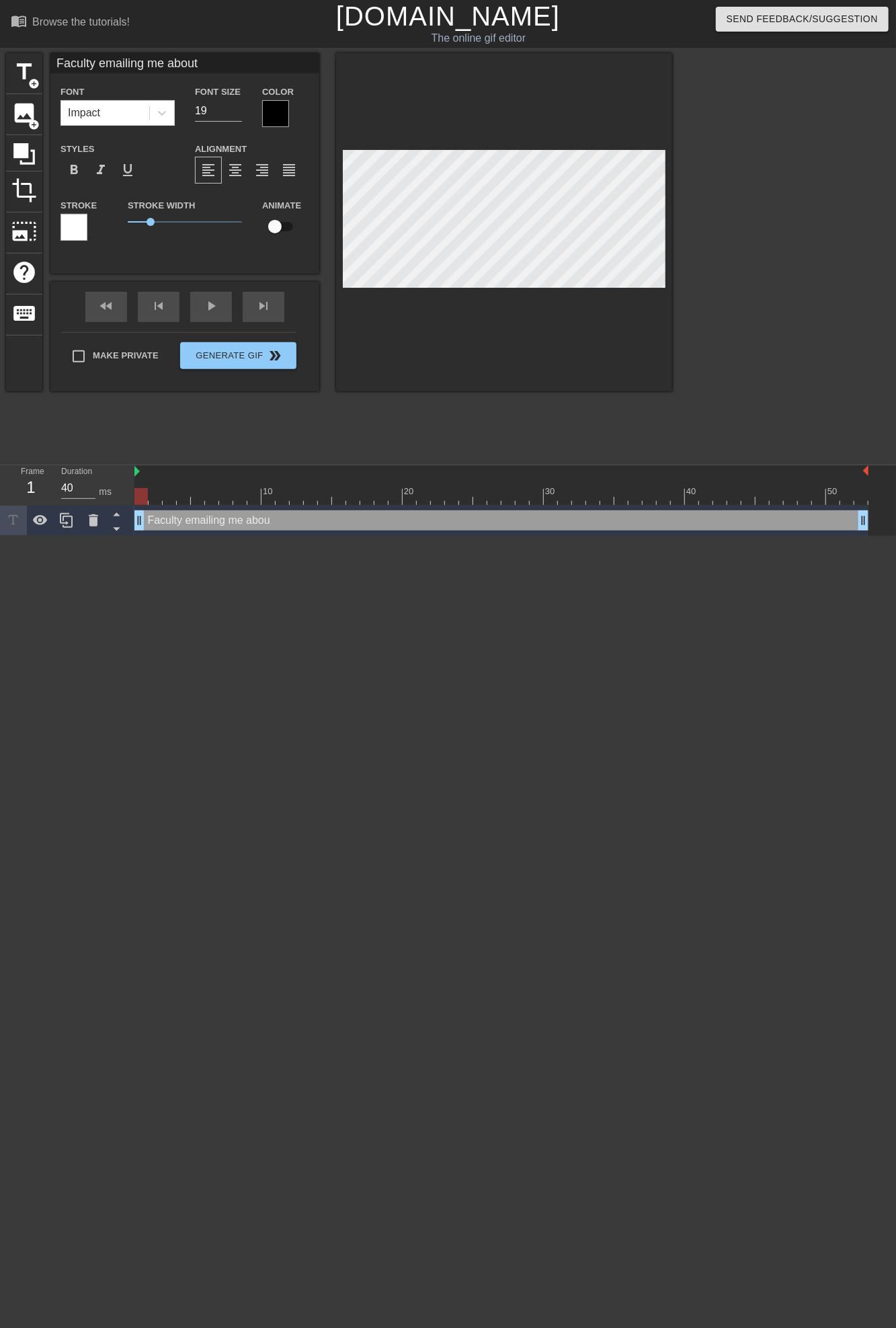 type on "Faculty emailing me about" 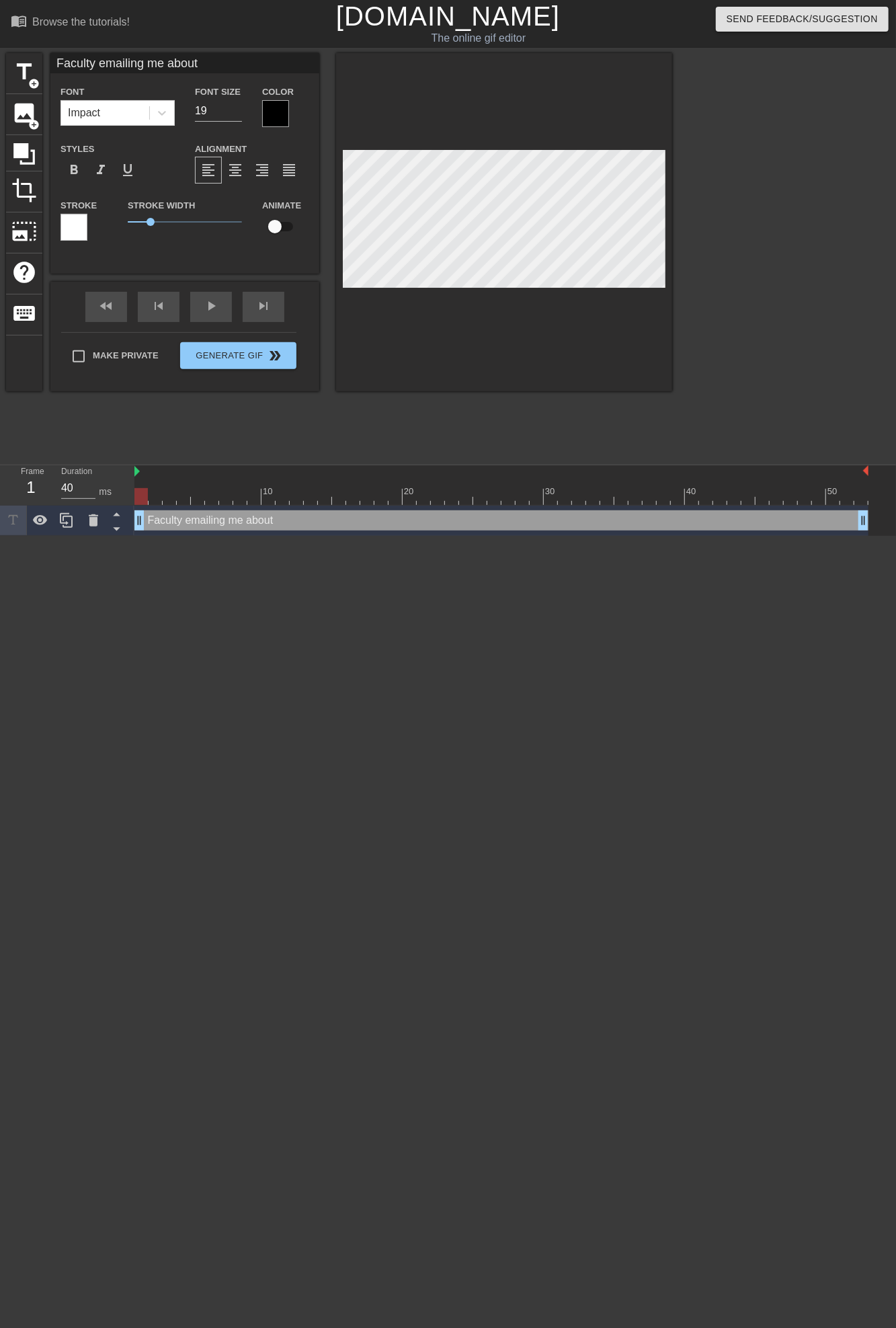 type on "Faculty emailing me about a" 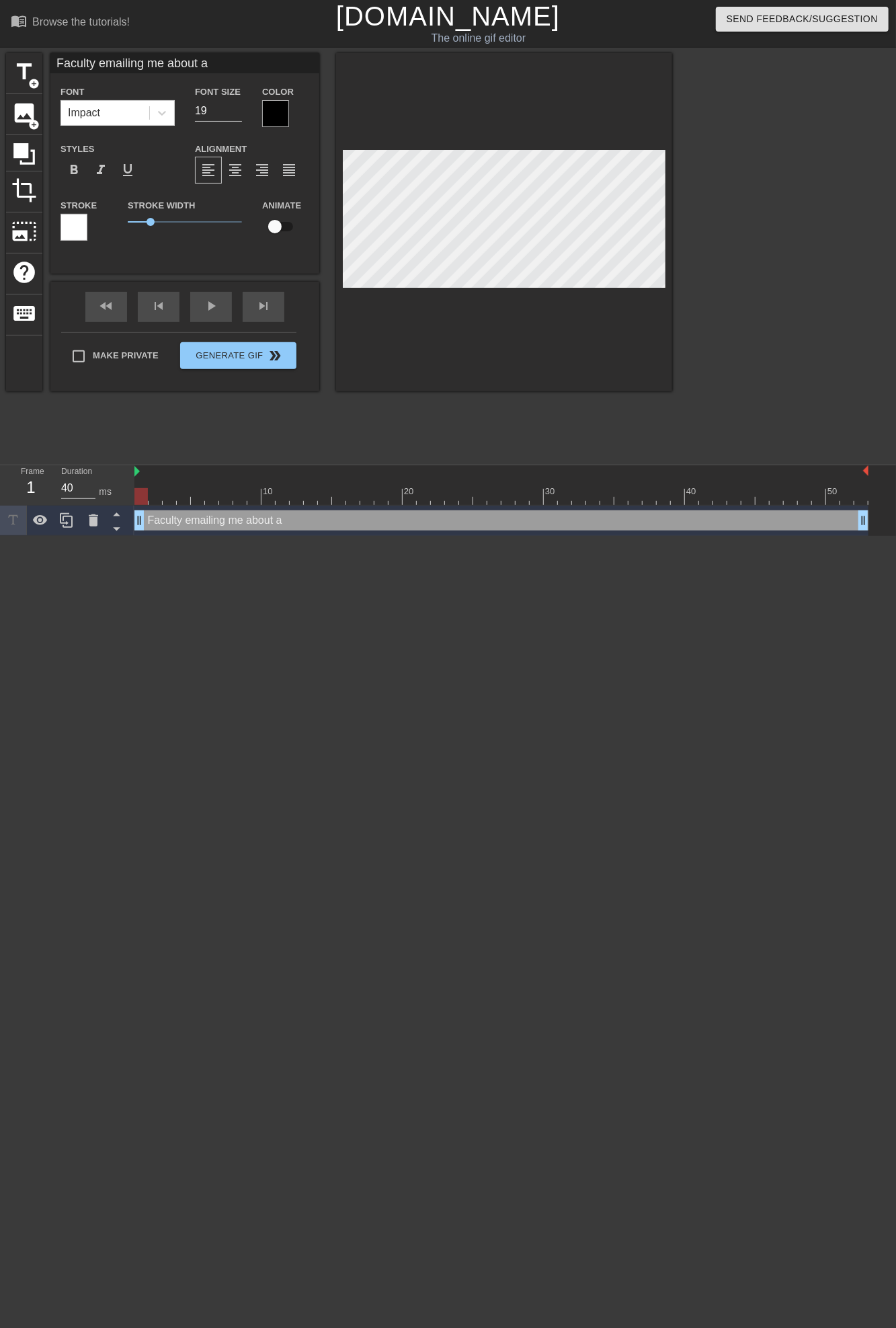 type on "Faculty emailing me about a" 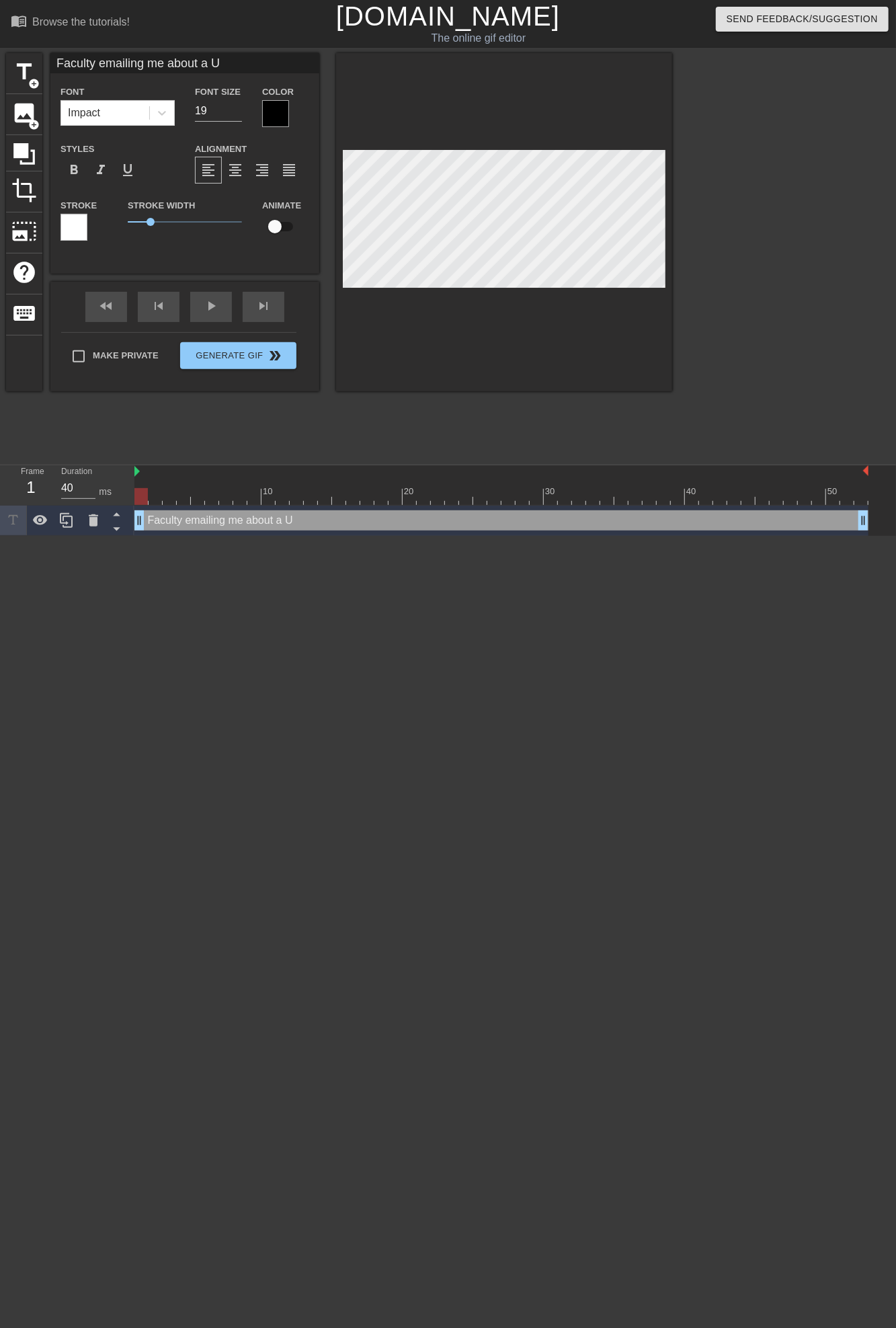 type on "Faculty emailing me about a US" 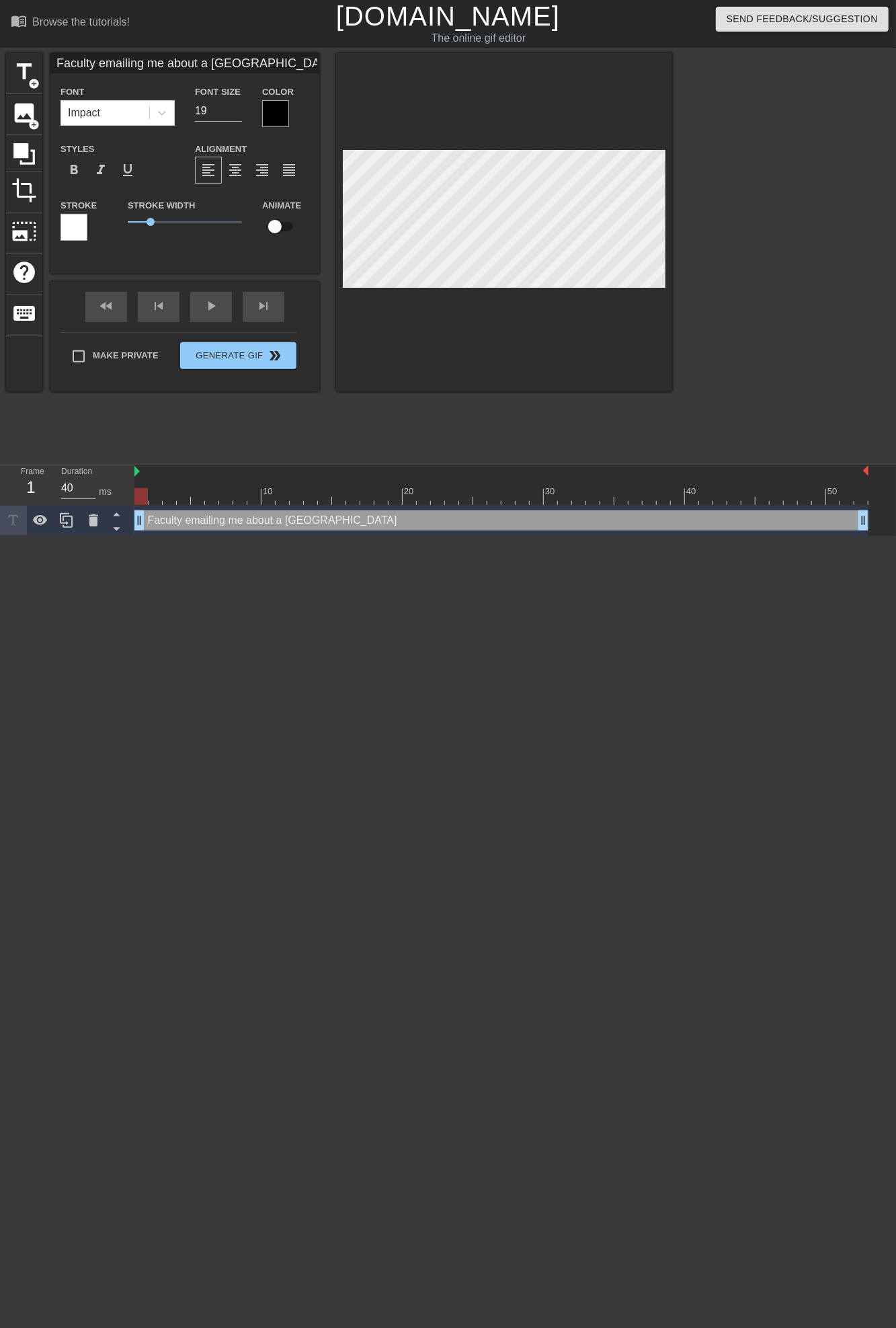 type on "Faculty emailing me about a USD" 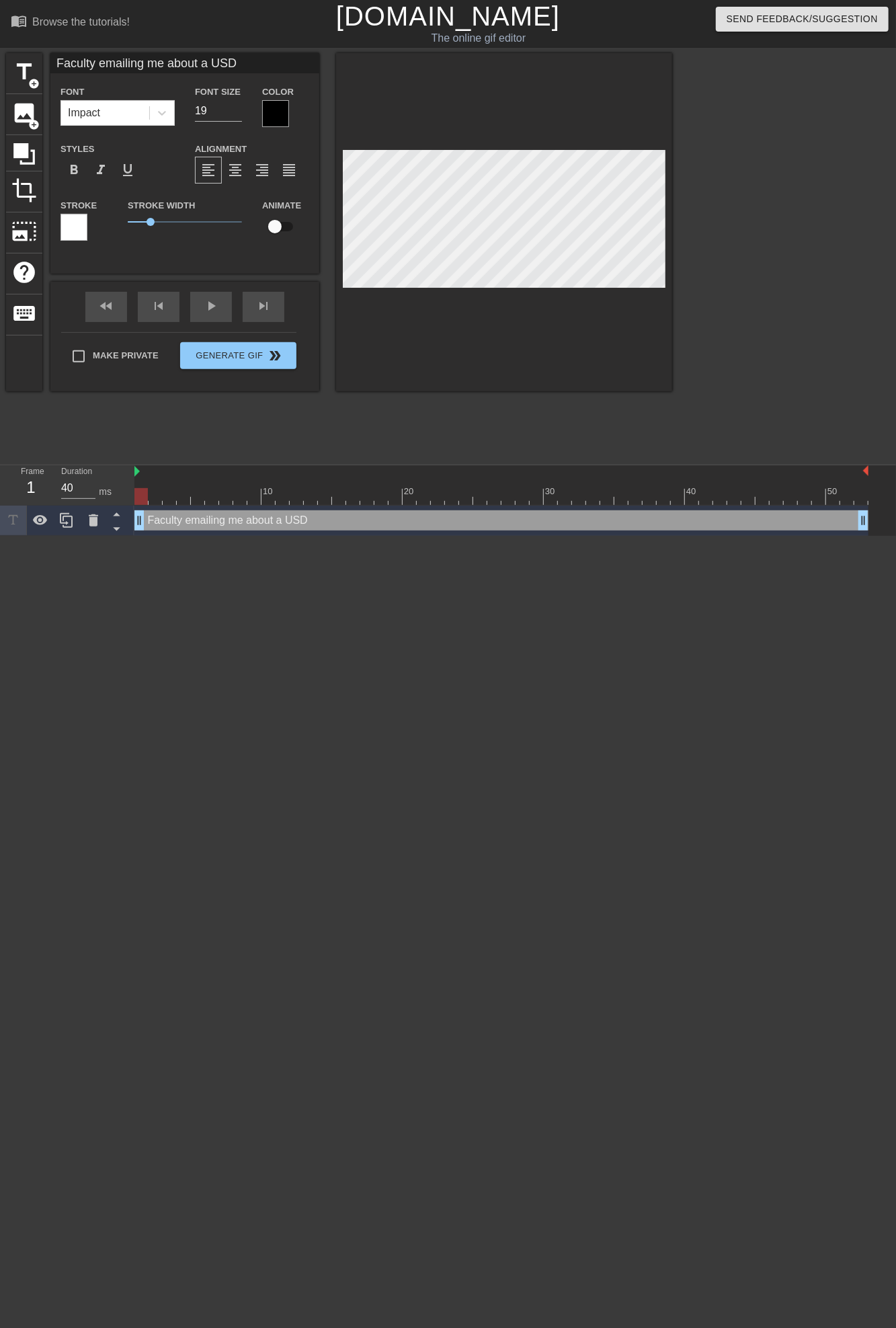 scroll, scrollTop: 1, scrollLeft: 10, axis: both 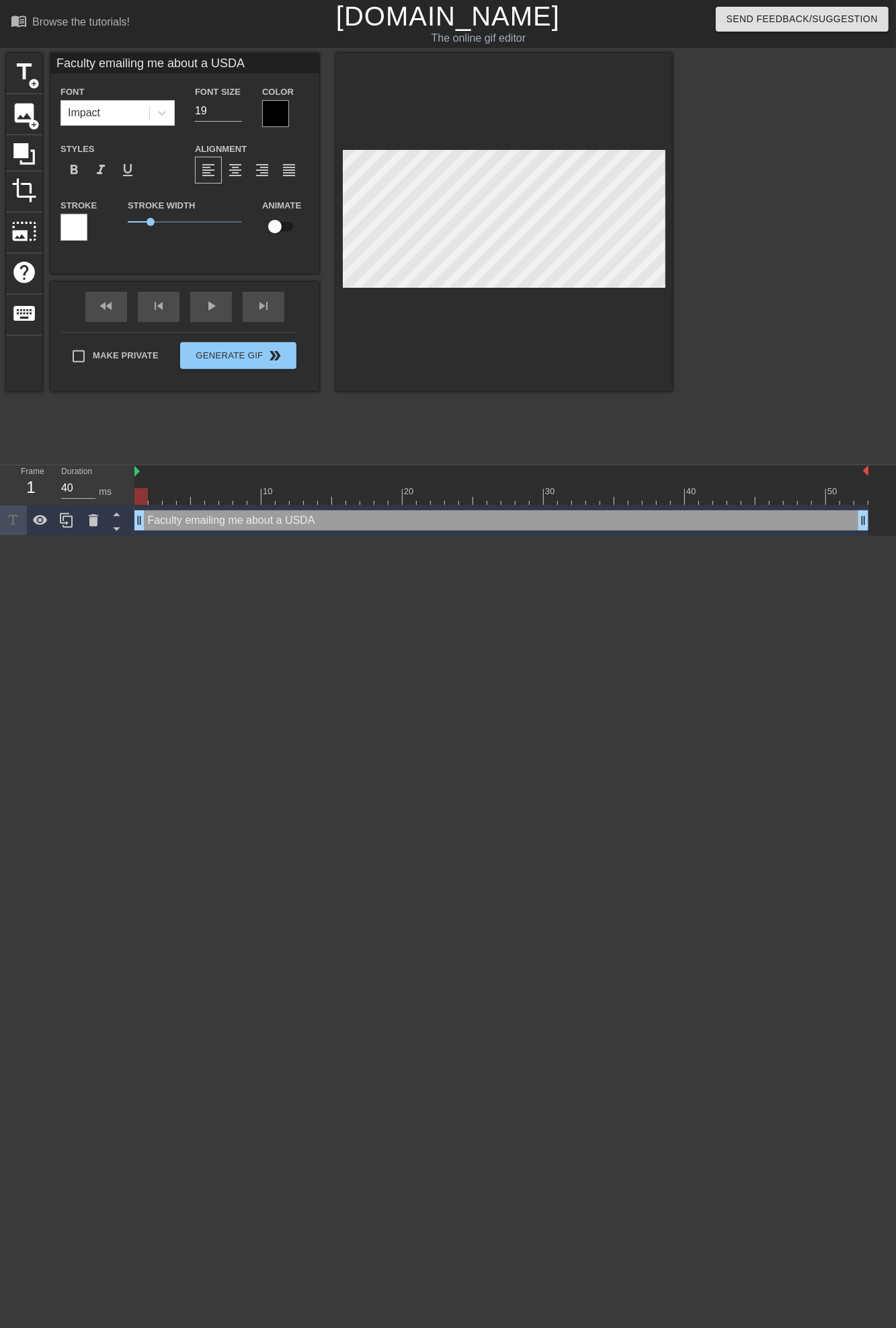 type on "Faculty emailing me about a USDA" 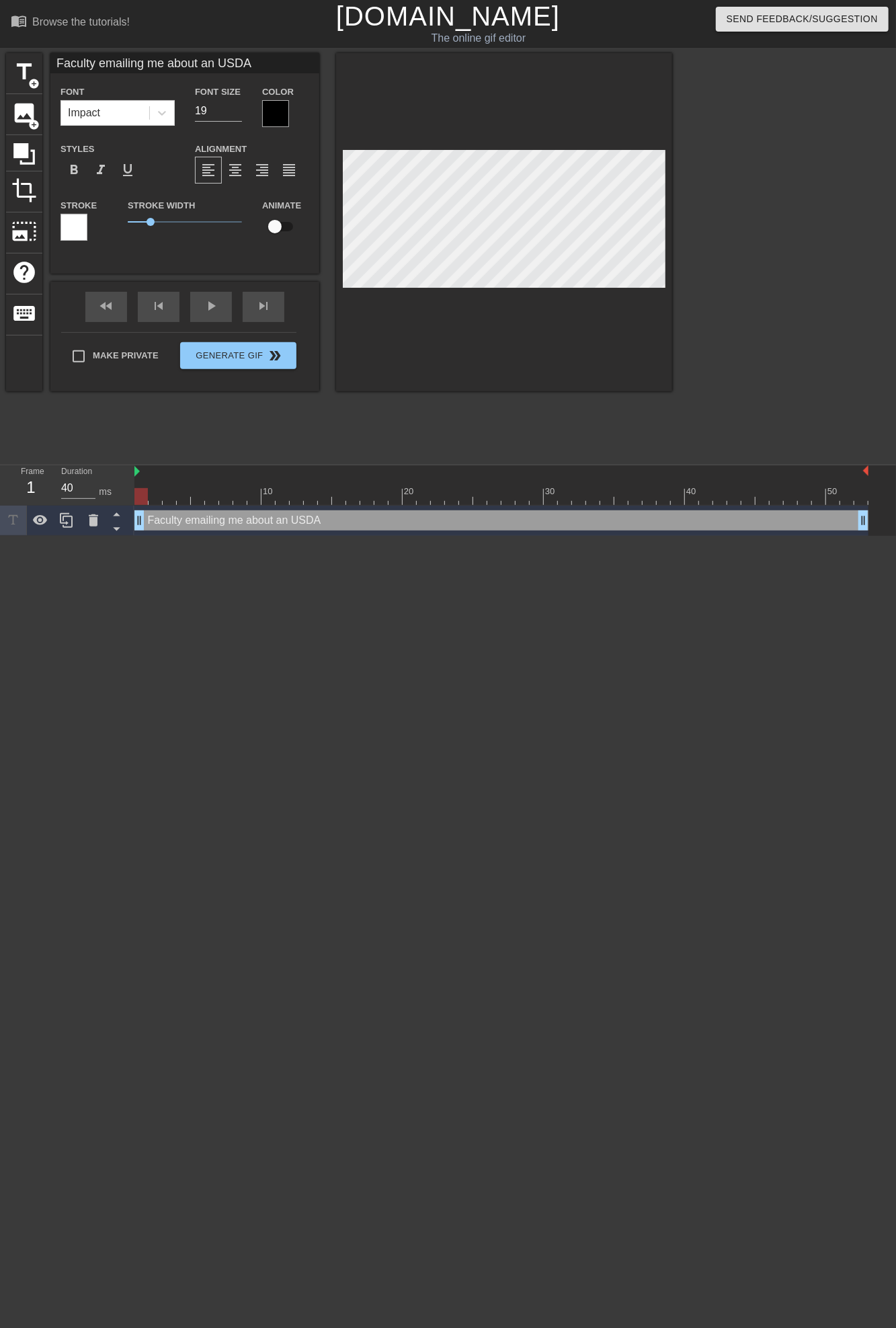 type on "Faculty emailing me about an USDA" 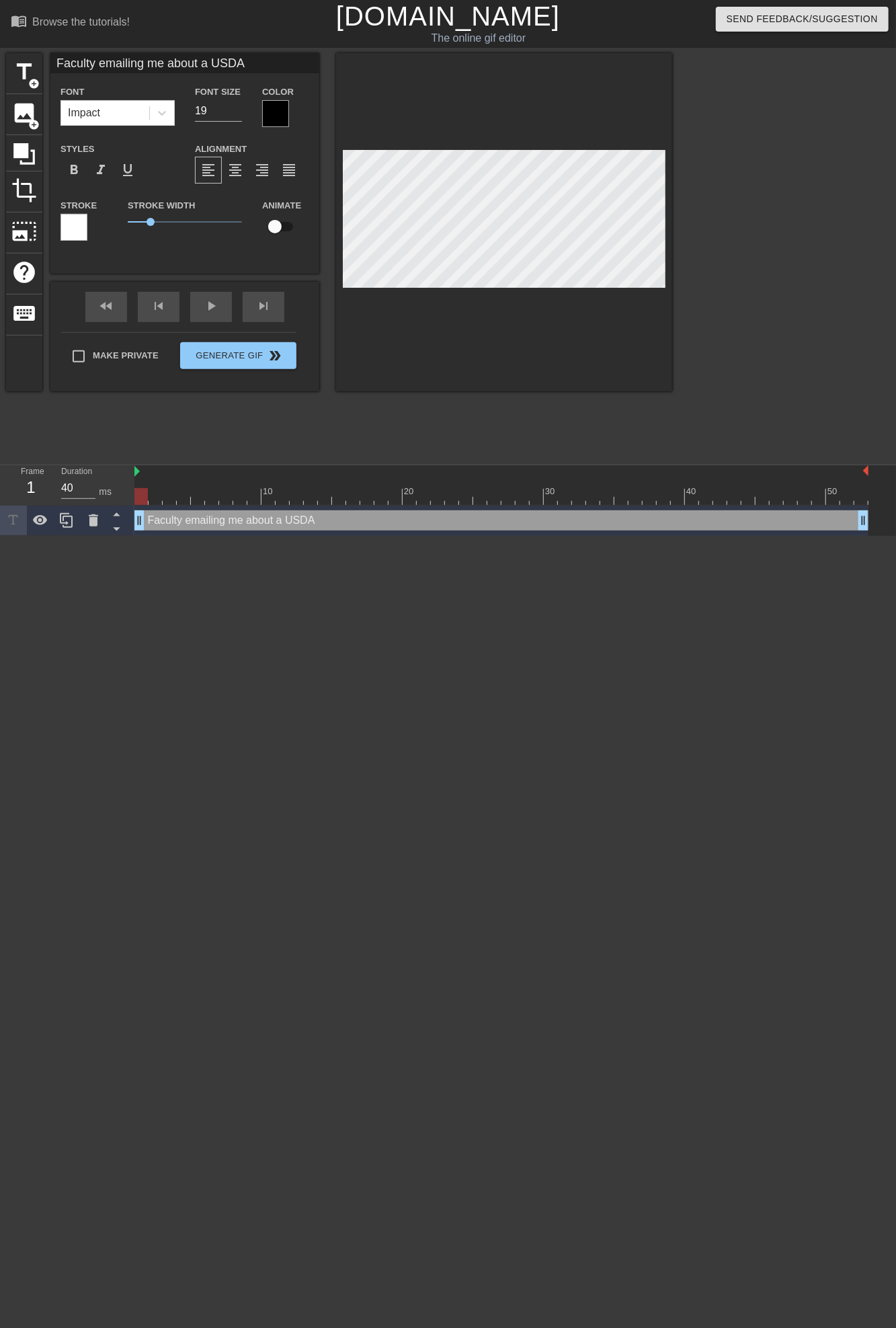 type on "Faculty emailing me about  USDA" 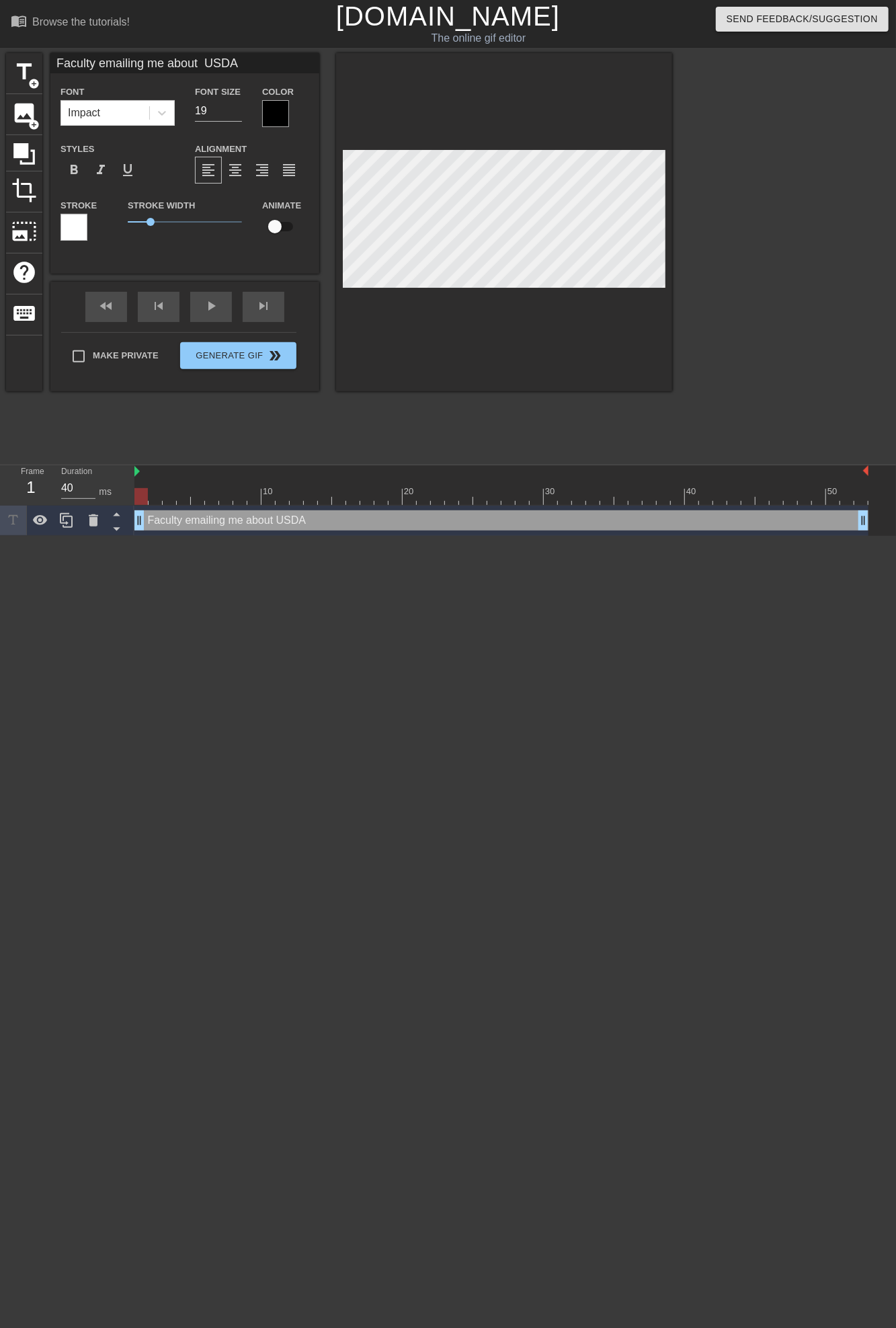 type on "Faculty emailing me about s USDA" 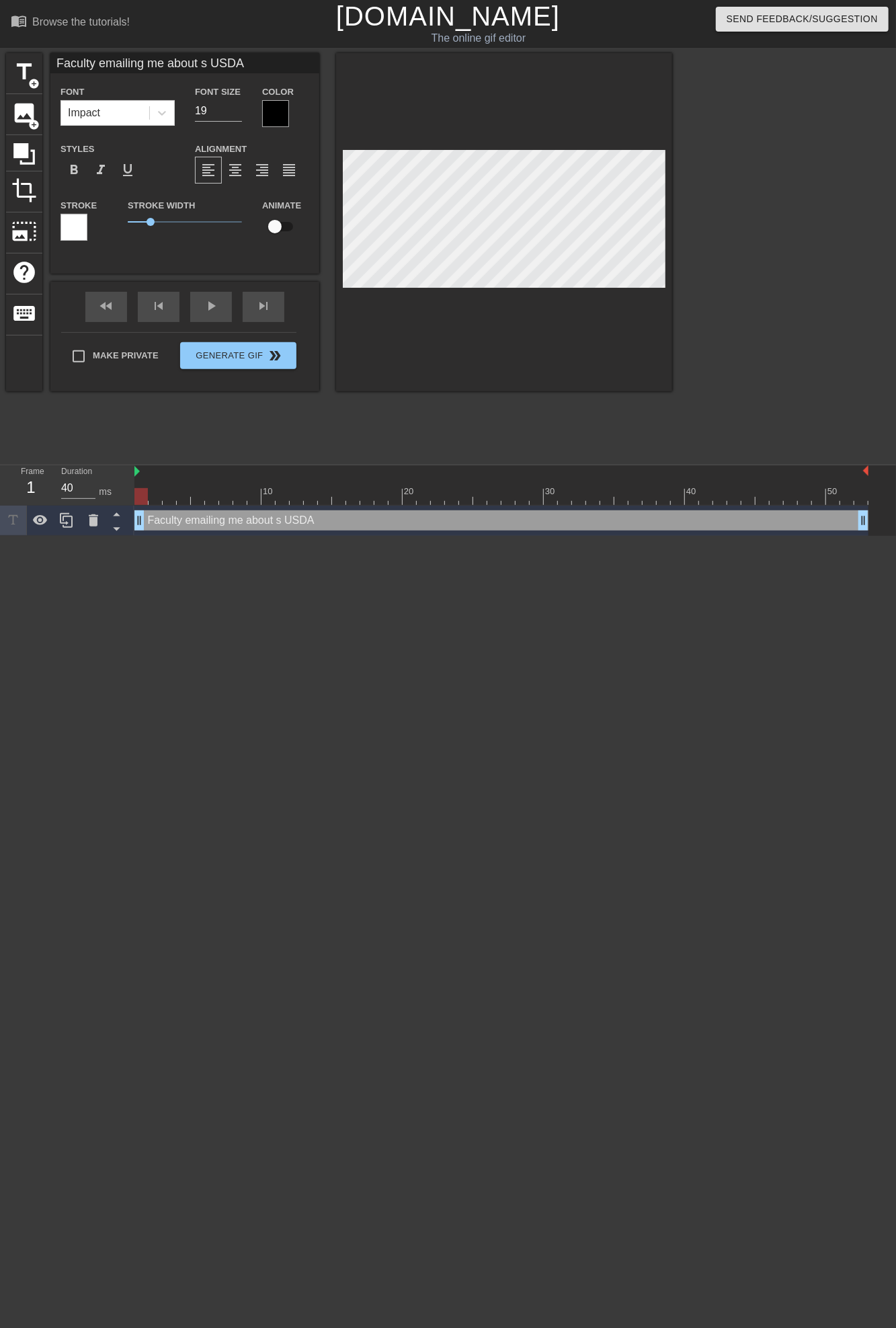 type on "Faculty emailing me about so USDA" 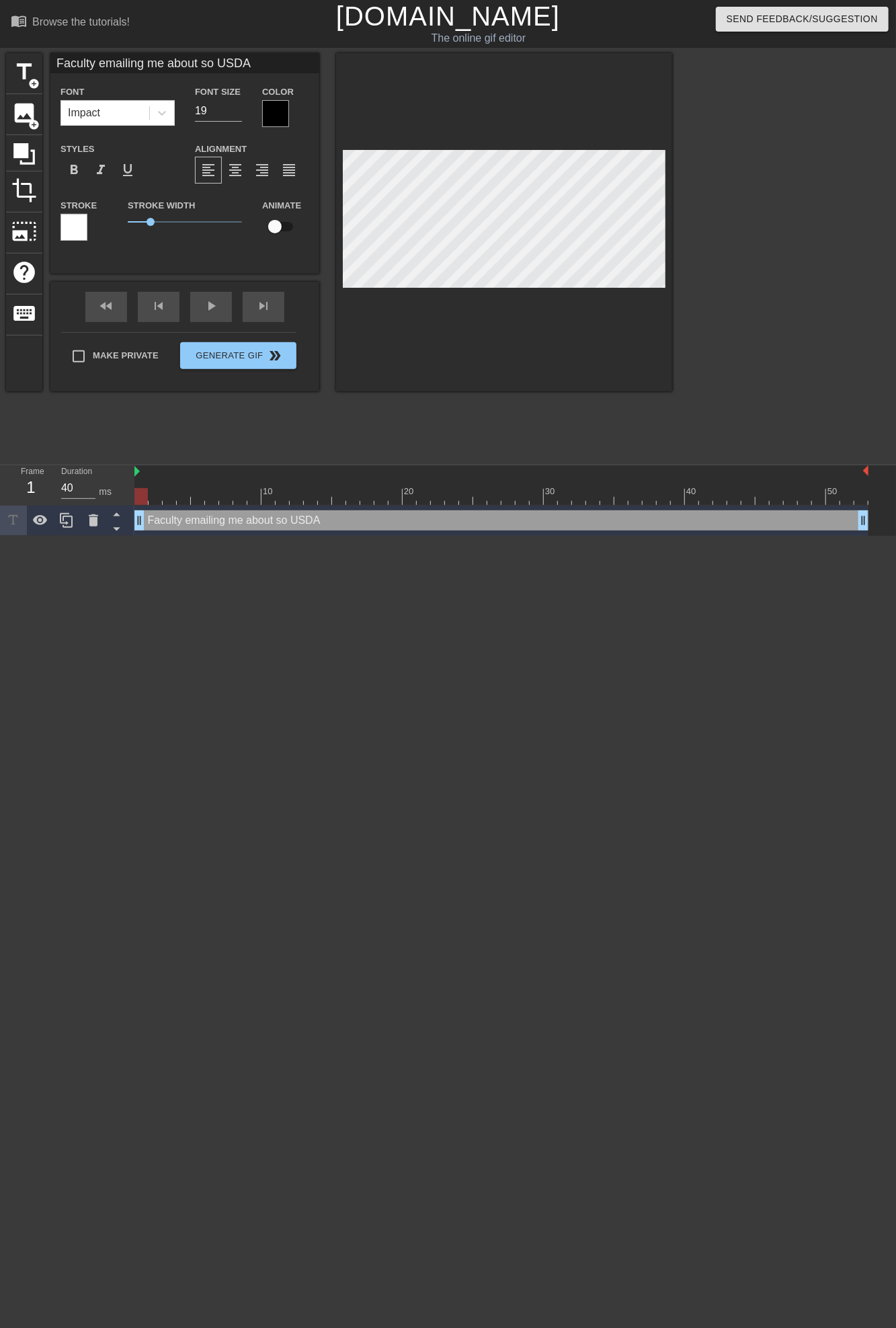 type on "Faculty emailing me about som USDA" 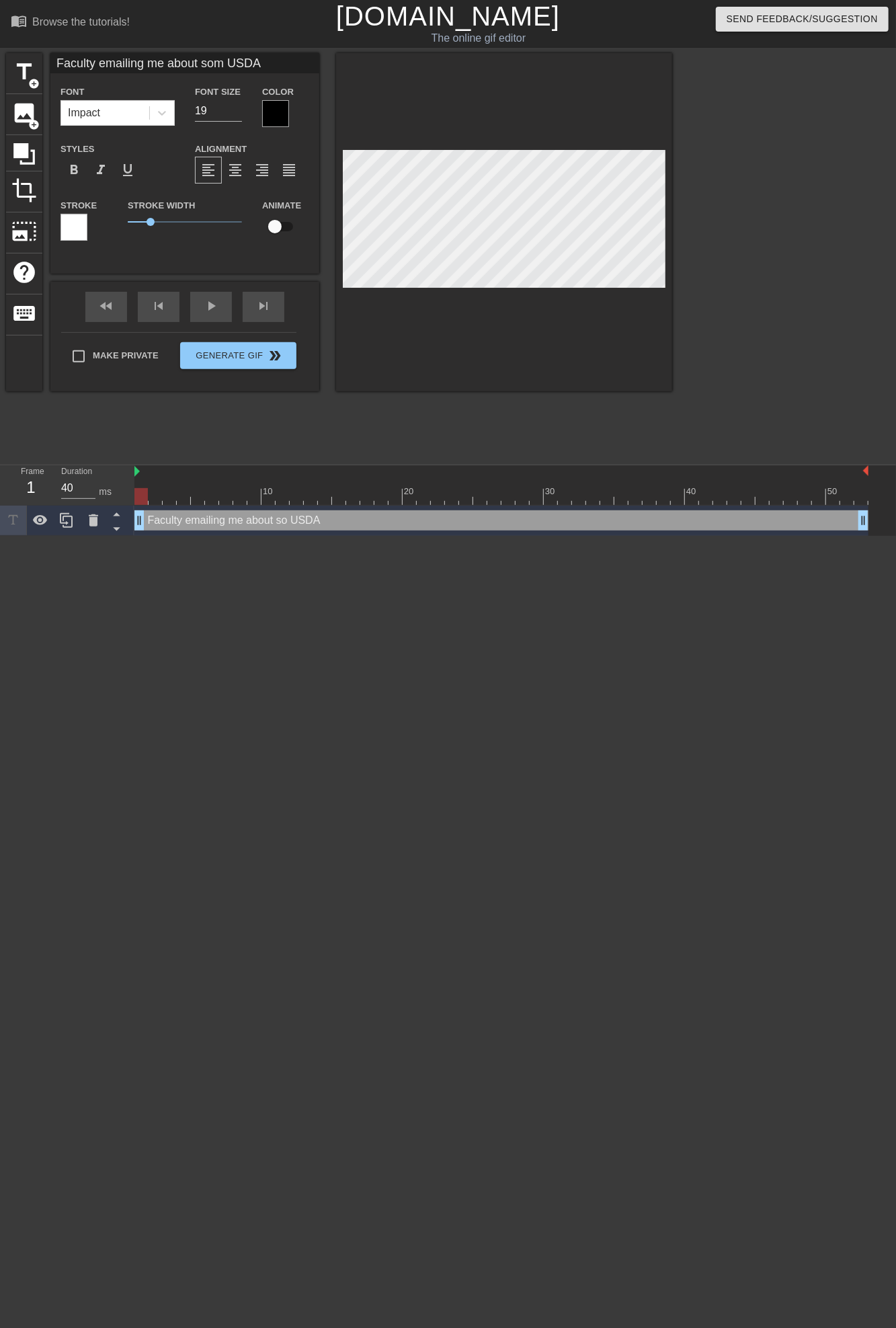 type on "Faculty emailing me about some USDA" 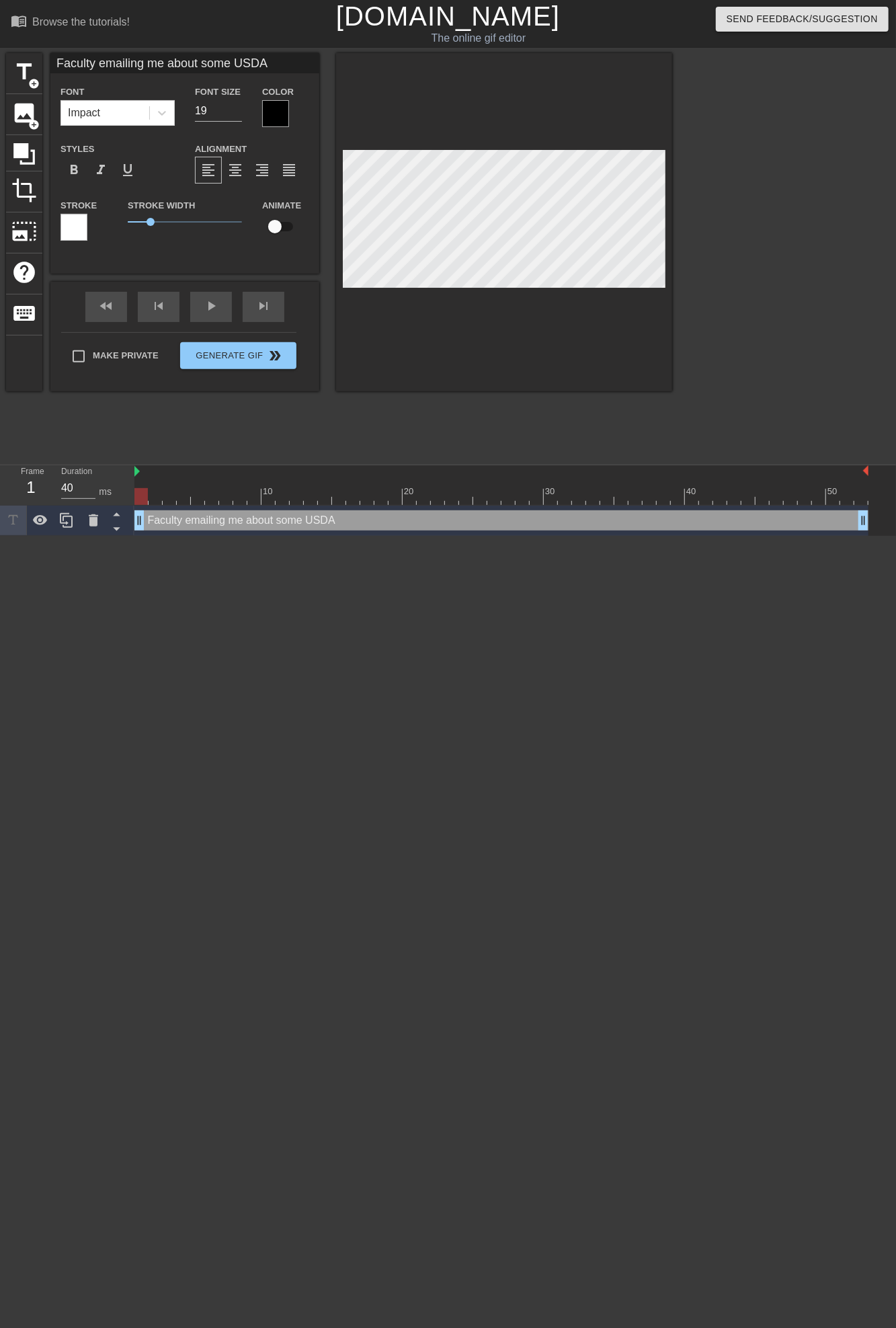 type on "Faculty emailing me about some USDA" 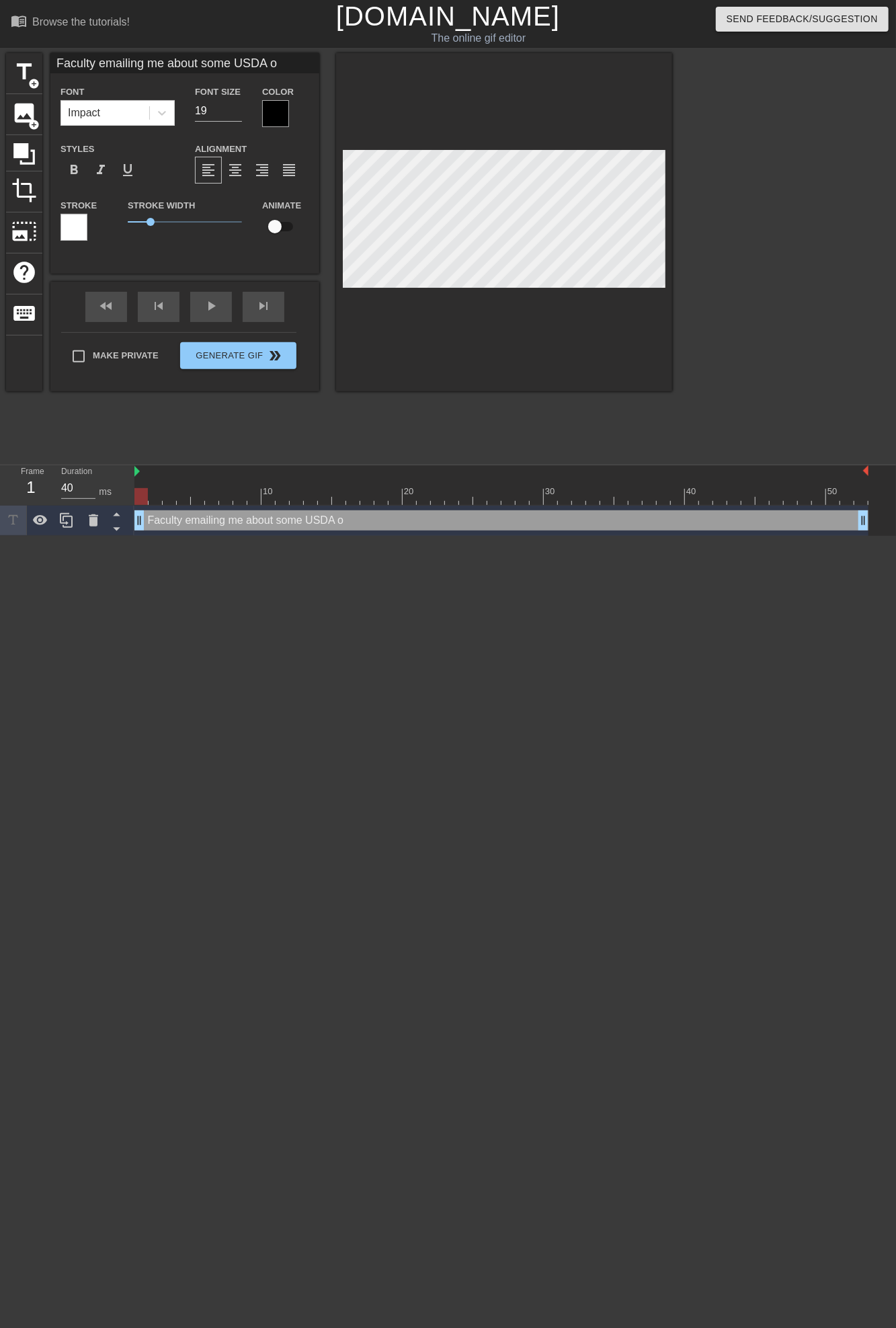type on "Faculty emailing me about some USDA op" 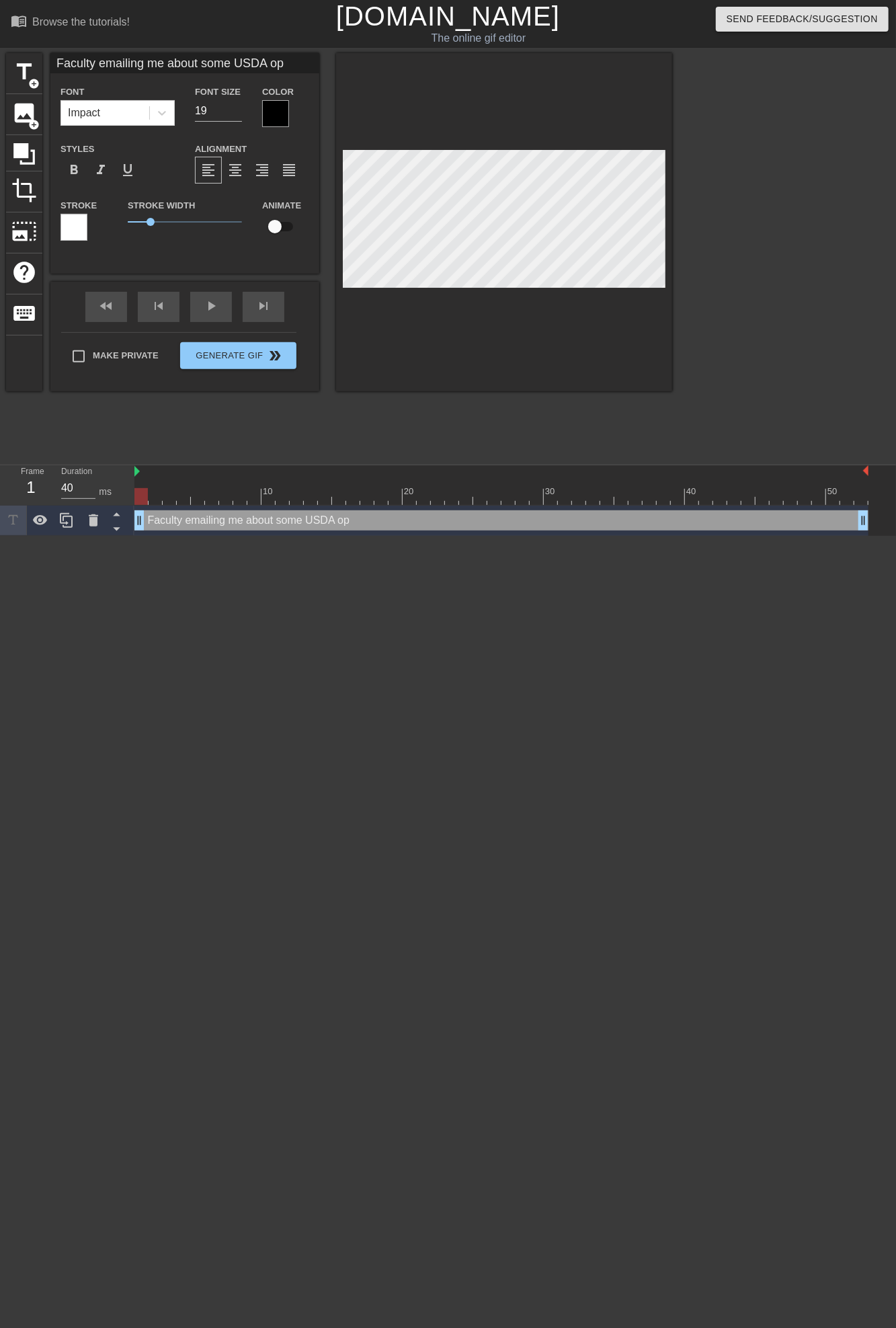 type on "Faculty emailing me about some USDA opp" 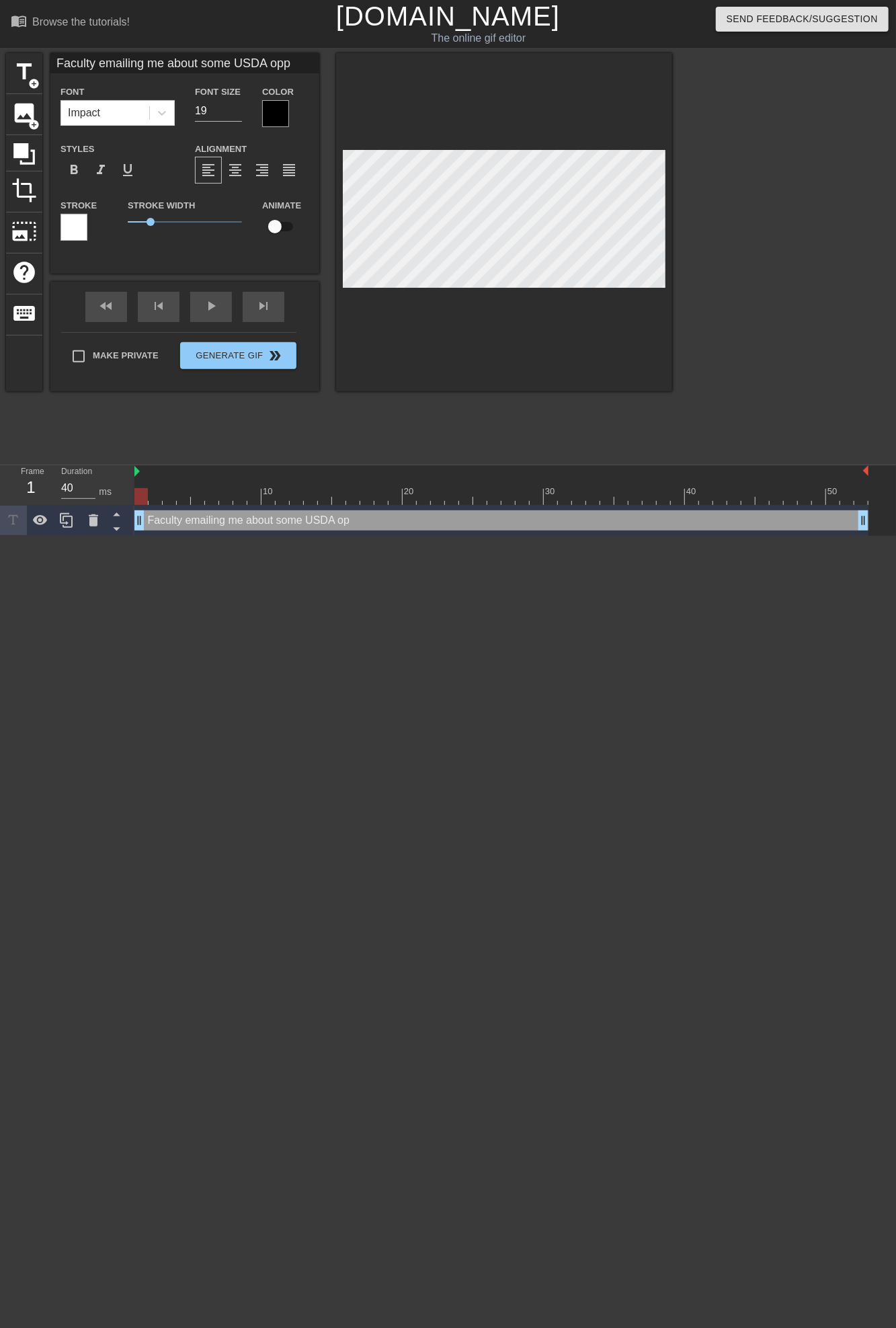 type on "Faculty emailing me about some USDA oppo" 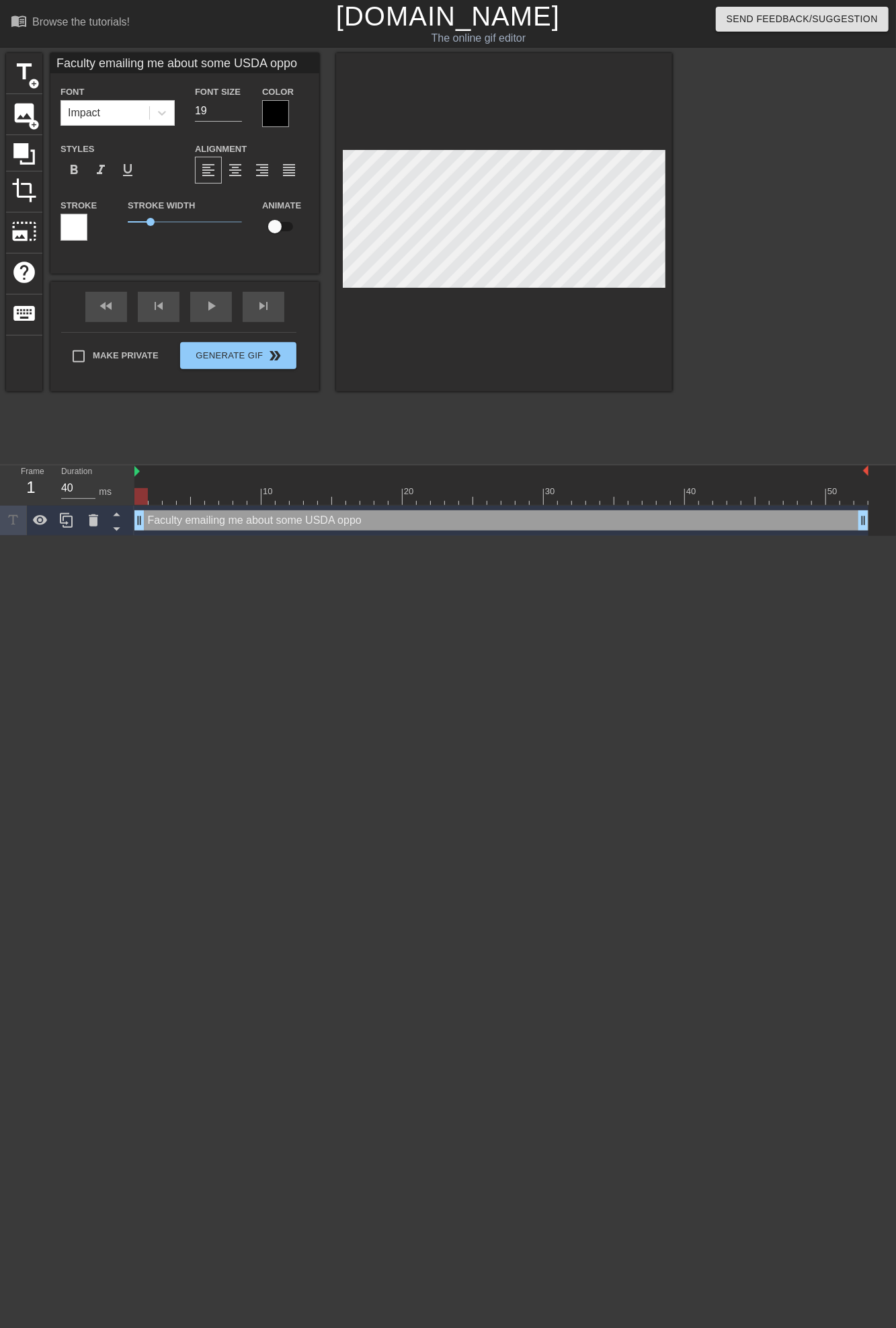 type on "Faculty emailing me about some USDA oppor" 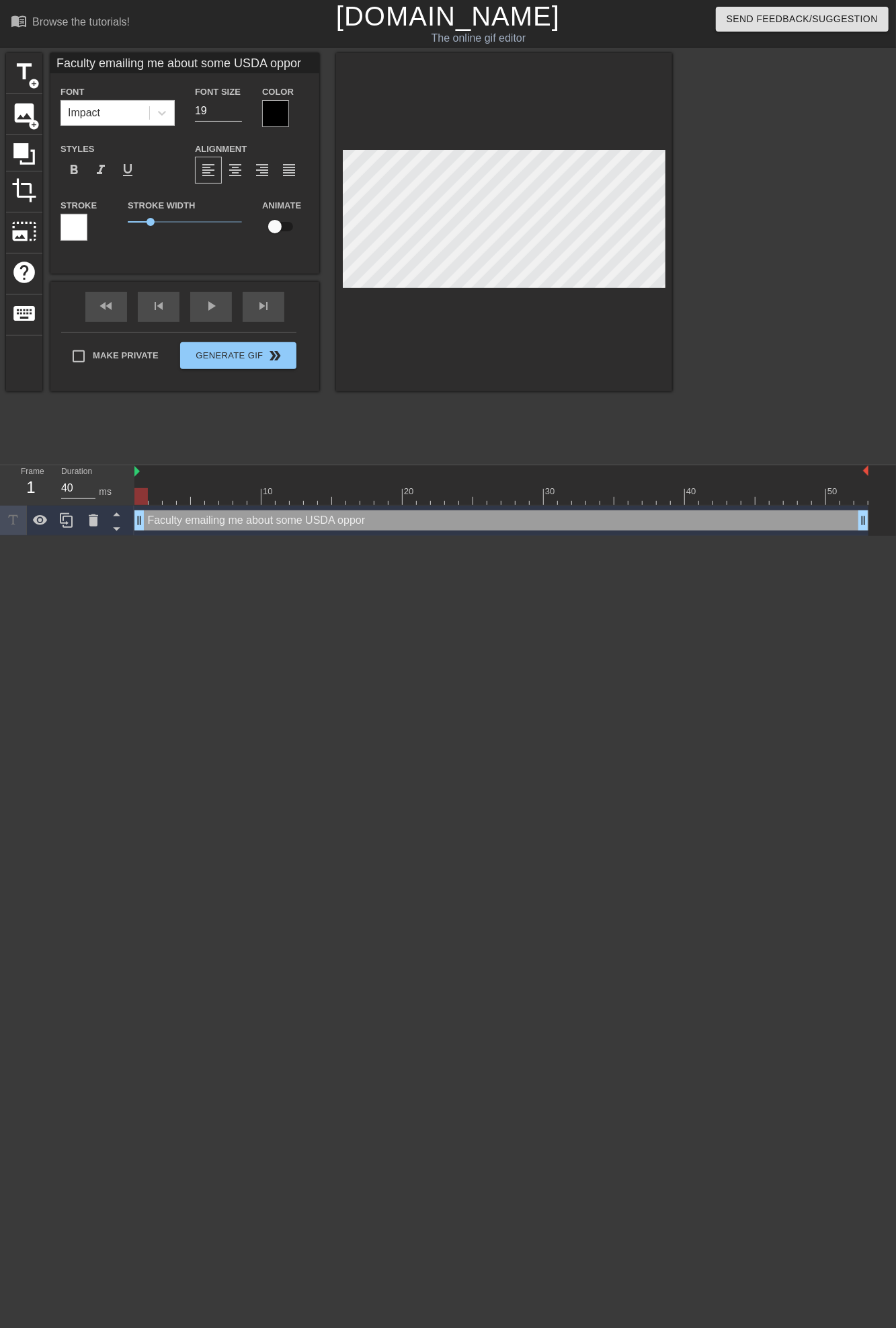 type on "Faculty emailing me about some USDA opport" 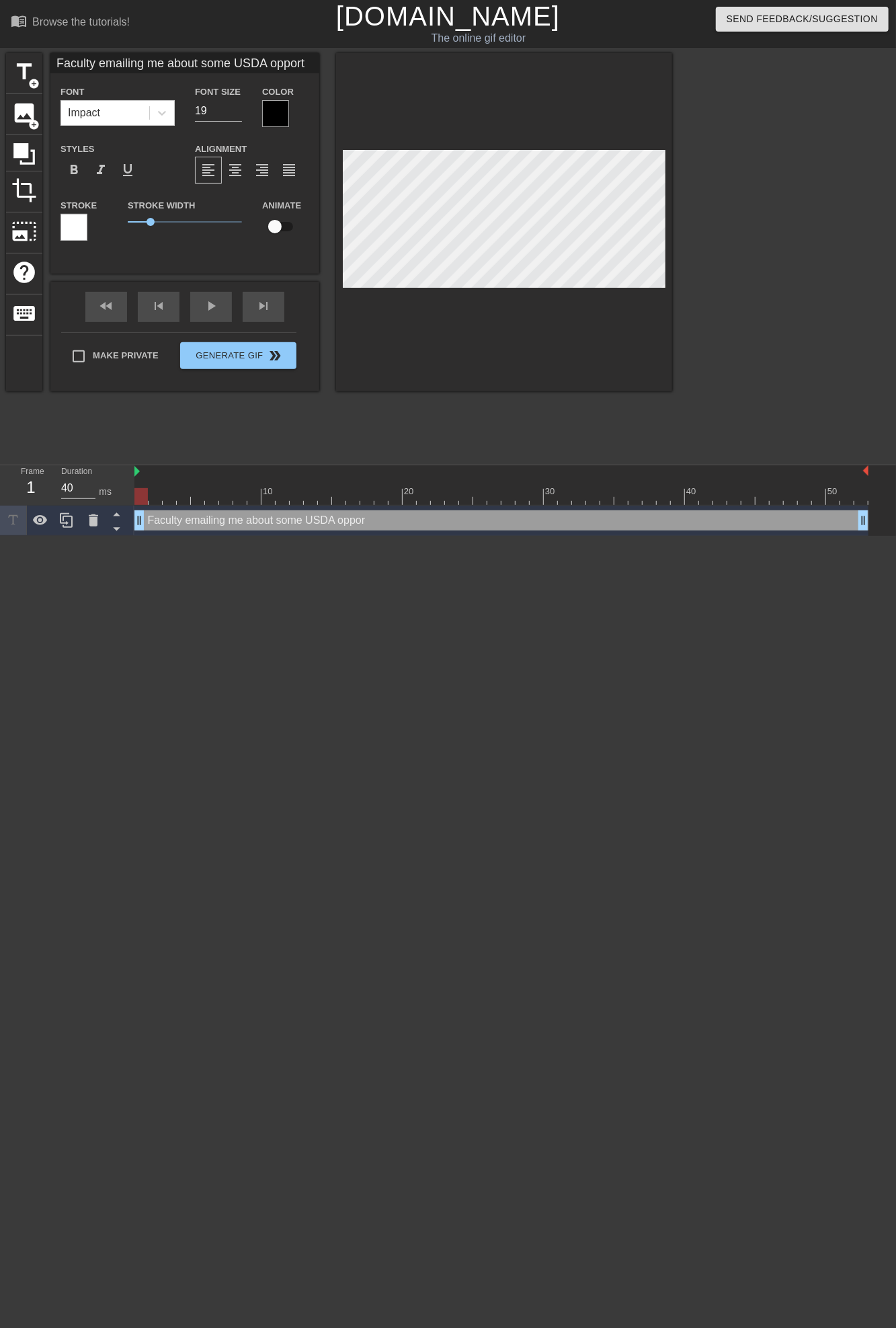 type on "Faculty emailing me about some USDA opportu" 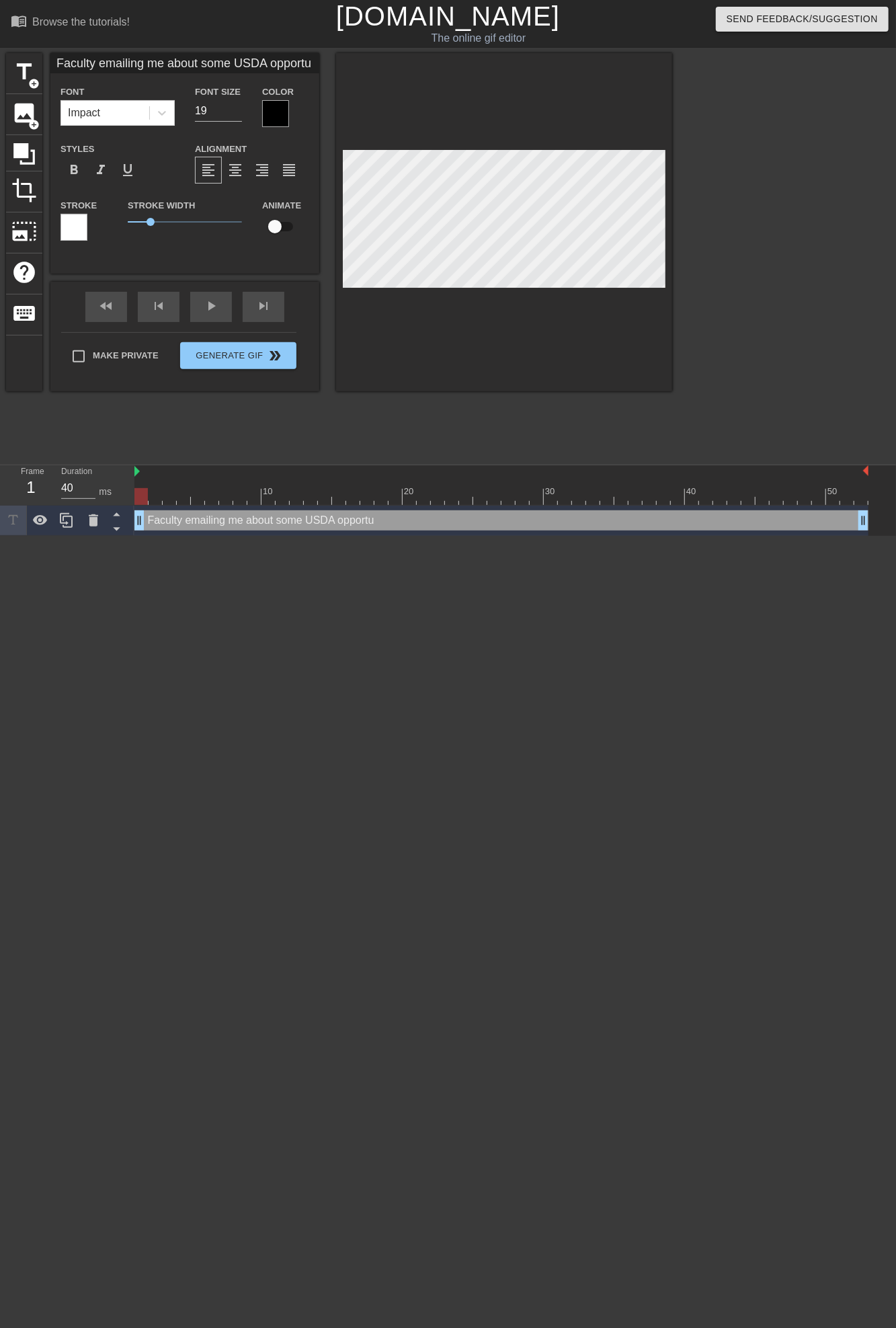 type on "Faculty emailing me about some USDA opportun" 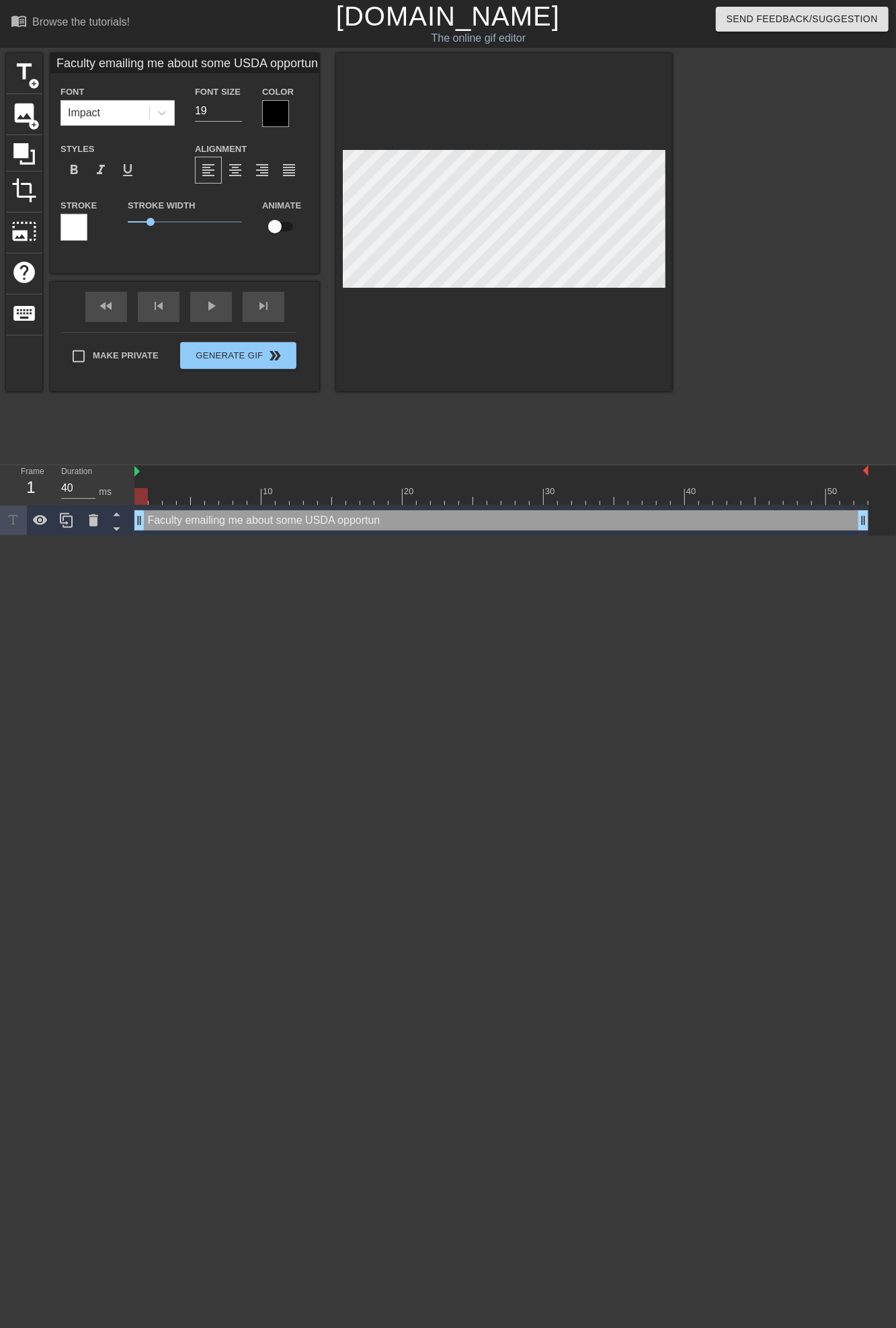 type on "Faculty emailing me about some USDA opportuni" 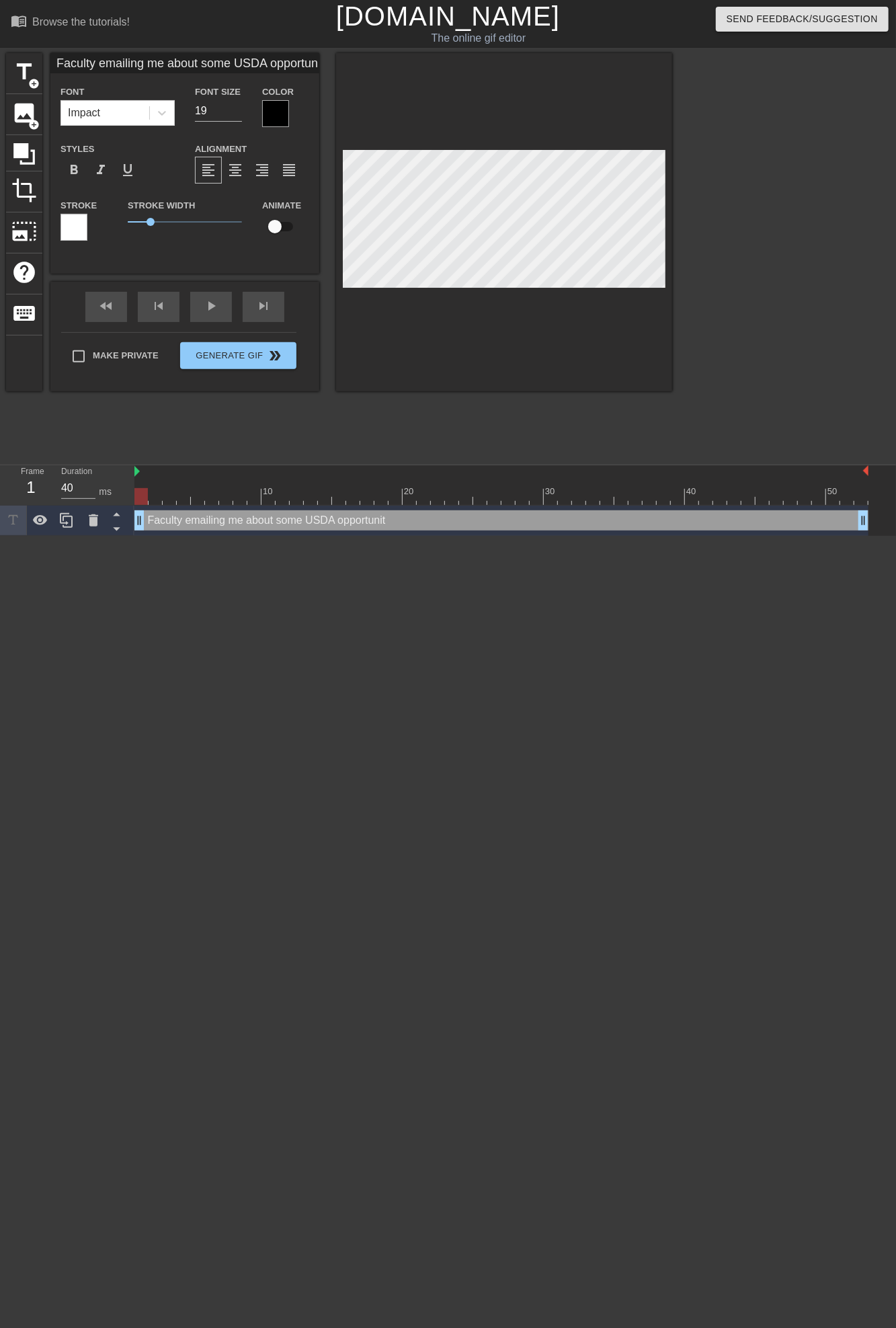 type on "Faculty emailing me about some USDA opportunity" 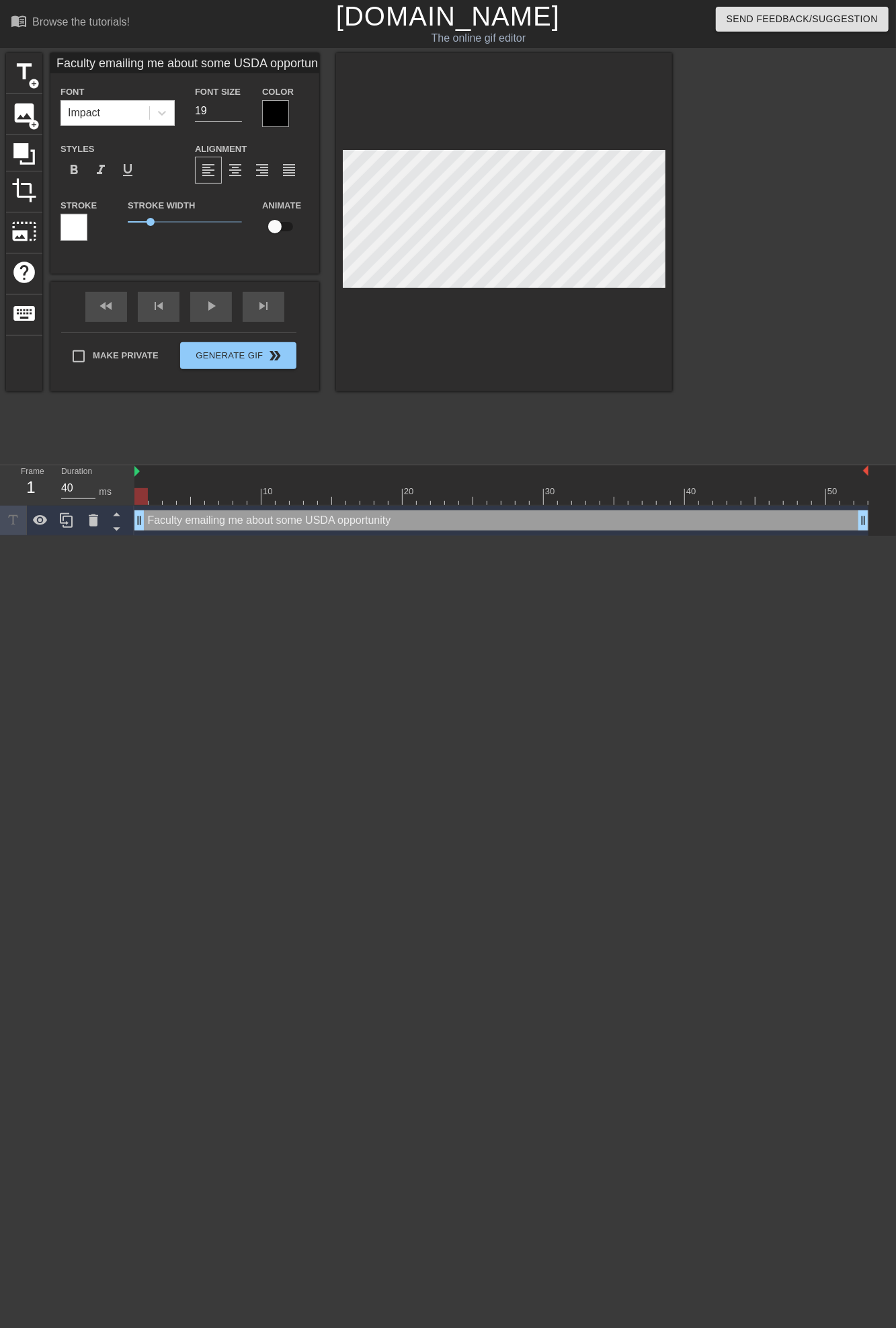type on "Faculty emailing me about some USDA opportunity" 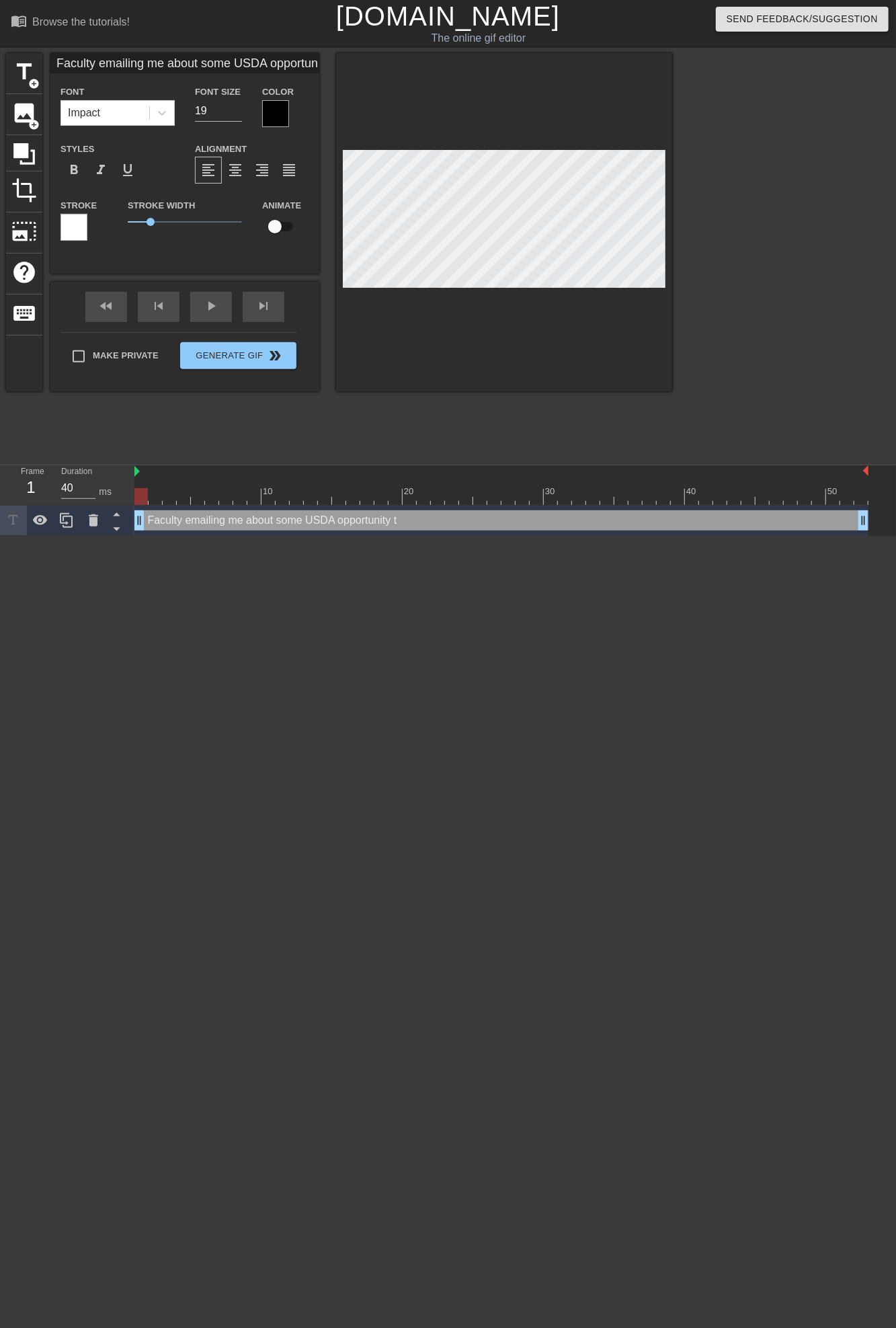 type on "Faculty emailing me about some USDA opportunity" 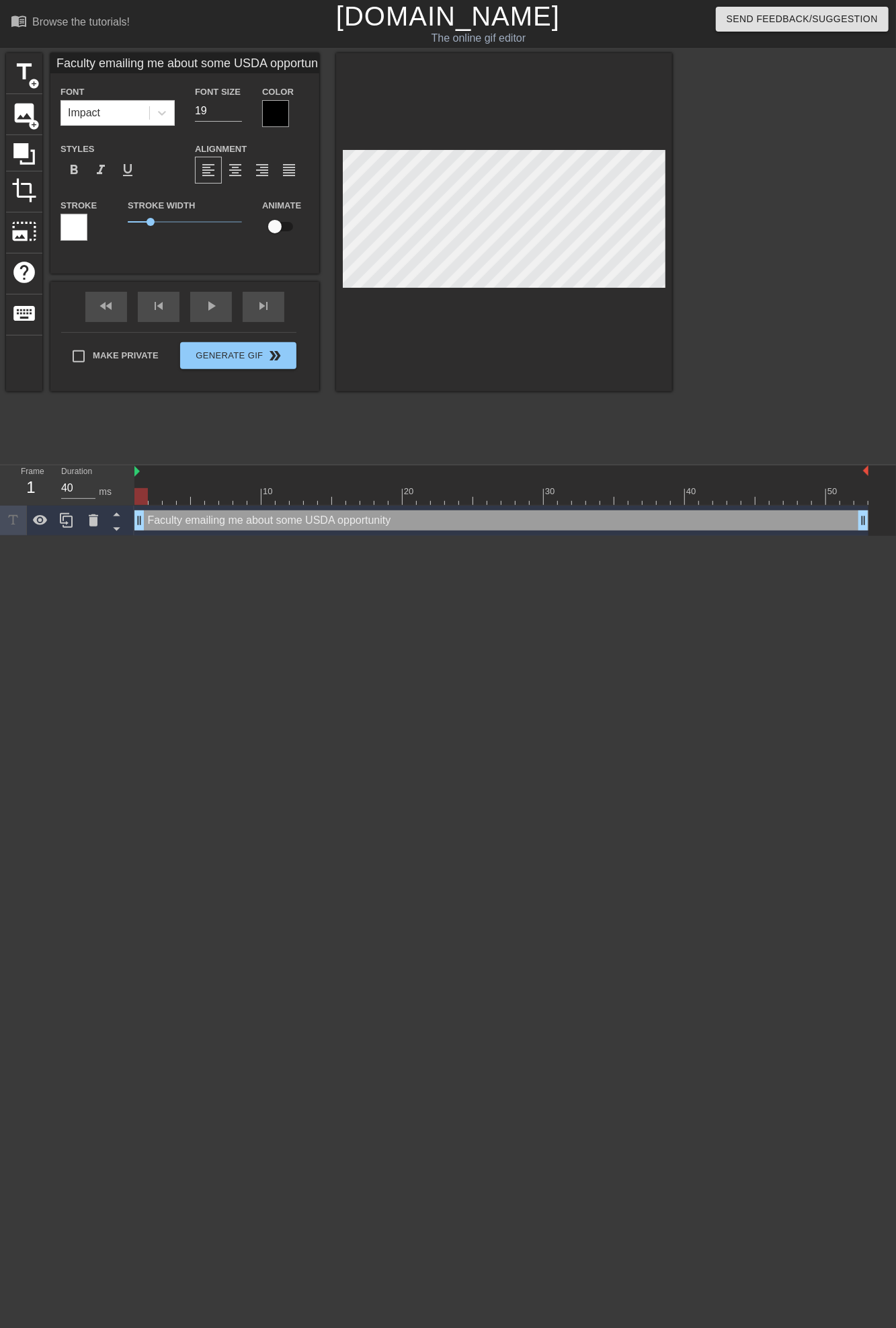 type on "Faculty emailing me about some USDA opportunity" 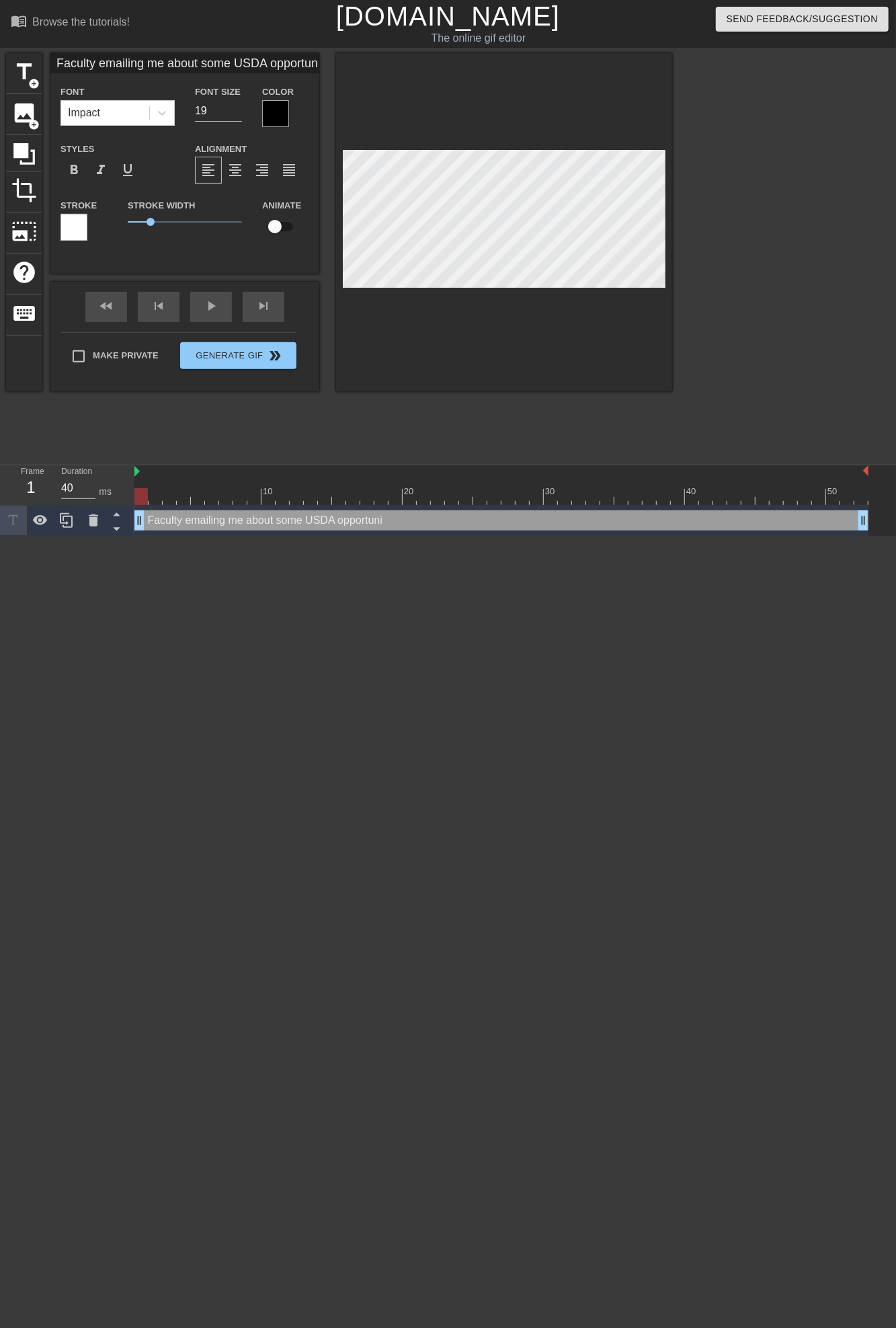 type on "Faculty emailing me about some USDA opportun" 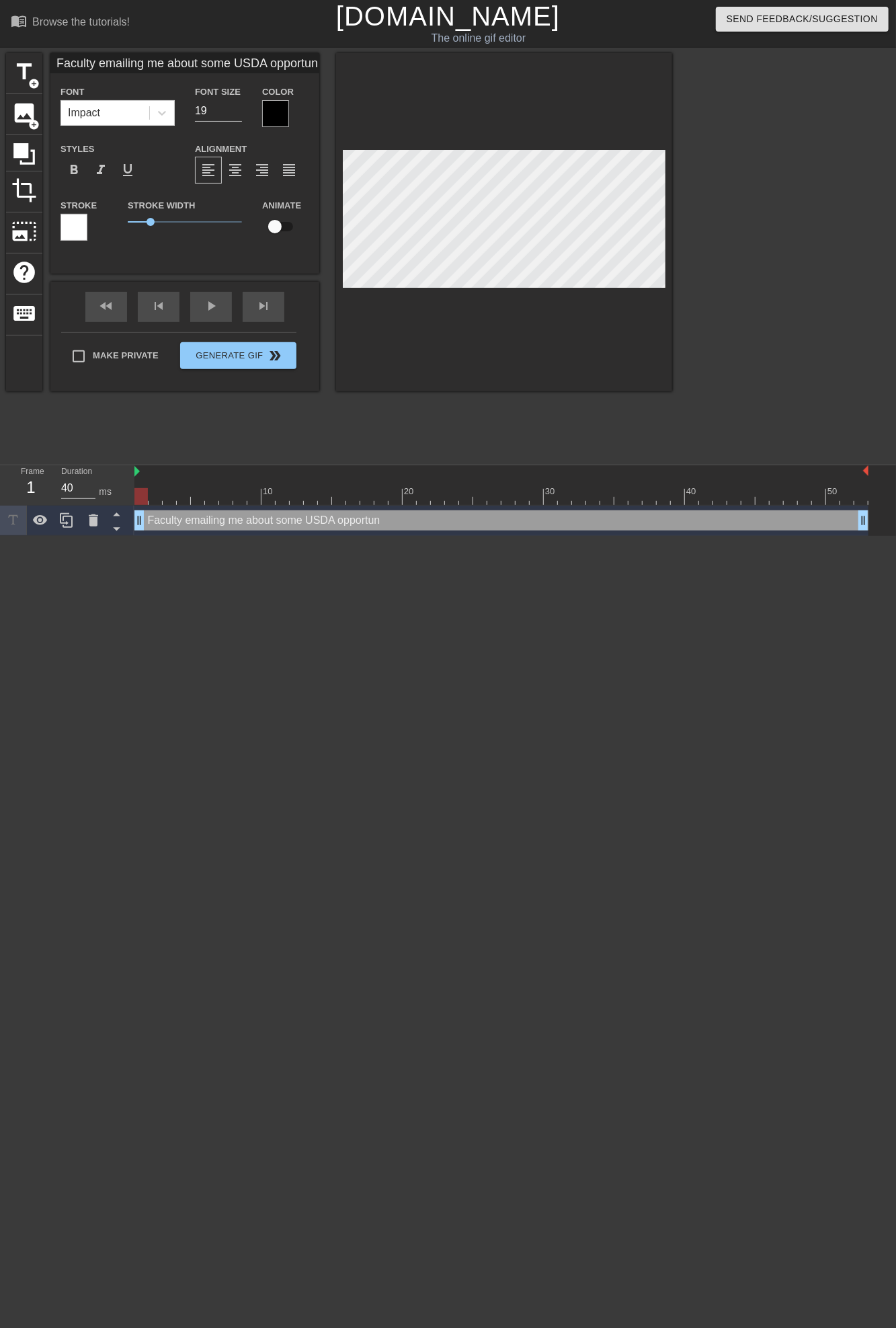 type on "Faculty emailing me about some USDA opportu" 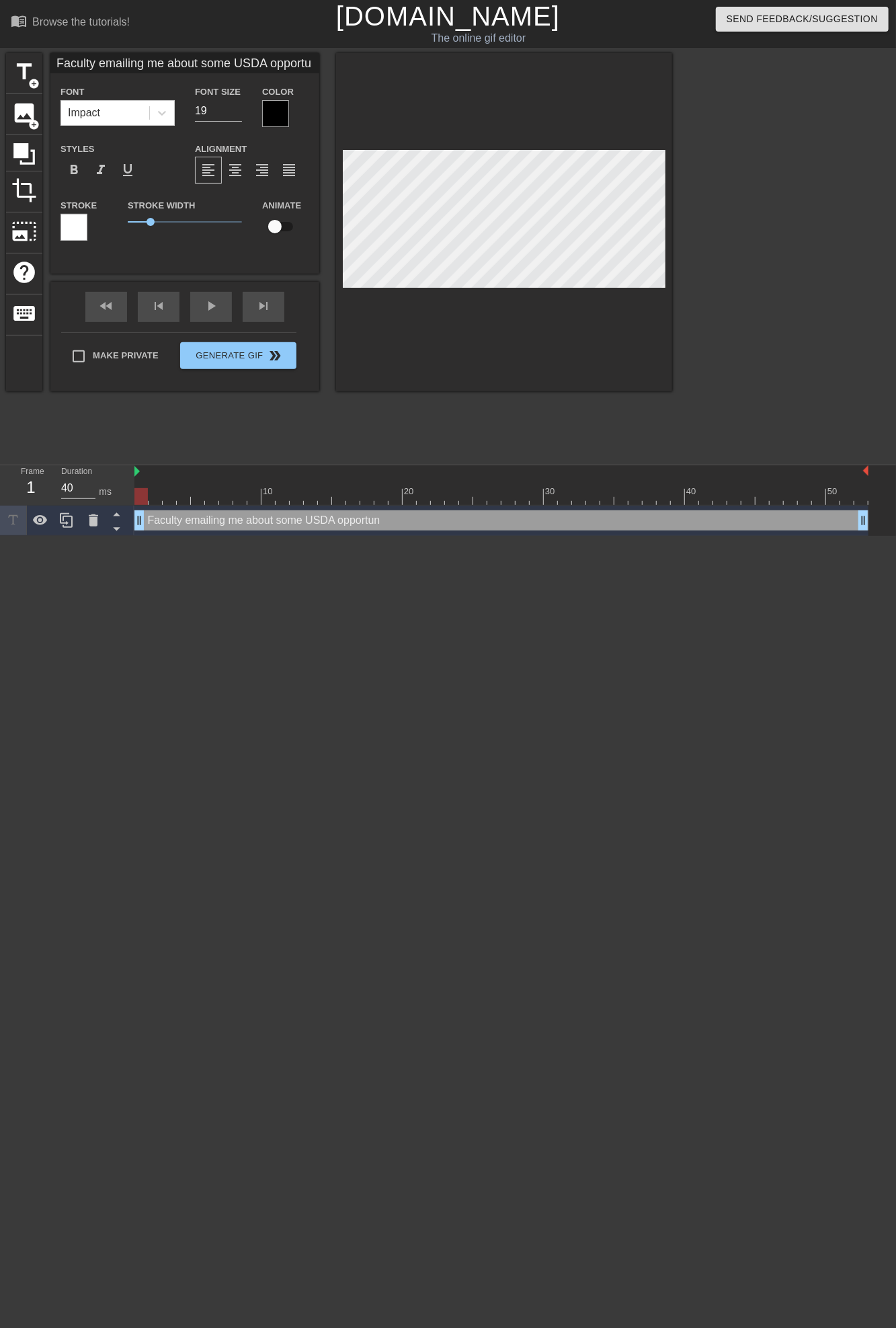 type on "Faculty emailing me about some USDA opport" 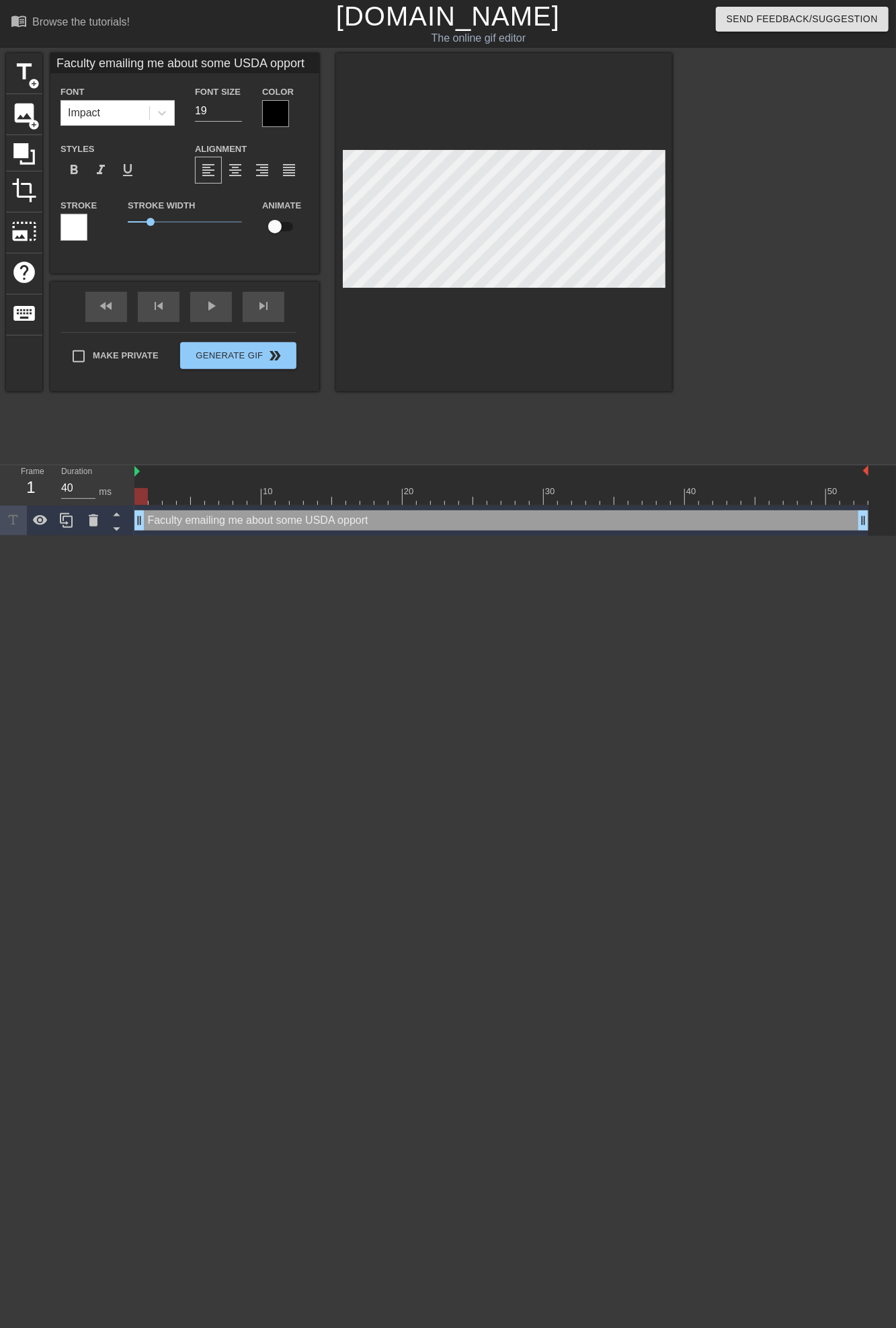 type on "Faculty emailing me about some USDA oppor" 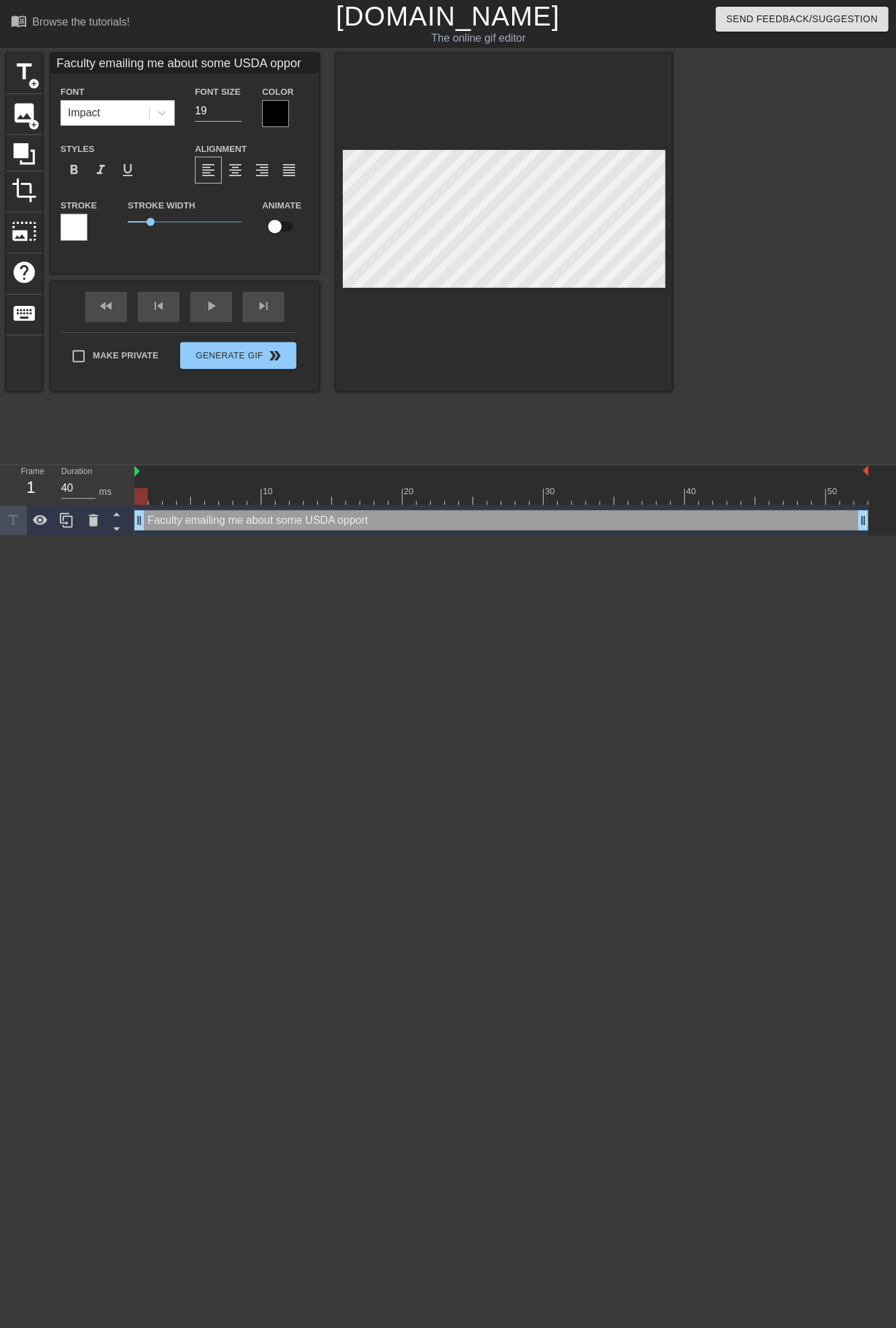 type on "Faculty emailing me about some USDA oppor" 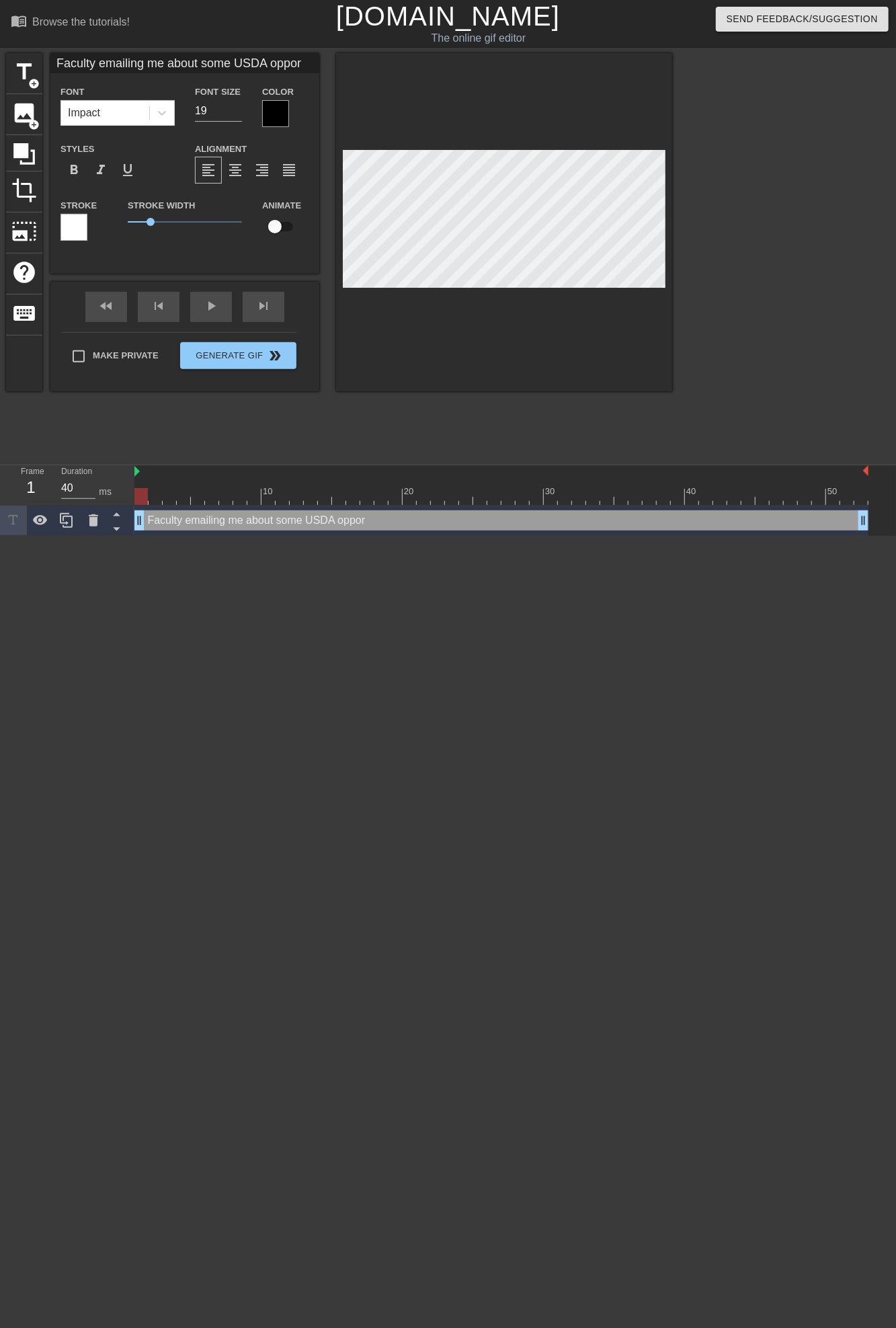 type on "Faculty emailing me about some USDA oppo" 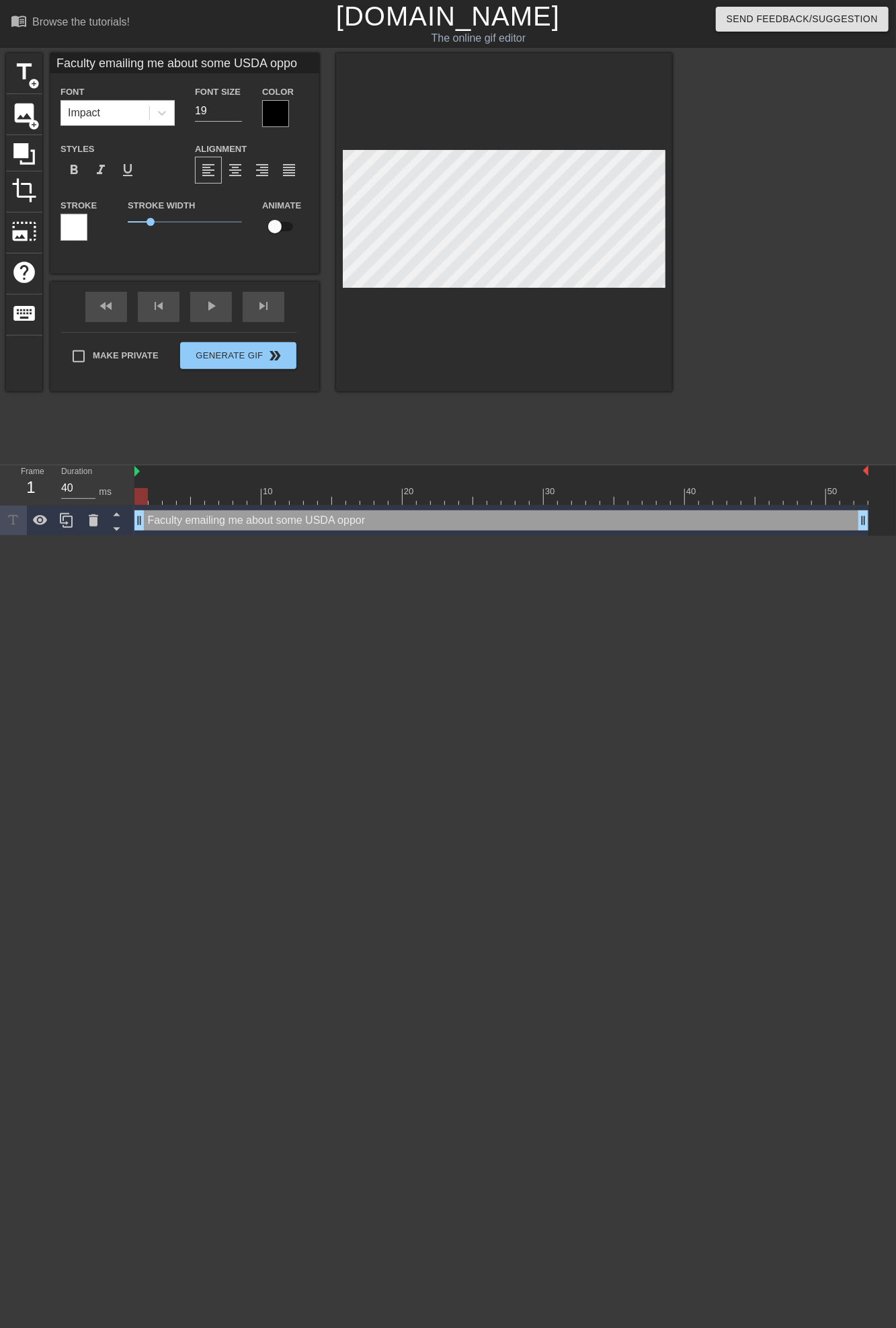 type on "Faculty emailing me about some USDA opp" 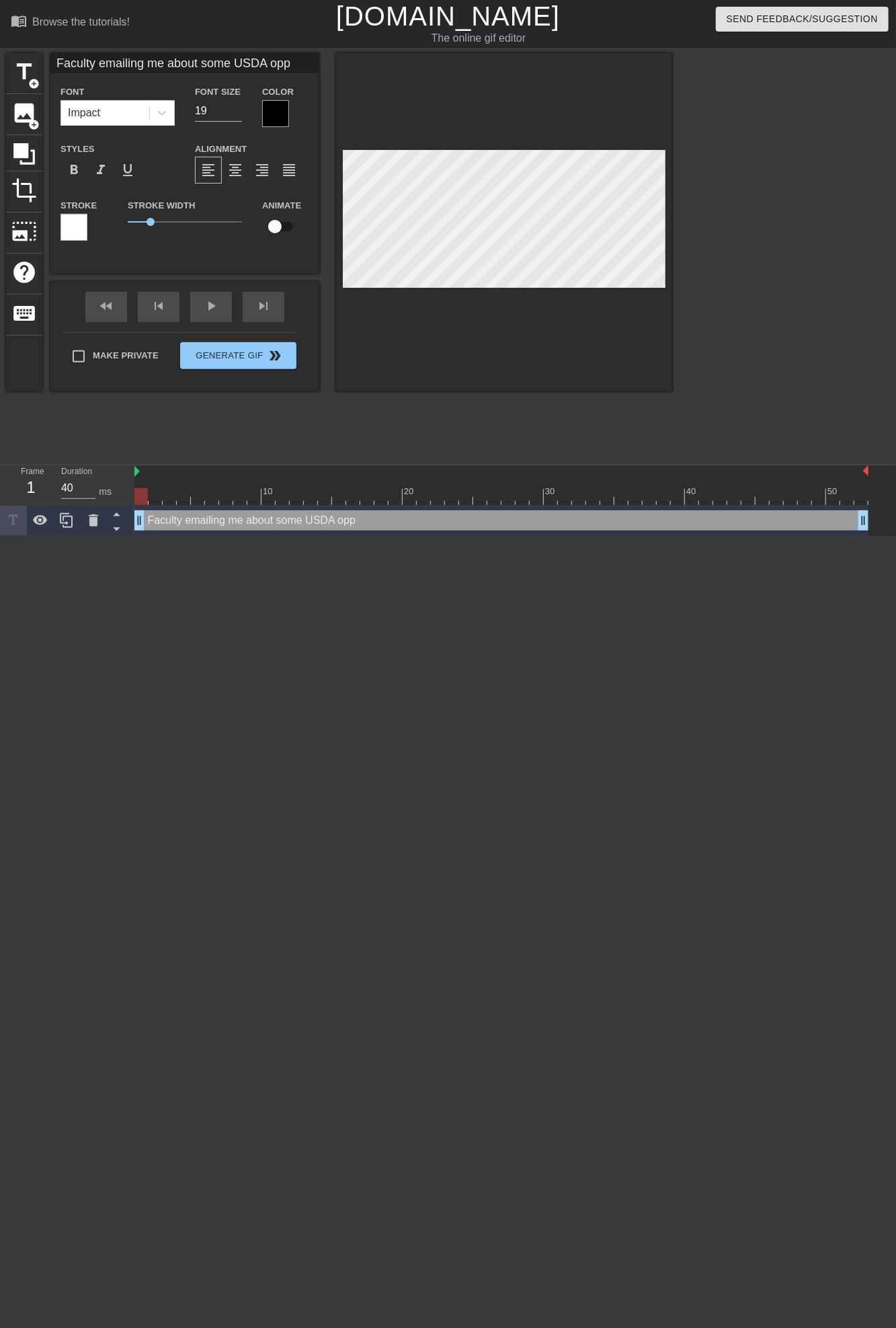 type on "Faculty emailing me about some USDA op" 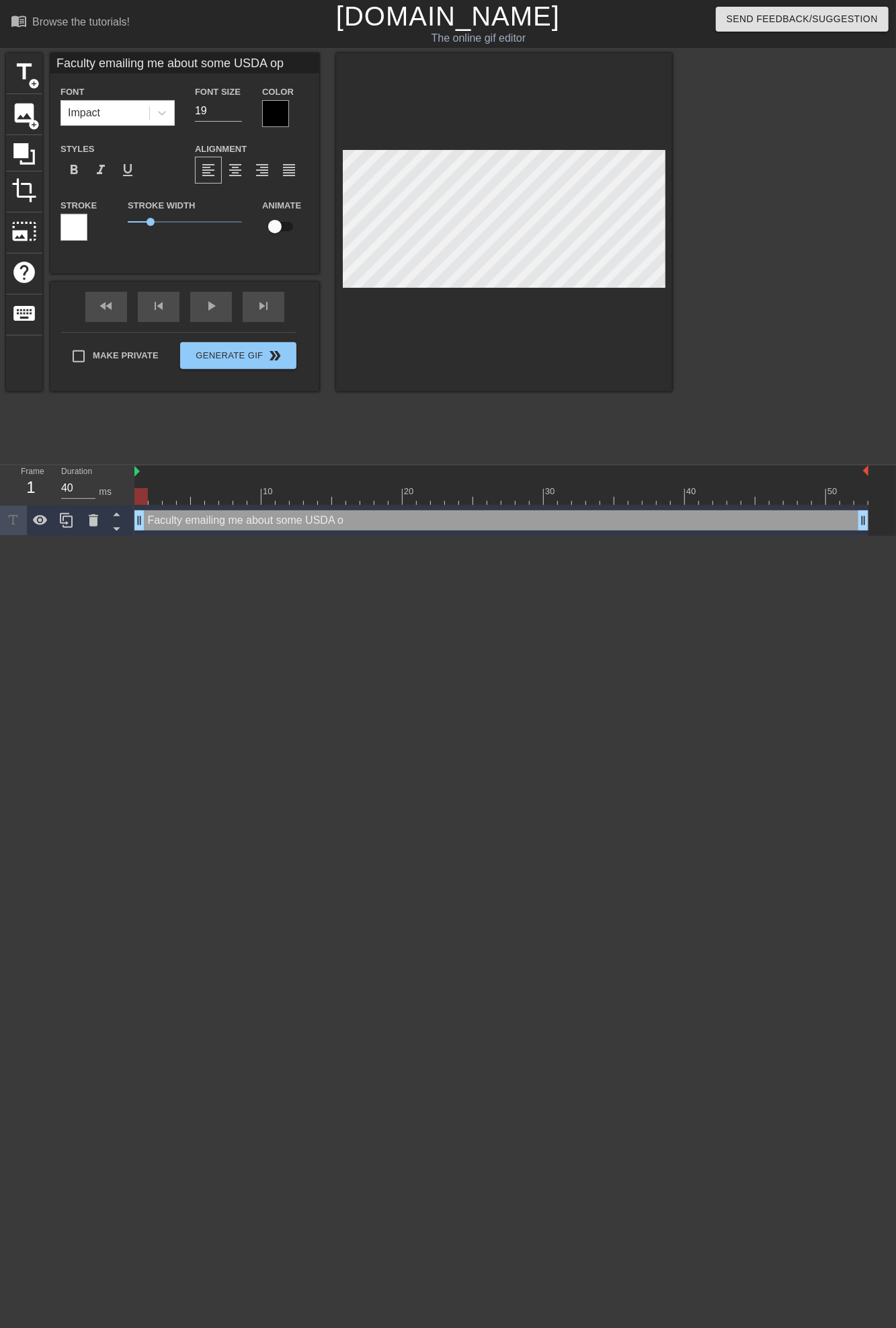 type on "Faculty emailing me about some USDA o" 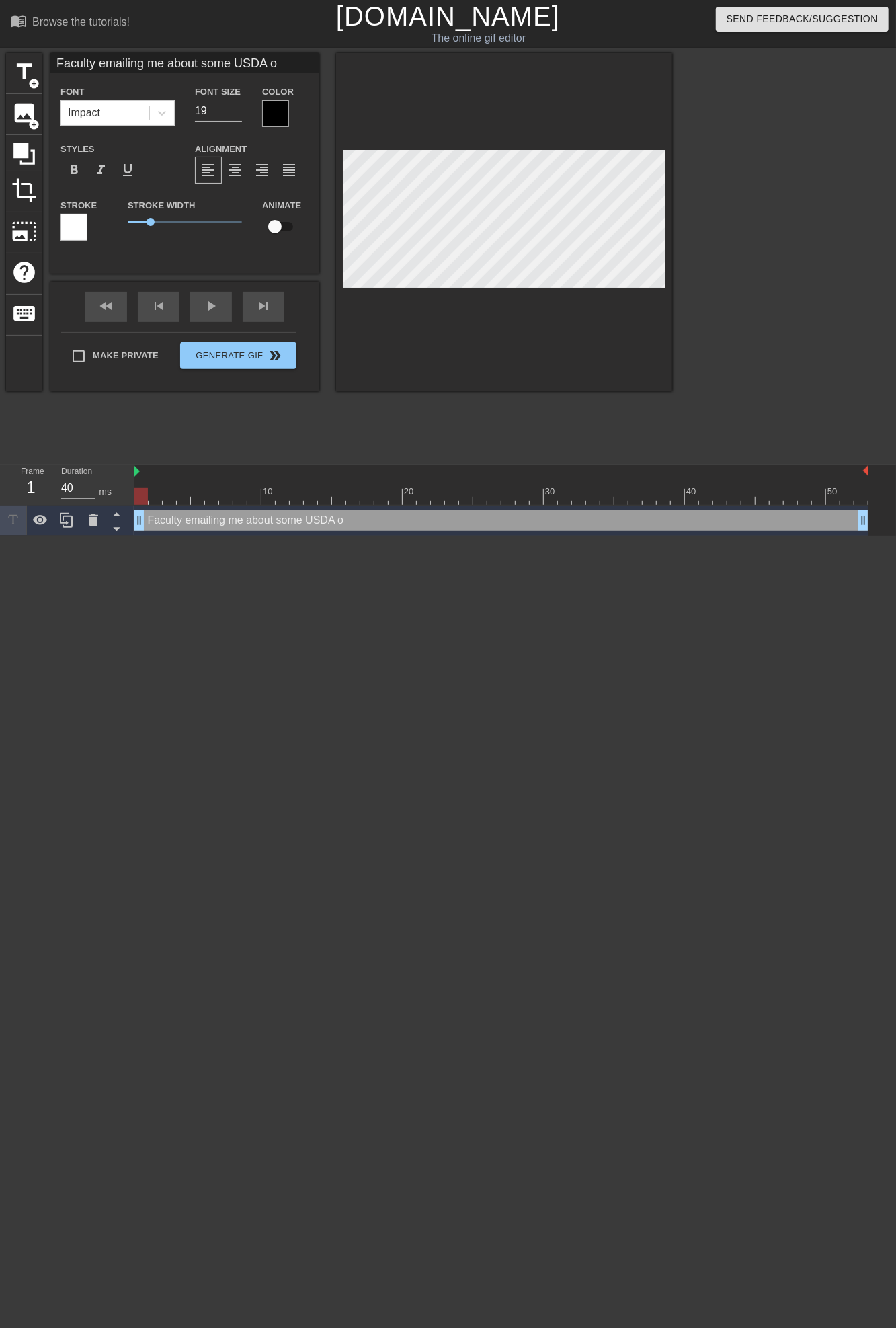 type on "Faculty emailing me about some USDA o" 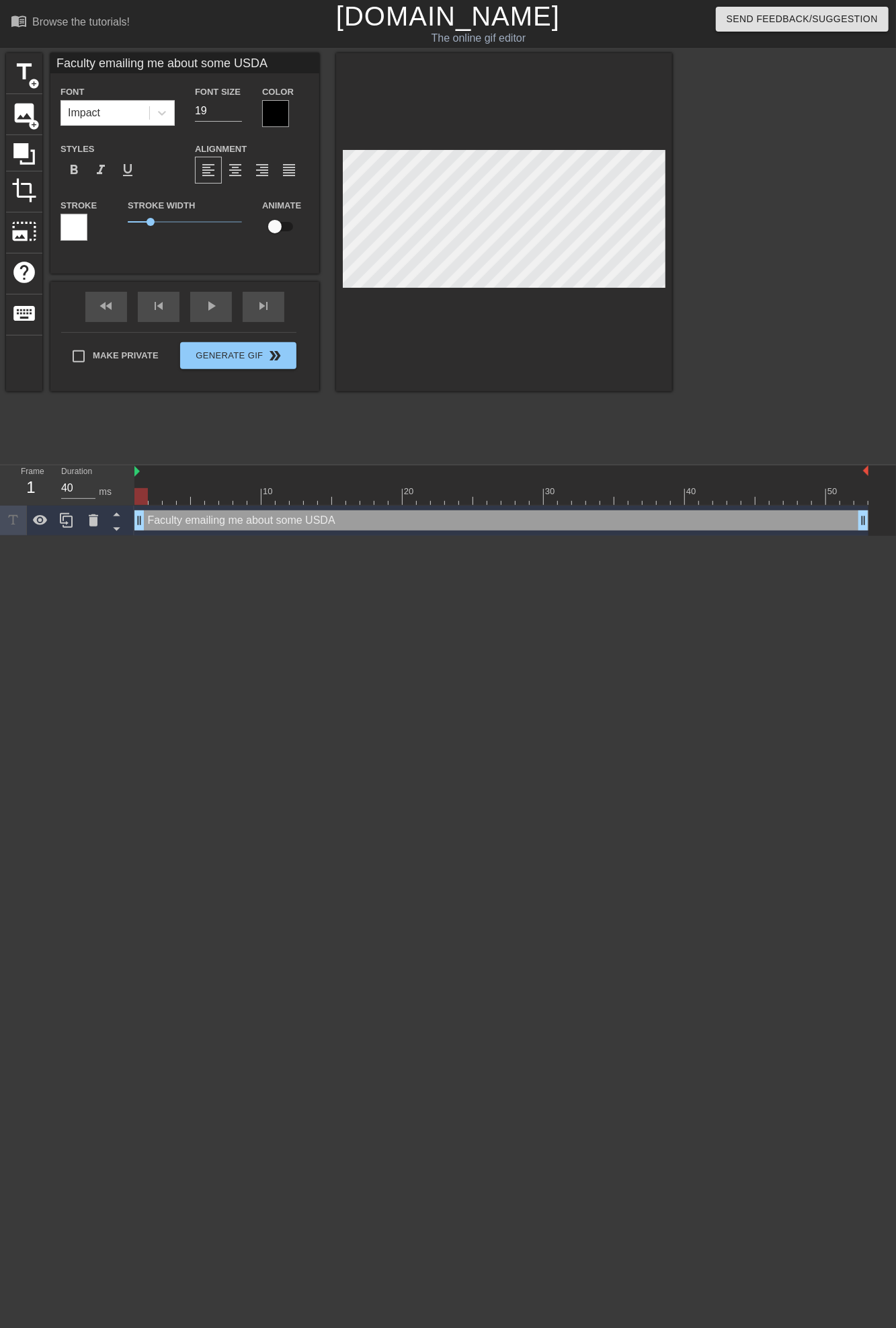 type on "Faculty emailing me about some USDA" 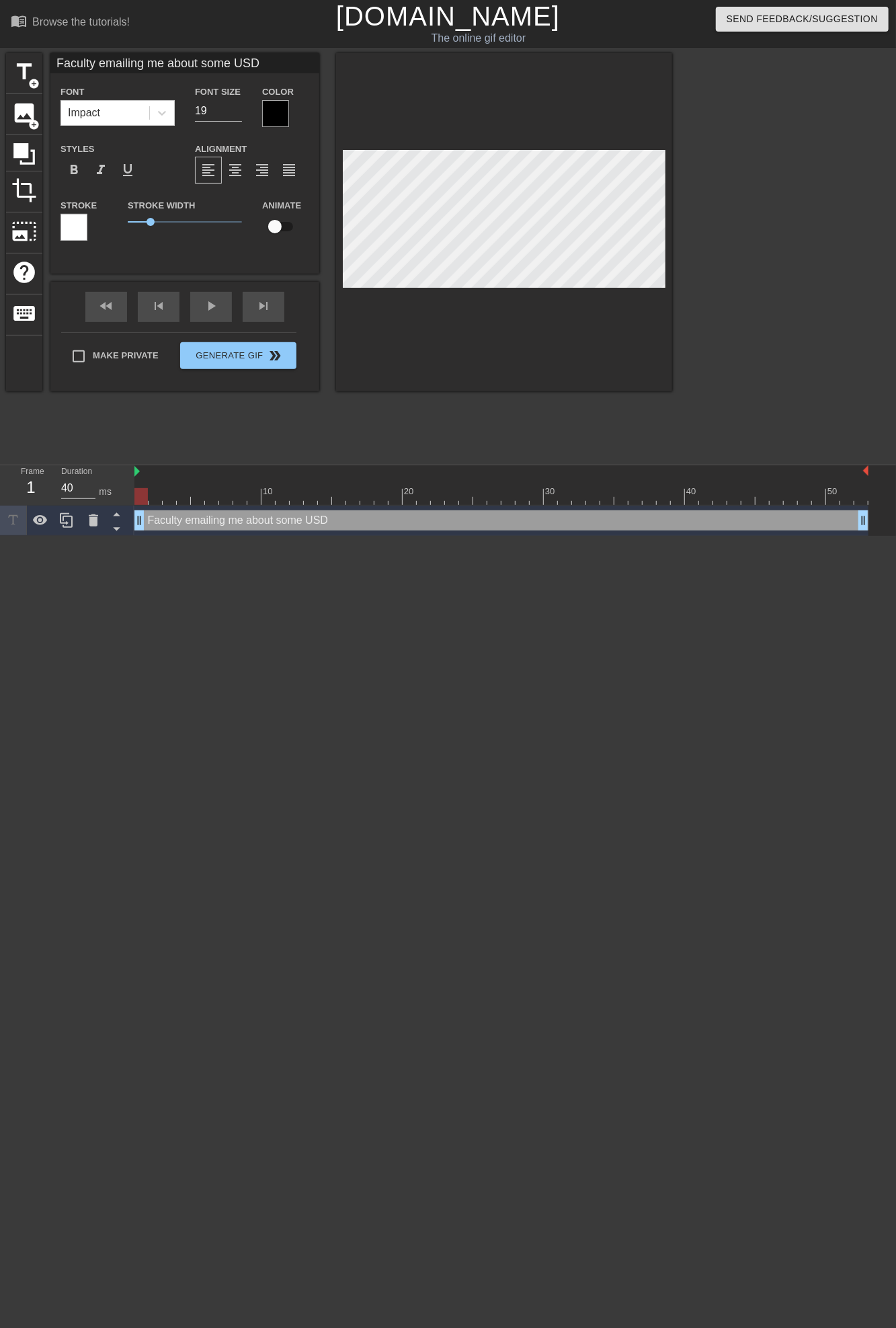 type on "Faculty emailing me about some US" 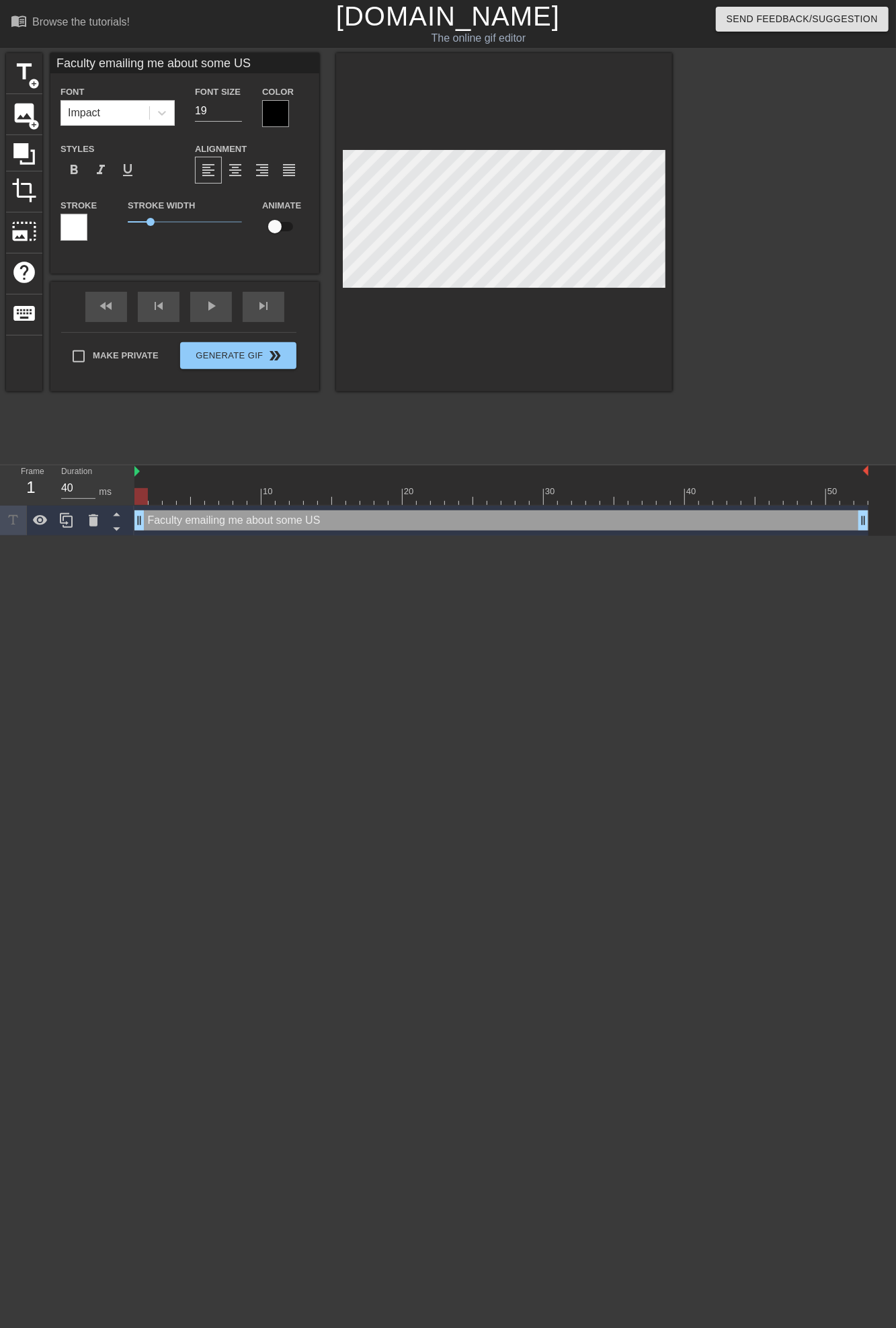 type on "Faculty emailing me about some U" 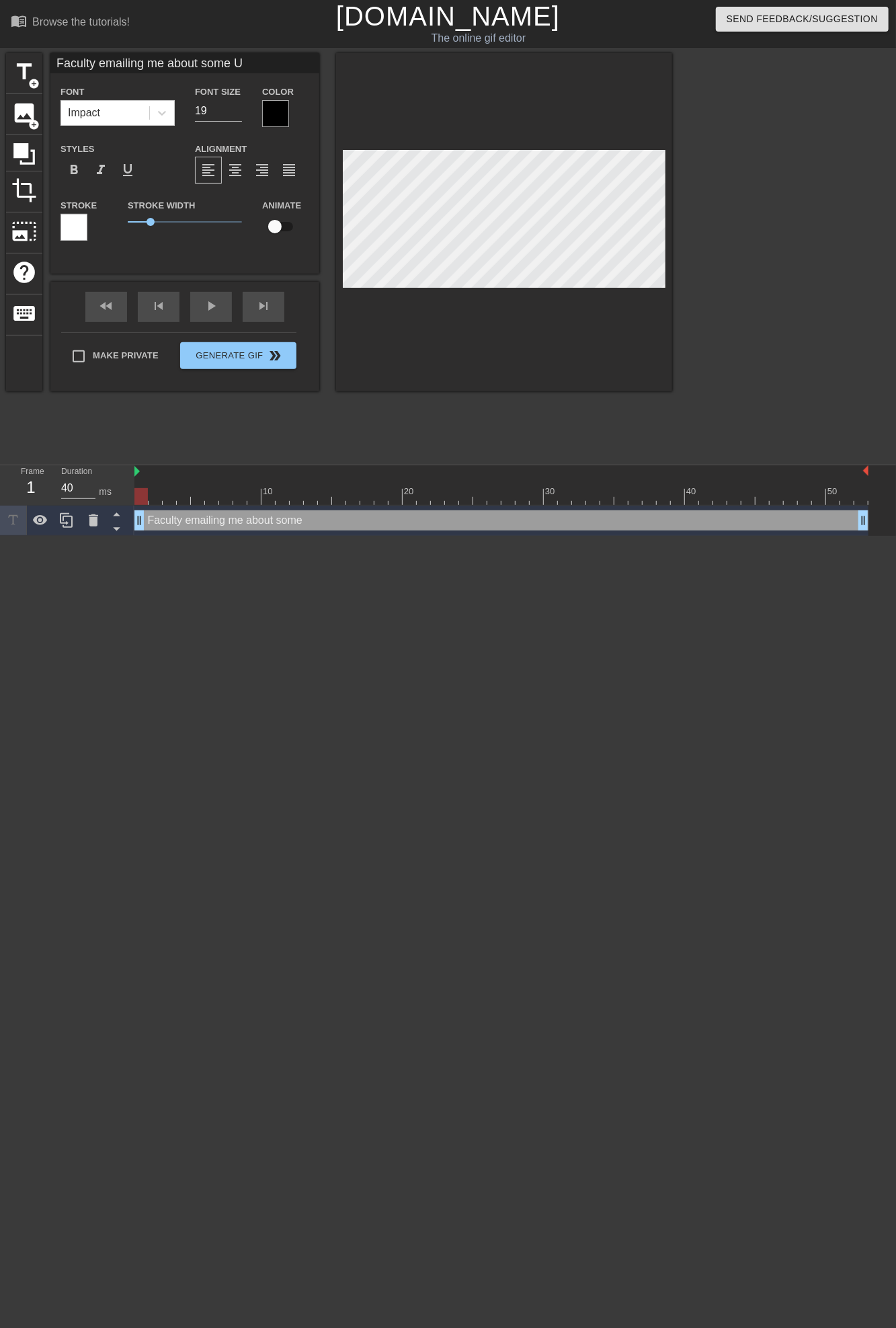 type on "Faculty emailing me about some" 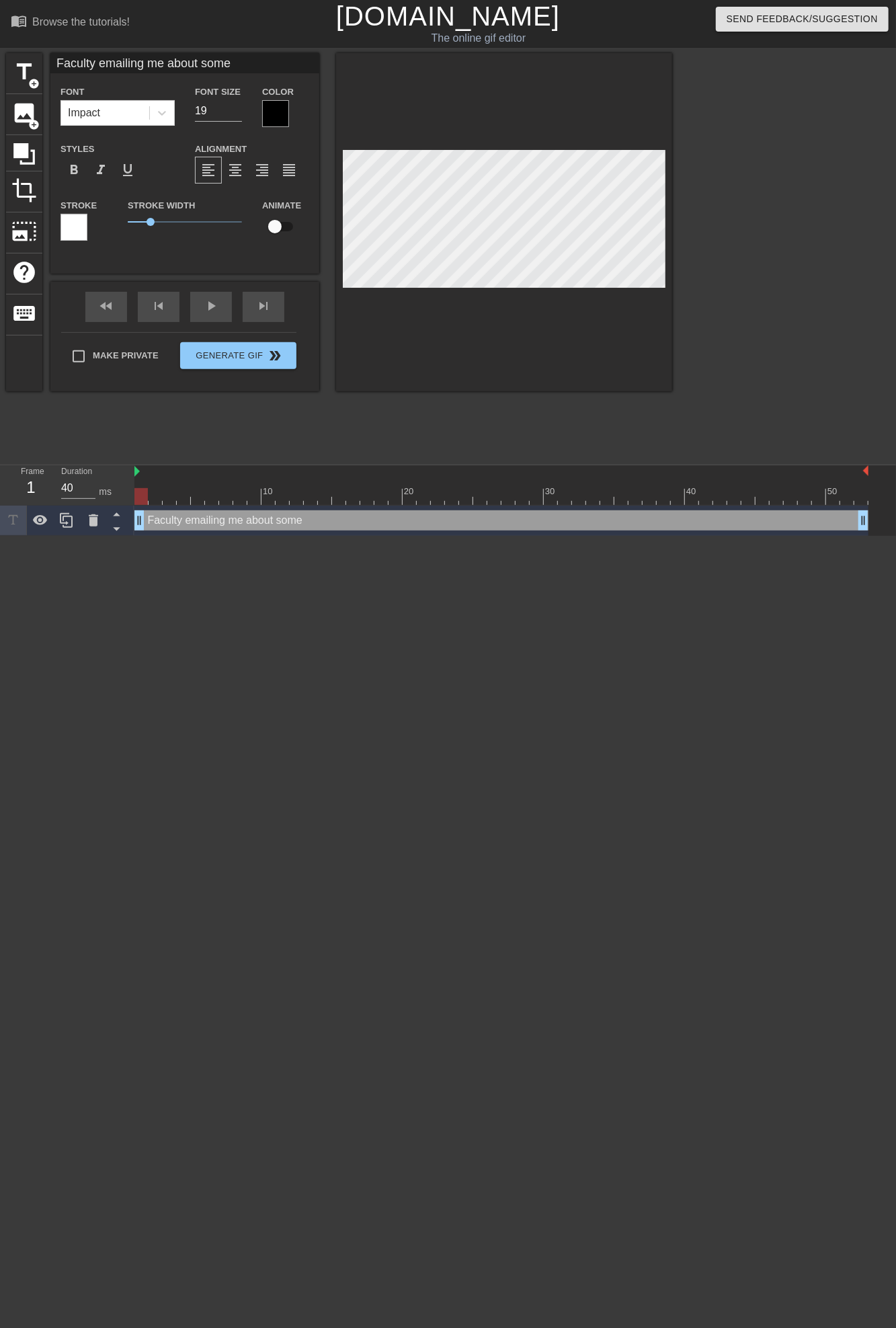 scroll, scrollTop: 1, scrollLeft: 11, axis: both 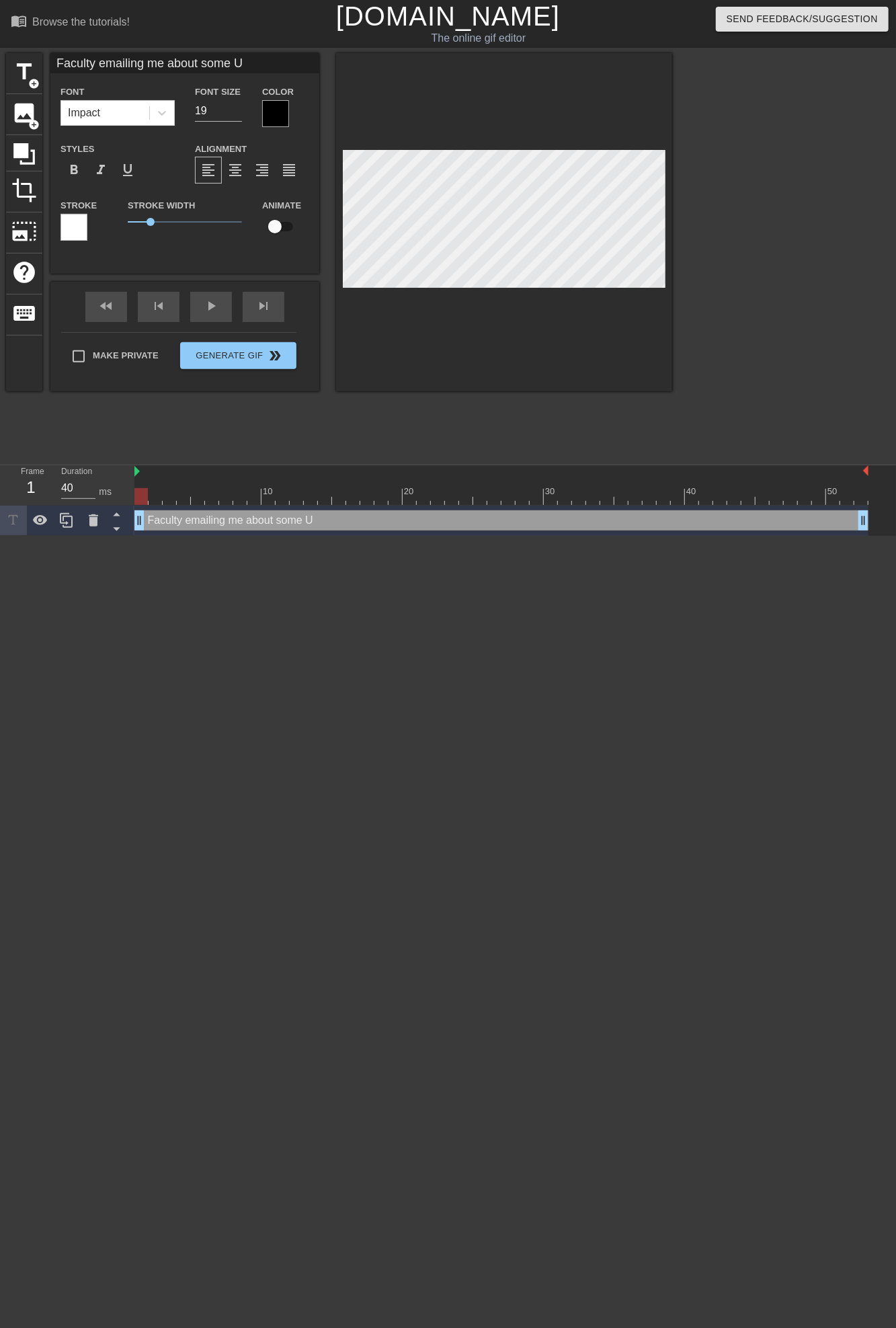 type on "Faculty emailing me about some US" 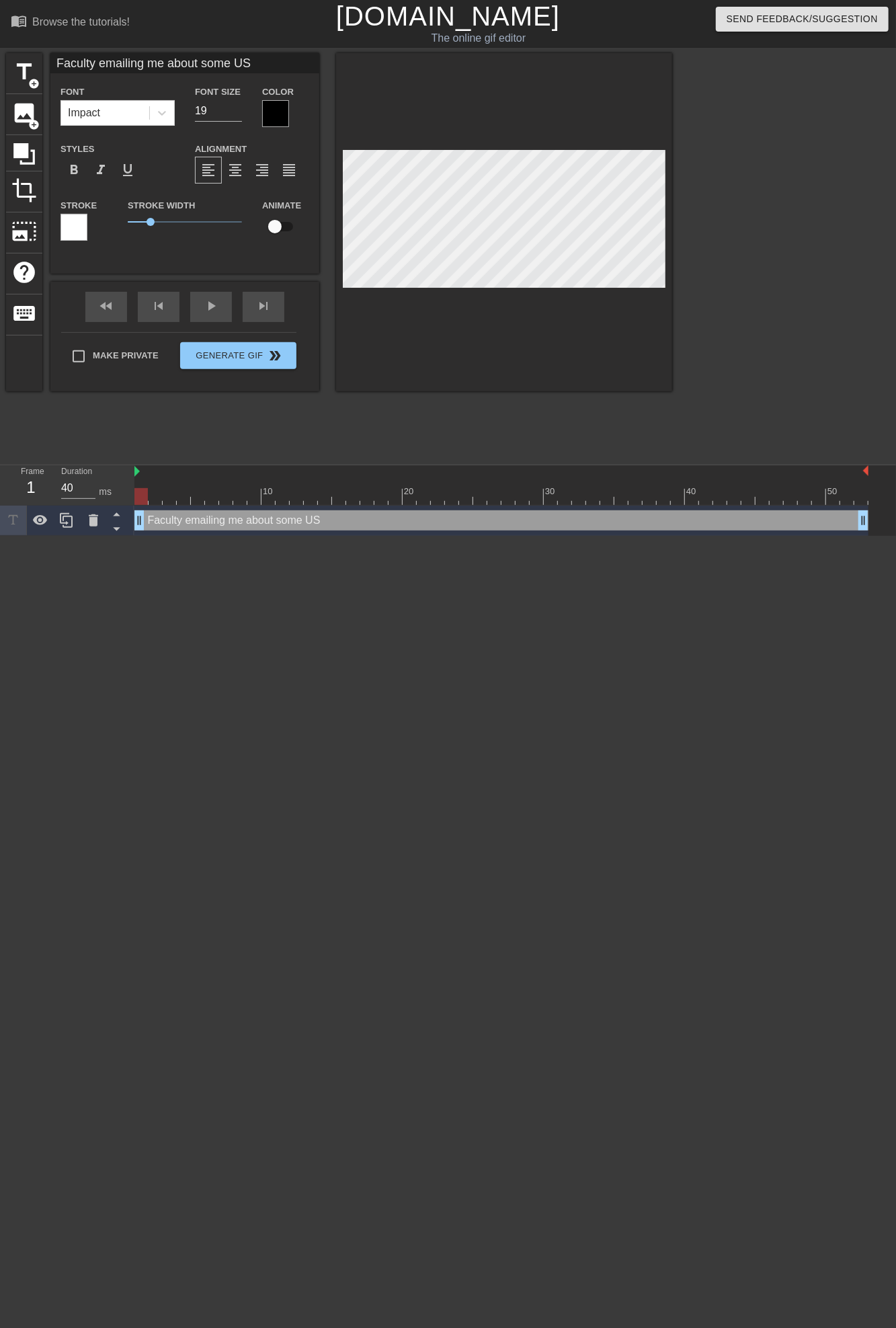 type on "Faculty emailing me about some USD" 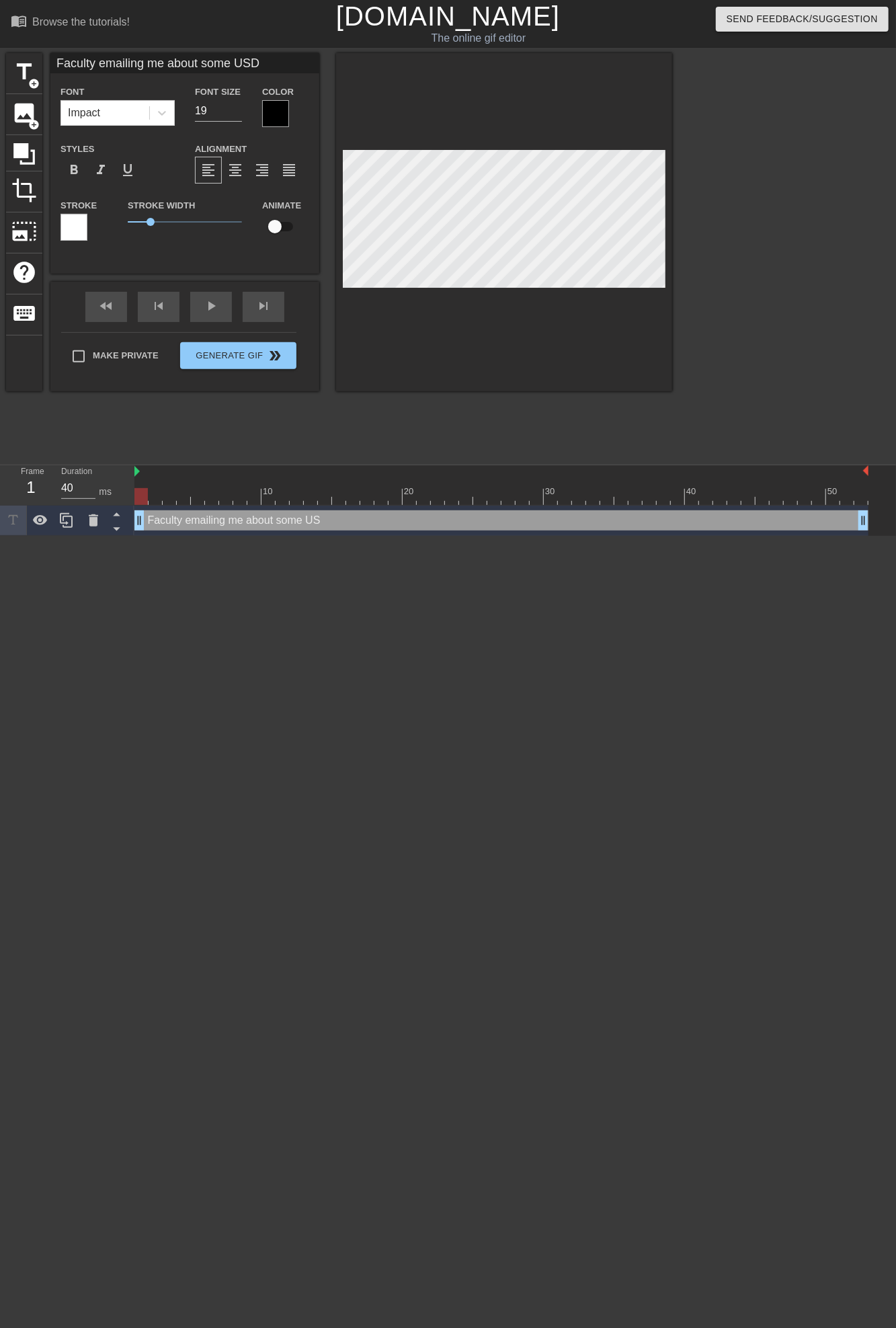 type on "Faculty emailing me about some USDA" 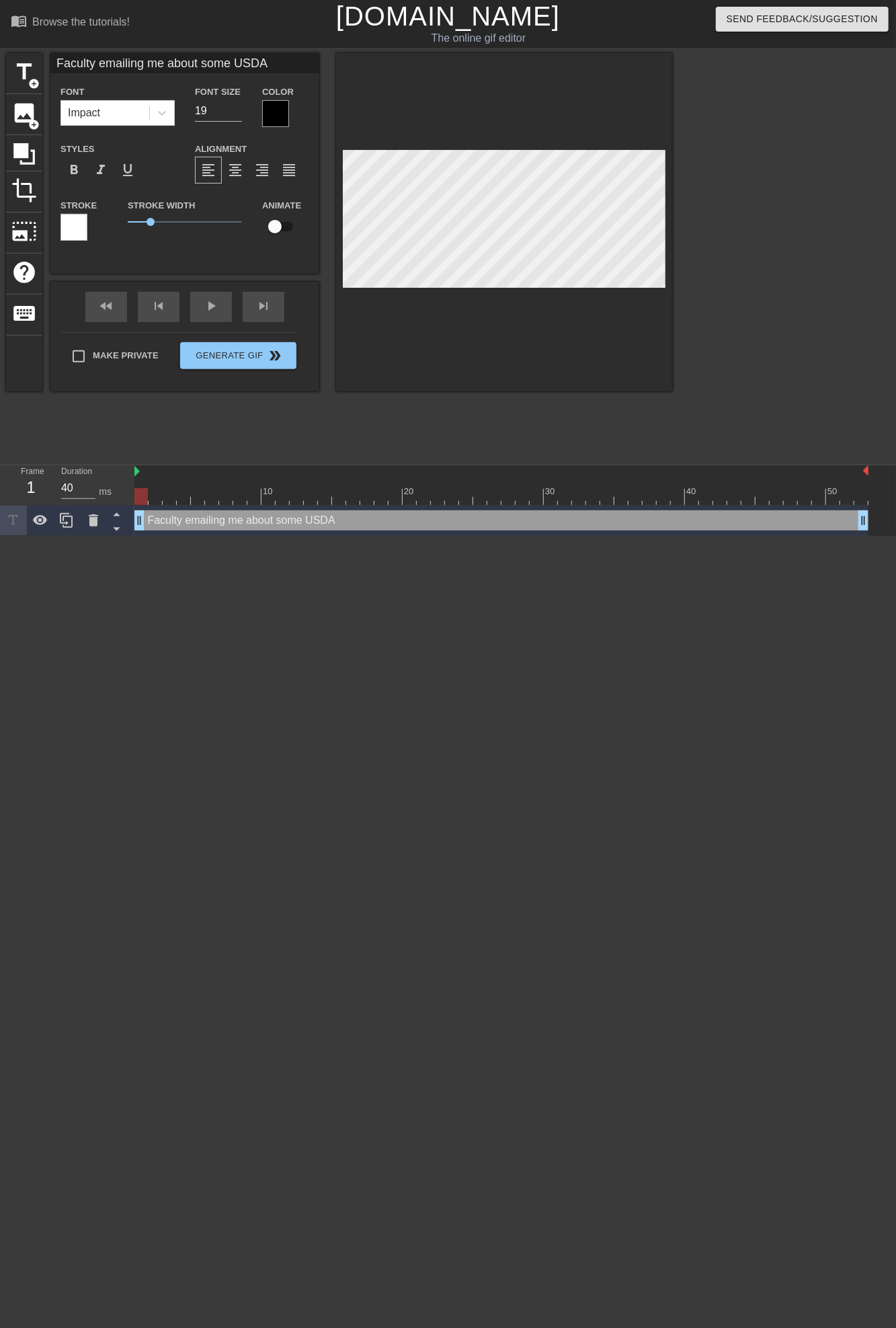 type on "Faculty emailing me about some USDA" 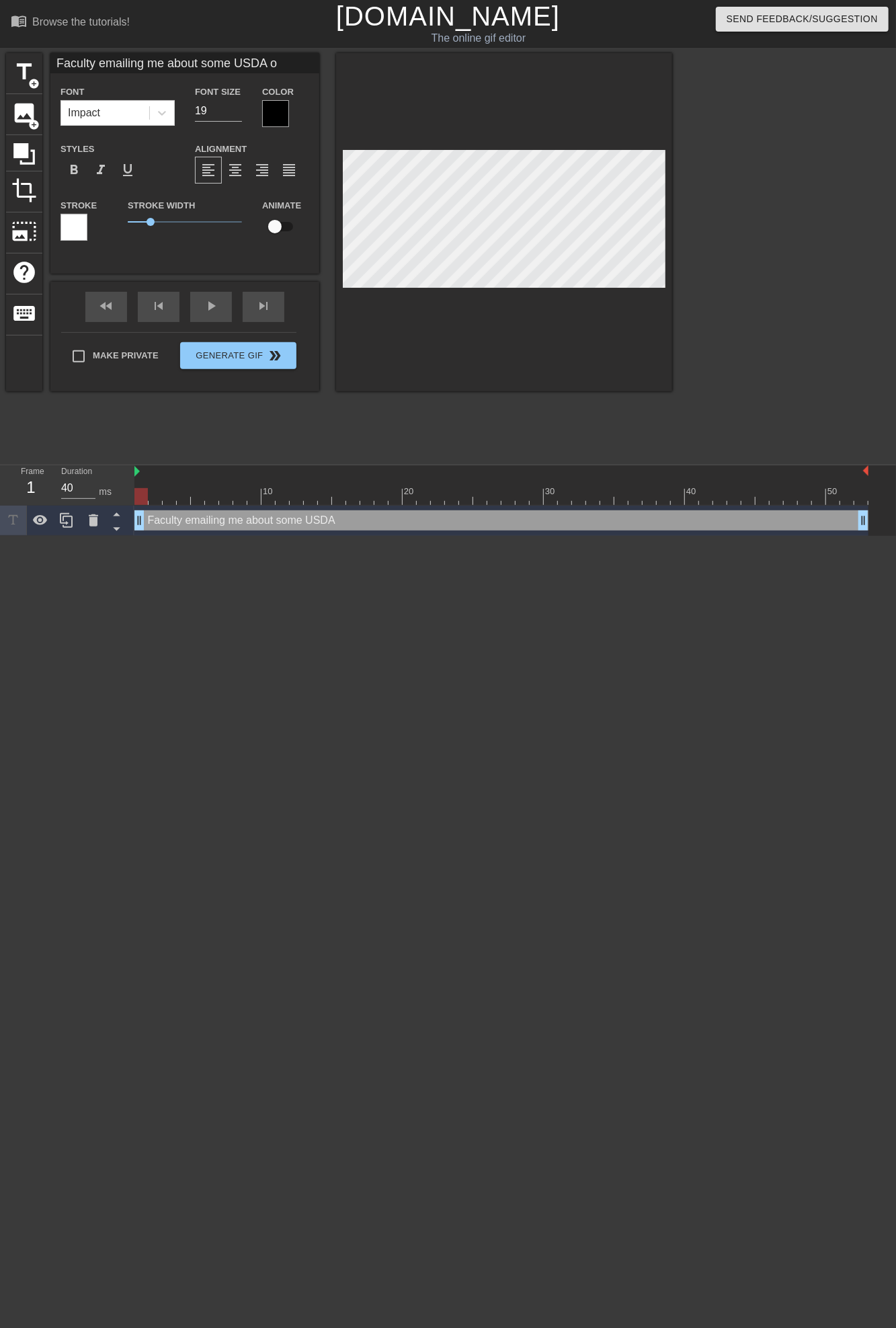type on "Faculty emailing me about some
USDA o" 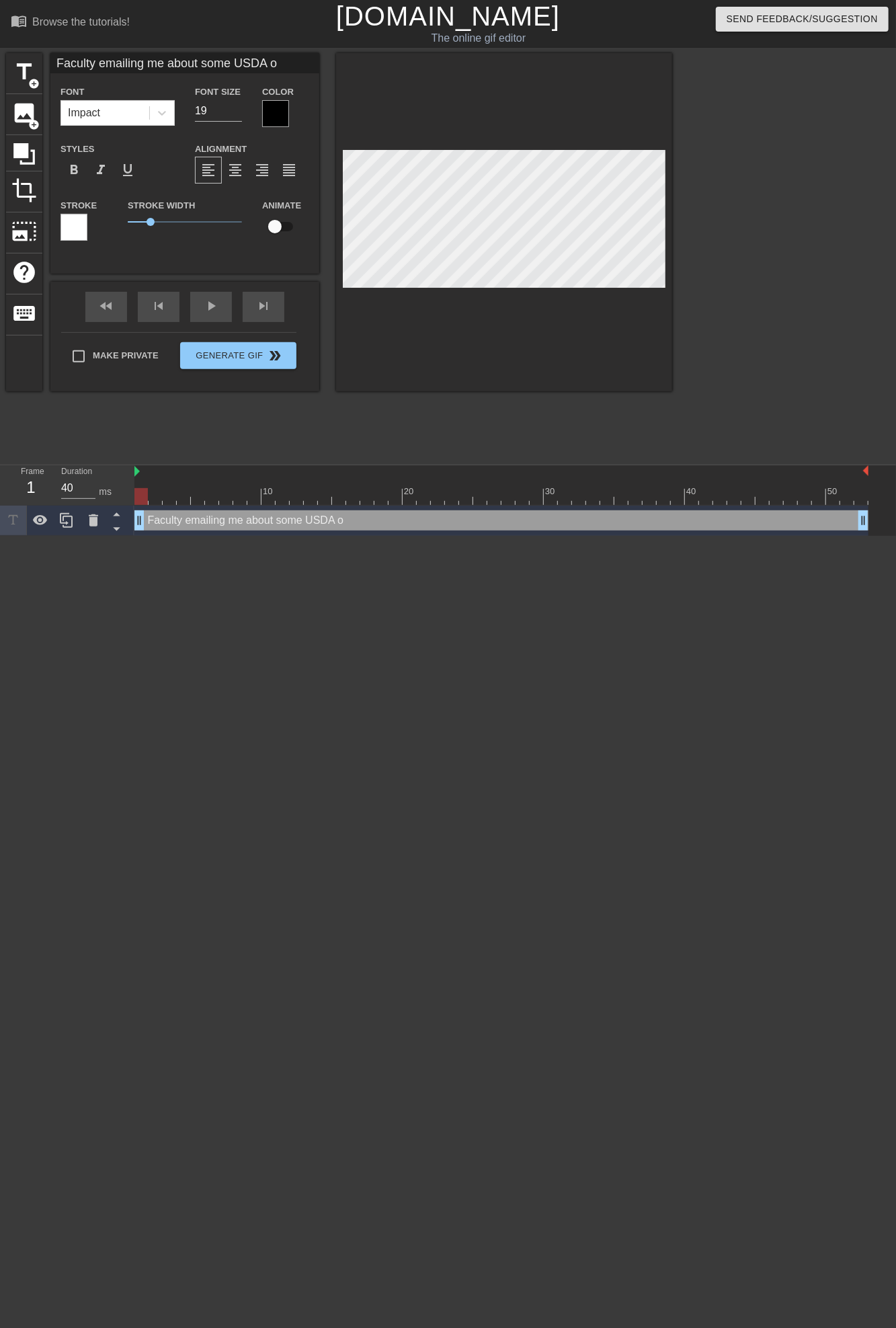 type on "Faculty emailing me about some USDA op" 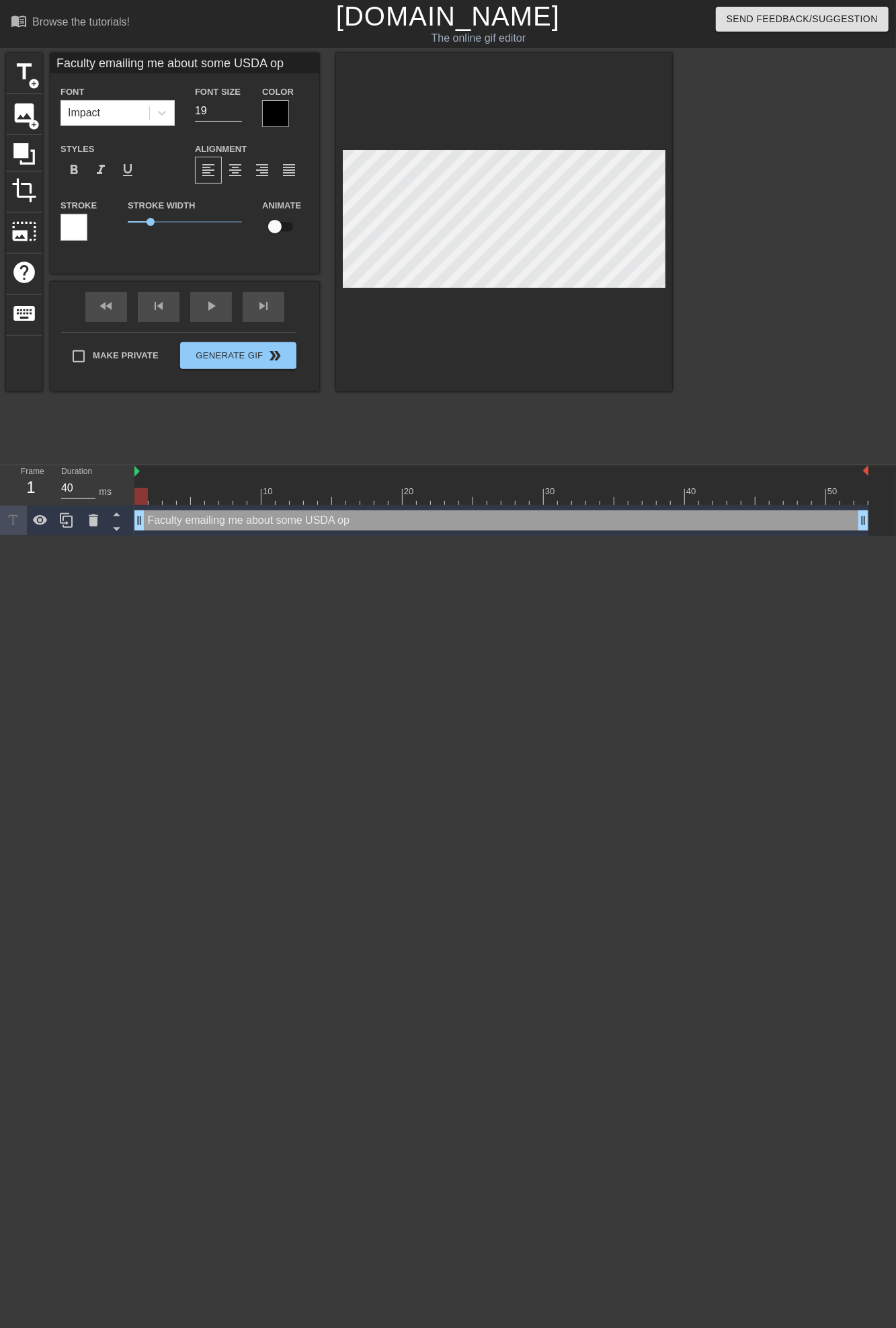 scroll, scrollTop: 2, scrollLeft: 3, axis: both 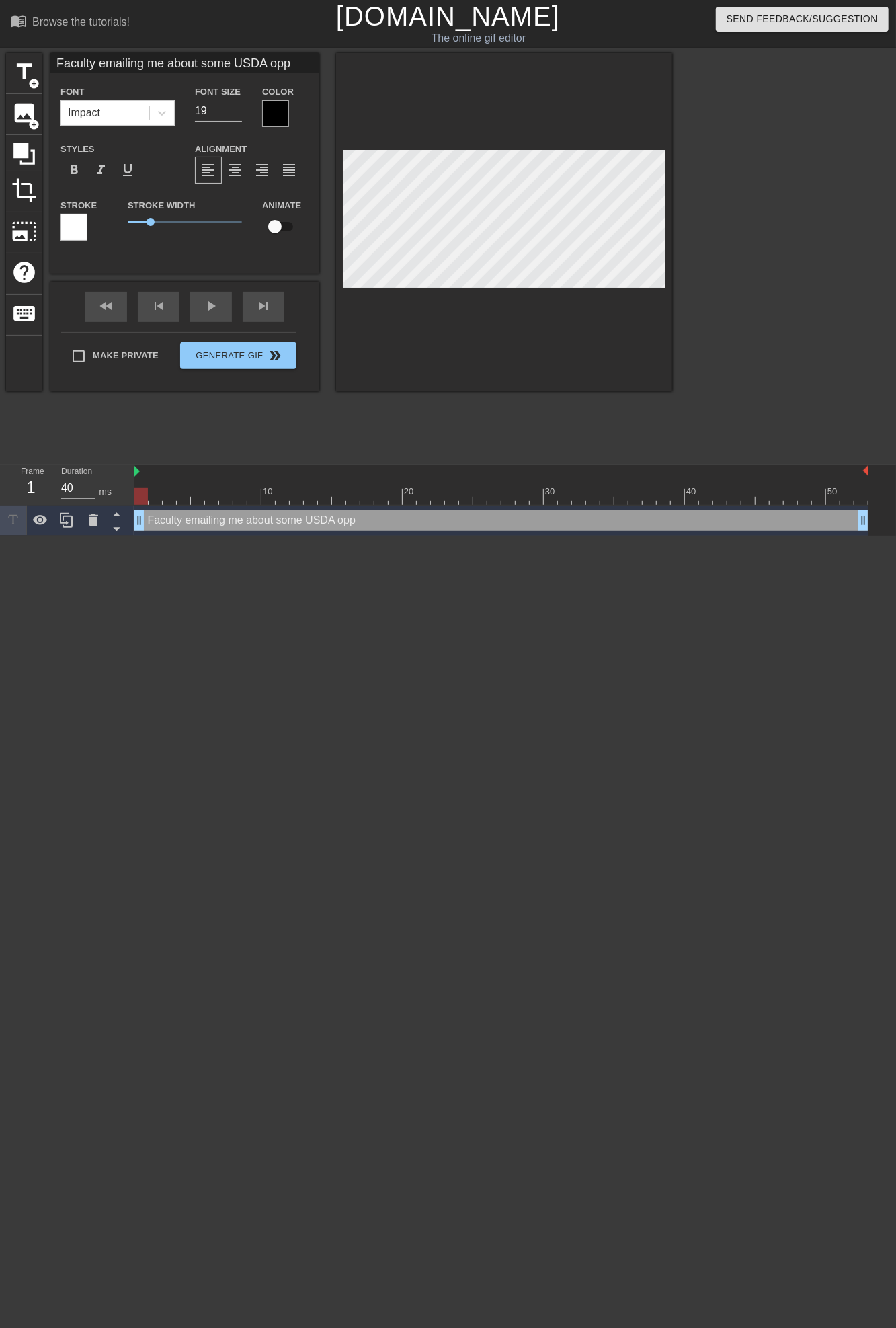 type on "Faculty emailing me about some USDA oppo" 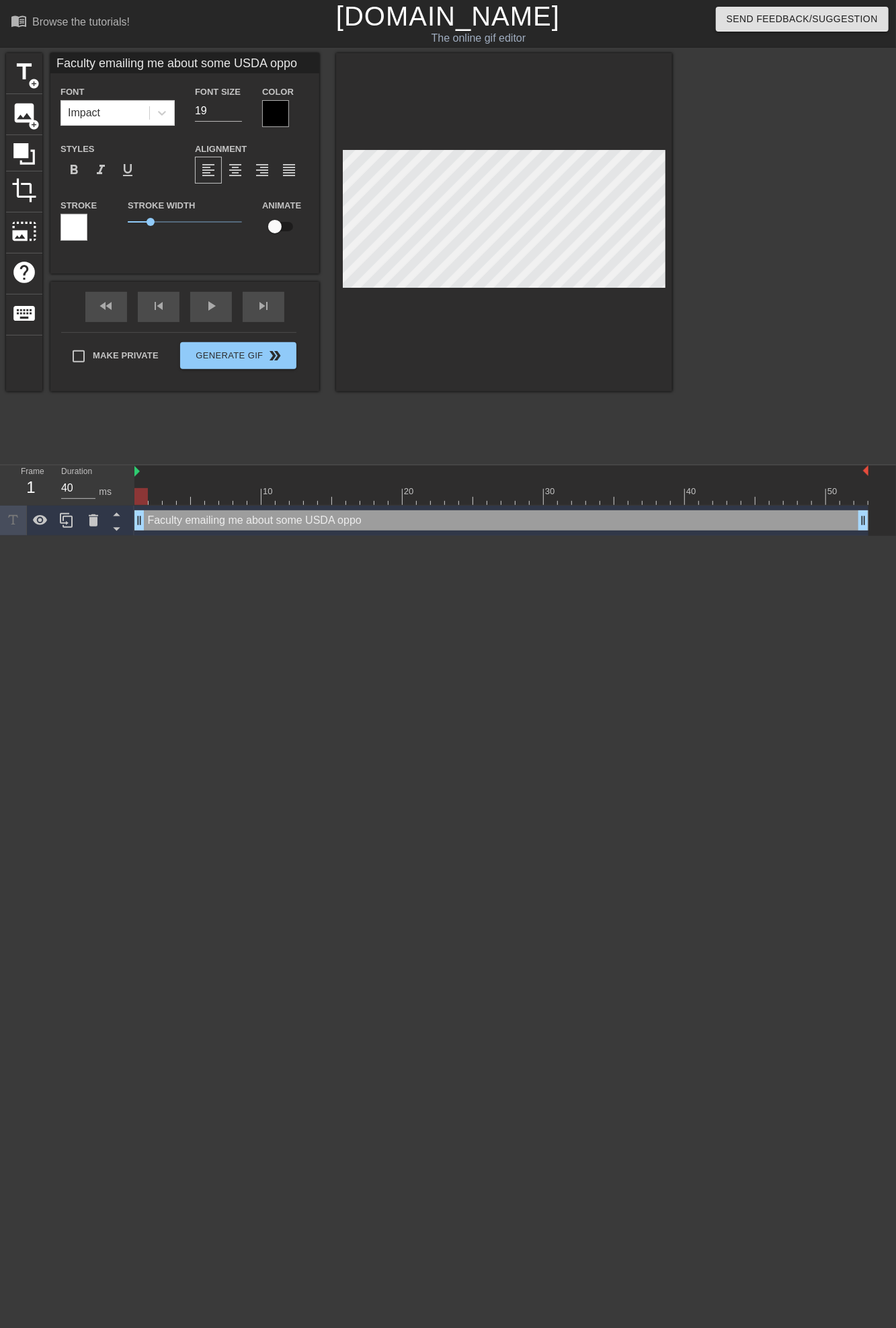 type on "Faculty emailing me about some USDA oppor" 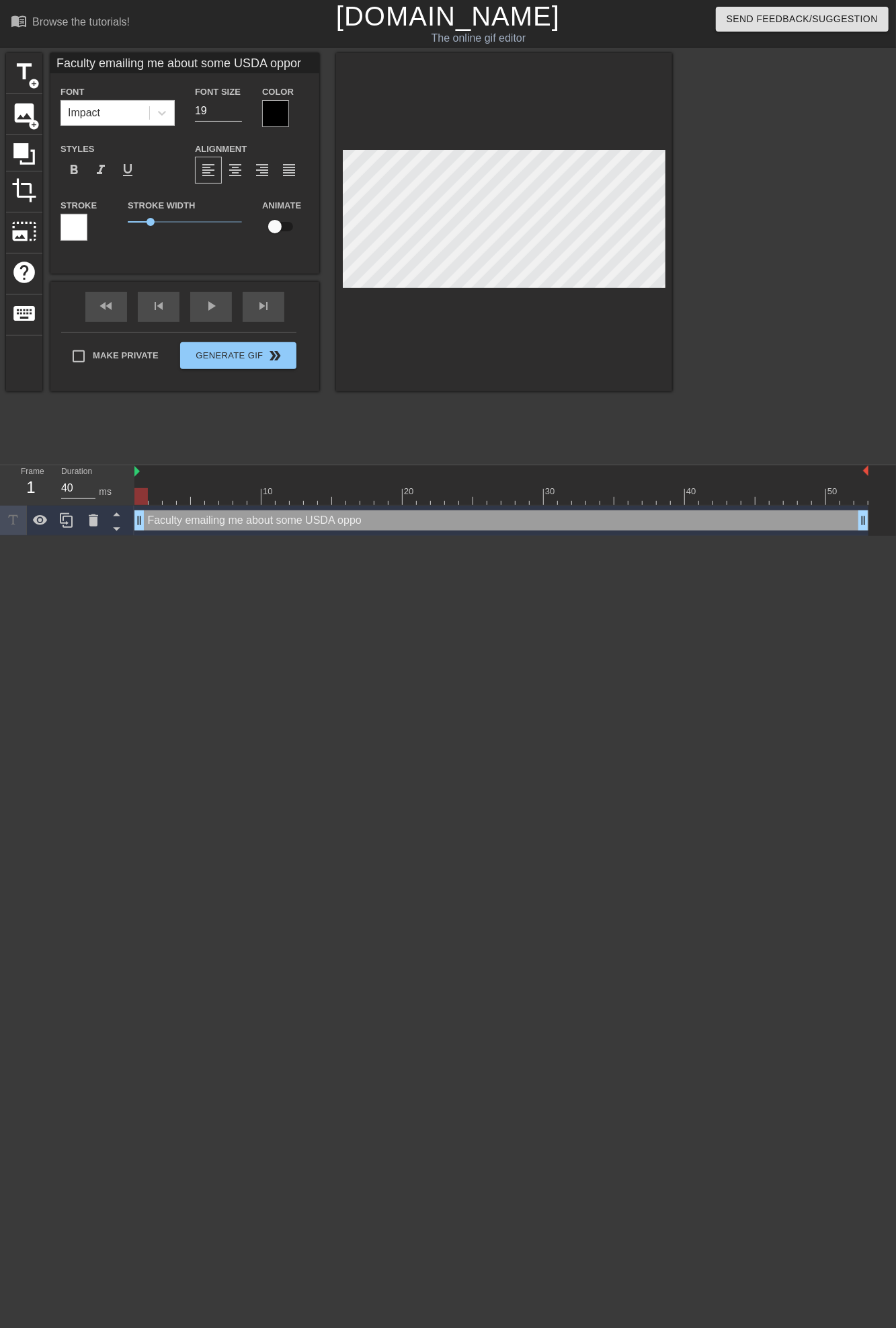 type on "Faculty emailing me about some
USDA oppor" 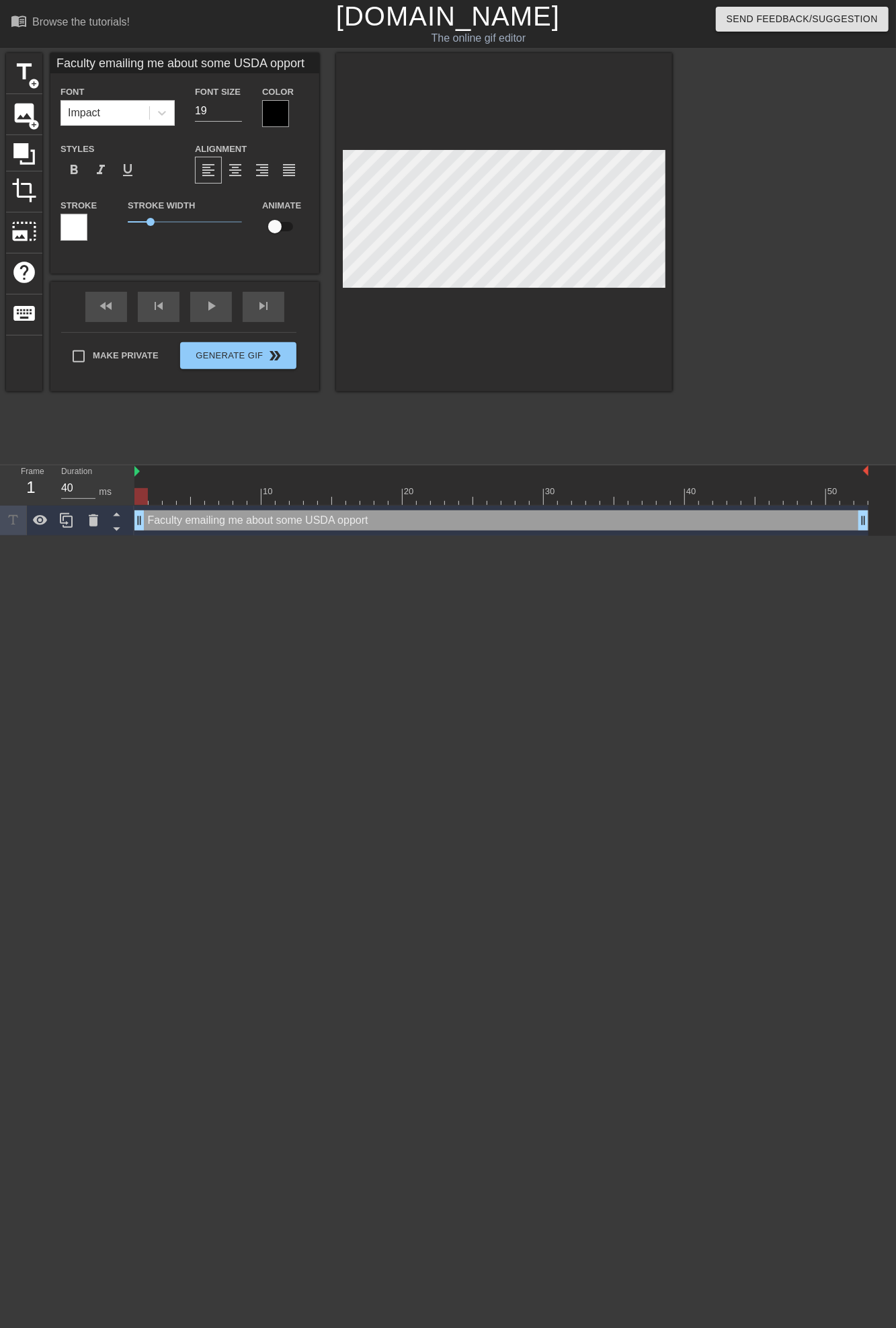 type on "Faculty emailing me about some USDA opportu" 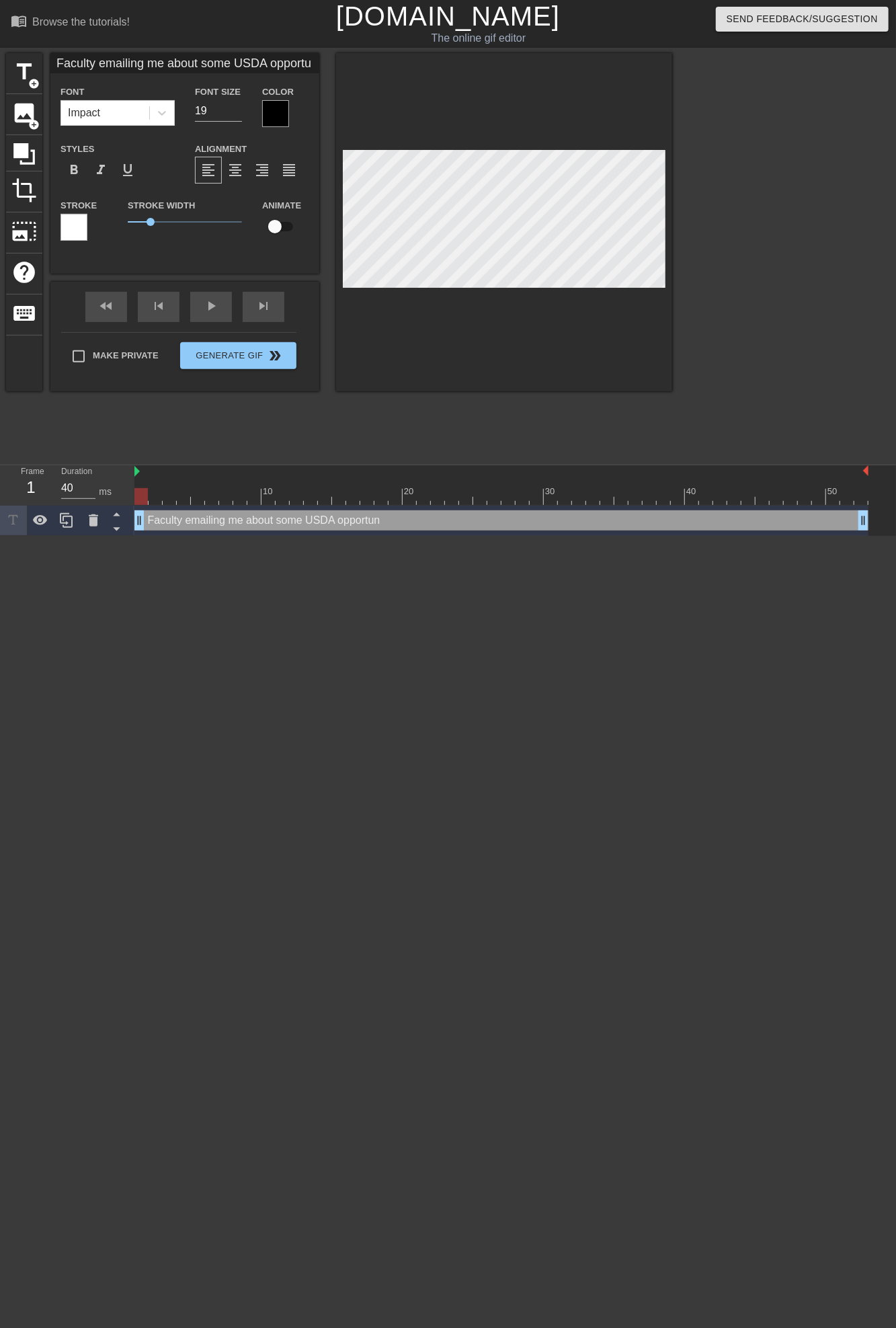 type on "Faculty emailing me about some USDA opportun" 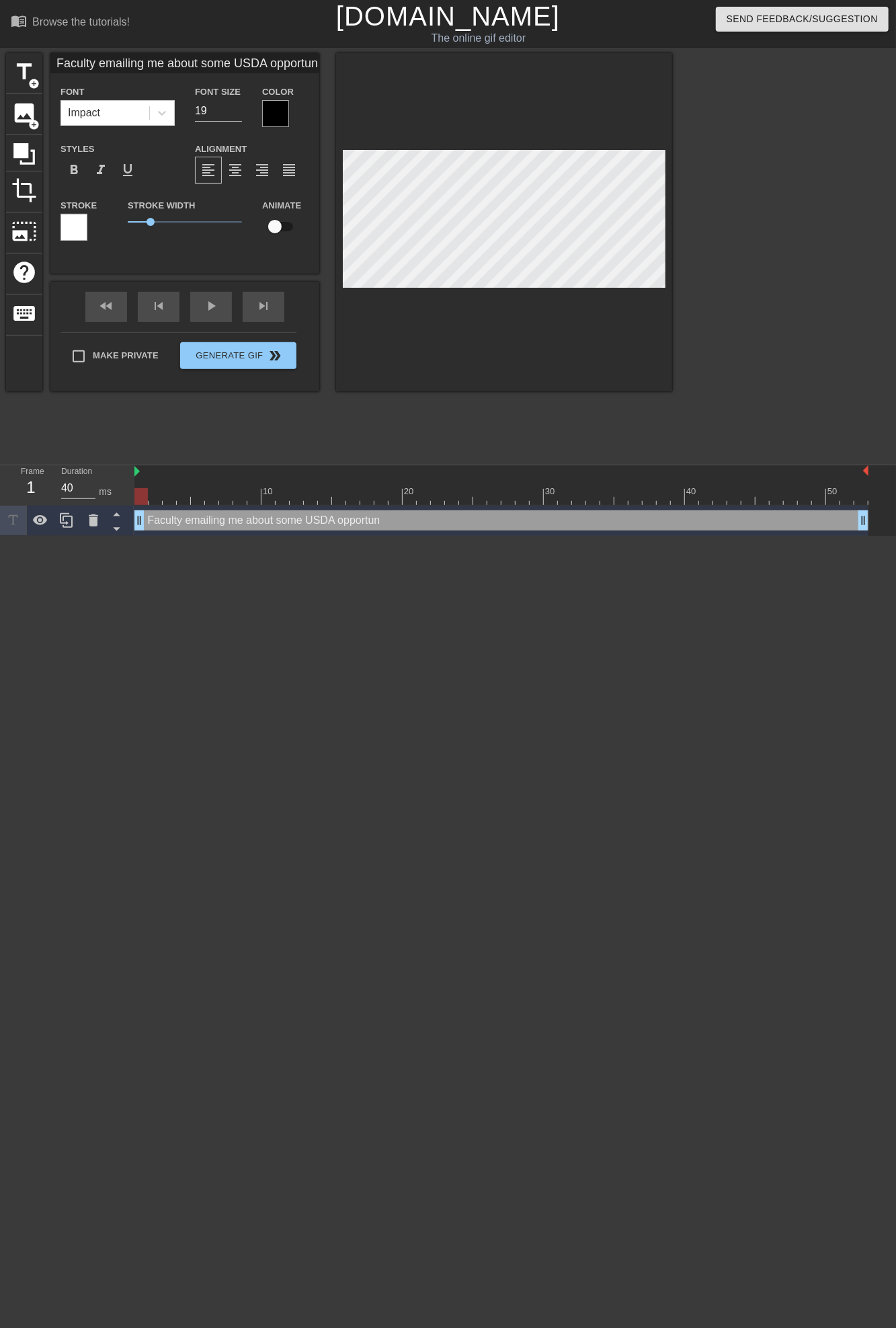 type on "Faculty emailing me about some
USDA opportun" 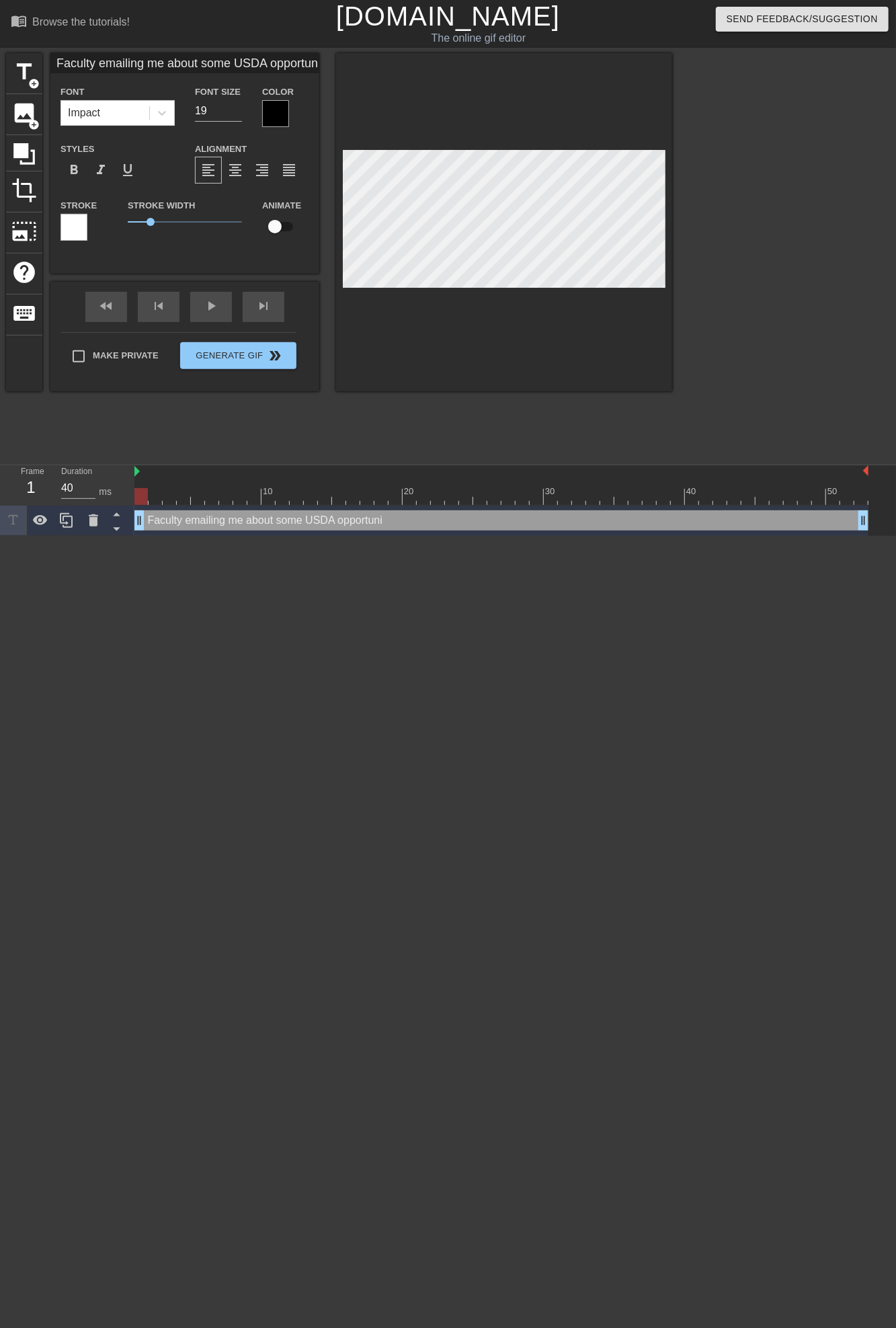 type on "Faculty emailing me about some USDA opportunit" 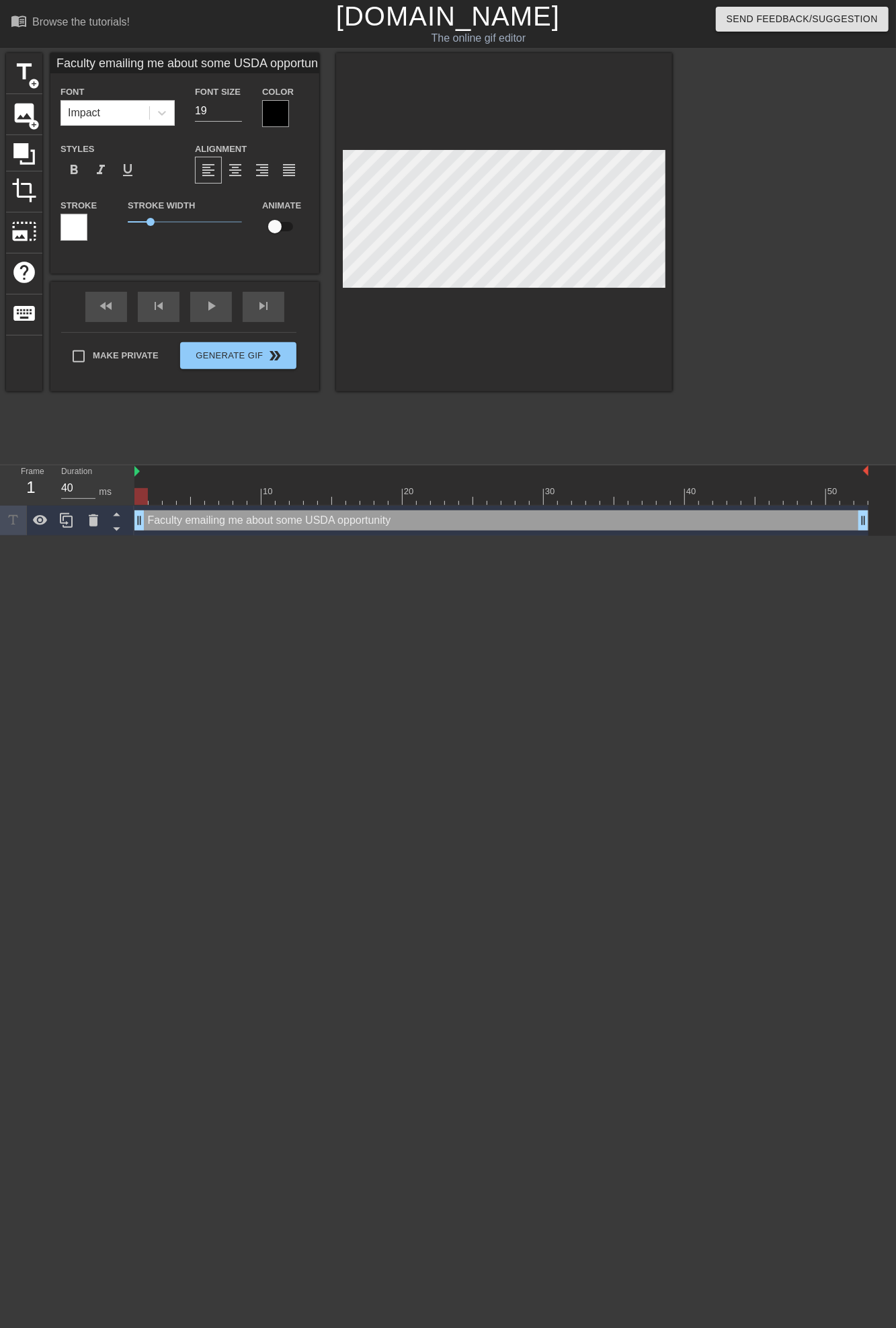 type on "Faculty emailing me about some USDA opportunity t" 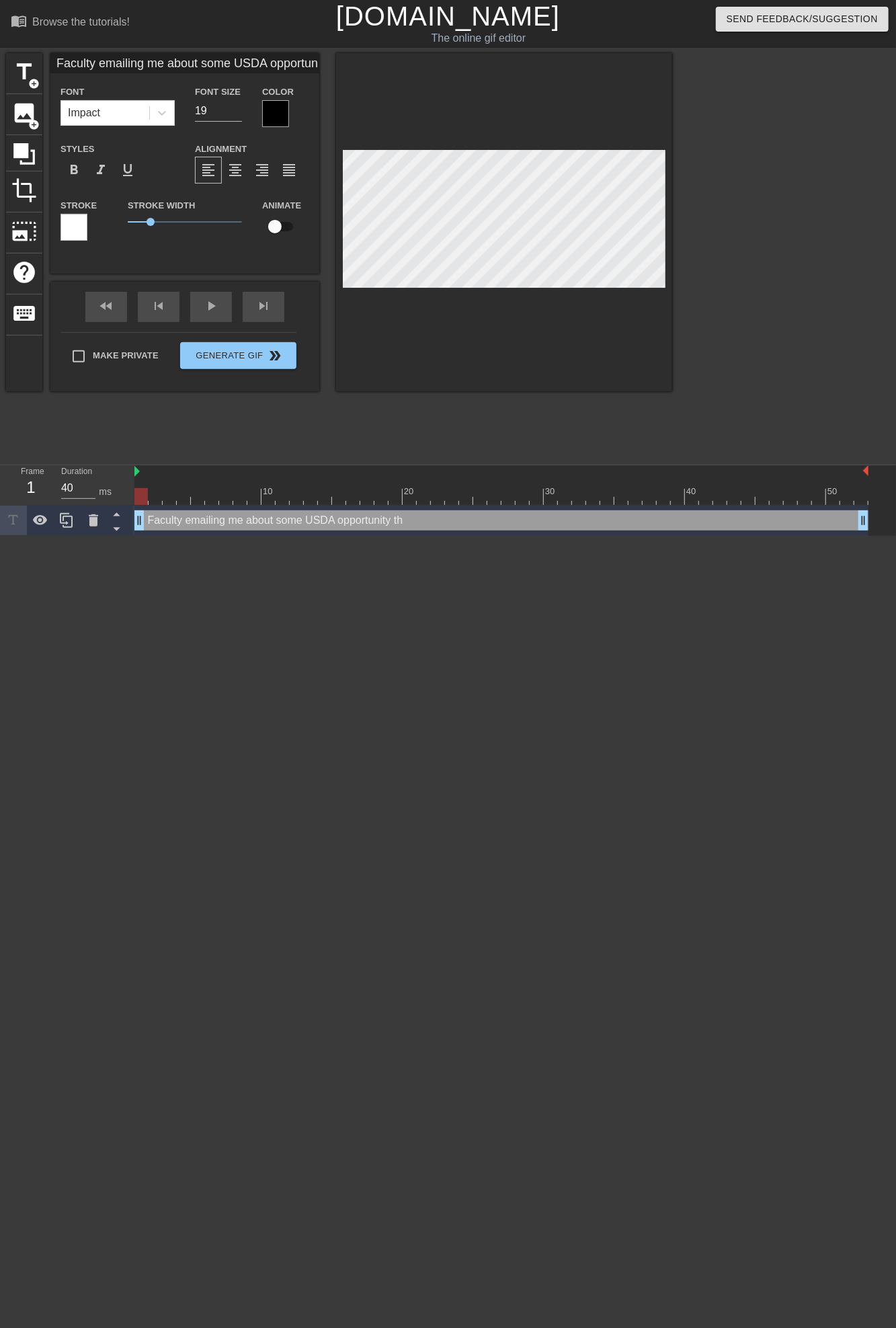 type on "Faculty emailing me about some USDA opportunity the" 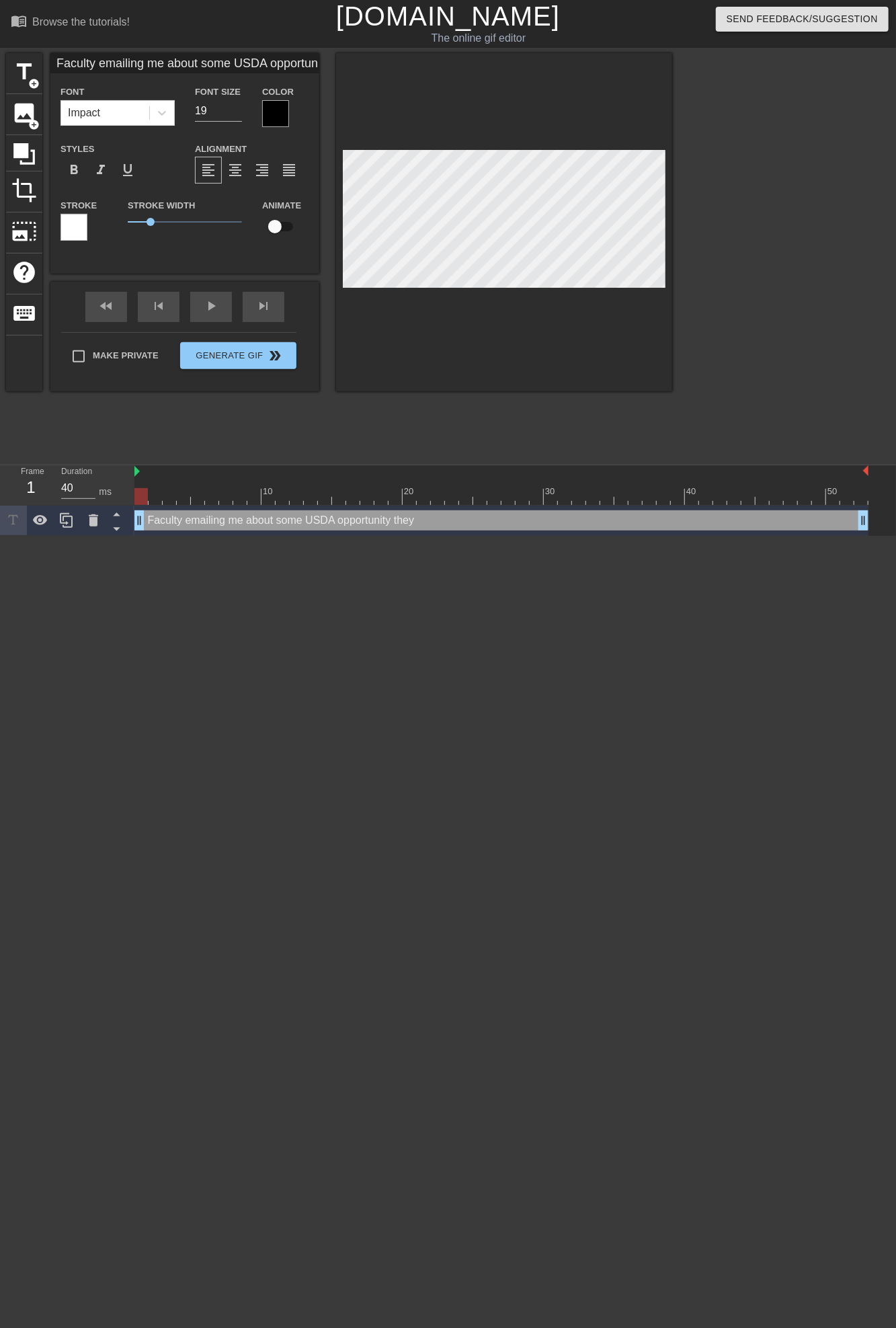 type on "Faculty emailing me about some USDA opportunity they" 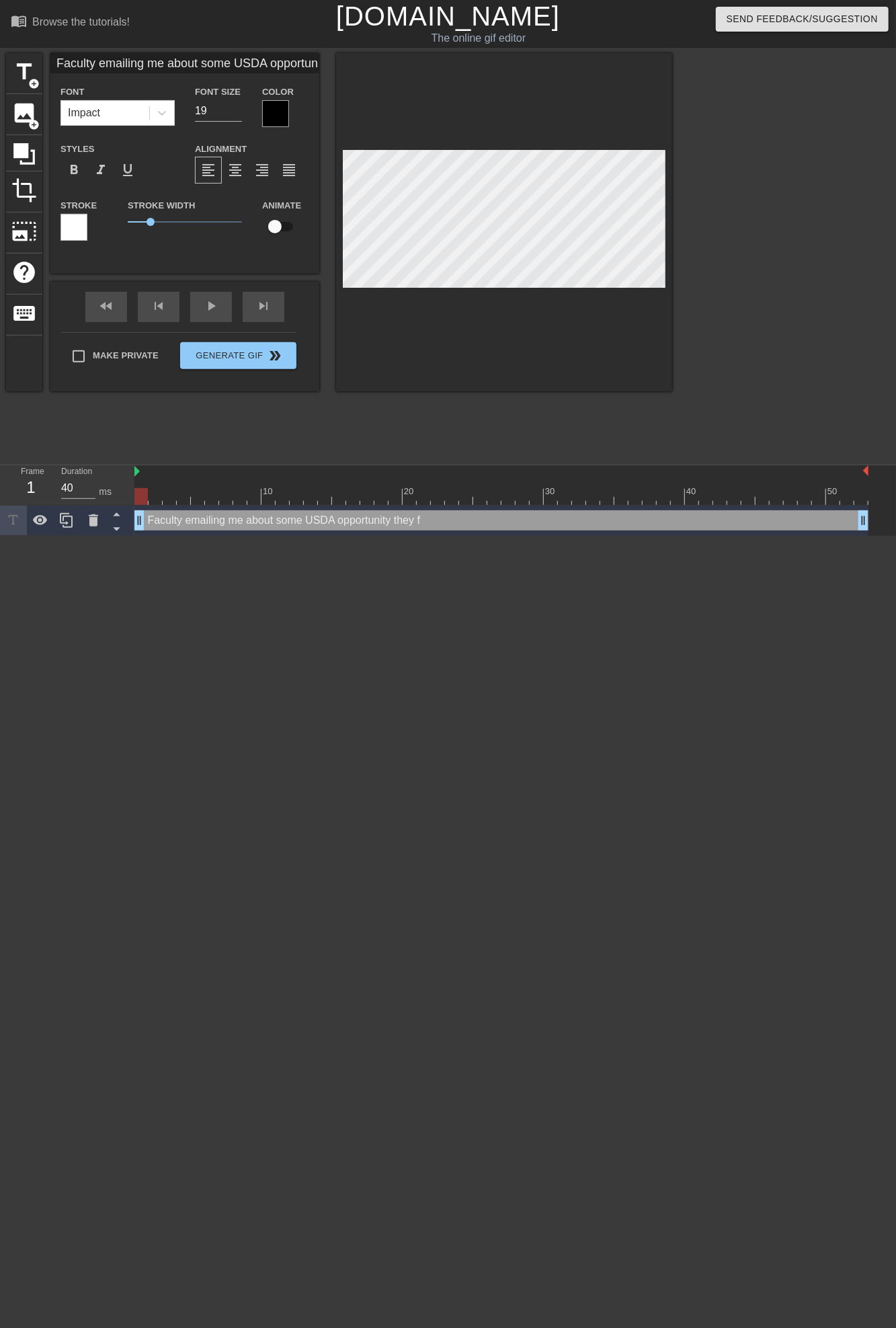 type on "Faculty emailing me about some USDA opportunity they fo" 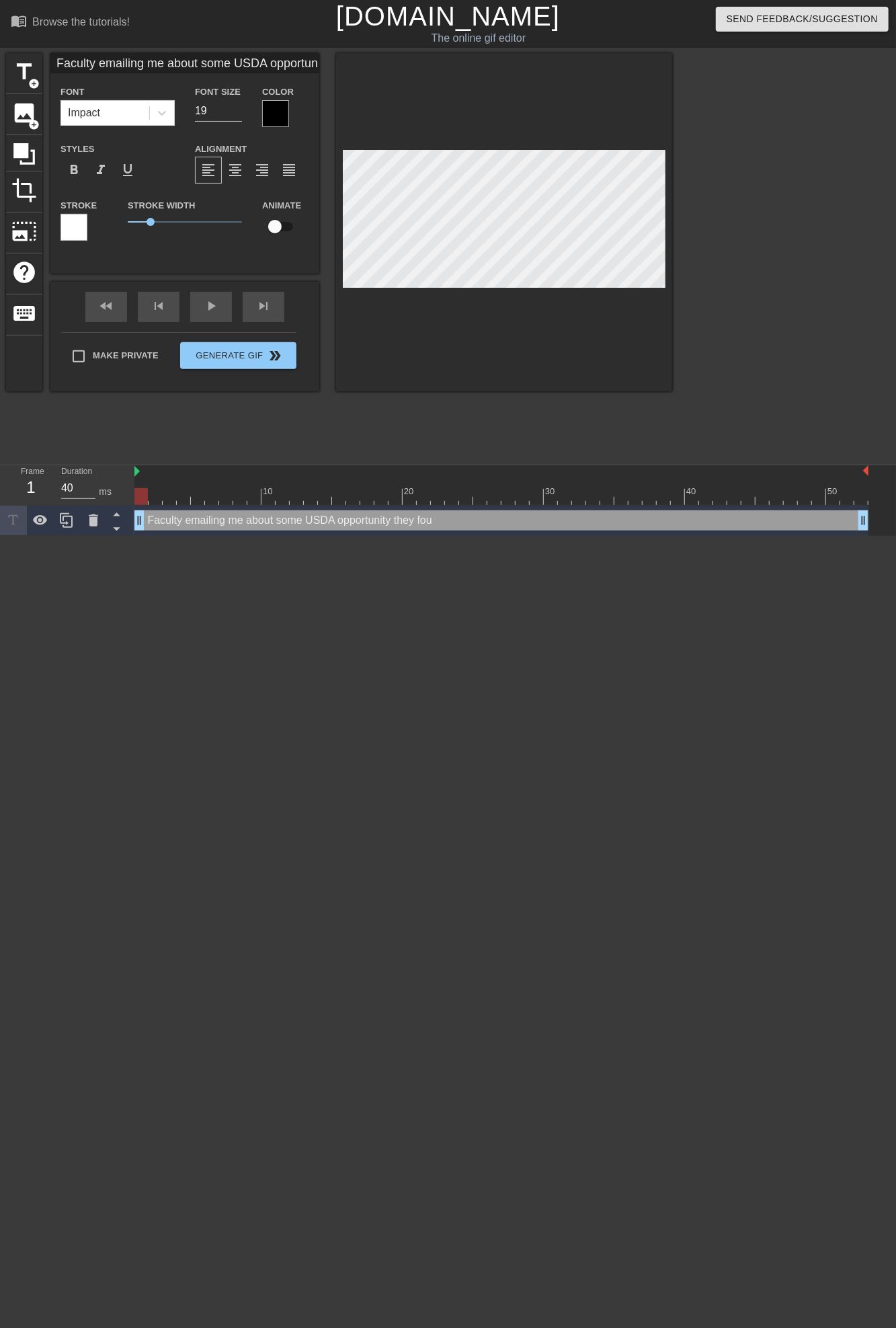 type on "Faculty emailing me about some USDA opportunity they foun" 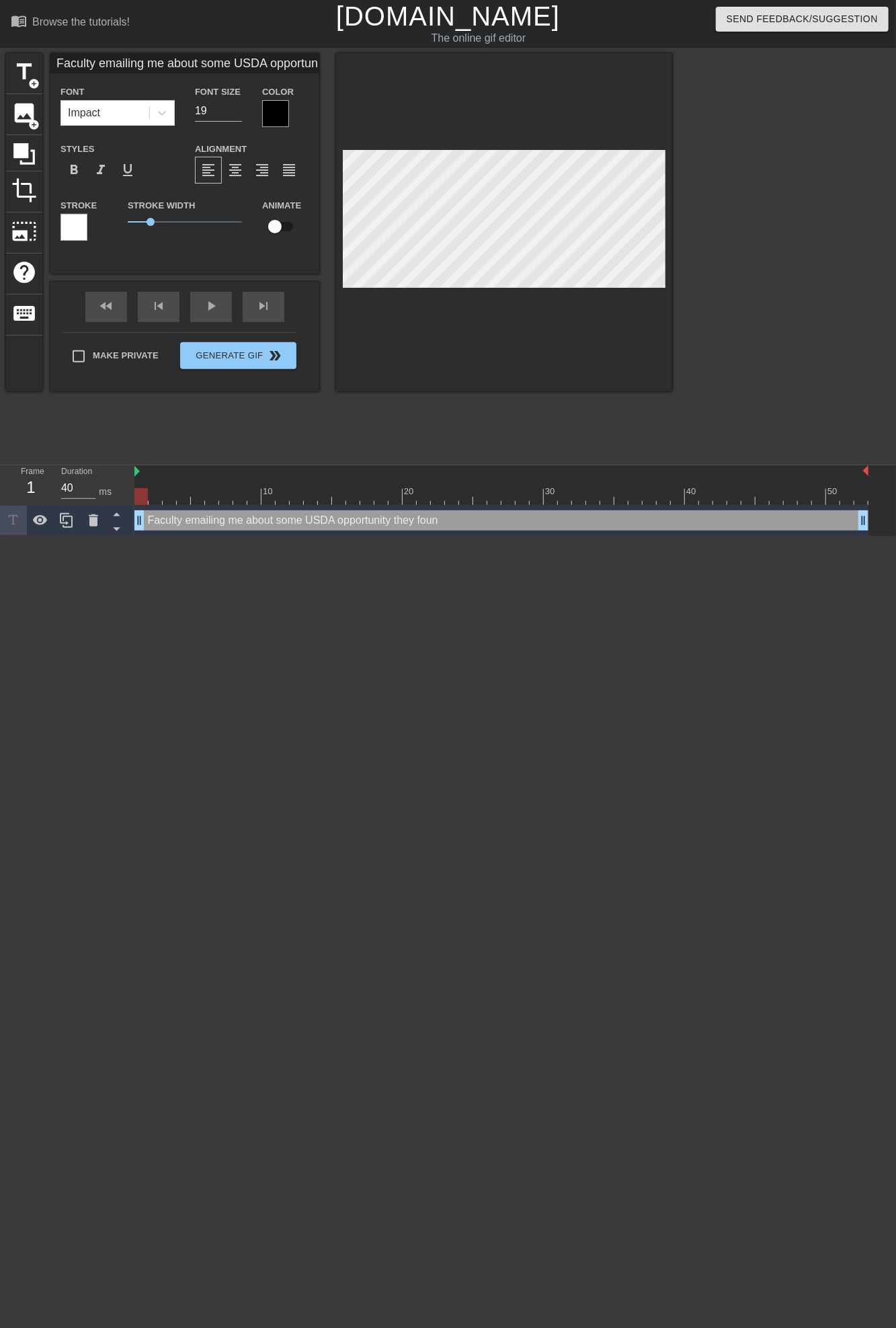 type on "Faculty emailing me about some USDA opportunity they found" 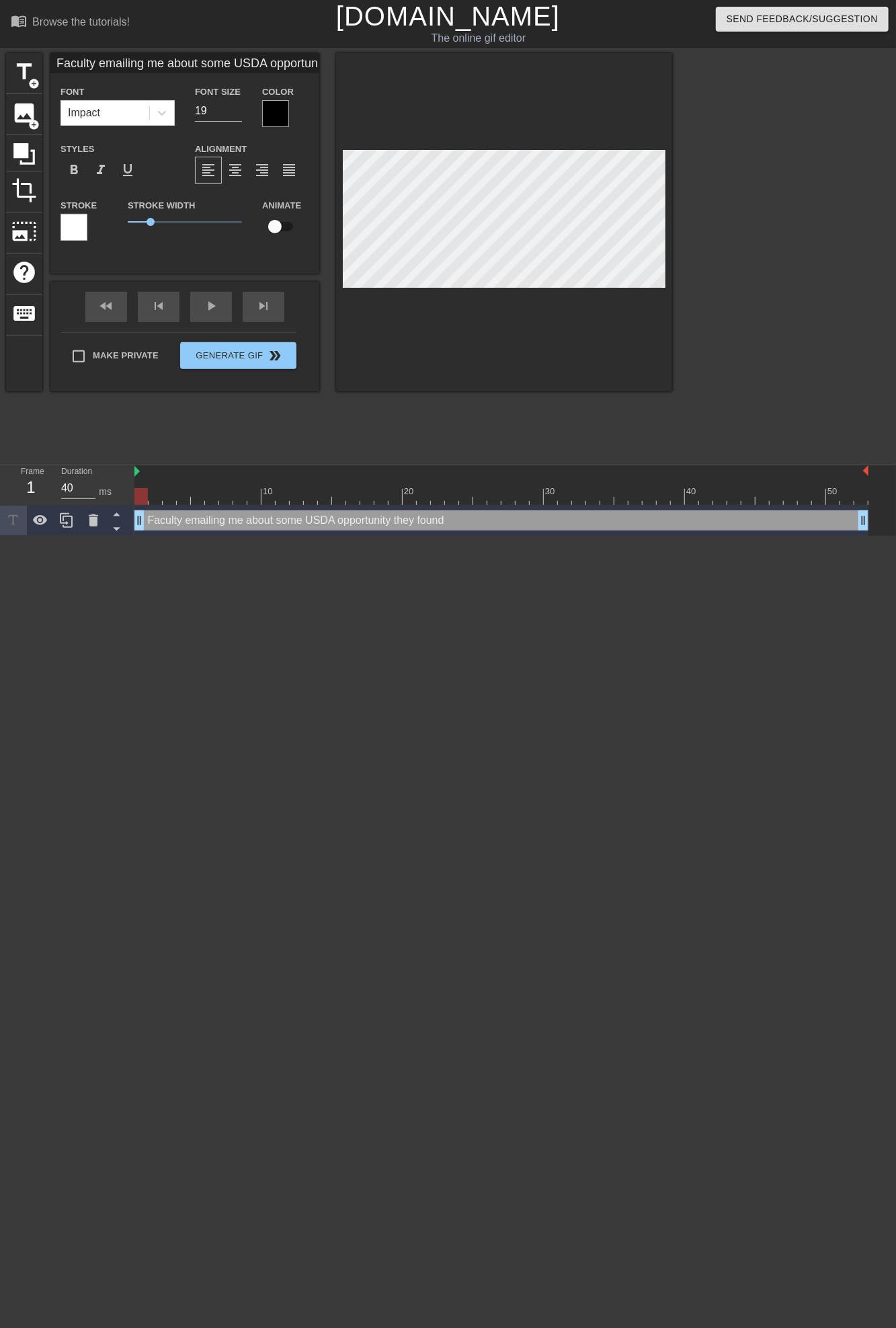 click at bounding box center [789, 255] 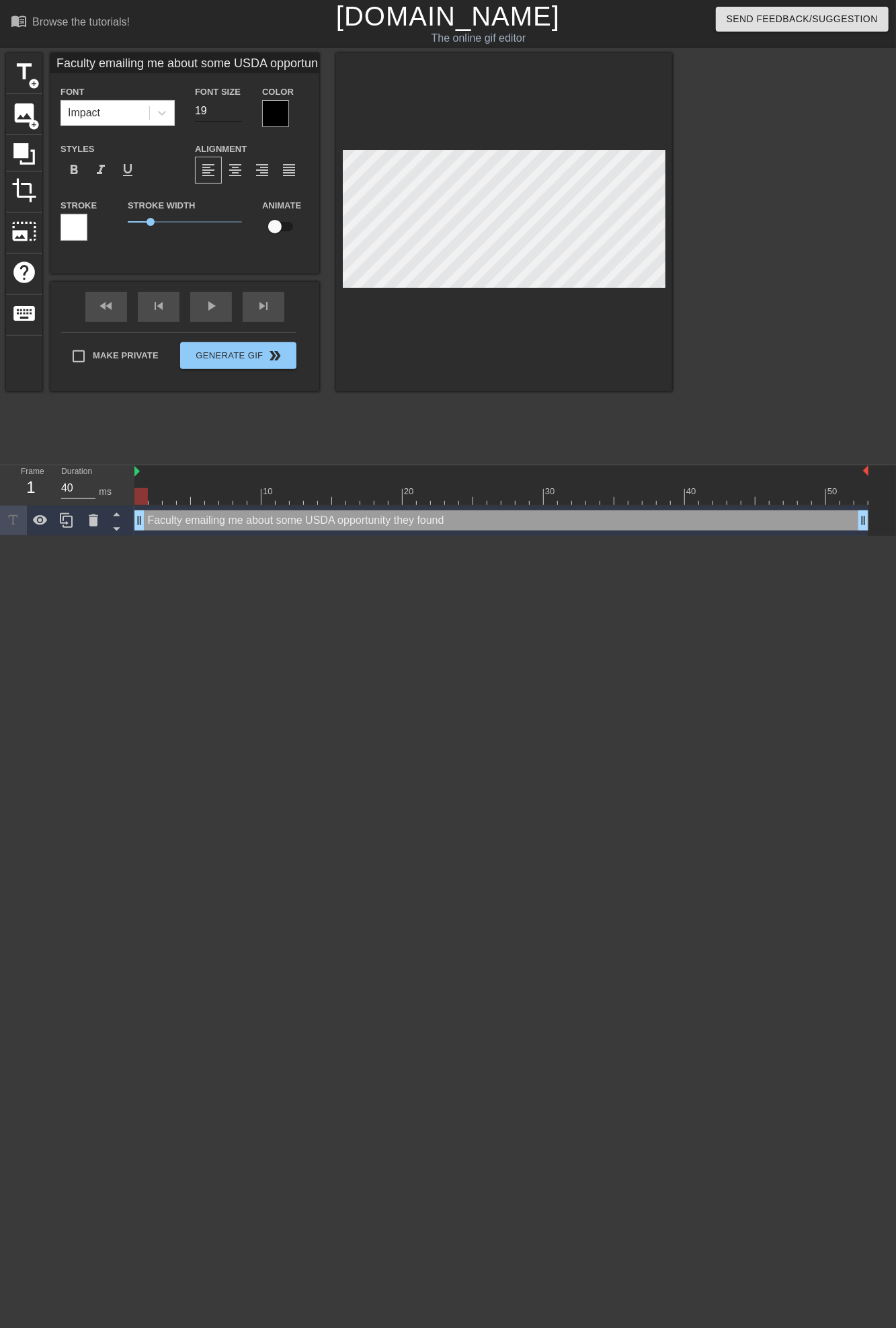 type on "Faculty emailing me about some USDA opportunity they found" 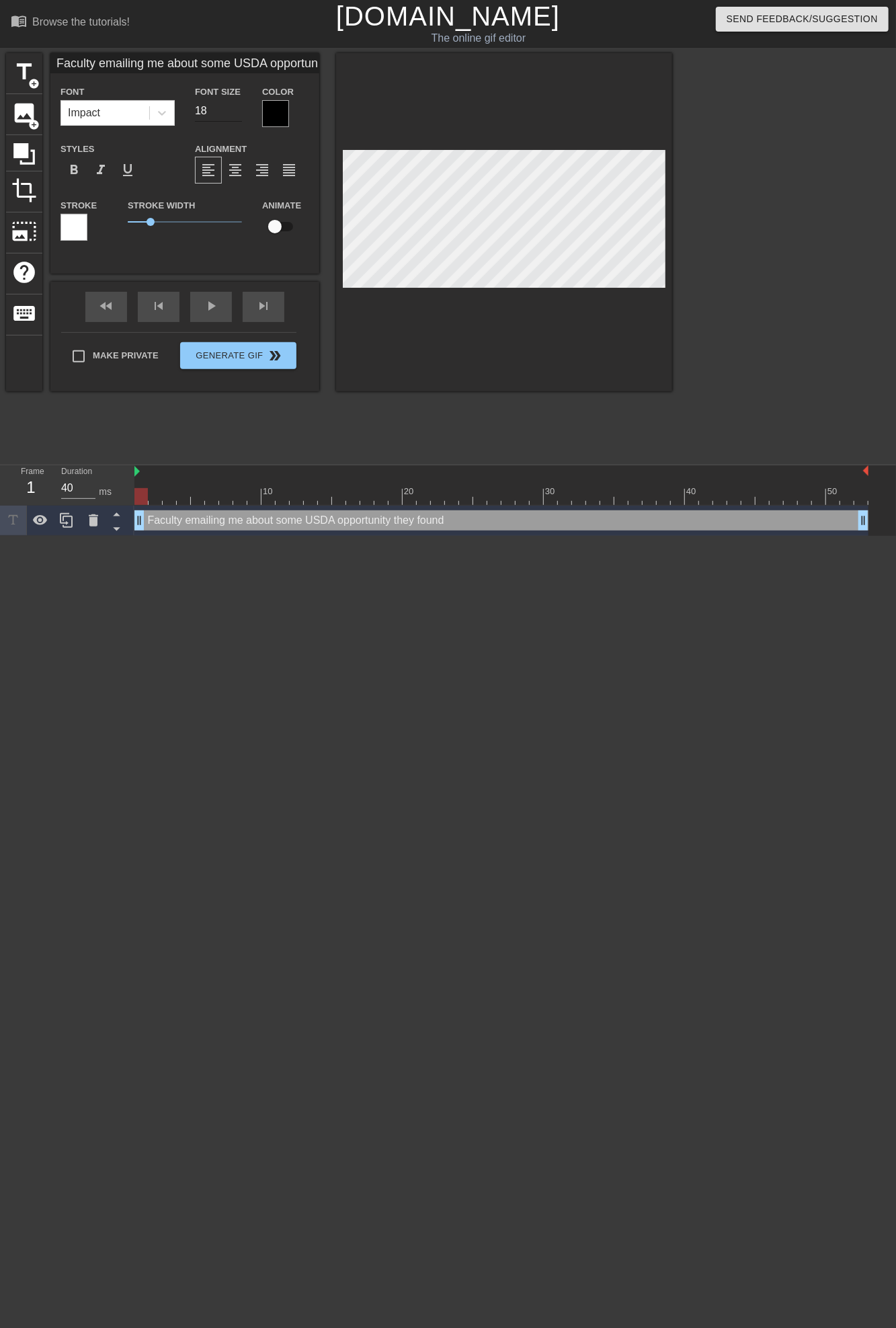 type 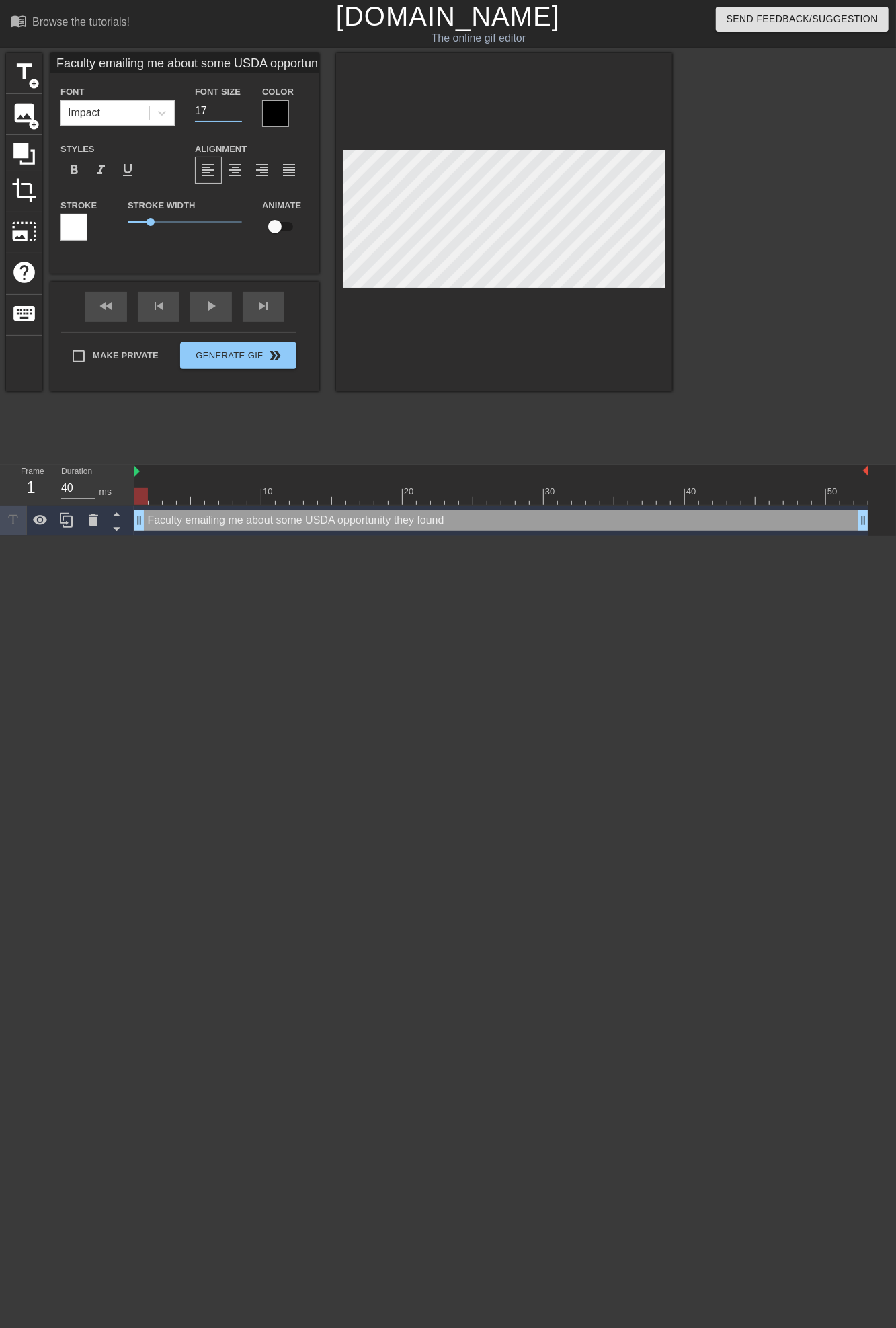 click on "17" at bounding box center [218, 111] 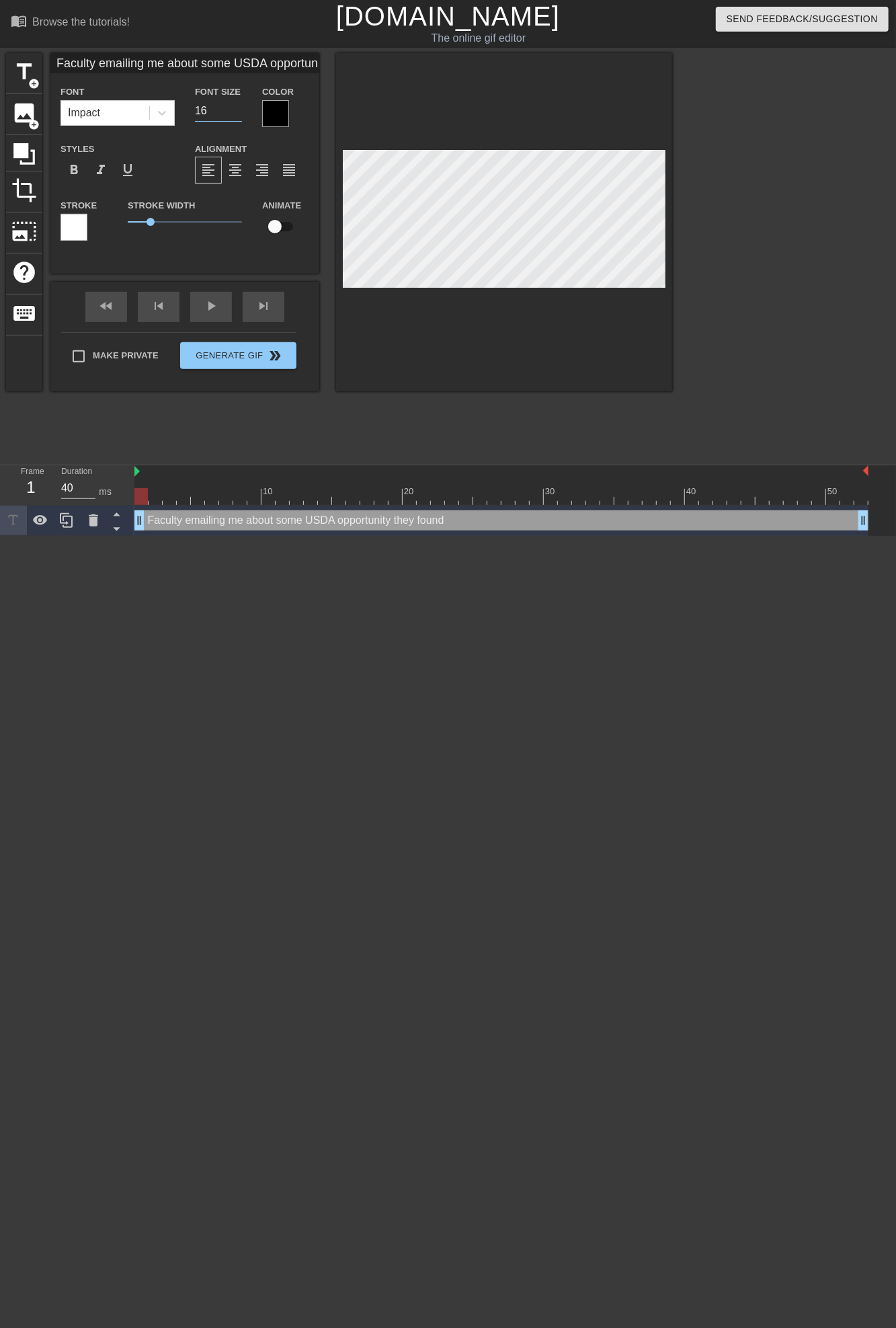 click on "16" at bounding box center (218, 111) 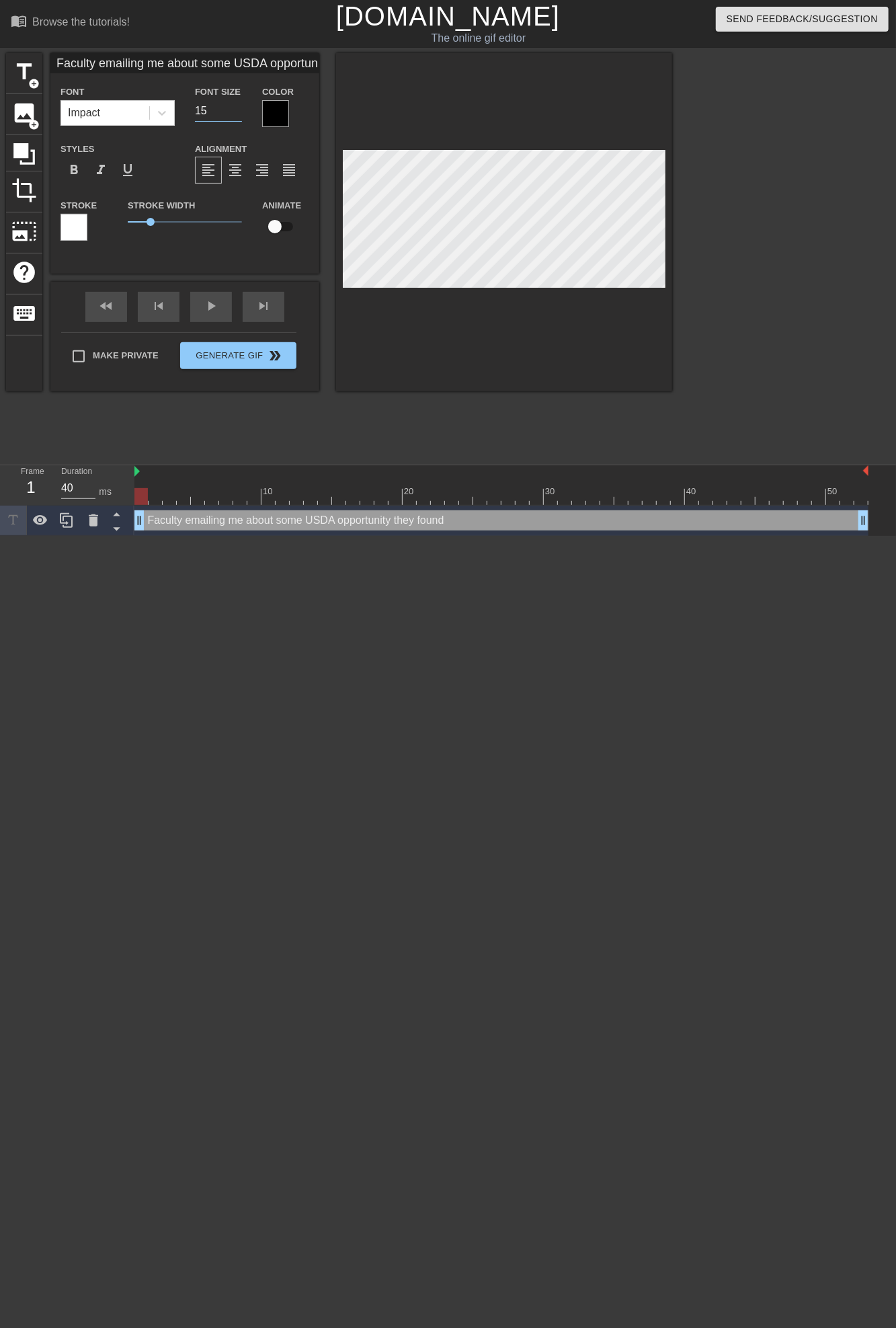 click on "15" at bounding box center [218, 111] 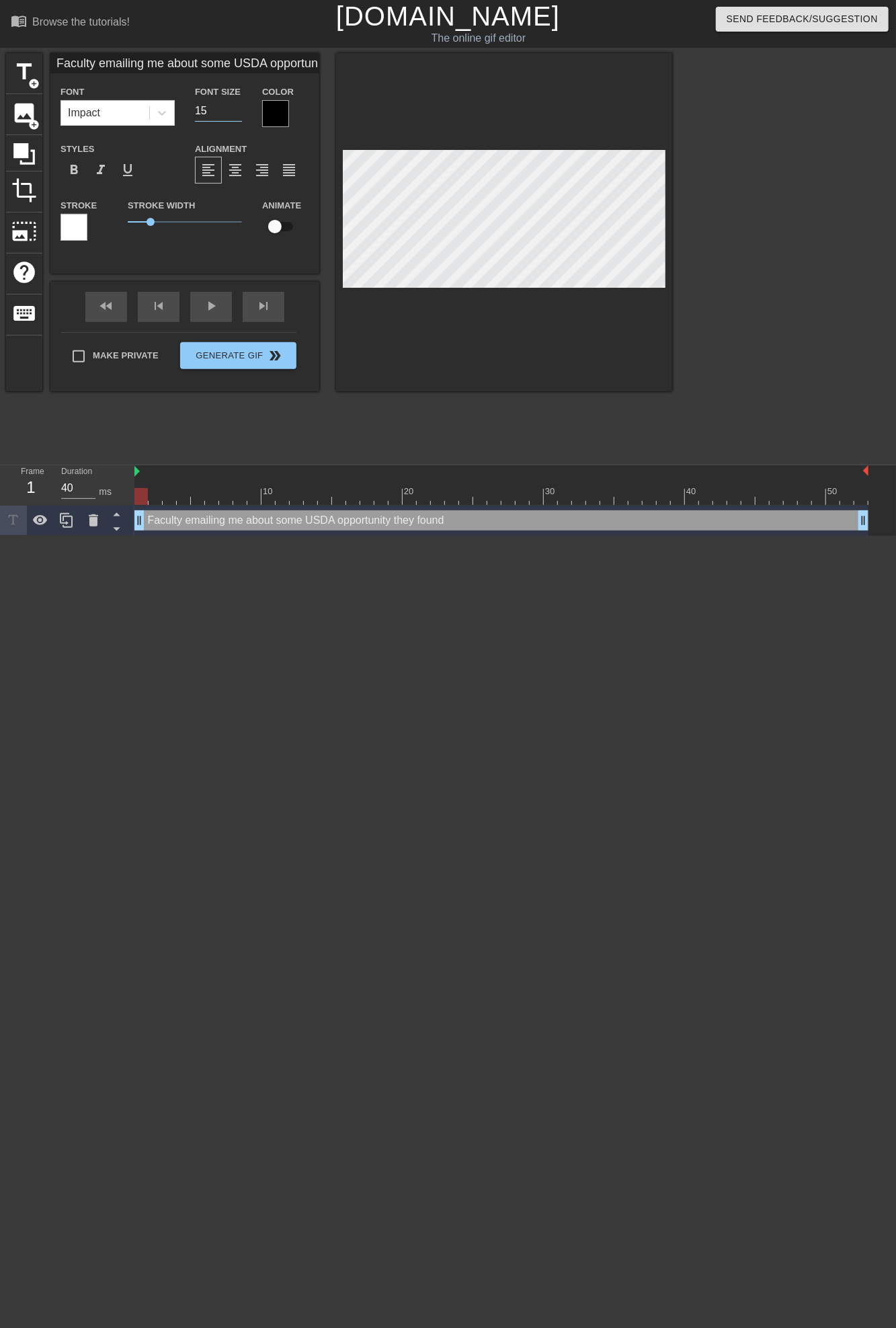 click at bounding box center (789, 255) 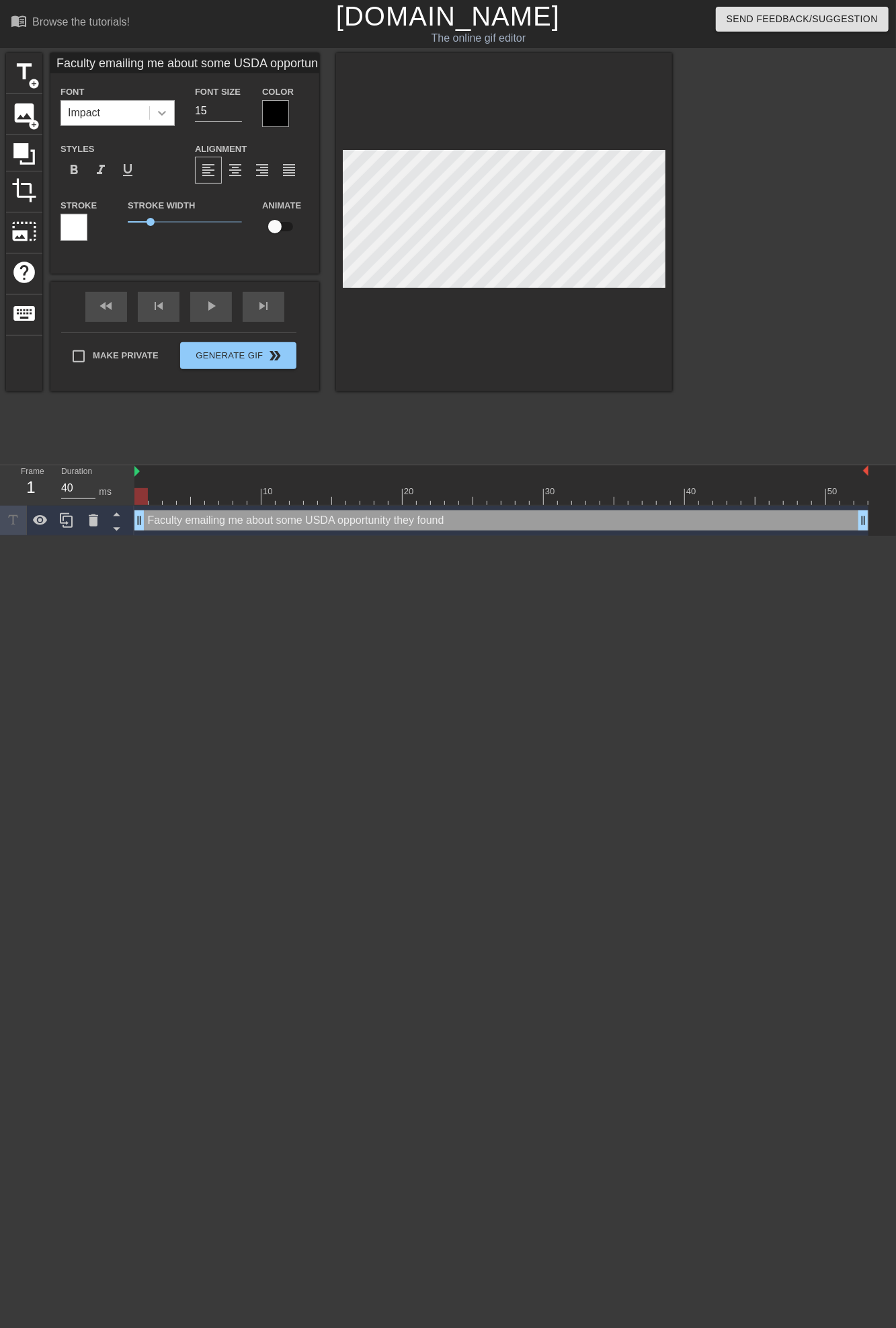 click 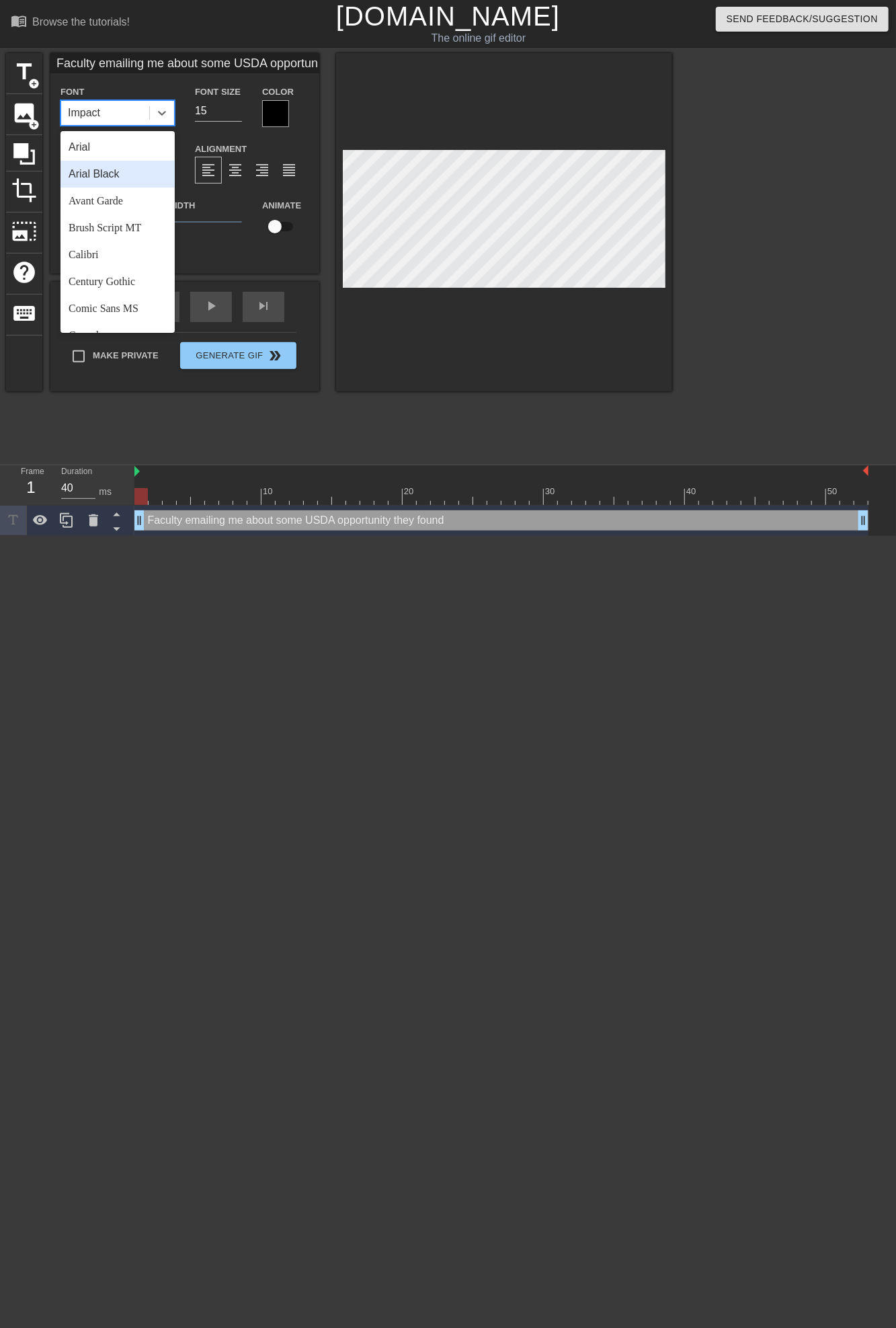 click on "Arial Black" at bounding box center [118, 174] 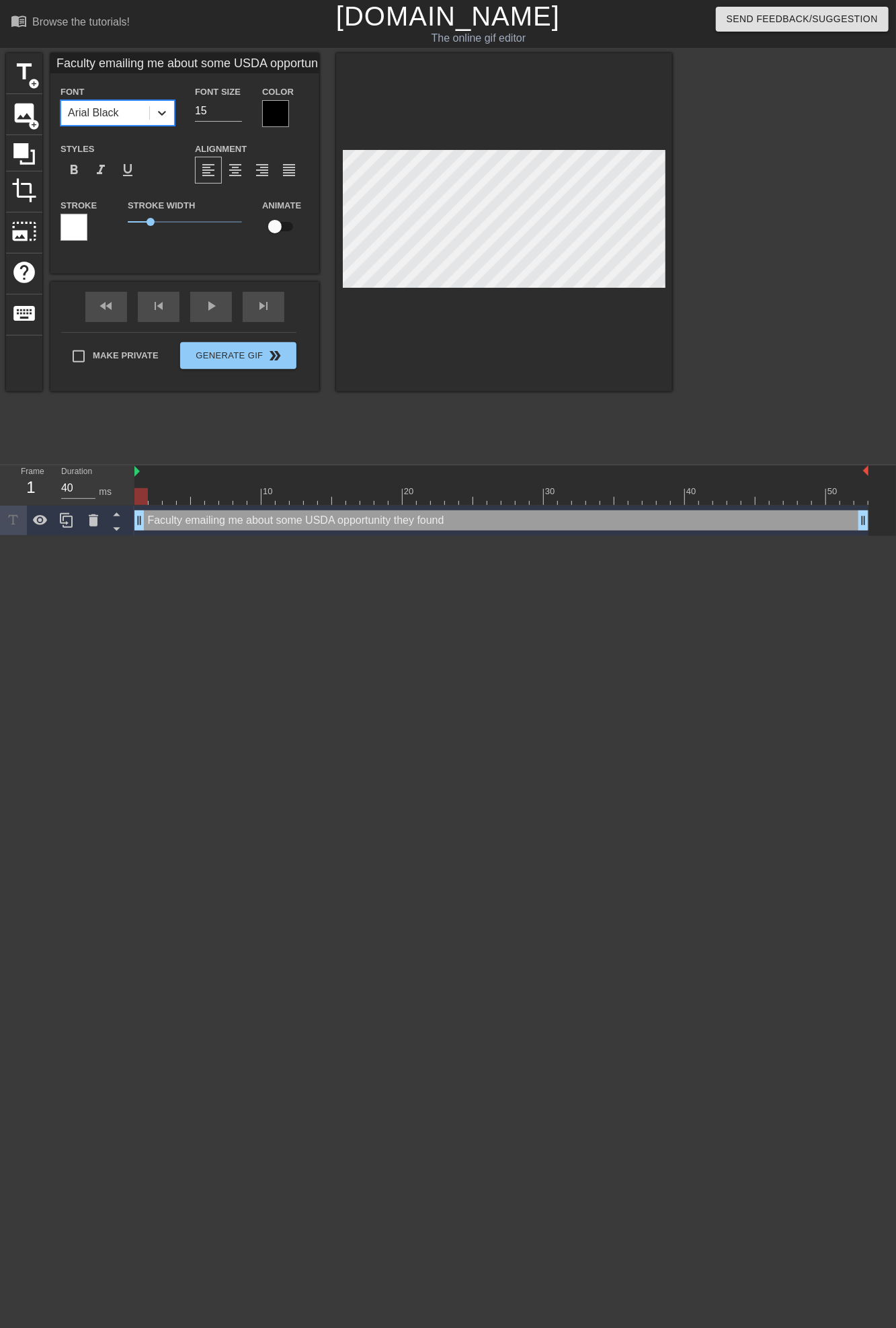 click at bounding box center [162, 113] 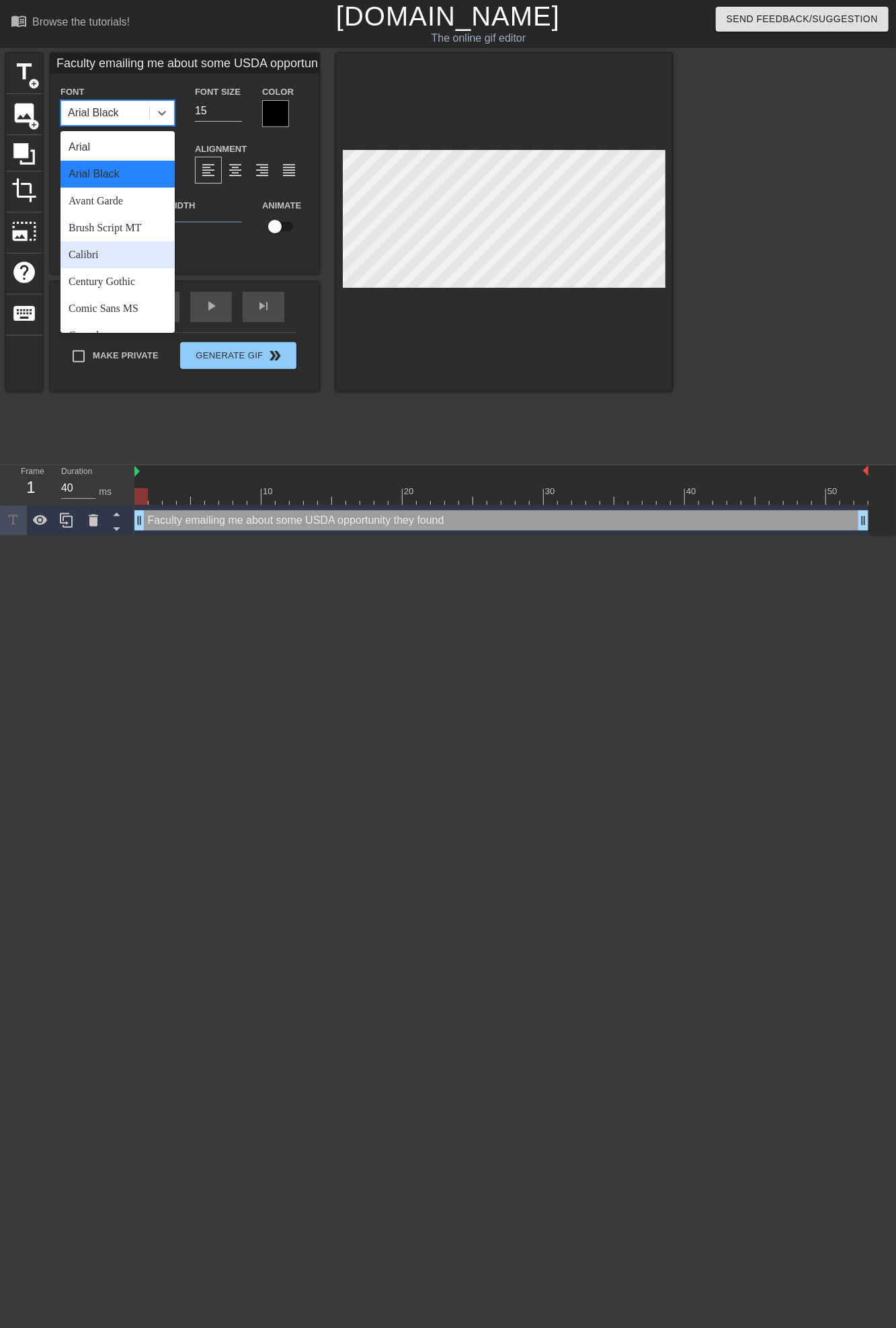 click on "Calibri" at bounding box center [118, 255] 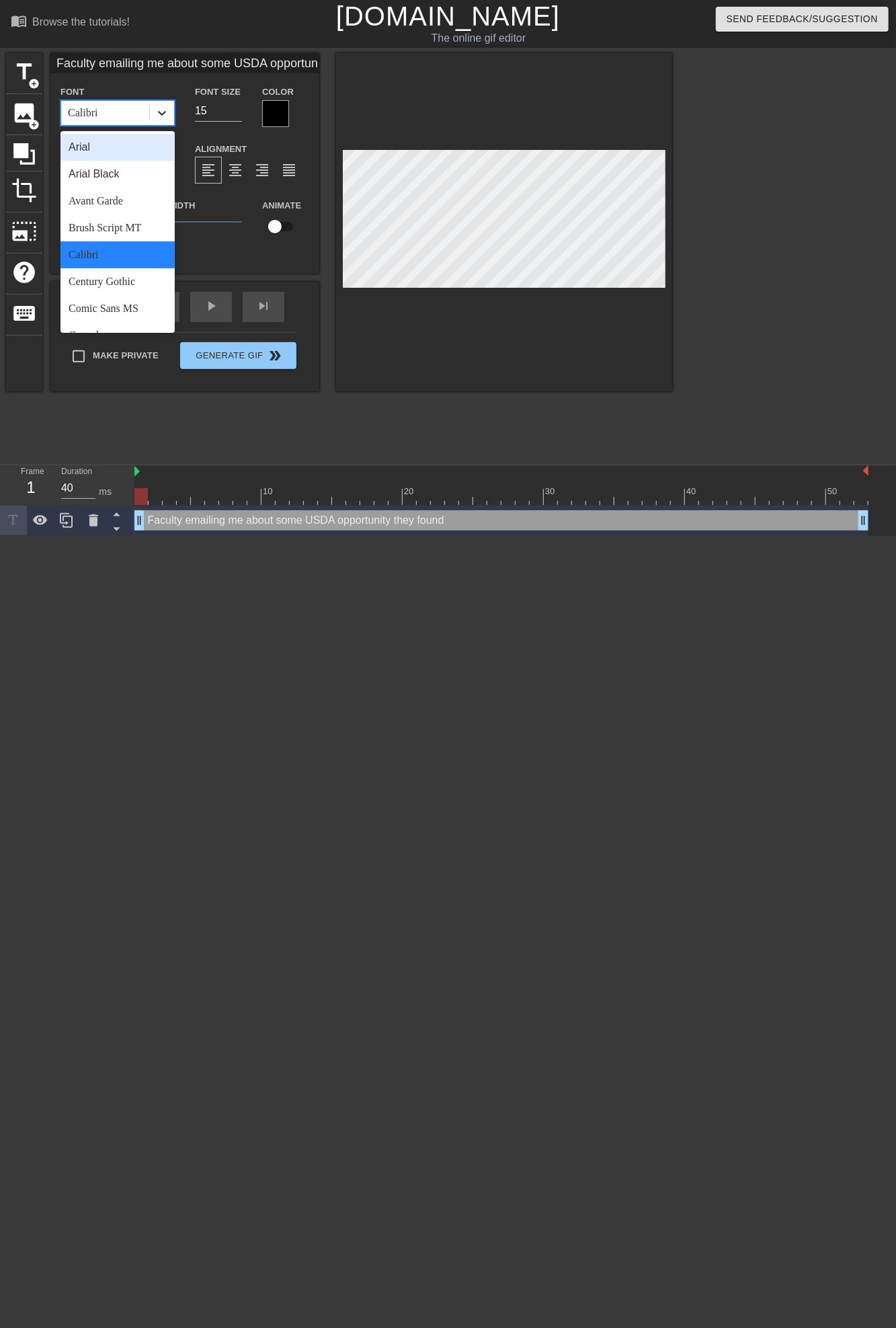 click 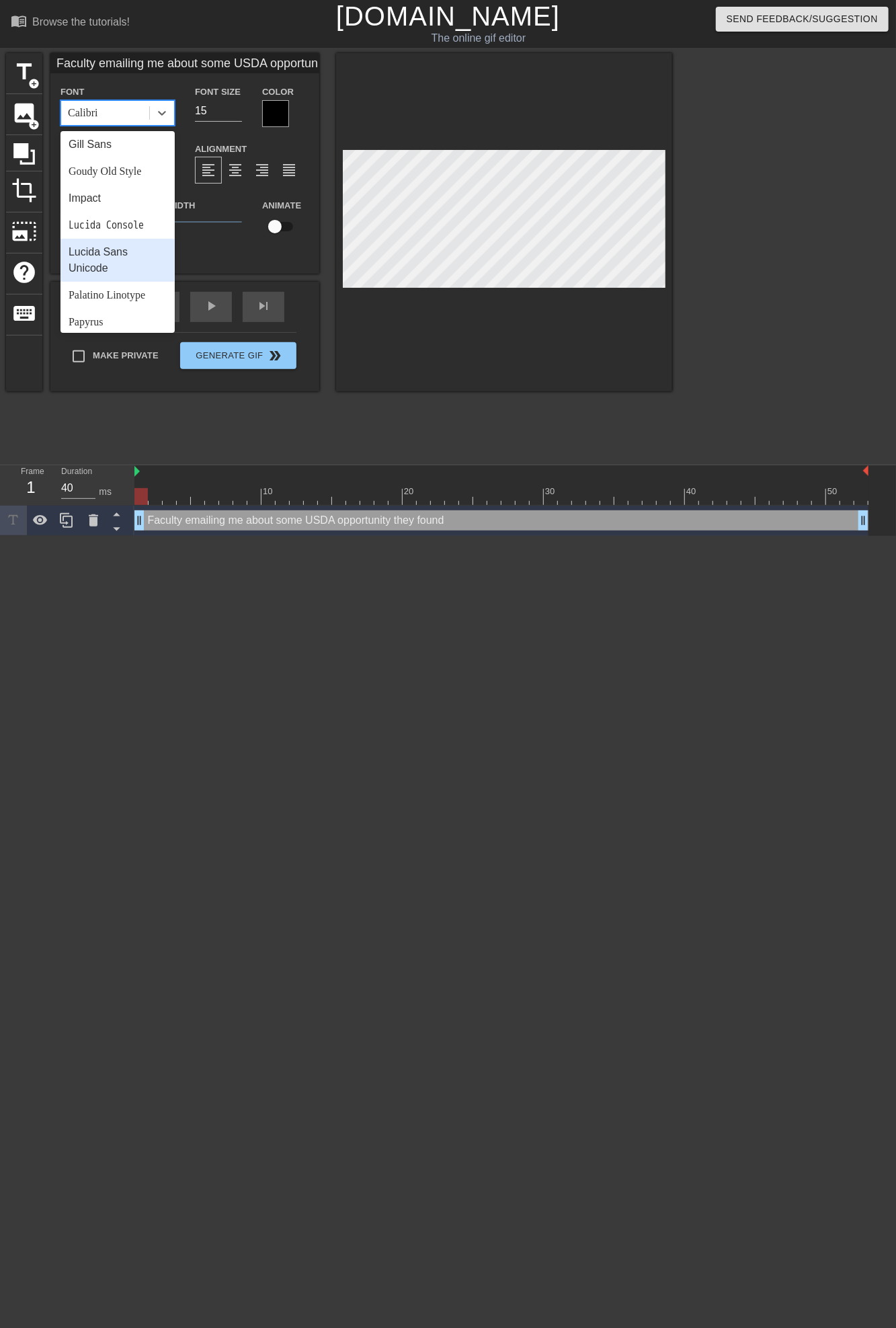 scroll, scrollTop: 373, scrollLeft: 0, axis: vertical 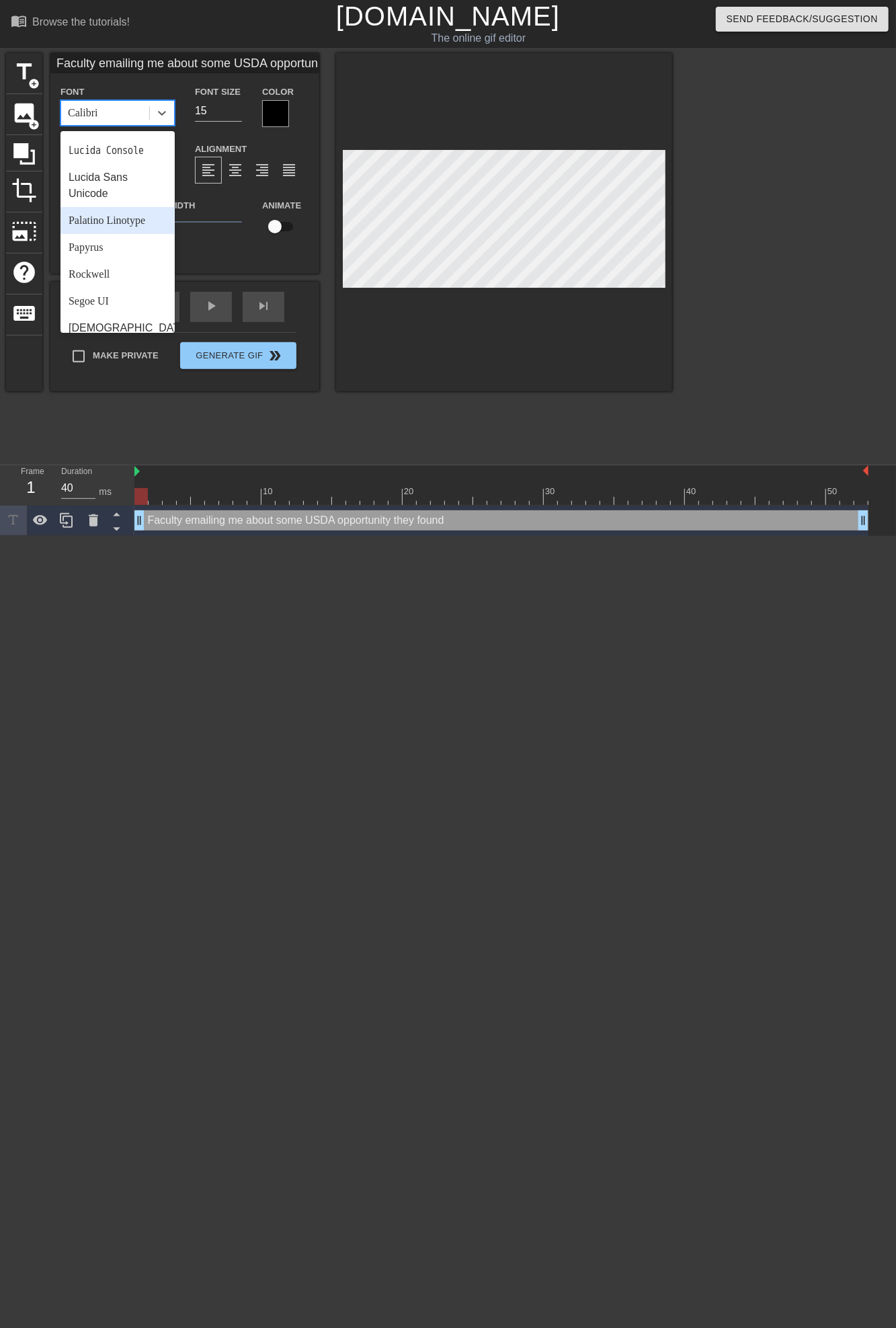 click on "Palatino Linotype" at bounding box center [118, 221] 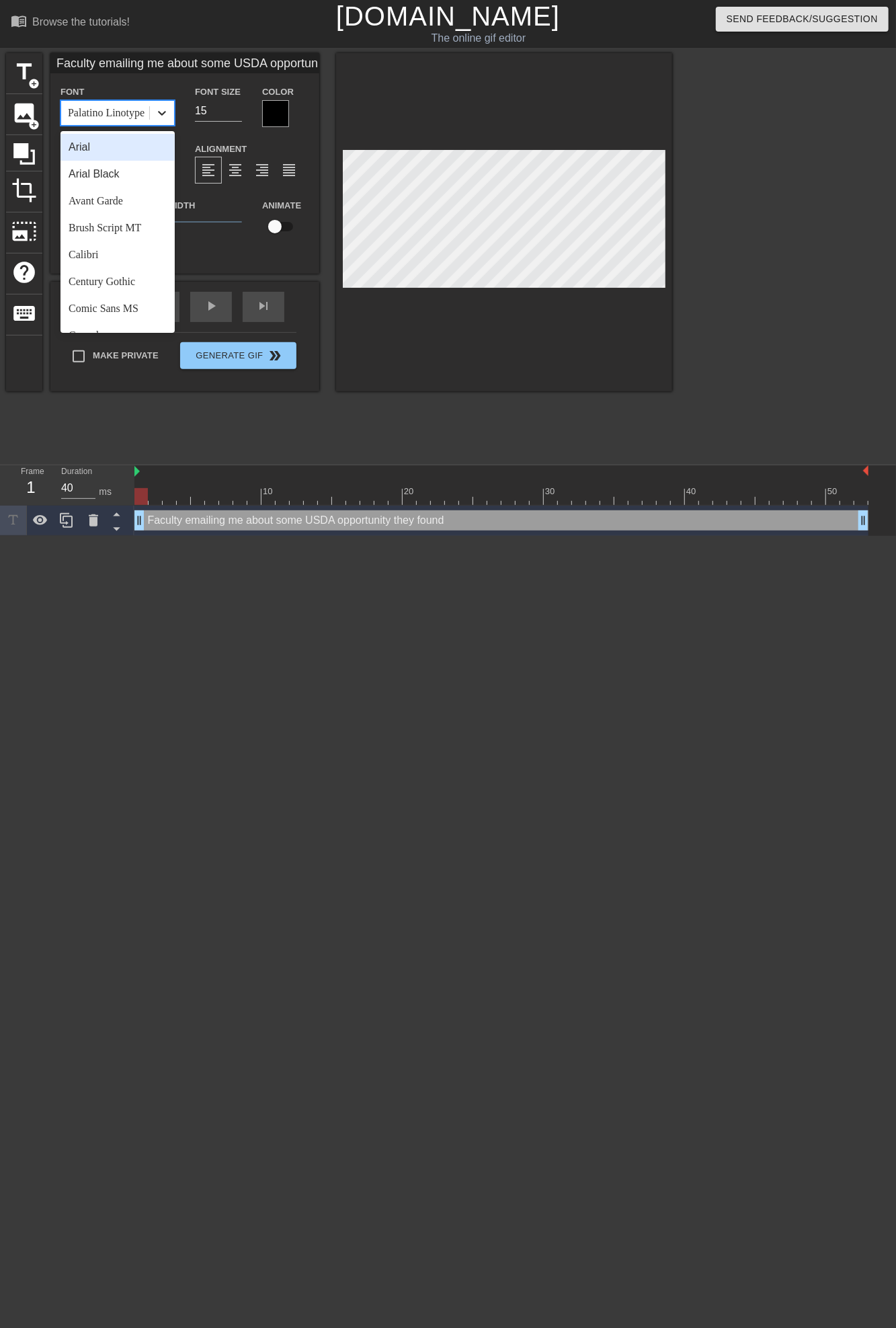 click 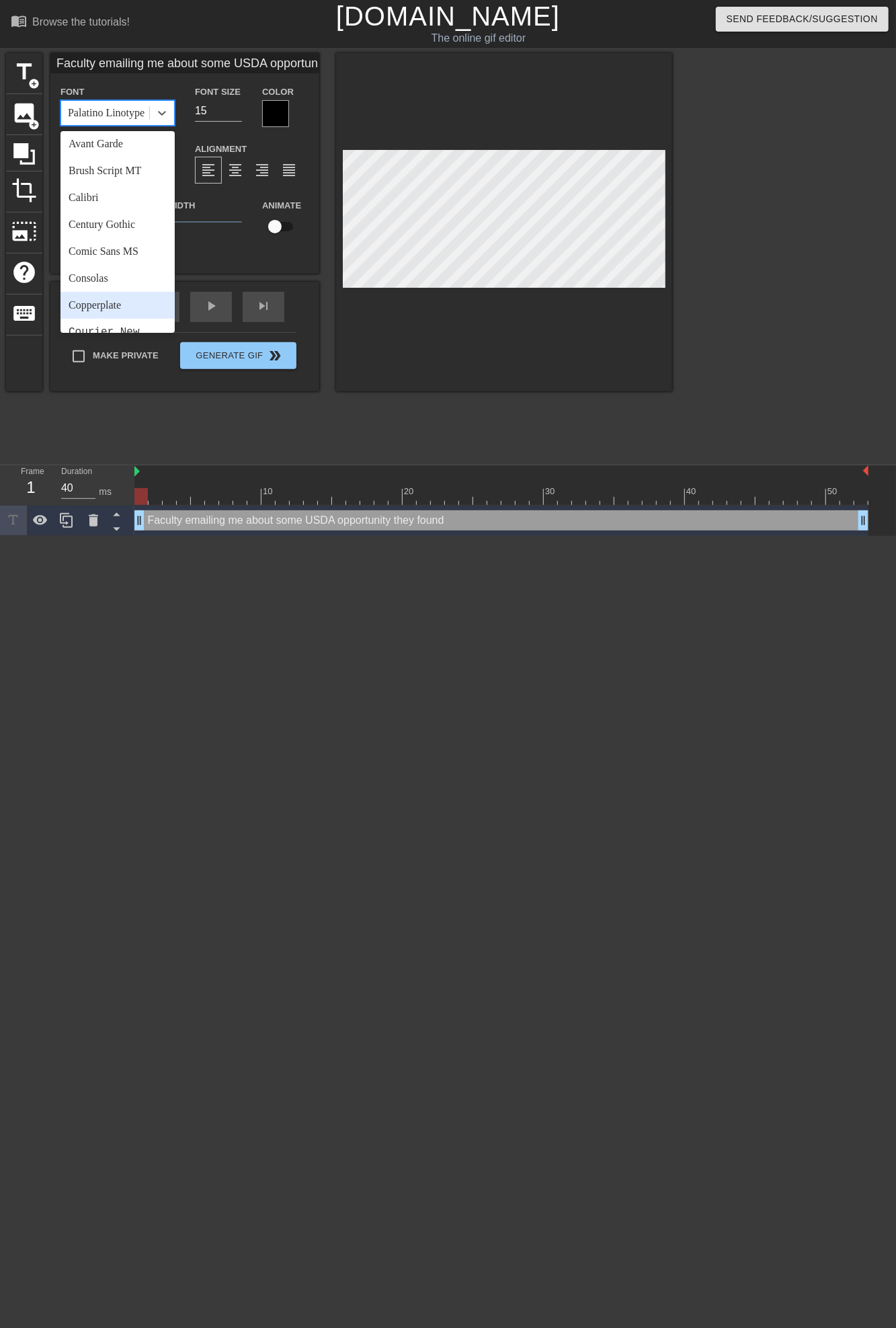 scroll, scrollTop: 75, scrollLeft: 0, axis: vertical 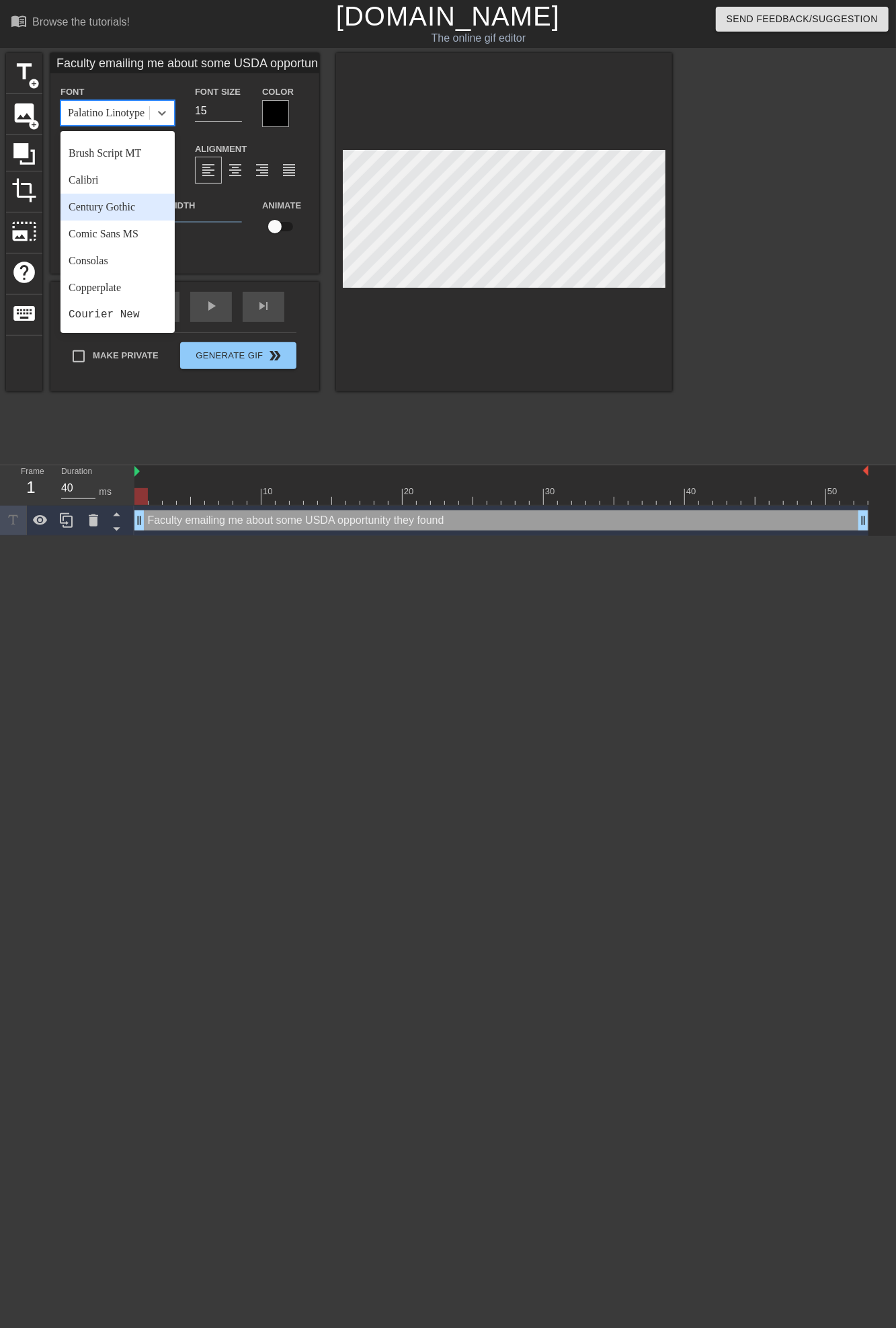 click on "Century Gothic" at bounding box center [118, 207] 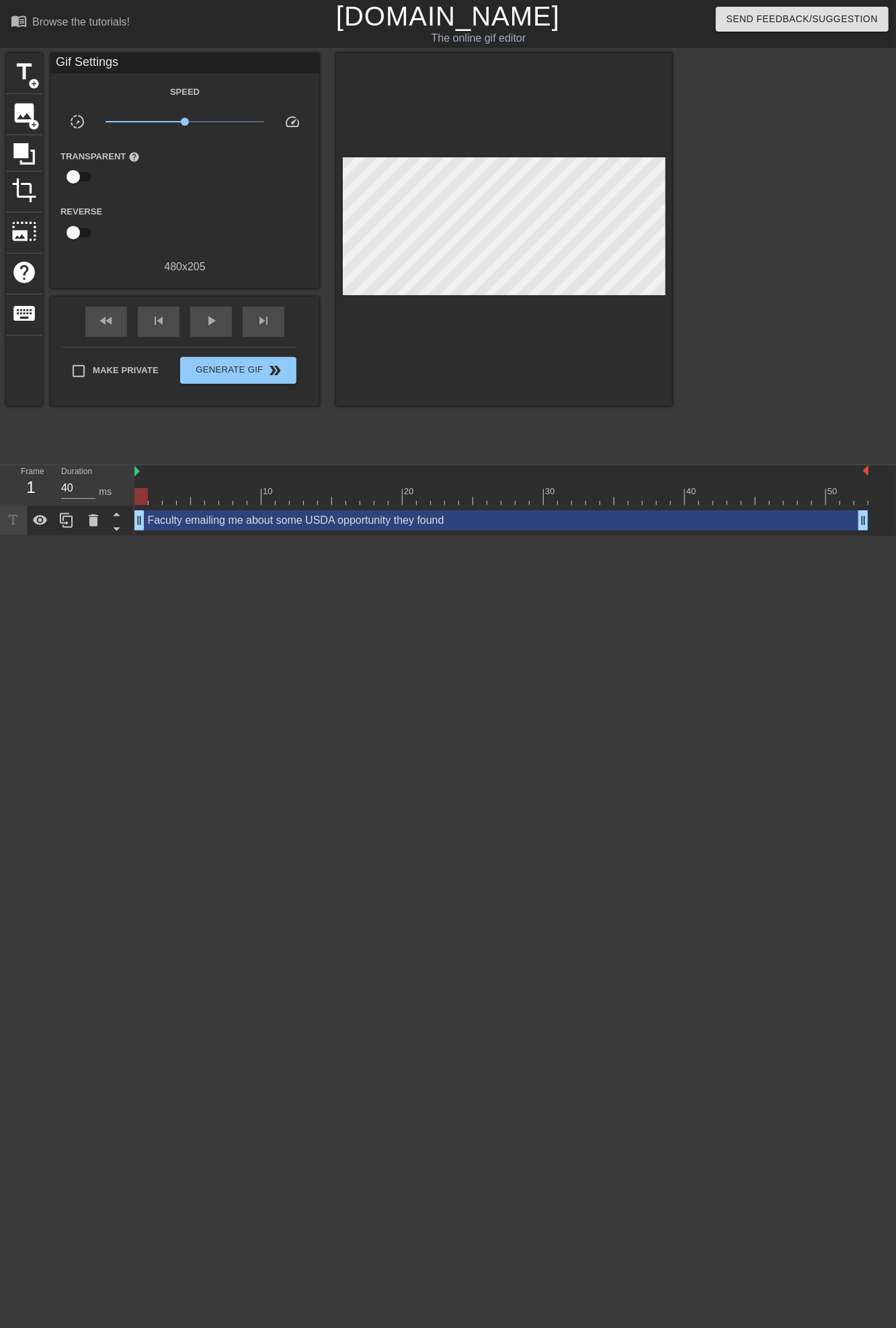 click at bounding box center [789, 255] 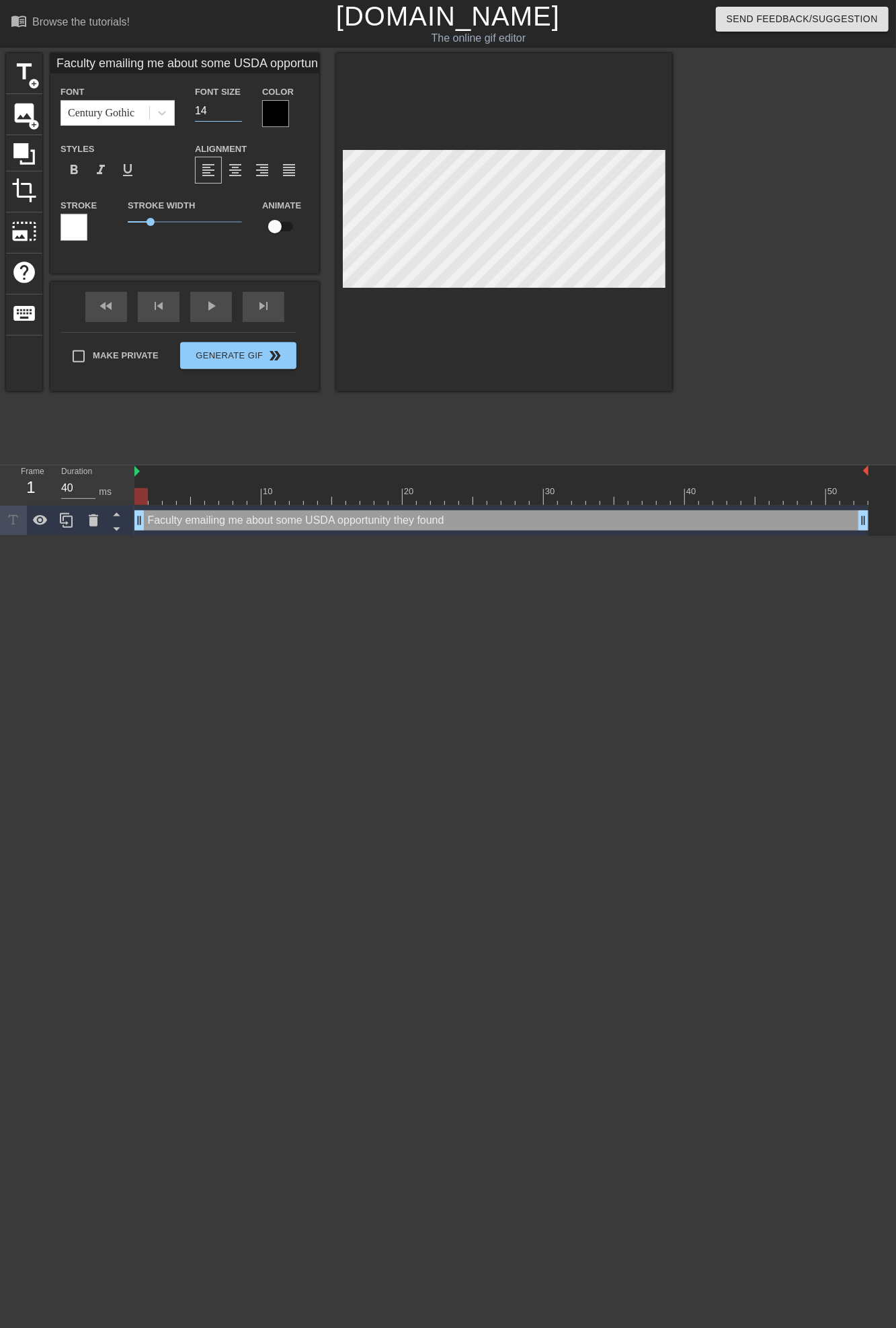 click on "14" at bounding box center [218, 111] 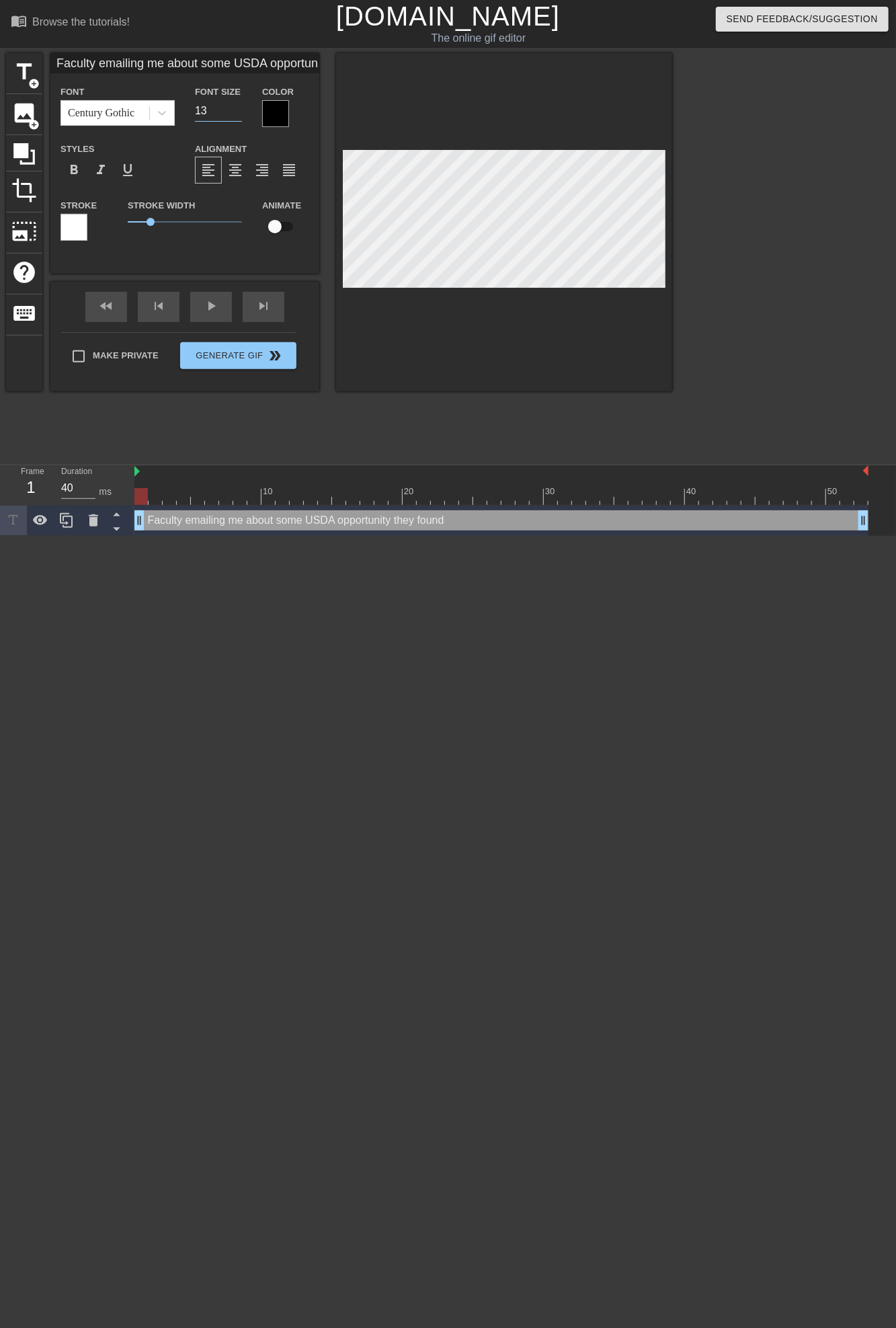 click on "13" at bounding box center (218, 111) 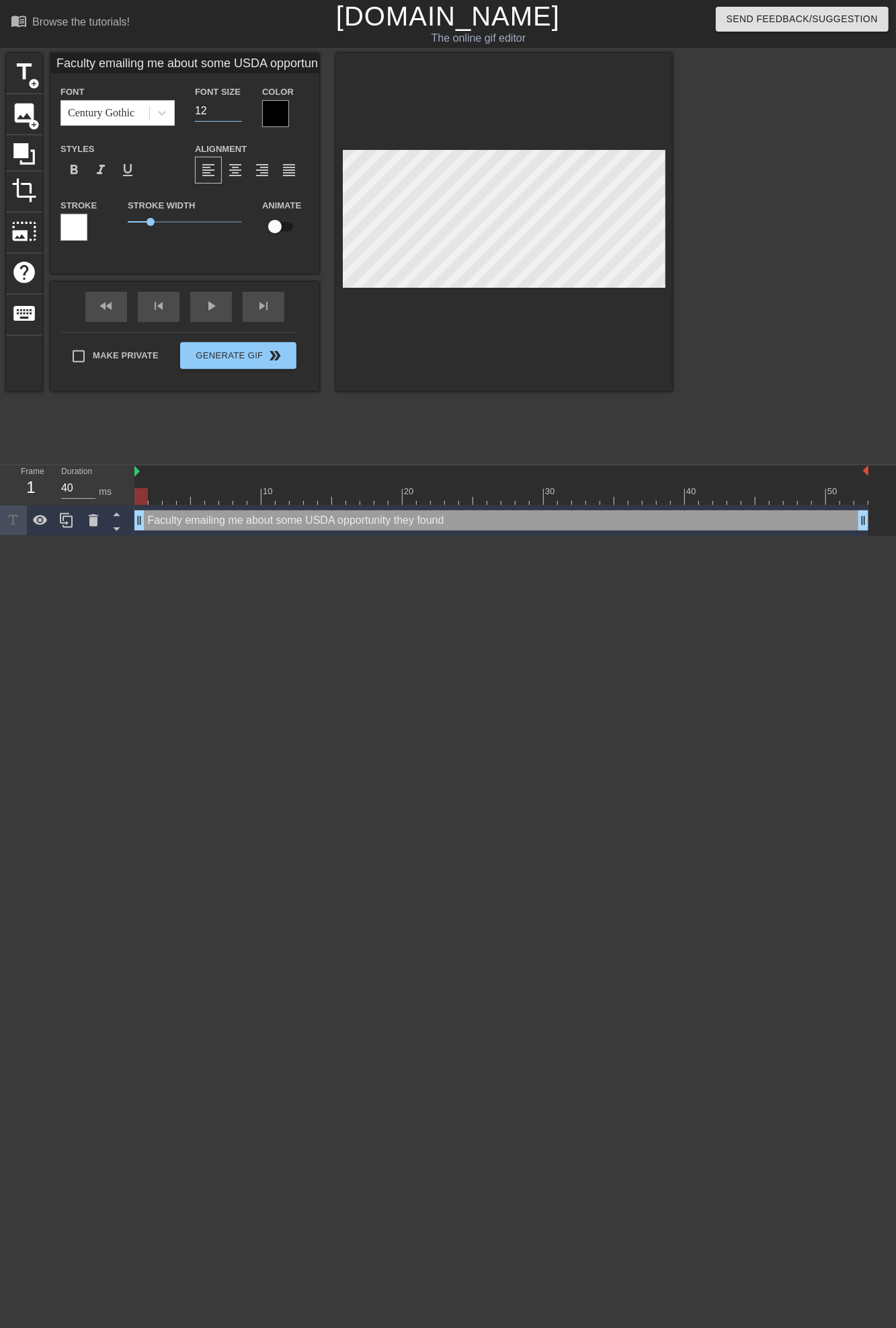click on "12" at bounding box center [218, 111] 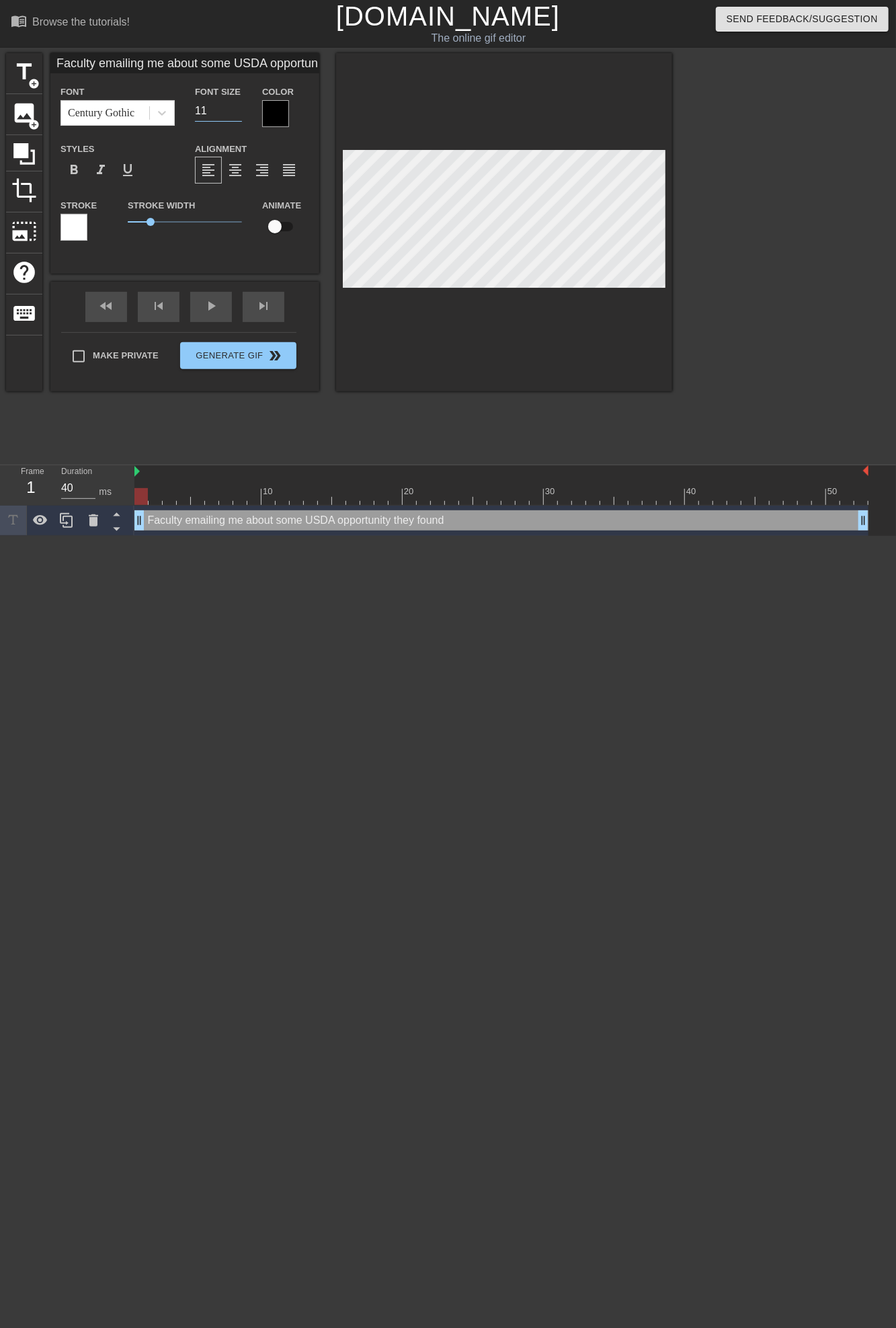 click on "11" at bounding box center (218, 111) 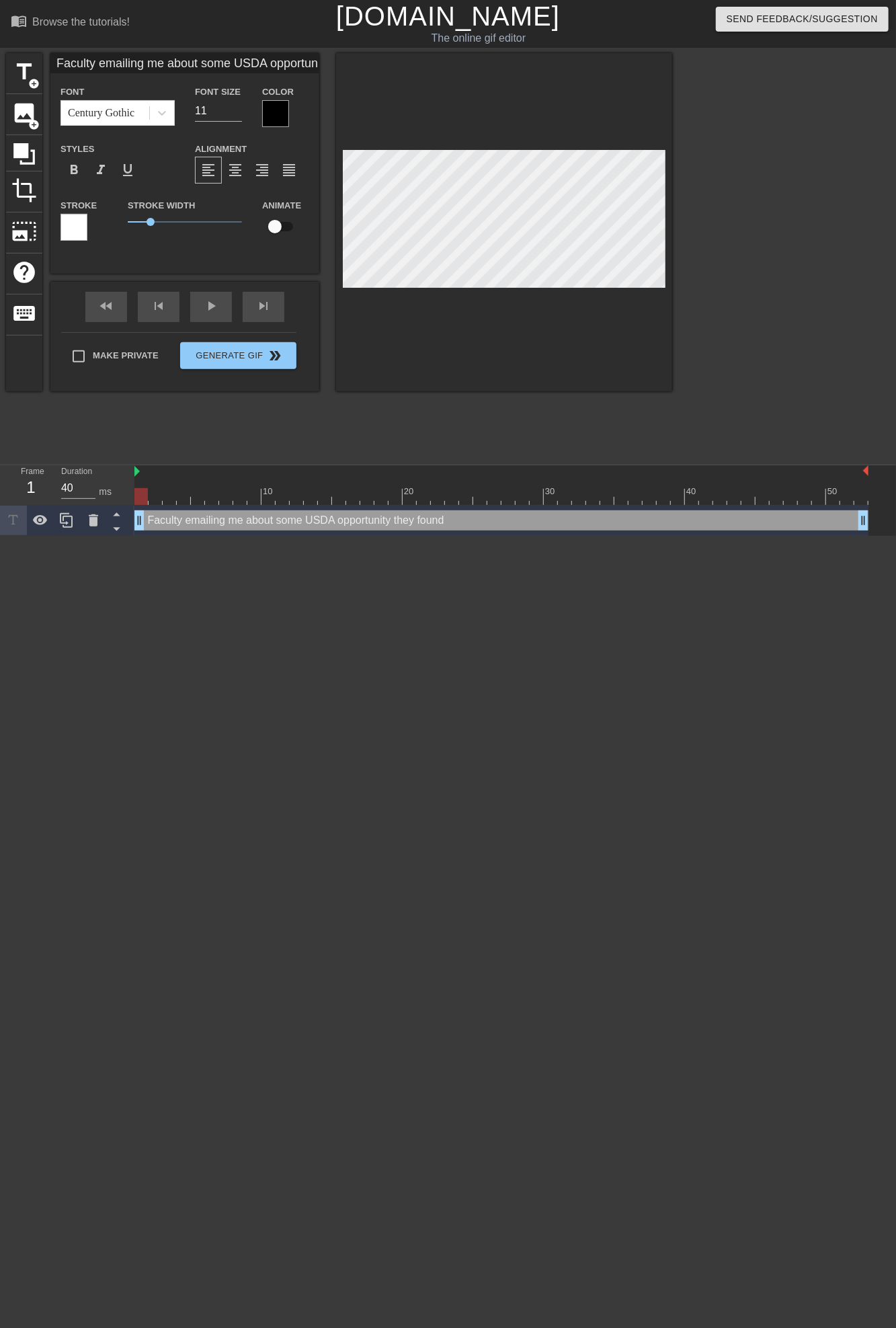 click at bounding box center (789, 255) 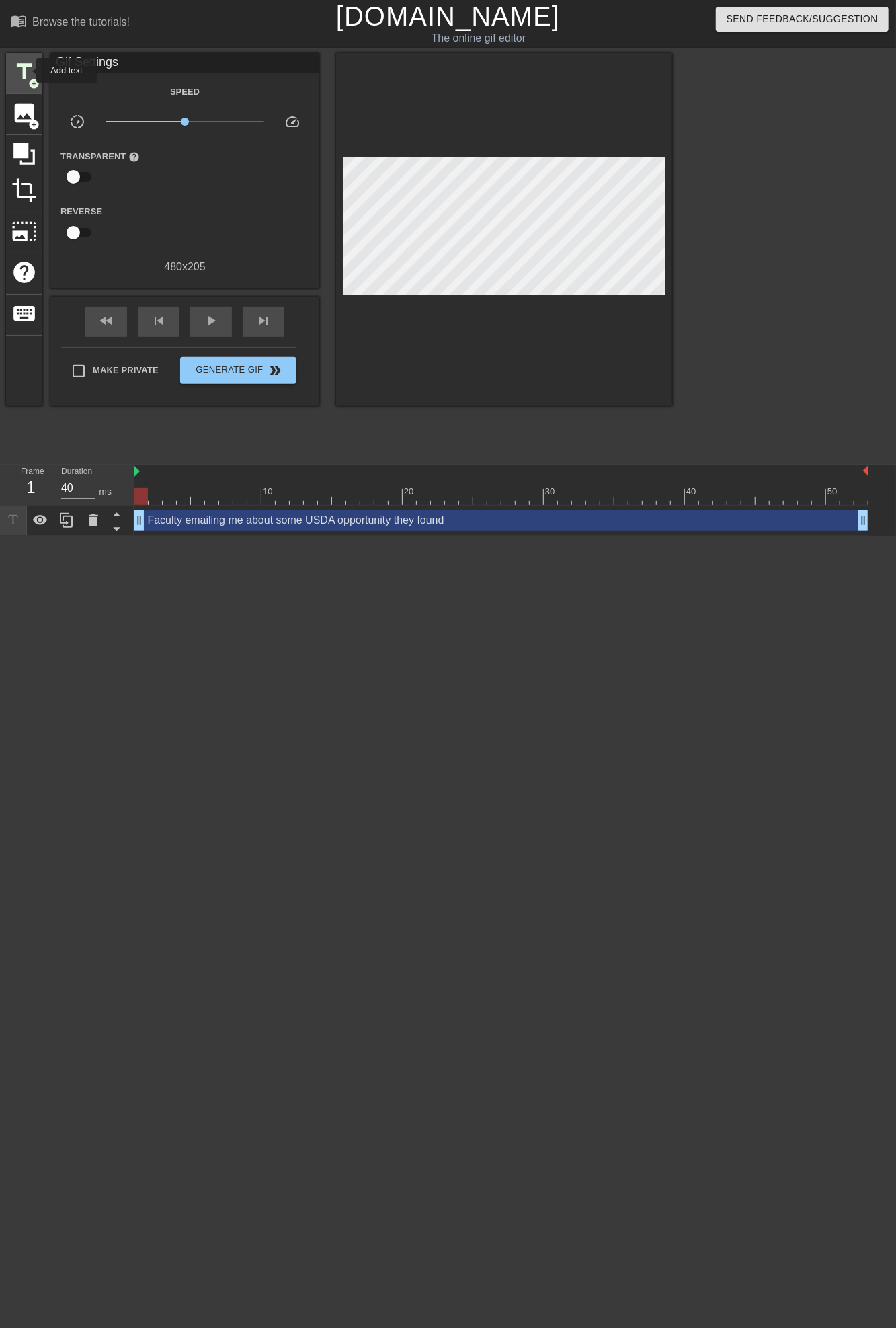 click on "title" at bounding box center (24, 72) 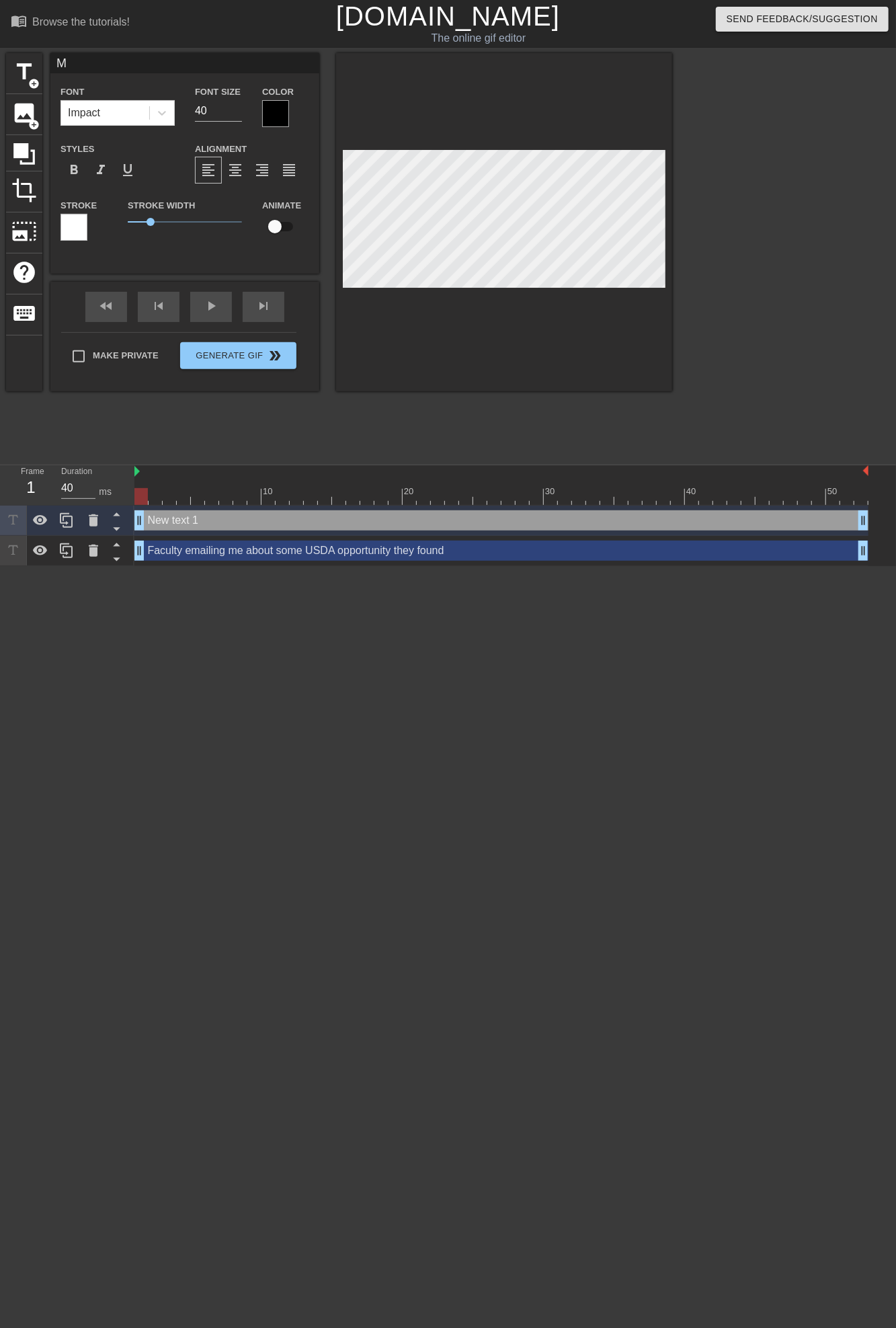 scroll, scrollTop: 2, scrollLeft: 1, axis: both 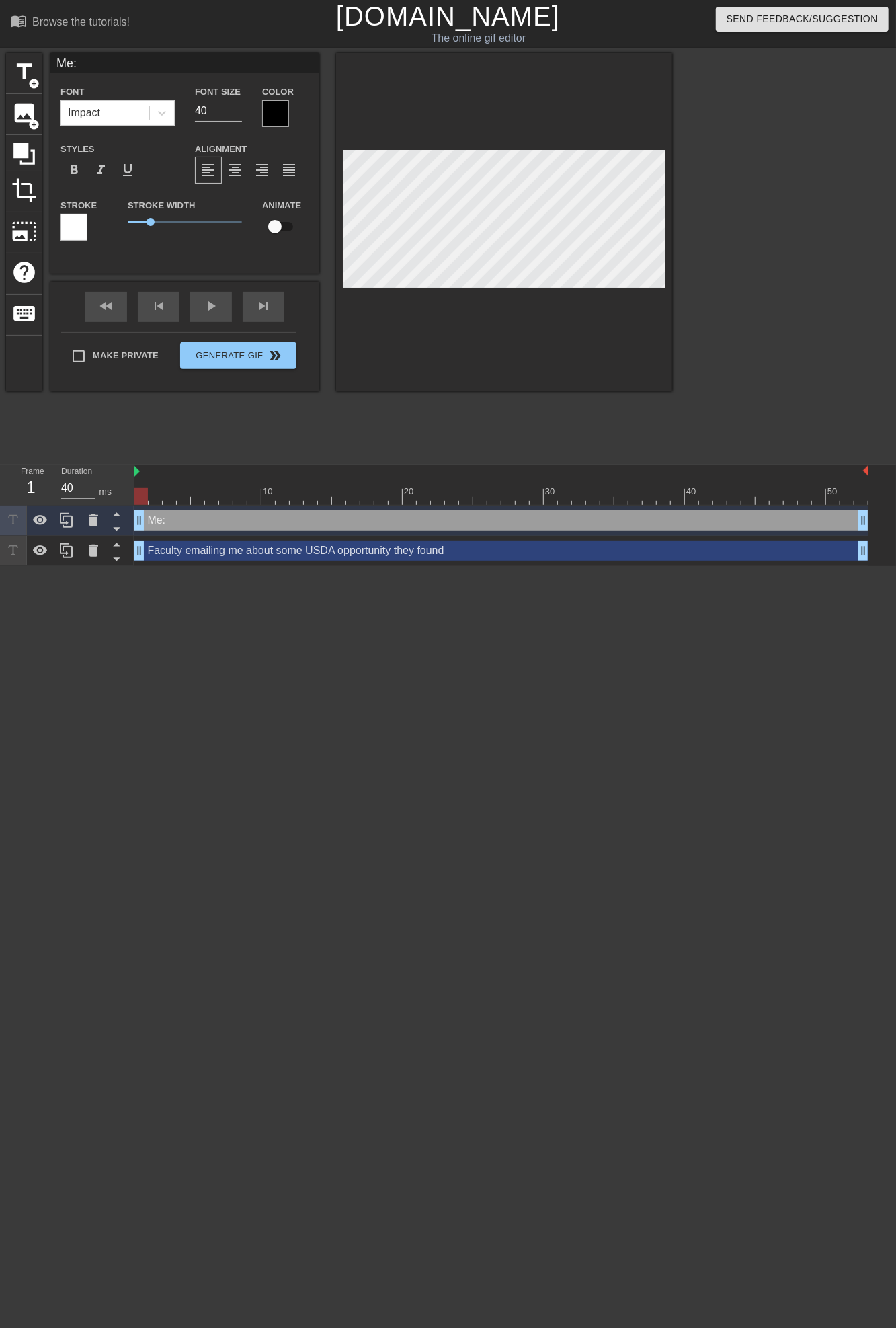 click at bounding box center (789, 255) 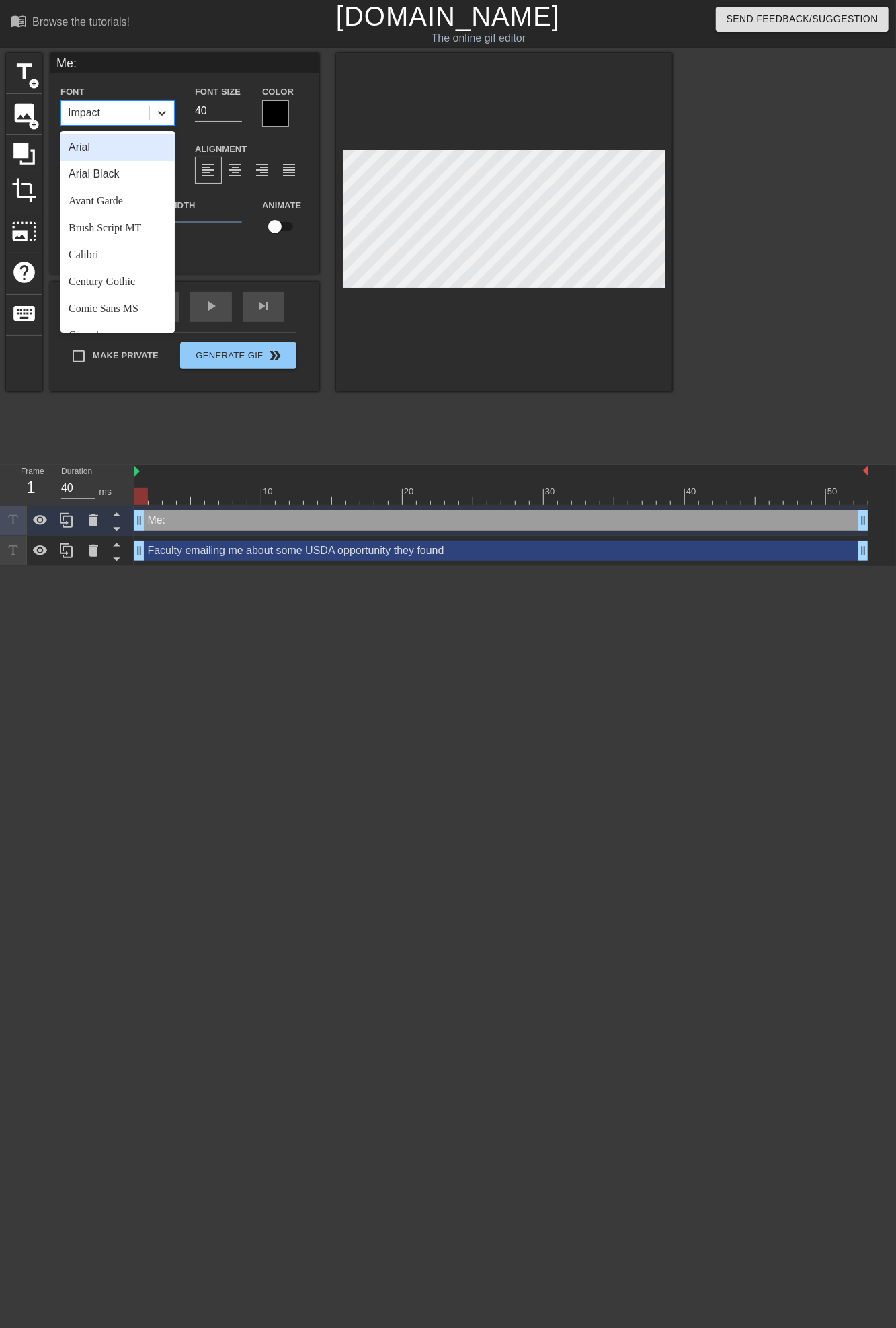 click at bounding box center [162, 113] 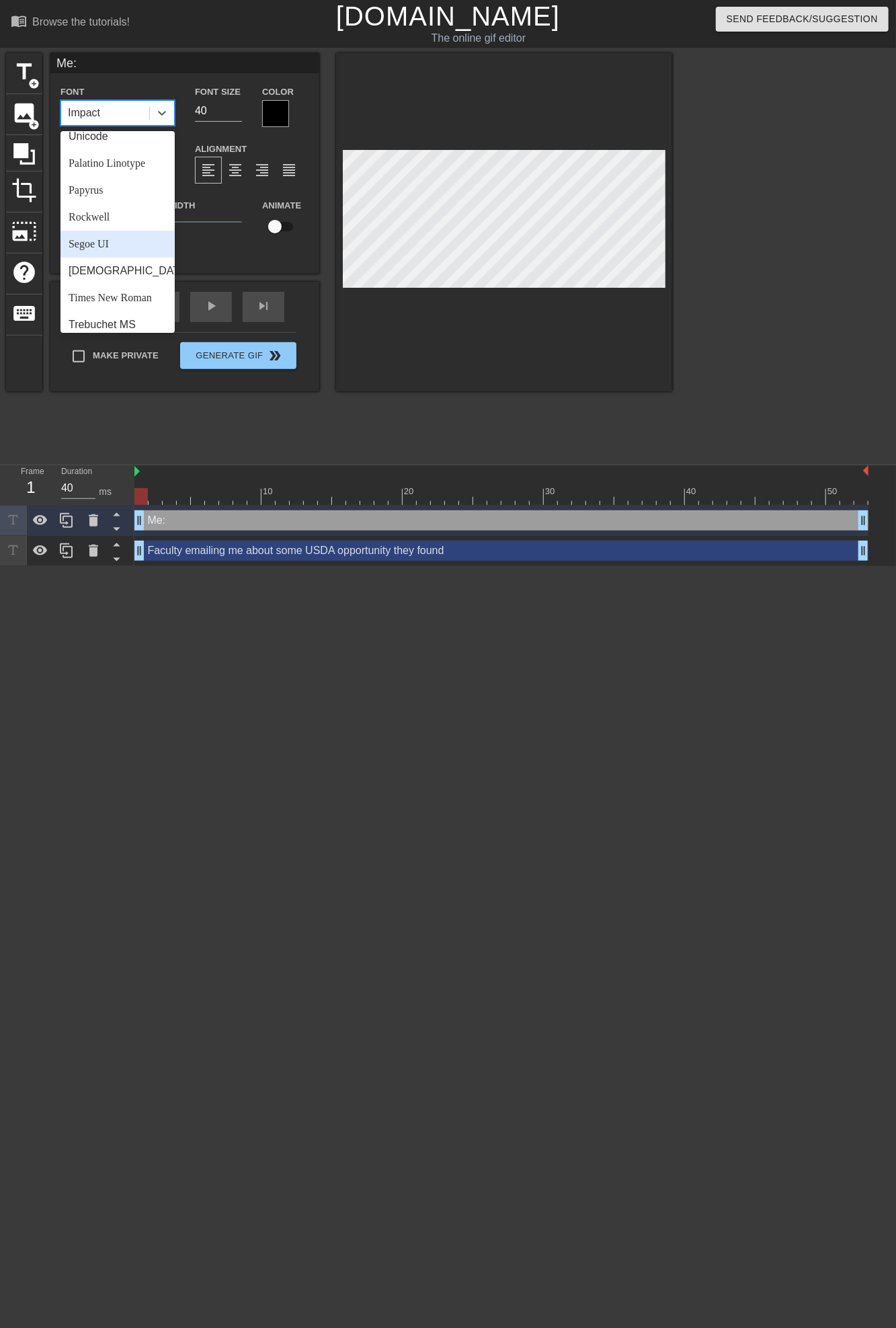 scroll, scrollTop: 406, scrollLeft: 0, axis: vertical 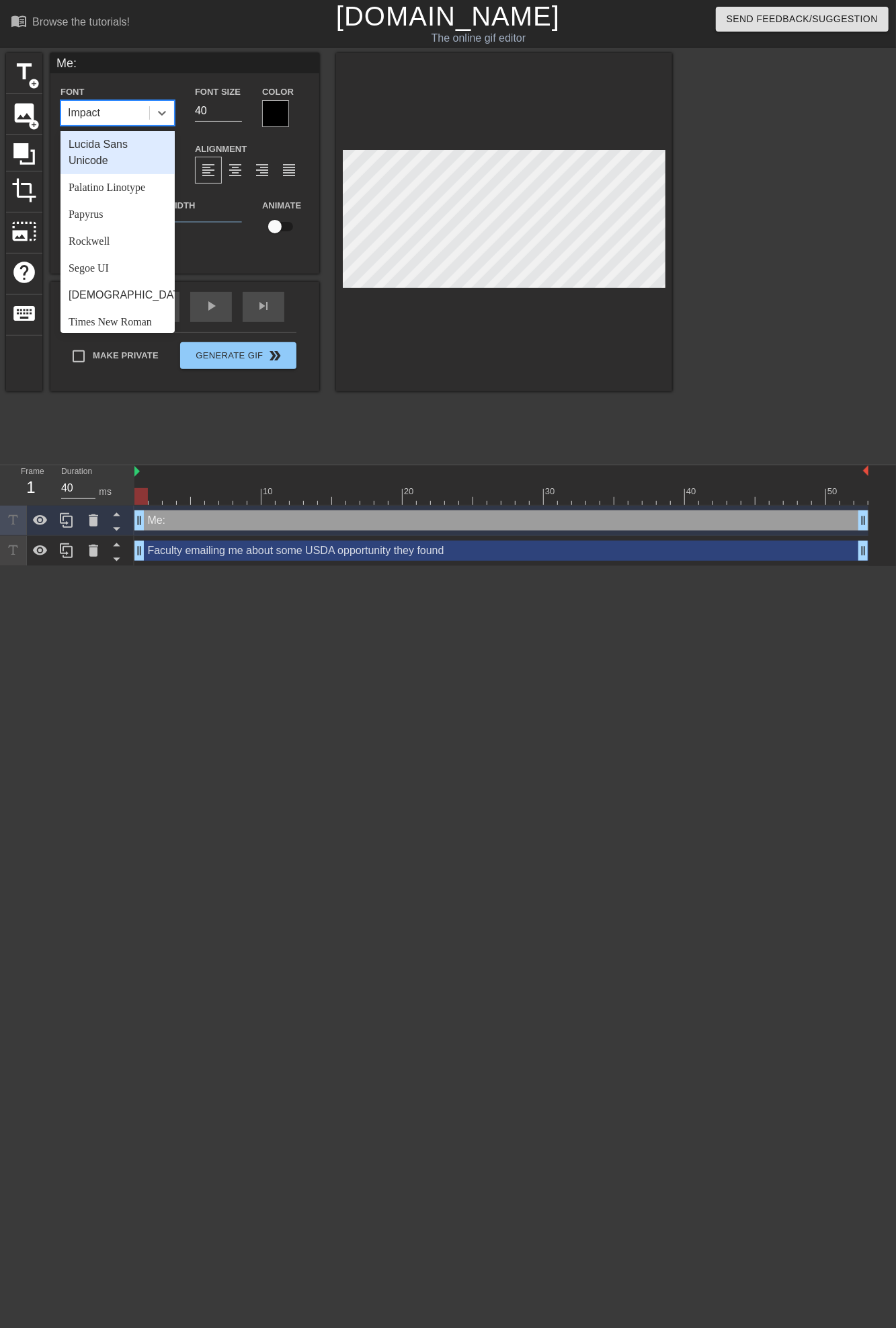 click on "Lucida Sans Unicode" at bounding box center [118, 153] 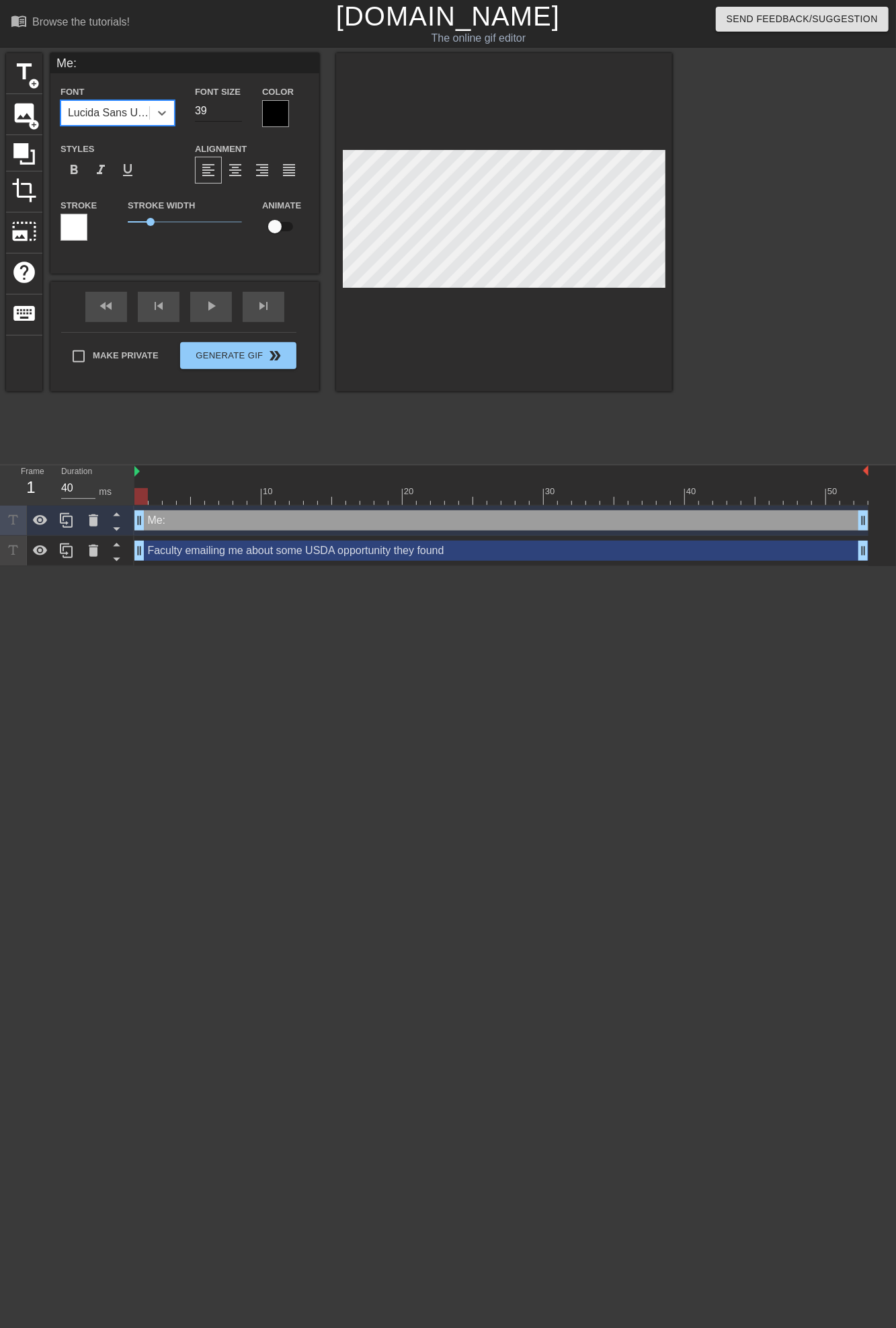 click on "39" at bounding box center (218, 111) 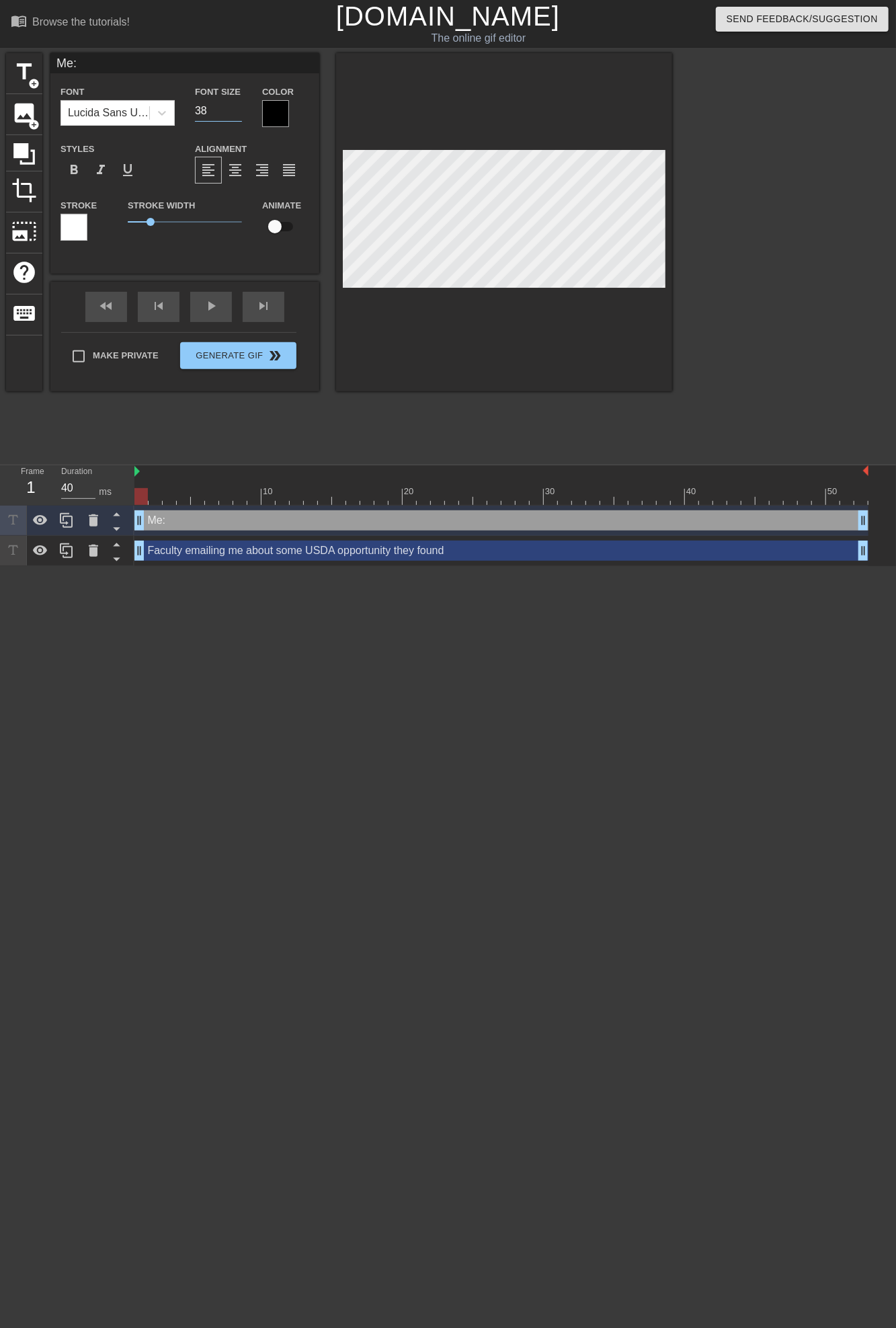 click on "38" at bounding box center [218, 111] 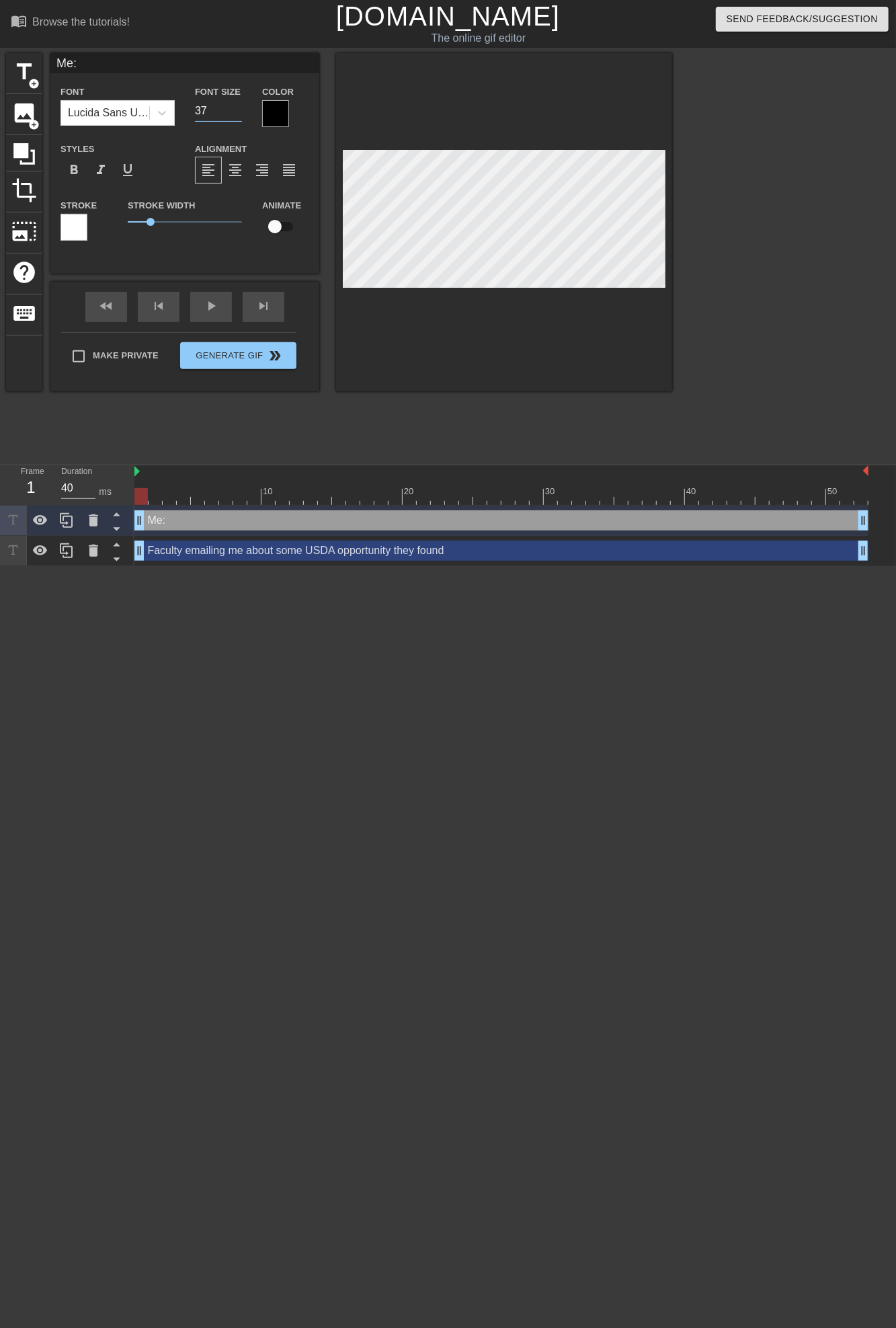 click on "37" at bounding box center [218, 111] 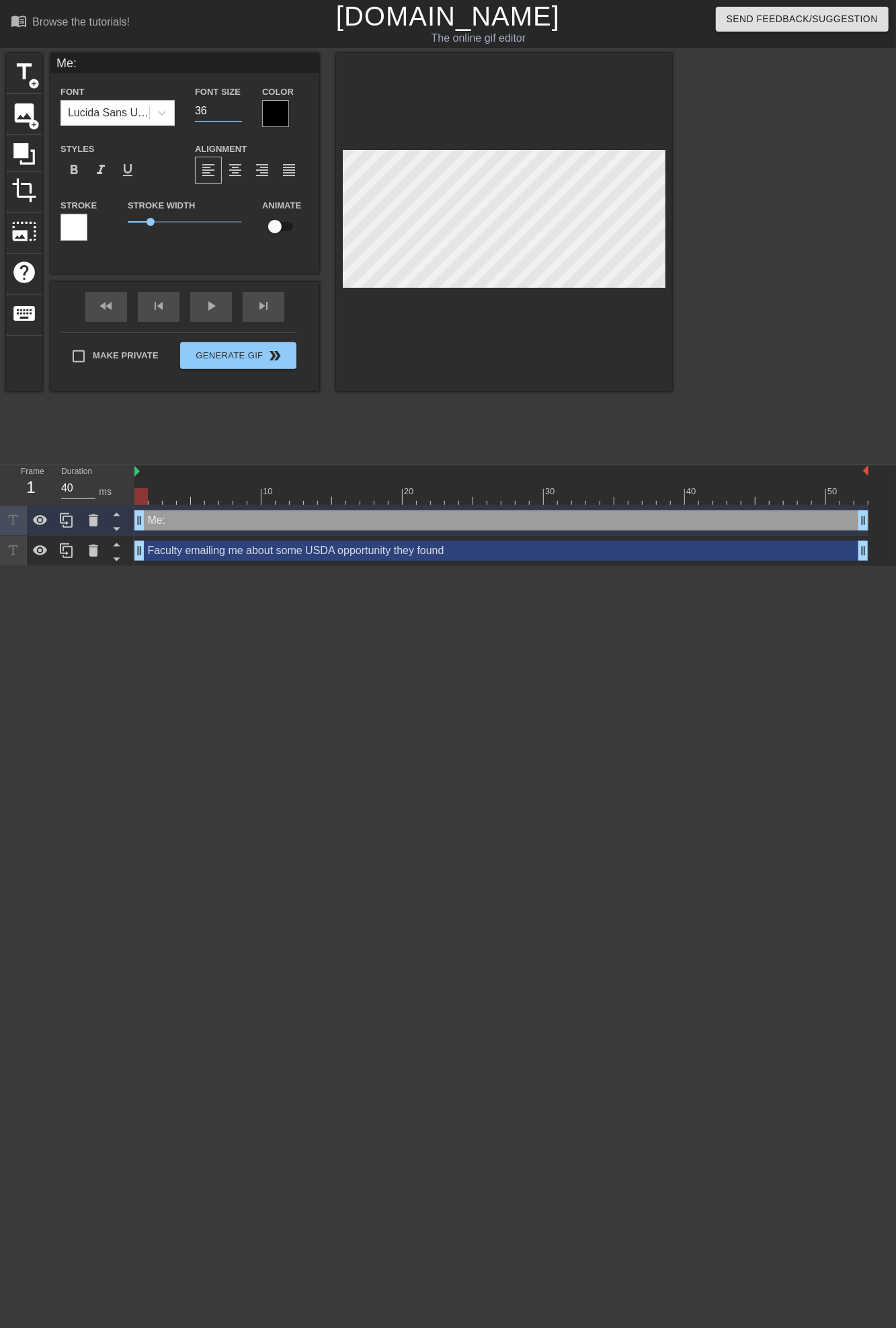 click on "36" at bounding box center [218, 111] 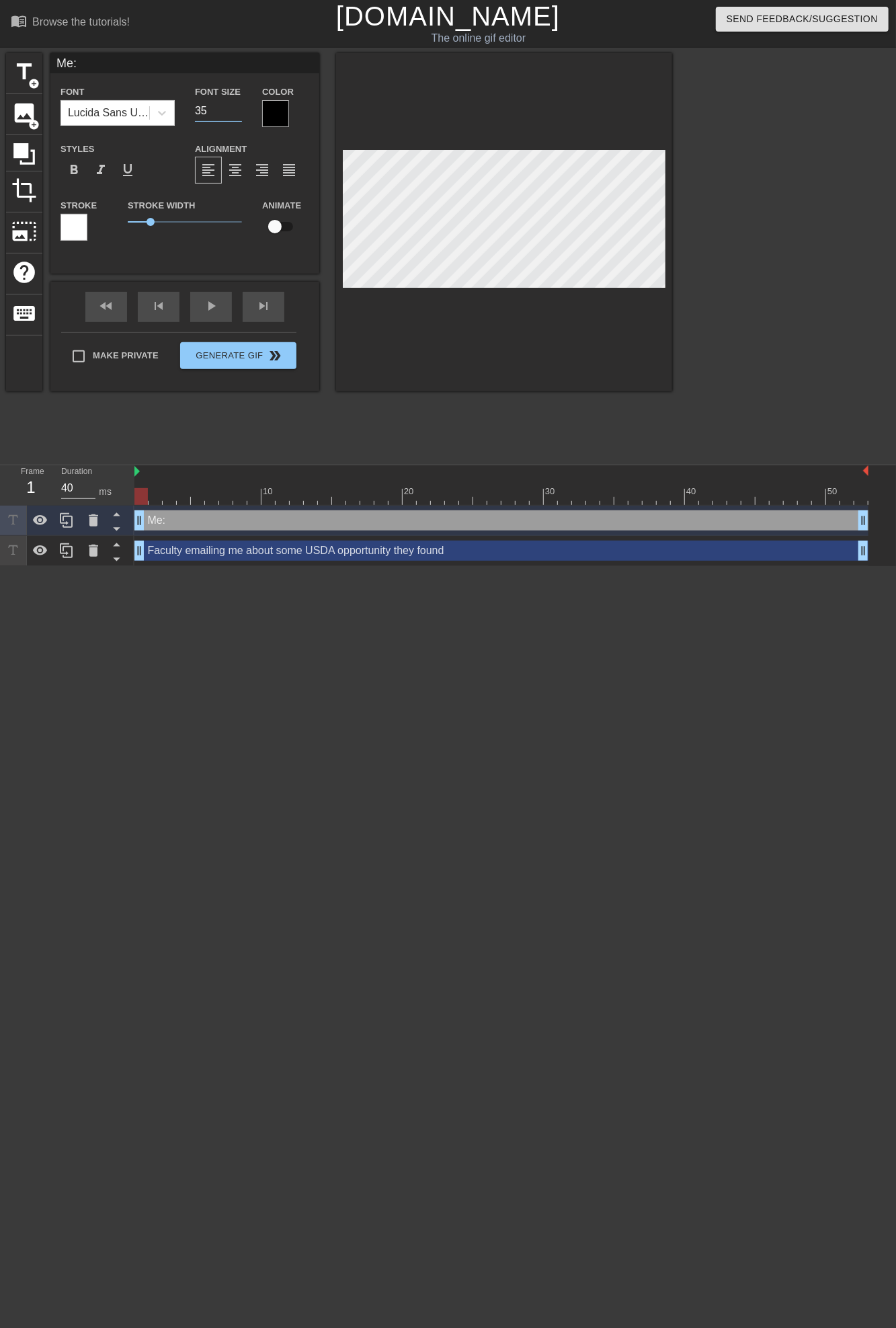 click on "35" at bounding box center [218, 111] 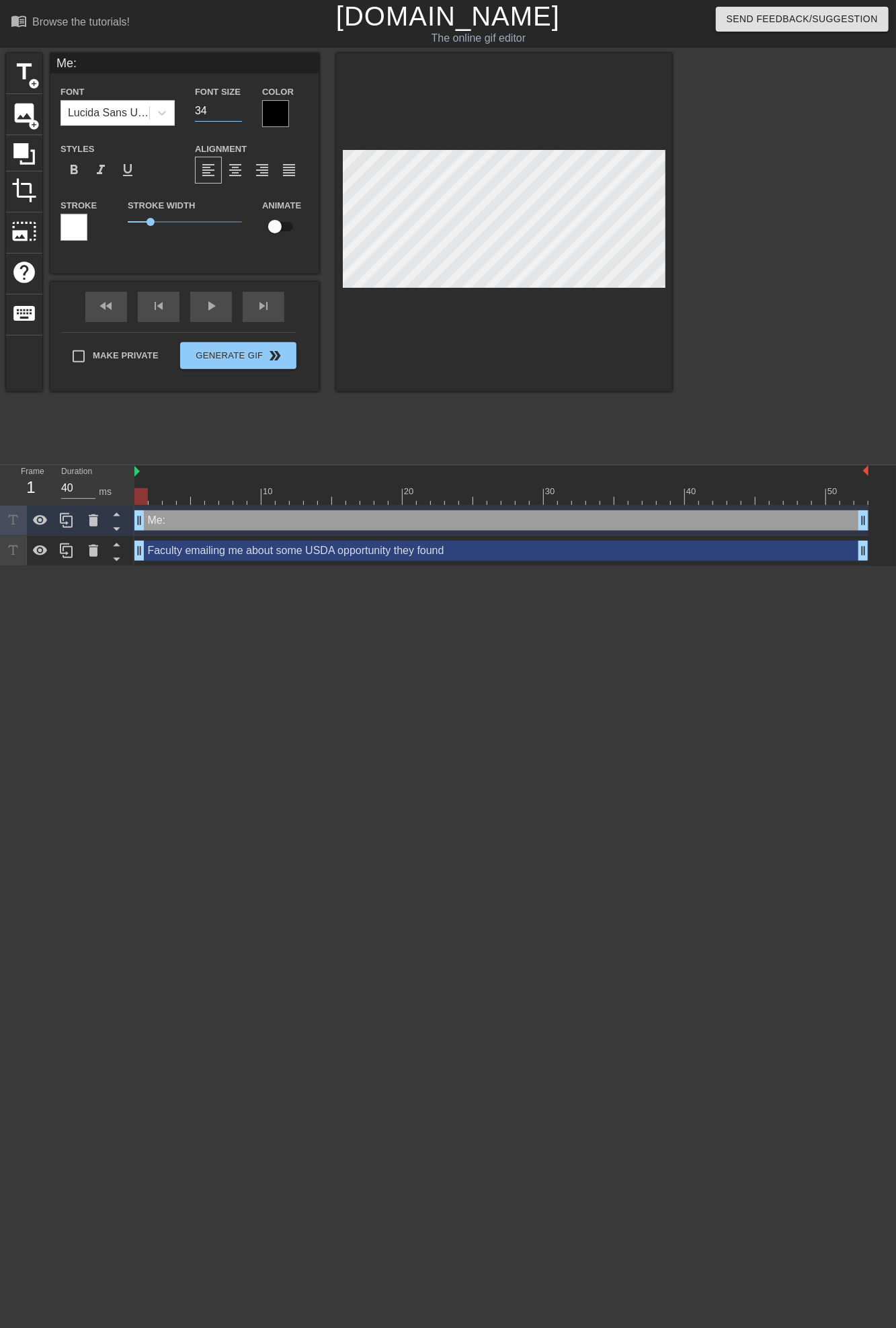 click on "34" at bounding box center (218, 111) 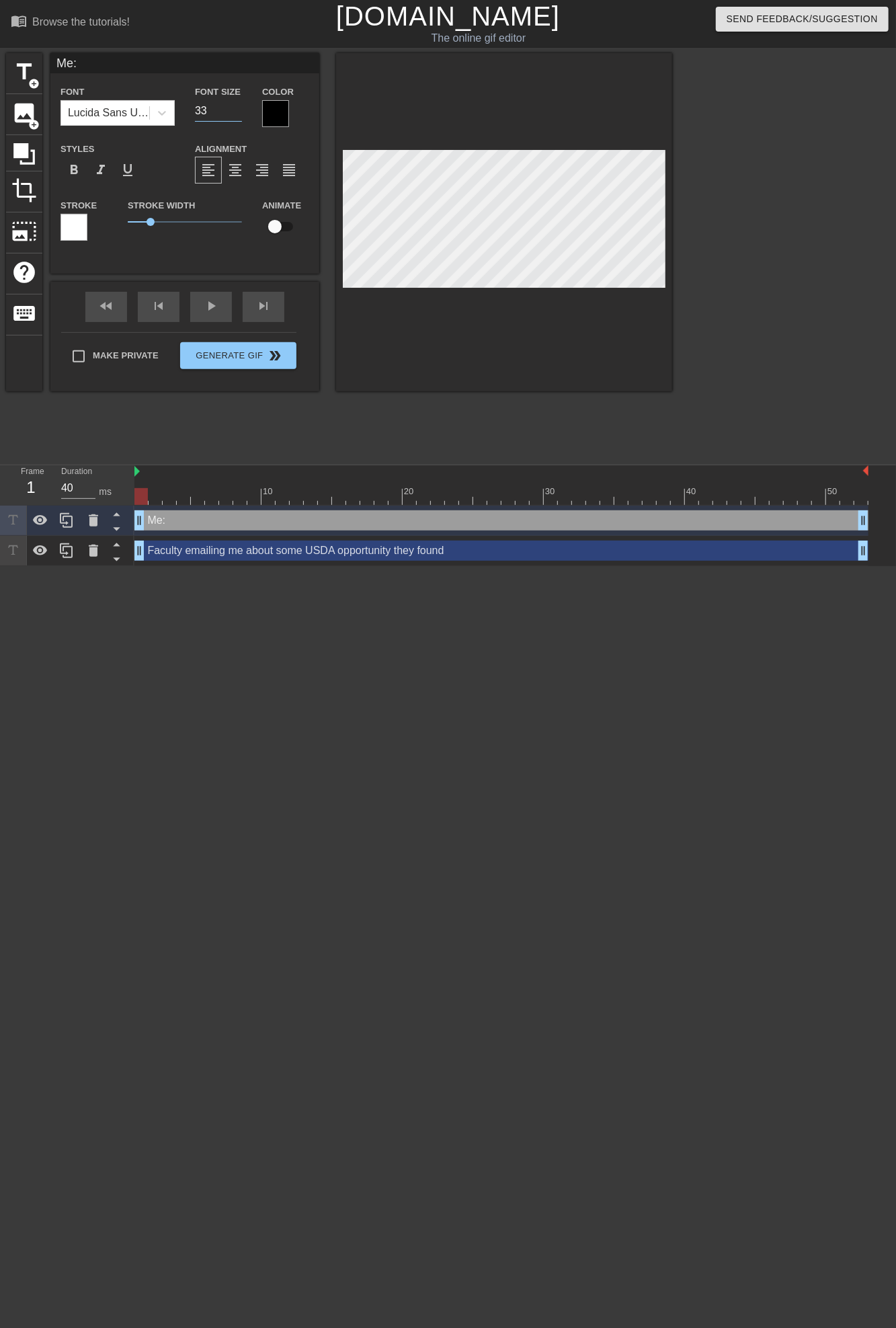 click on "33" at bounding box center (218, 111) 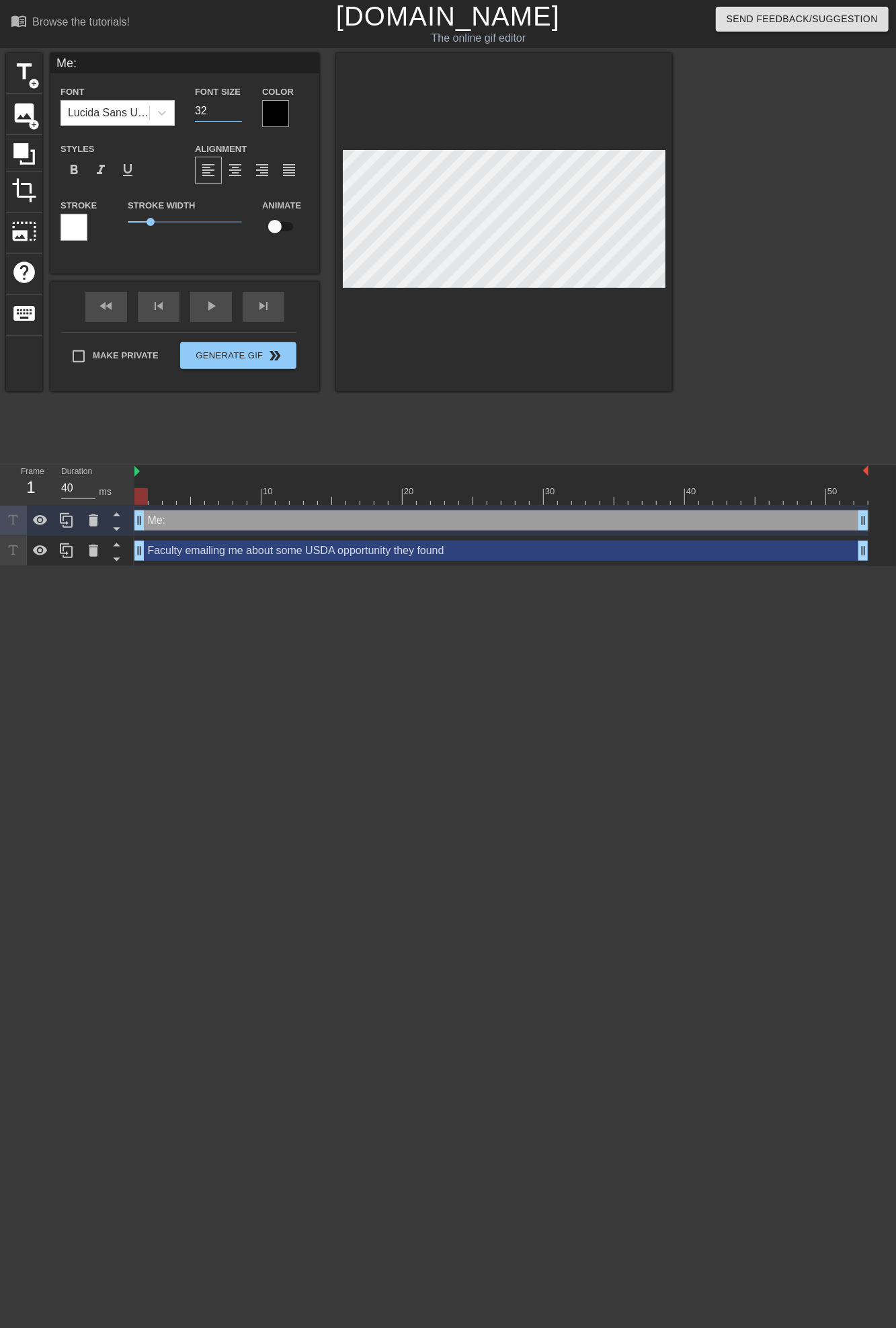 click on "32" at bounding box center [218, 111] 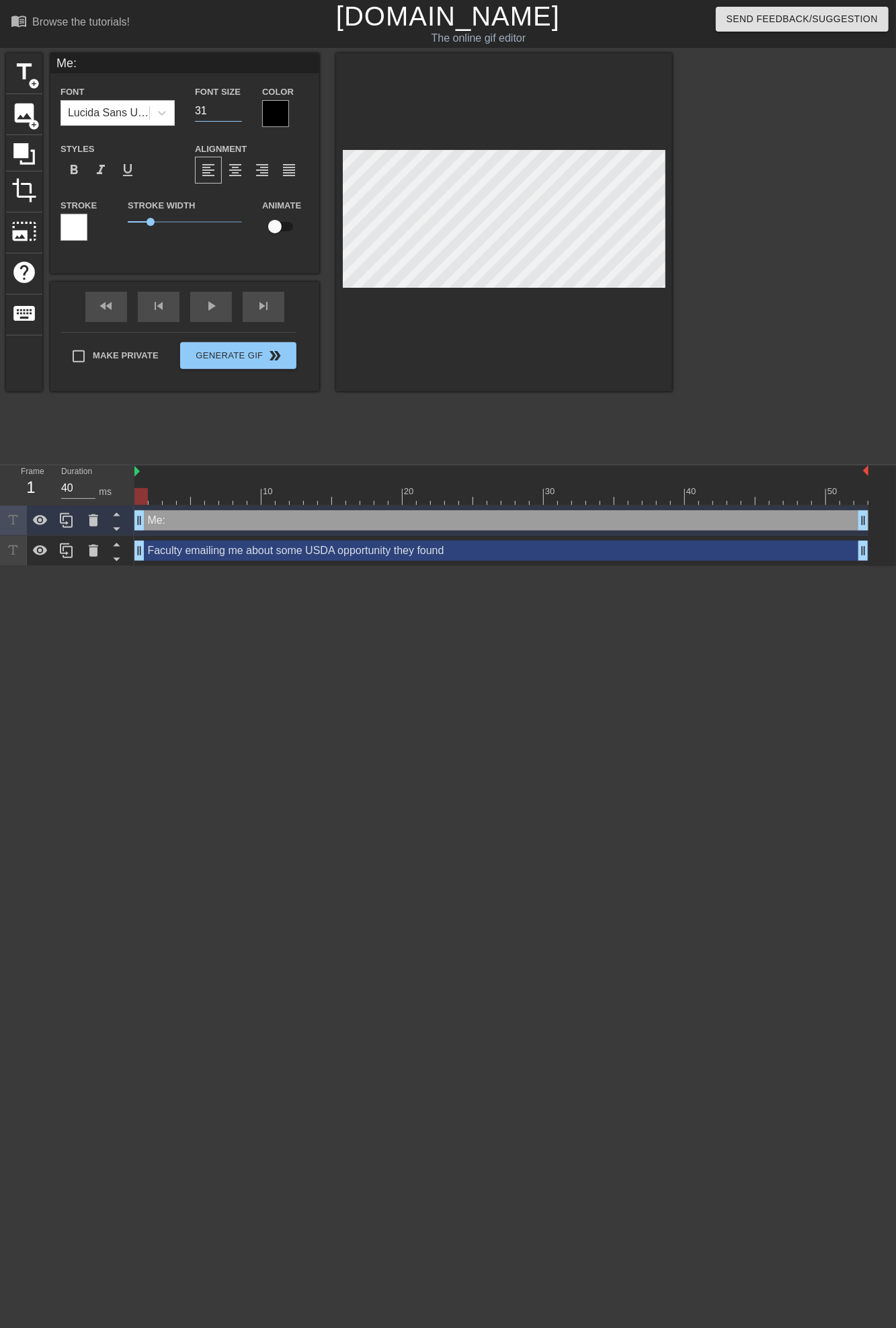 click on "31" at bounding box center (218, 111) 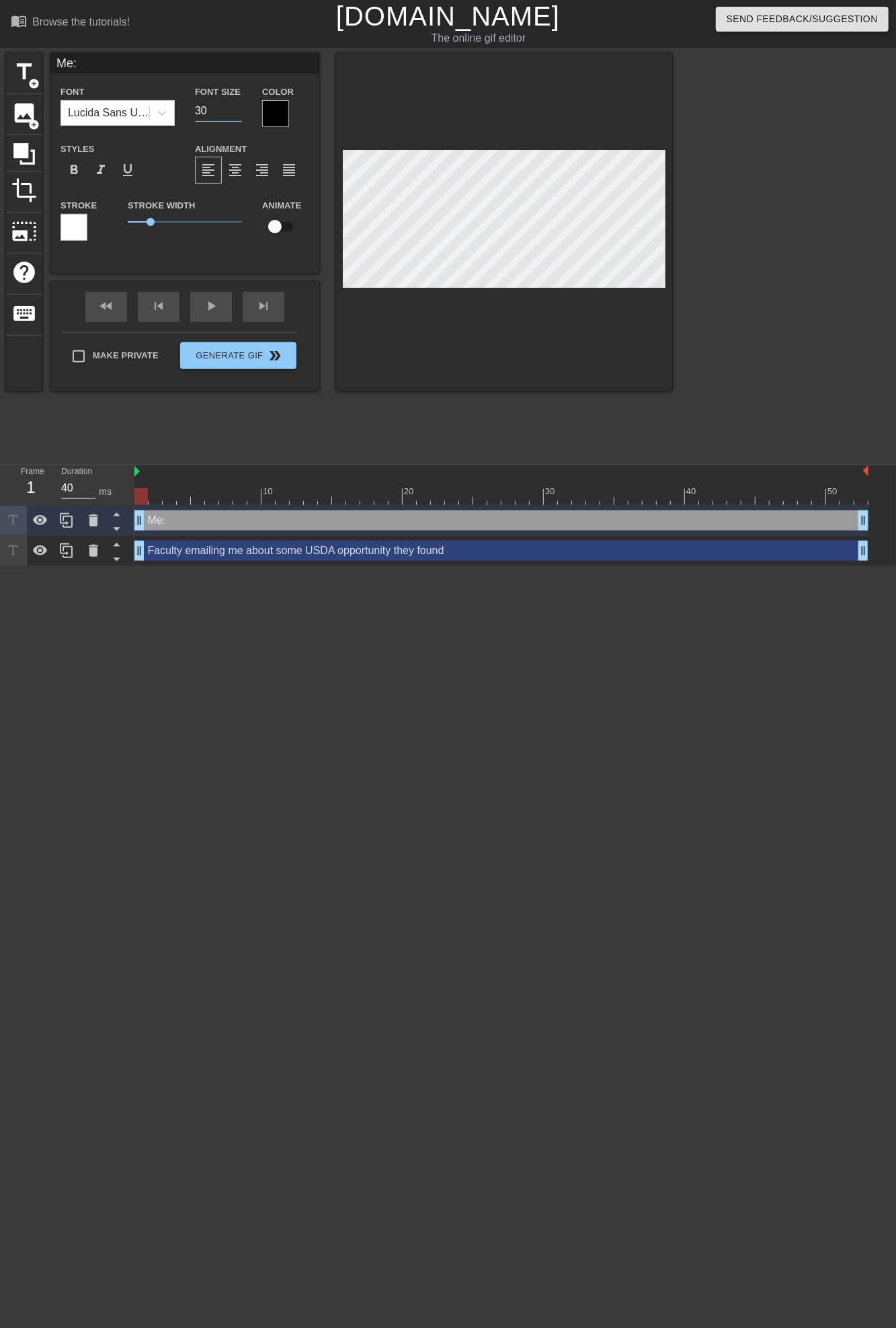 click on "30" at bounding box center [218, 111] 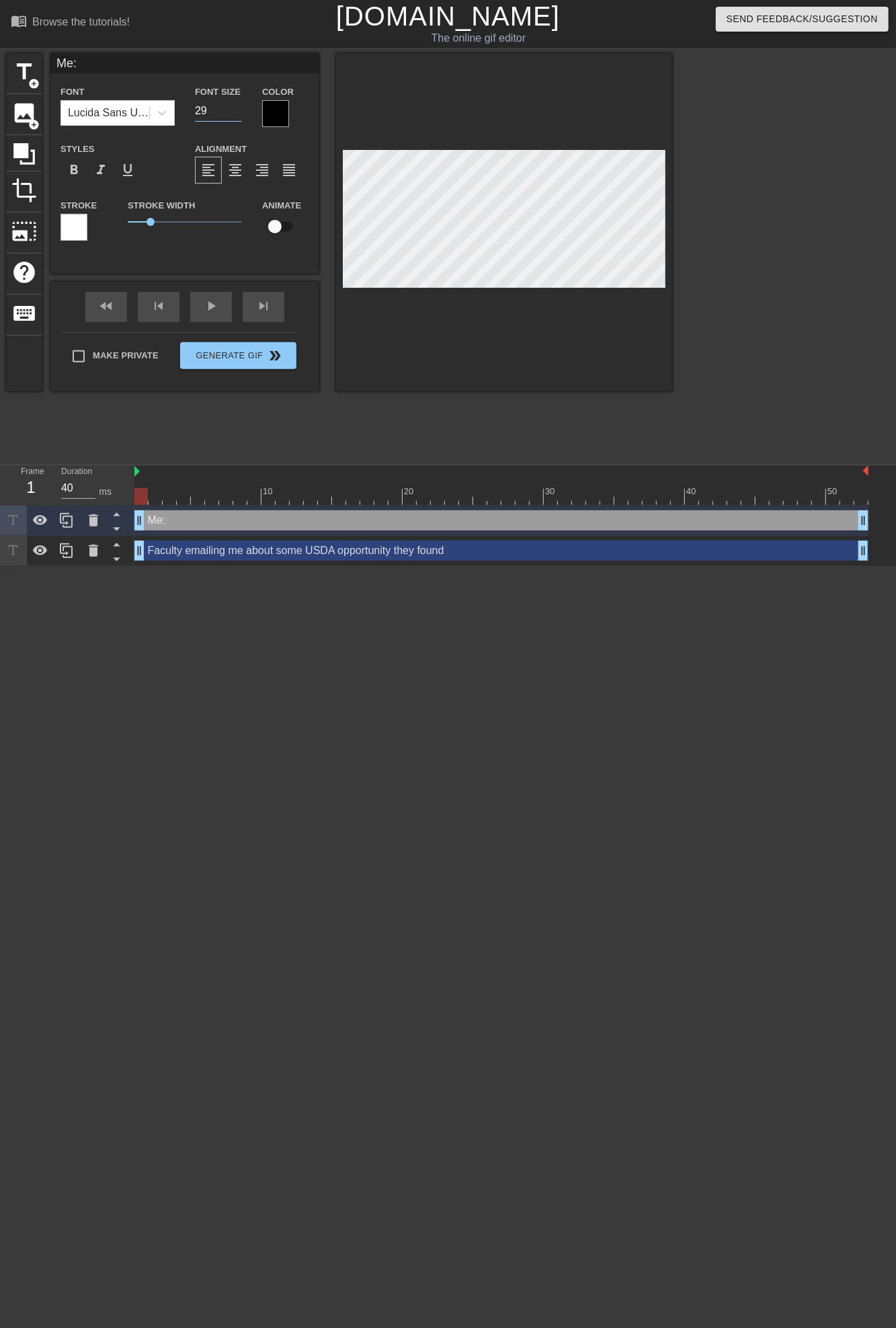 click on "29" at bounding box center (218, 111) 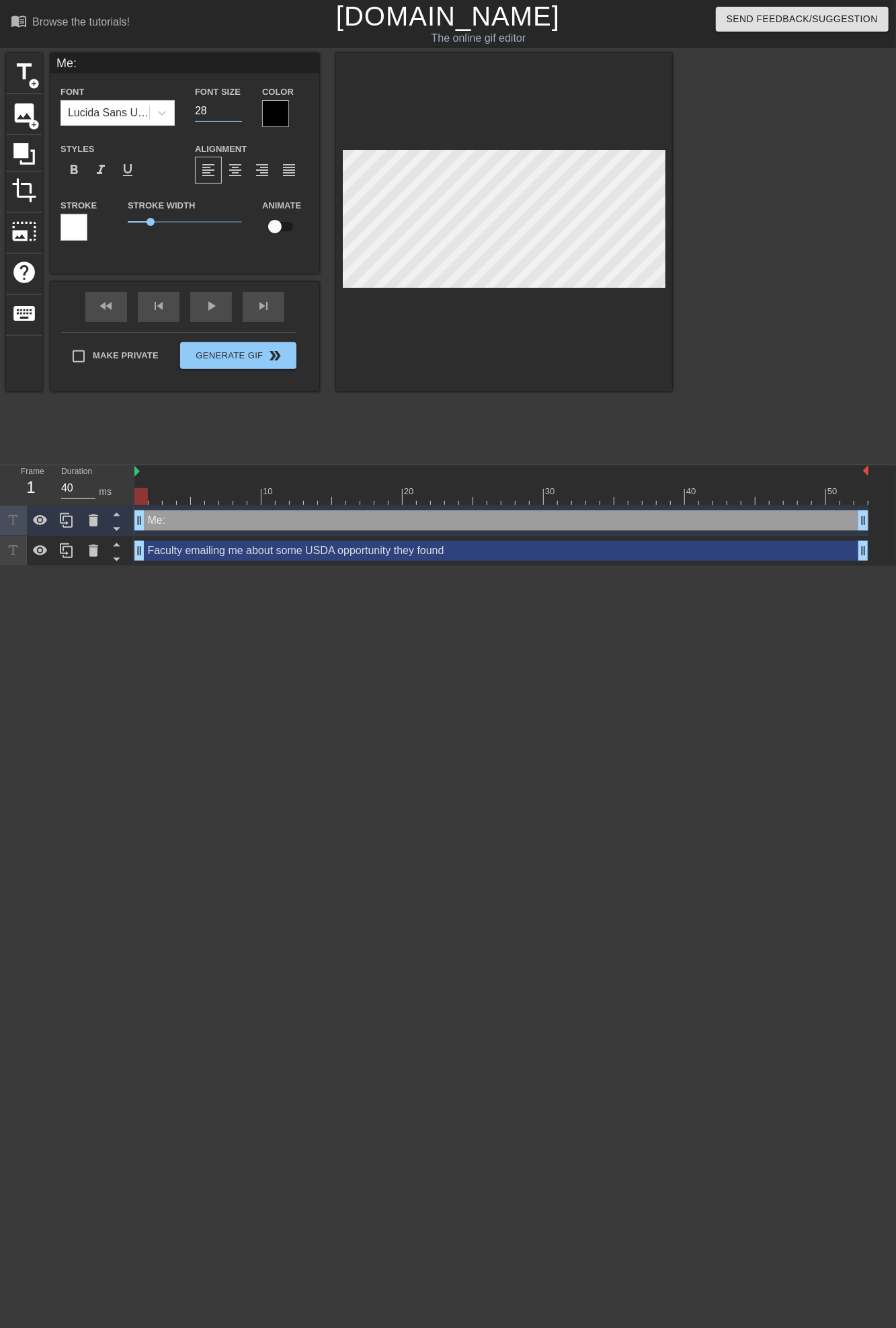 click on "28" at bounding box center [218, 111] 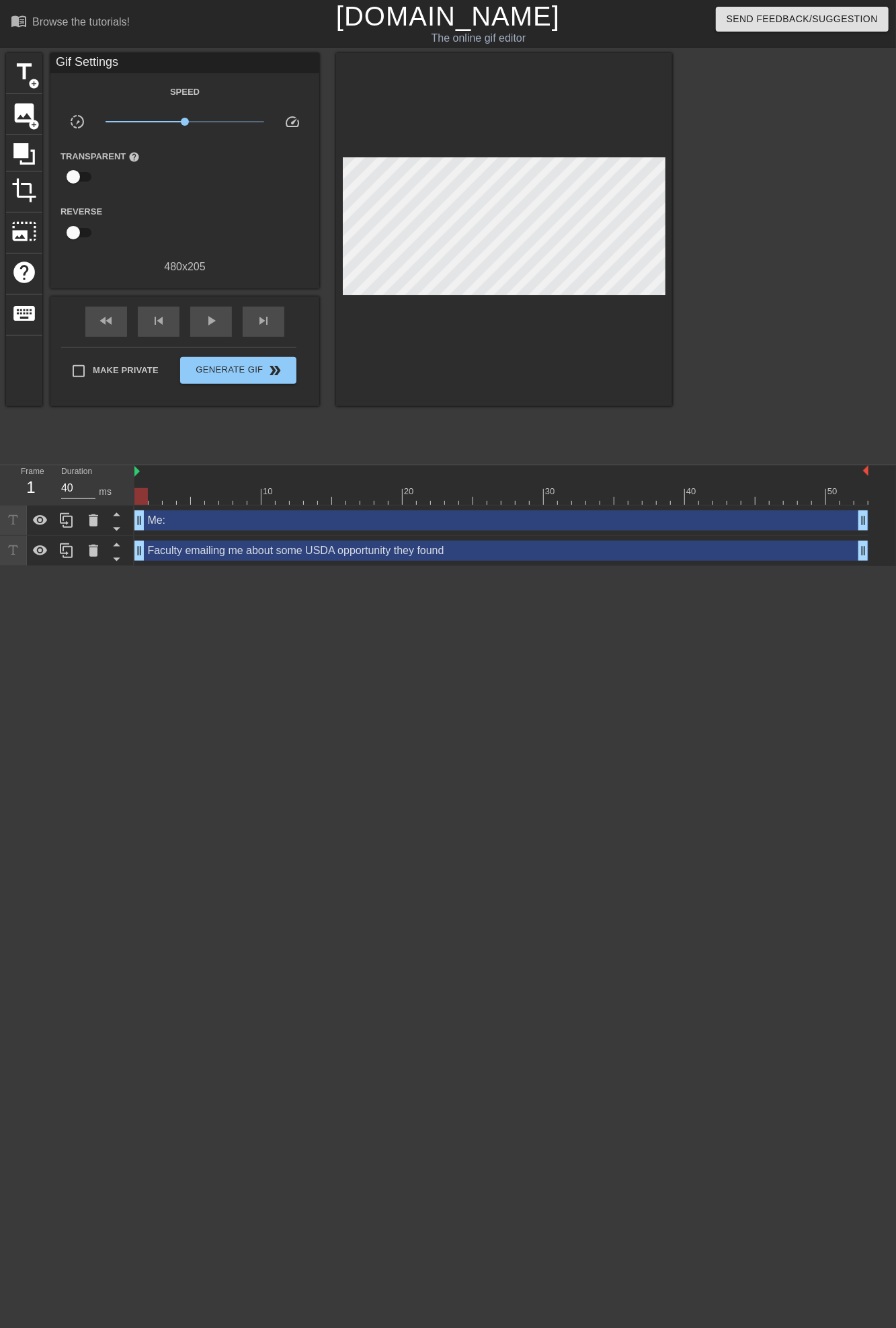 click at bounding box center [789, 255] 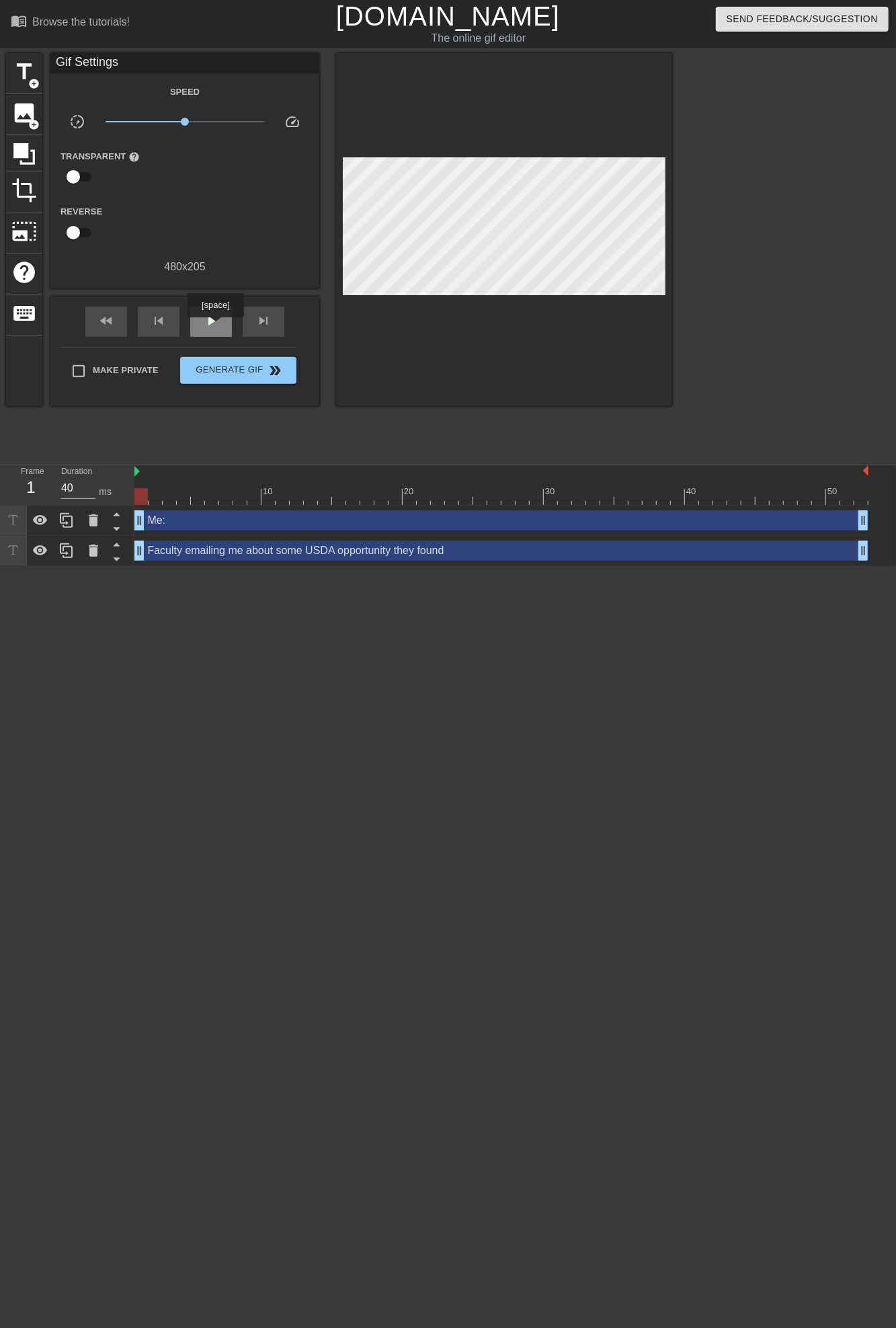 click on "play_arrow" at bounding box center [211, 321] 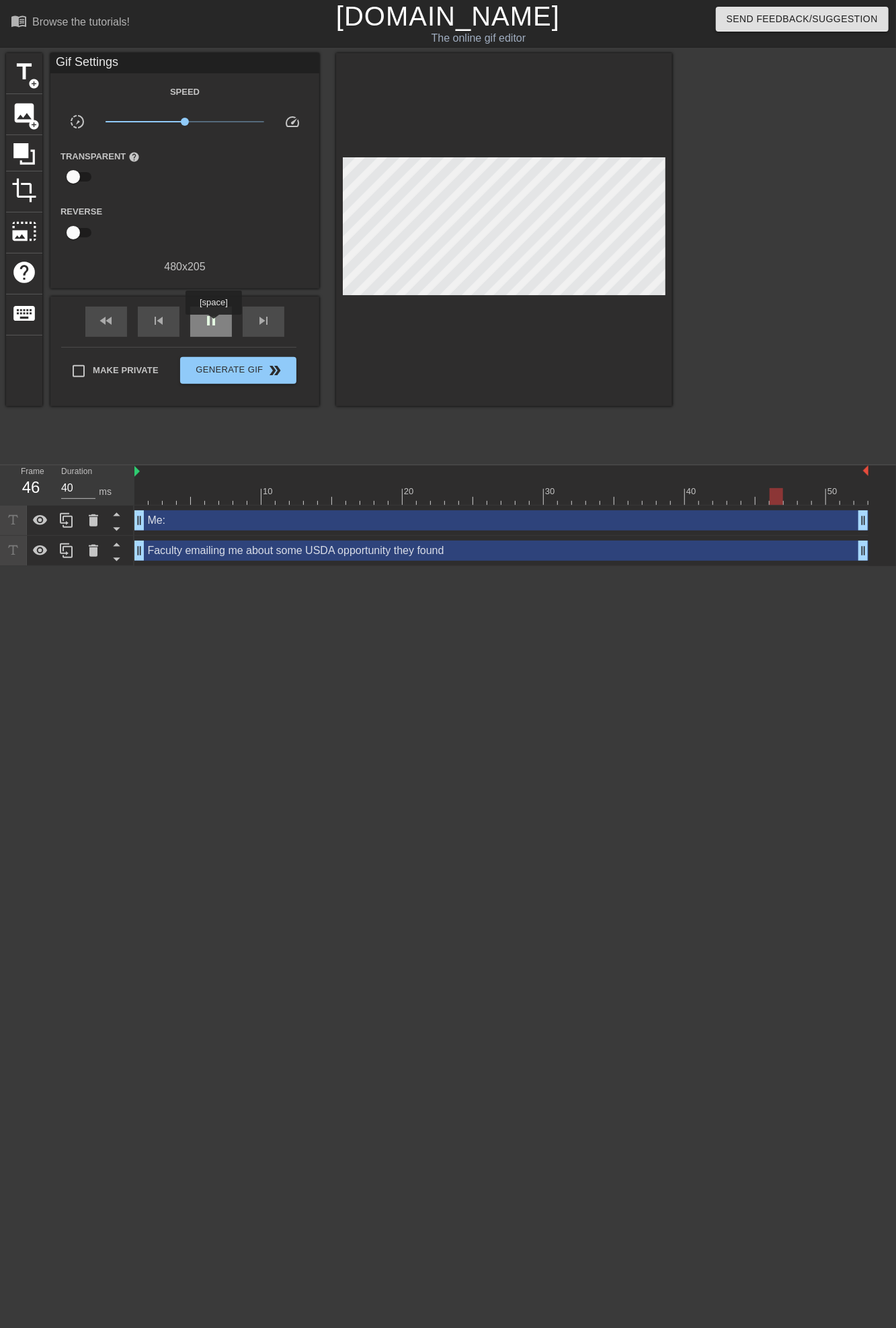 click on "pause" at bounding box center [211, 321] 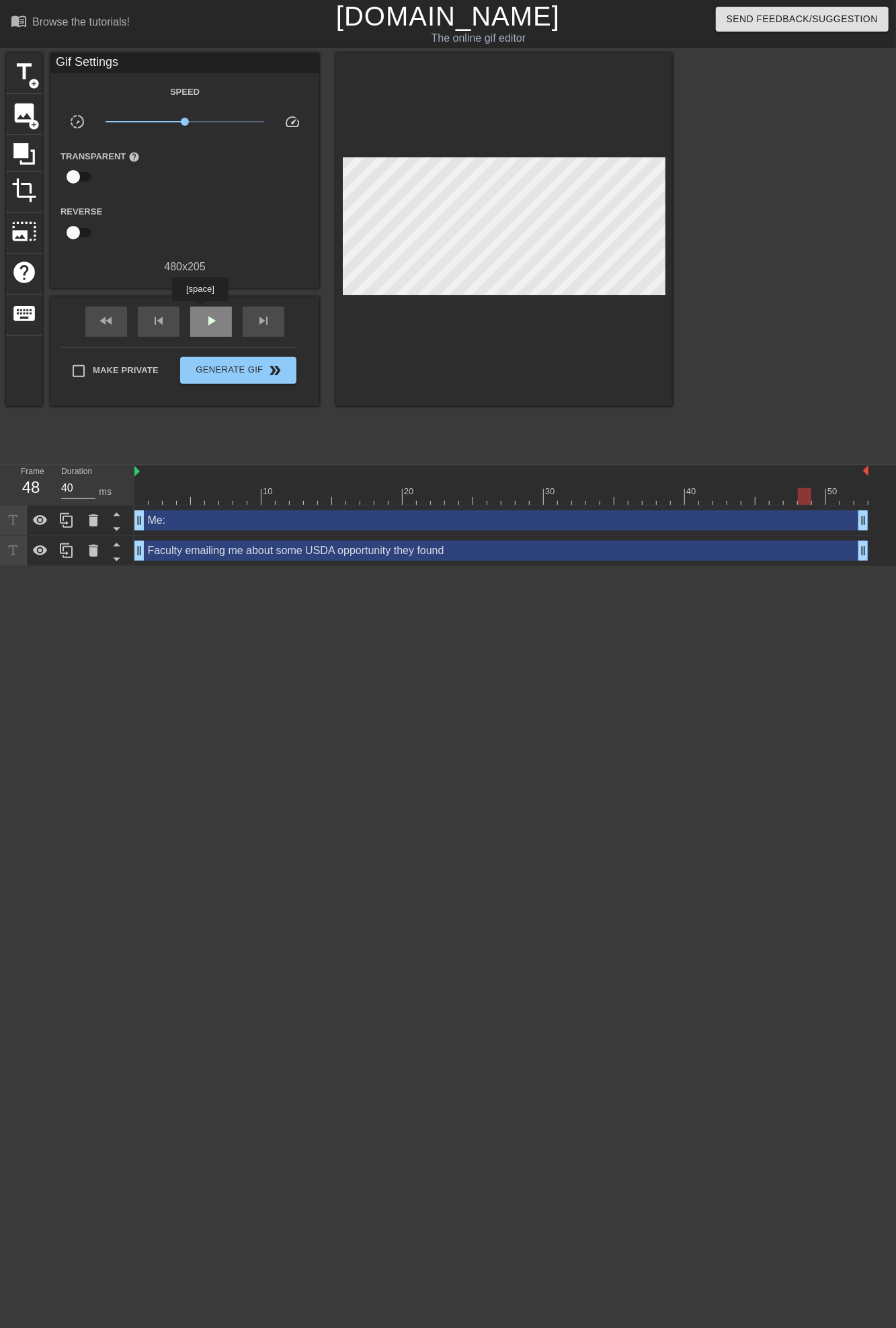 click on "play_arrow" at bounding box center [211, 321] 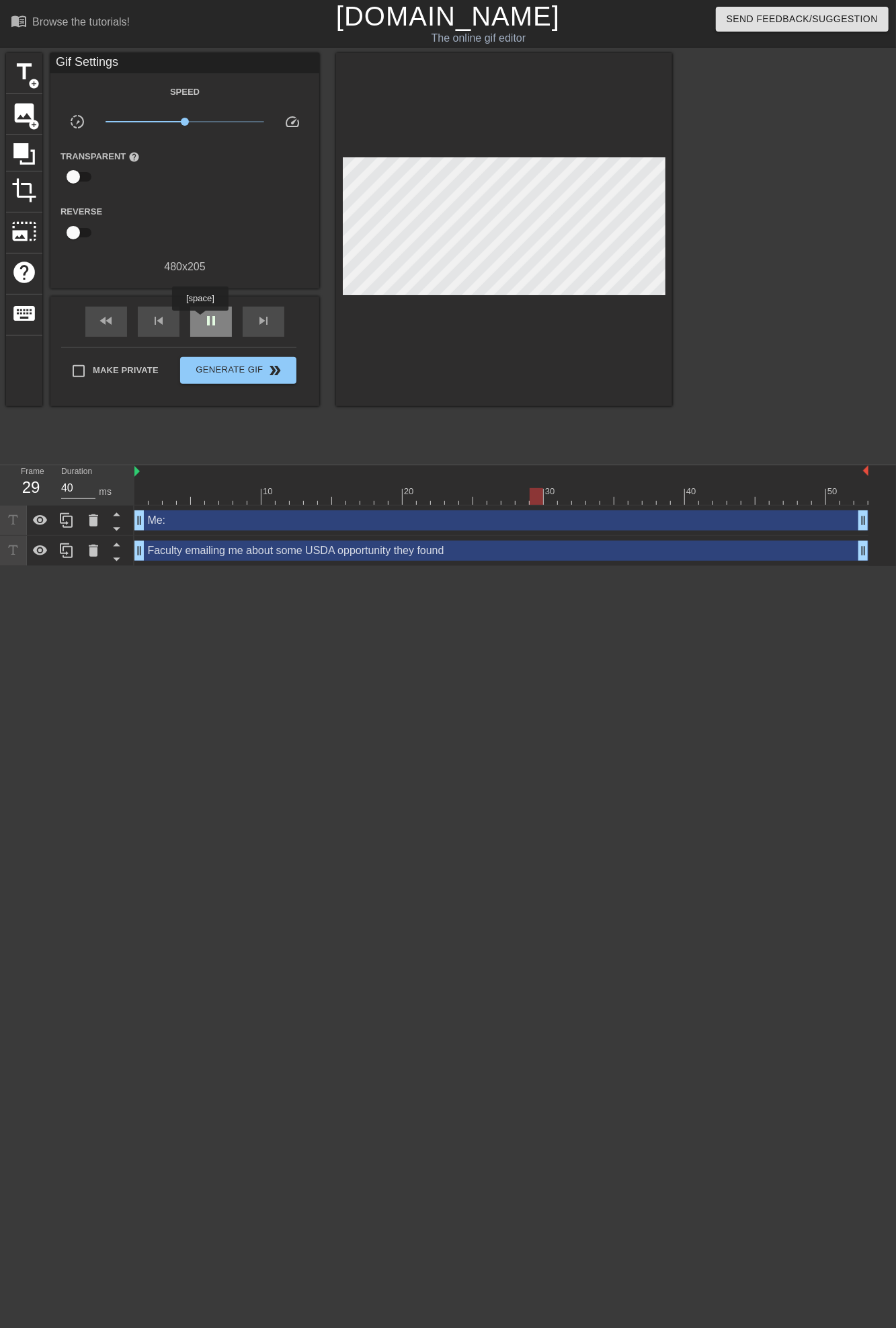 click on "pause" at bounding box center (211, 321) 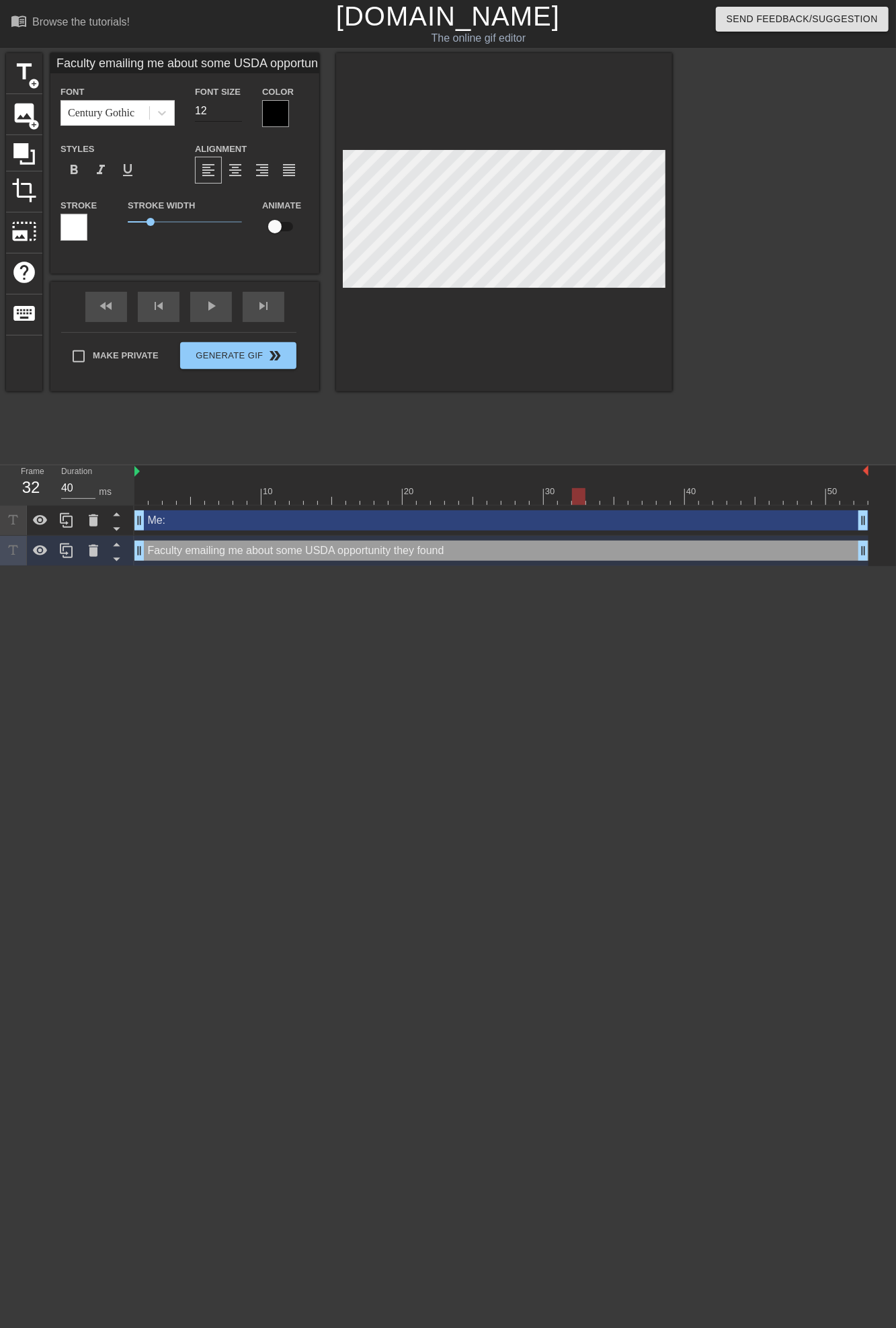 click on "12" at bounding box center (218, 111) 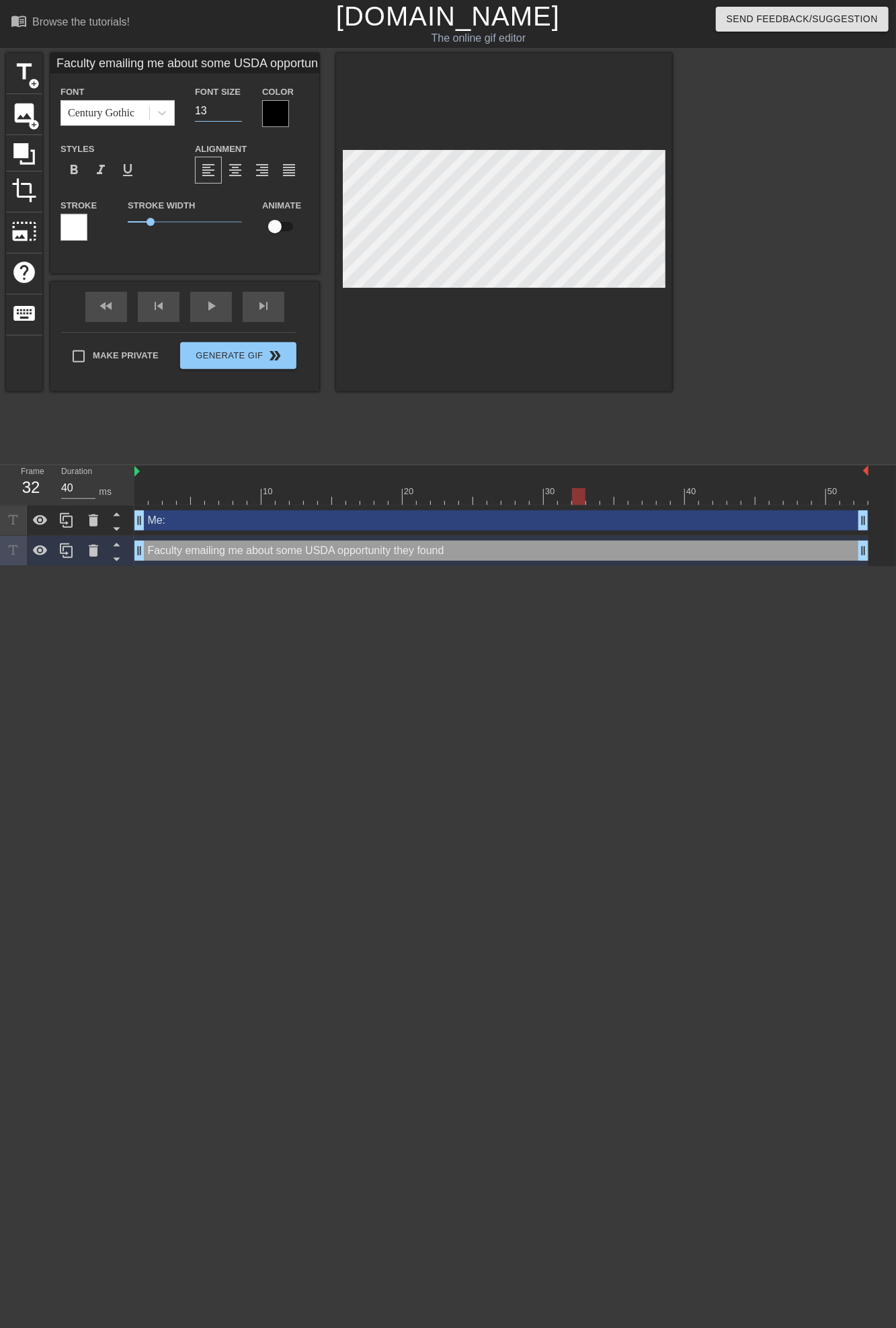 click on "13" at bounding box center (218, 111) 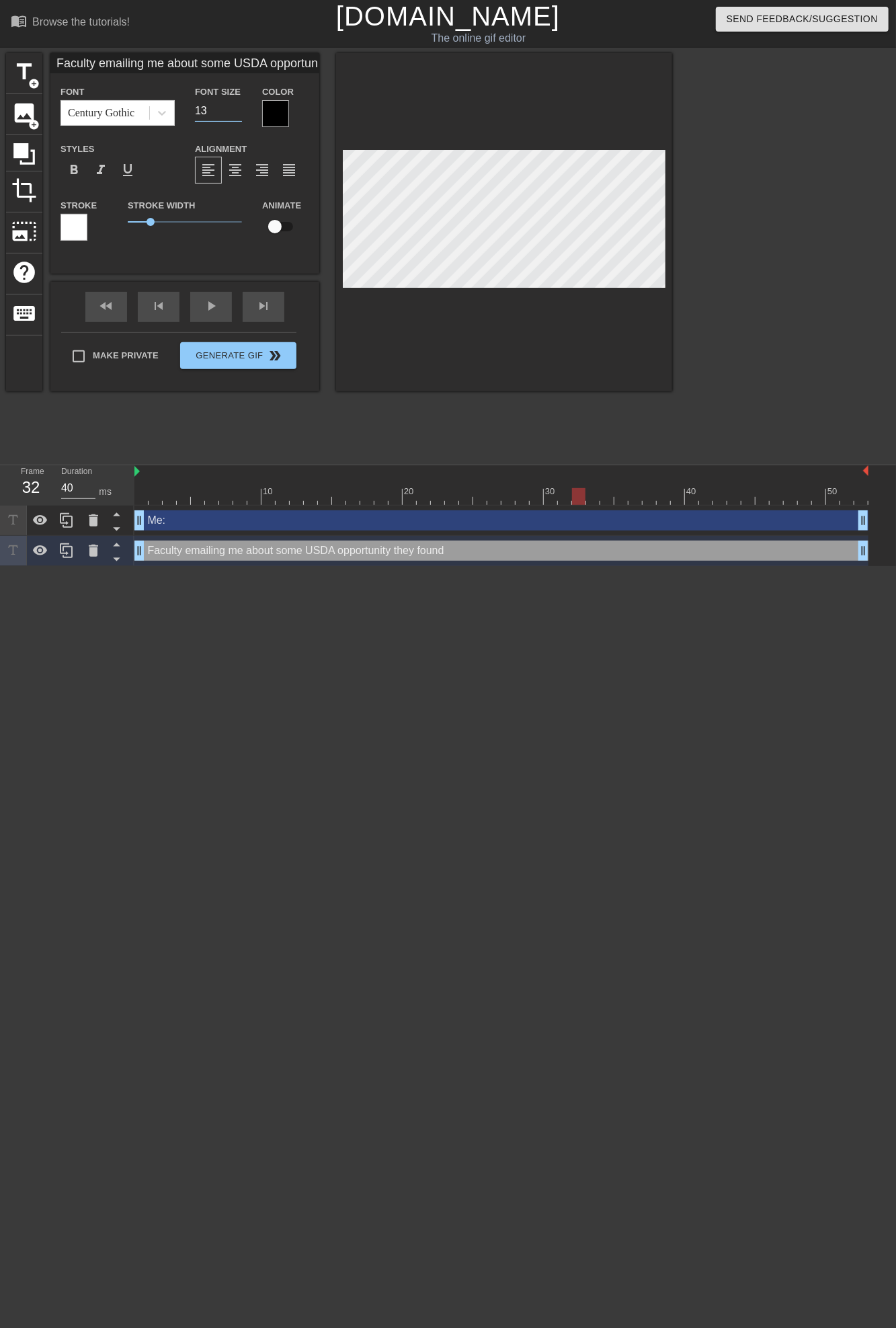 click at bounding box center (789, 255) 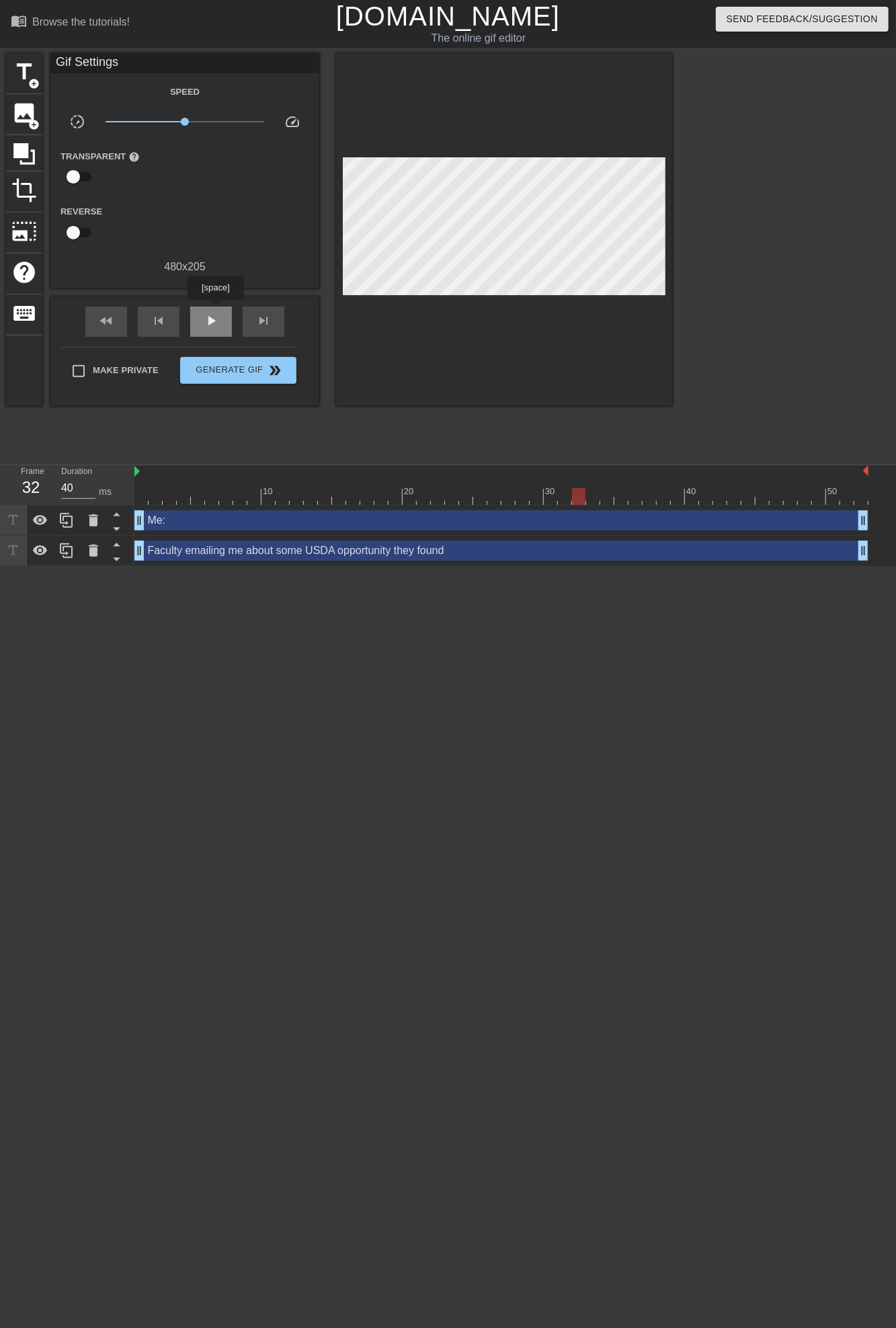 click on "play_arrow" at bounding box center (211, 321) 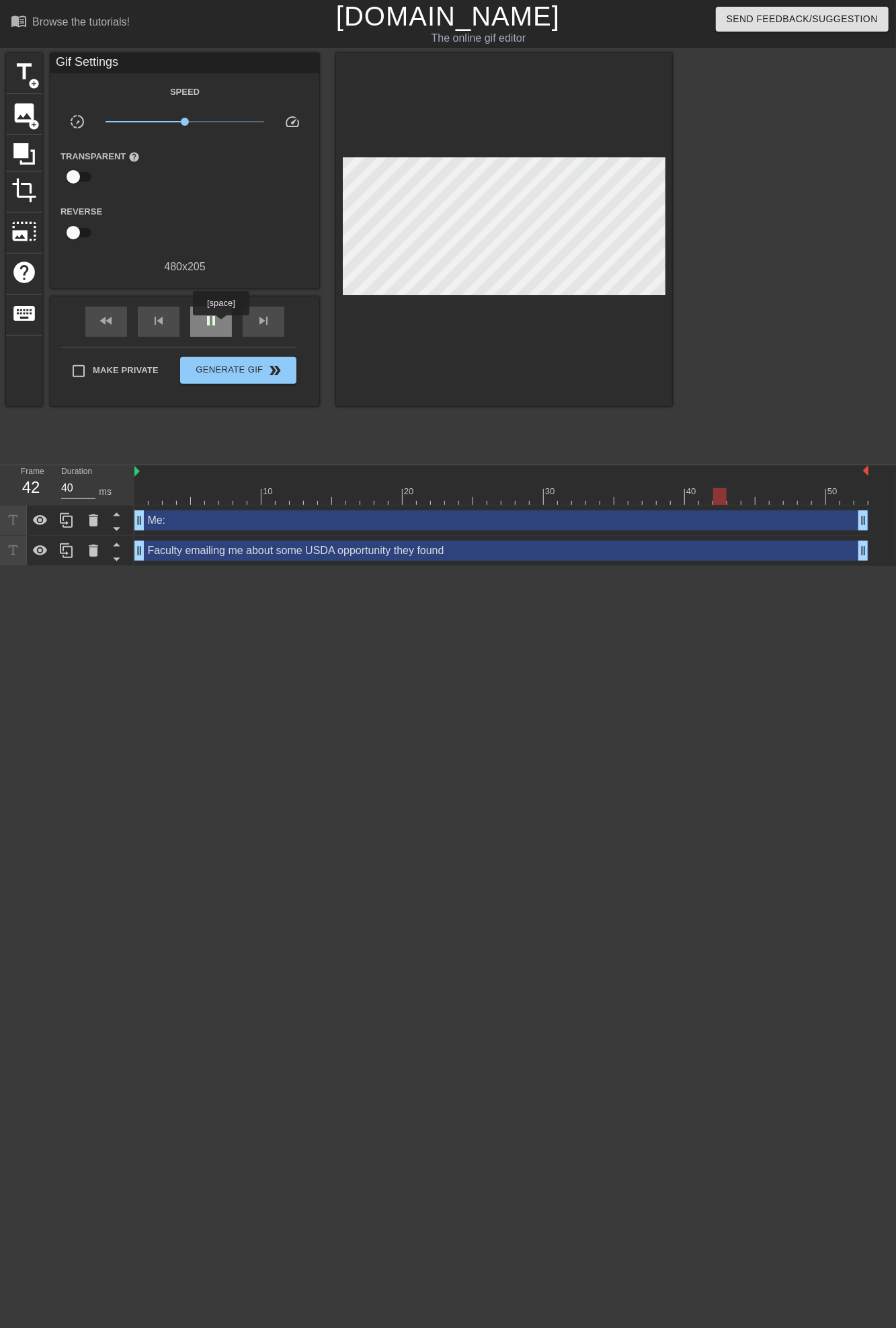 click on "pause" at bounding box center (211, 321) 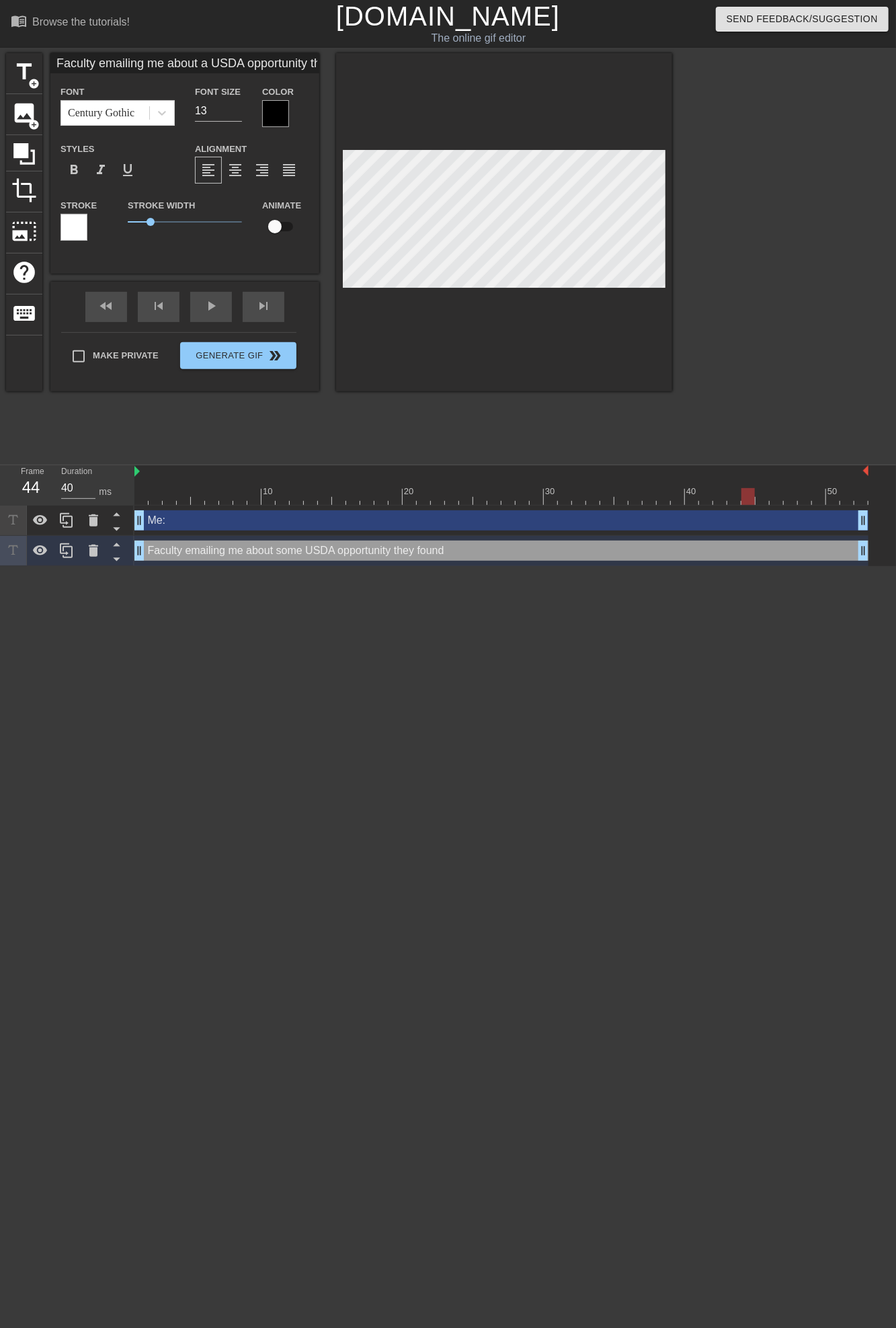 scroll, scrollTop: 1, scrollLeft: 9, axis: both 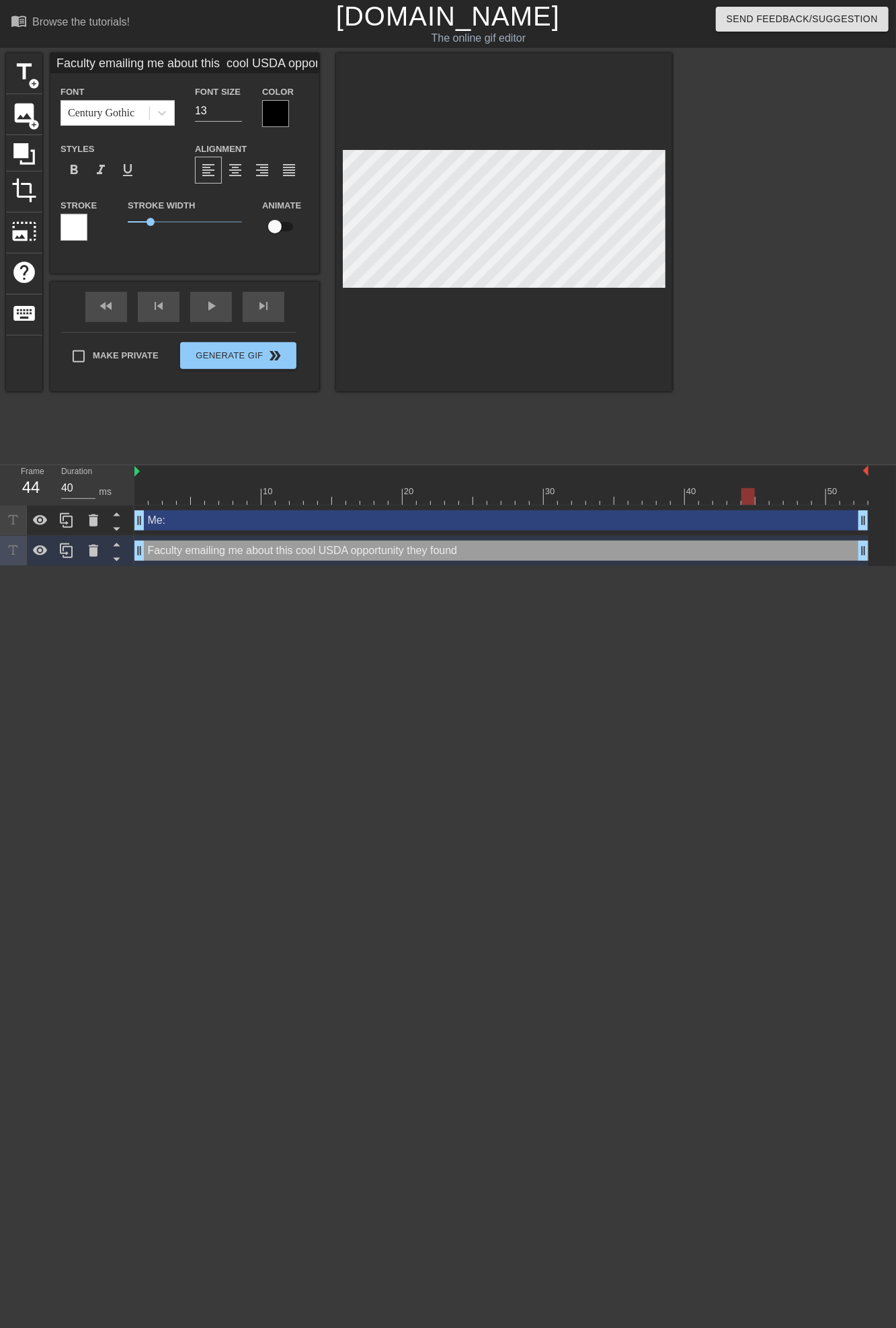click at bounding box center (789, 255) 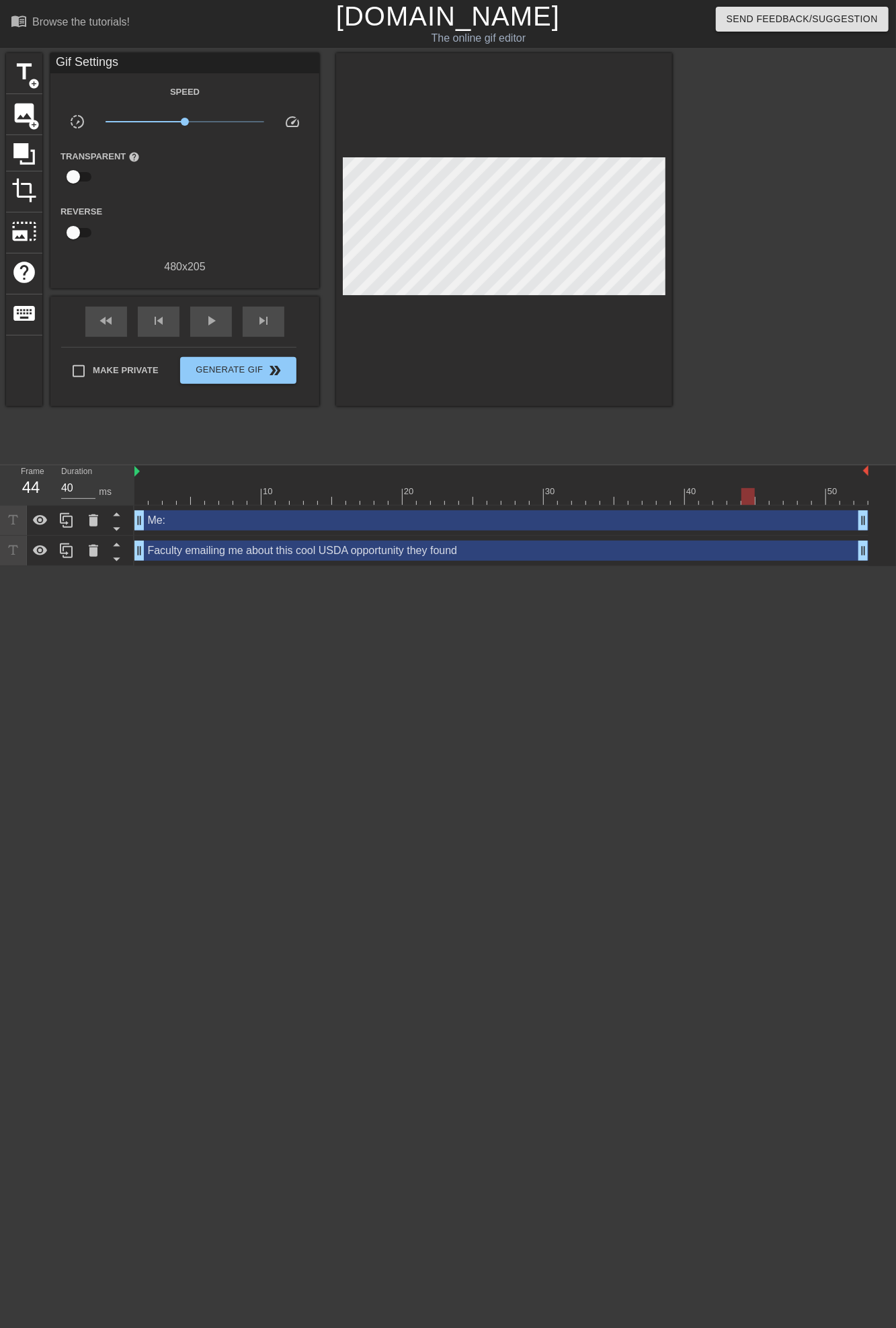 click at bounding box center [789, 255] 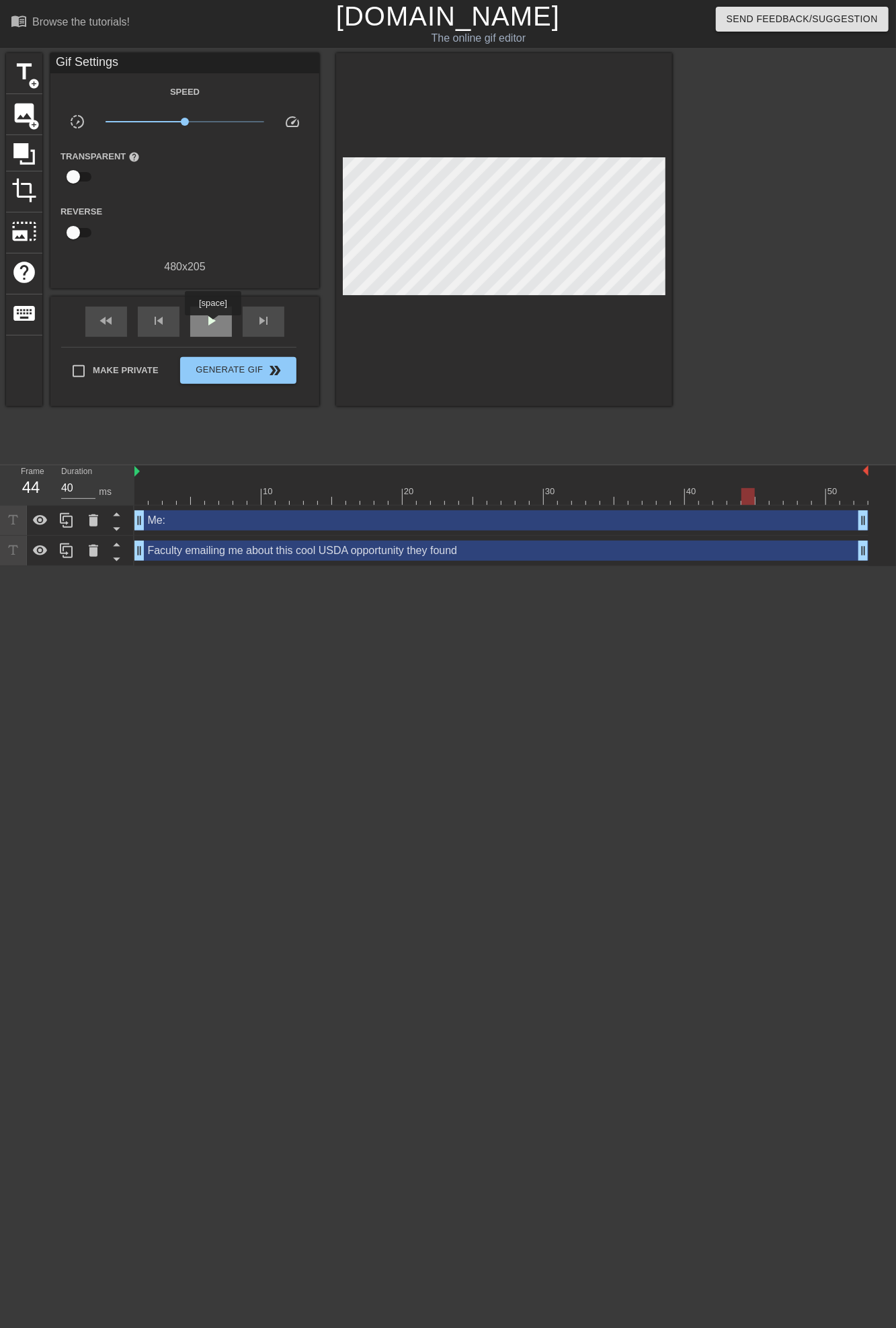 click on "play_arrow" at bounding box center [211, 321] 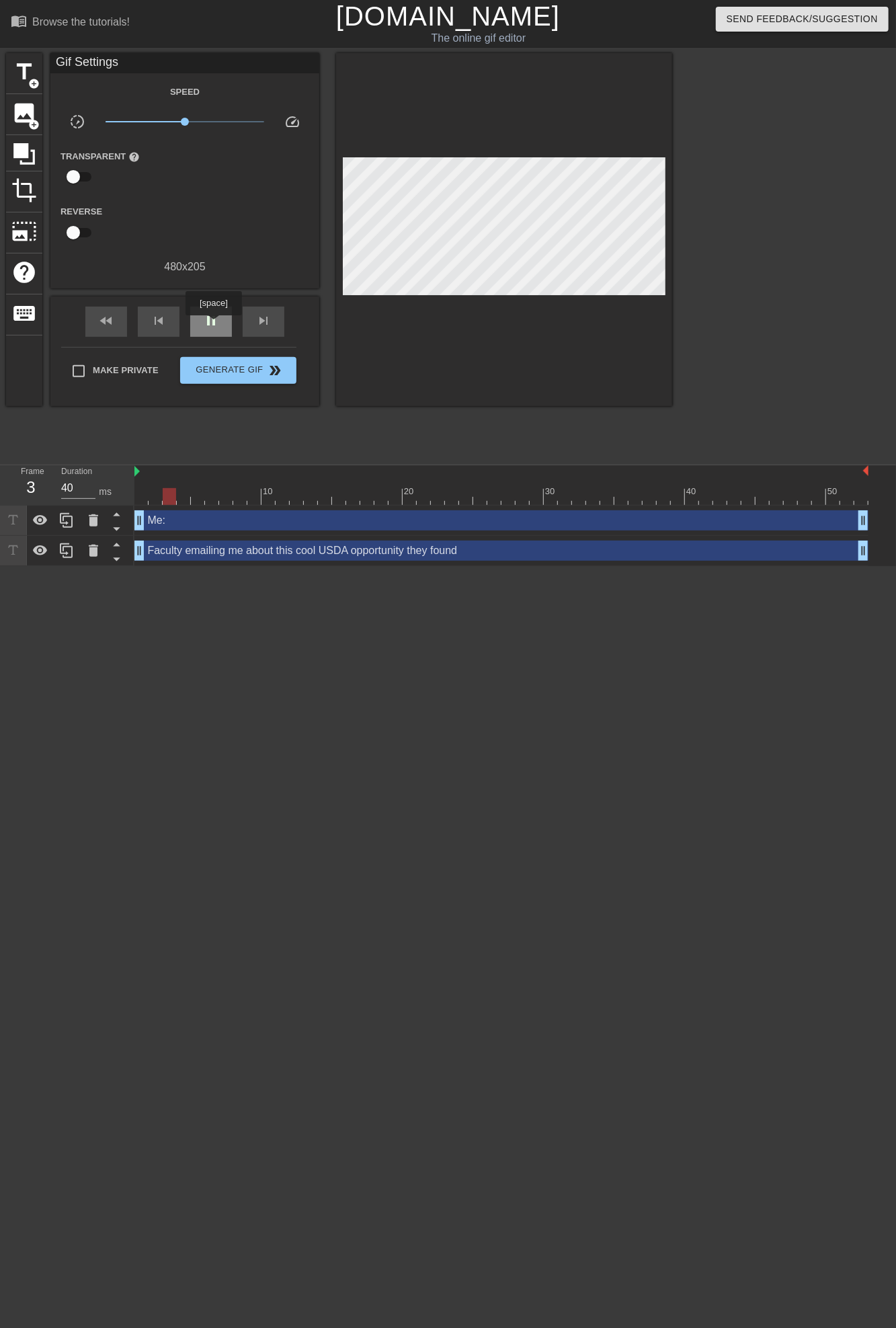 click on "pause" at bounding box center [211, 321] 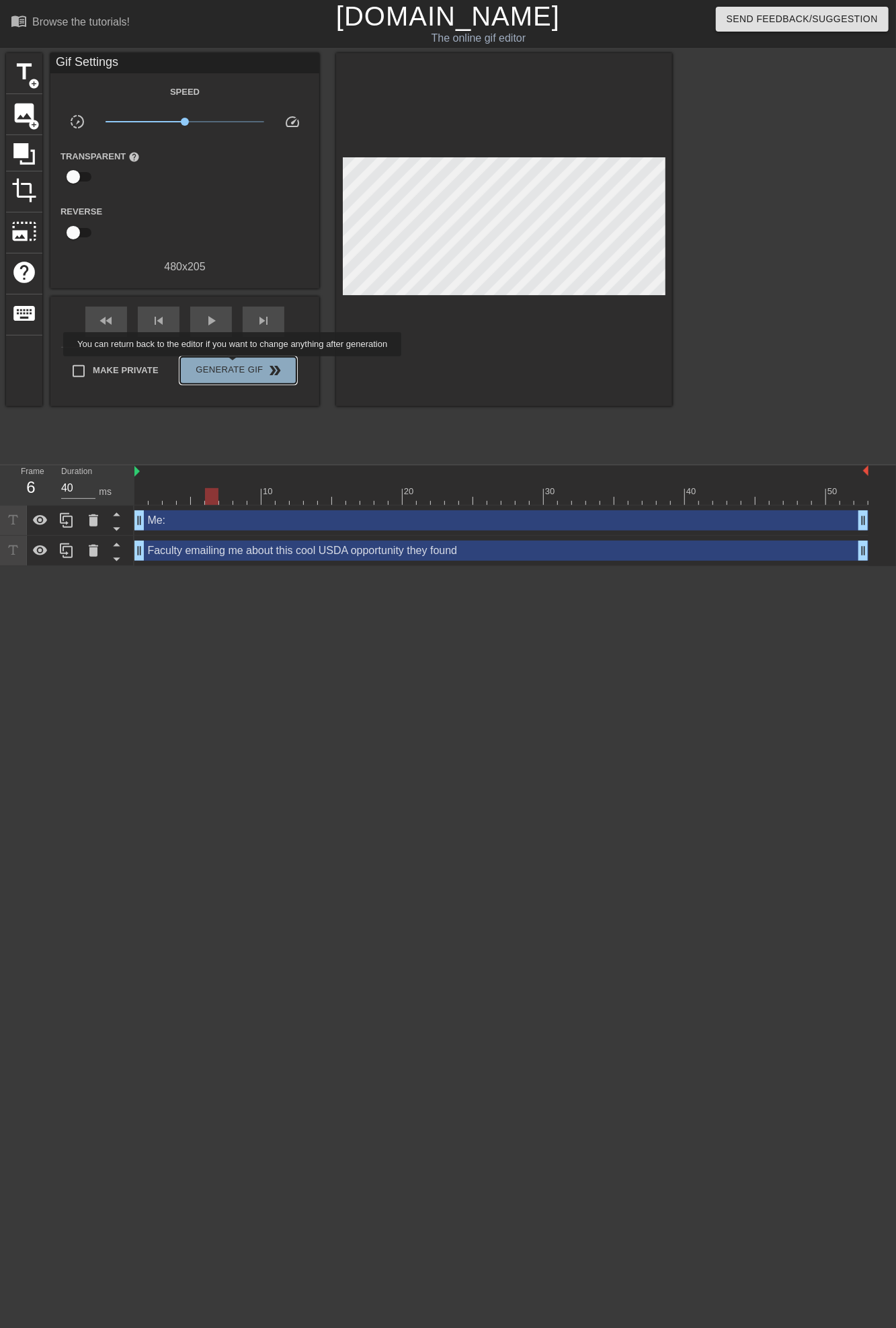 click on "Generate Gif double_arrow" at bounding box center [238, 370] 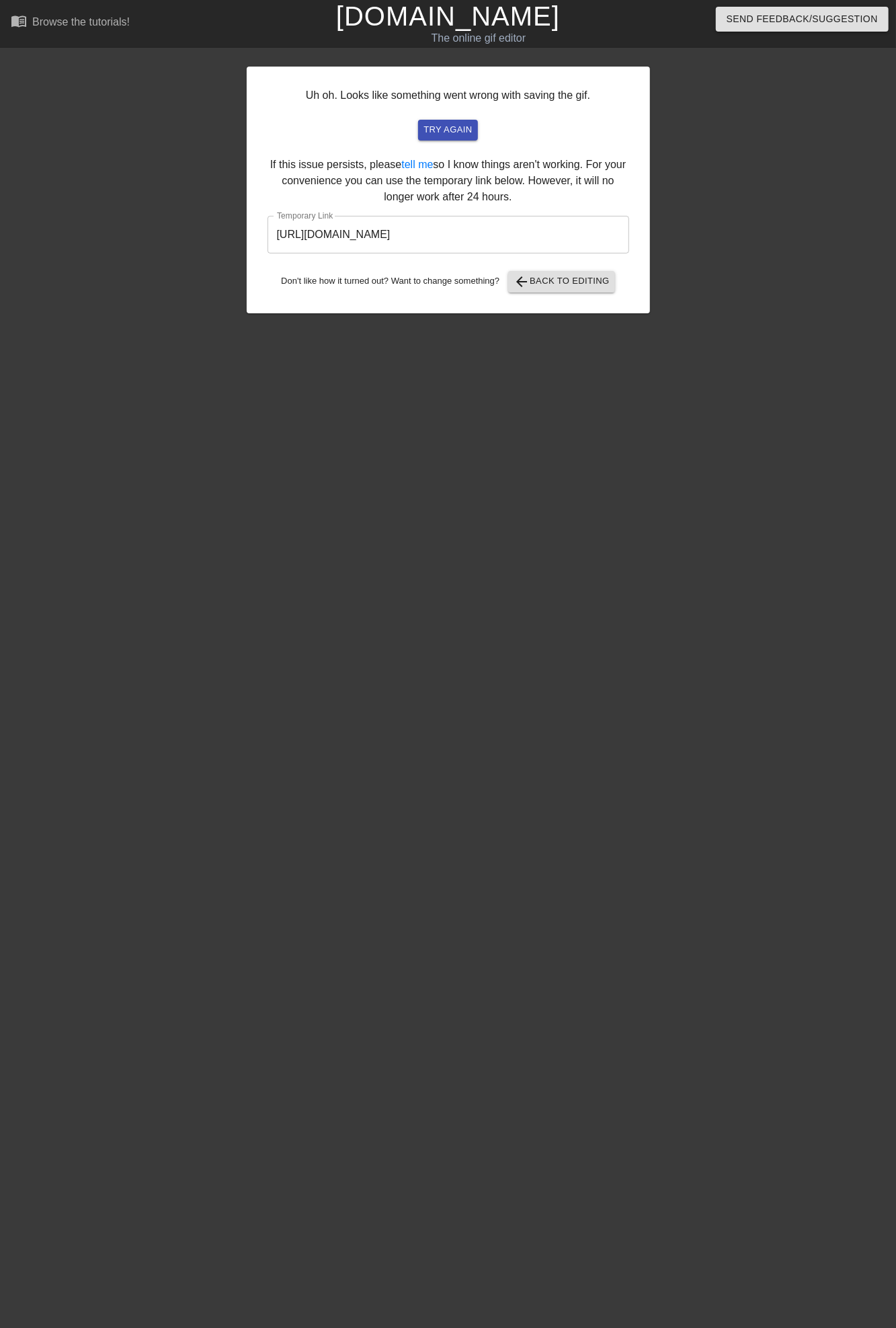 click on "https://www.gifntext.com/temp_generations/vmarjxx6.gif" at bounding box center [448, 235] 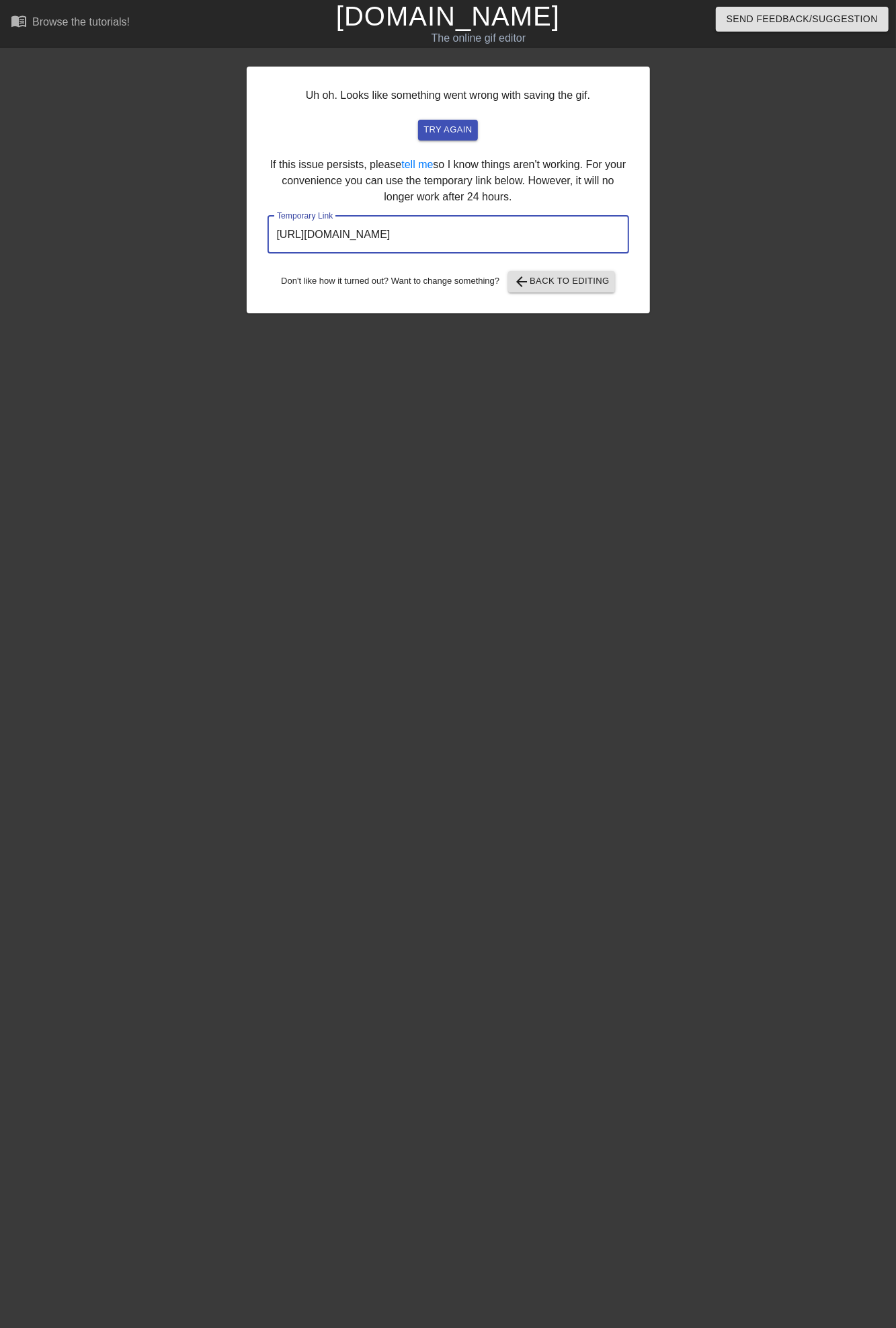 click on "https://www.gifntext.com/temp_generations/vmarjxx6.gif" at bounding box center [448, 235] 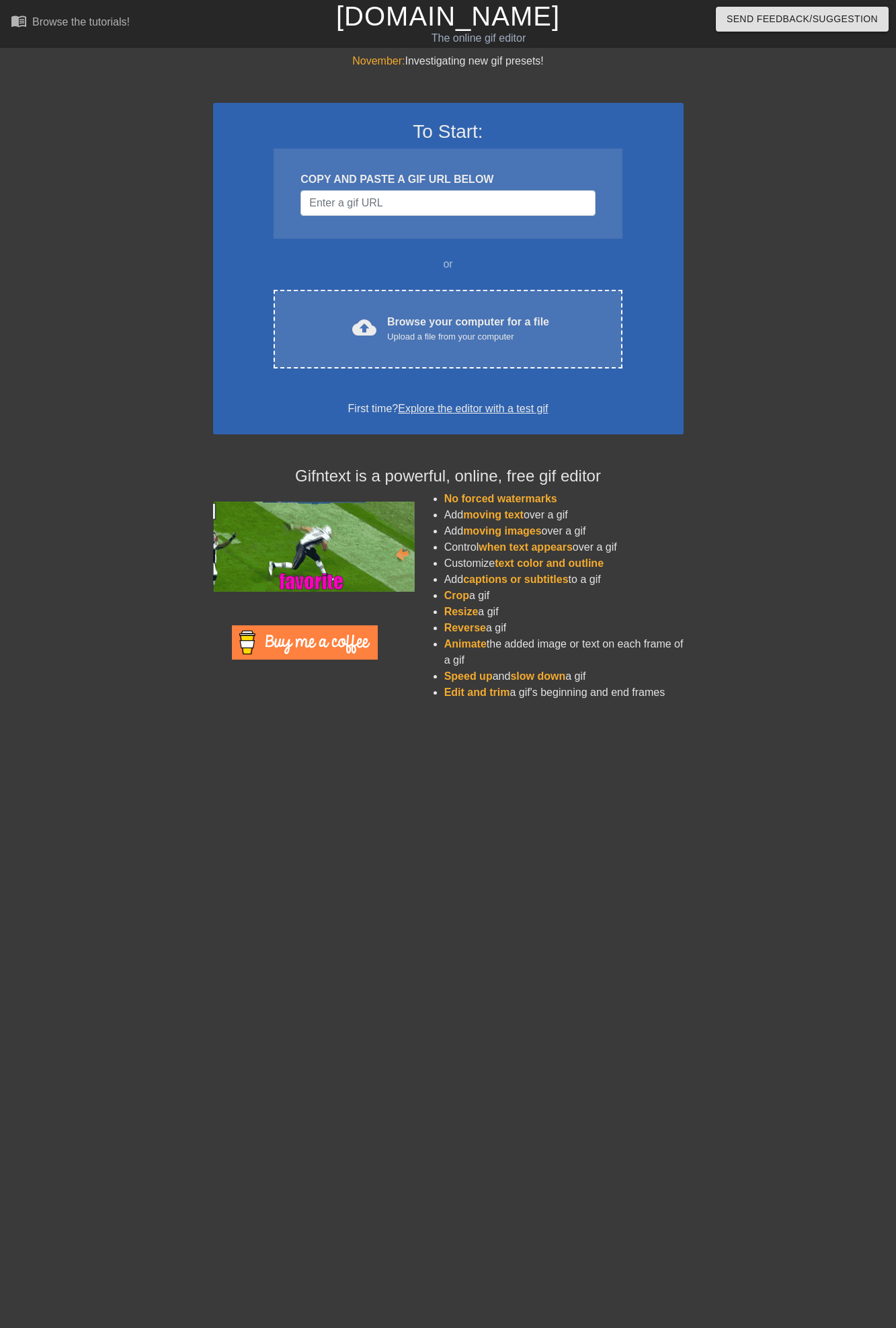 scroll, scrollTop: 0, scrollLeft: 0, axis: both 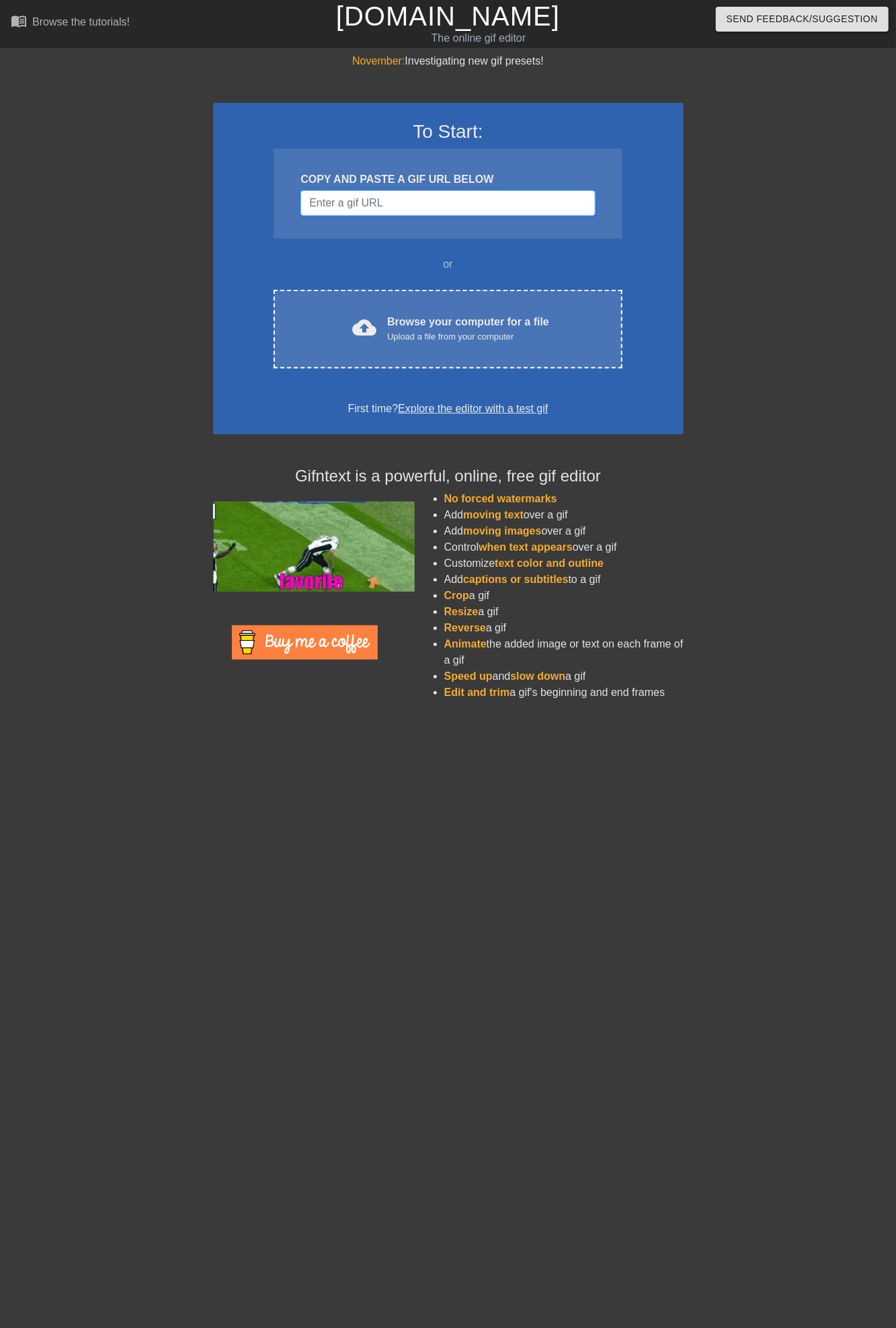 click at bounding box center [448, 203] 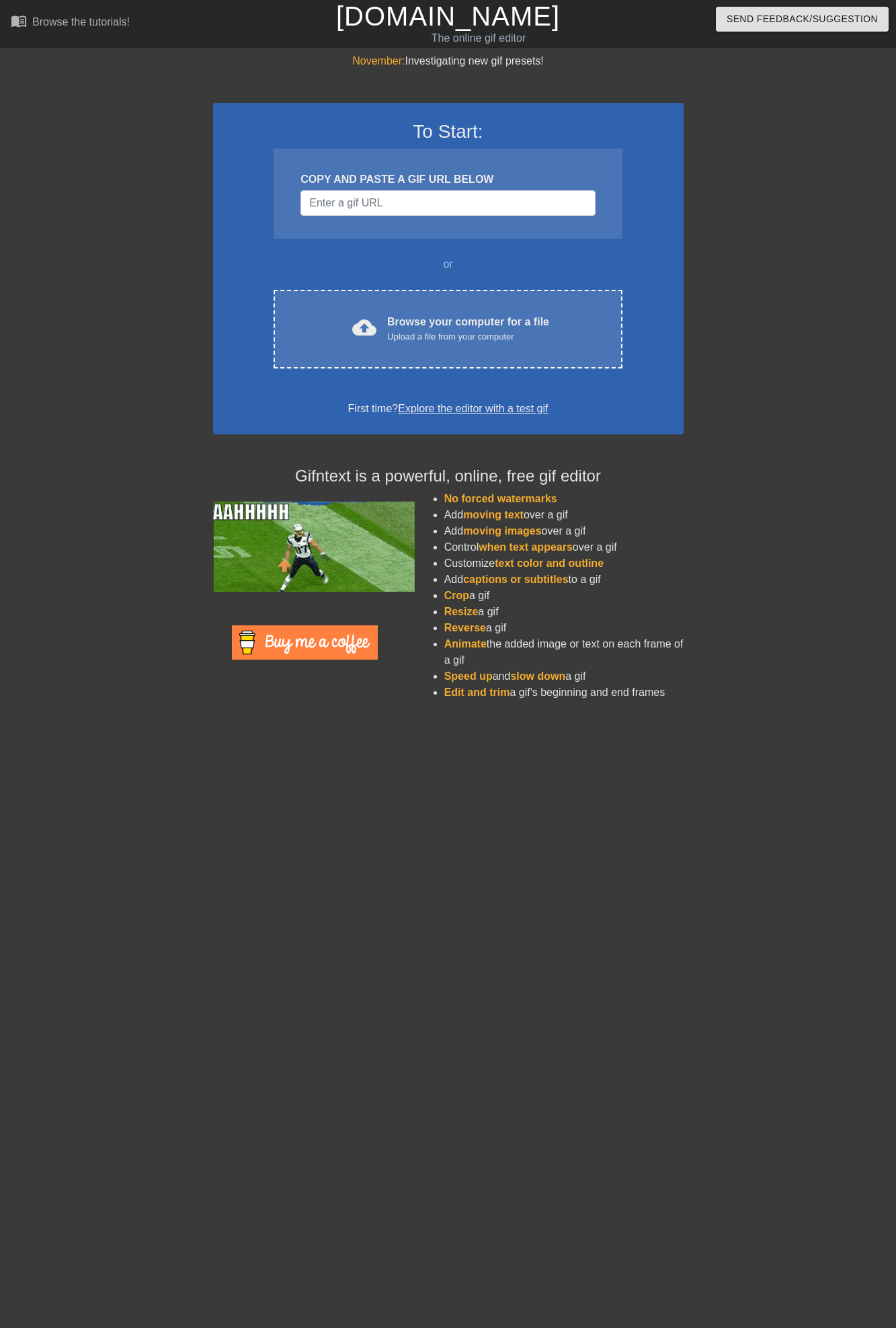 scroll, scrollTop: 0, scrollLeft: 0, axis: both 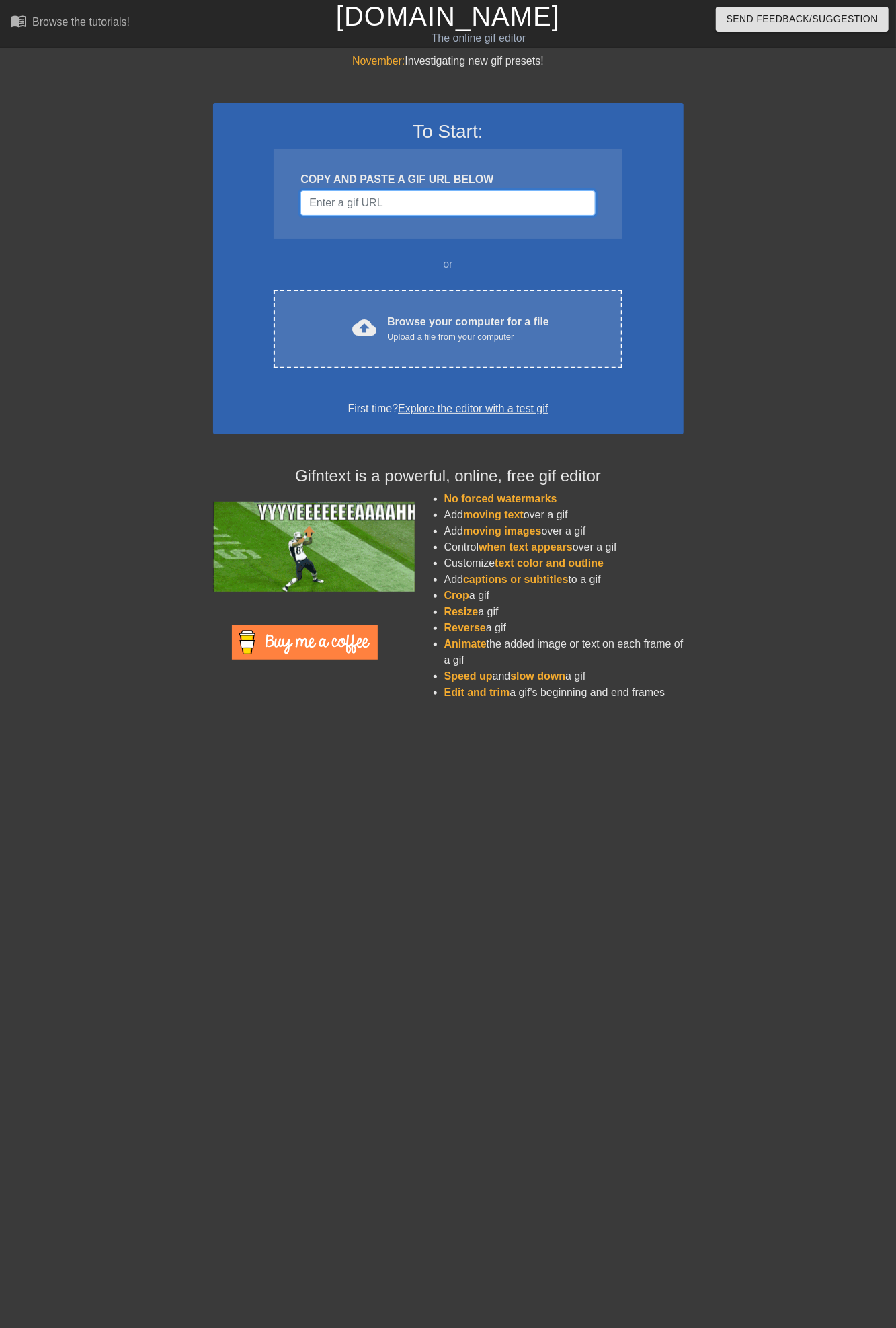 click at bounding box center [448, 203] 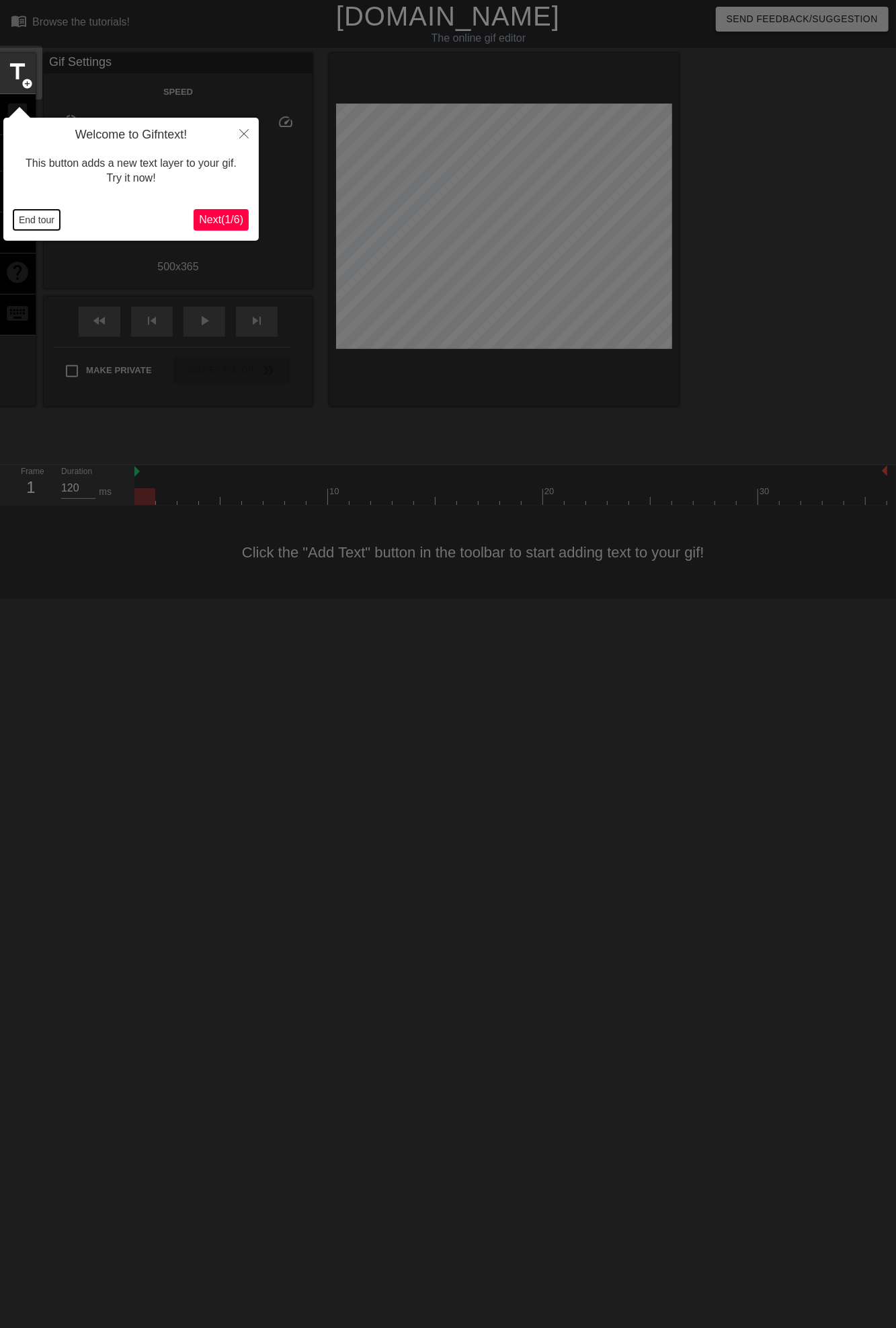 click on "End tour" at bounding box center (36, 220) 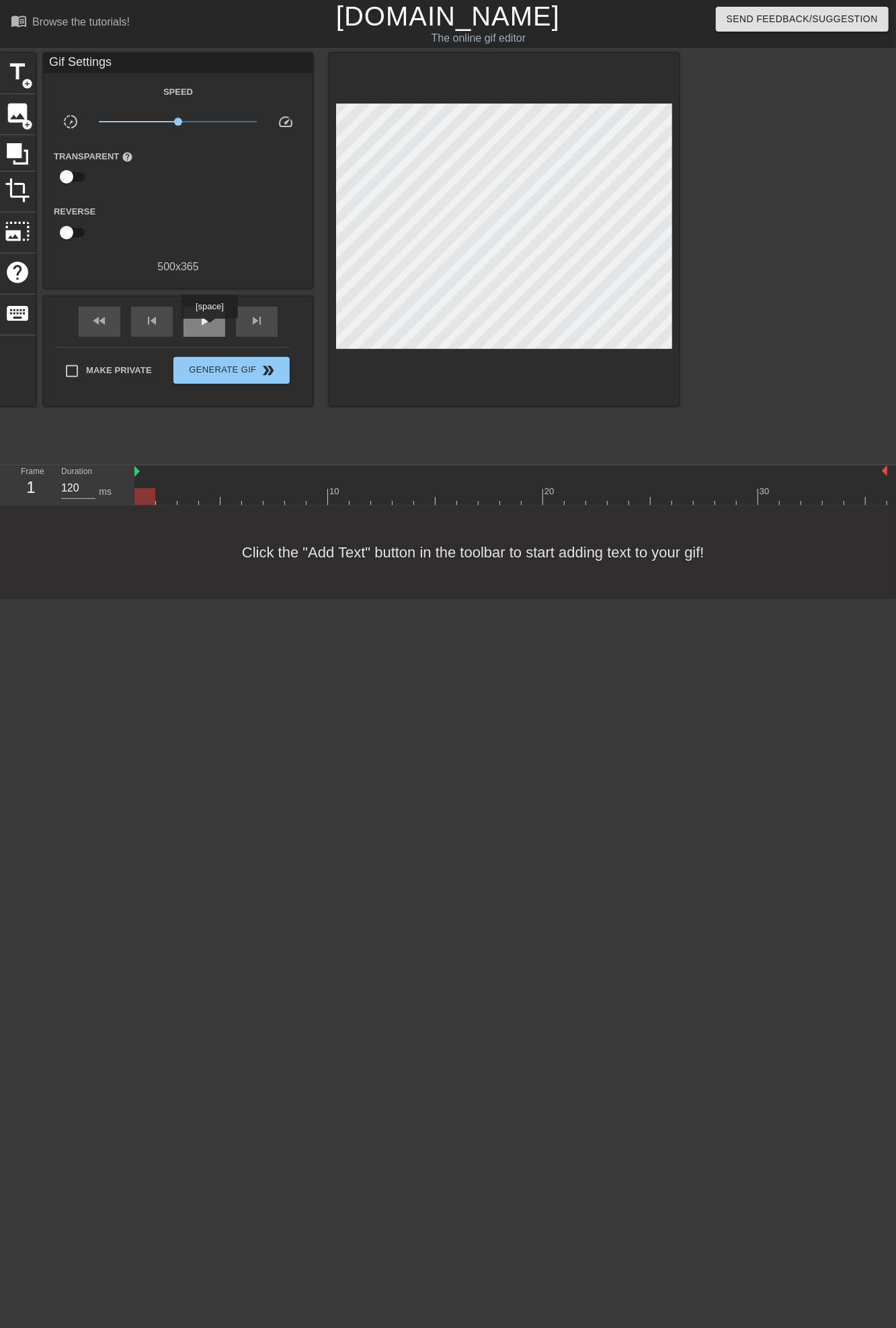 click on "play_arrow" at bounding box center (204, 321) 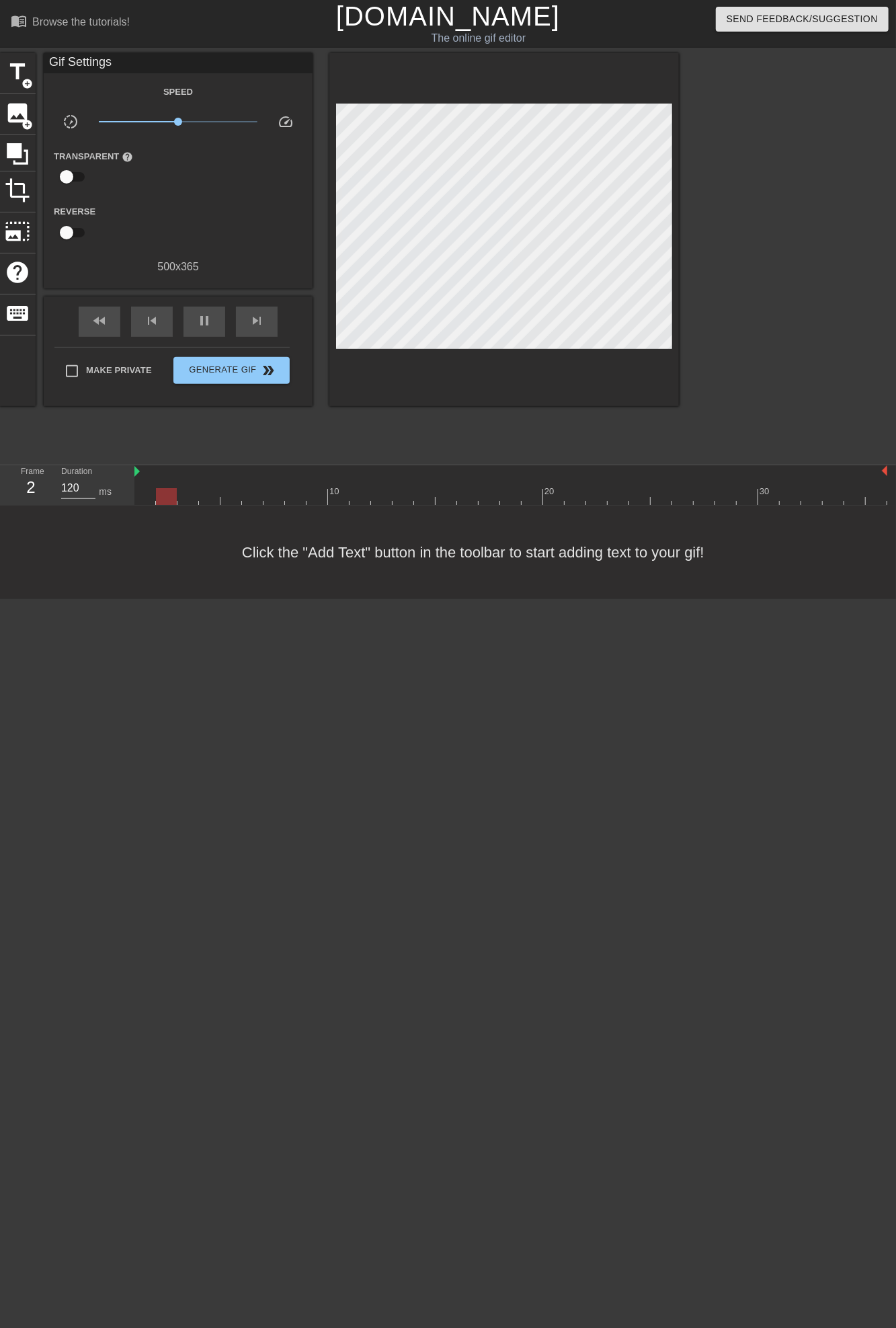 click on "[DOMAIN_NAME]" at bounding box center (448, 16) 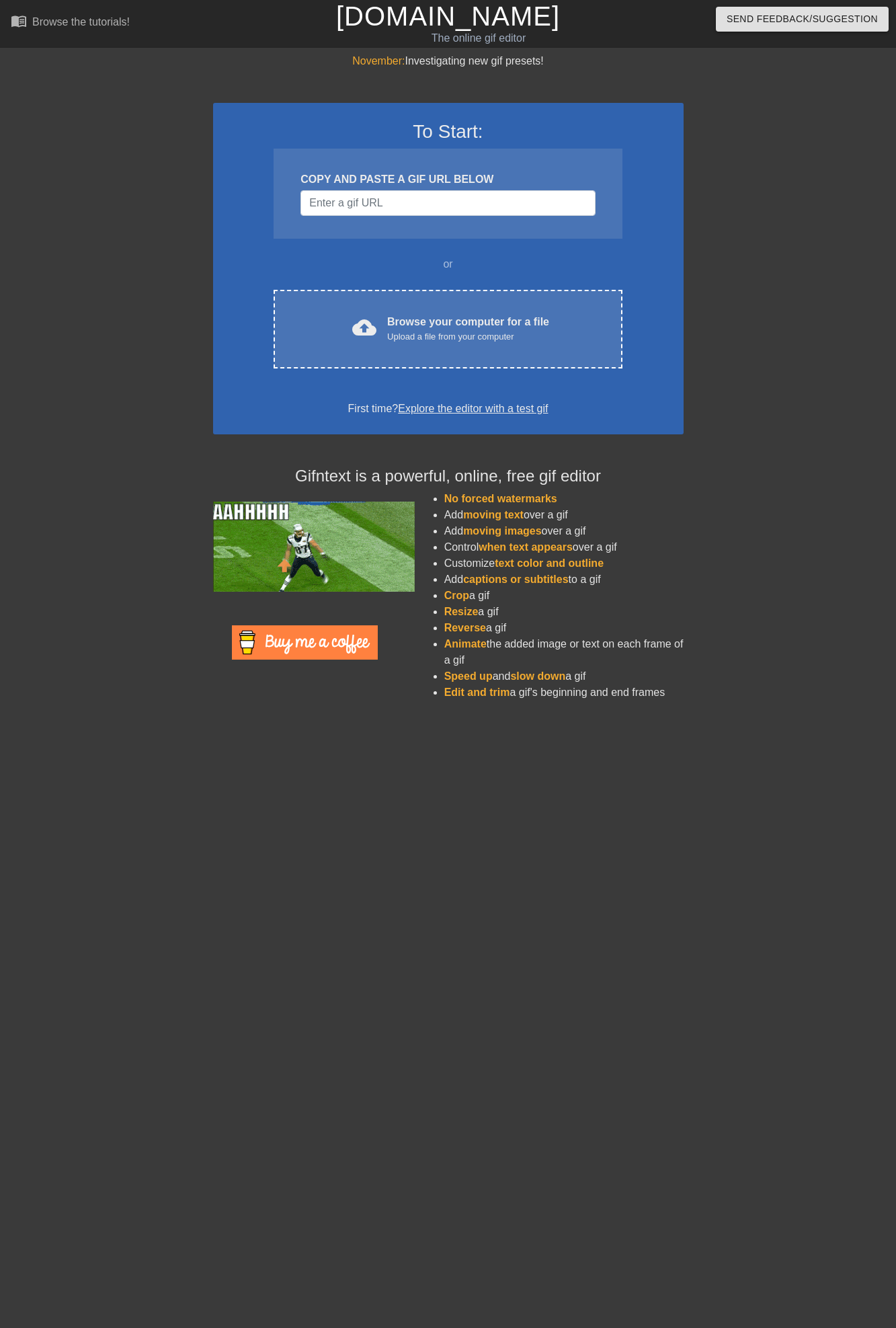 scroll, scrollTop: 0, scrollLeft: 0, axis: both 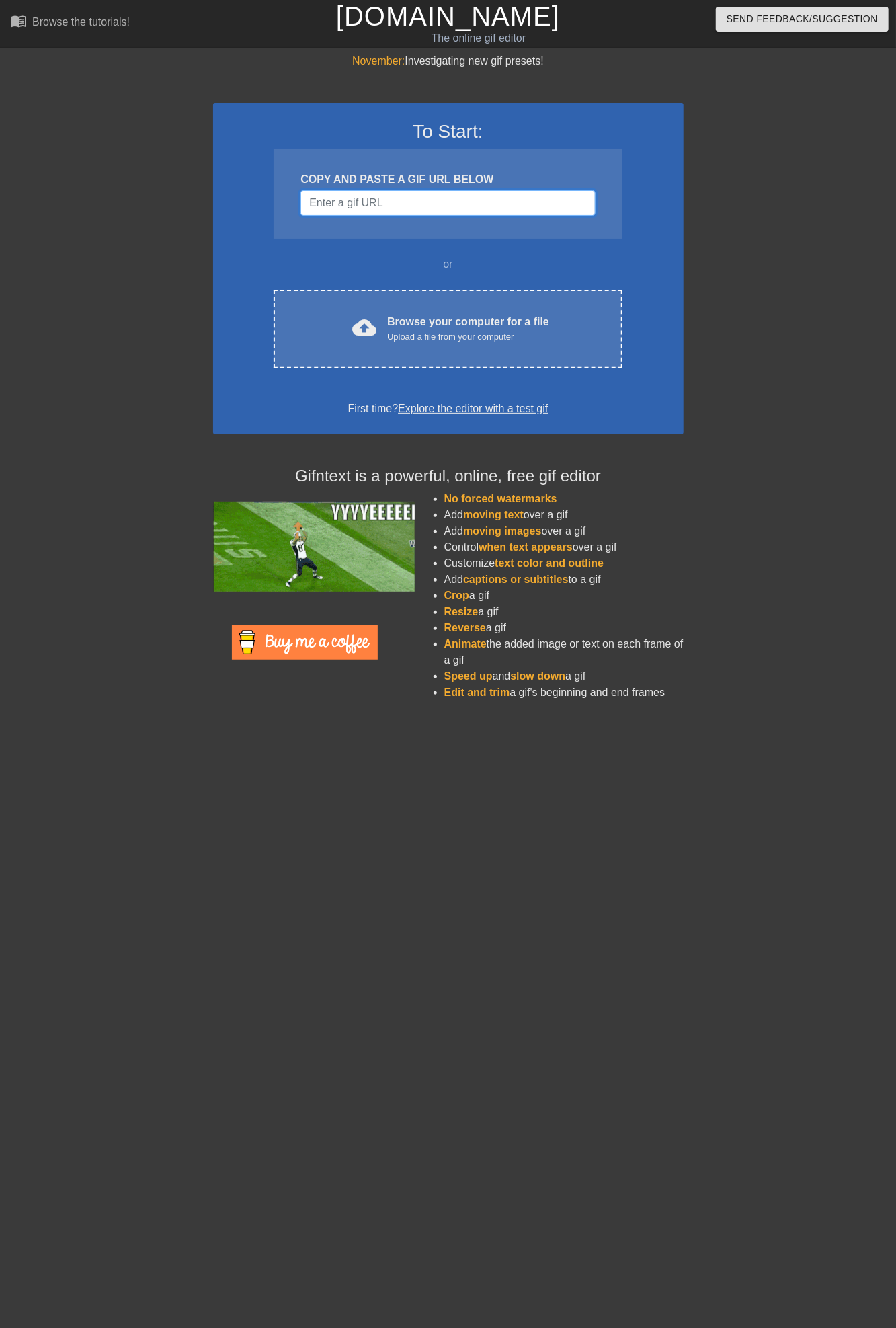 click at bounding box center [448, 203] 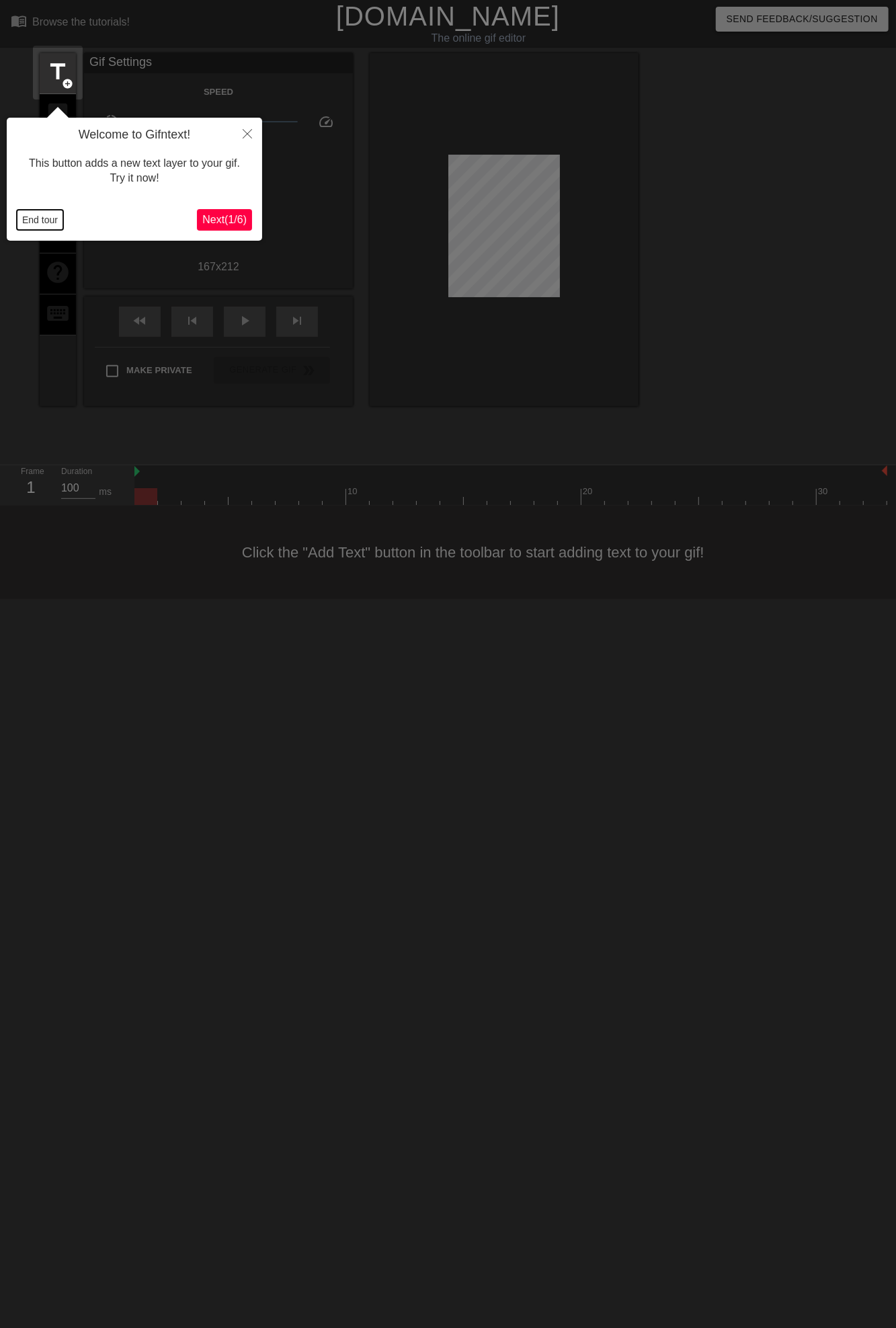 click on "End tour" at bounding box center (40, 220) 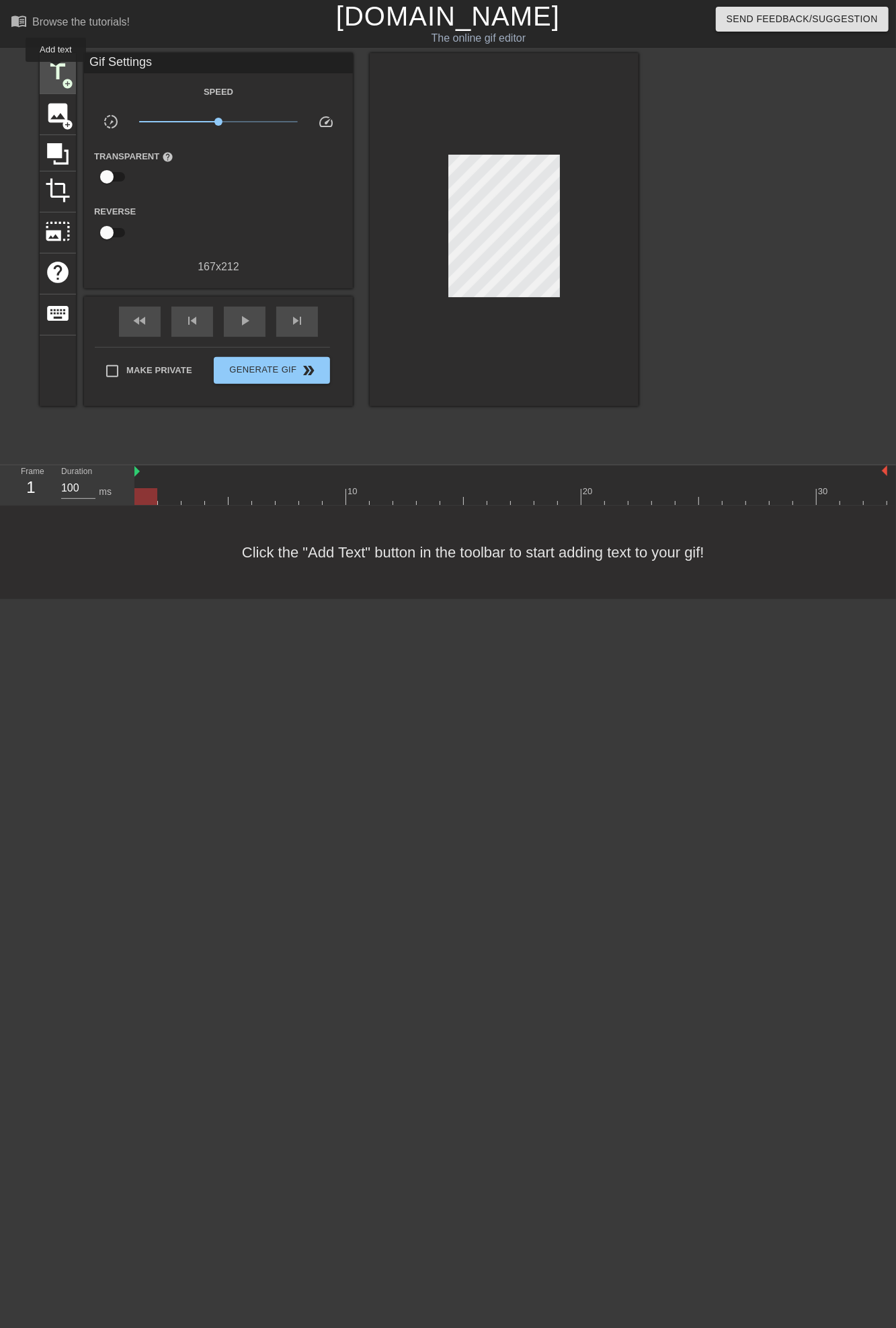 click on "title" at bounding box center [58, 72] 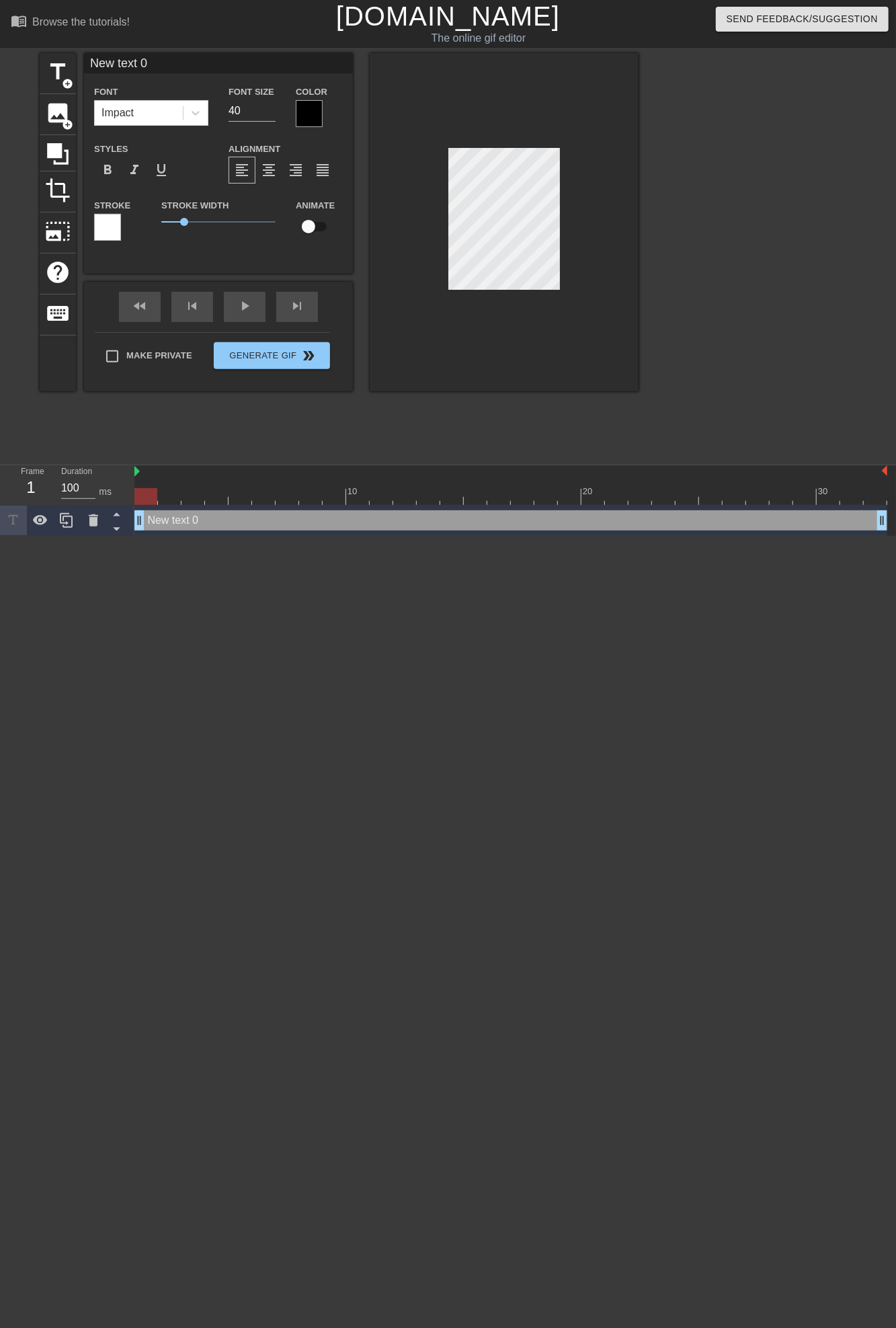 scroll, scrollTop: 2, scrollLeft: 3, axis: both 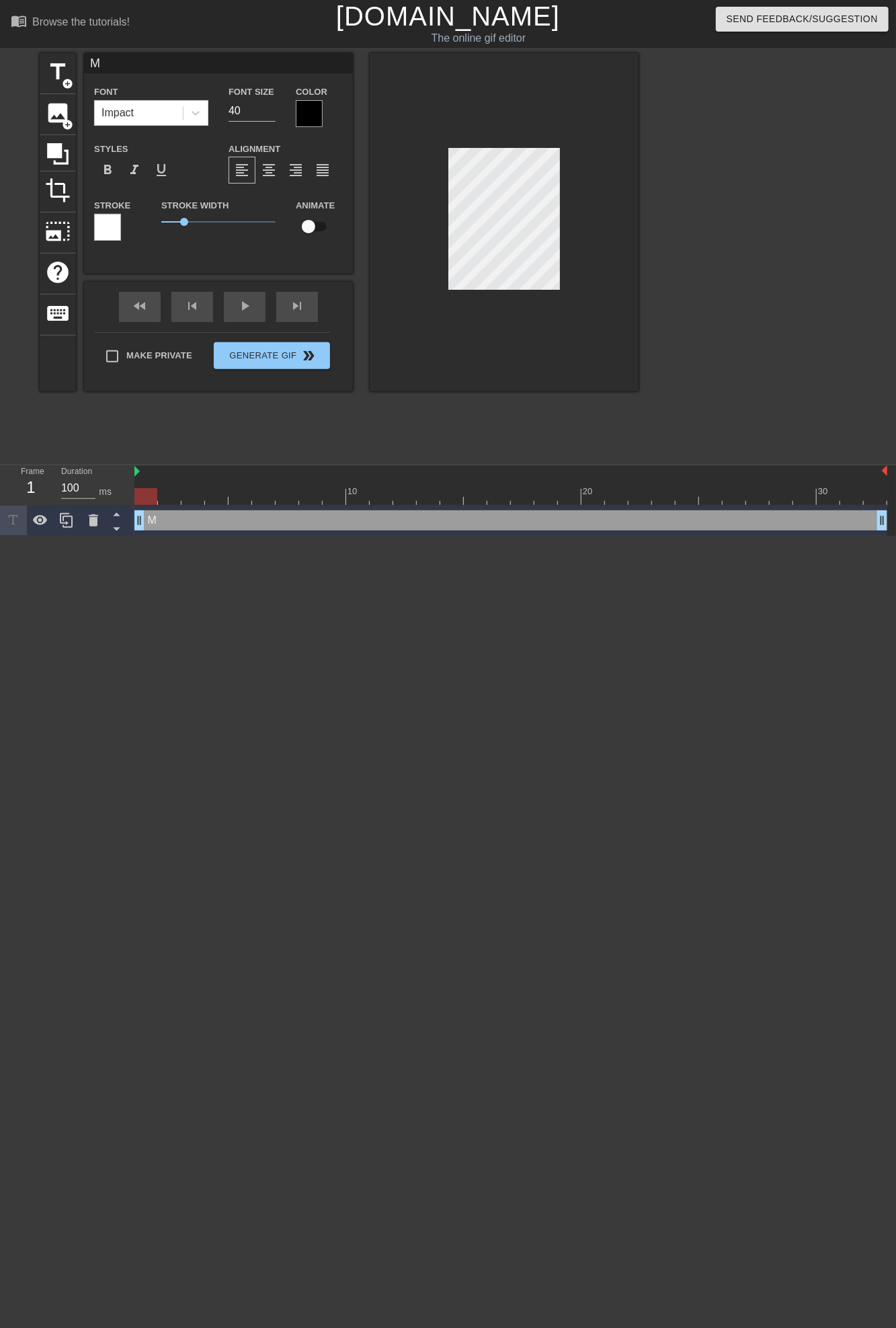 type on "Me" 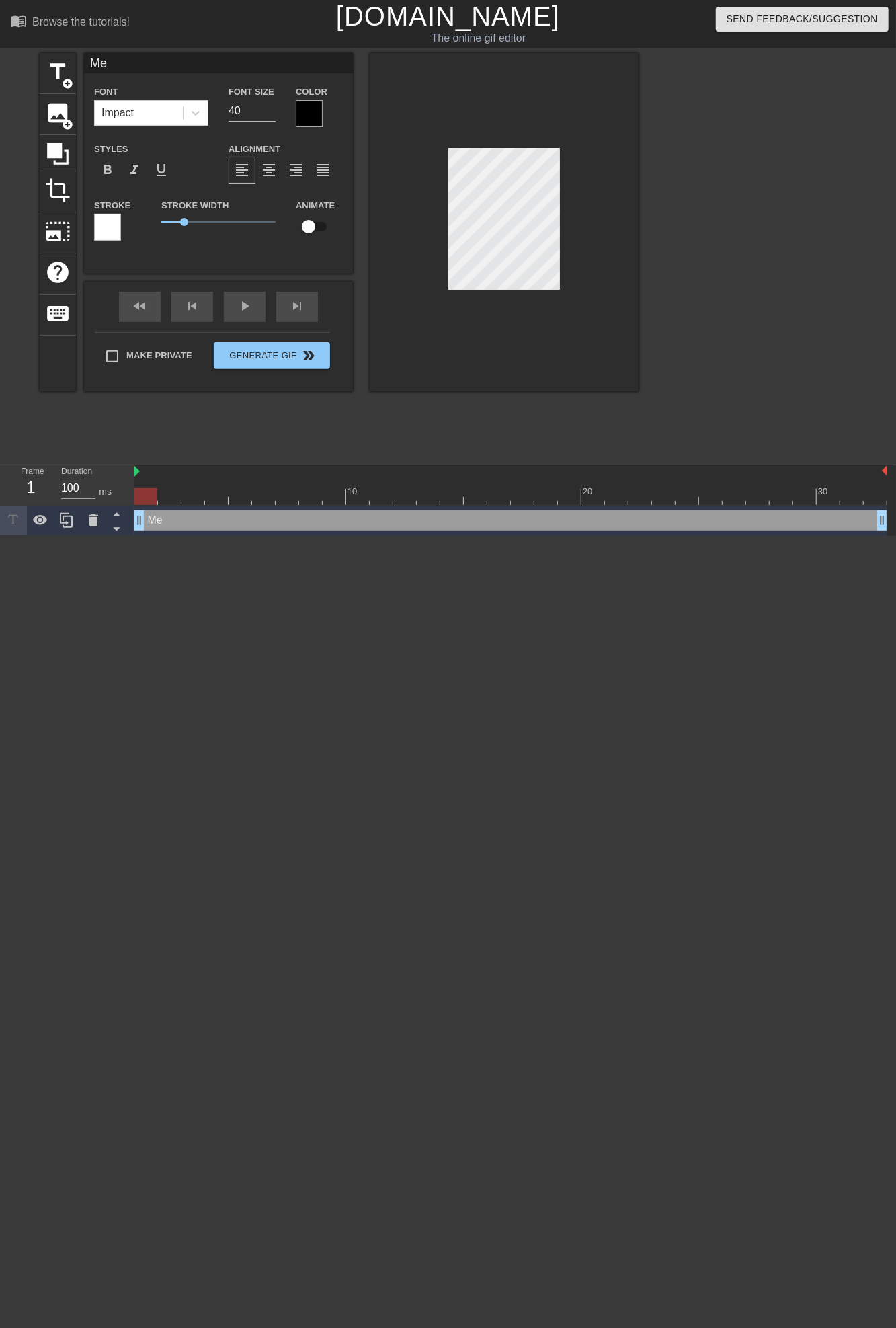 type on "Me:" 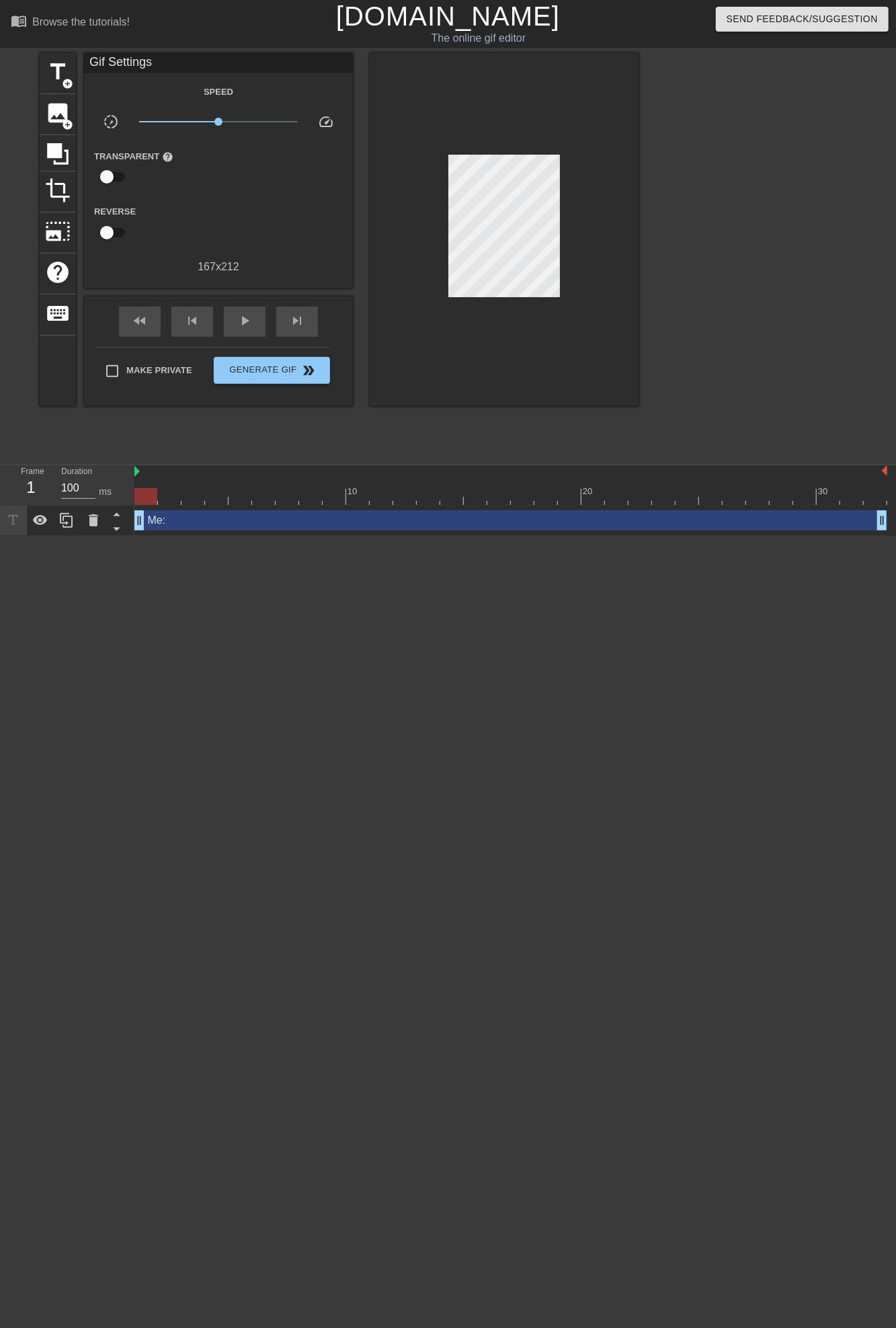 click at bounding box center (504, 229) 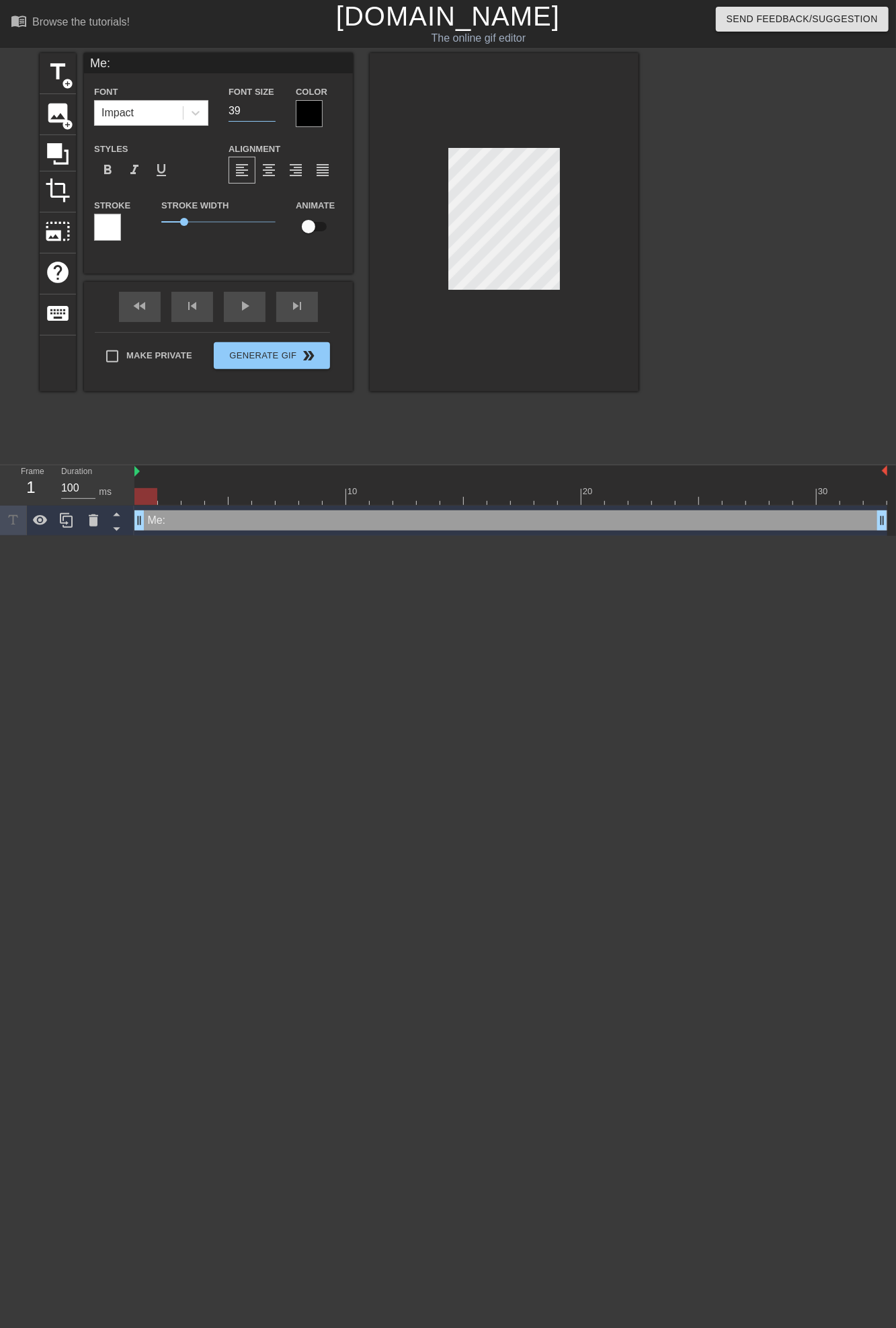click on "39" at bounding box center [252, 111] 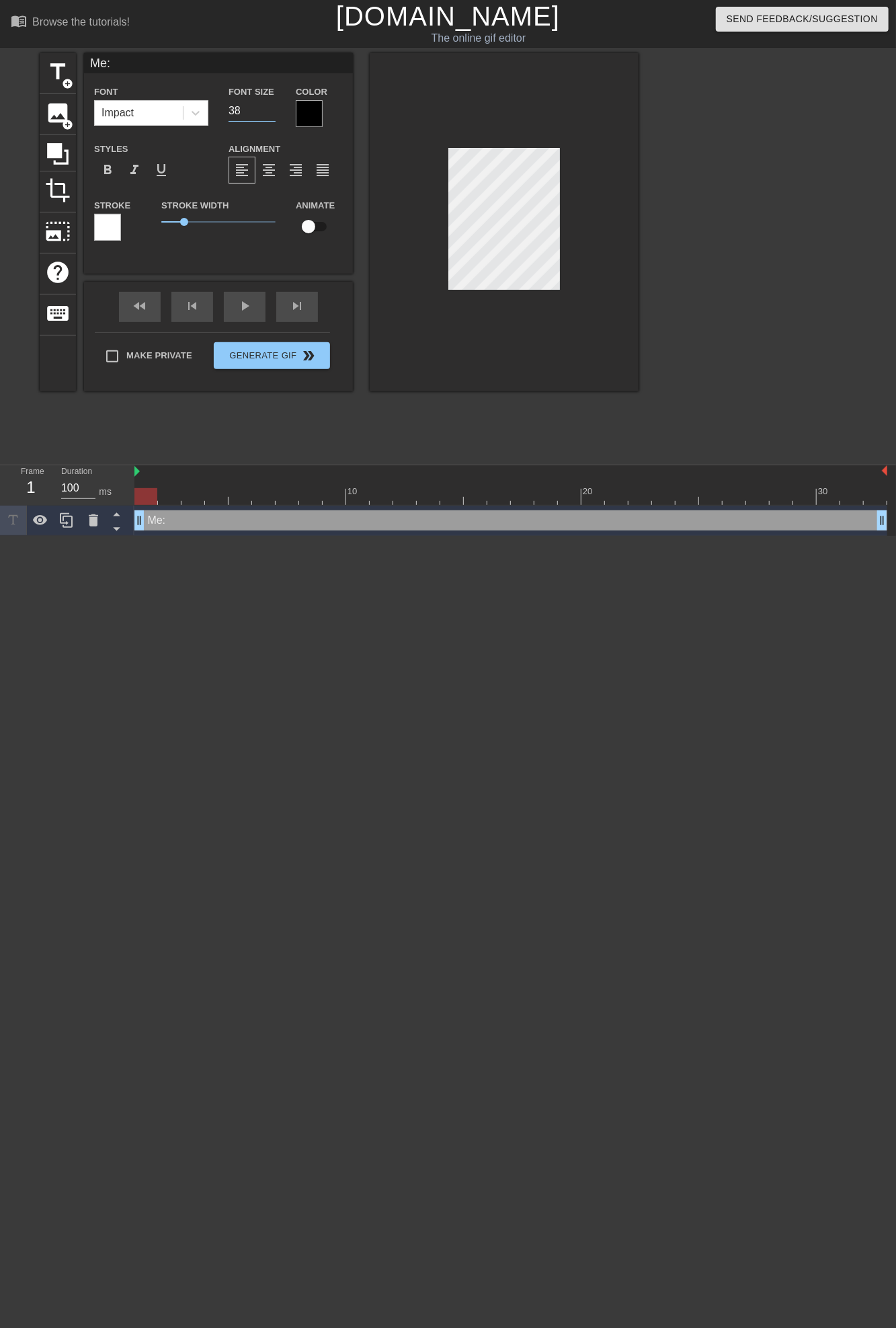 click on "38" at bounding box center (252, 111) 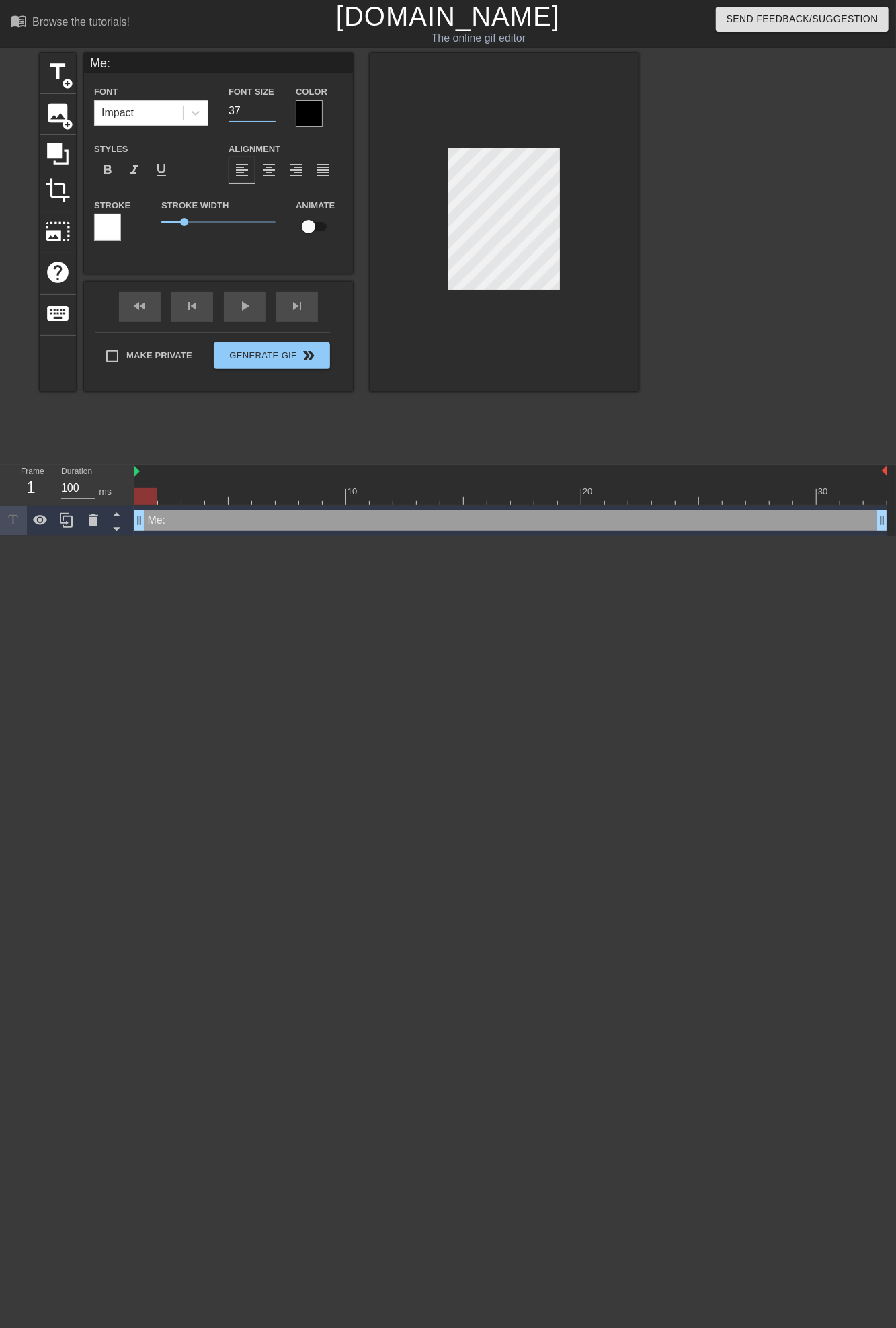 click on "37" at bounding box center (252, 111) 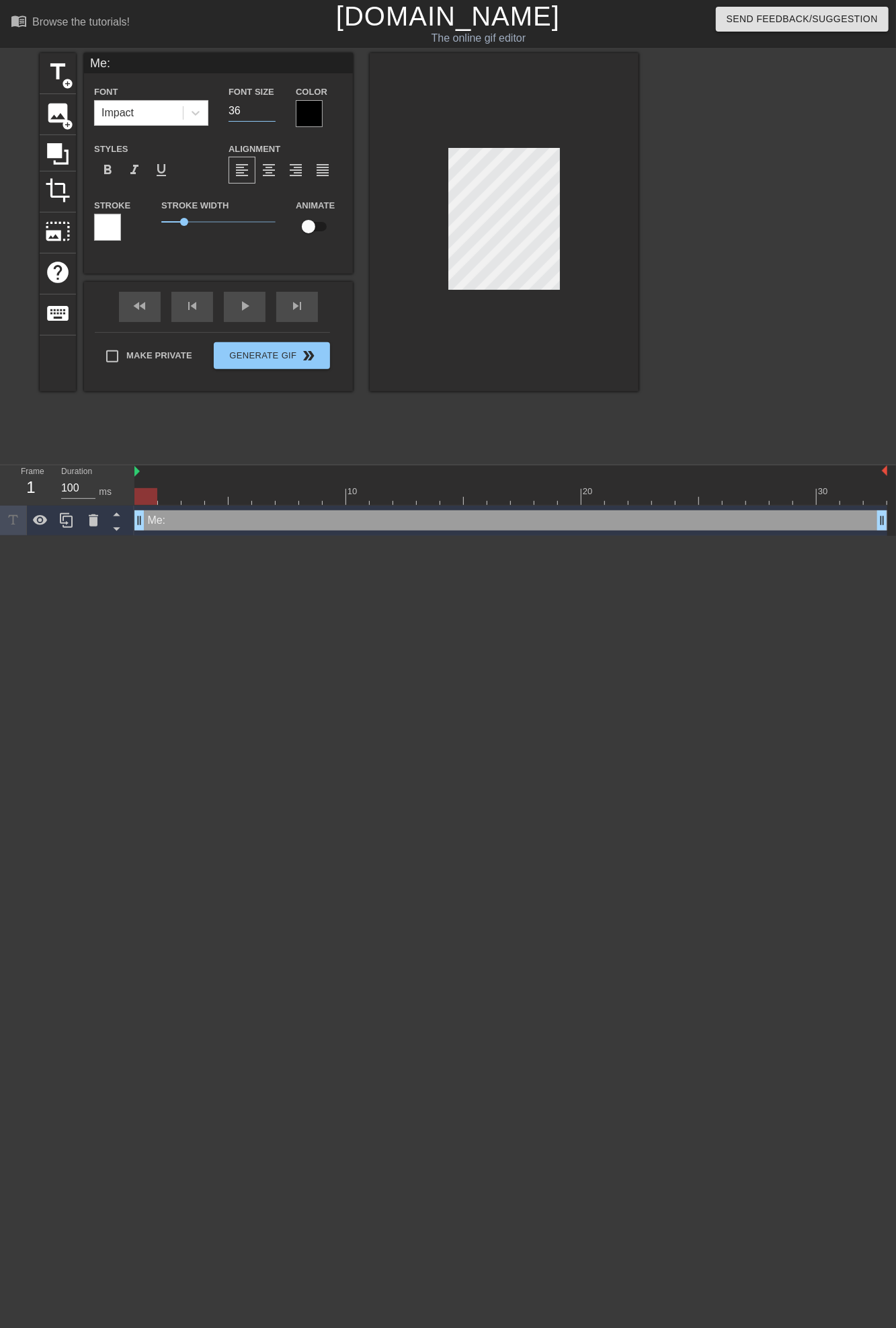 click on "36" at bounding box center (252, 111) 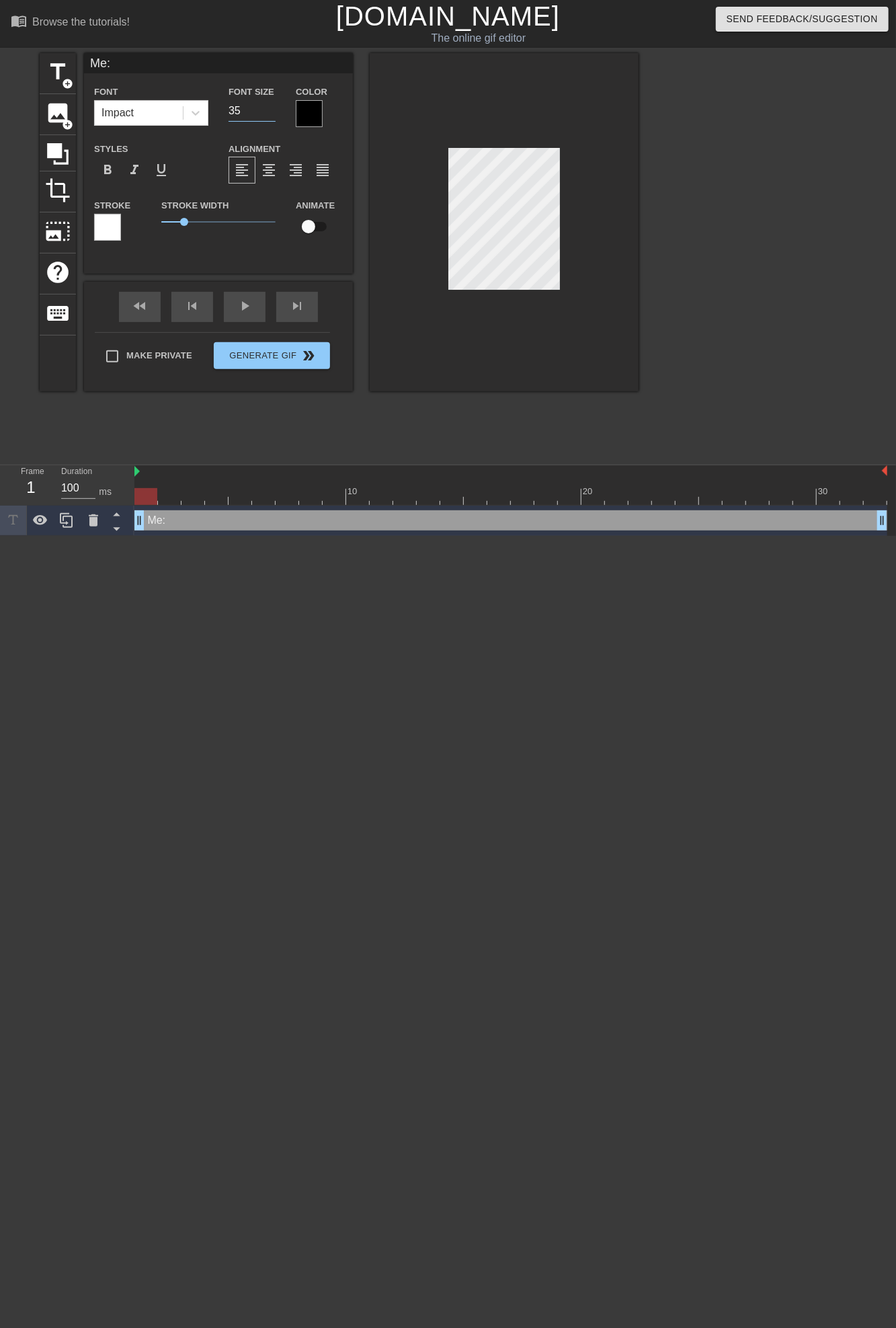 click on "35" at bounding box center [252, 111] 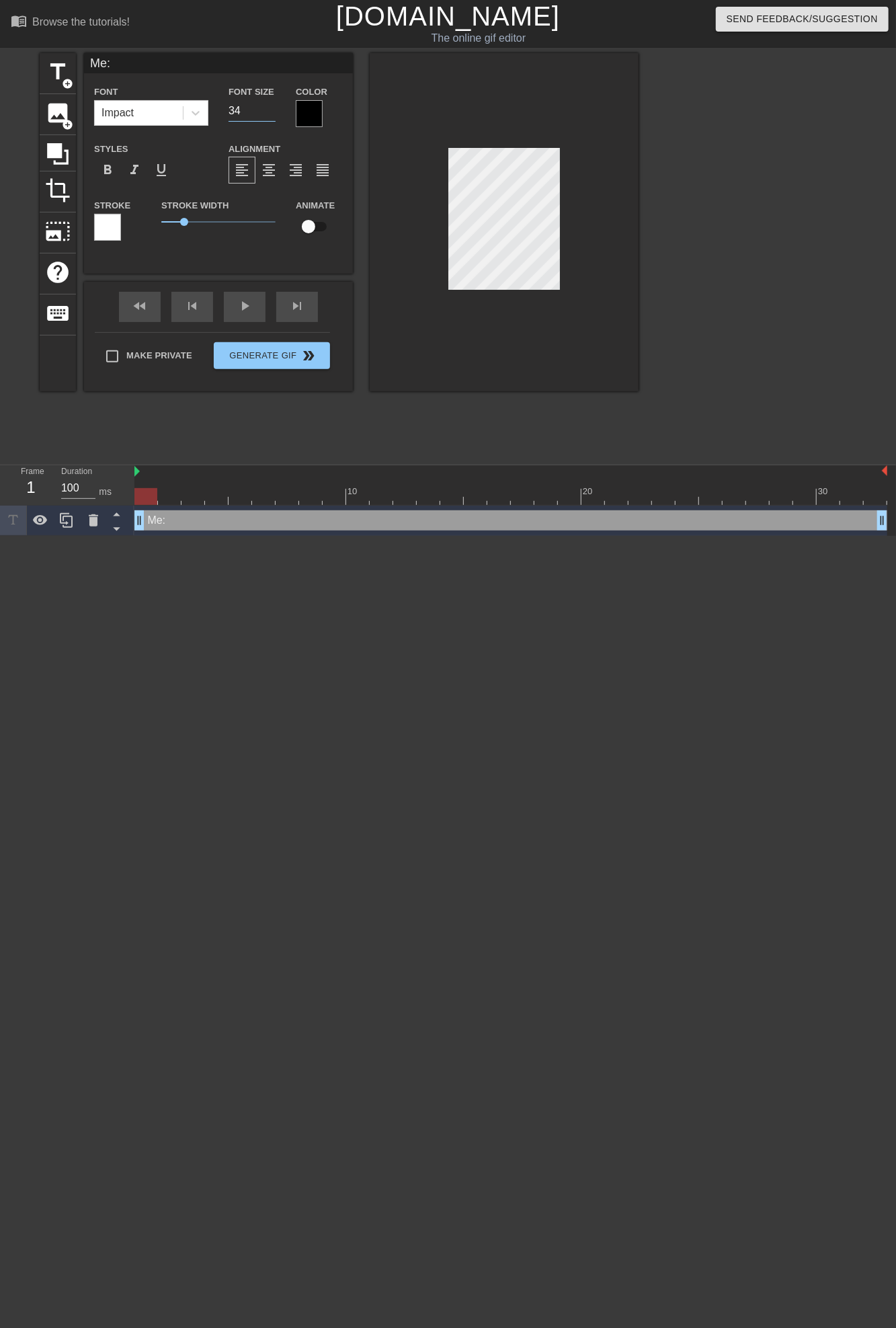 click on "34" at bounding box center [252, 111] 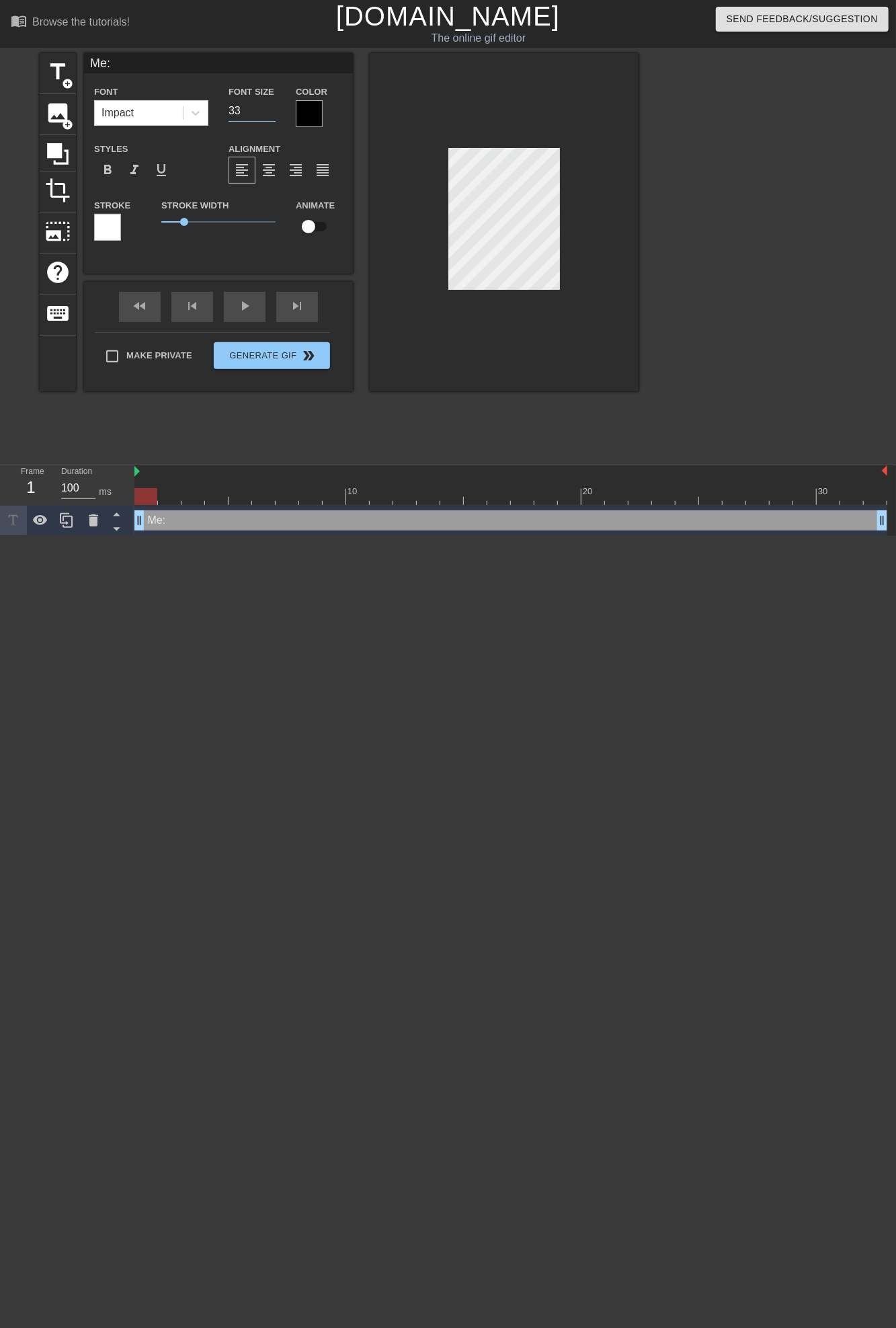 click on "33" at bounding box center [252, 111] 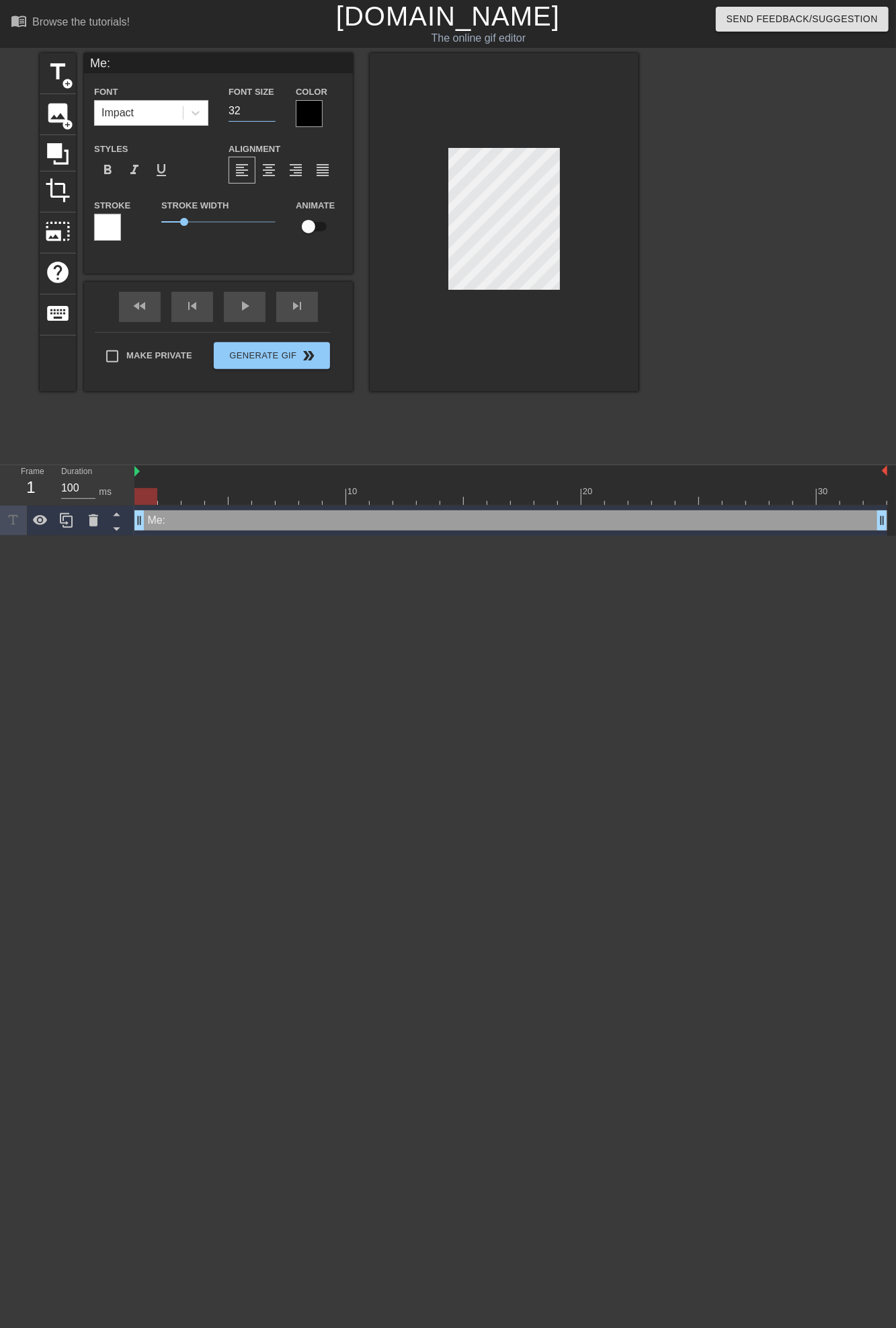 click on "32" at bounding box center (252, 111) 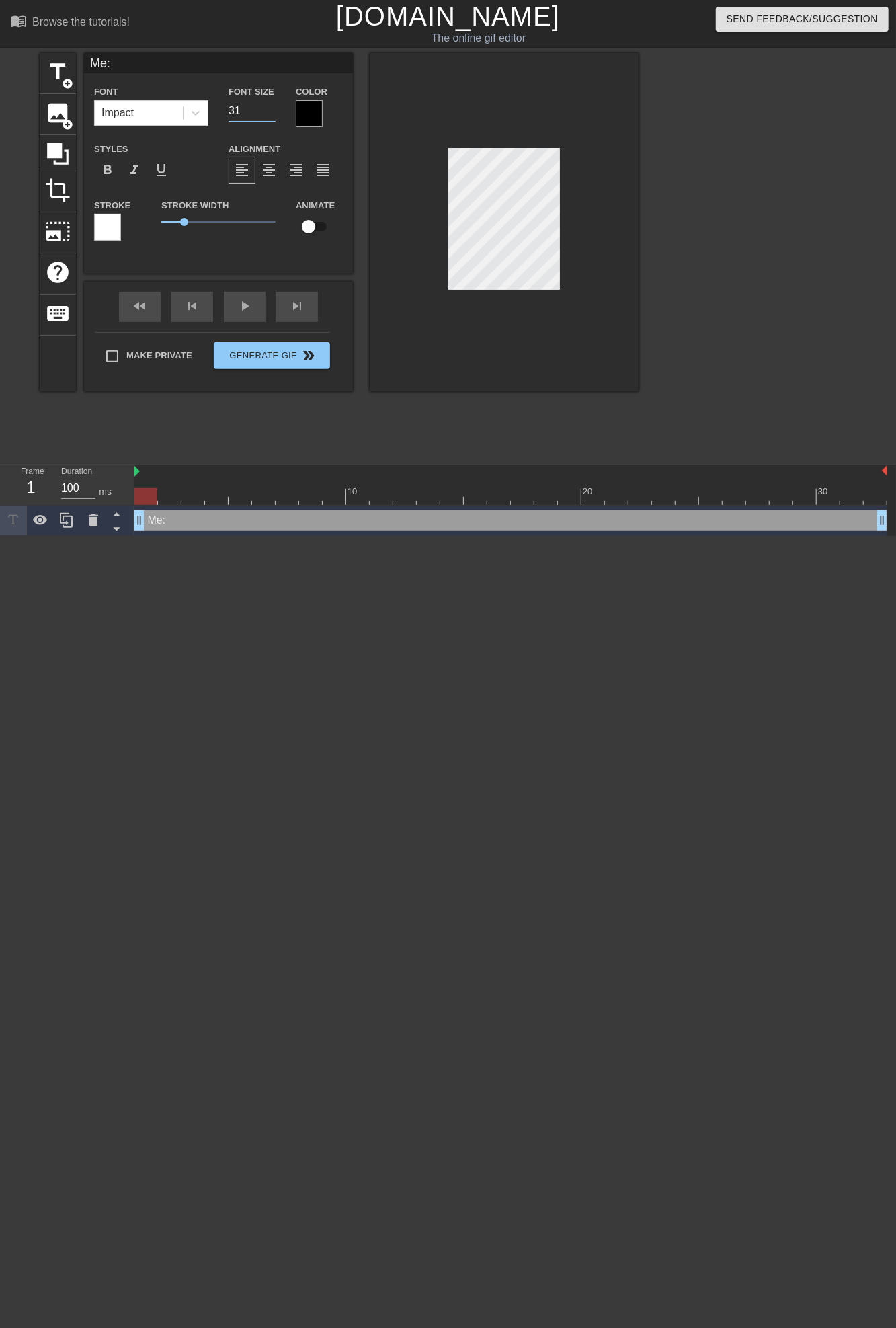 click on "31" at bounding box center [252, 111] 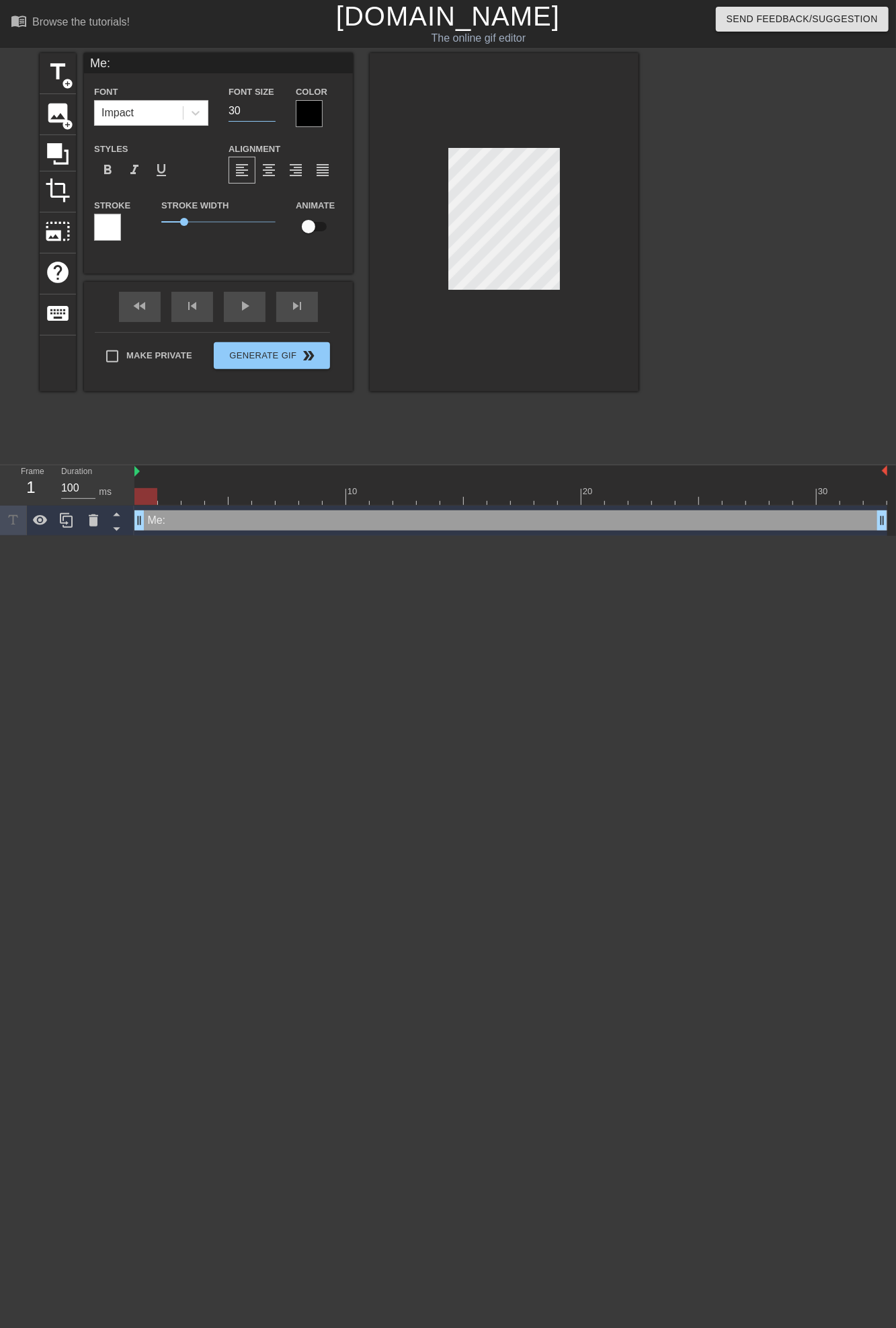 click on "30" at bounding box center (252, 111) 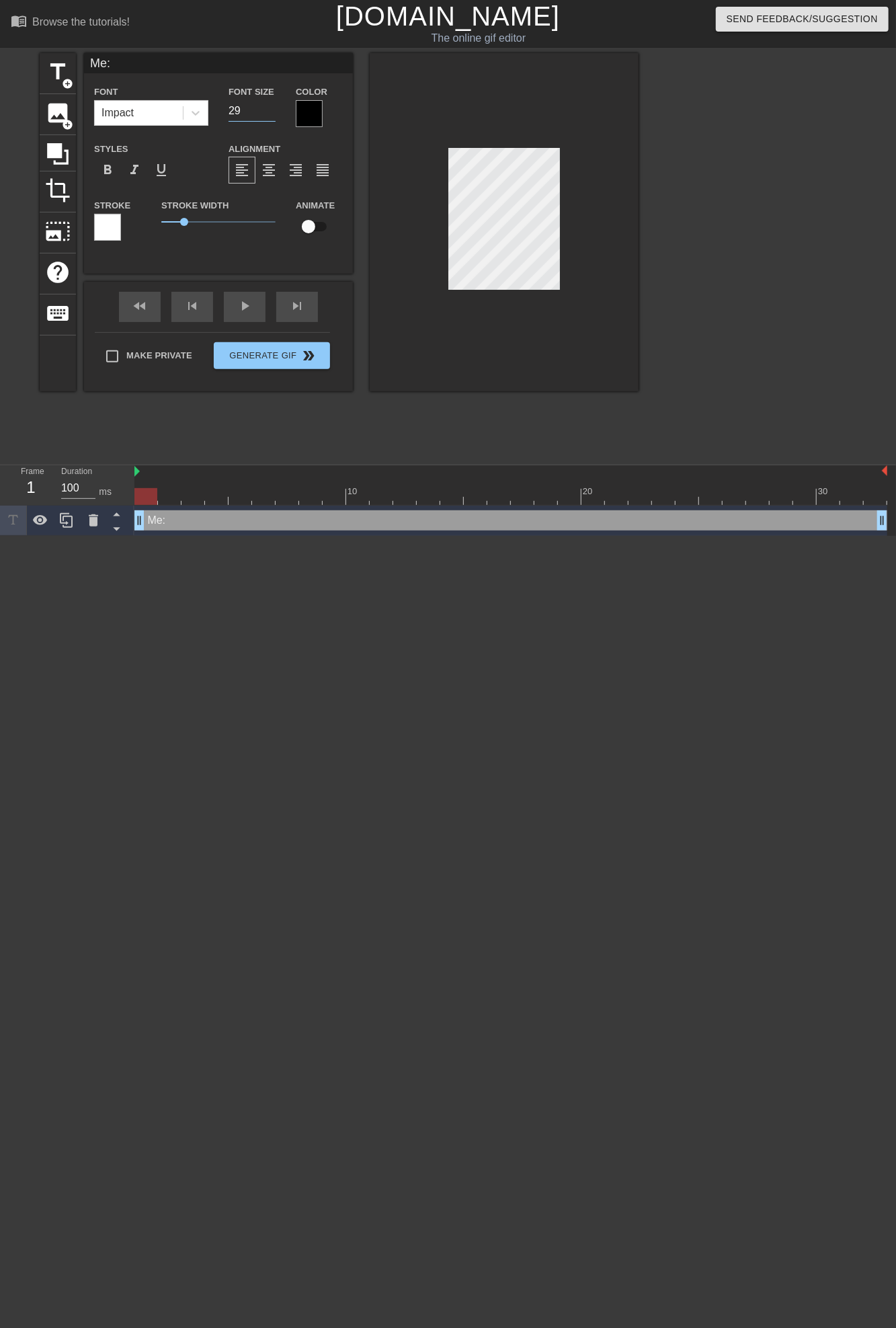 click on "29" at bounding box center (252, 111) 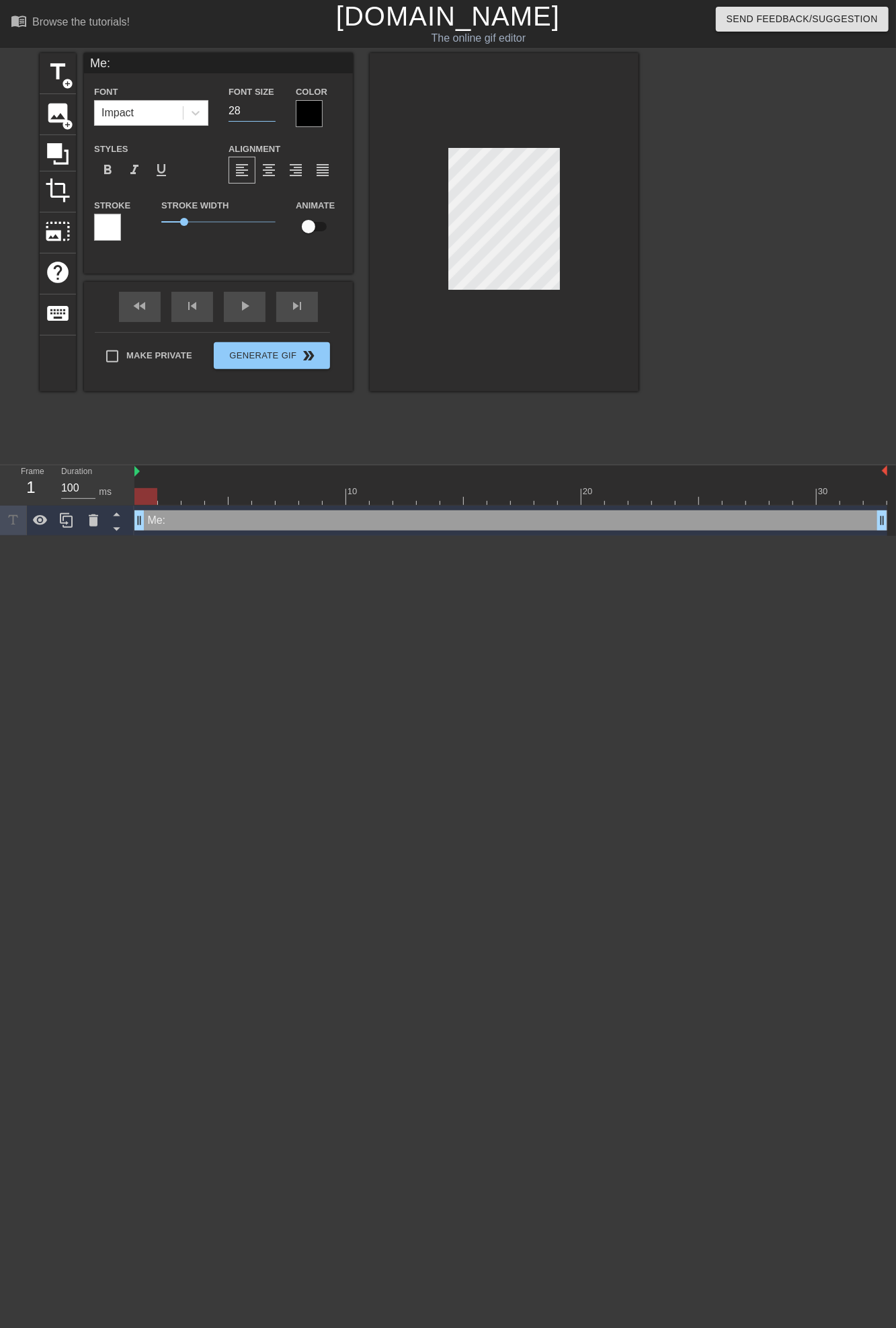 click on "28" at bounding box center [252, 111] 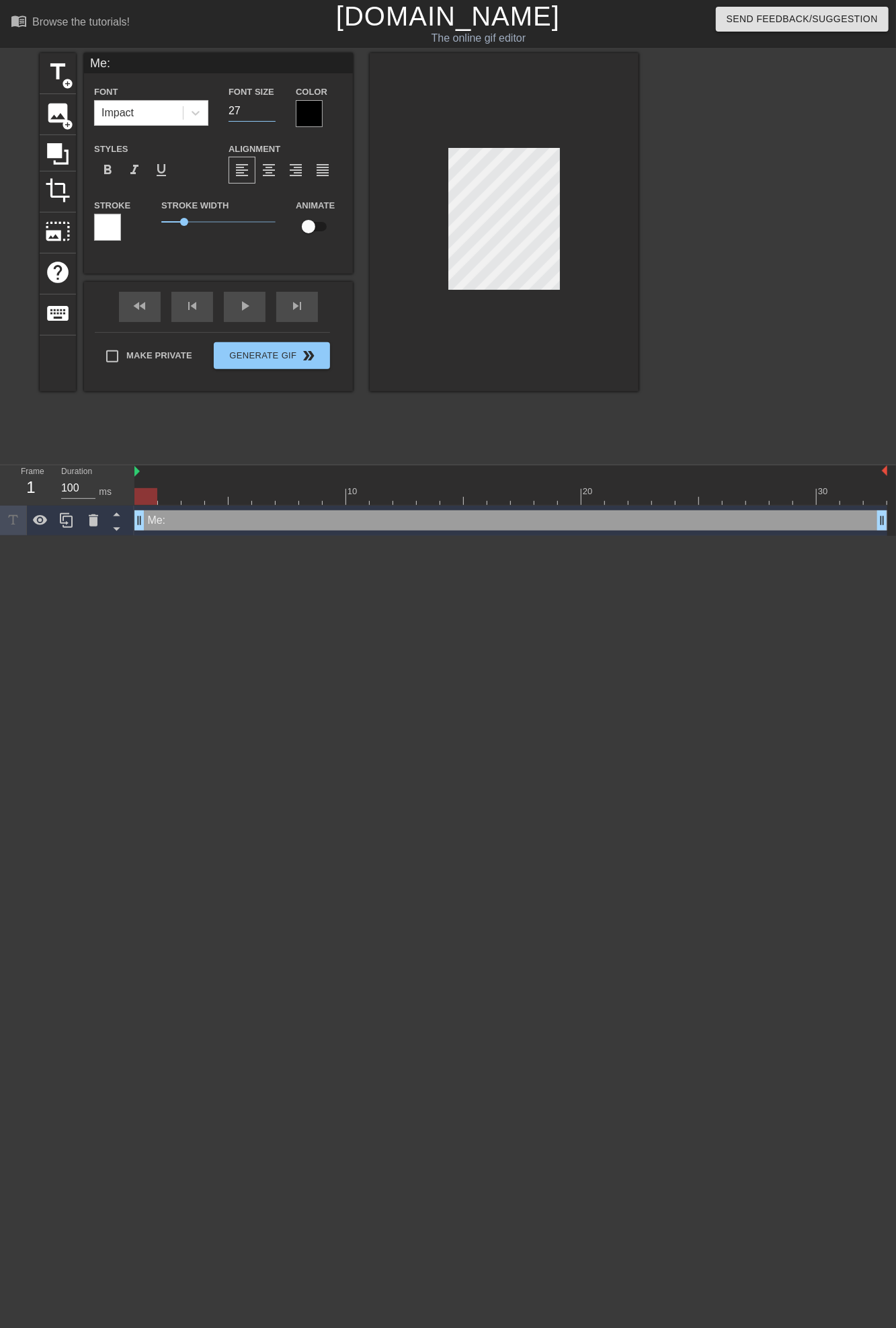 type on "27" 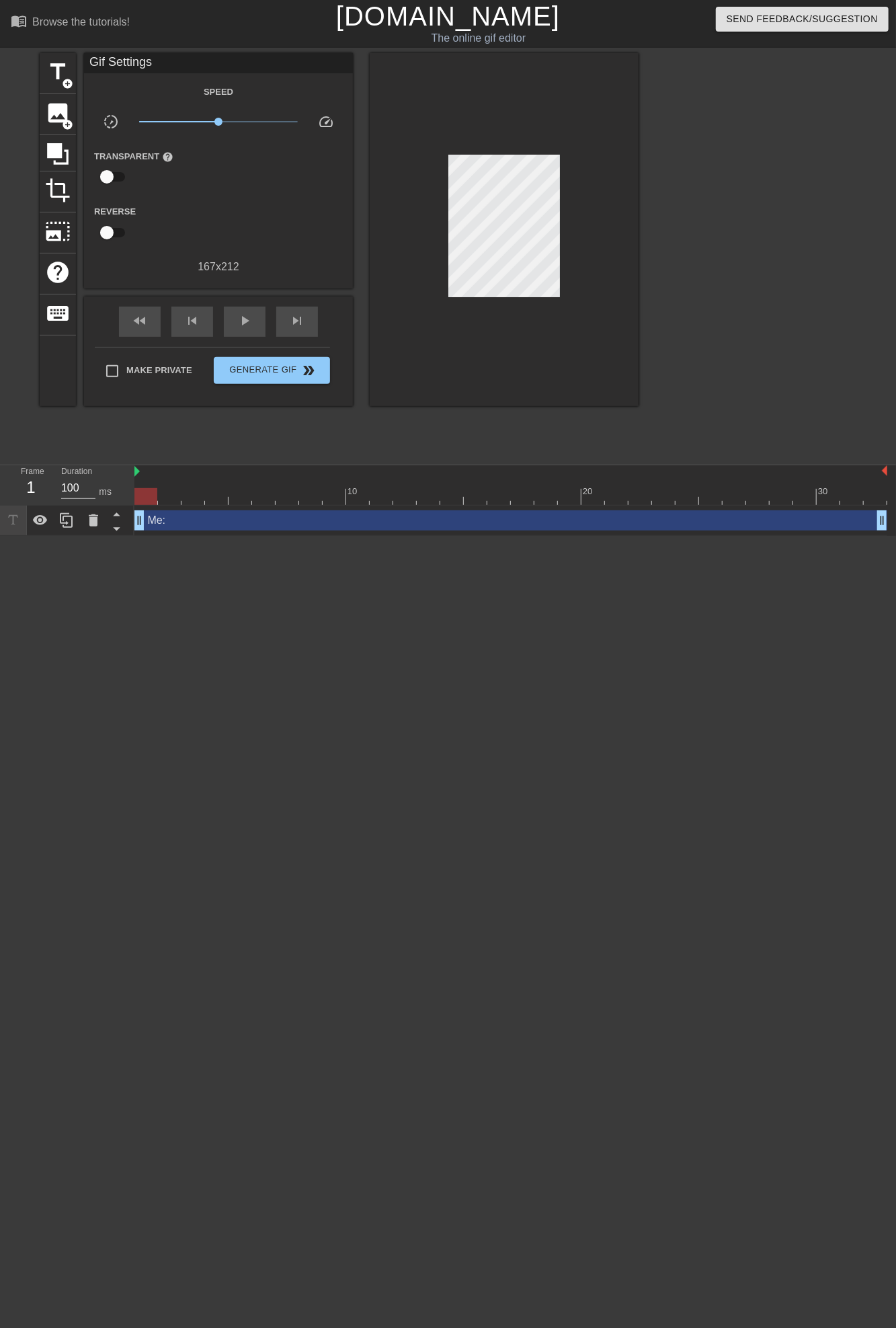 click at bounding box center [504, 229] 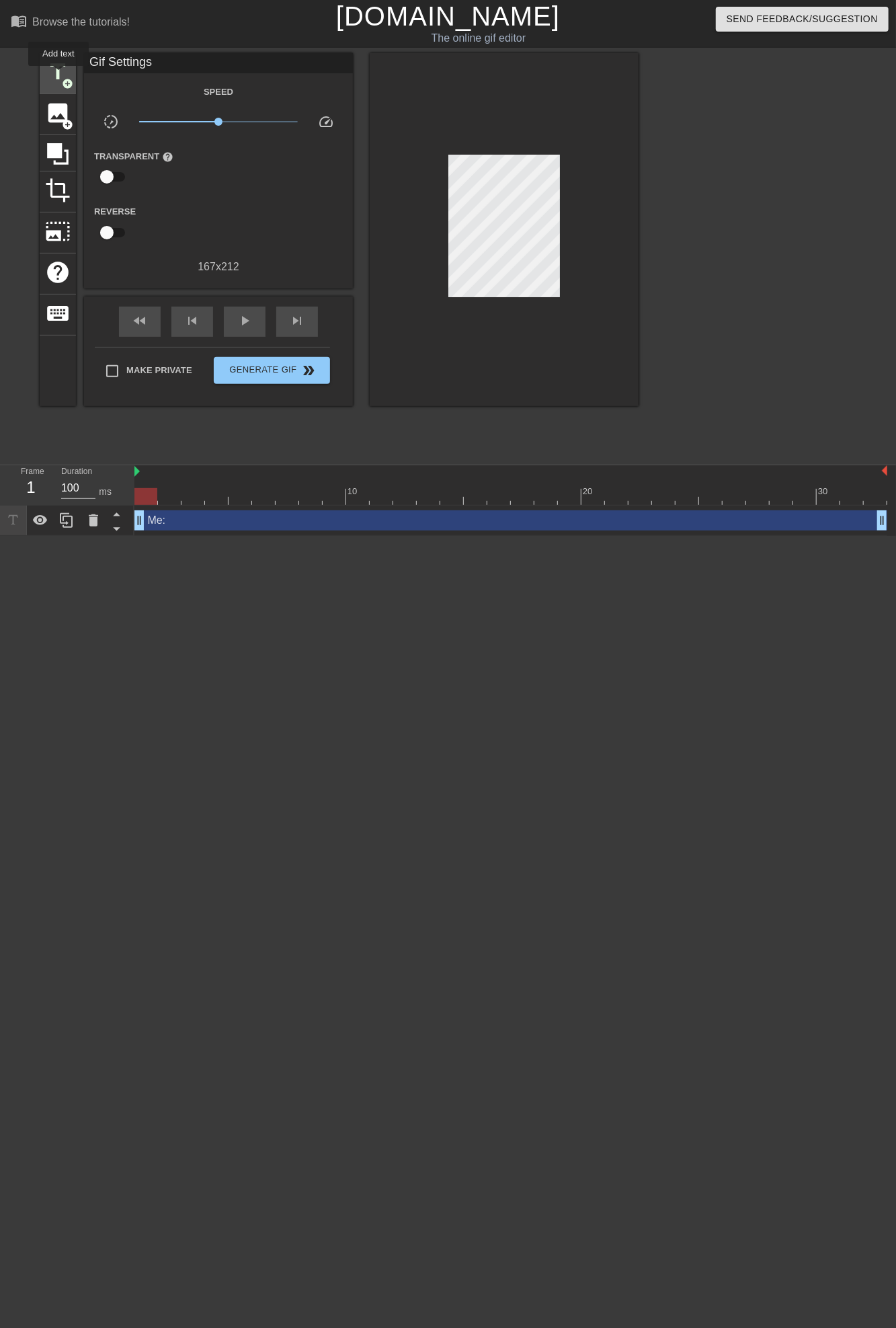 click on "title" at bounding box center [58, 72] 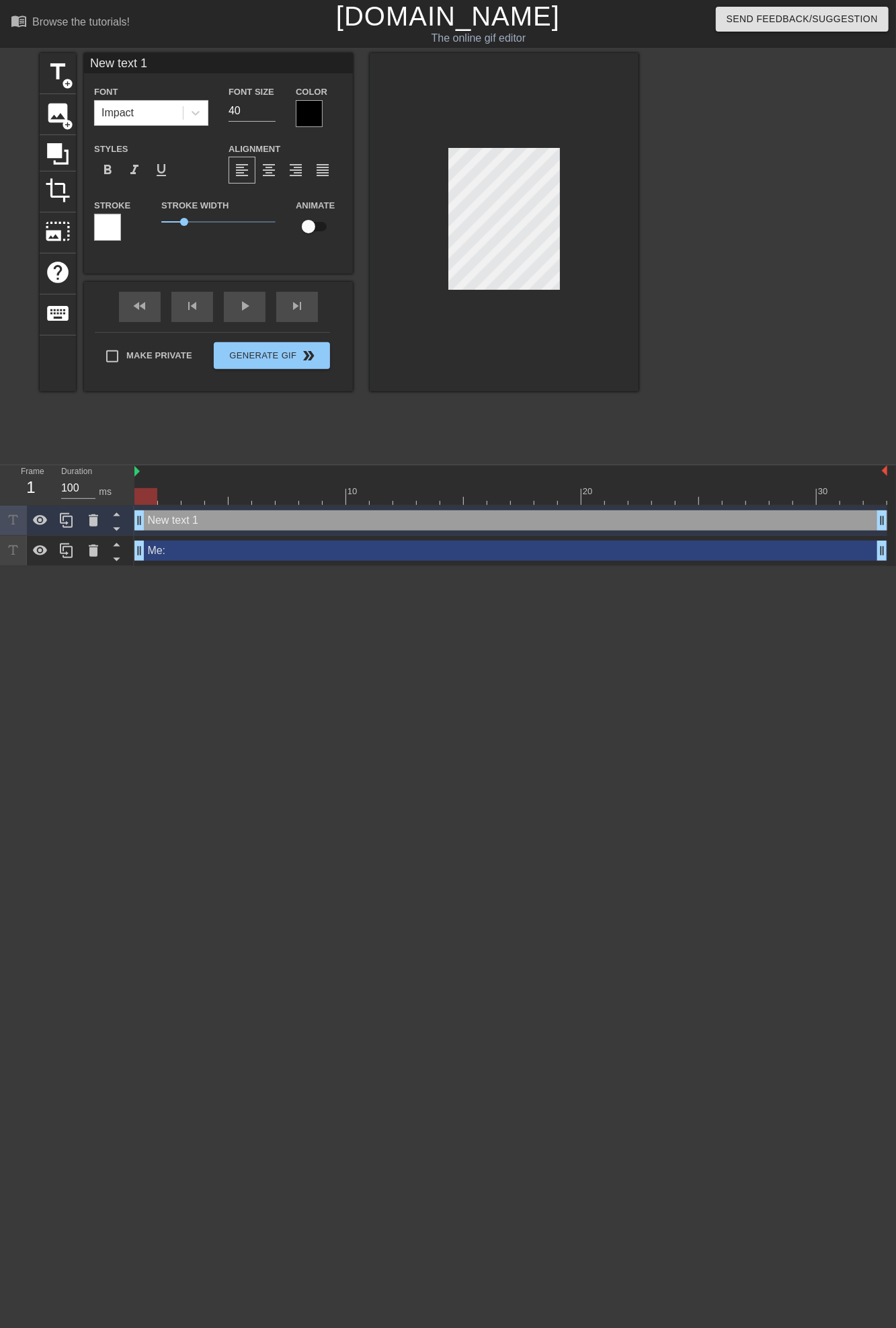 scroll, scrollTop: 2, scrollLeft: 3, axis: both 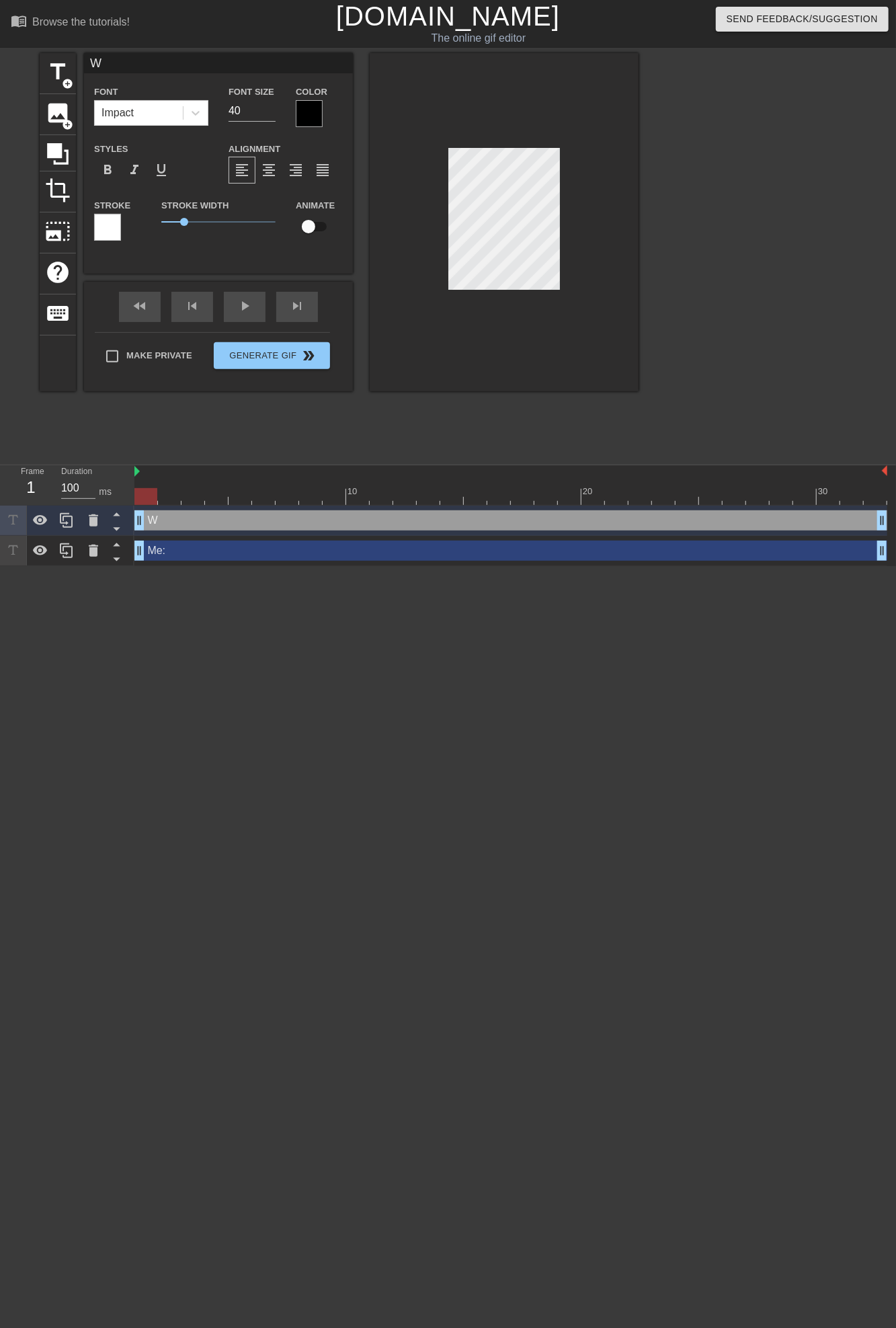 type on "We" 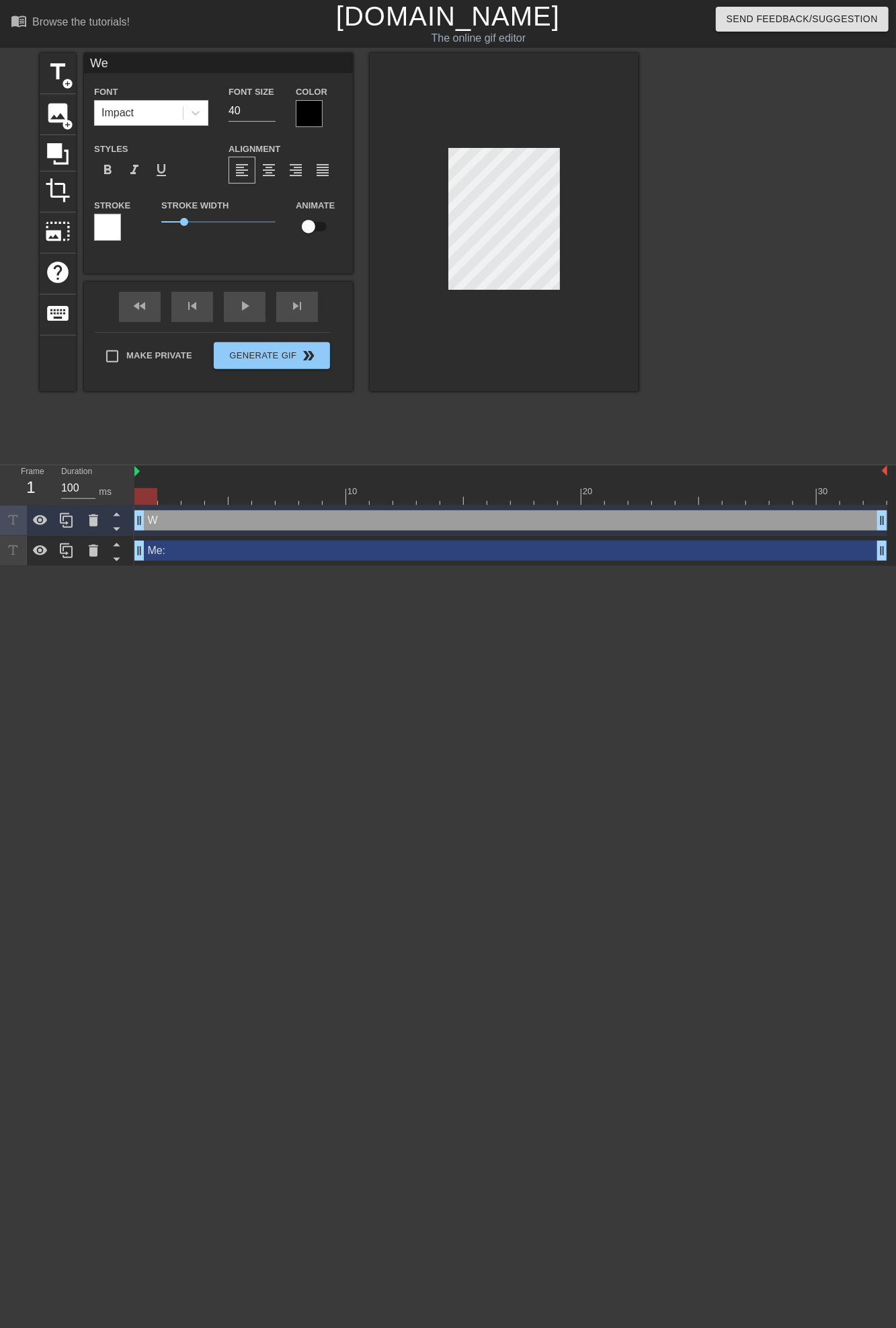 type on "Wee" 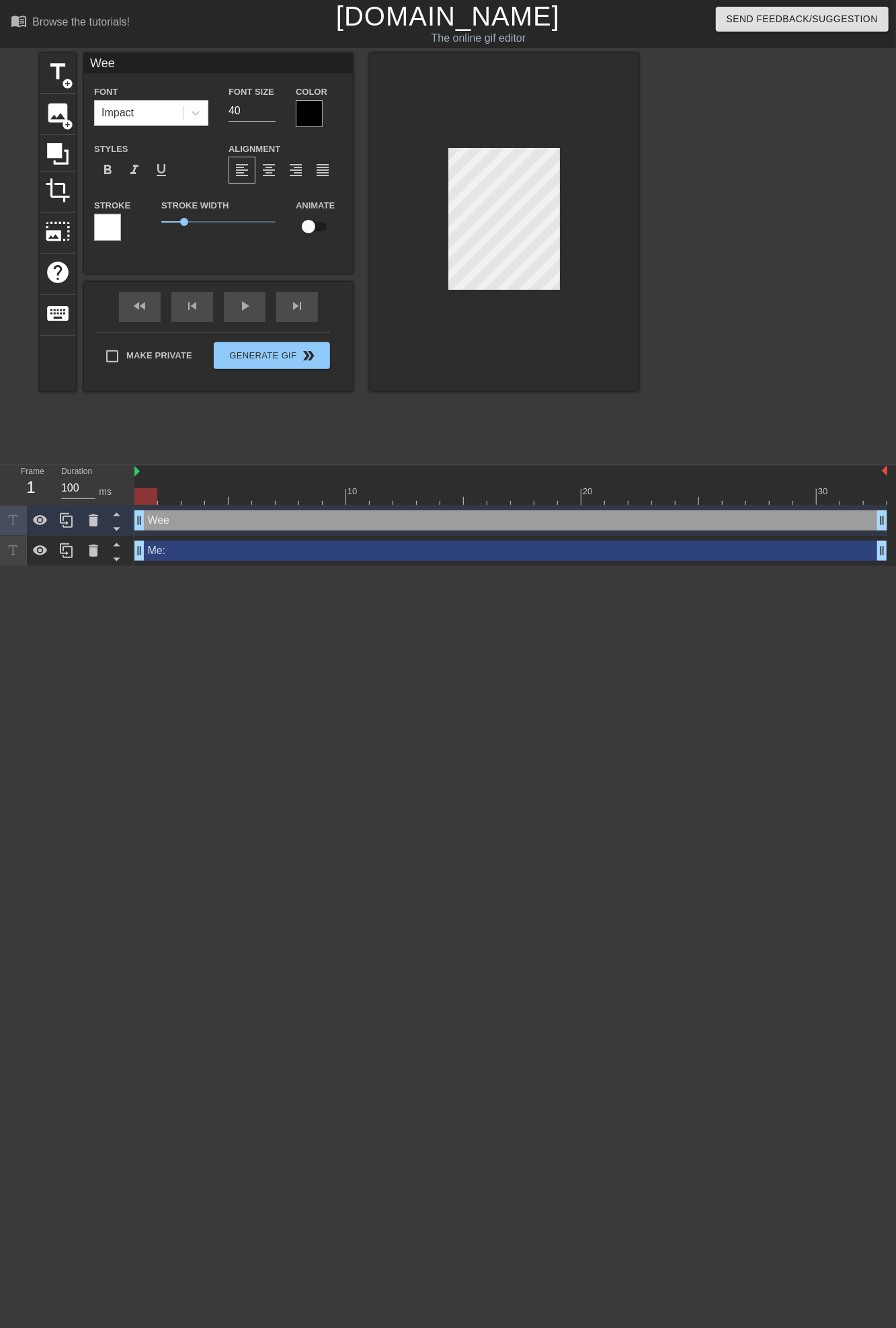 type on "Week" 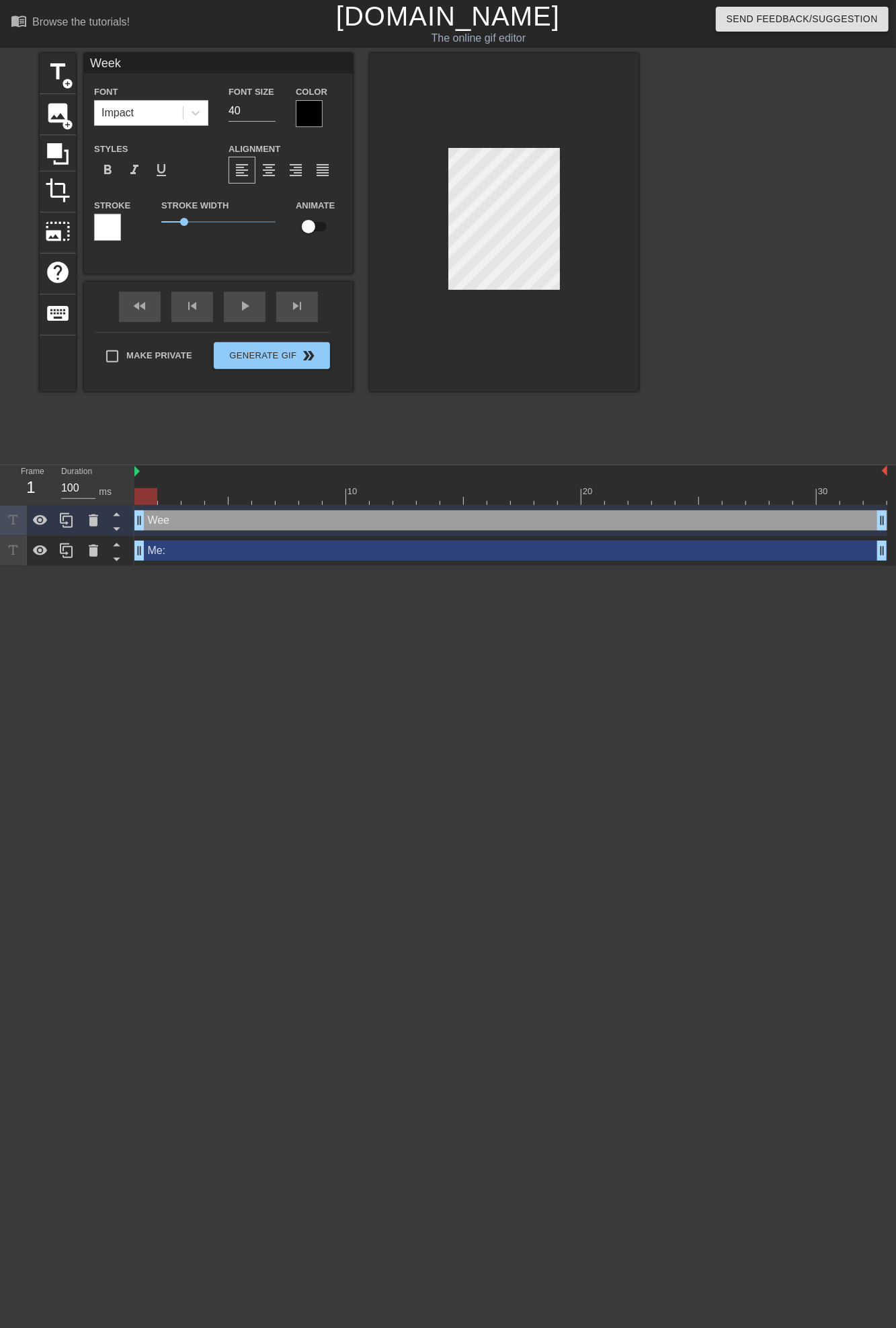 type on "Weeke" 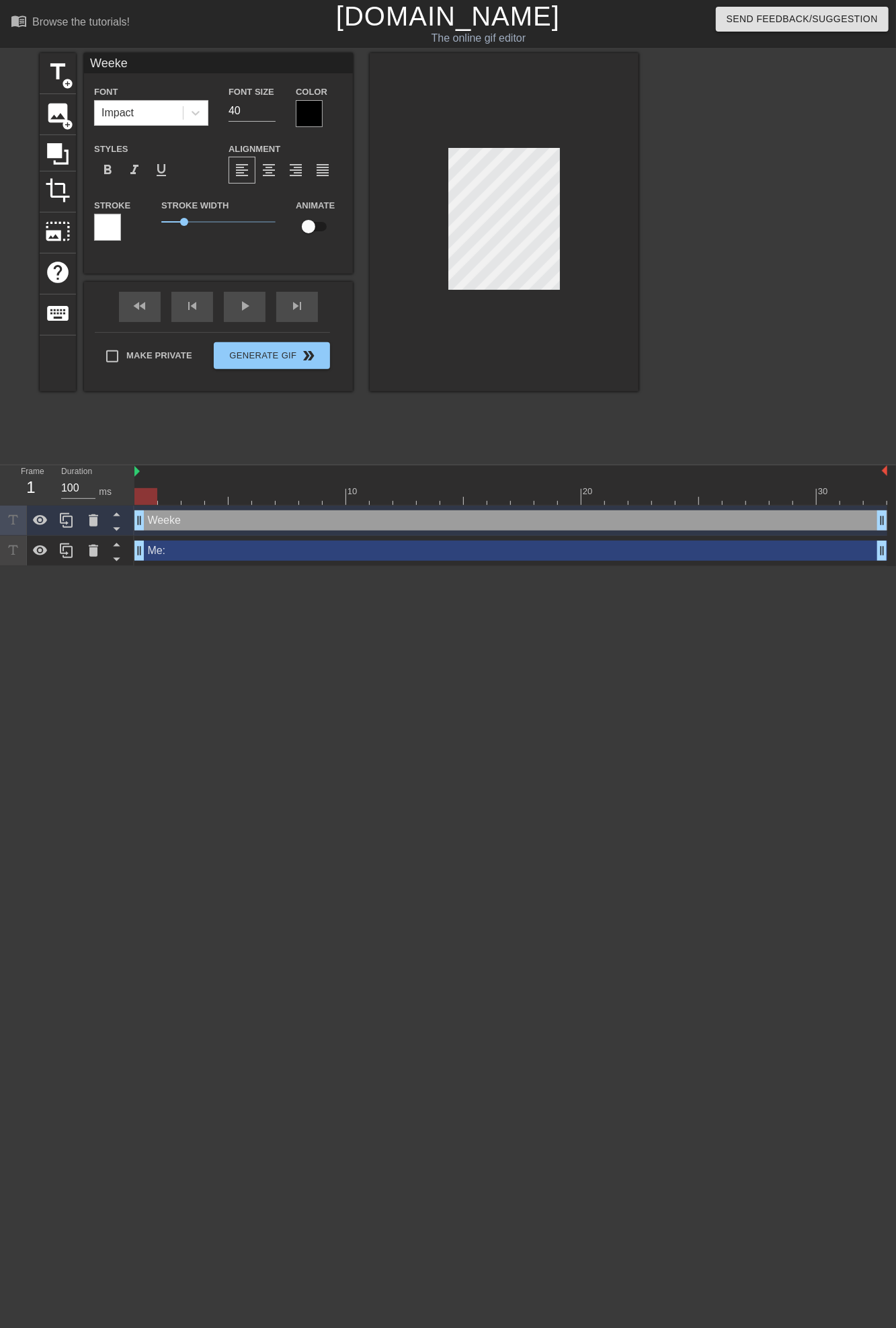 type on "Weeken" 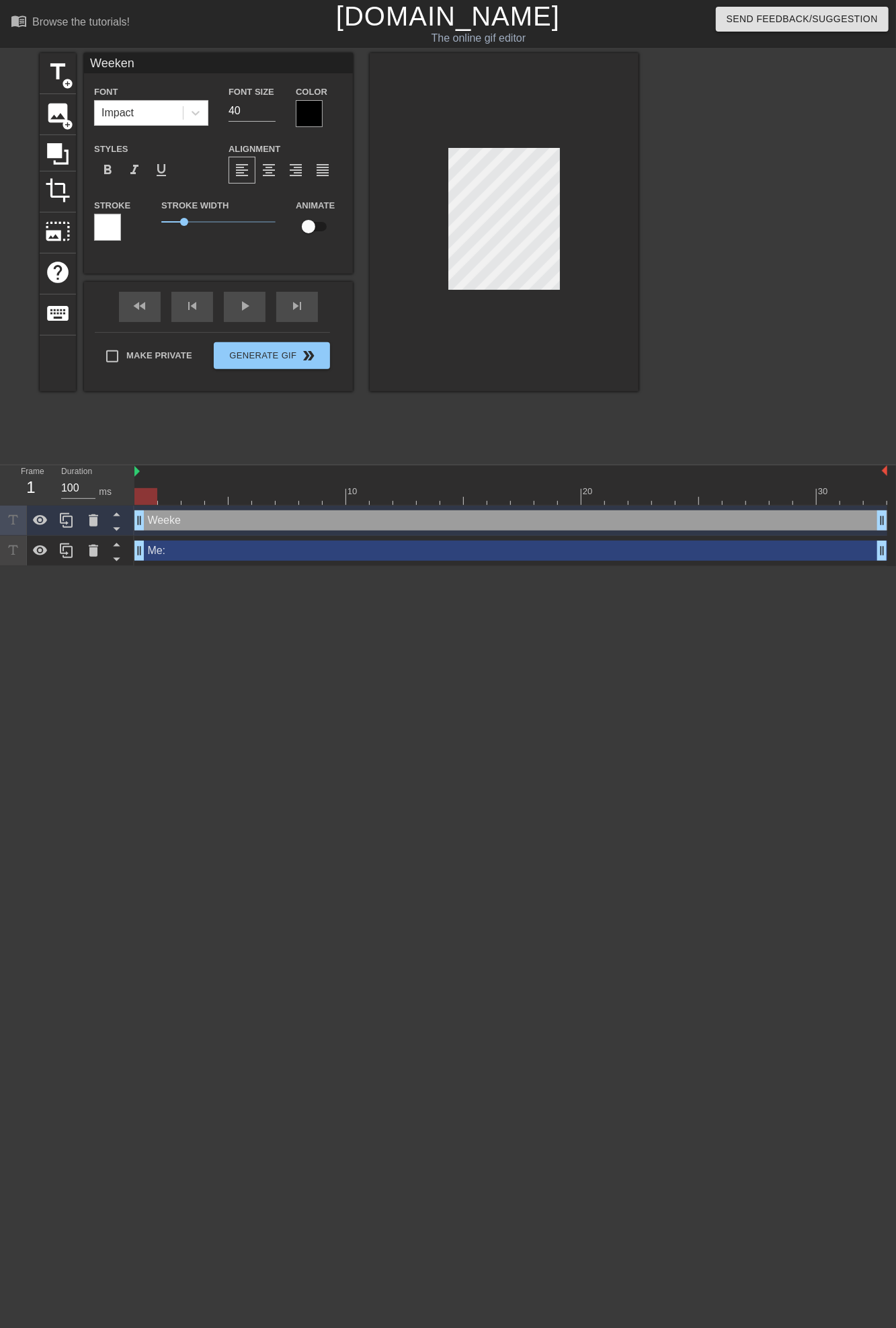 scroll, scrollTop: 2, scrollLeft: 3, axis: both 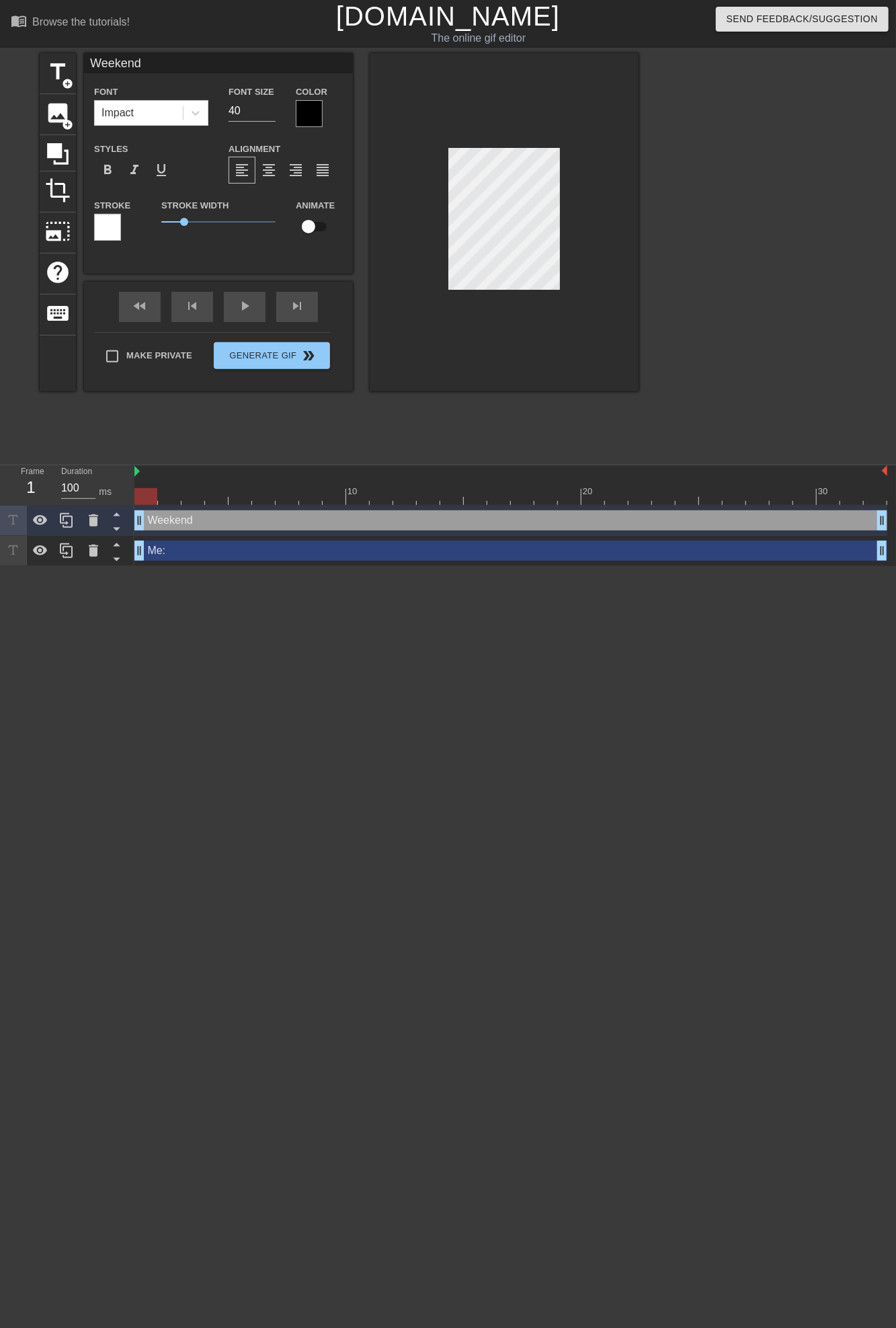 type on "Weekend" 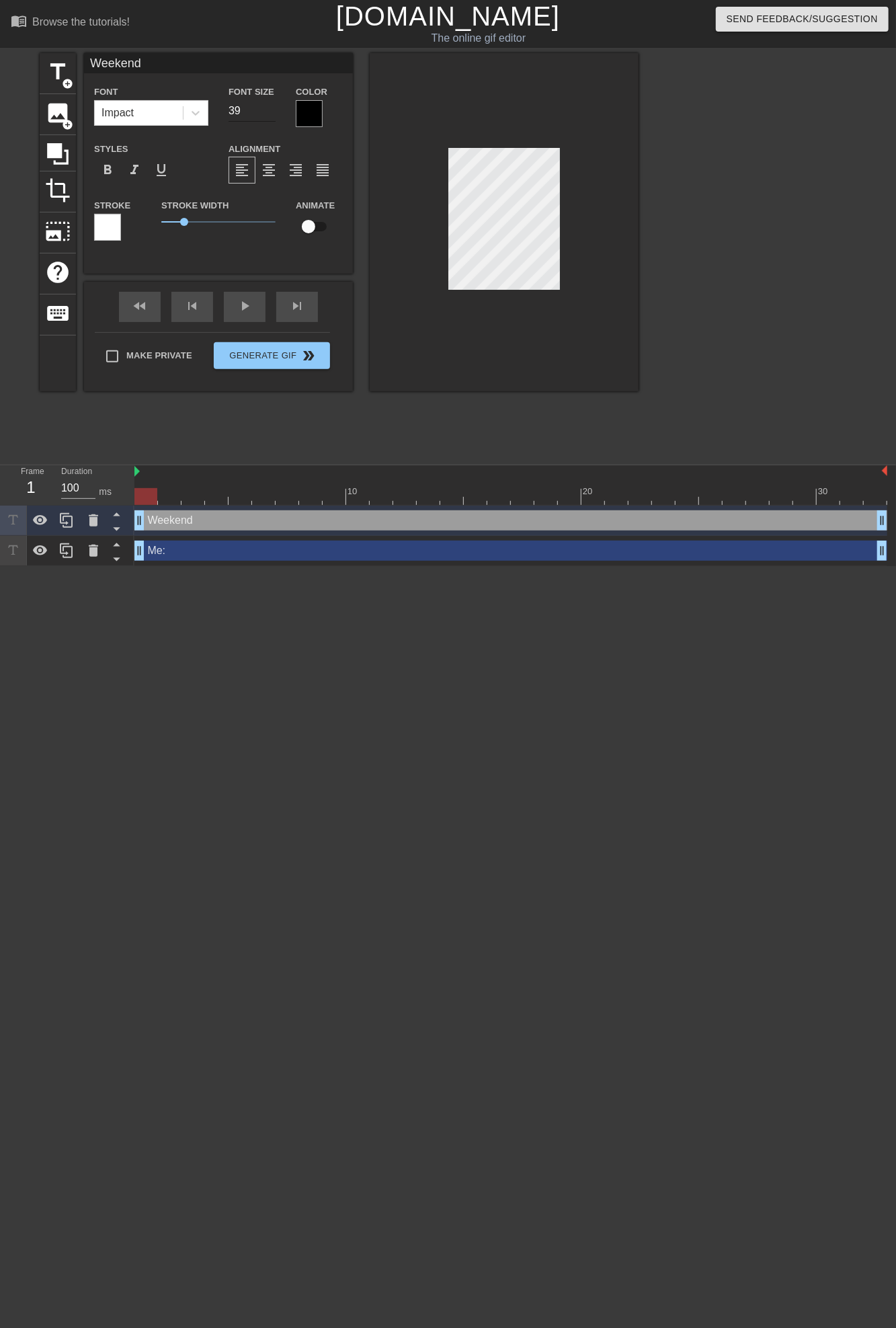 click on "39" at bounding box center (252, 111) 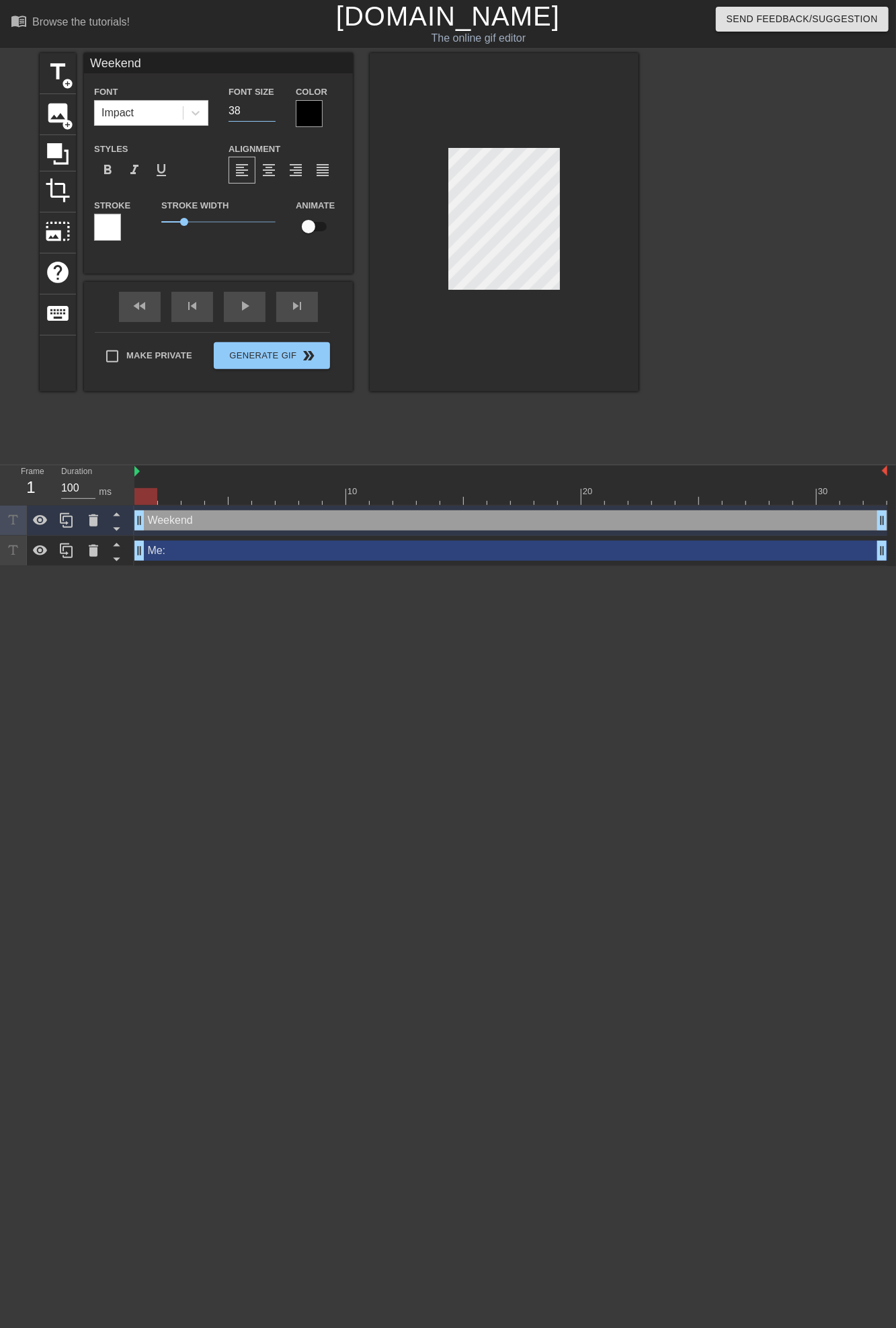 click on "38" at bounding box center [252, 111] 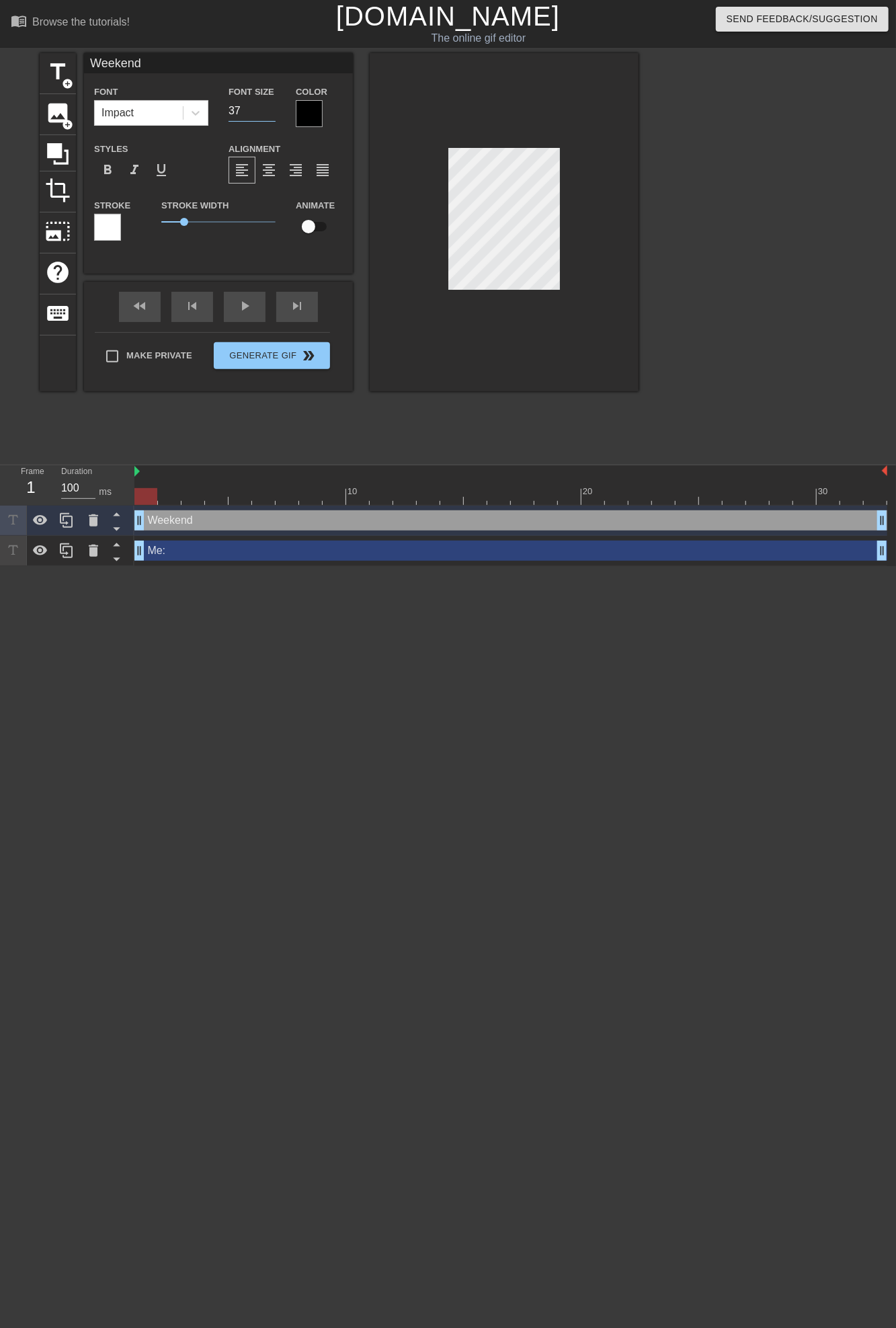 click on "37" at bounding box center (252, 111) 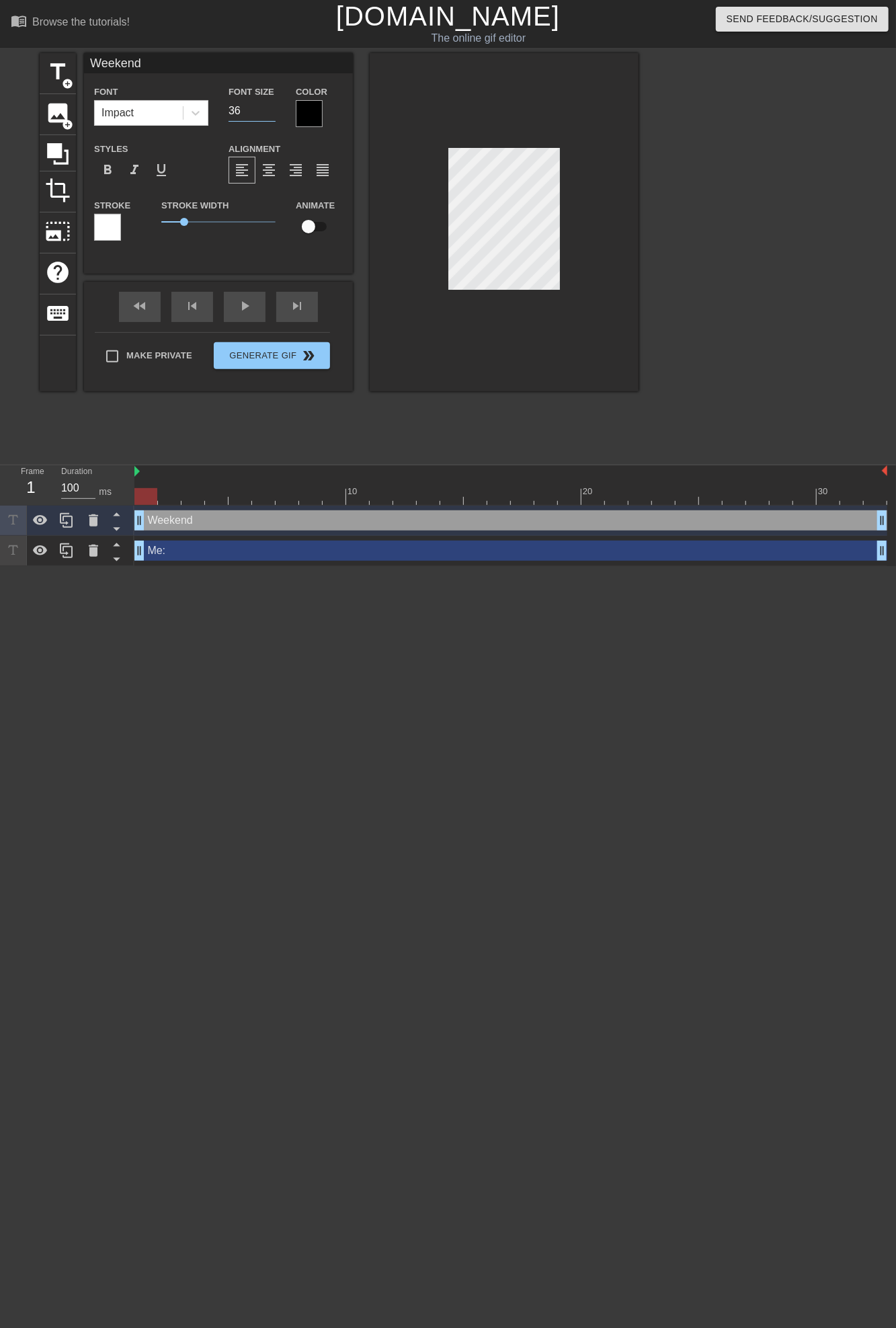 click on "36" at bounding box center [252, 111] 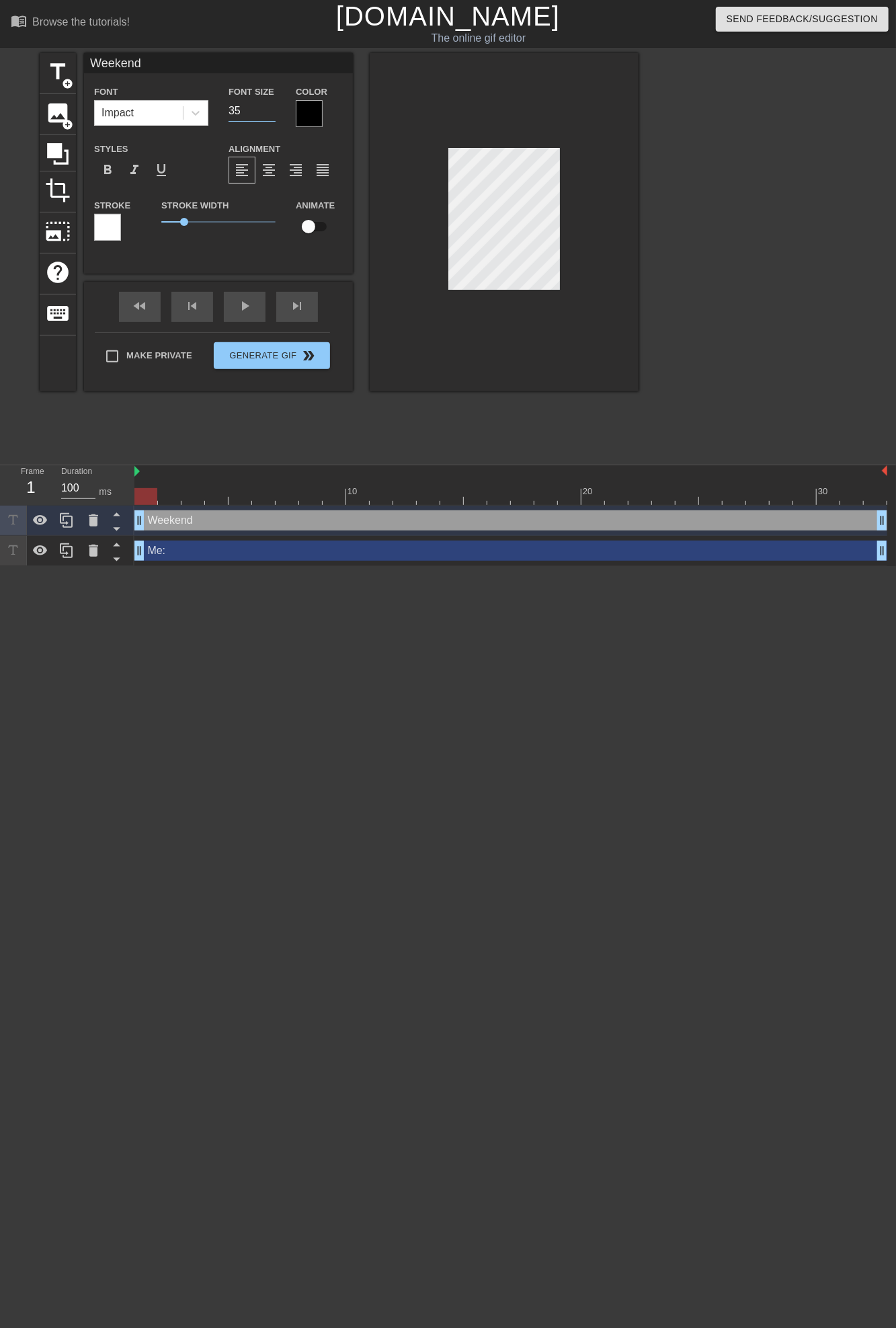click on "35" at bounding box center (252, 111) 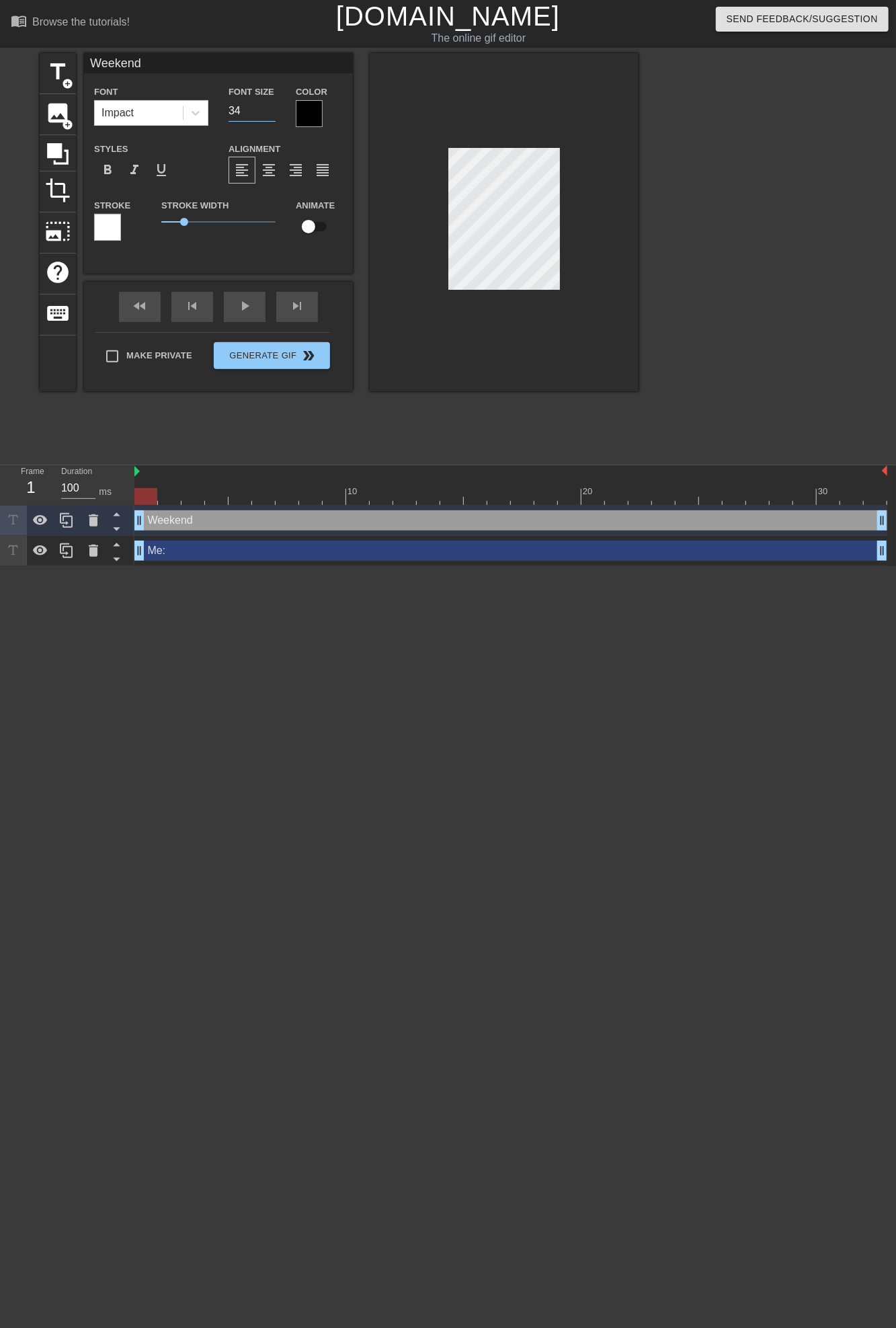 click on "34" at bounding box center [252, 111] 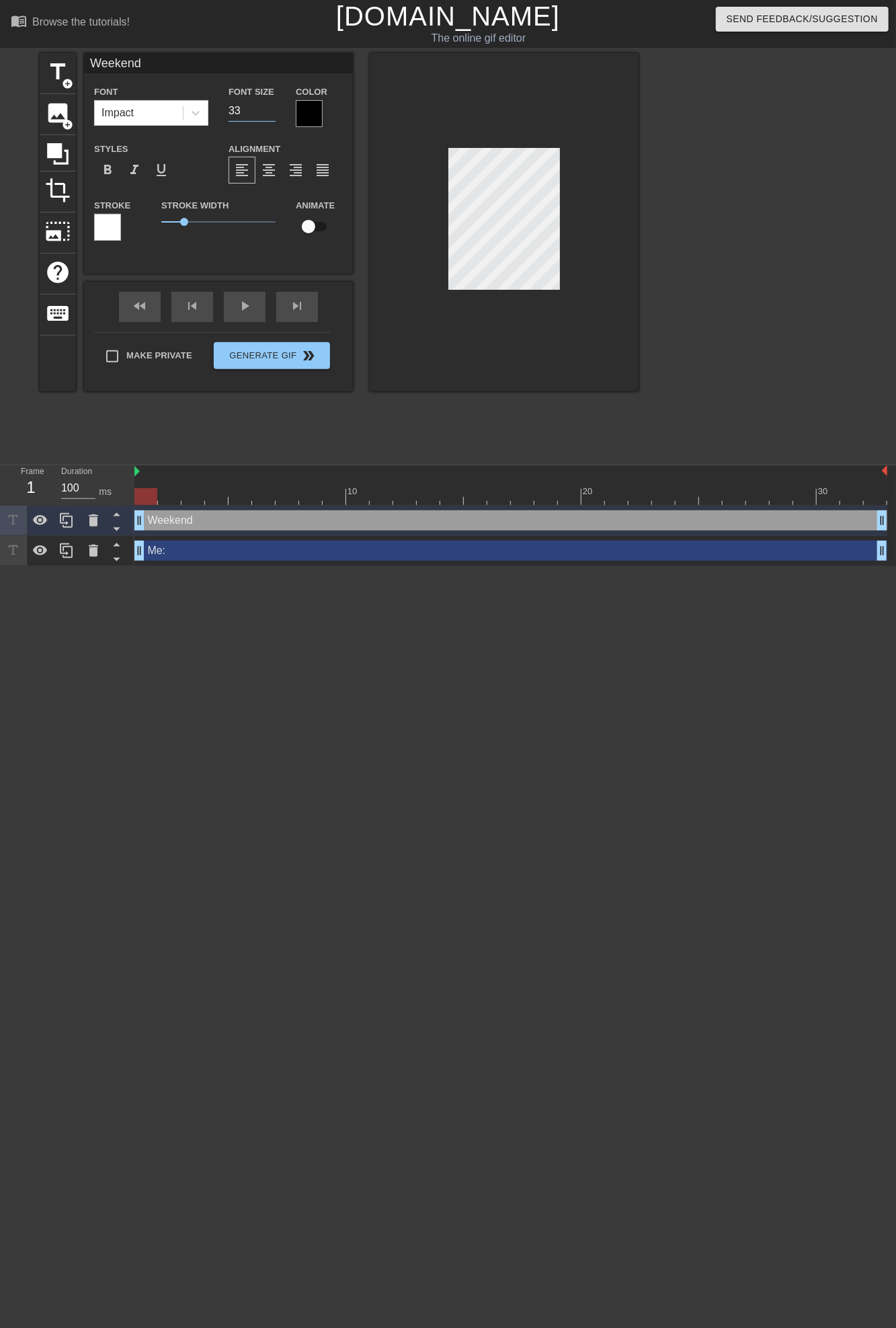 click on "33" at bounding box center [252, 111] 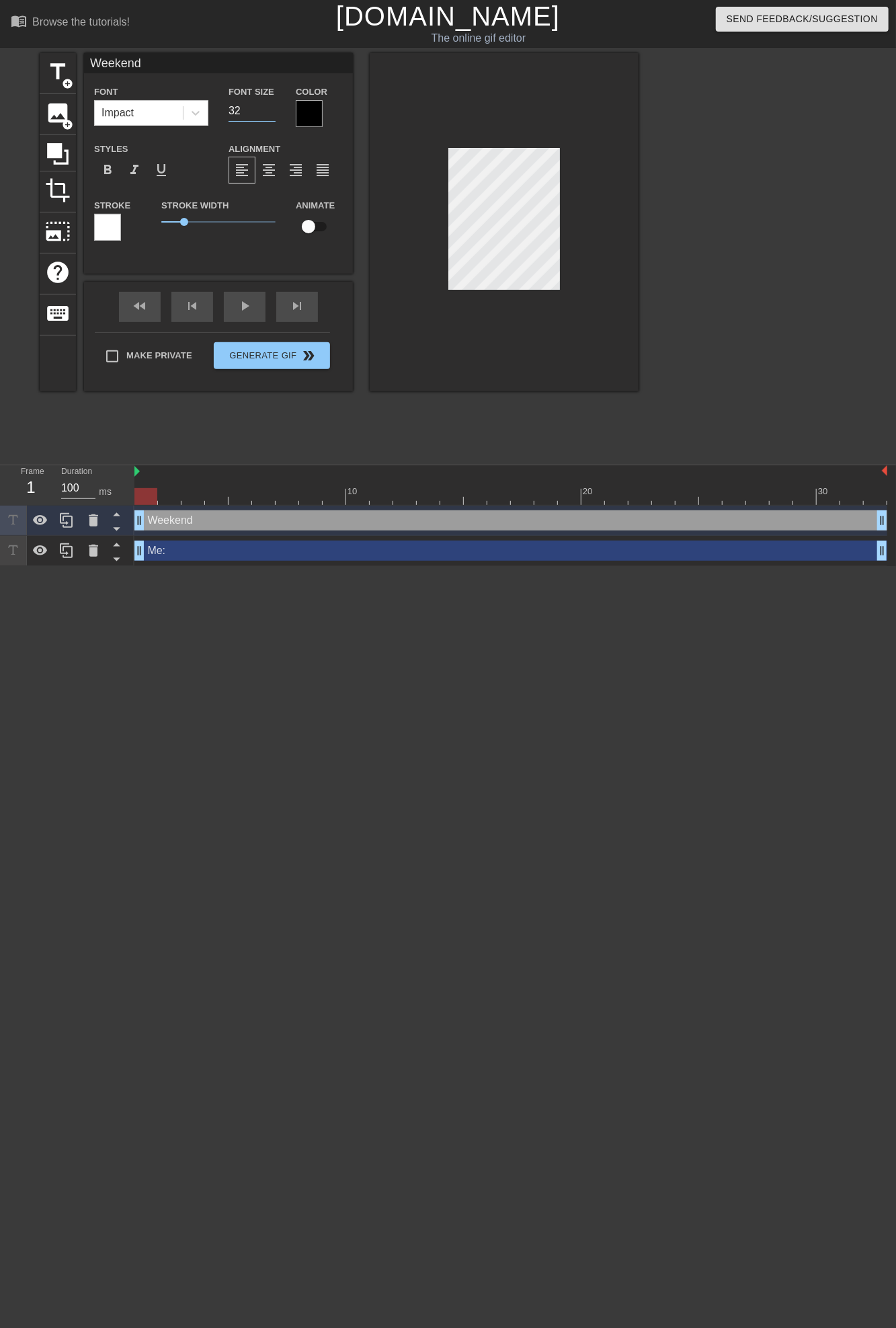 click on "32" at bounding box center [252, 111] 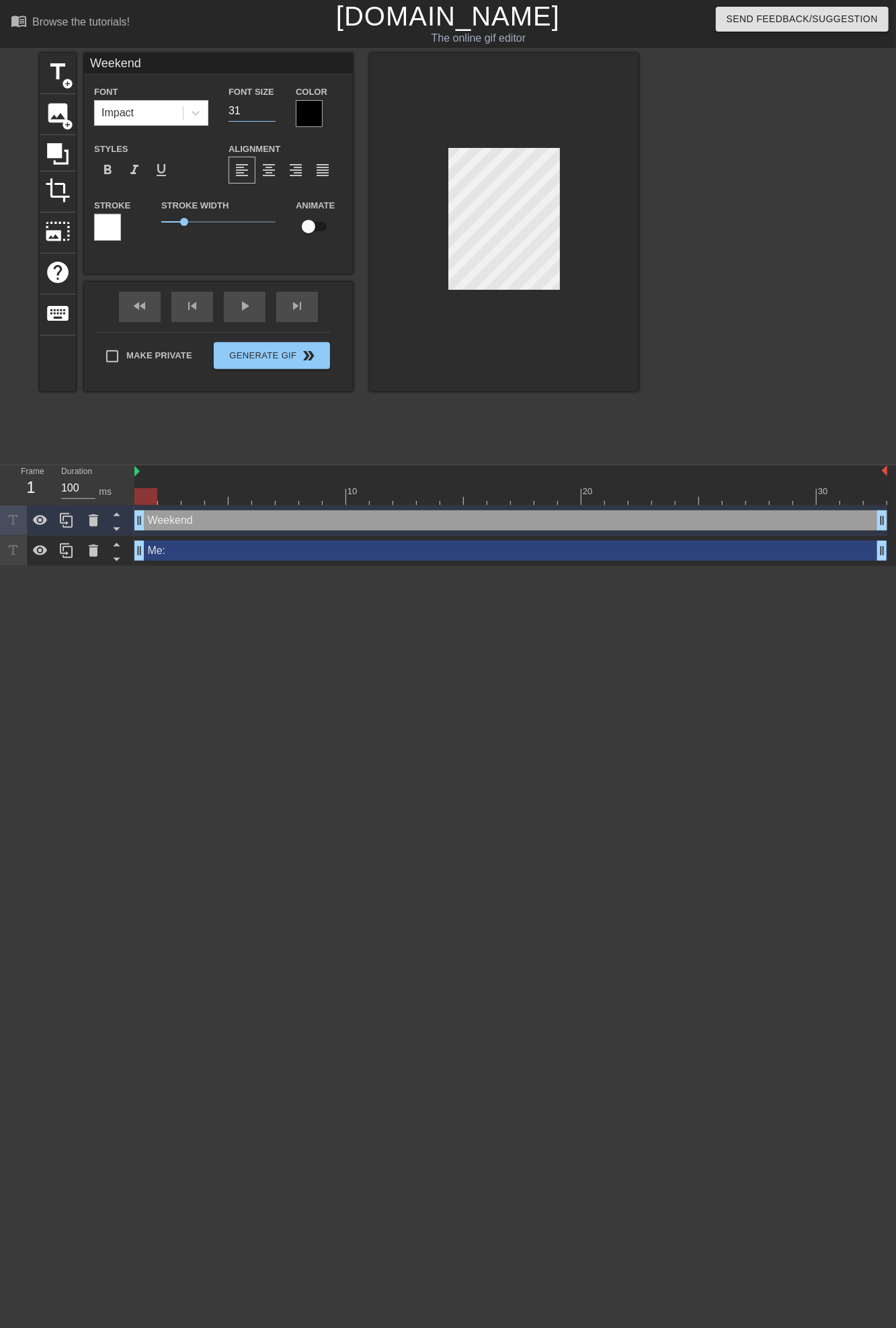click on "31" at bounding box center [252, 111] 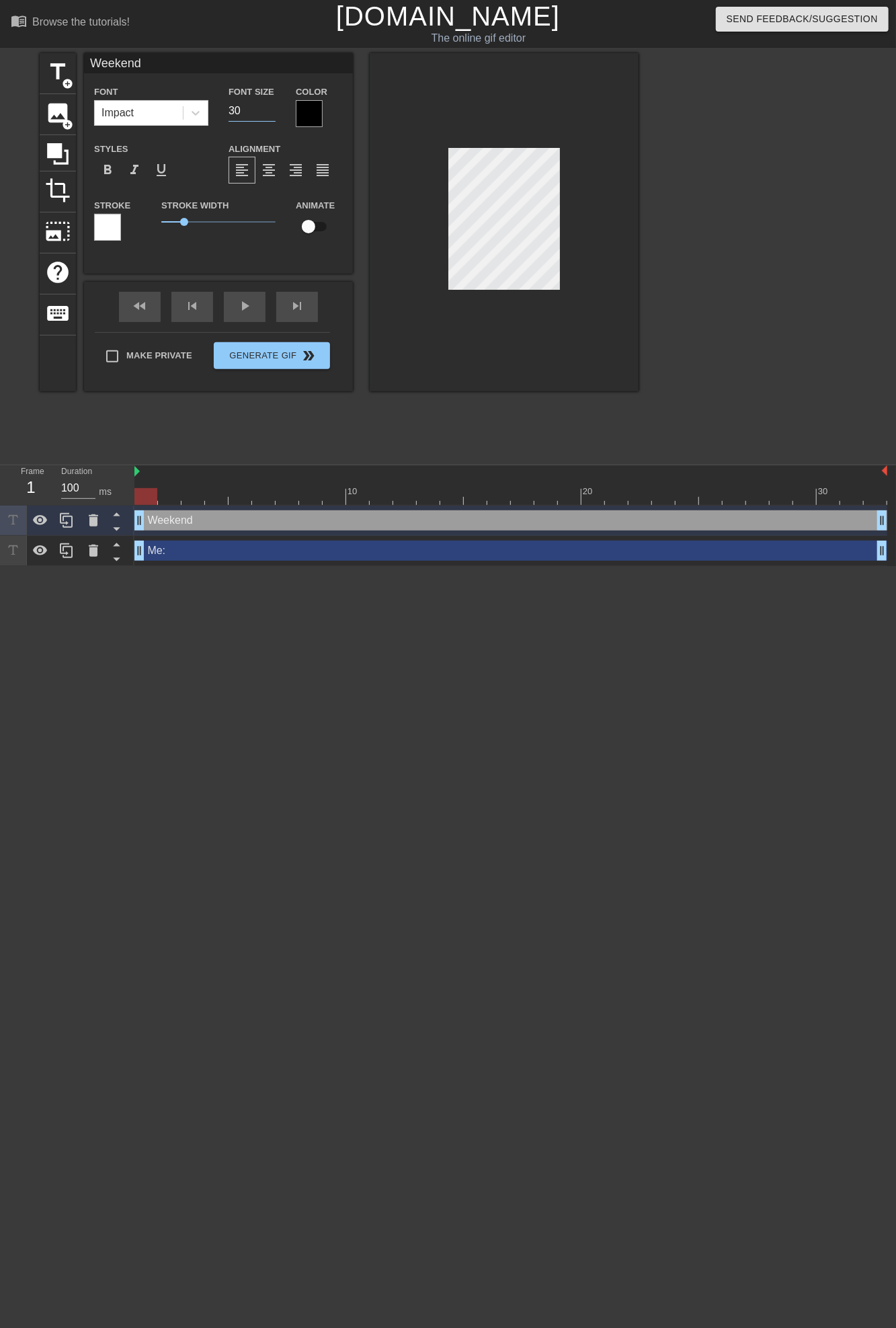 click on "30" at bounding box center (252, 111) 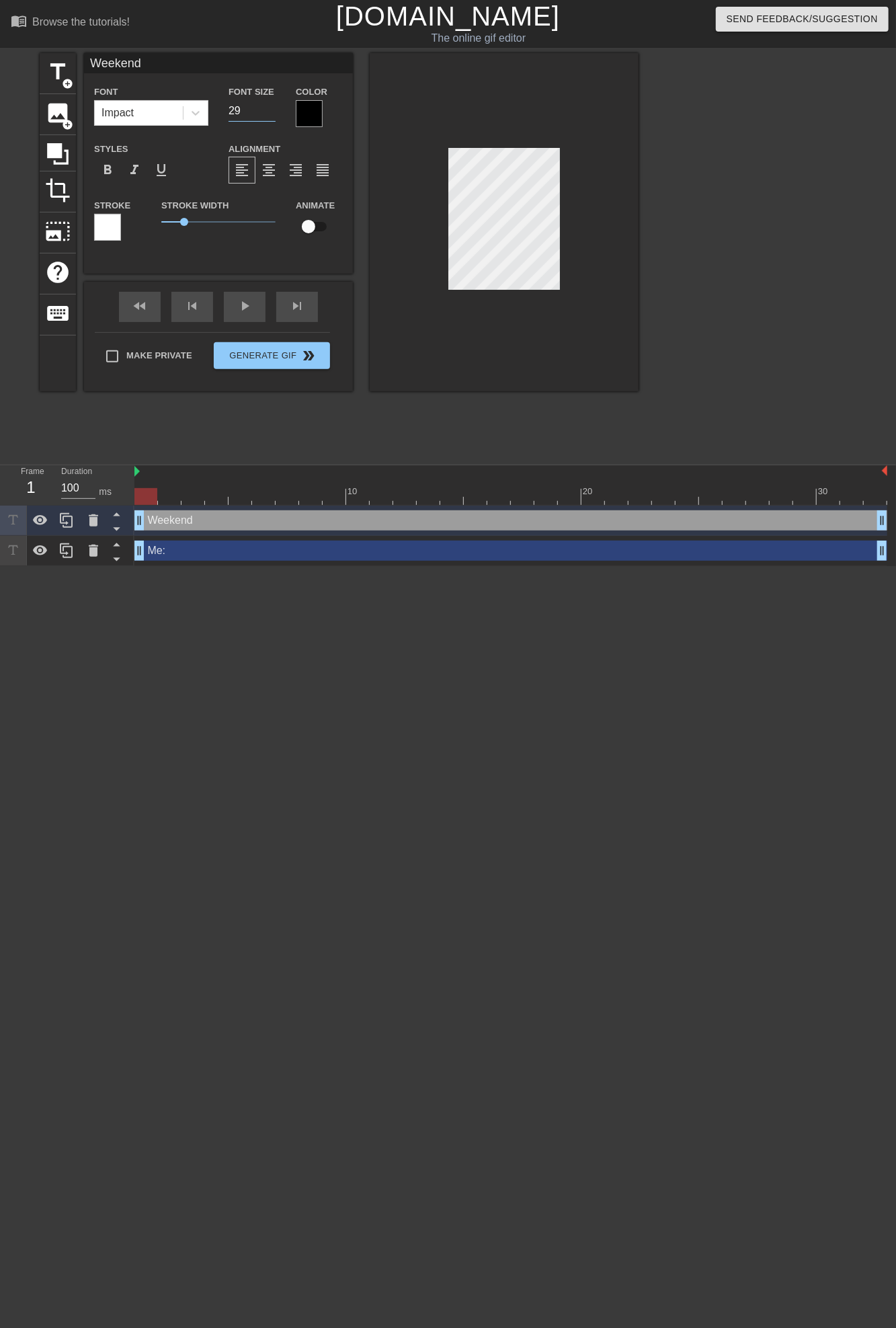 click on "29" at bounding box center (252, 111) 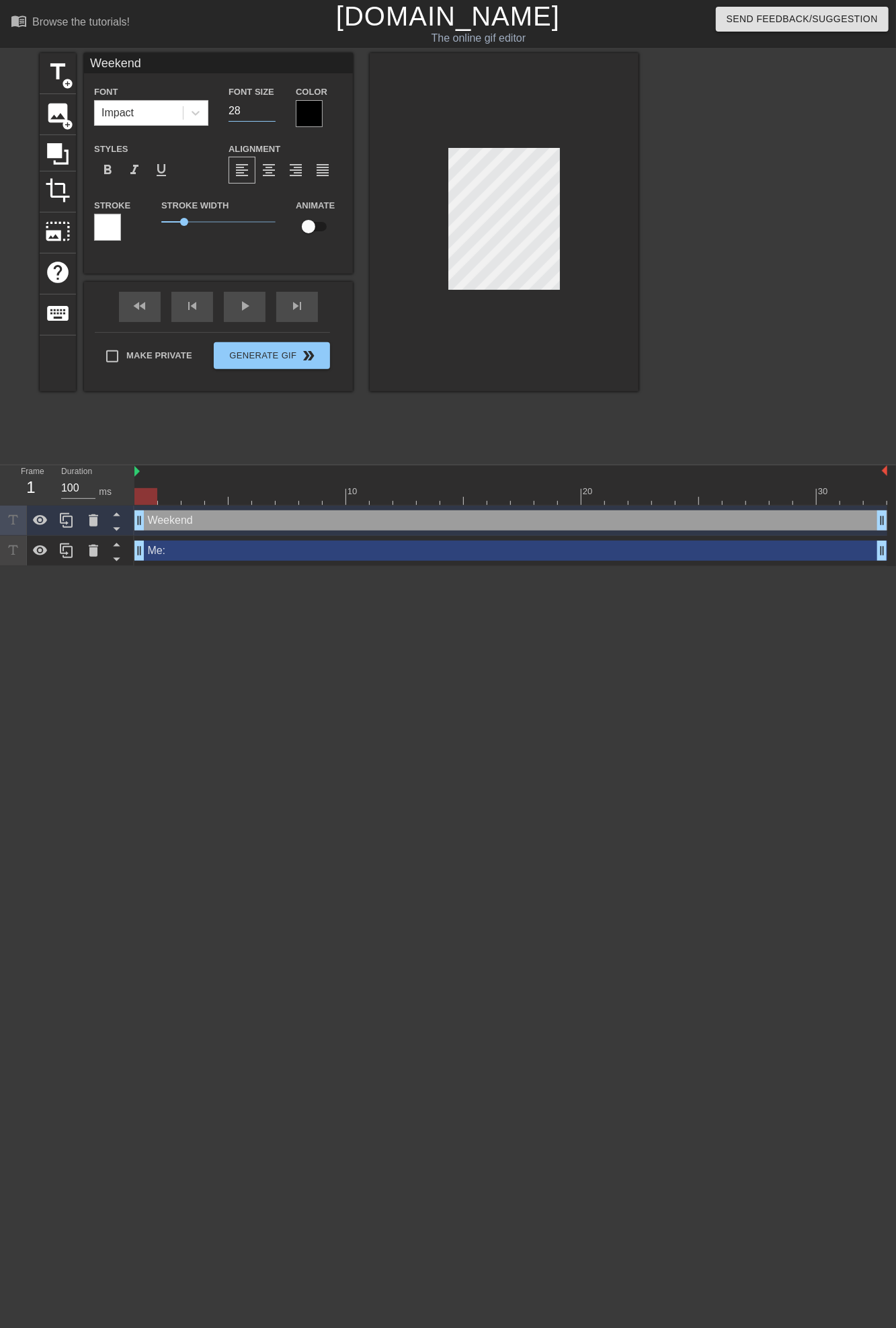 click on "28" at bounding box center [252, 111] 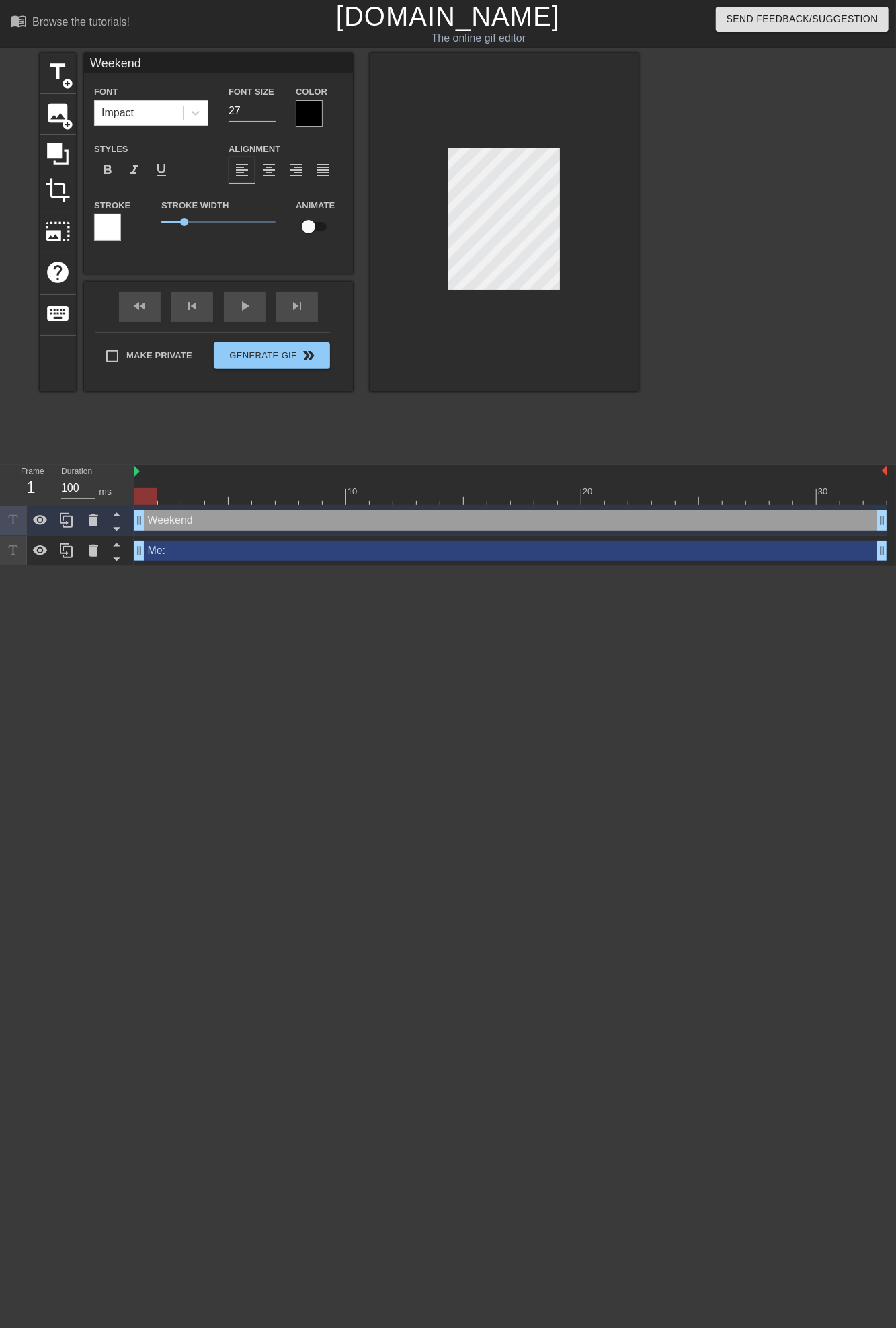click on "27" at bounding box center [252, 111] 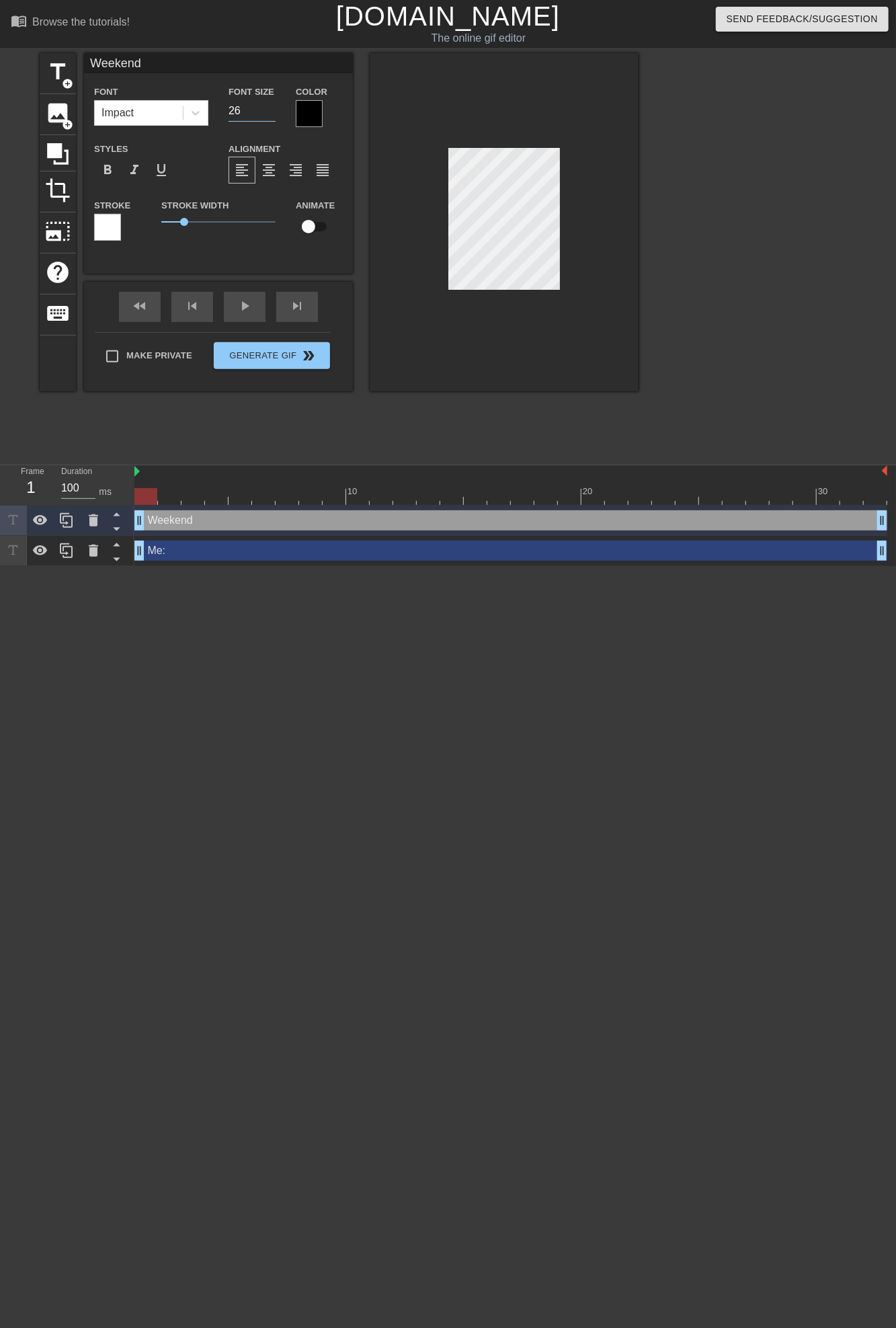 click on "26" at bounding box center [252, 111] 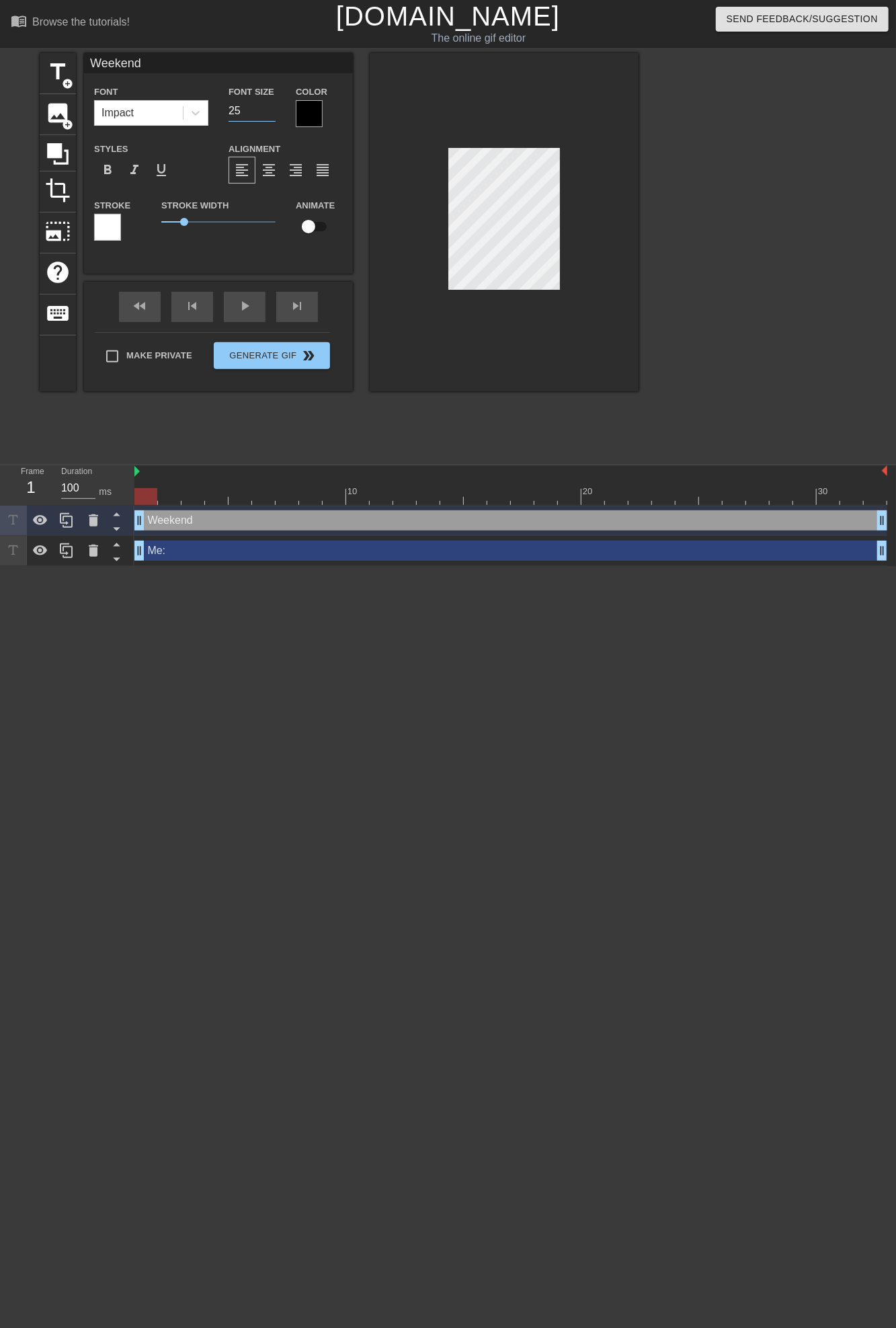click on "24" at bounding box center [252, 111] 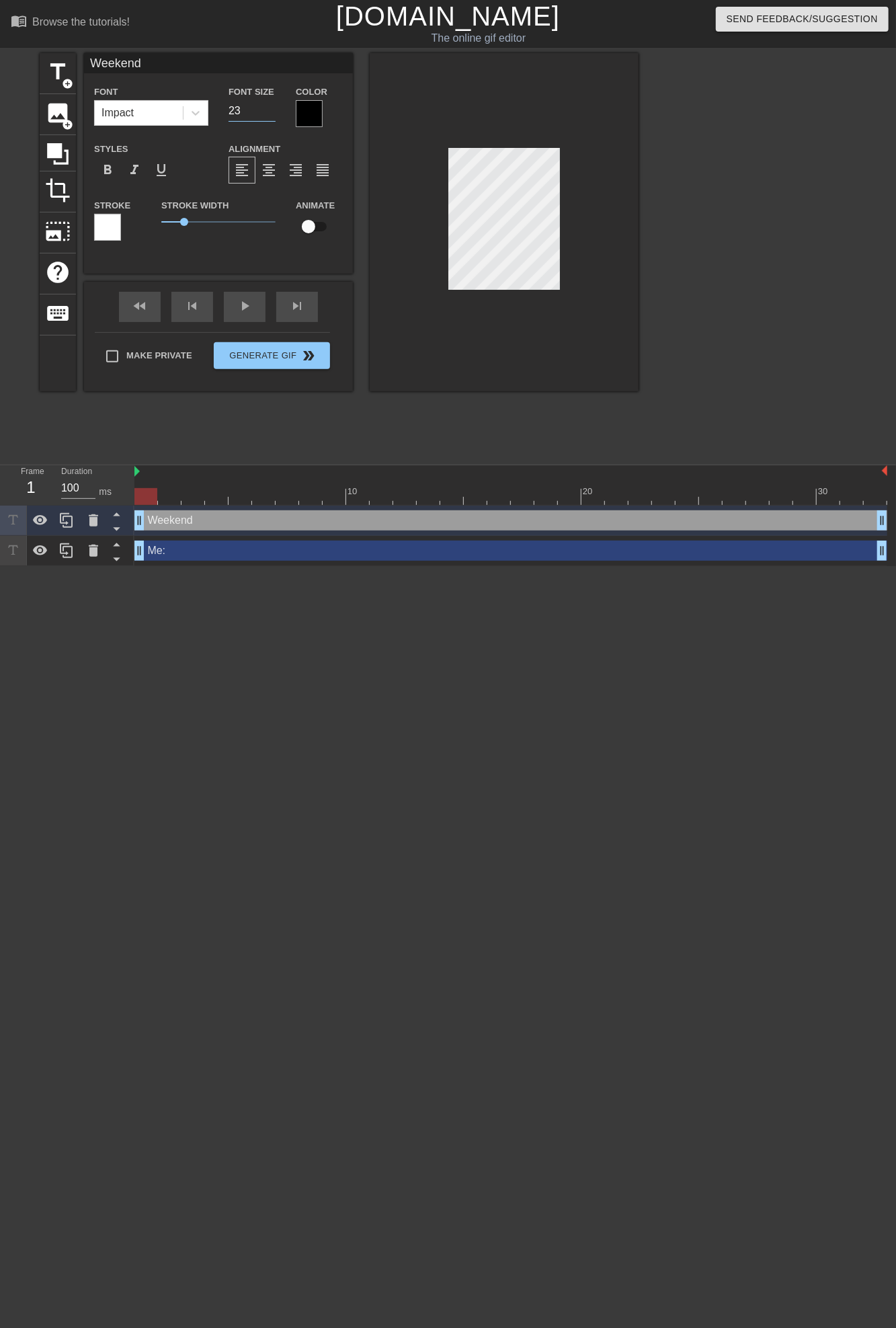 click on "23" at bounding box center [252, 111] 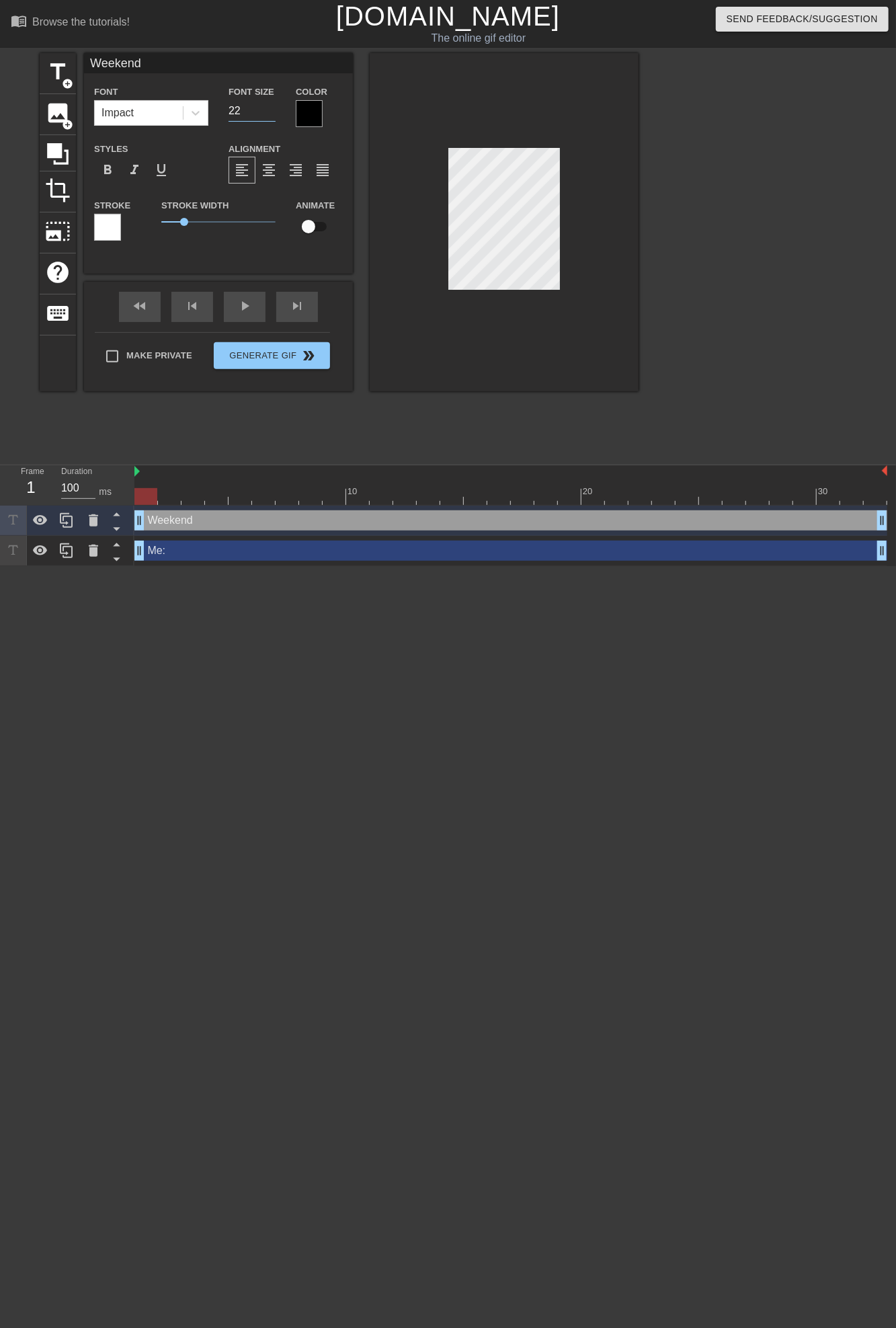 click on "22" at bounding box center [252, 111] 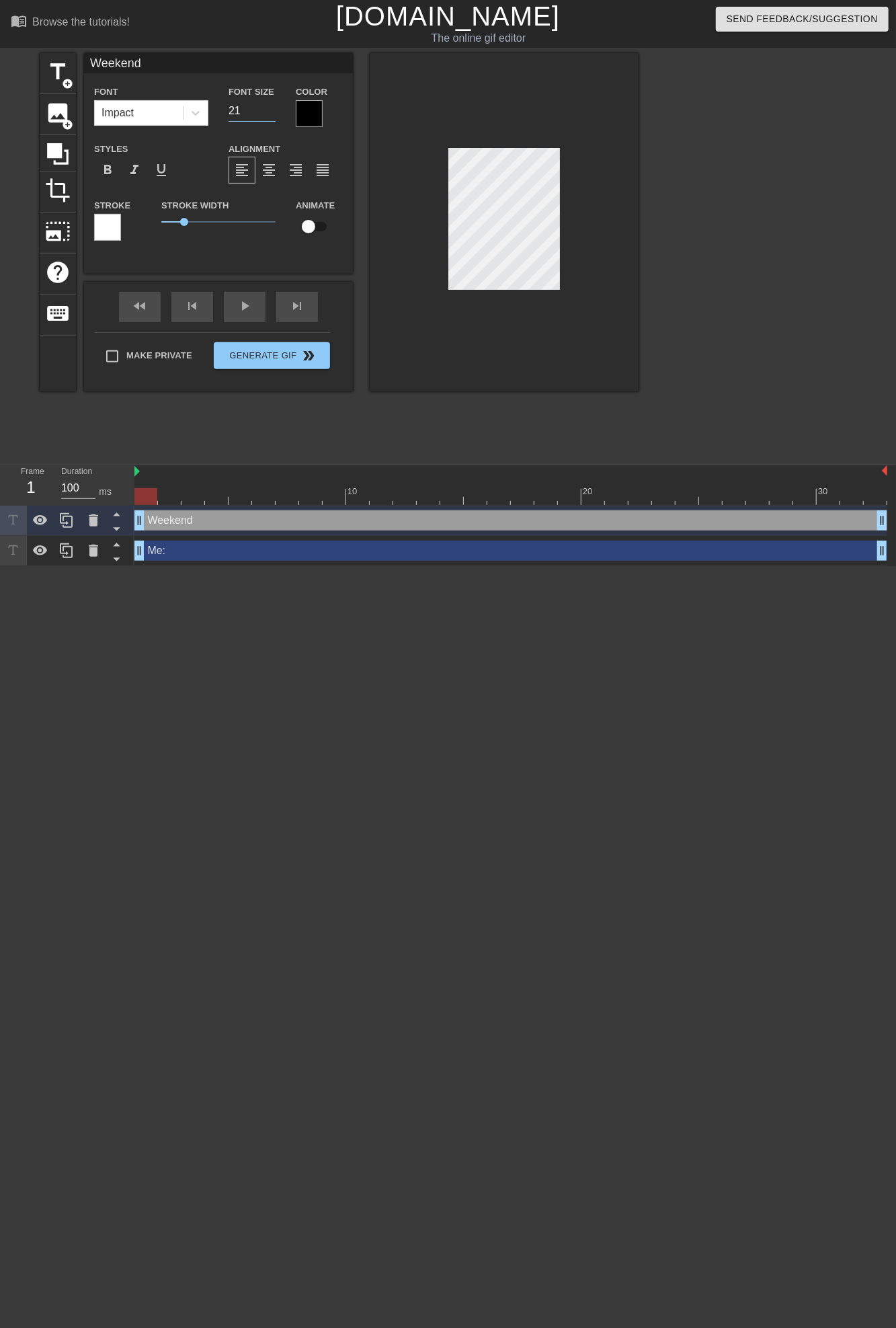 click on "21" at bounding box center (252, 111) 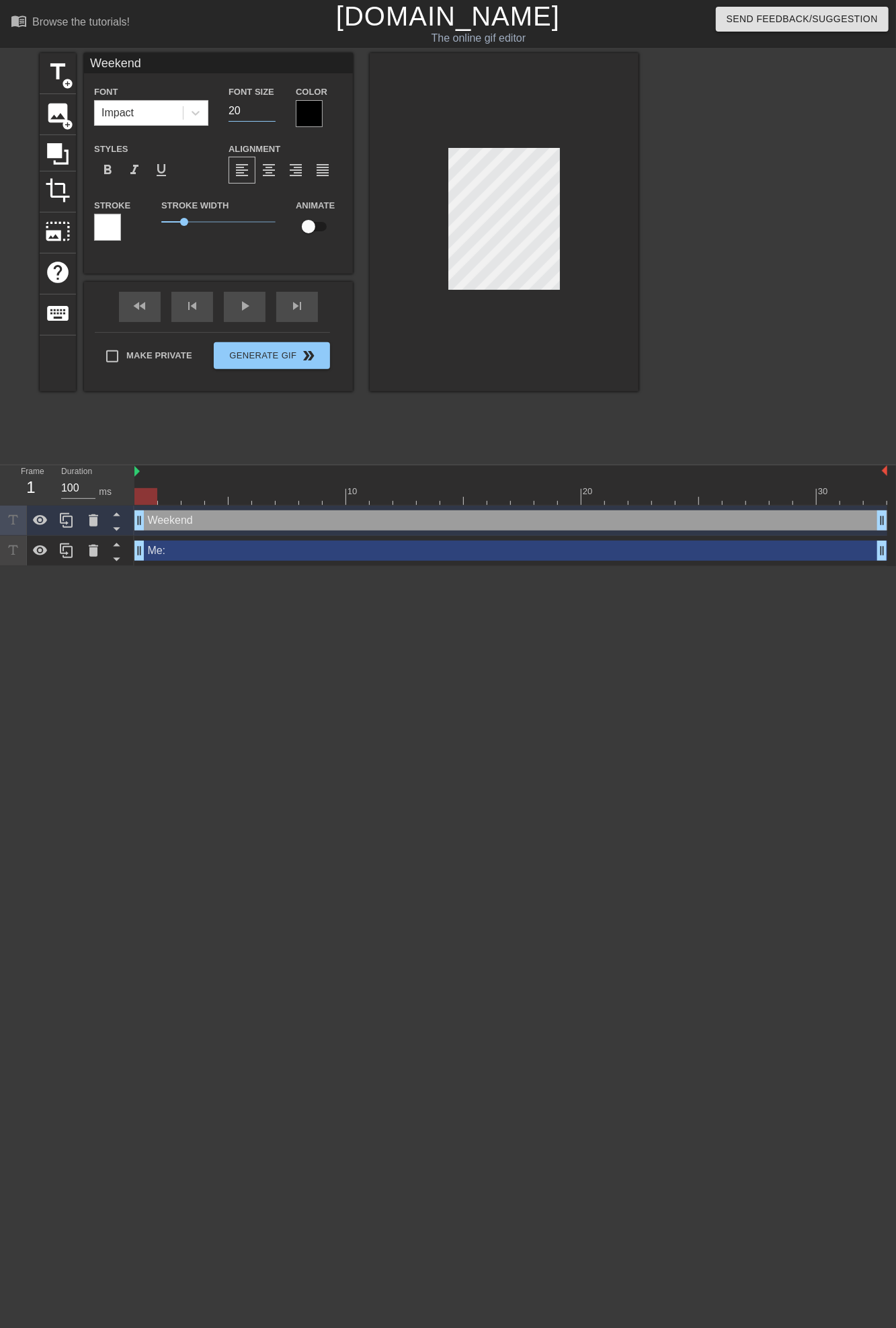 click on "20" at bounding box center [252, 111] 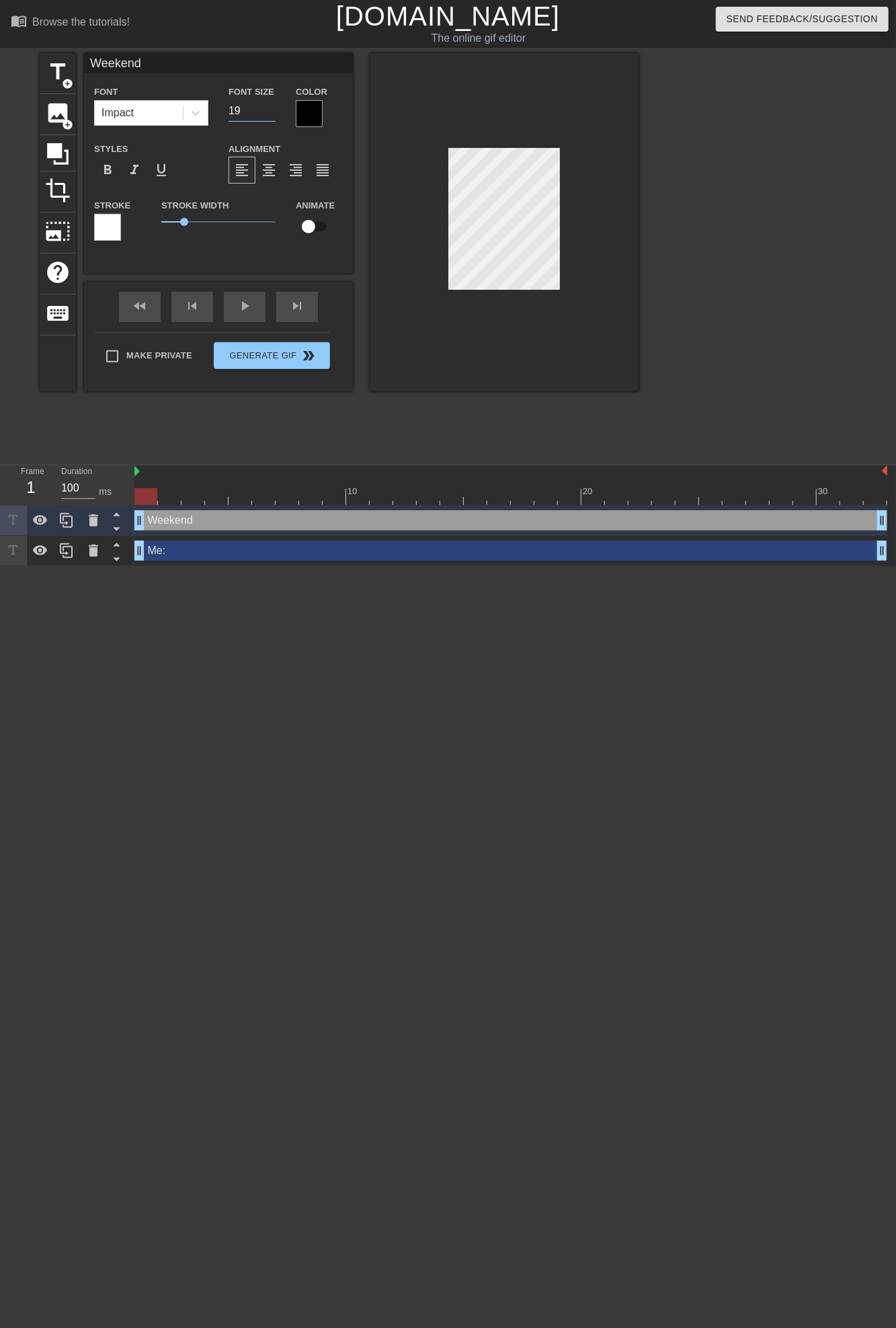 type on "19" 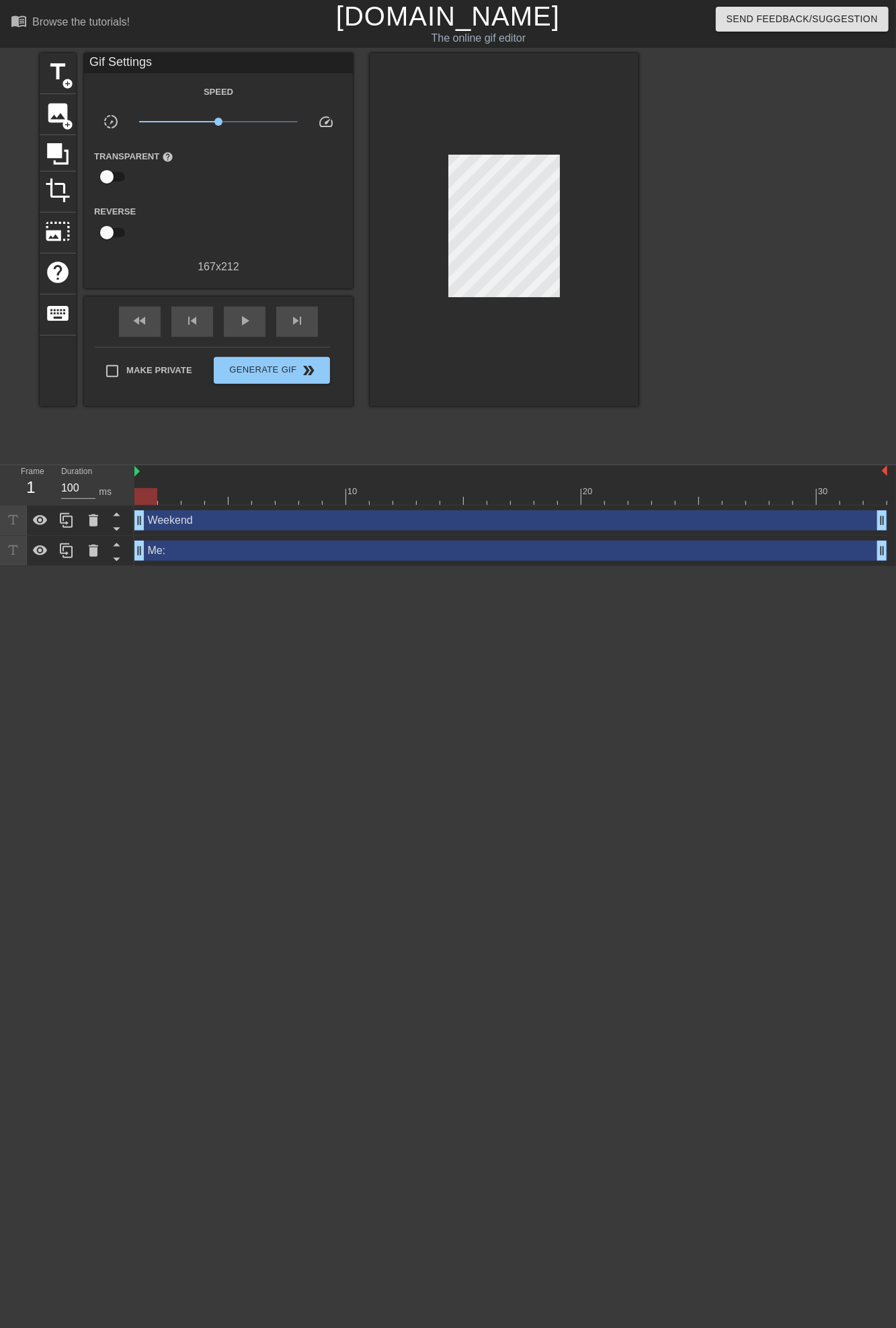 click at bounding box center [756, 255] 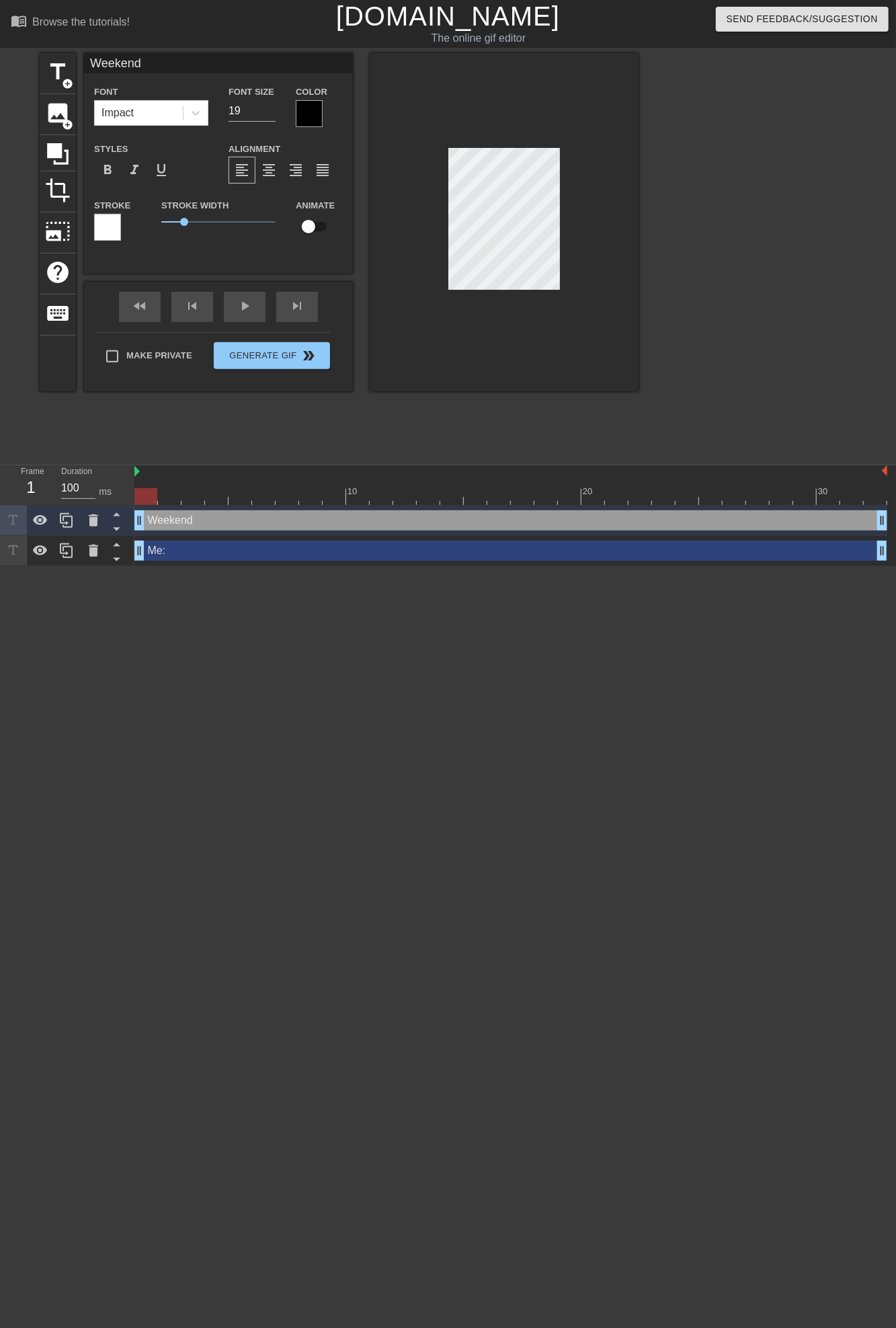 click at bounding box center [504, 222] 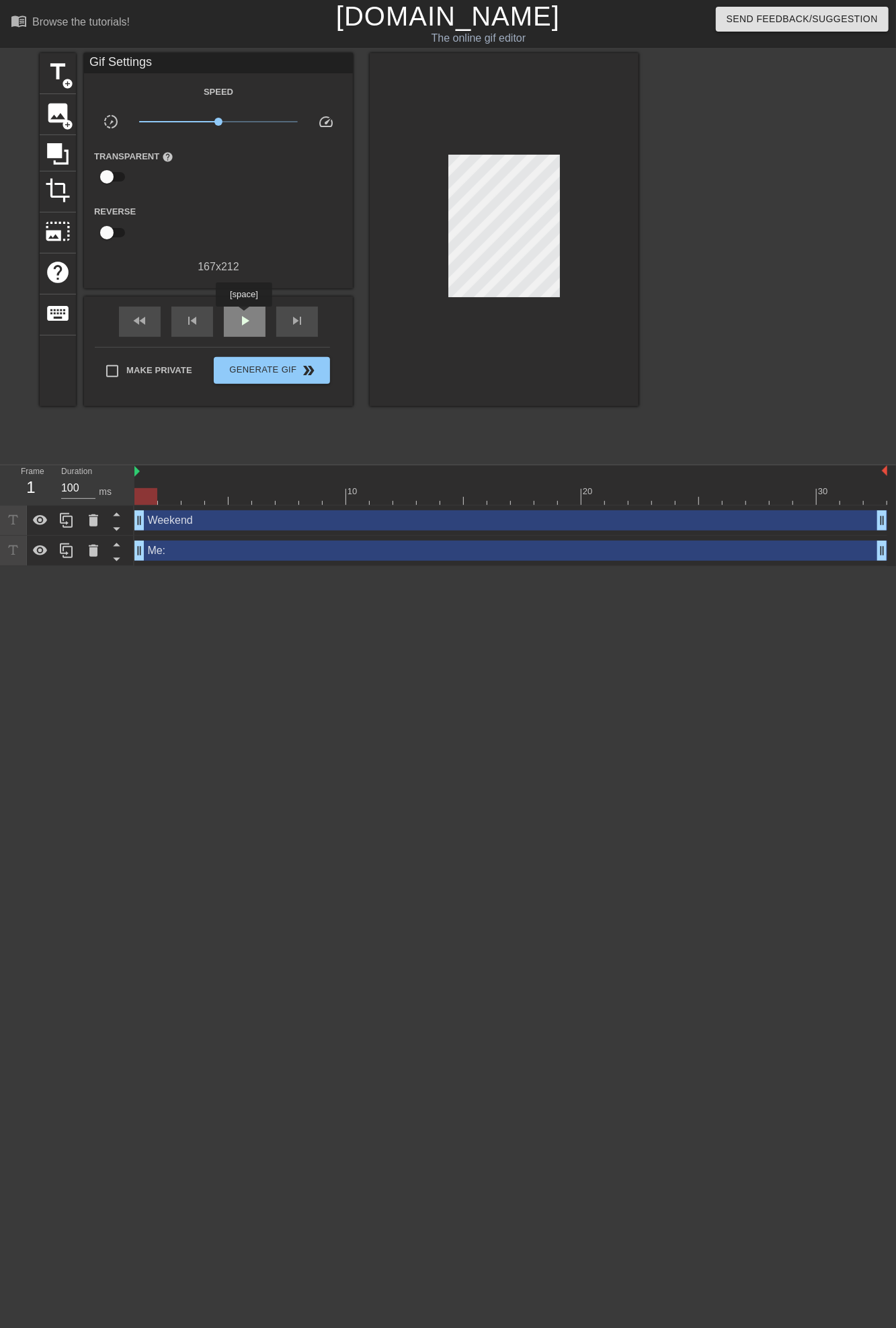 click on "play_arrow" at bounding box center [245, 321] 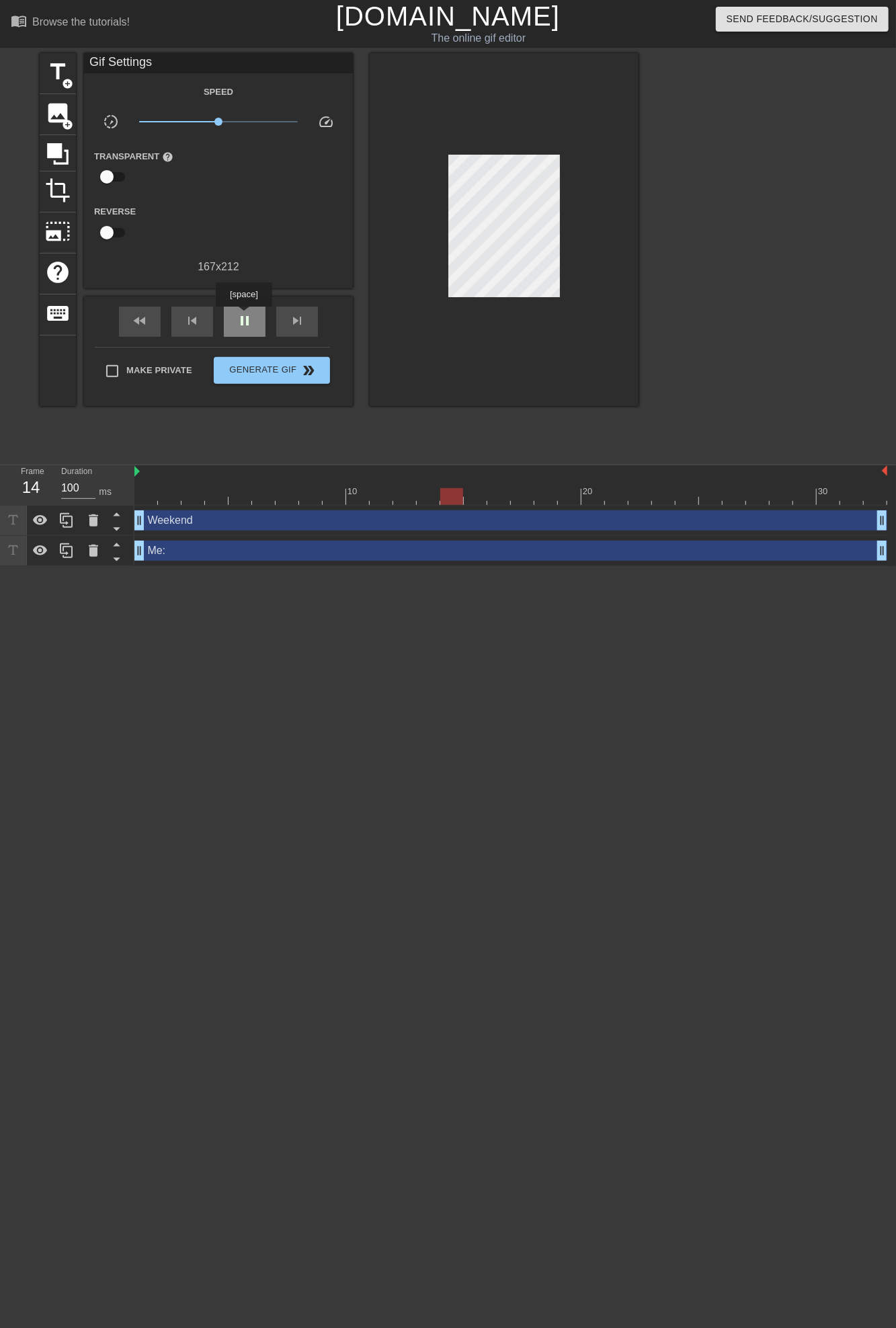 click on "pause" at bounding box center [245, 321] 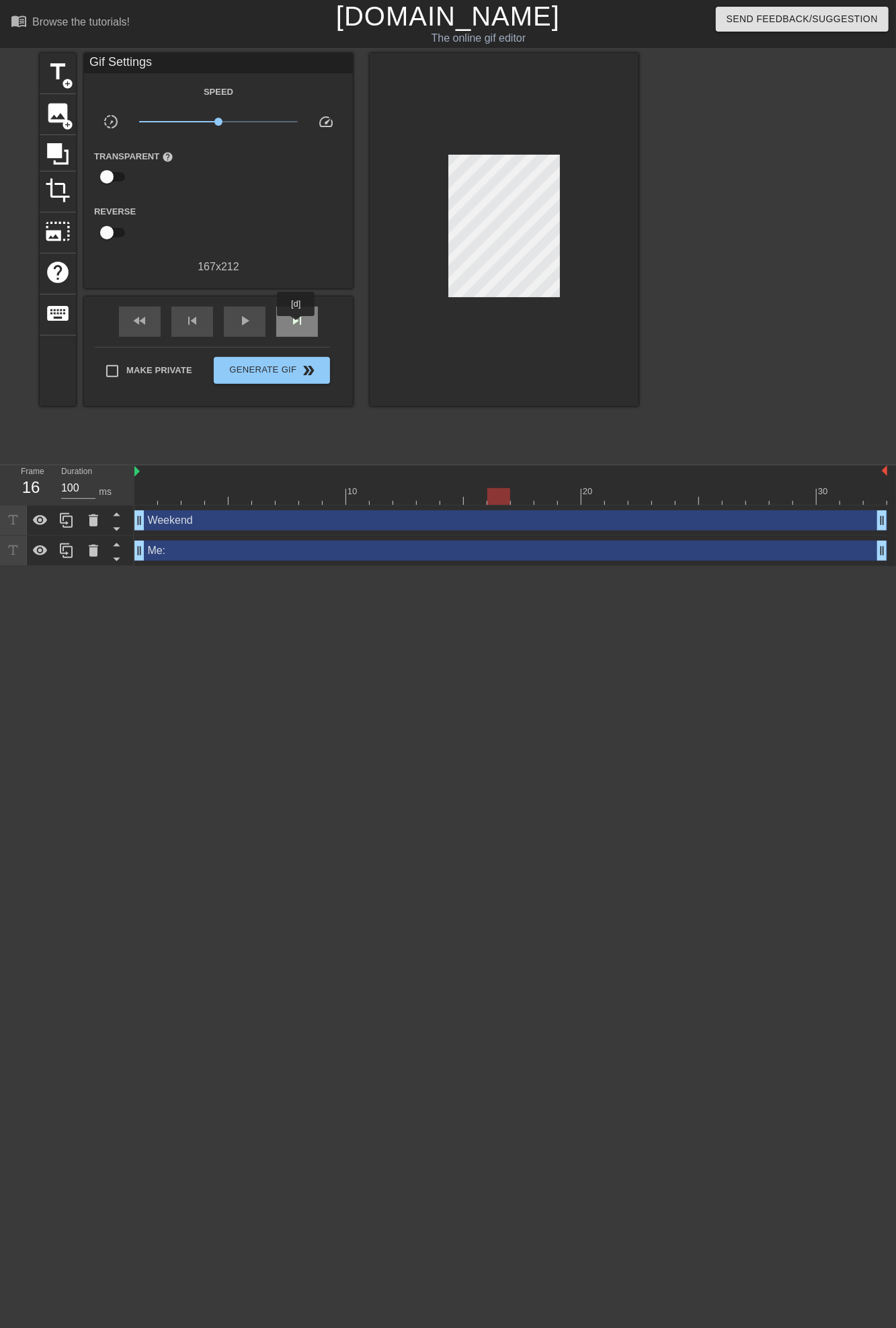 click on "skip_next" at bounding box center [297, 321] 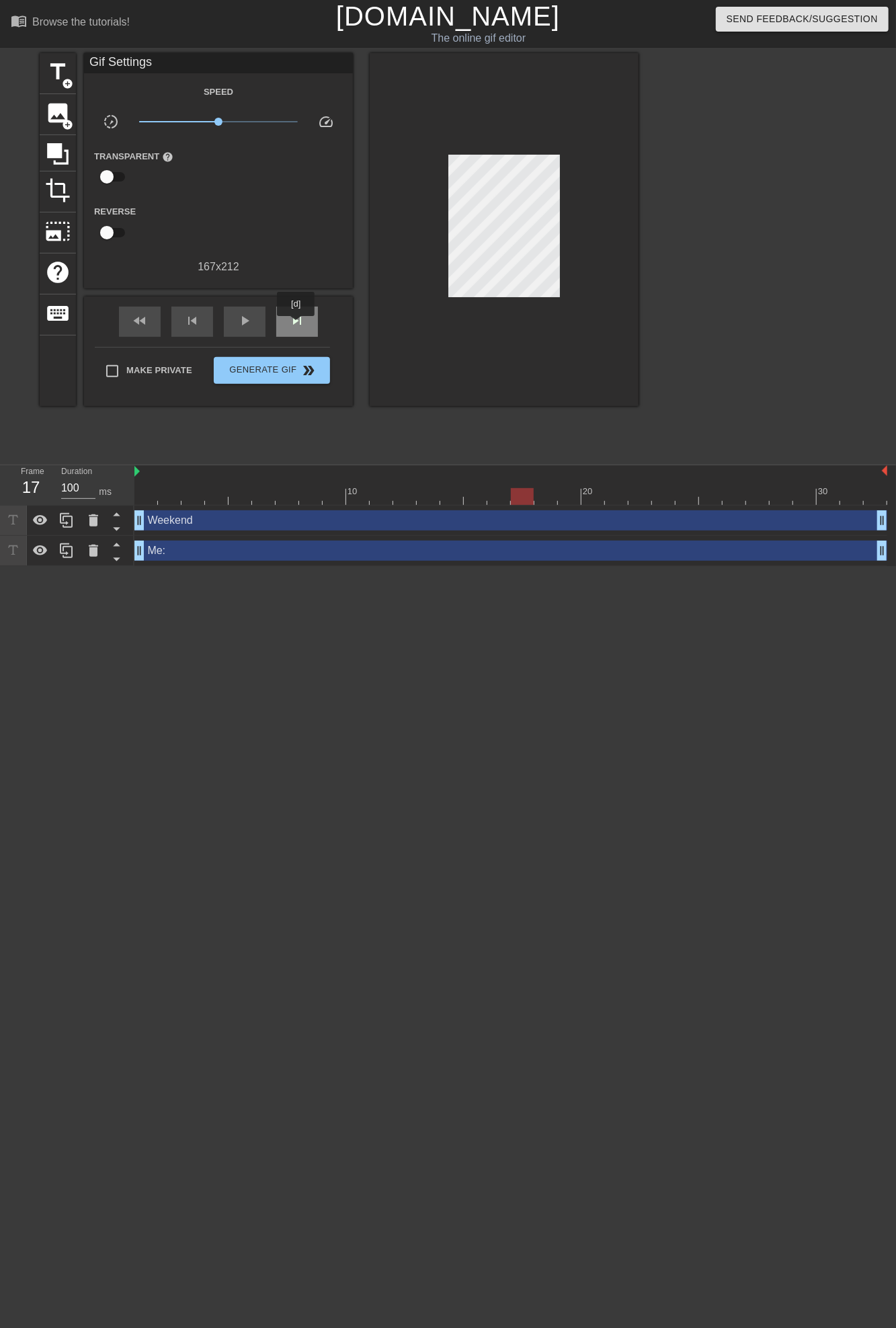 click on "skip_next" at bounding box center [297, 321] 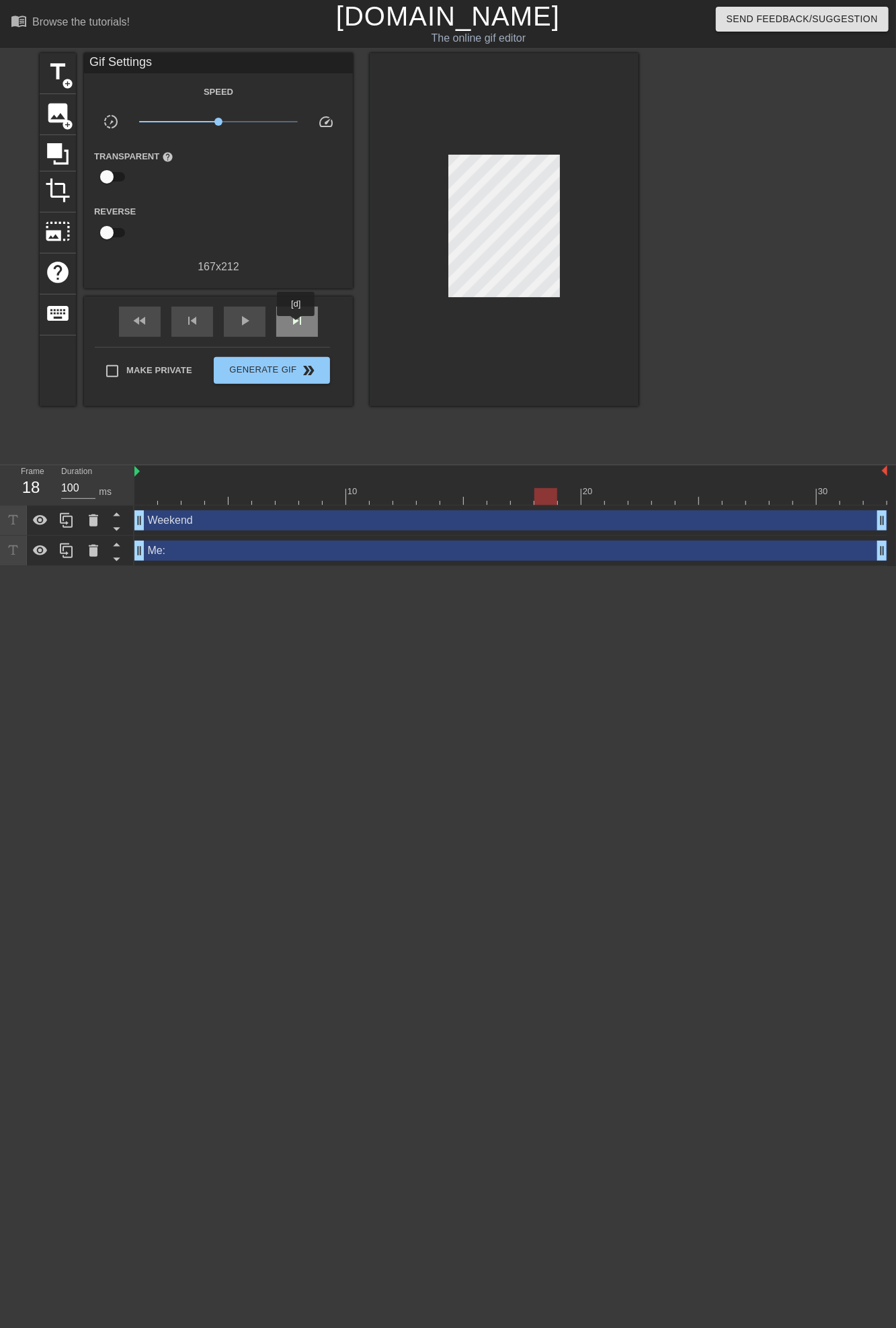 click on "skip_next" at bounding box center [297, 321] 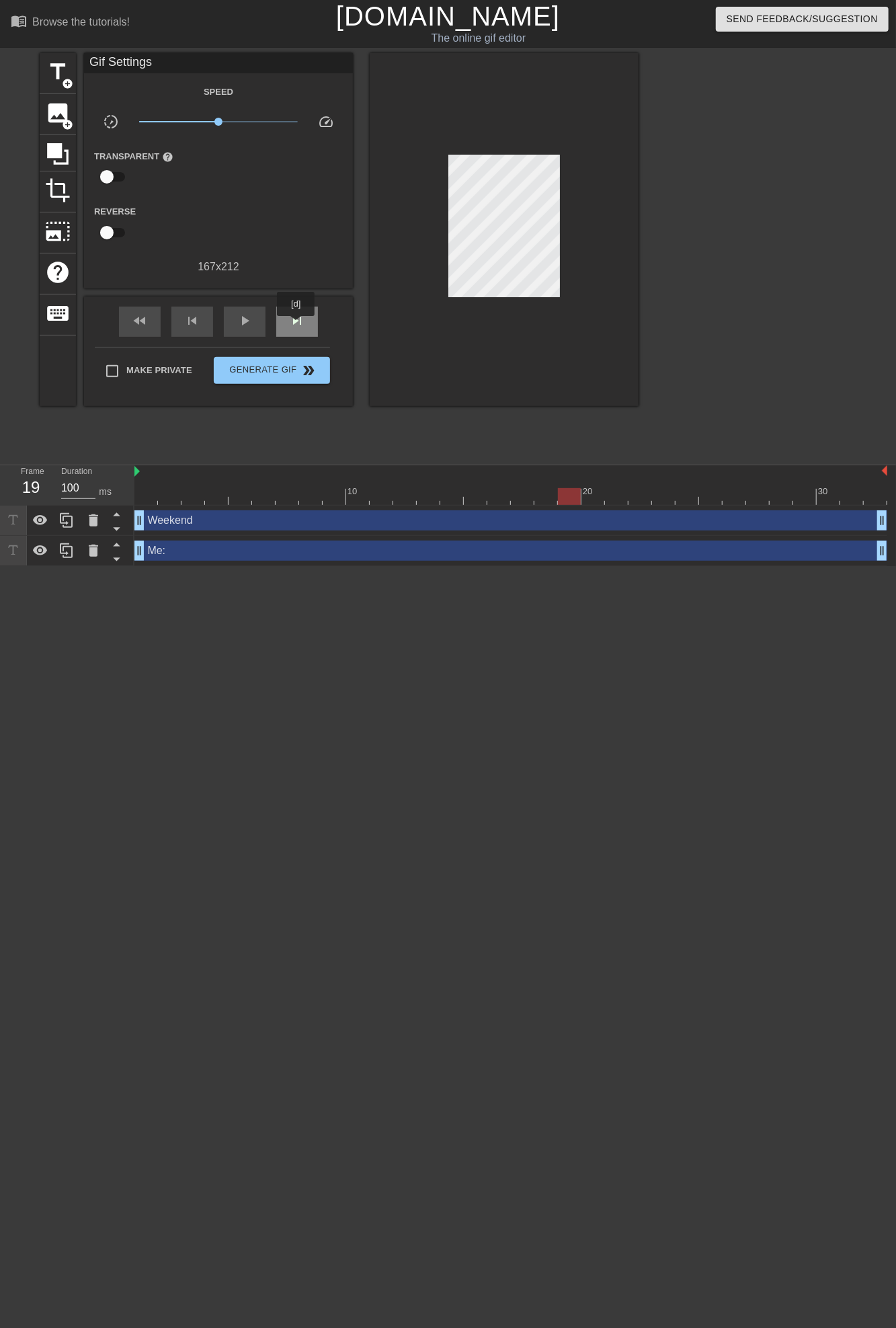click on "skip_next" at bounding box center [297, 321] 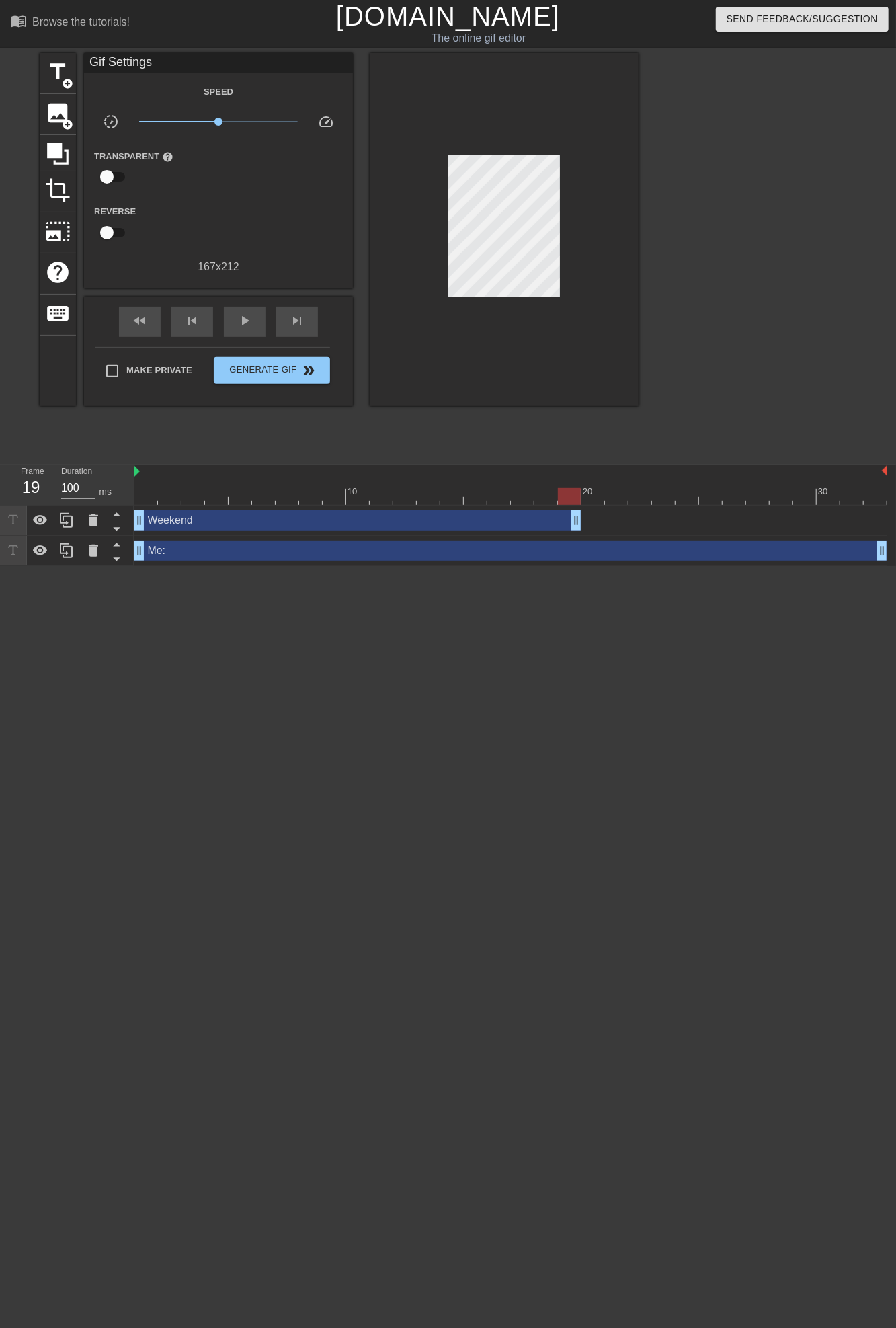 drag, startPoint x: 882, startPoint y: 524, endPoint x: 581, endPoint y: 524, distance: 301 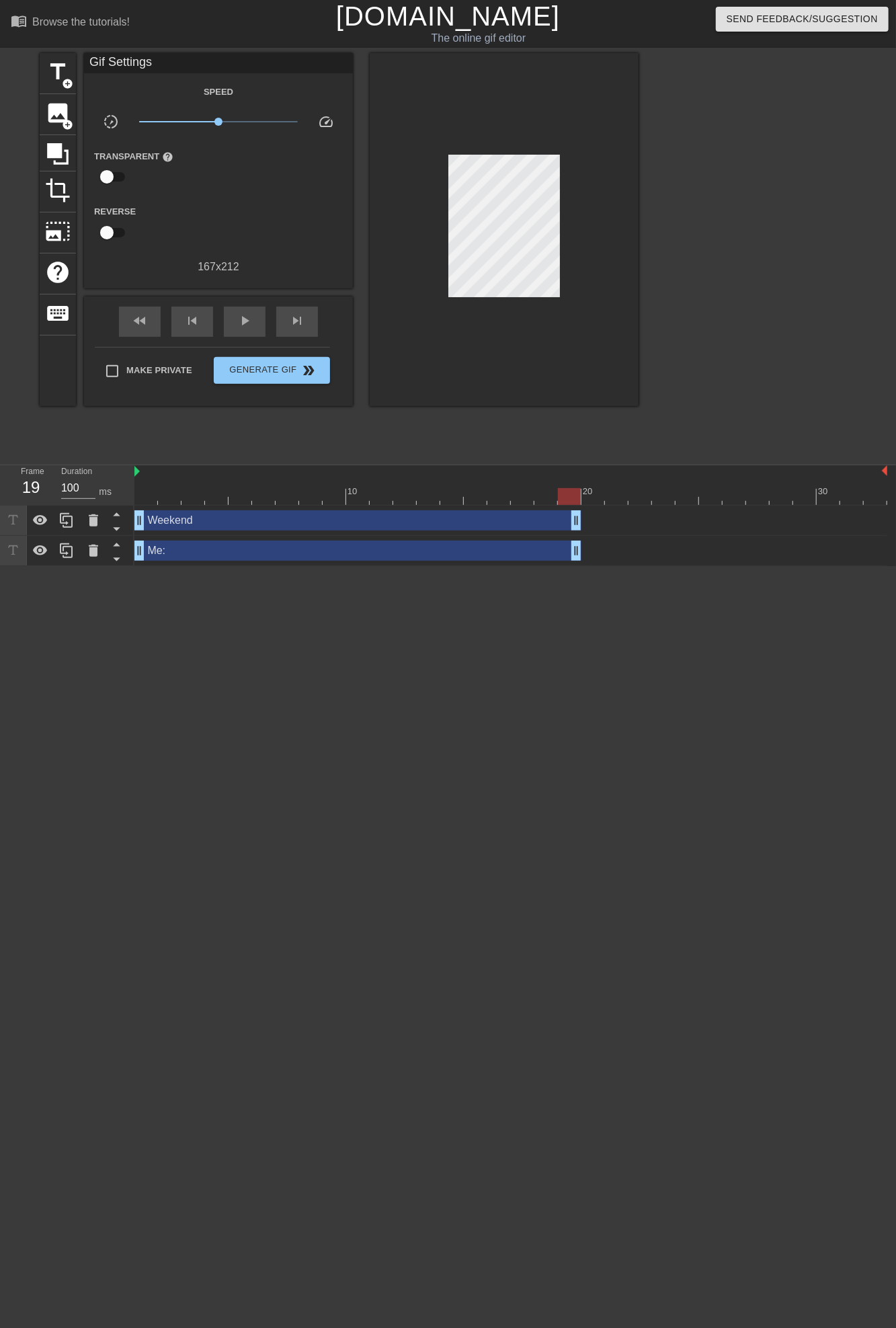 drag, startPoint x: 883, startPoint y: 549, endPoint x: 583, endPoint y: 551, distance: 300.0067 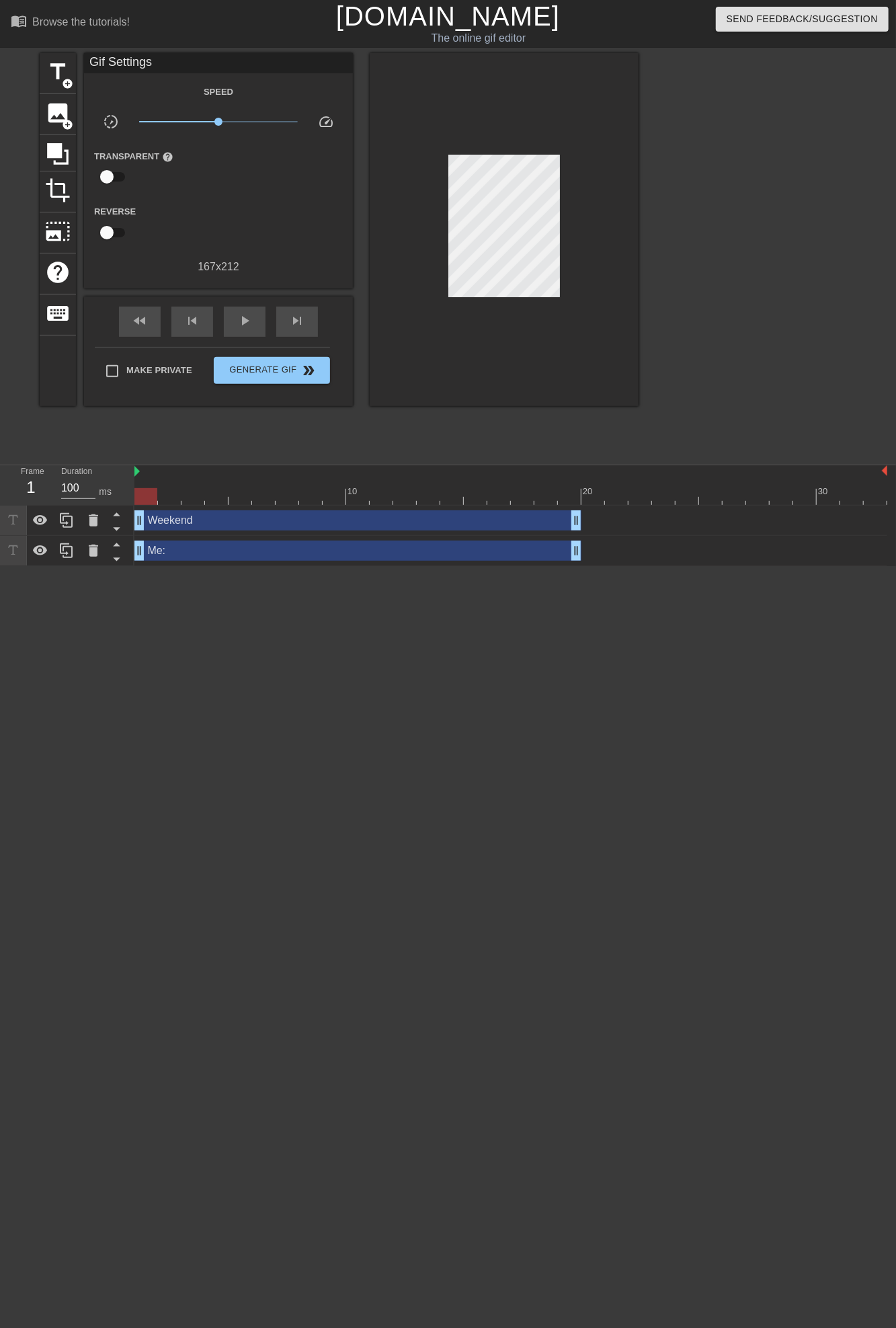 click at bounding box center (511, 496) 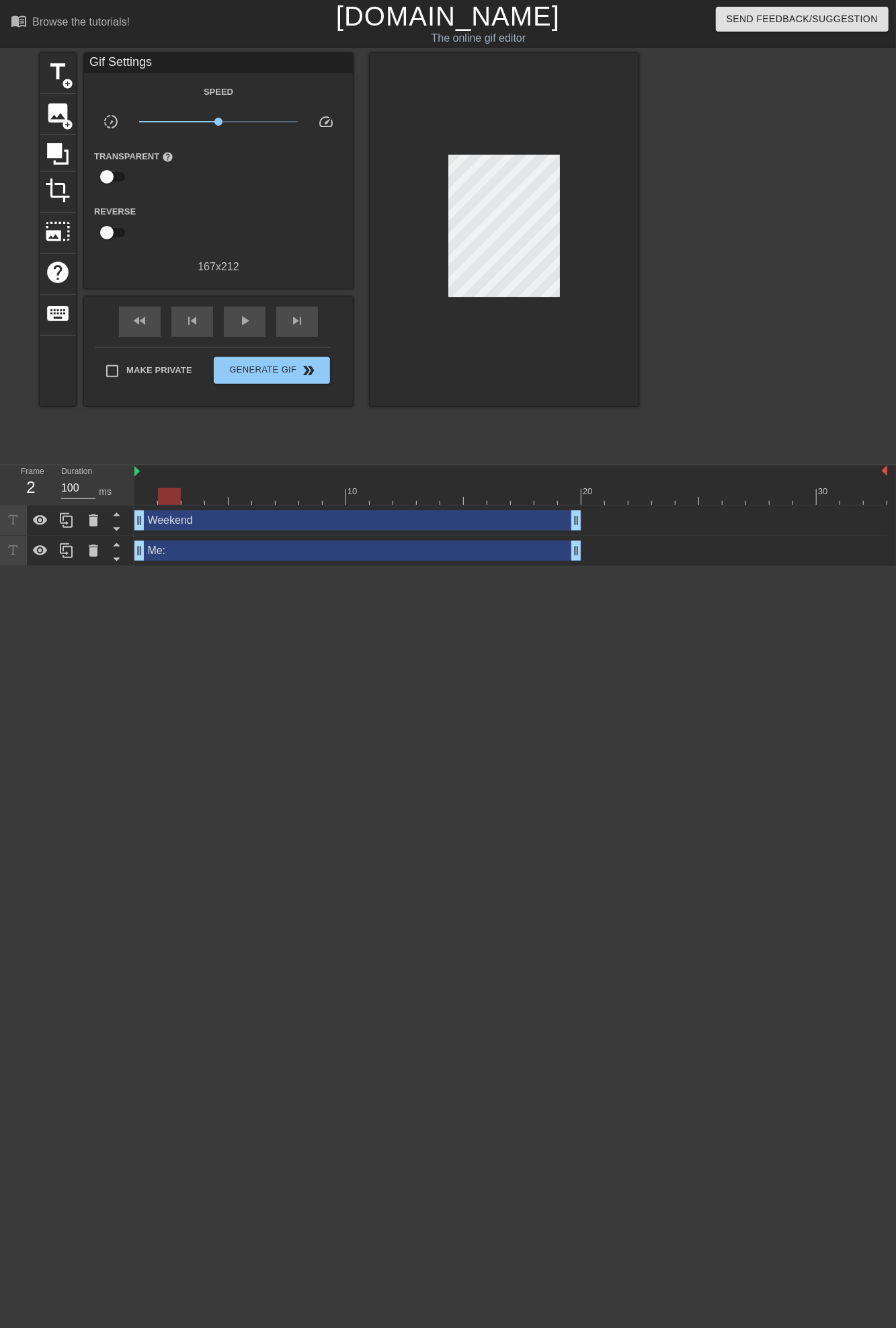 click at bounding box center [169, 487] 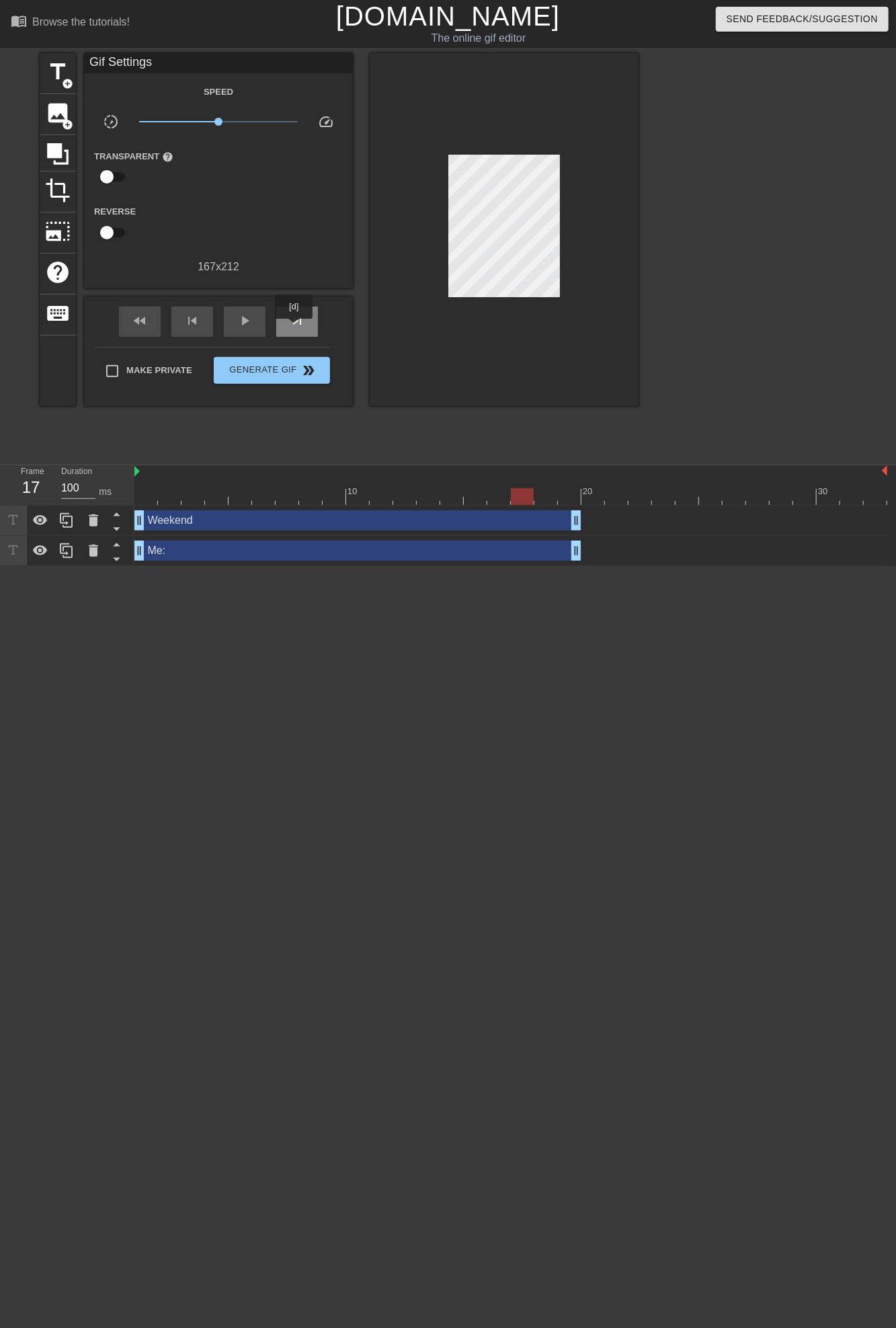 click on "skip_next" at bounding box center (297, 321) 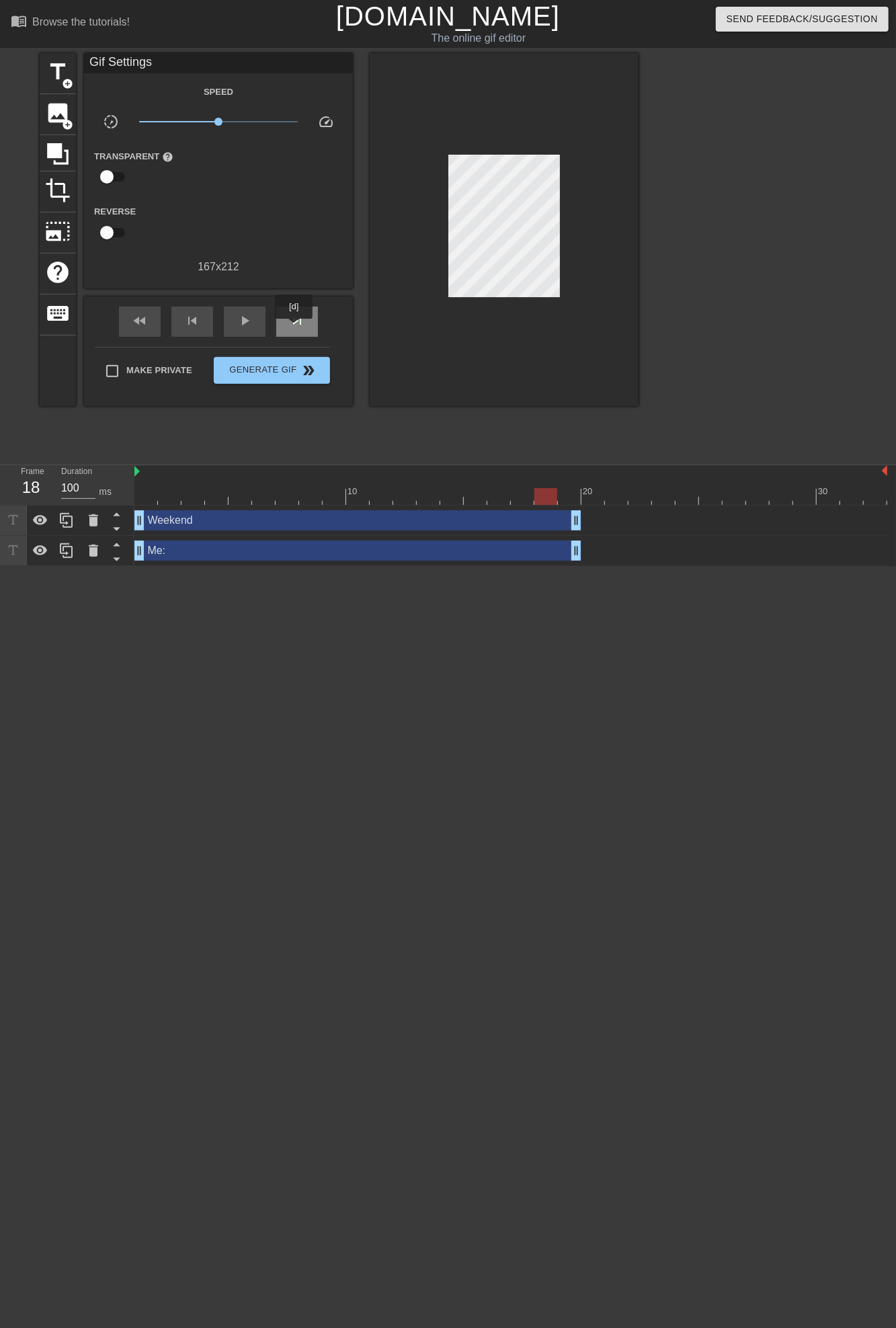 click on "skip_next" at bounding box center [297, 321] 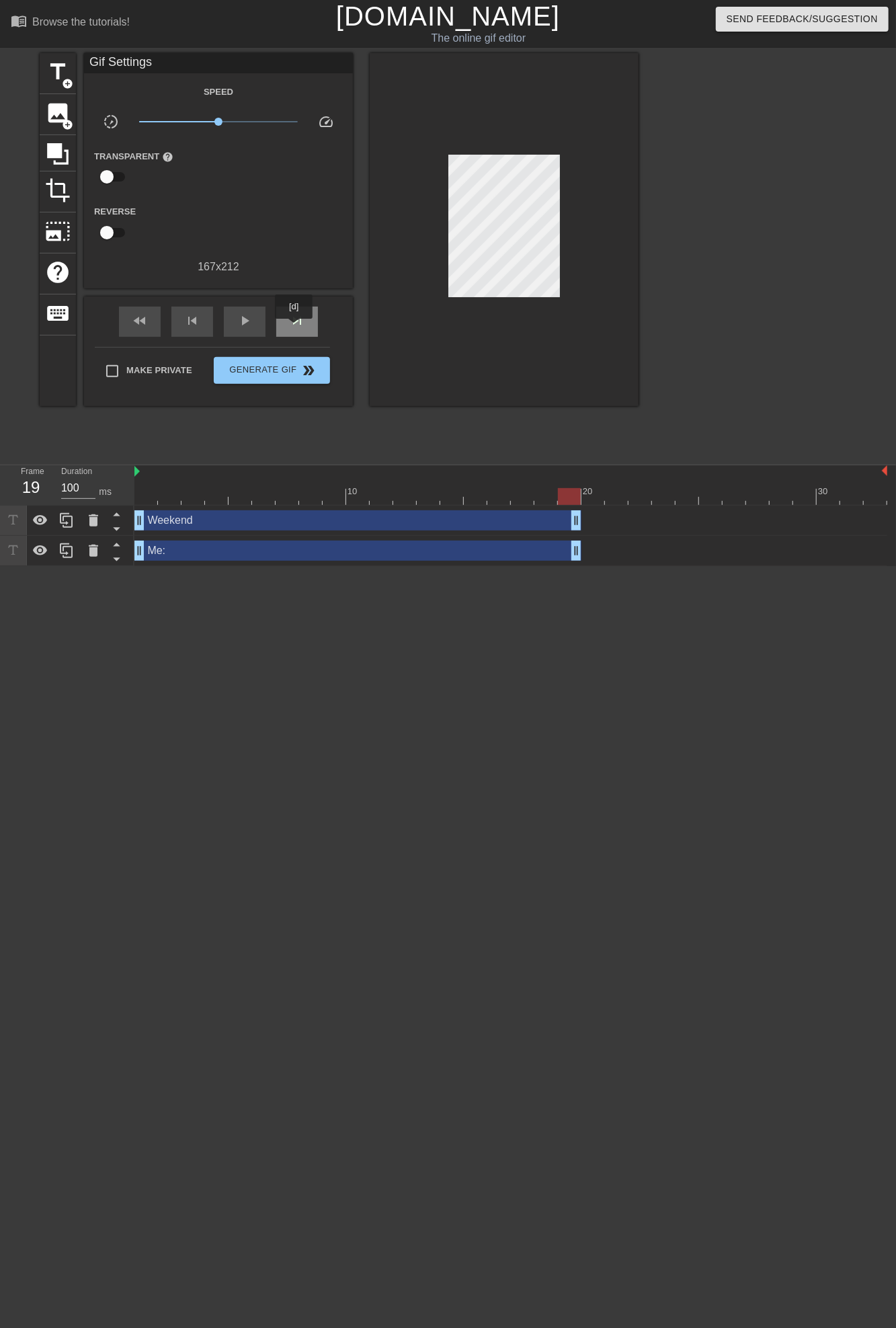 click on "skip_next" at bounding box center (297, 321) 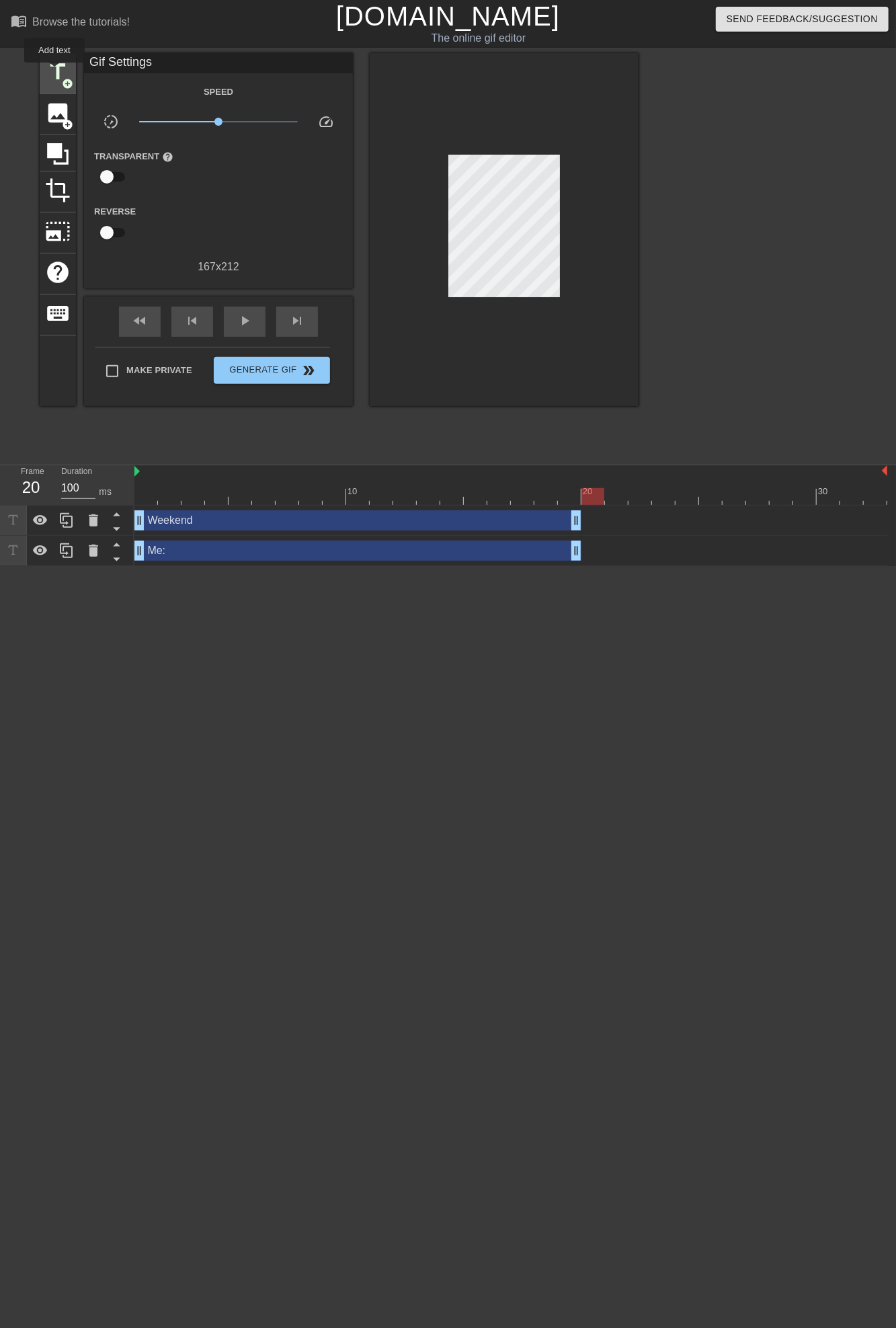 click on "title" at bounding box center [58, 72] 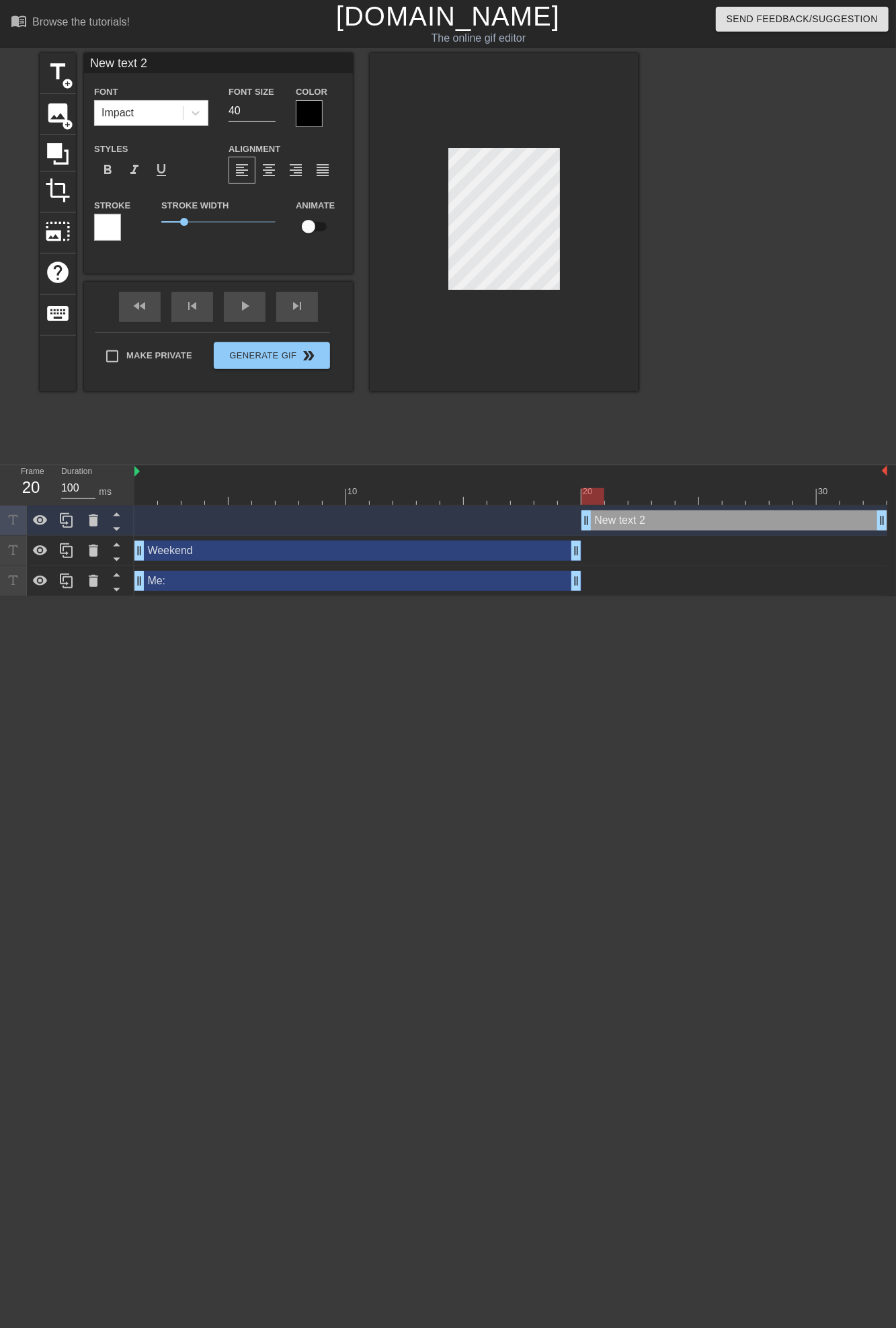 scroll, scrollTop: 2, scrollLeft: 3, axis: both 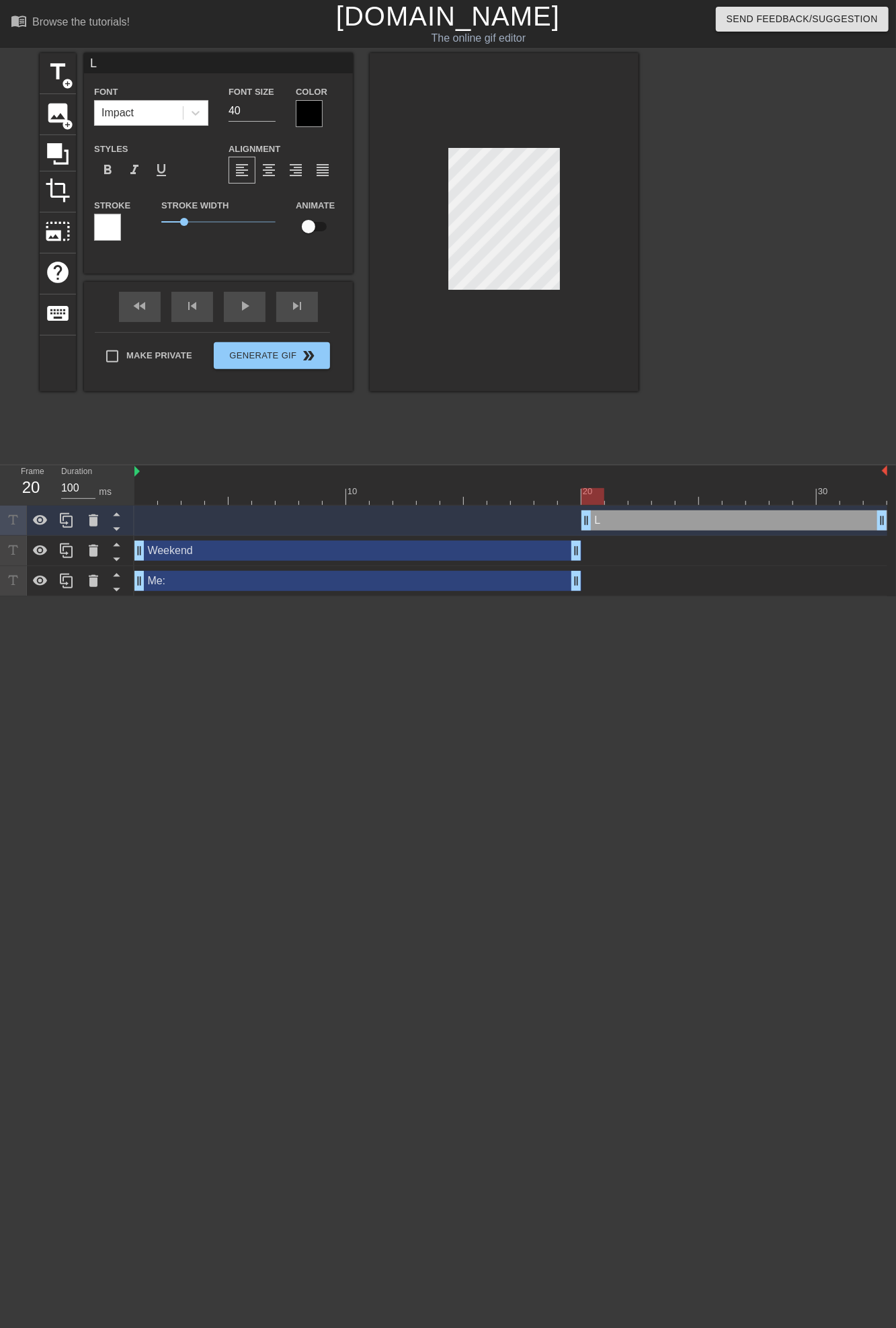 type on "La" 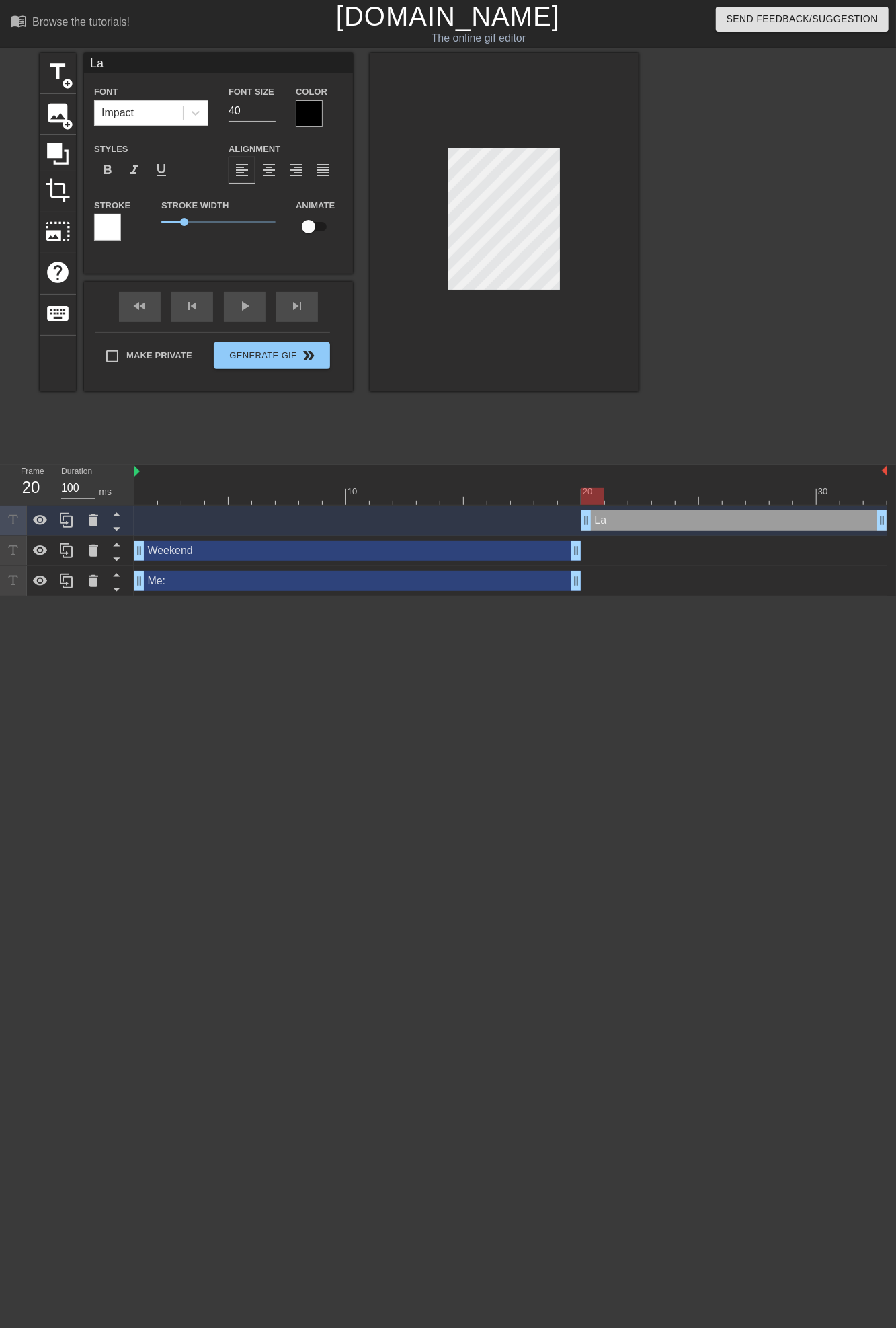 type on "Las" 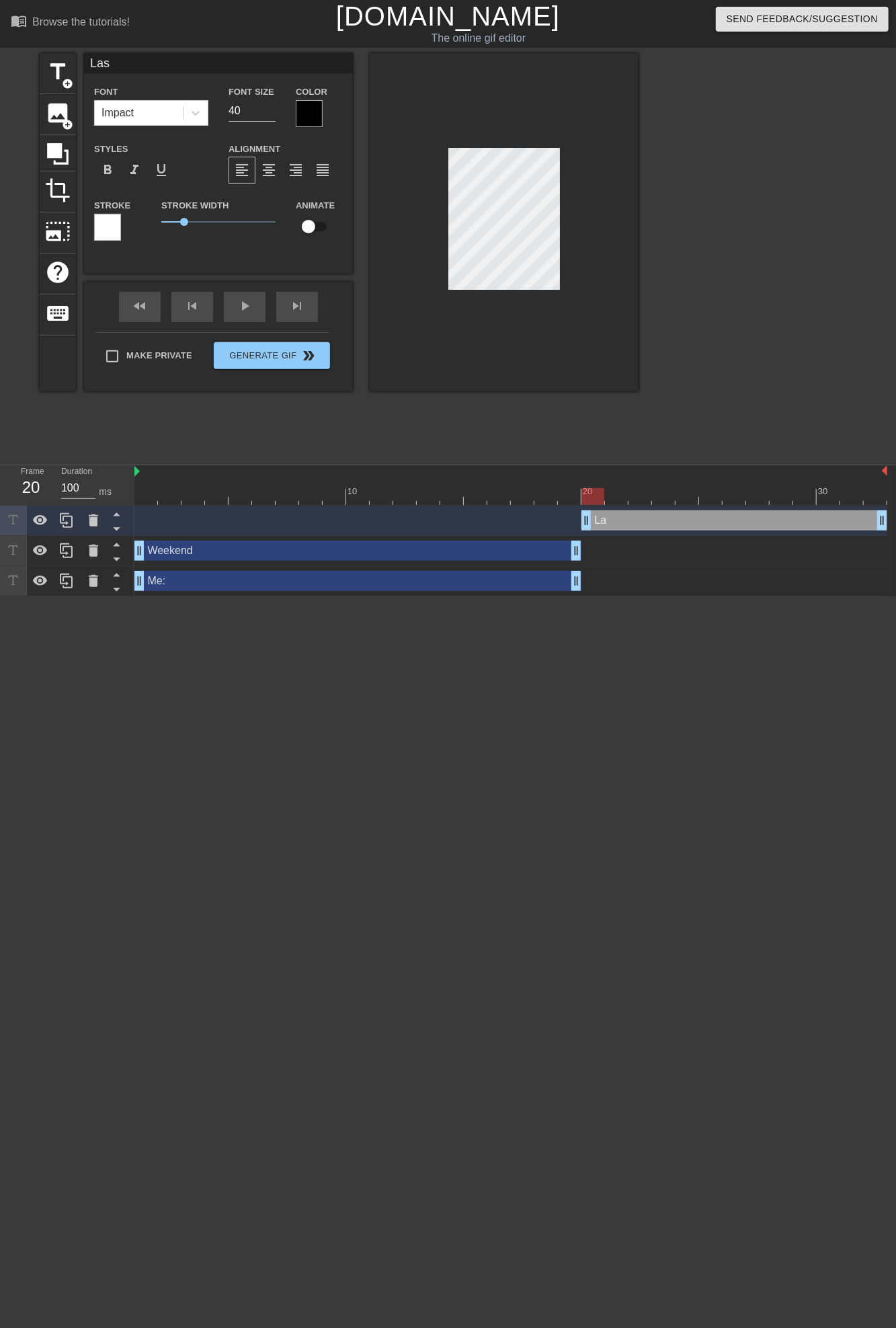 type on "Last" 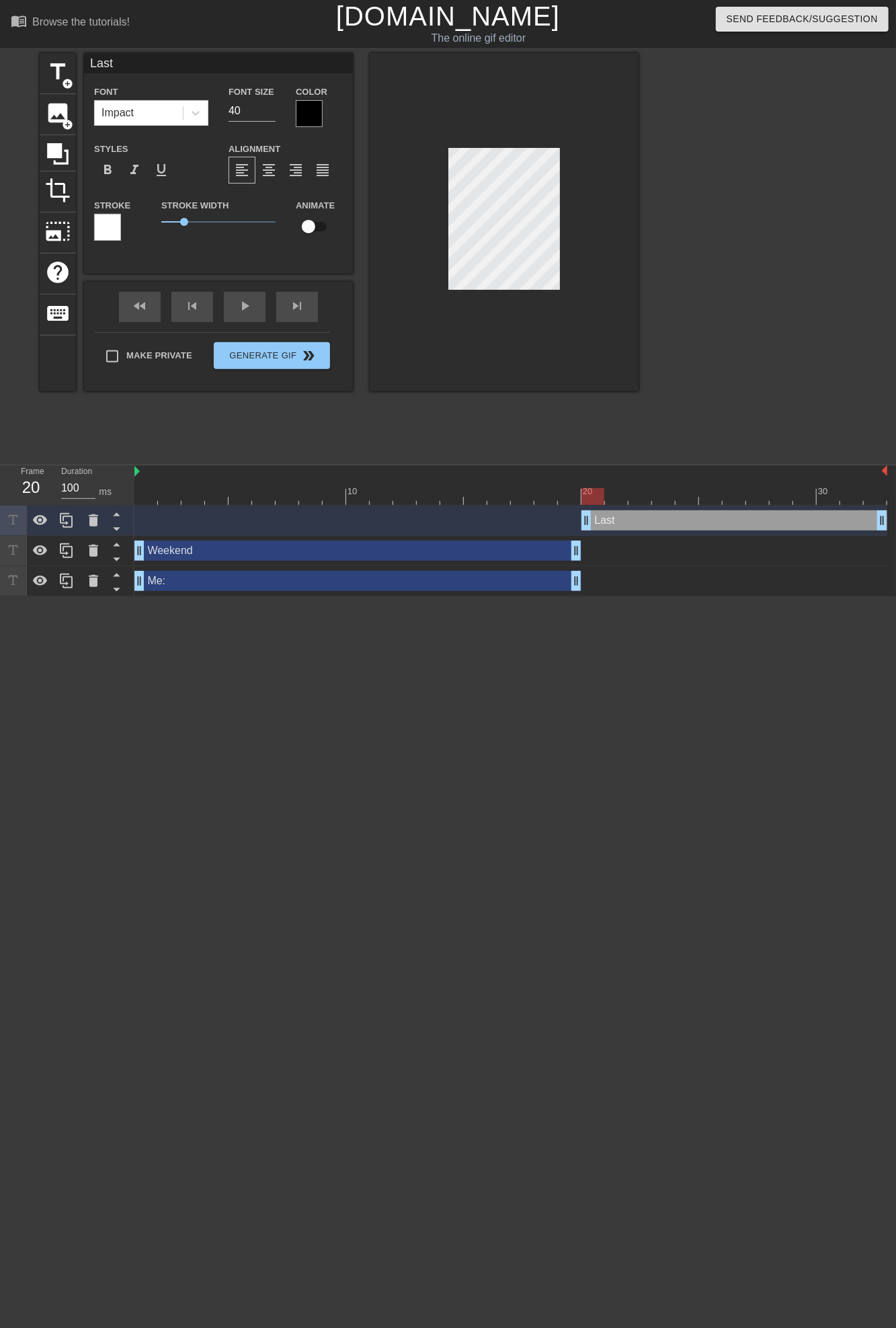 type on "Last" 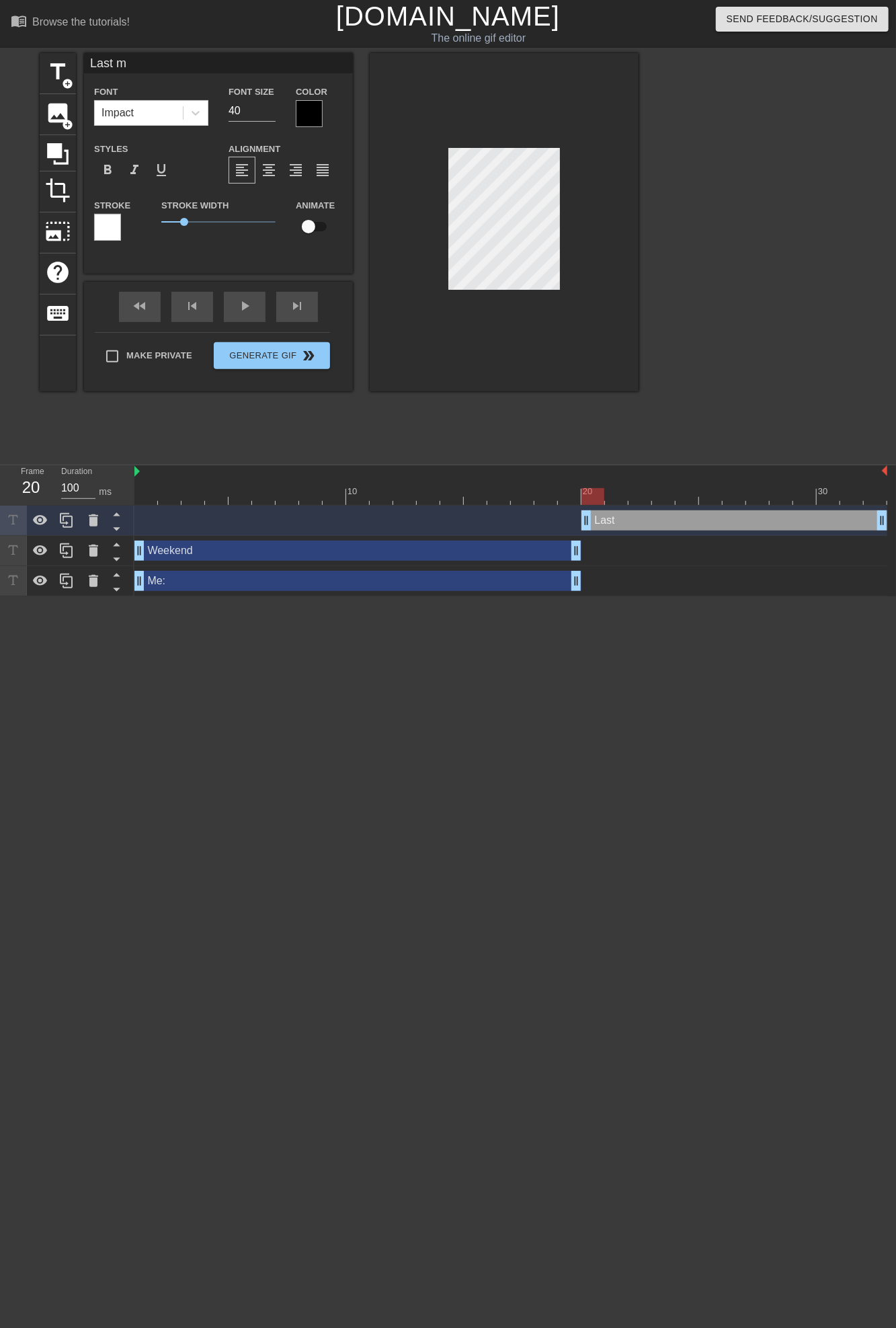 type on "Last mi" 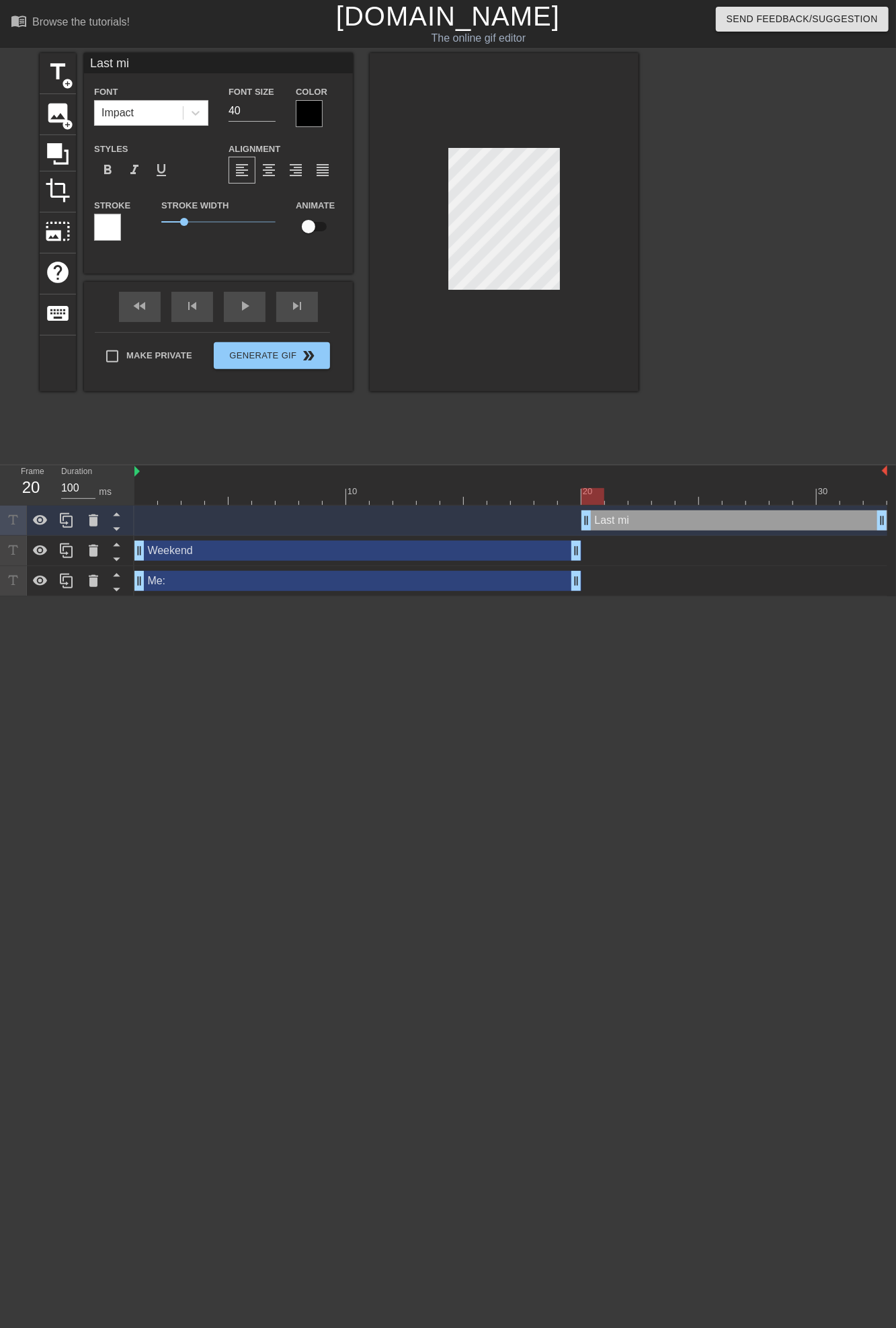 type on "Last min" 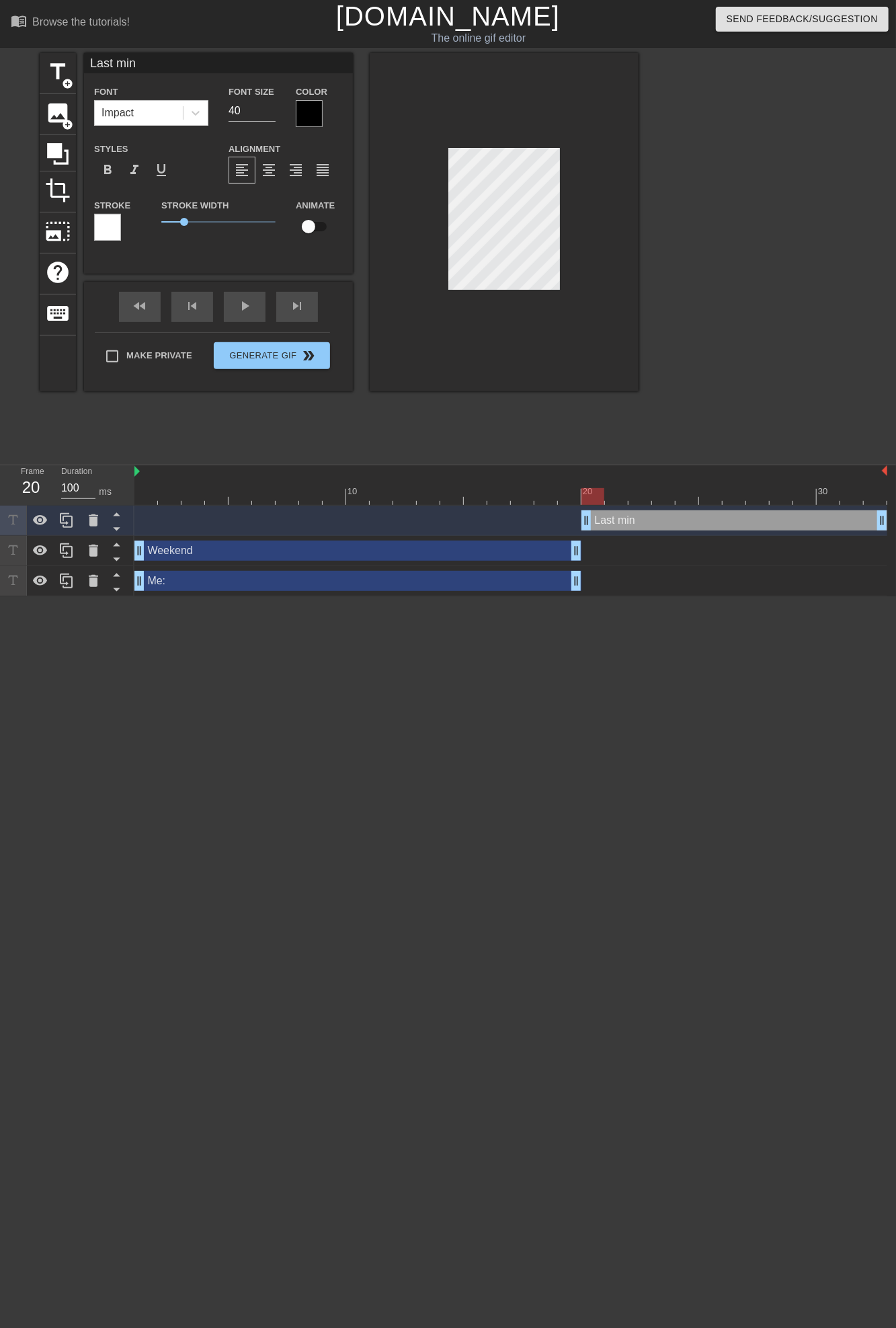 type on "Last minu" 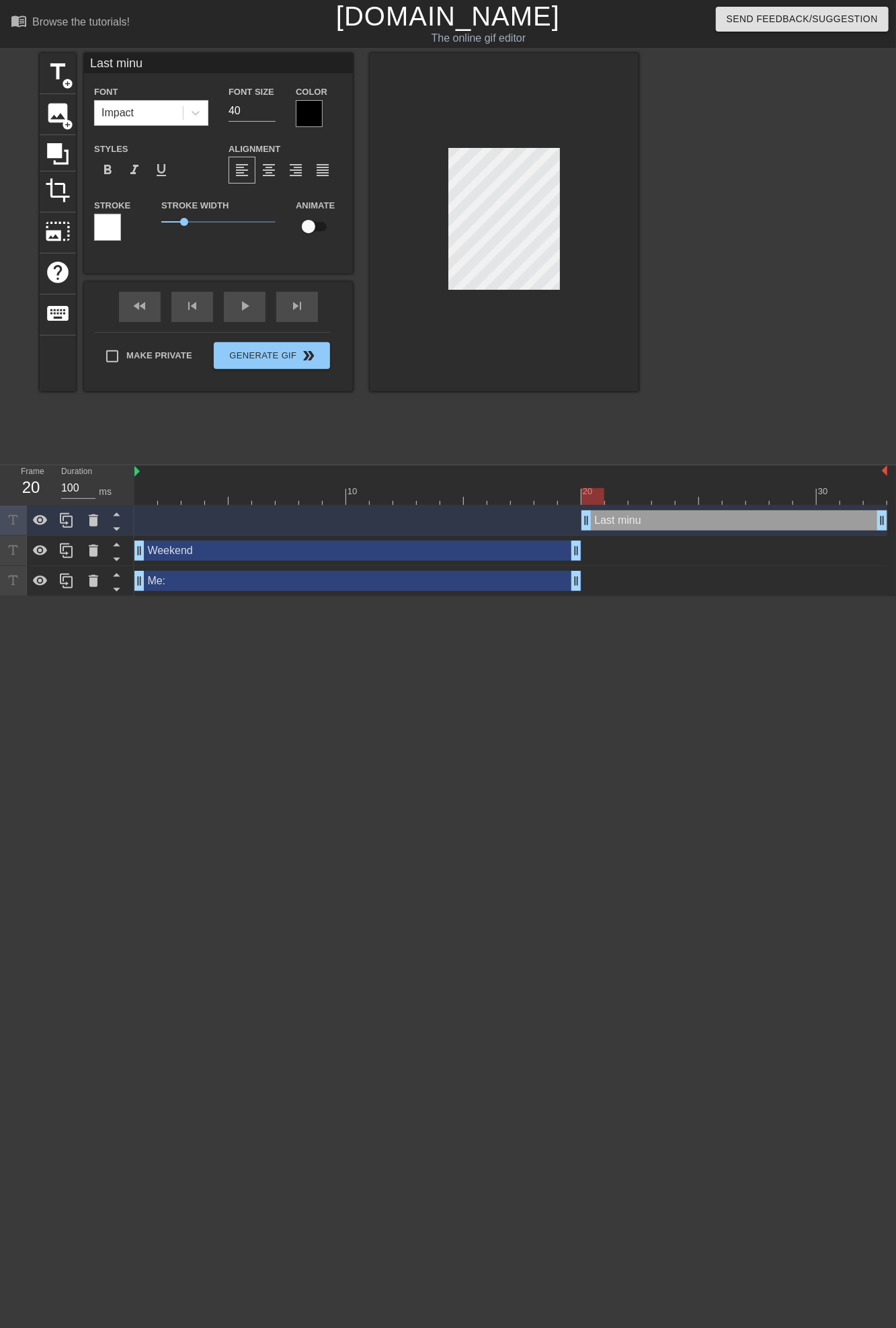 type on "Last minut" 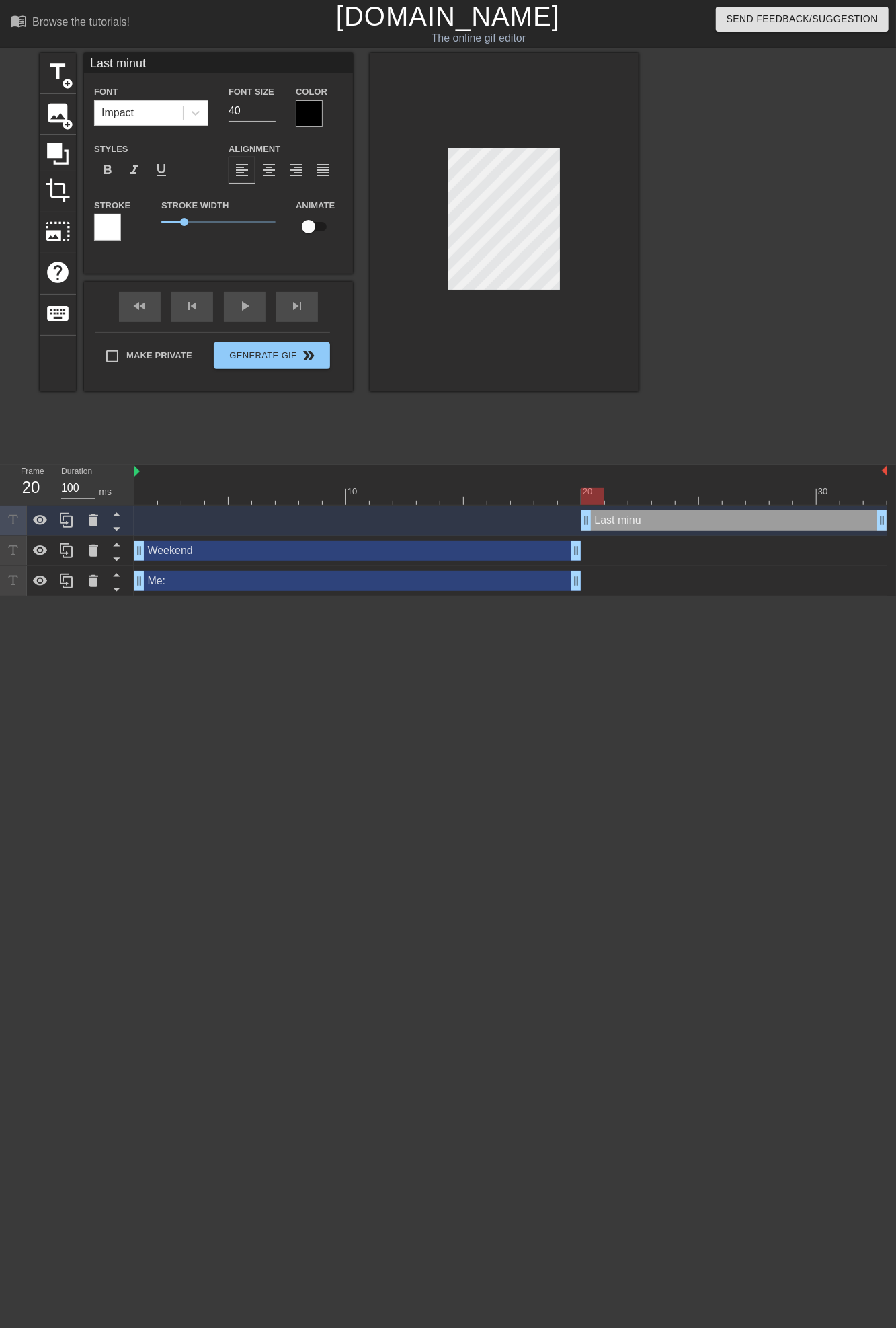 type on "Last minut" 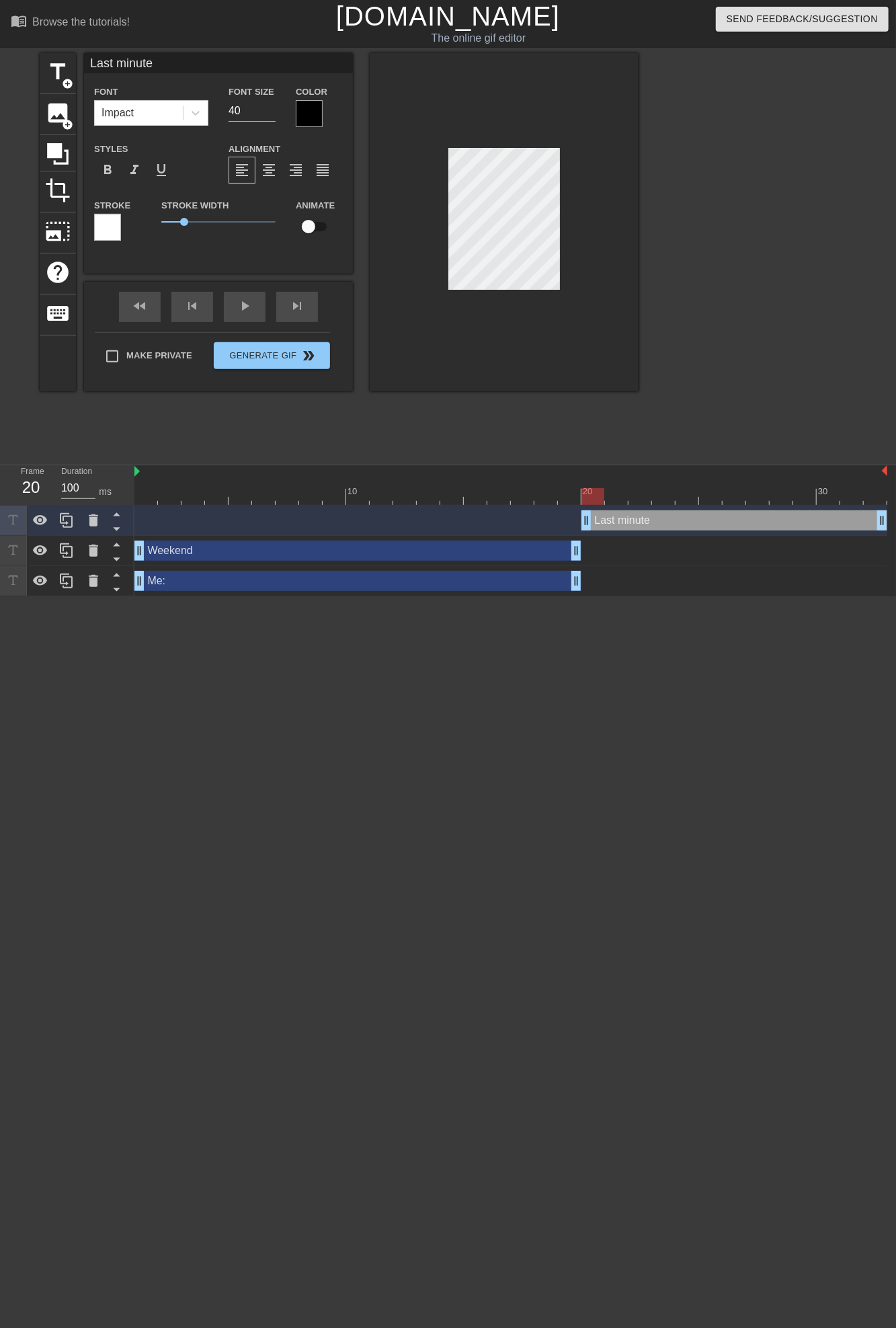 type on "Last minute" 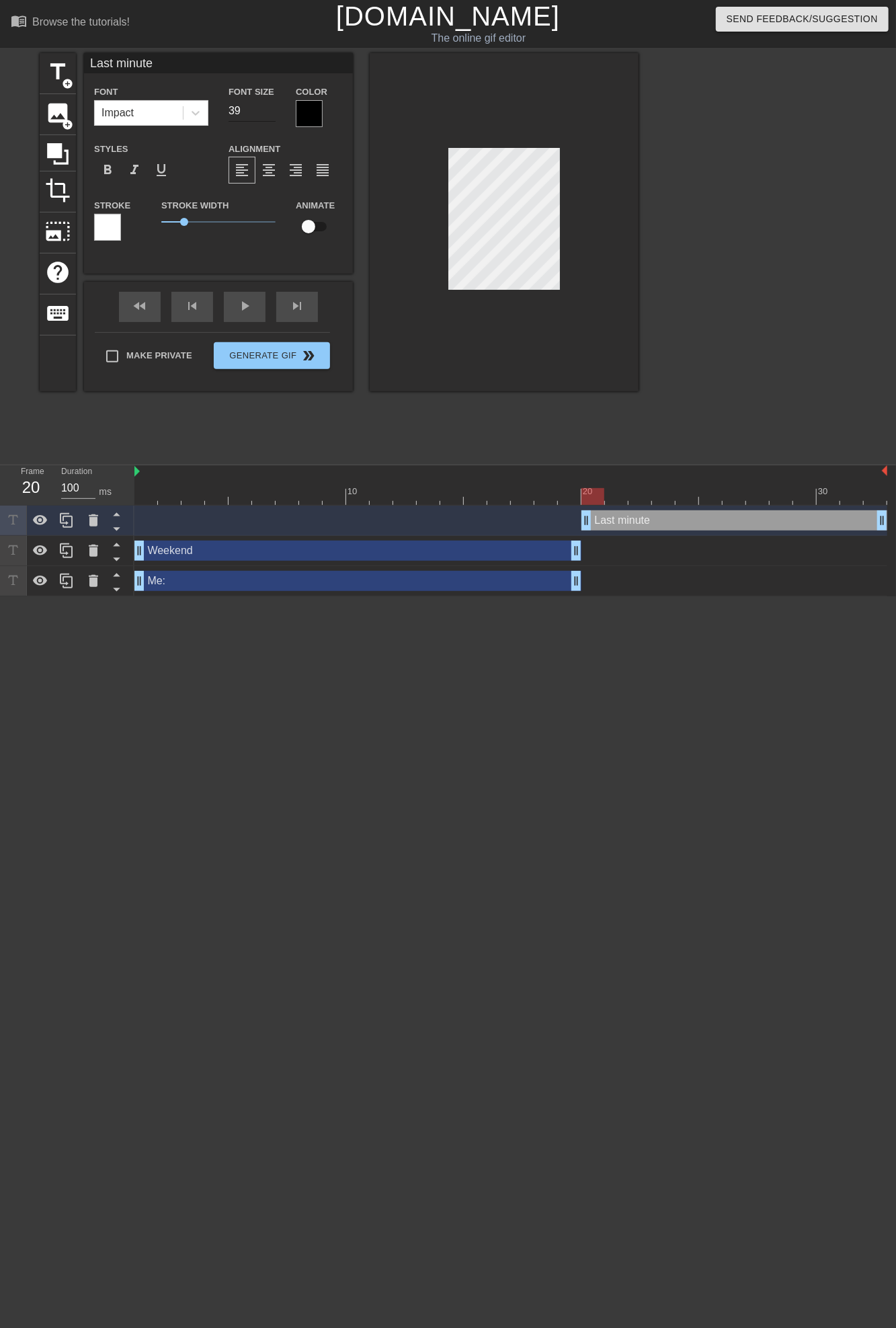 click on "39" at bounding box center [252, 111] 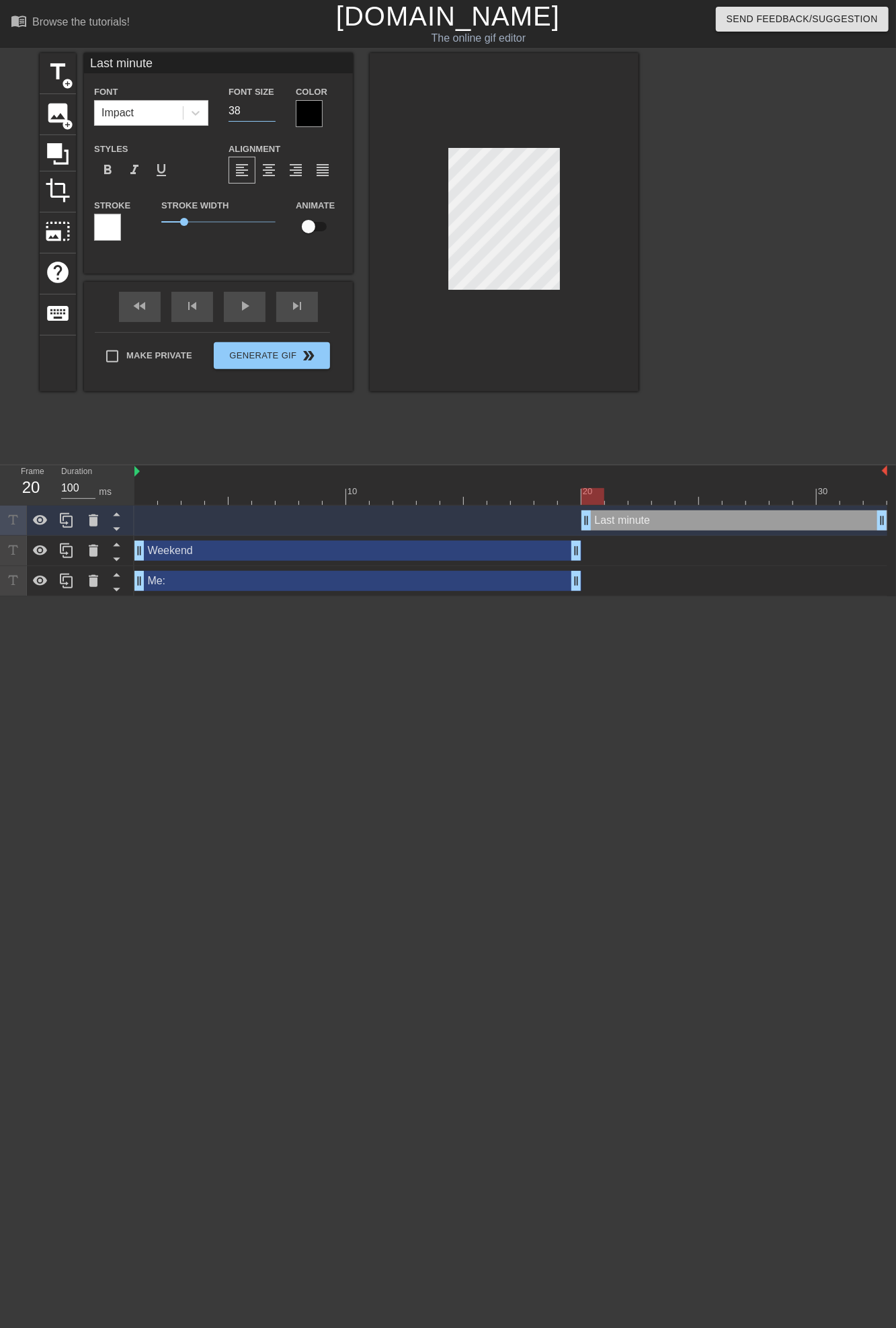 click on "38" at bounding box center (252, 111) 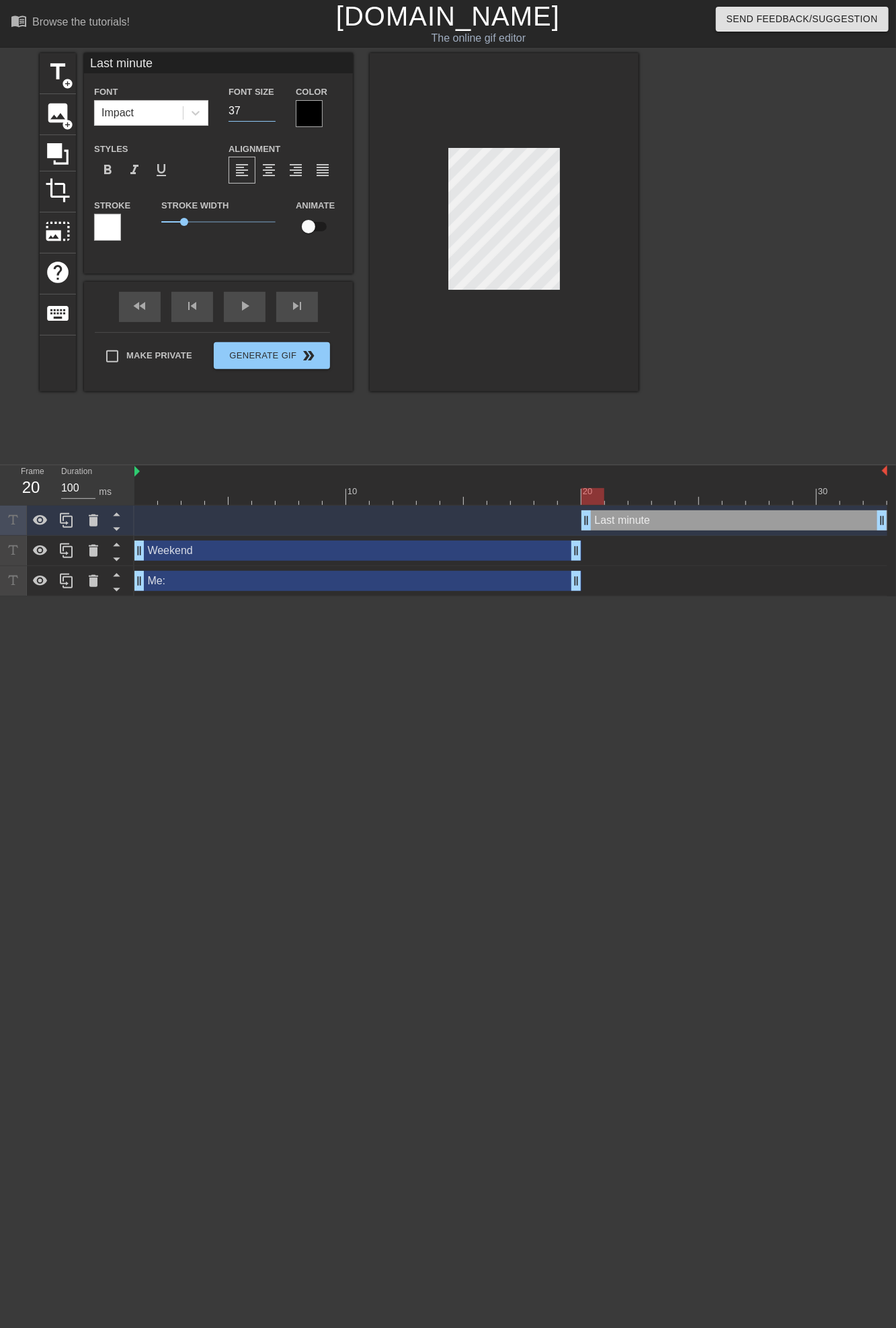 click on "37" at bounding box center (252, 111) 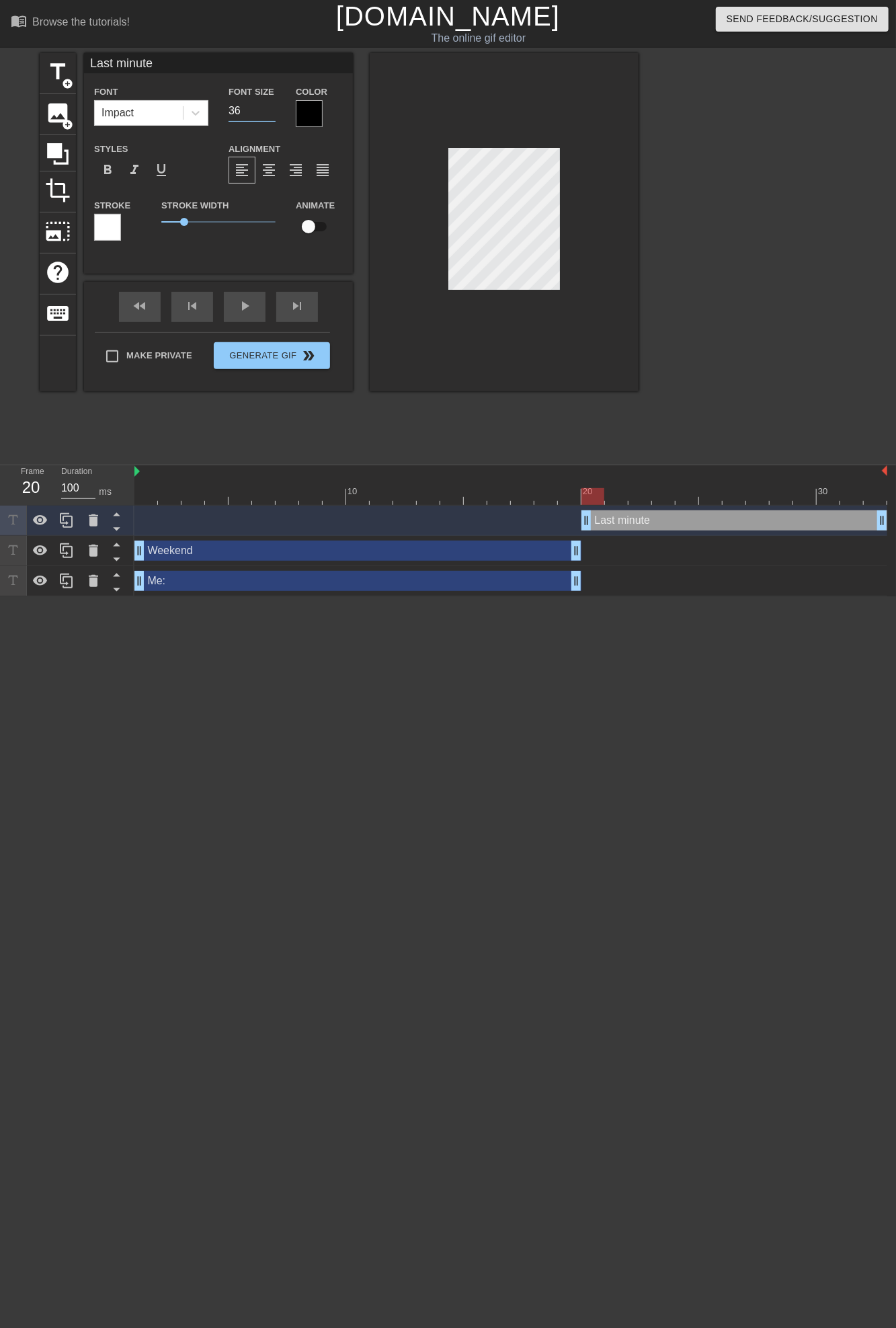 click on "36" at bounding box center [252, 111] 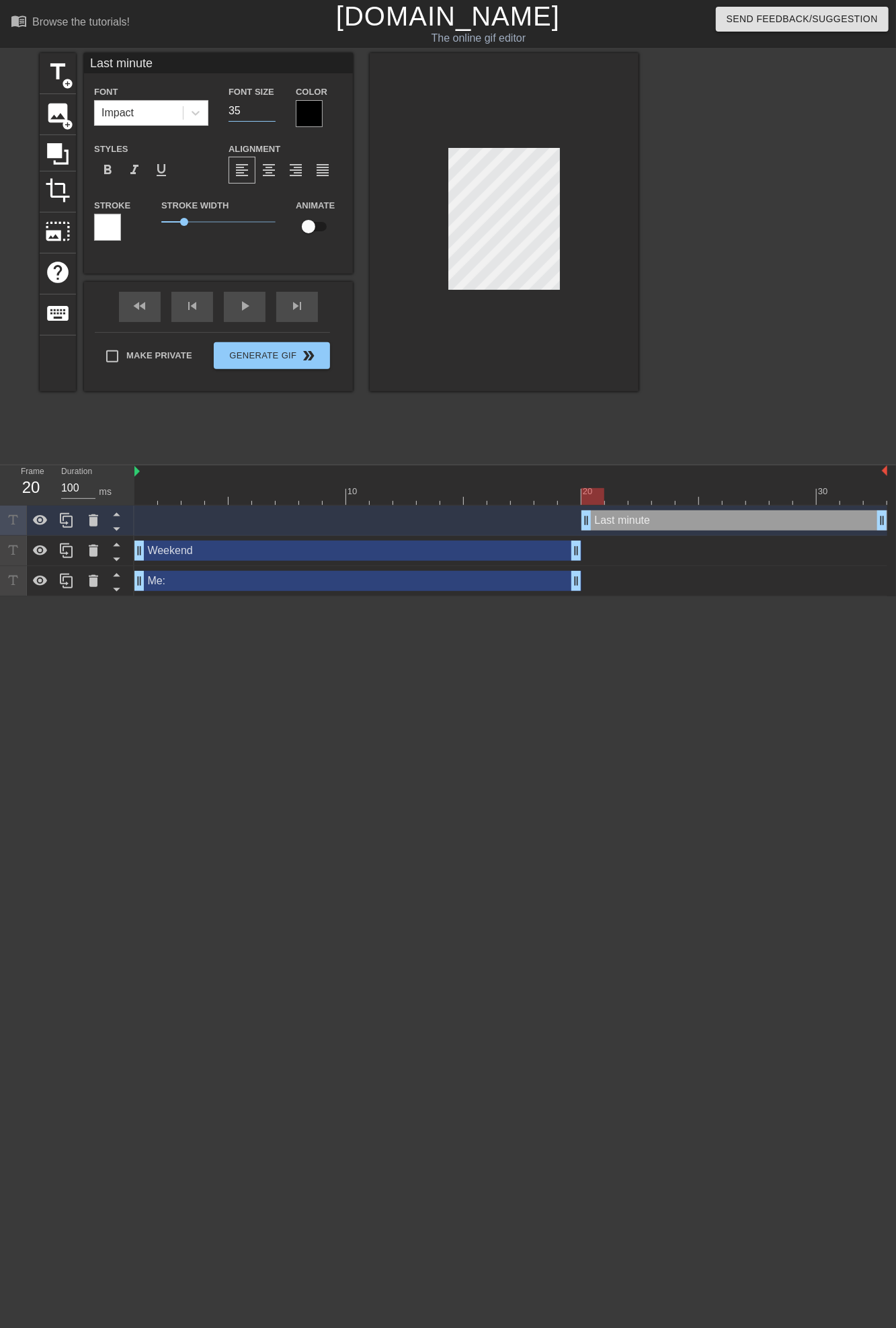 click on "35" at bounding box center (252, 111) 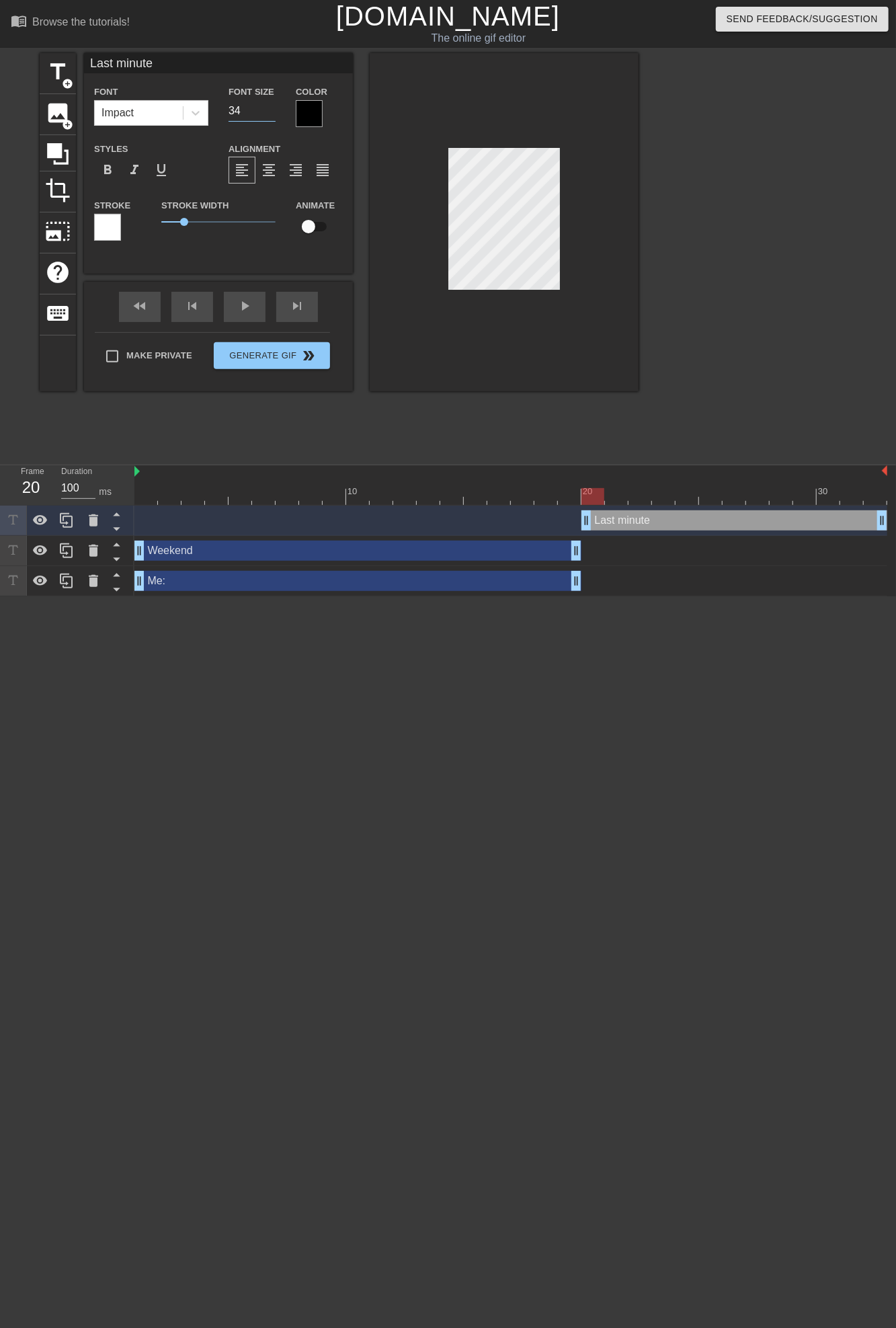 click on "34" at bounding box center (252, 111) 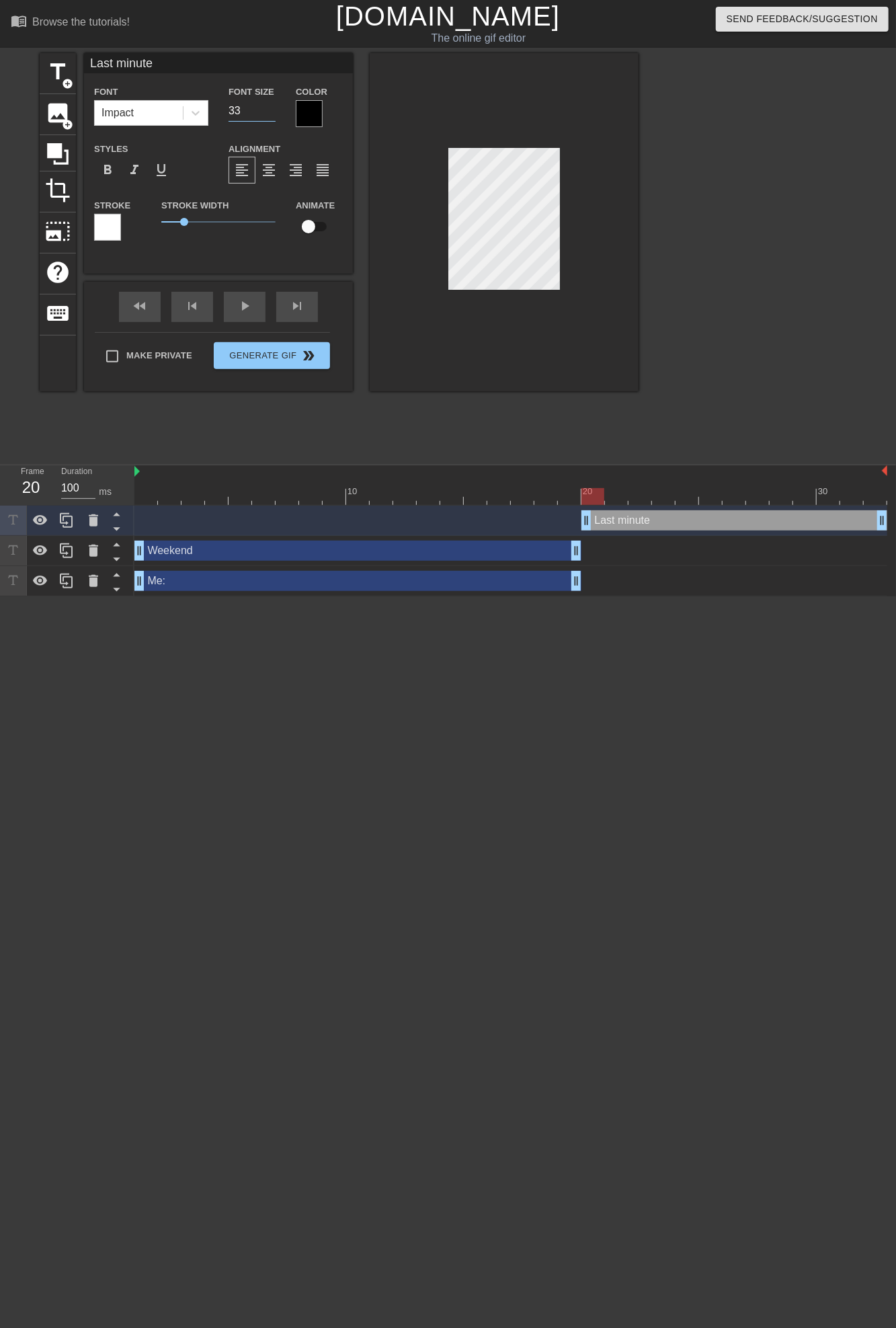 click on "33" at bounding box center (252, 111) 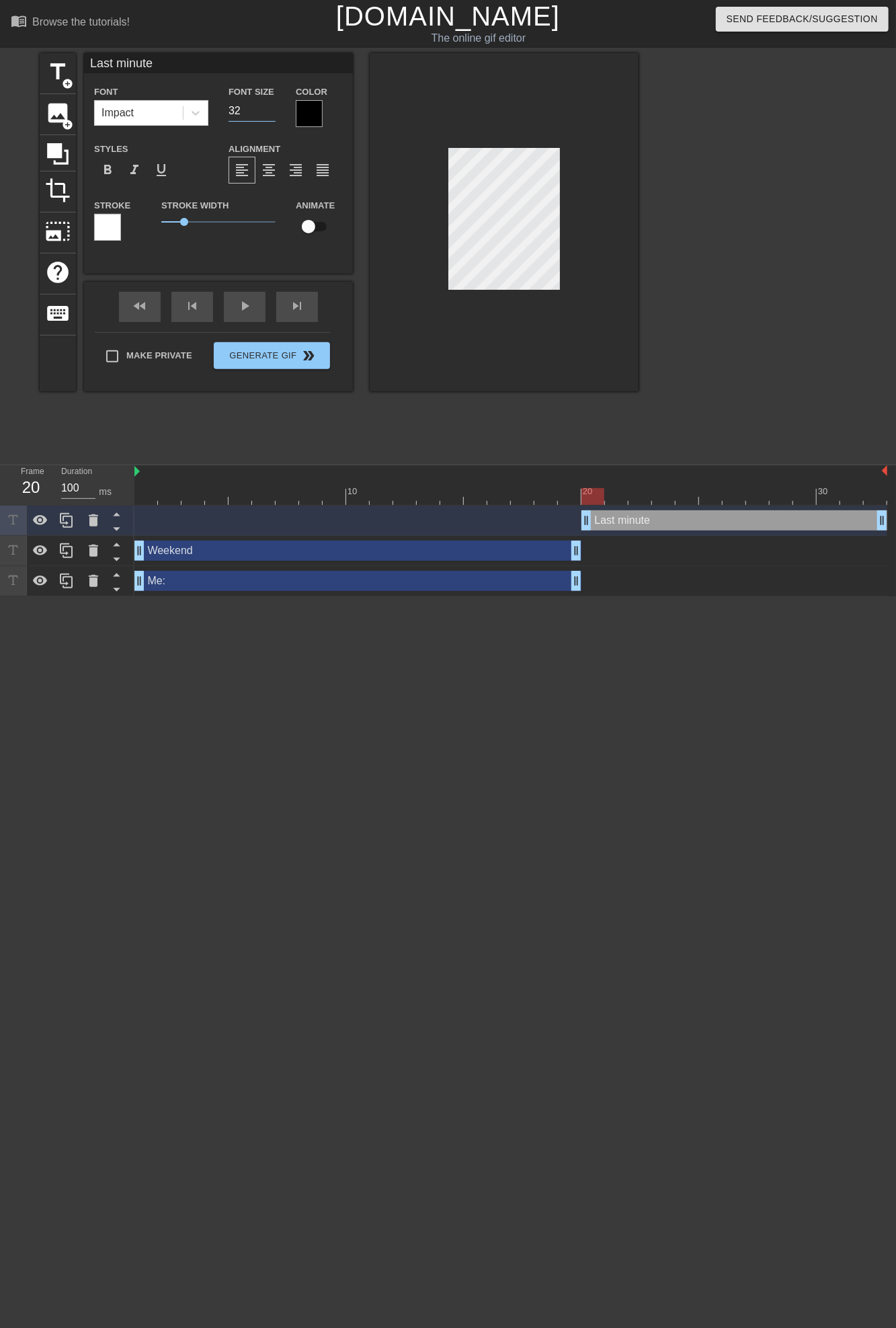 click on "32" at bounding box center [252, 111] 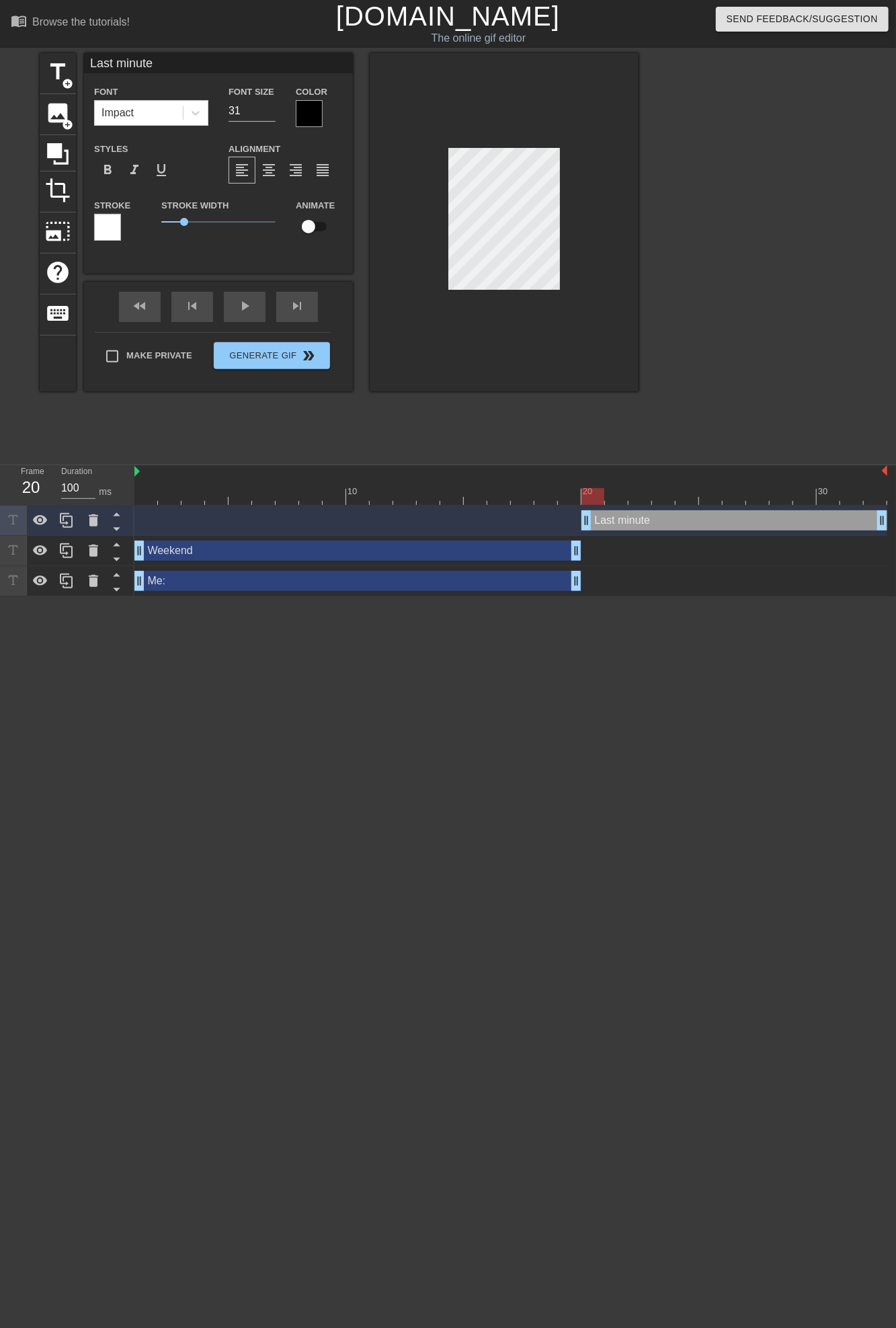 click on "31" at bounding box center [252, 111] 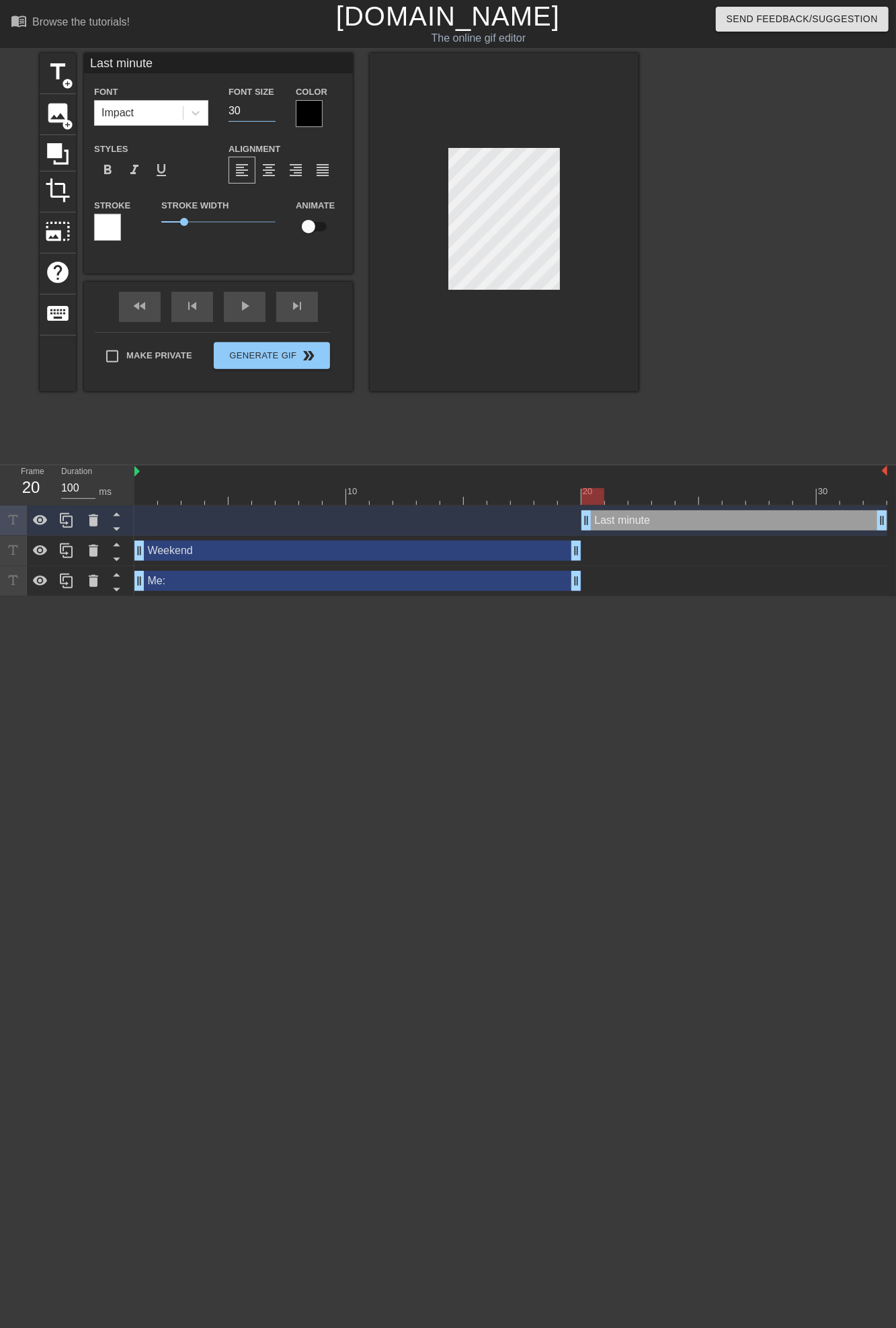 click on "30" at bounding box center (252, 111) 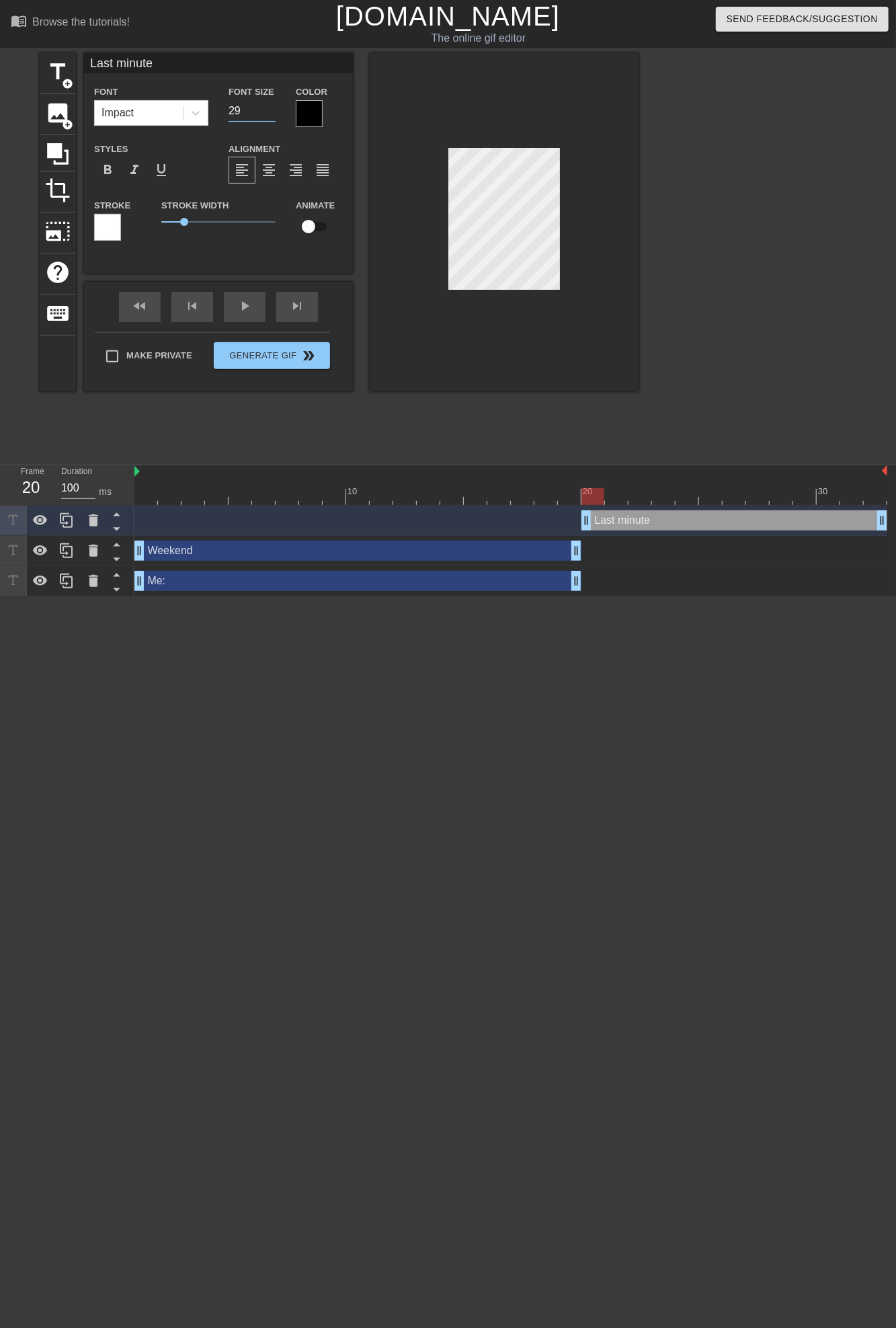 click on "29" at bounding box center [252, 111] 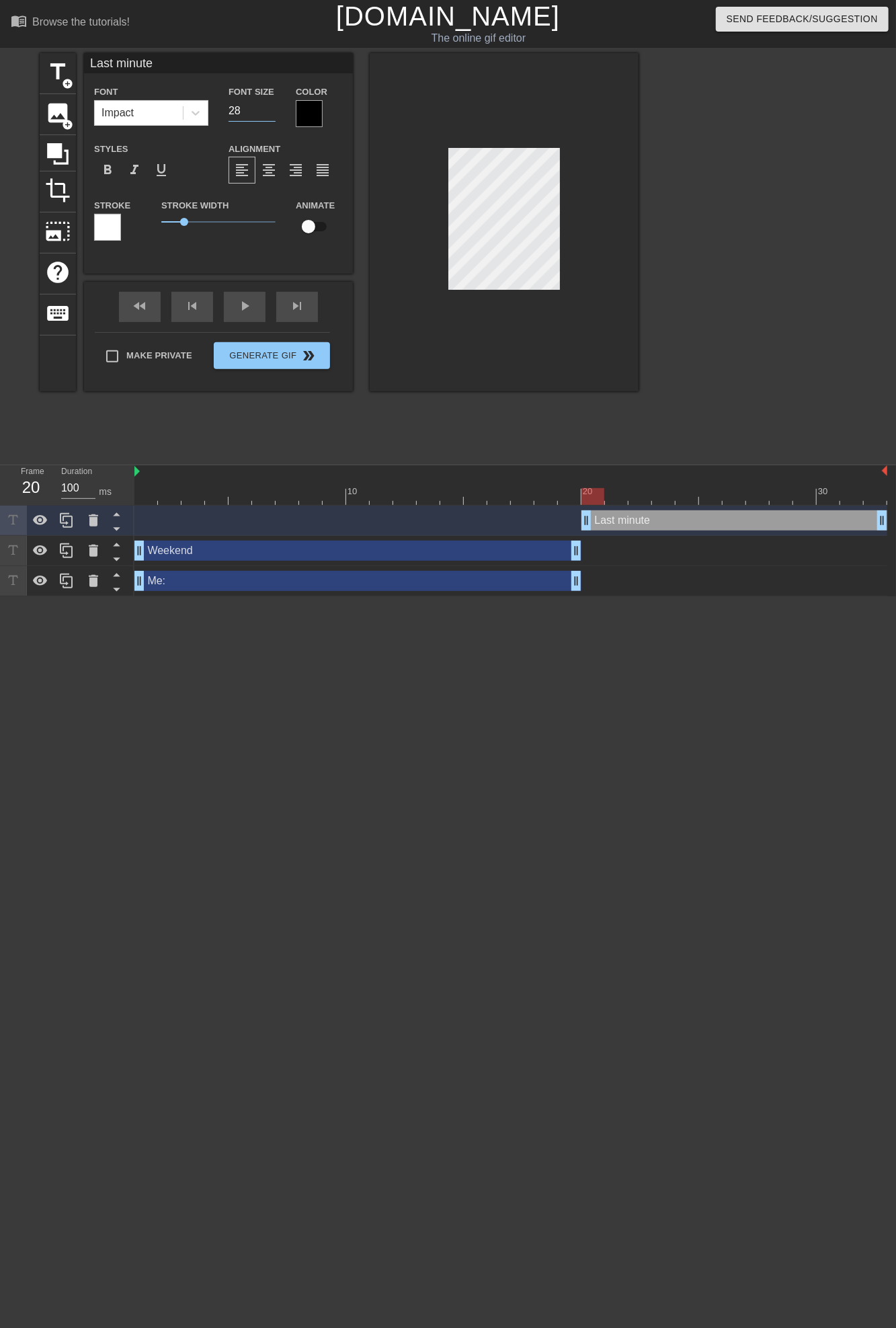 click on "28" at bounding box center [252, 111] 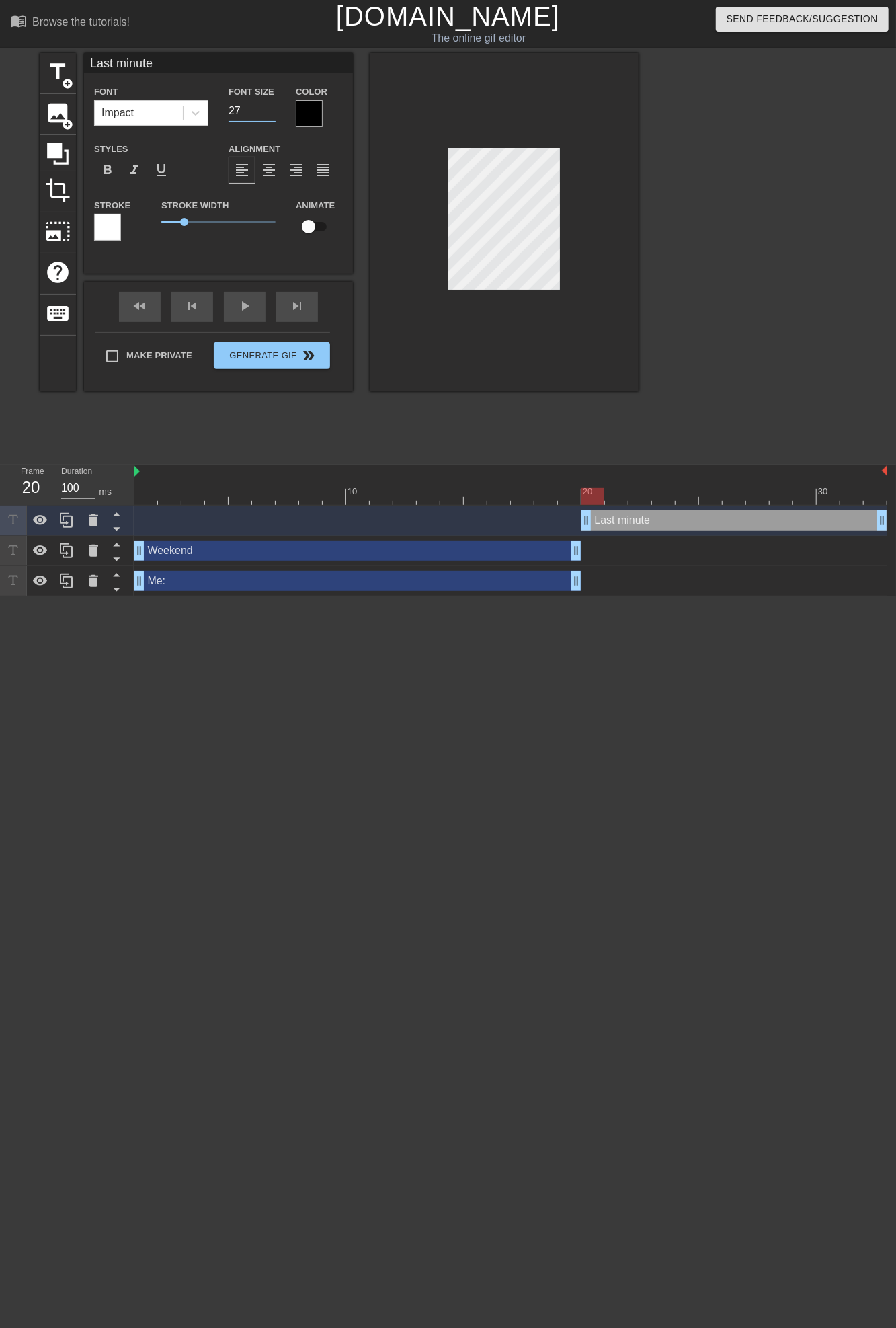 click on "27" at bounding box center [252, 111] 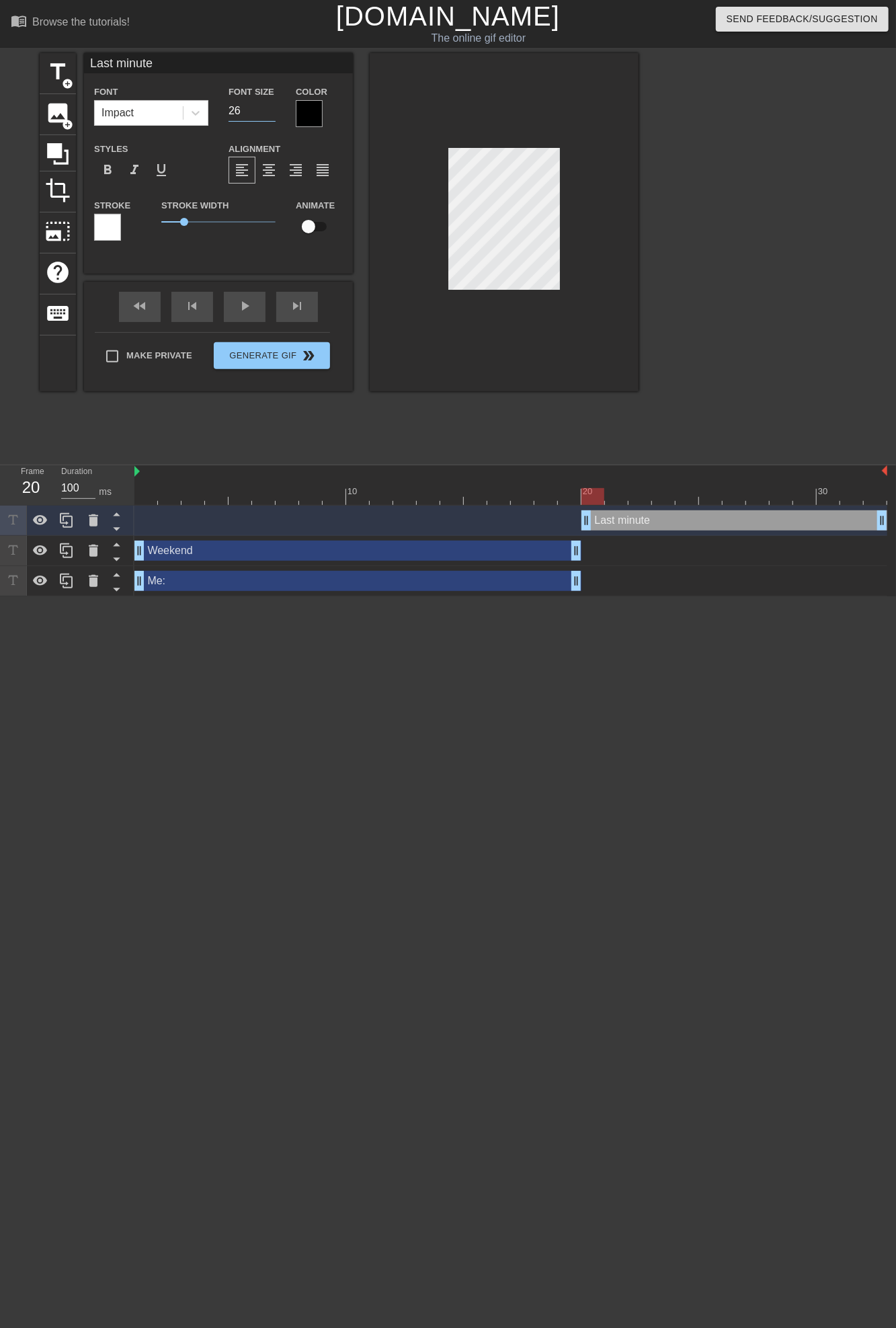 click on "26" at bounding box center (252, 111) 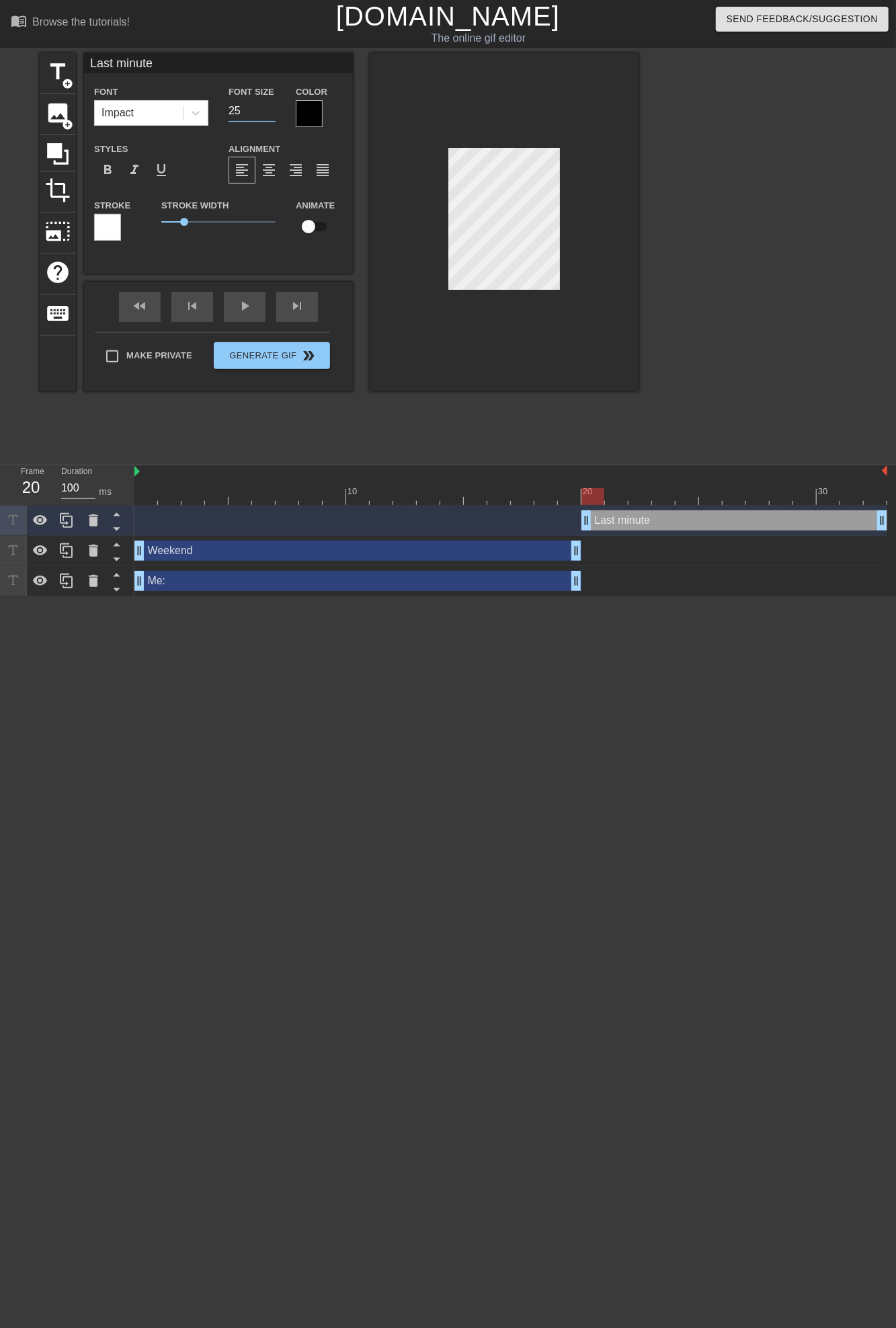 click on "25" at bounding box center (252, 111) 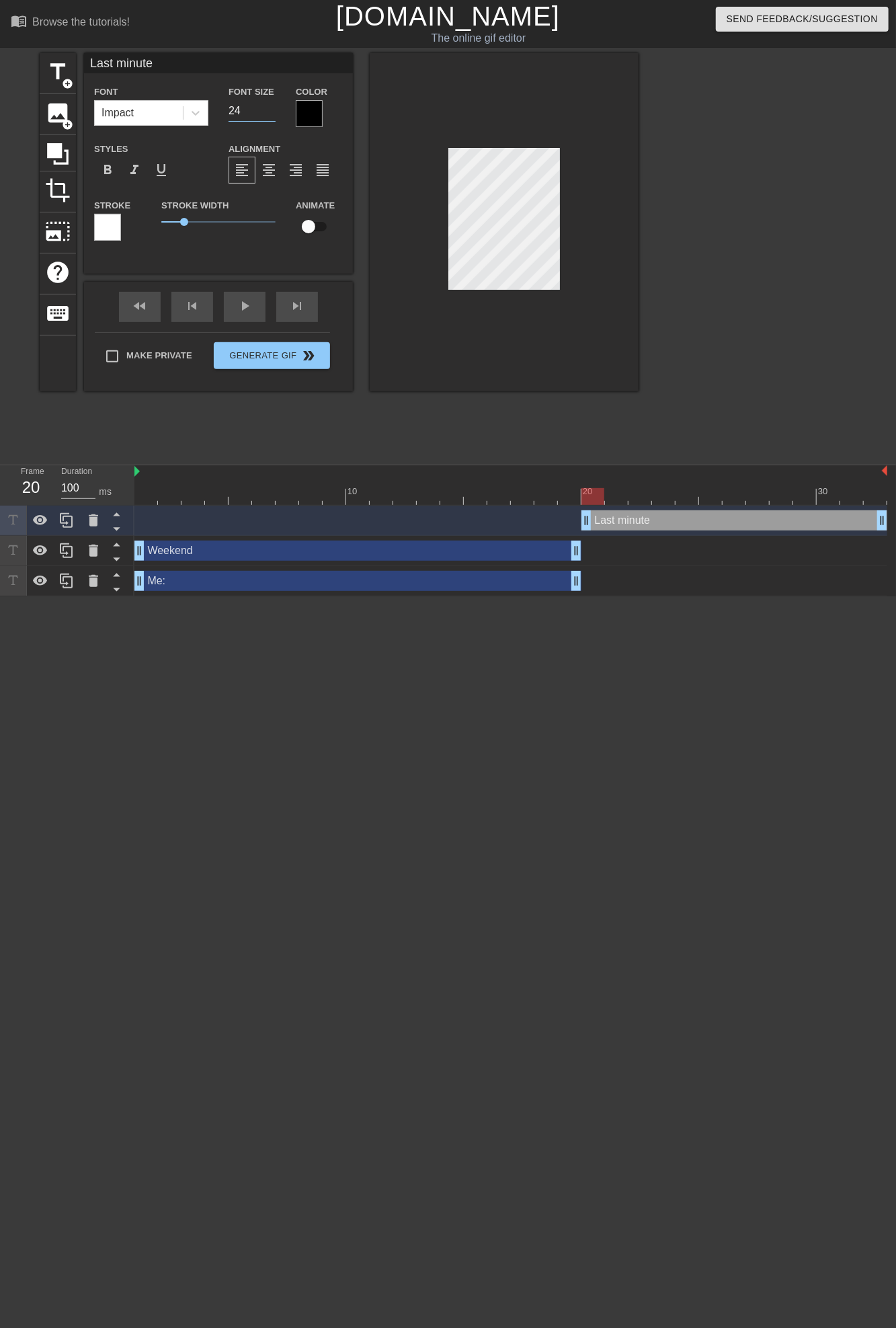 click on "24" at bounding box center (252, 111) 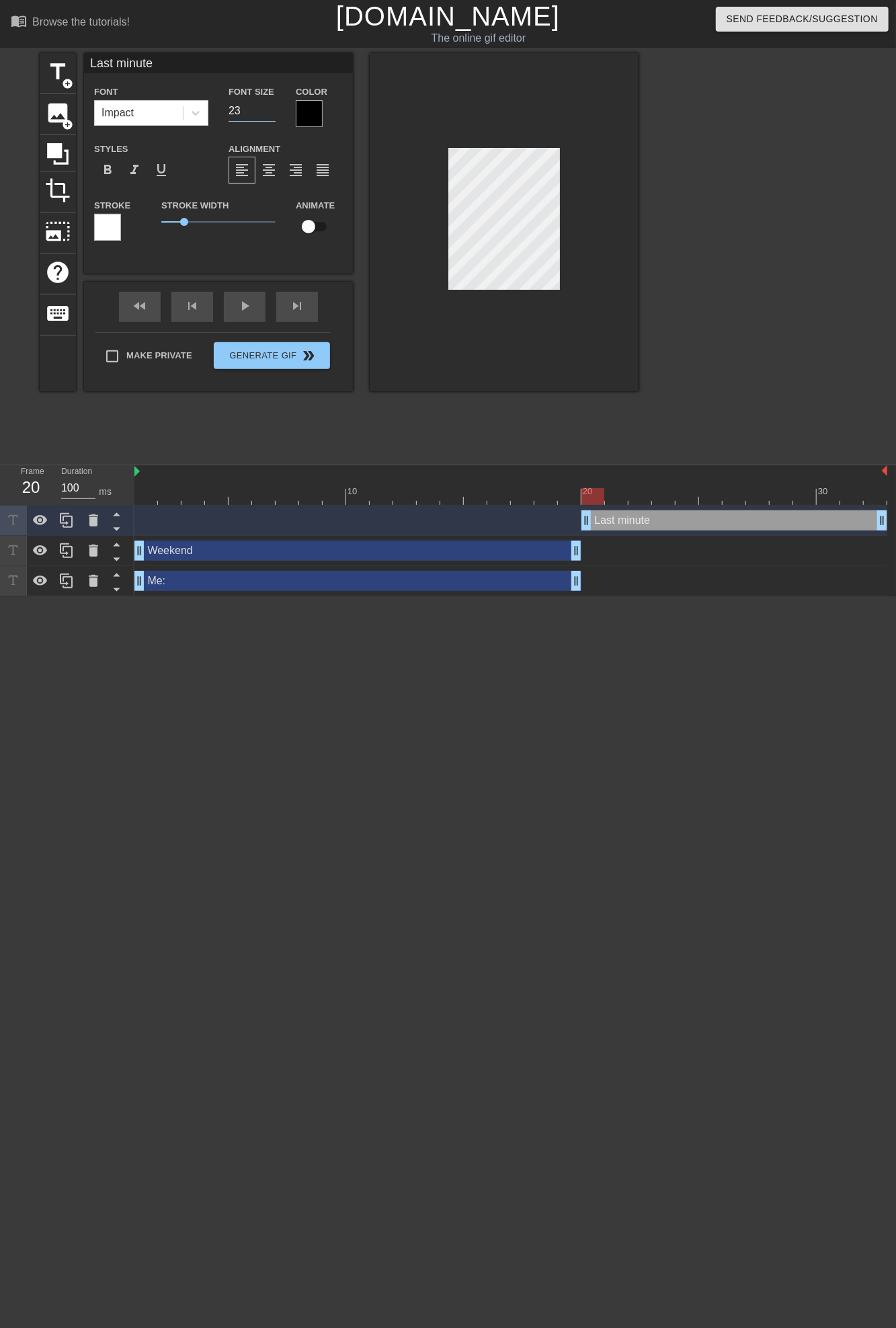 click on "23" at bounding box center [252, 111] 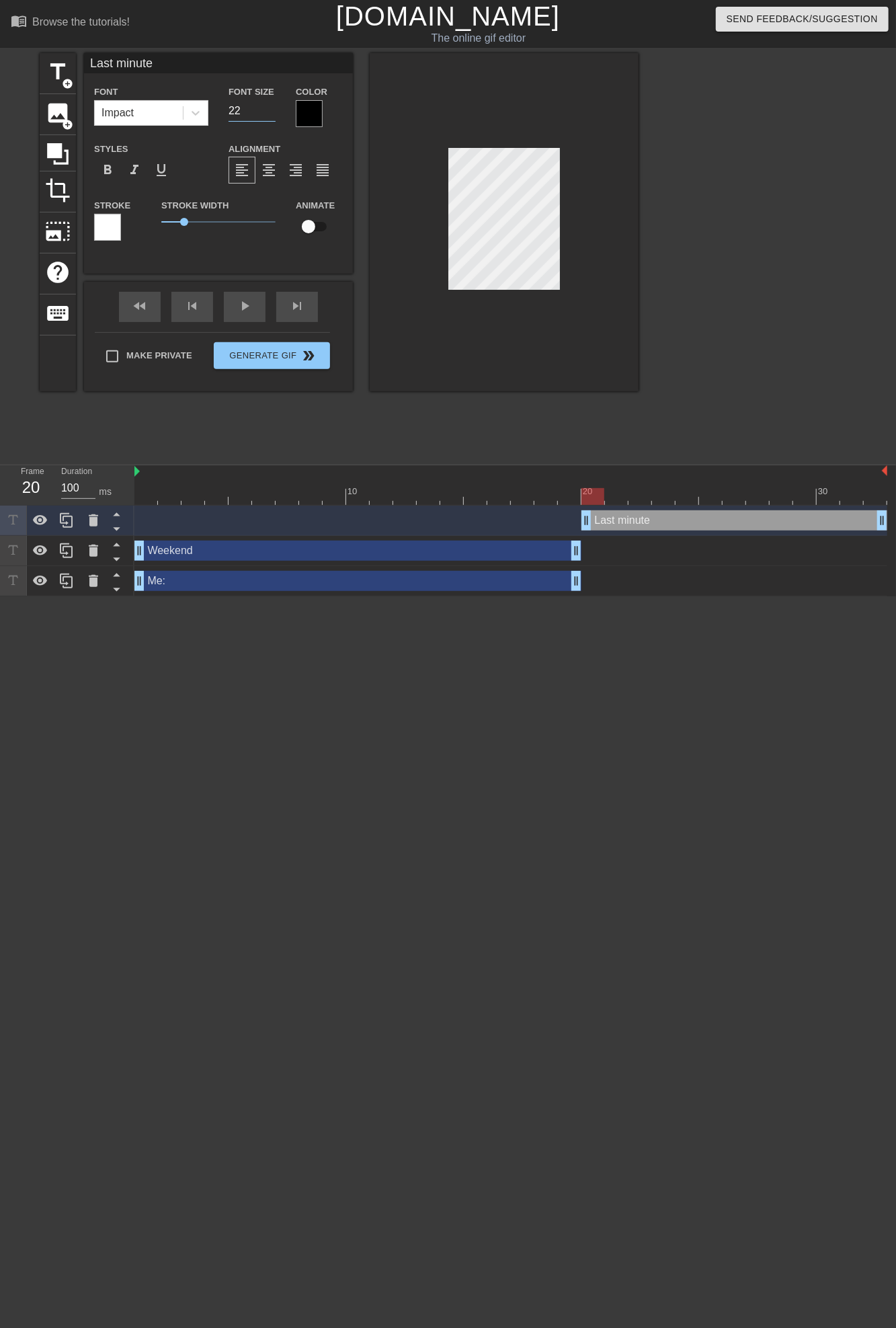 click on "22" at bounding box center [252, 111] 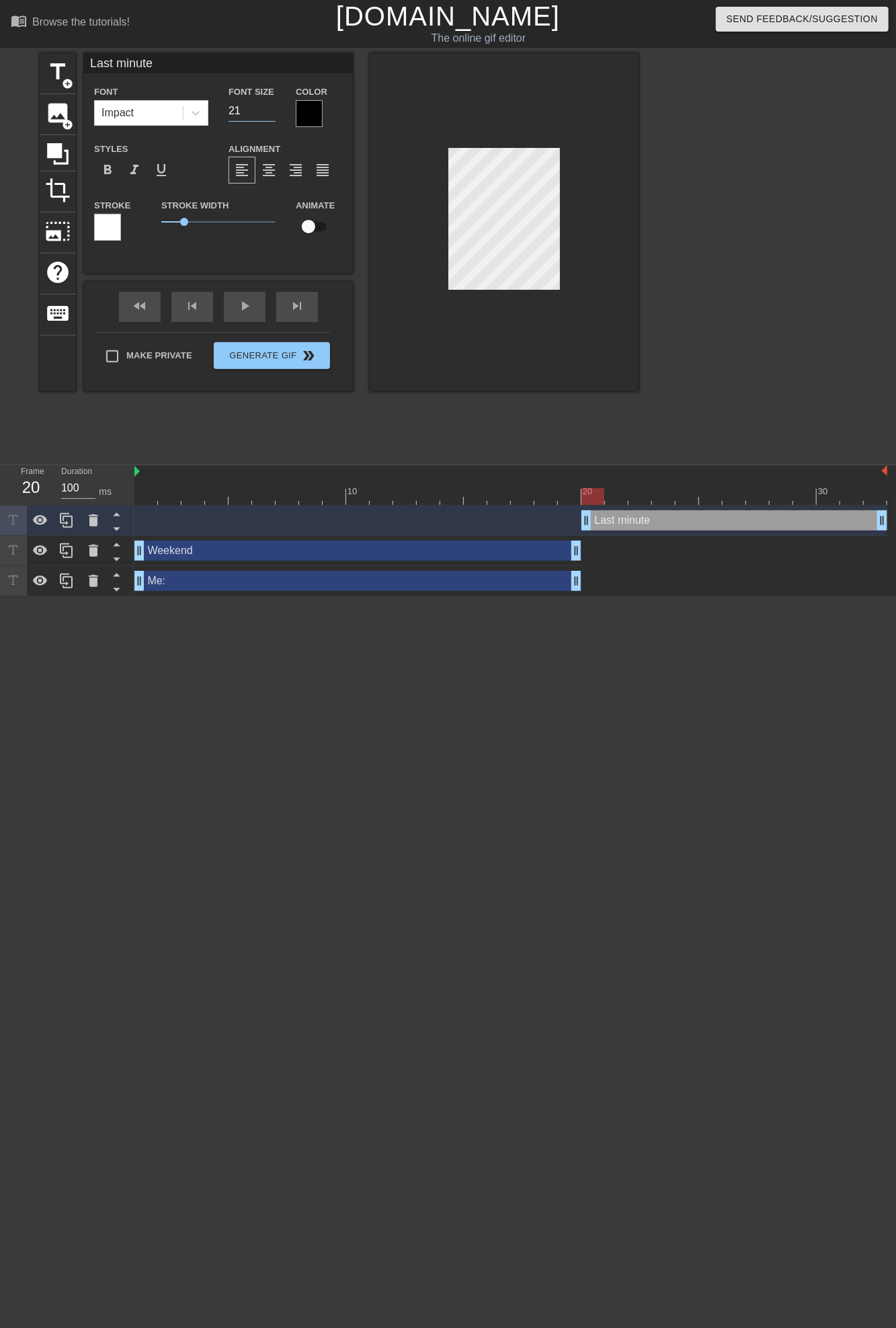 click on "21" at bounding box center (252, 111) 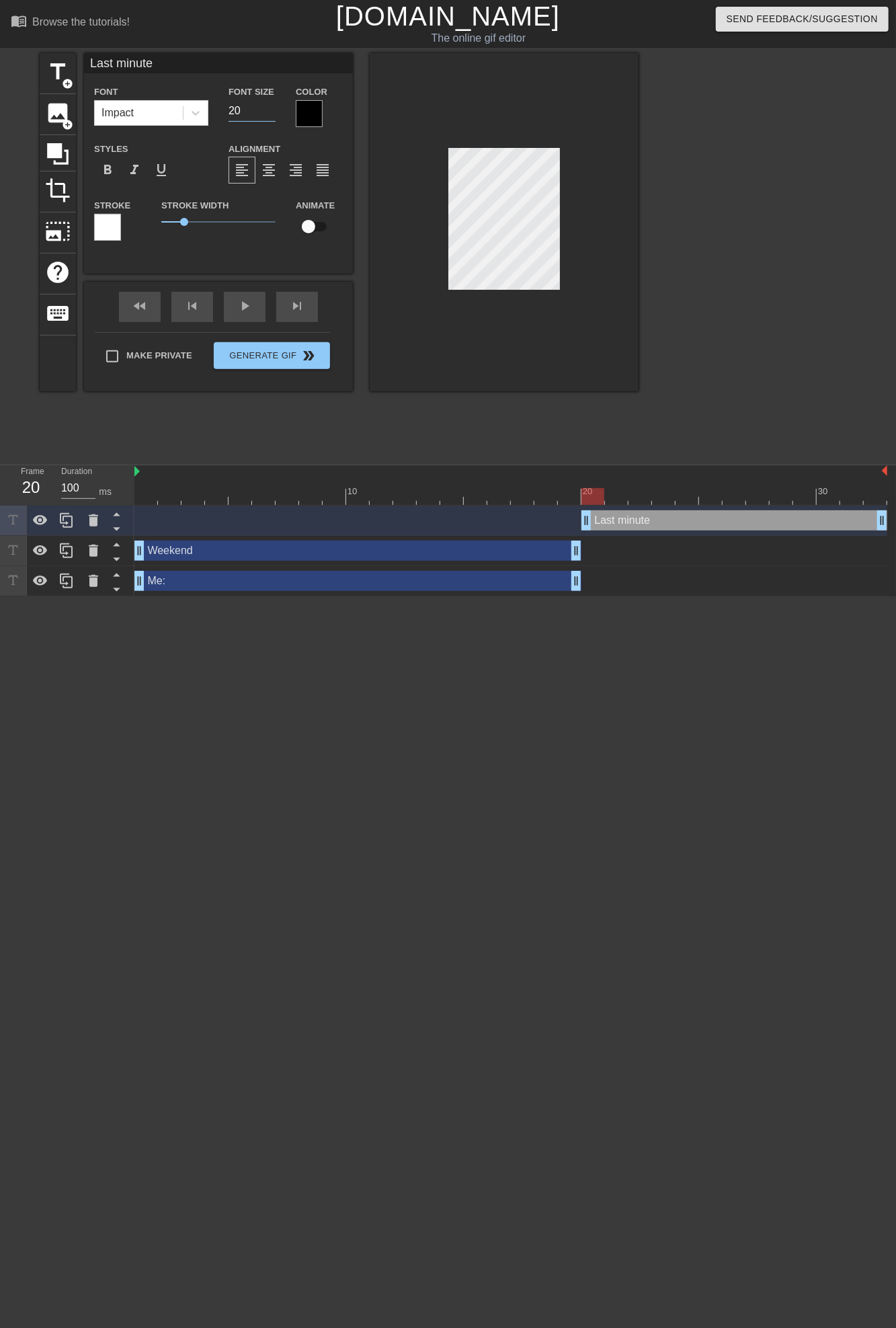 type on "20" 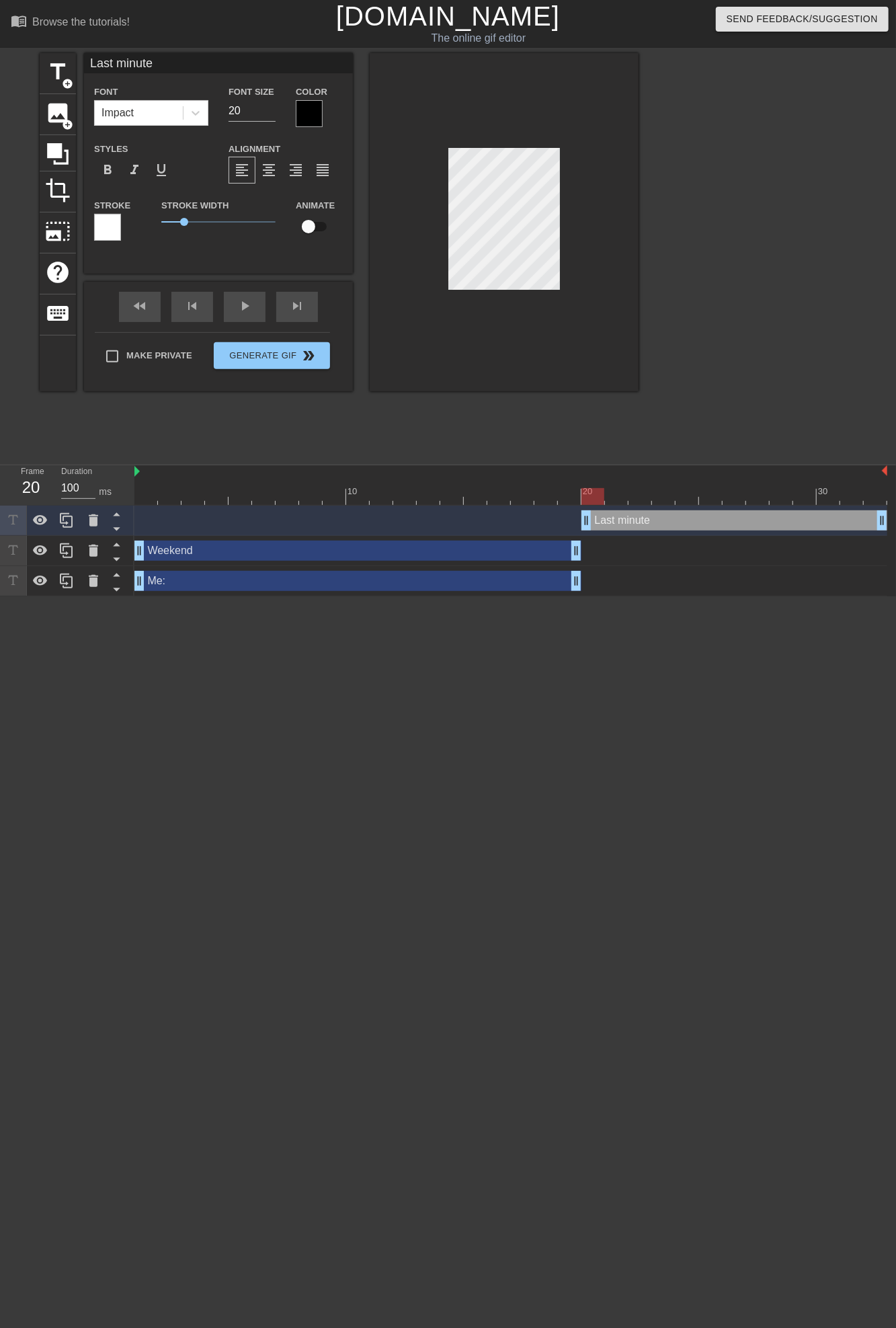type on """ 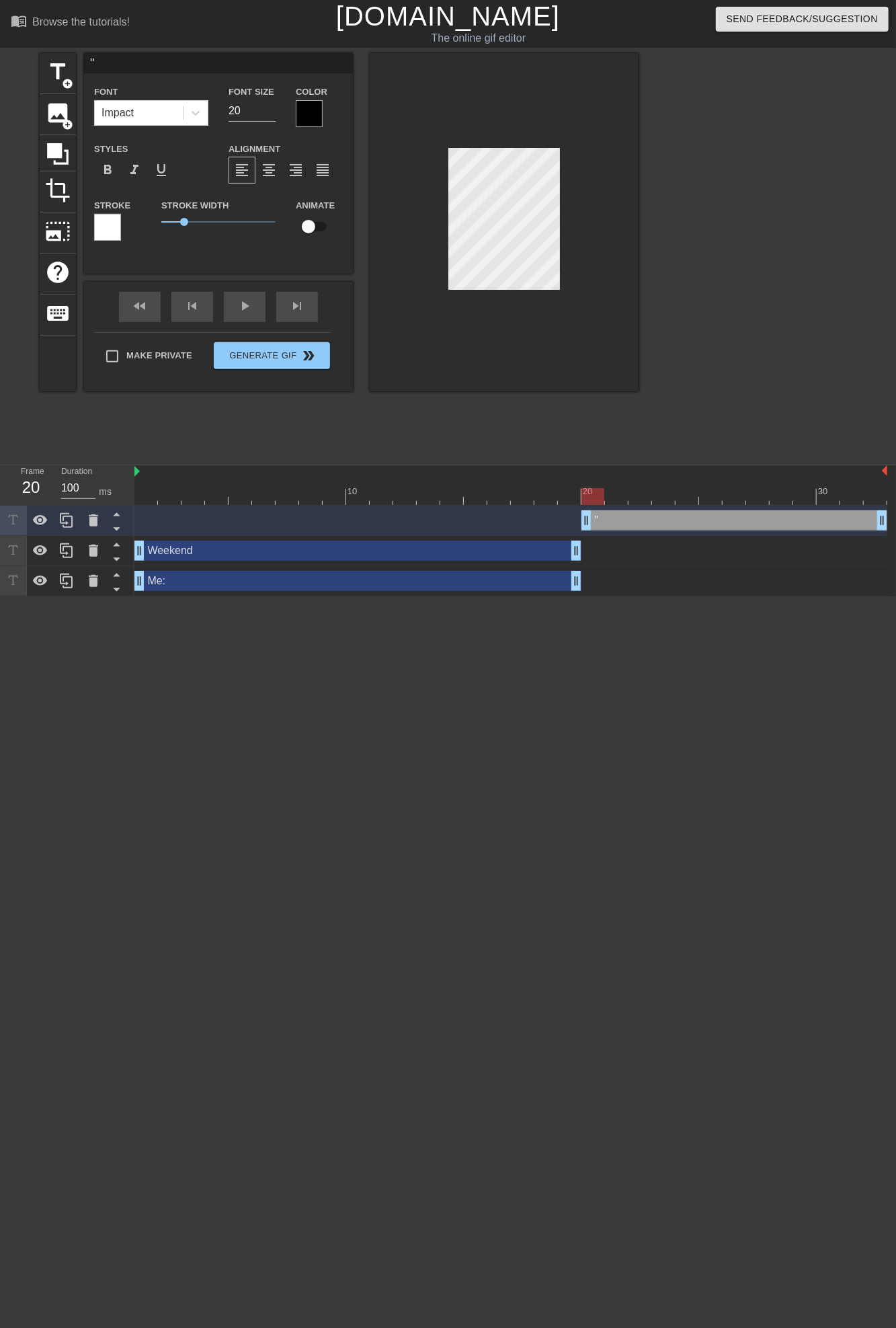 type on ""S" 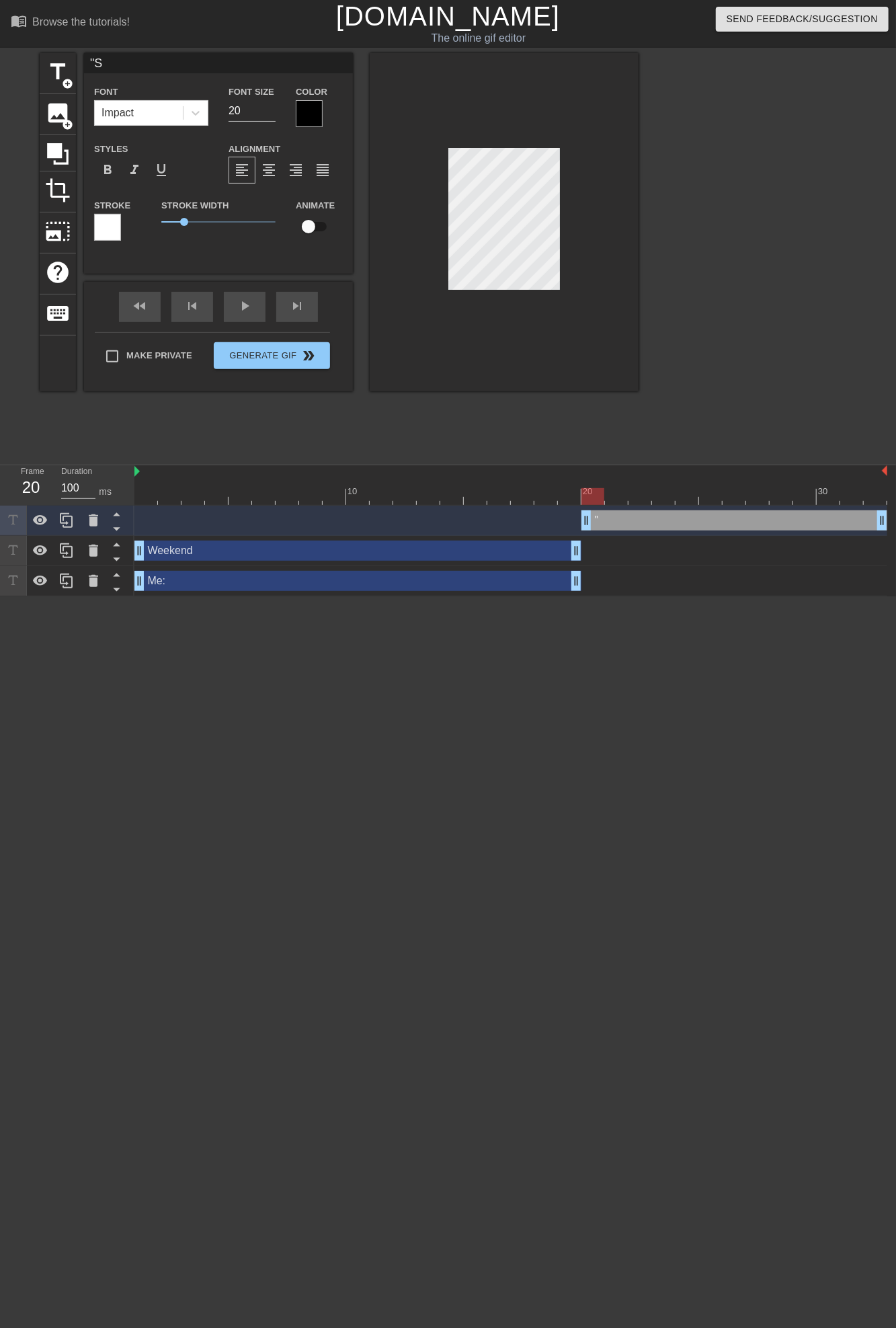 type on ""Sm" 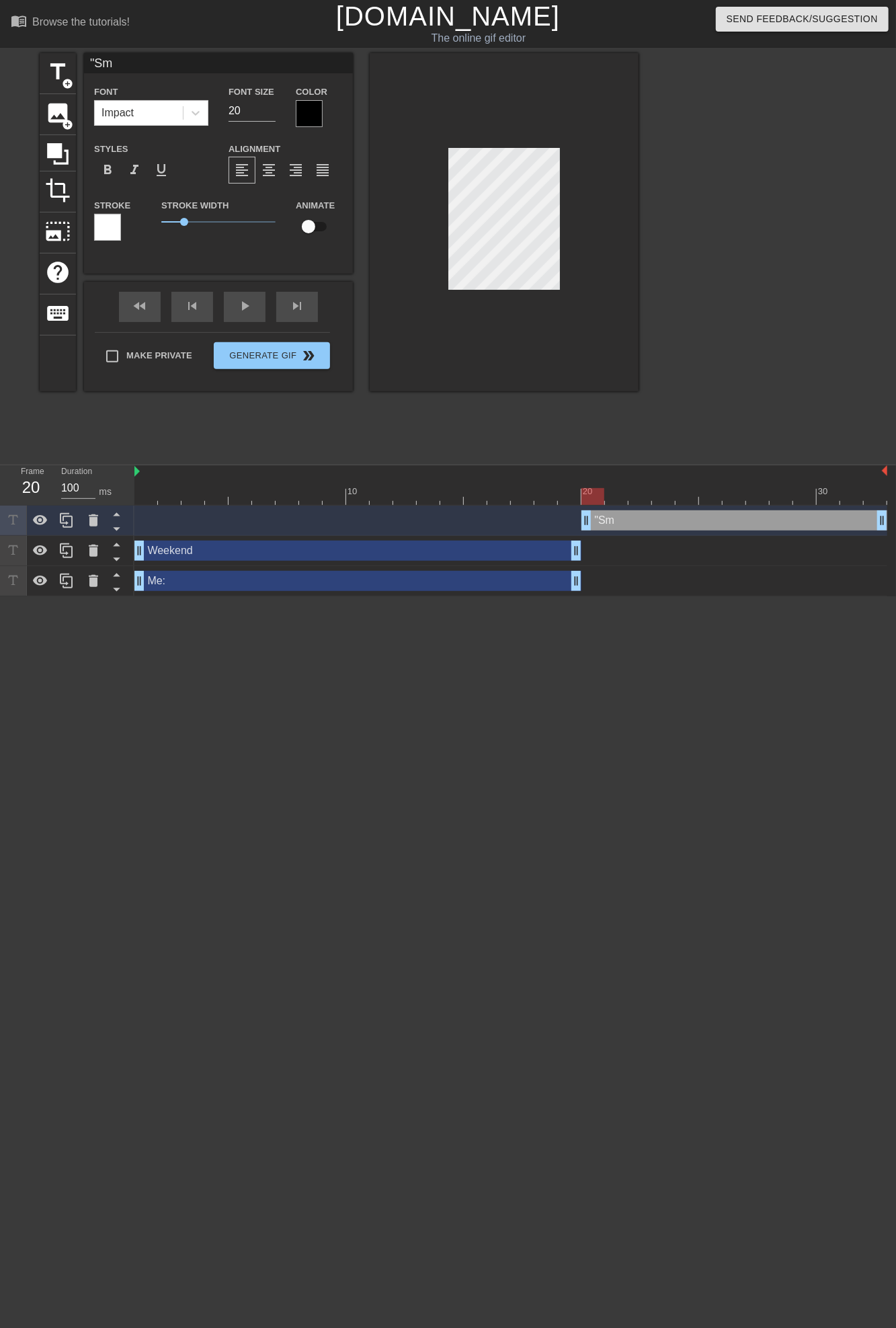 type on ""Sma" 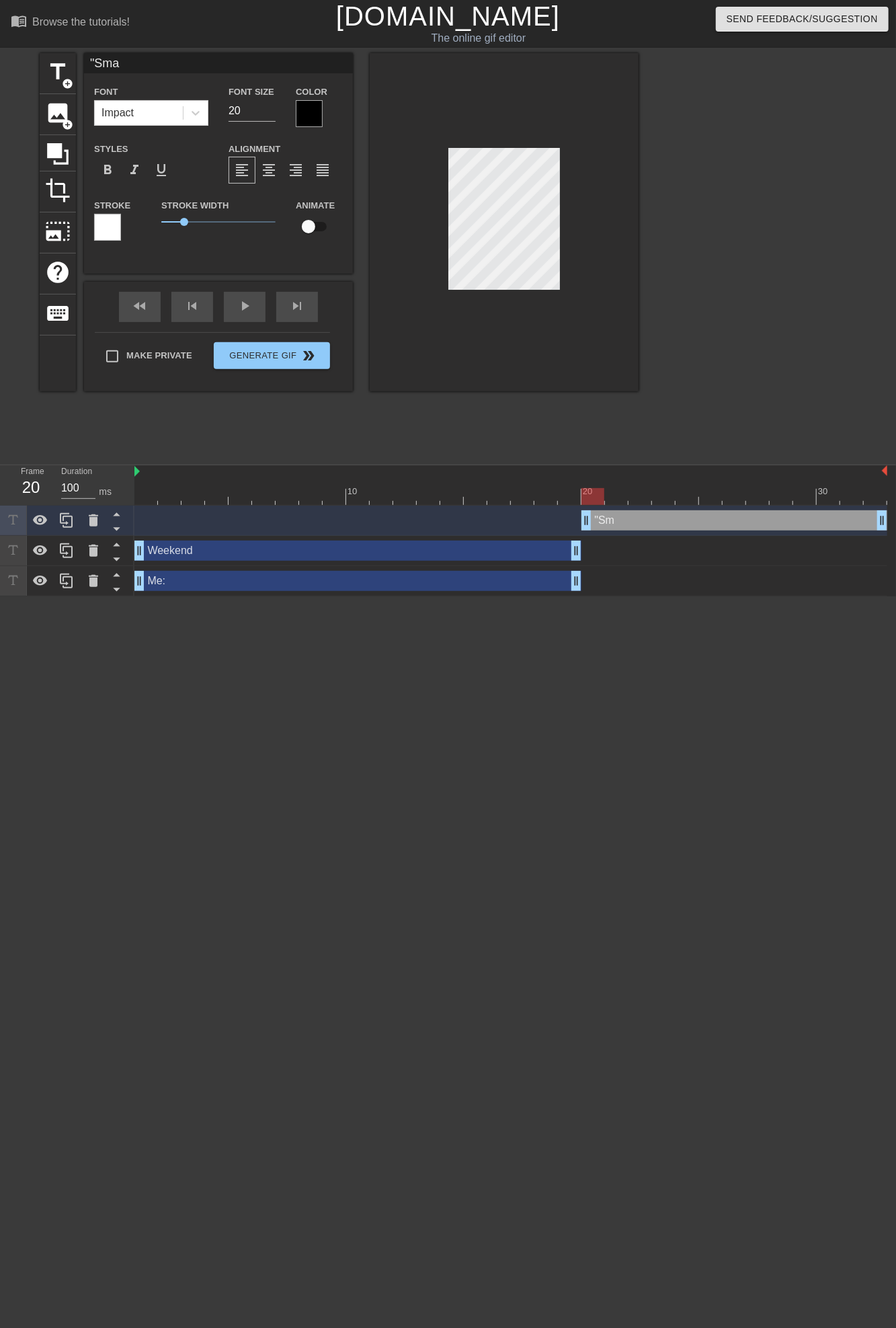 type on ""Smal" 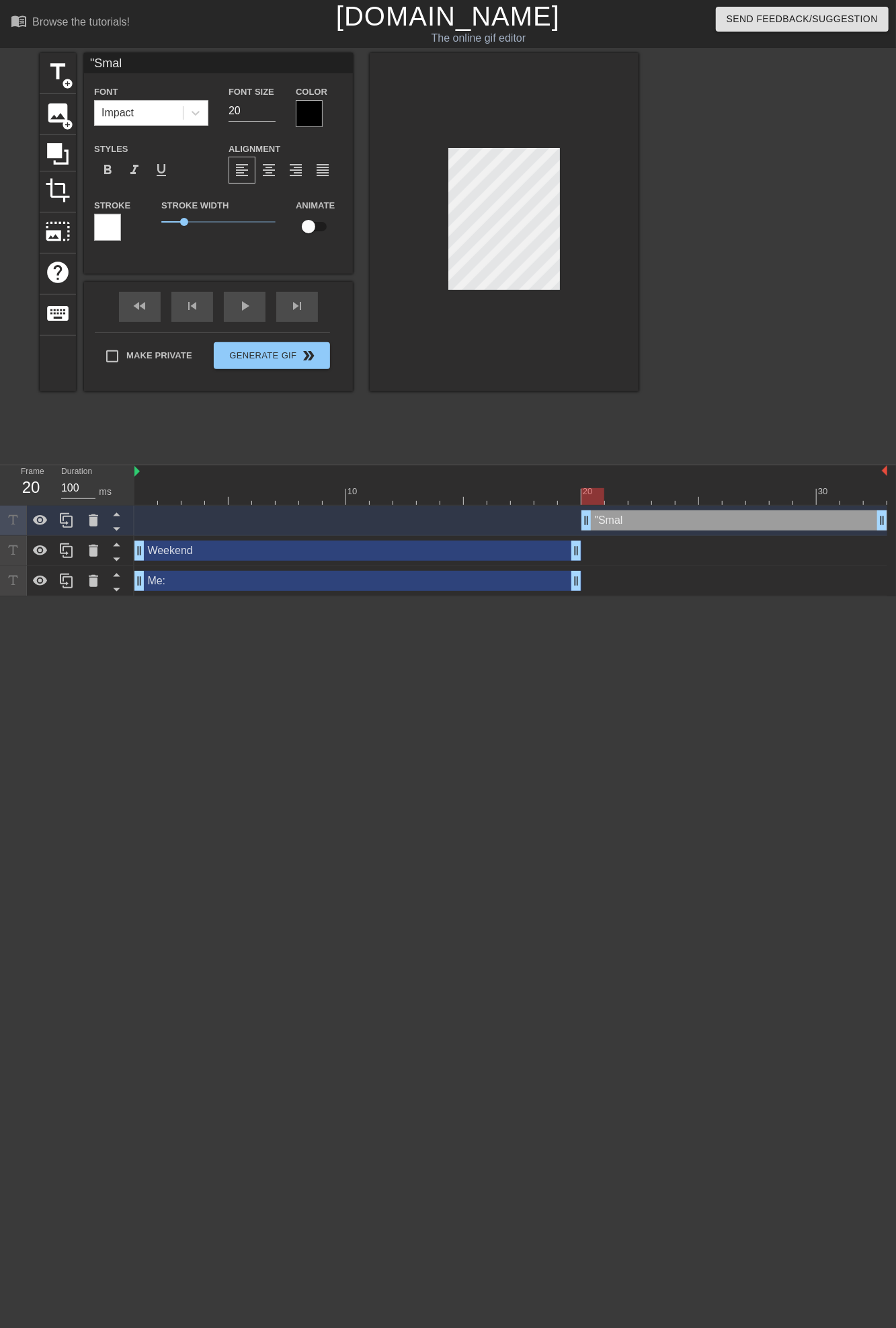 type on ""Small" 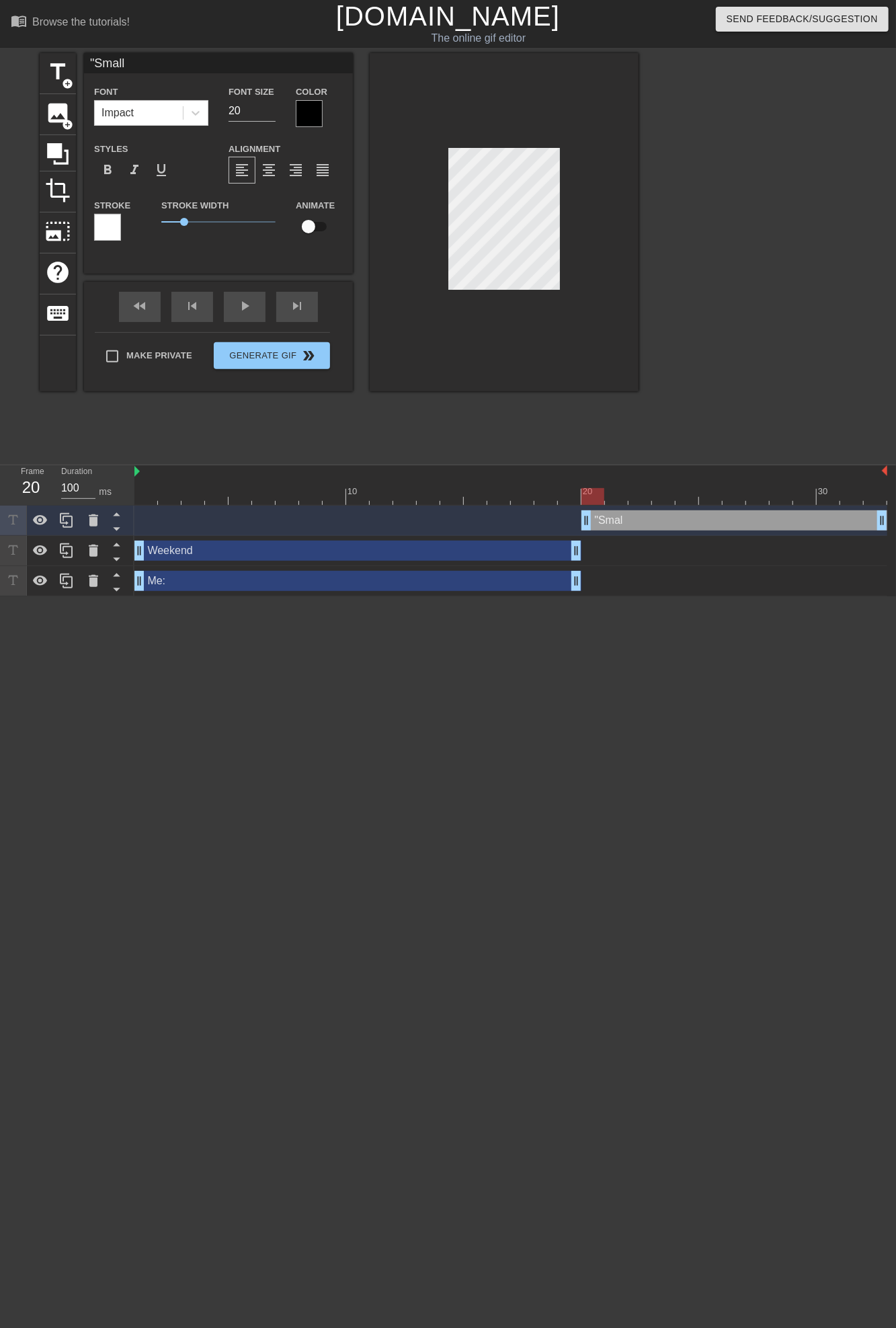 type on ""Small" 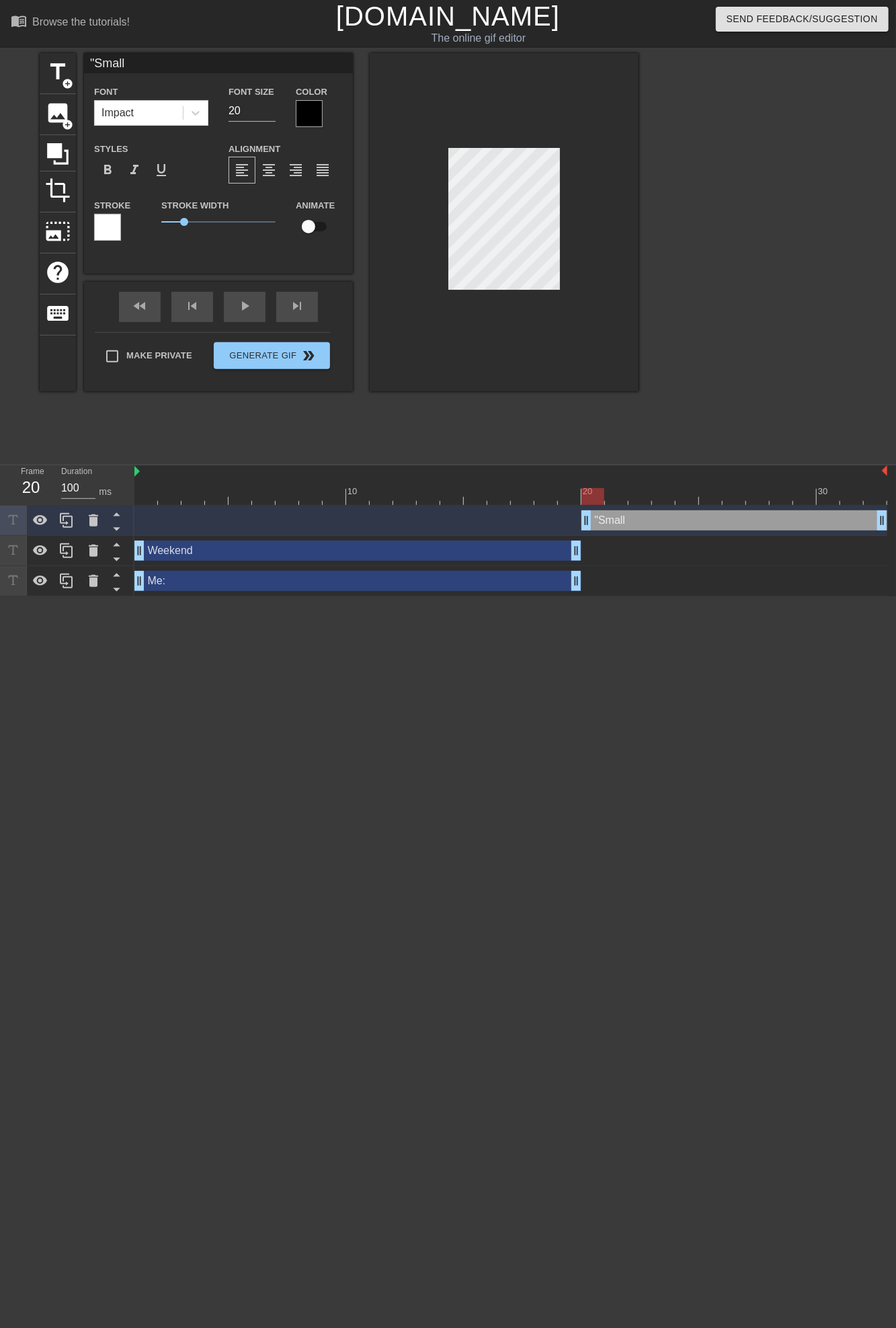 type on ""Small b" 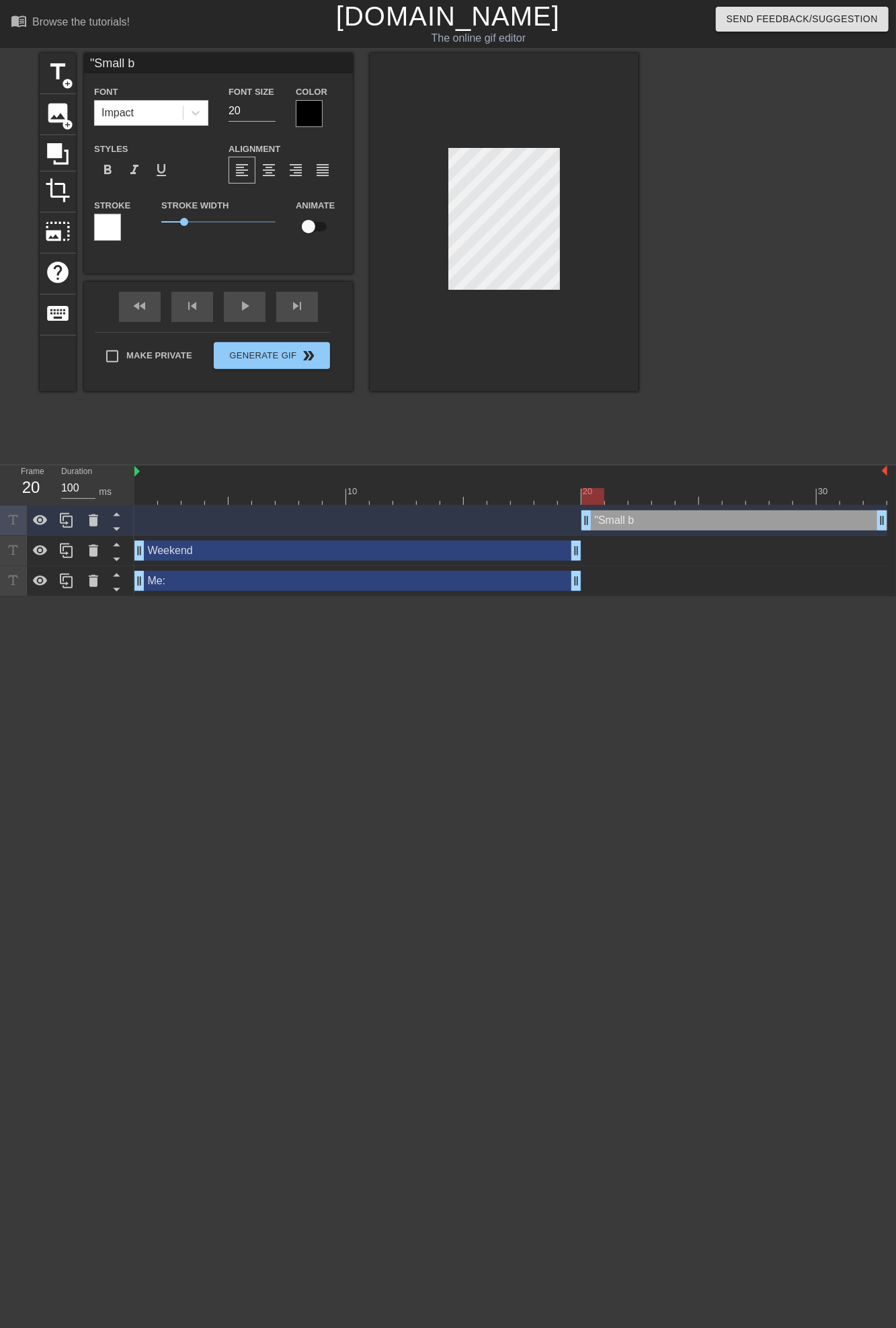 type on ""Small bu" 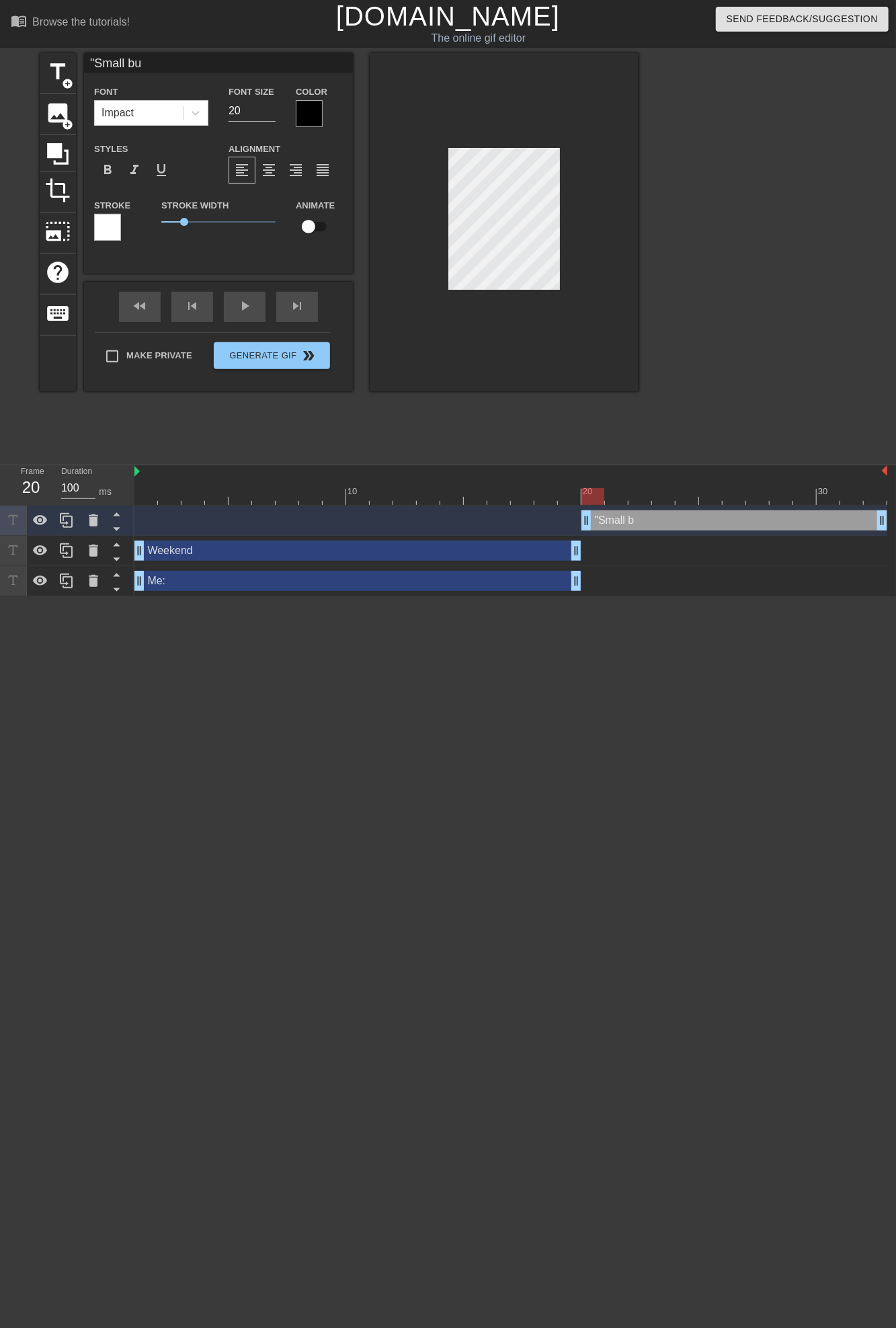 type on ""Small bud" 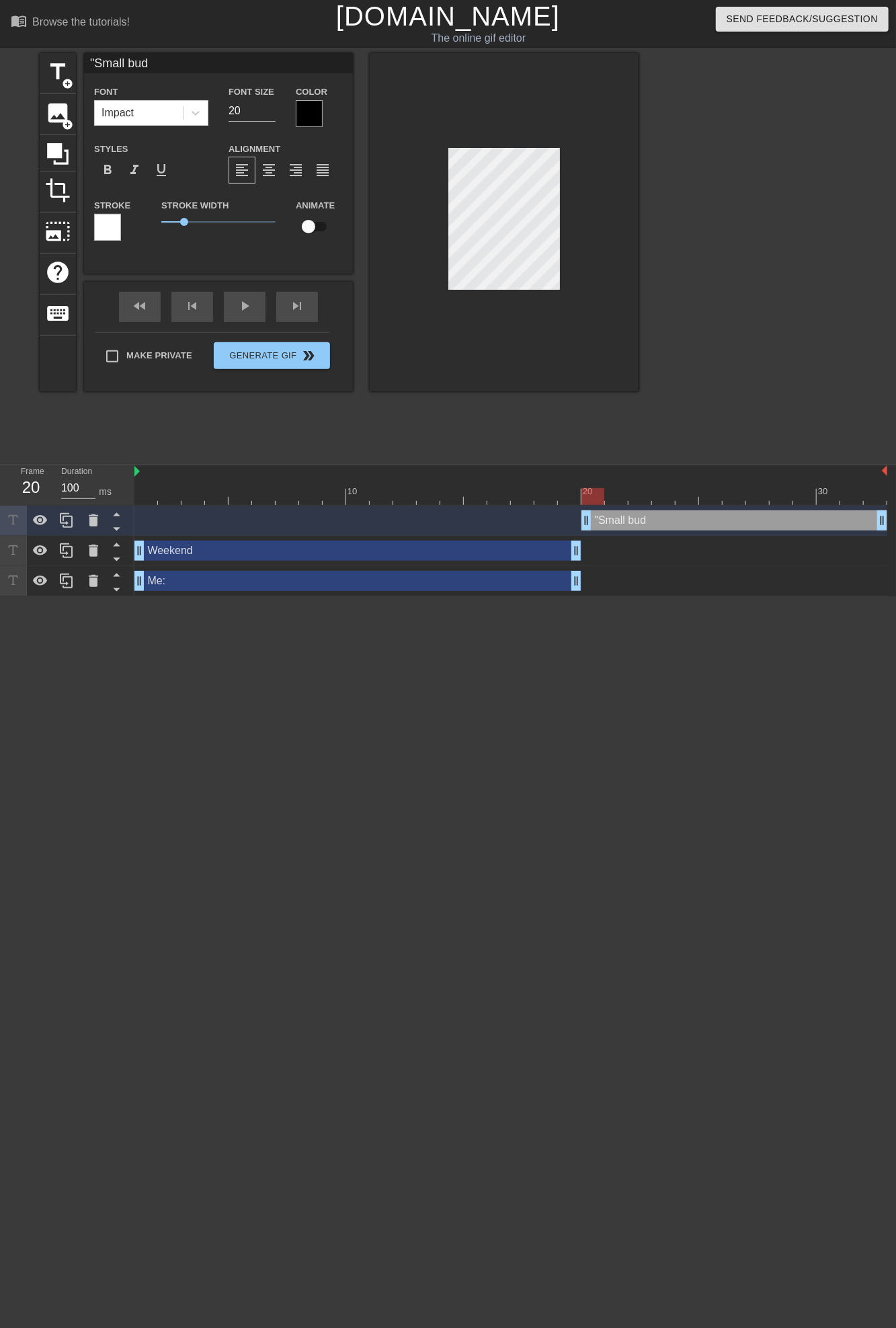 type on ""Small budg" 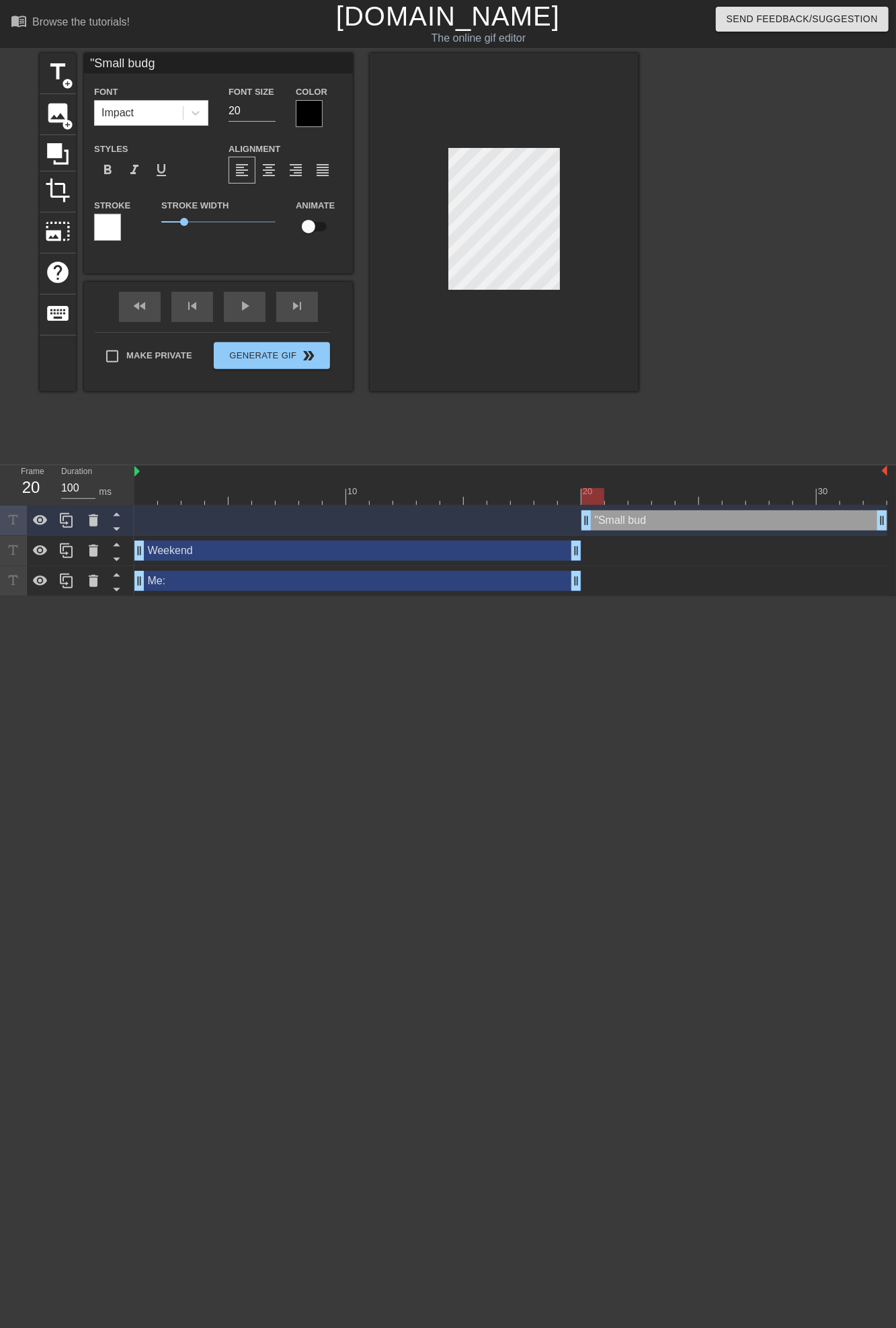 type on ""Small budge" 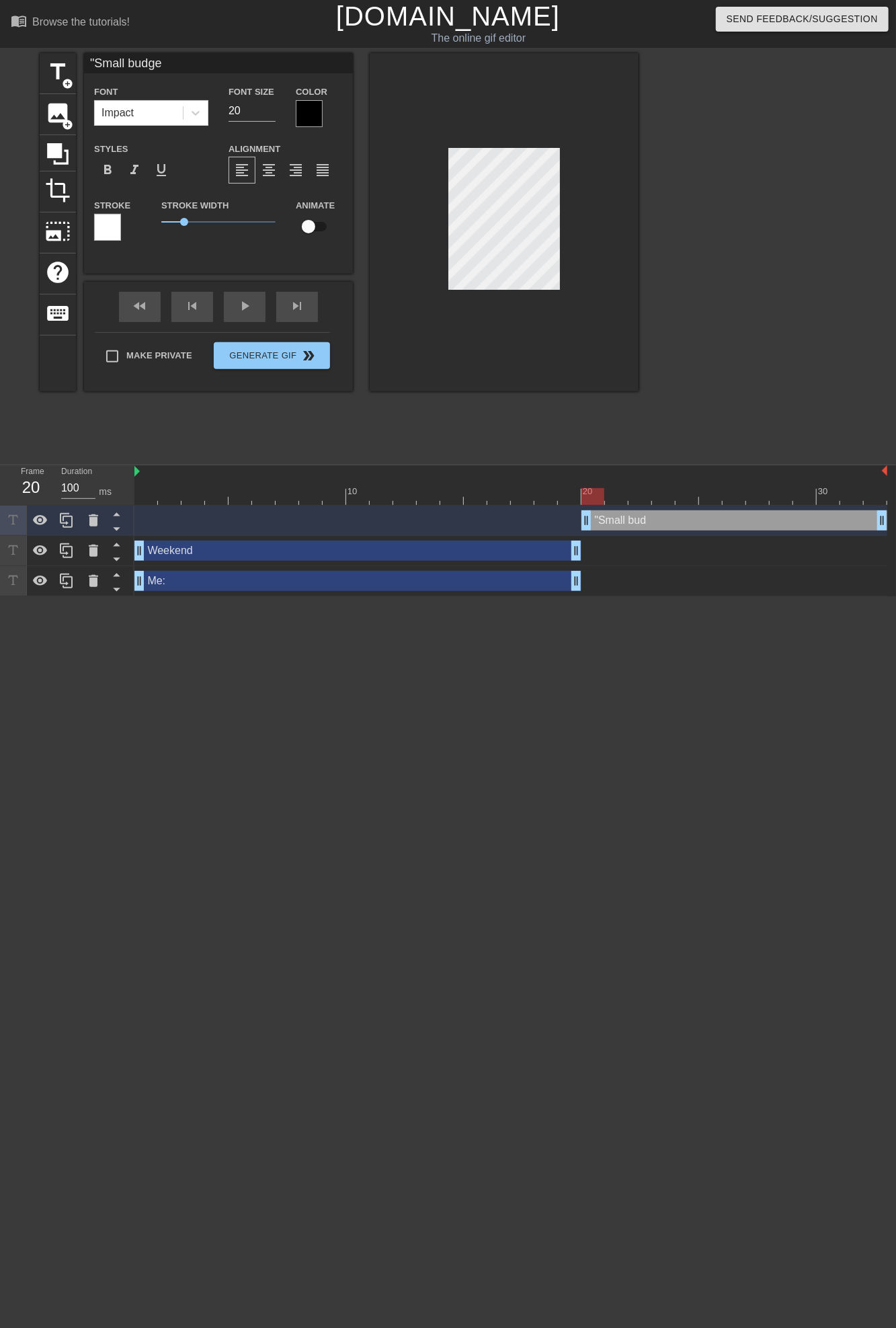 scroll, scrollTop: 2, scrollLeft: 4, axis: both 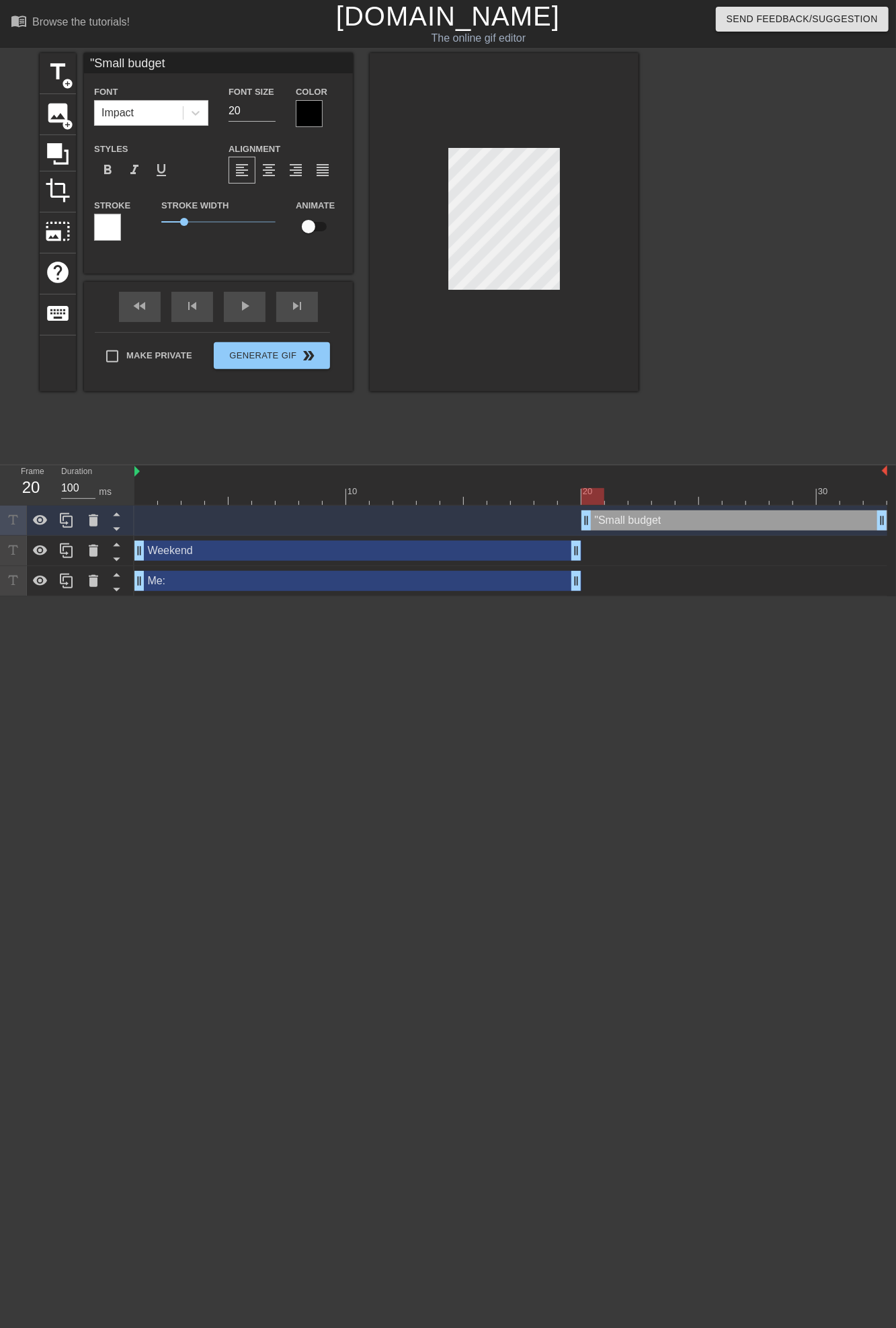type on ""Small budget" 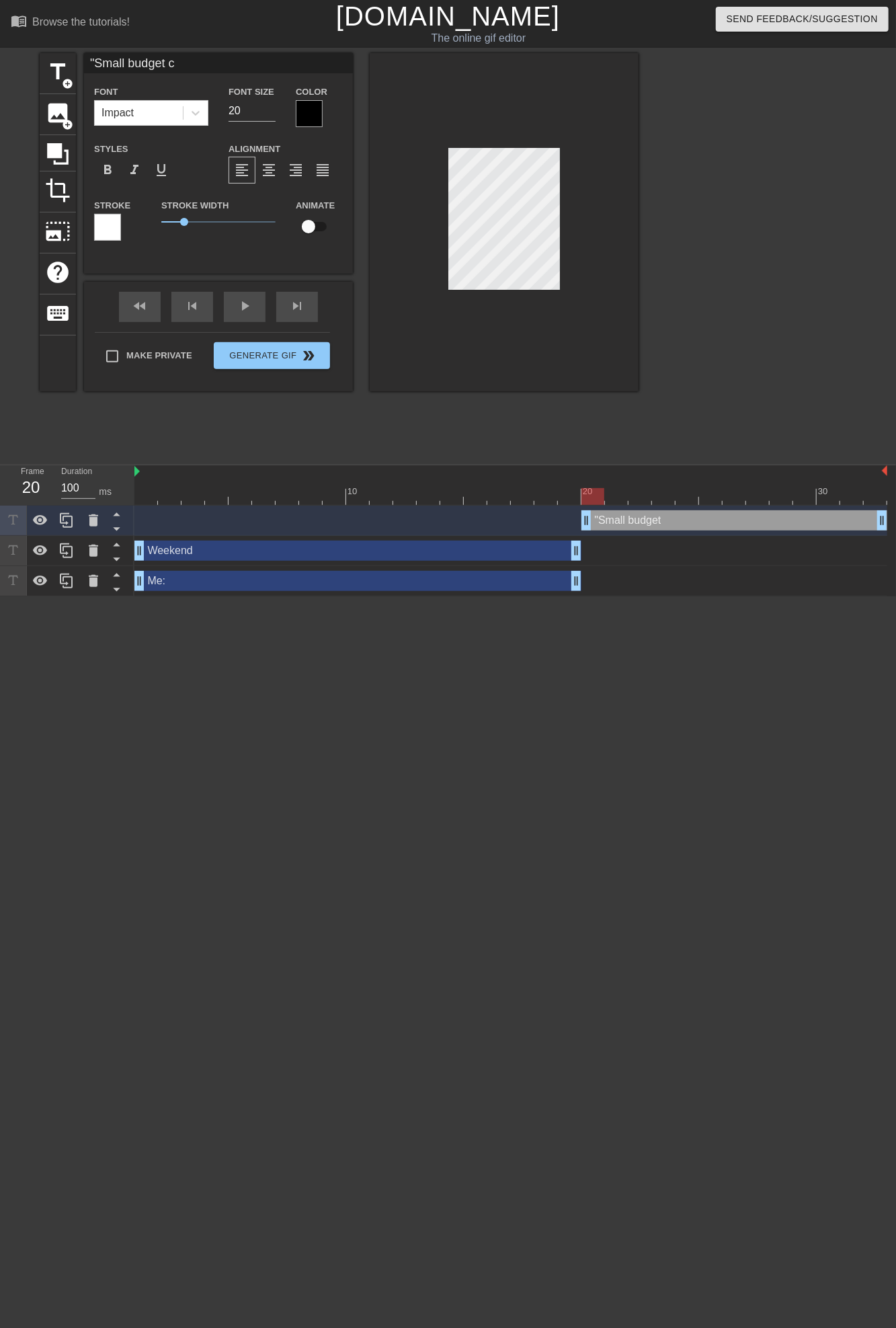 type on ""Small budget ch" 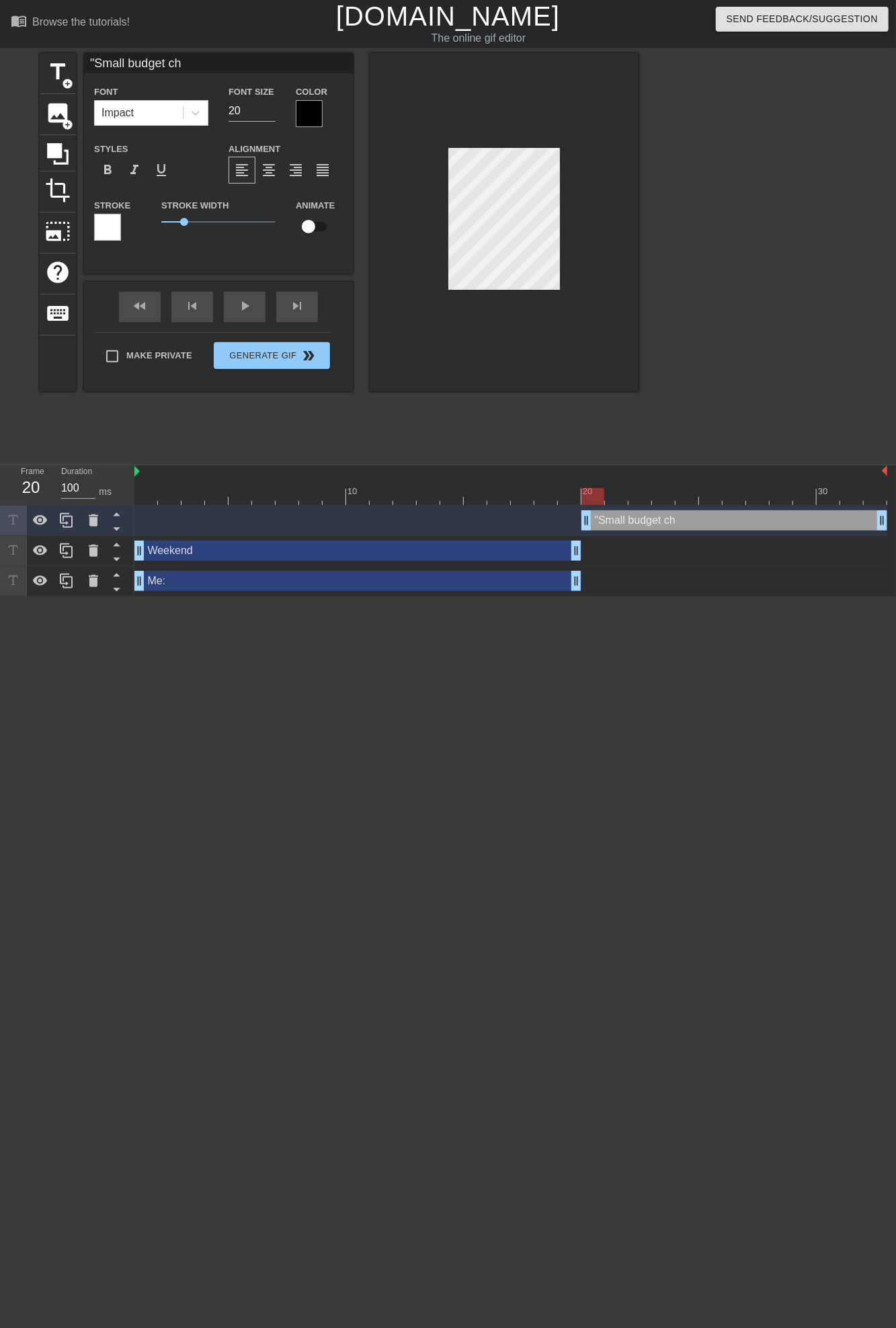 type on ""Small budget cha" 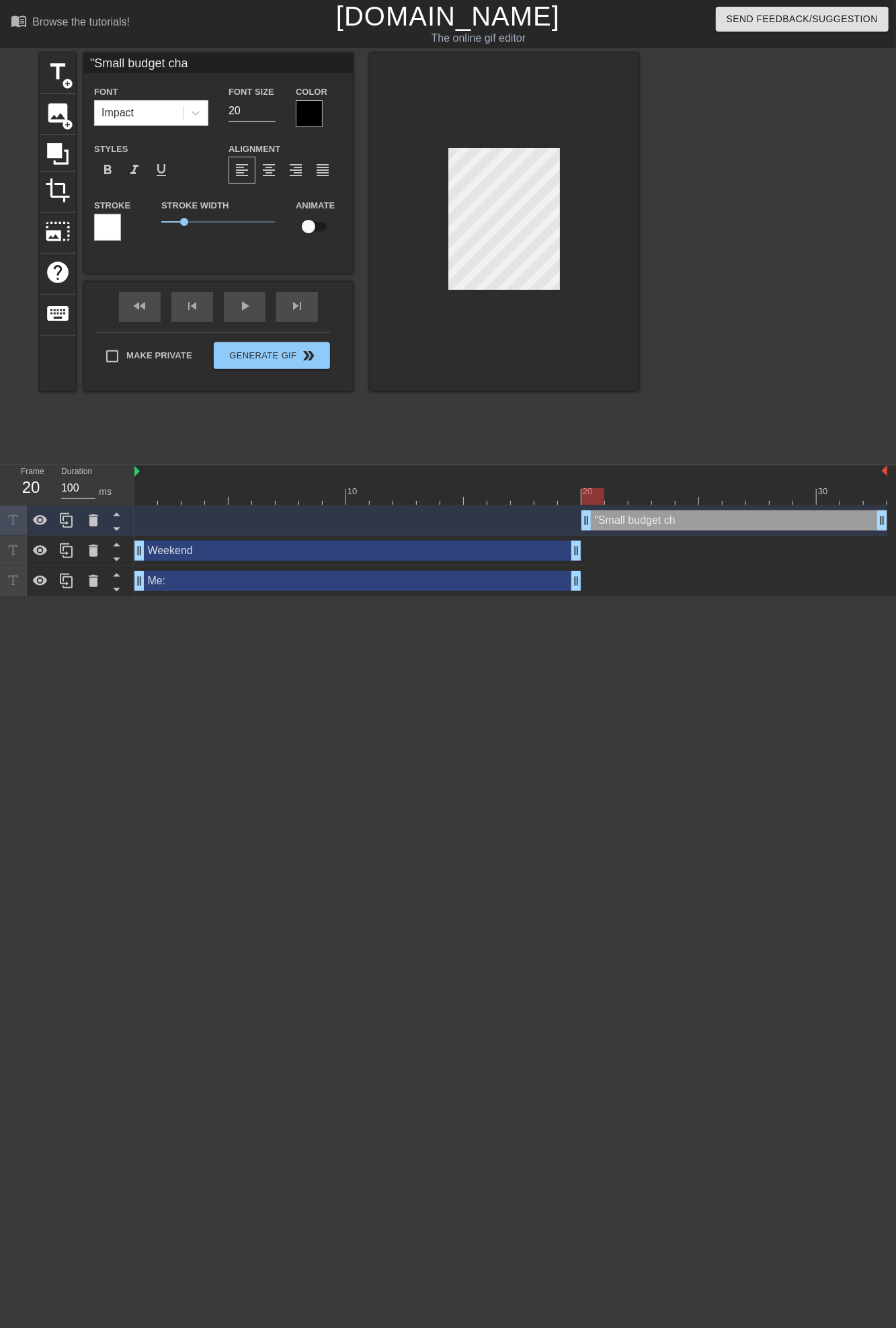 scroll, scrollTop: 2, scrollLeft: 5, axis: both 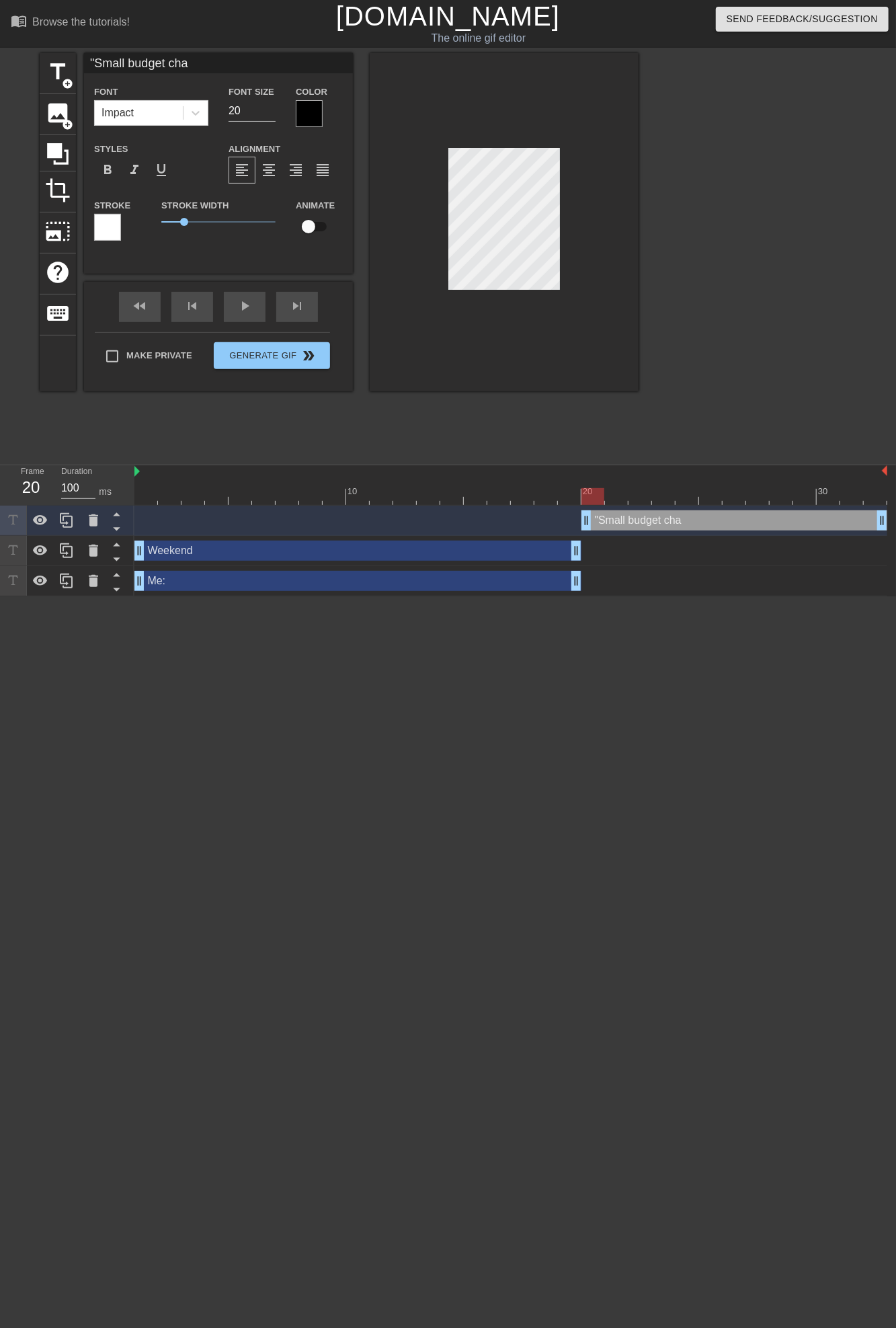 type on ""Small budget chan" 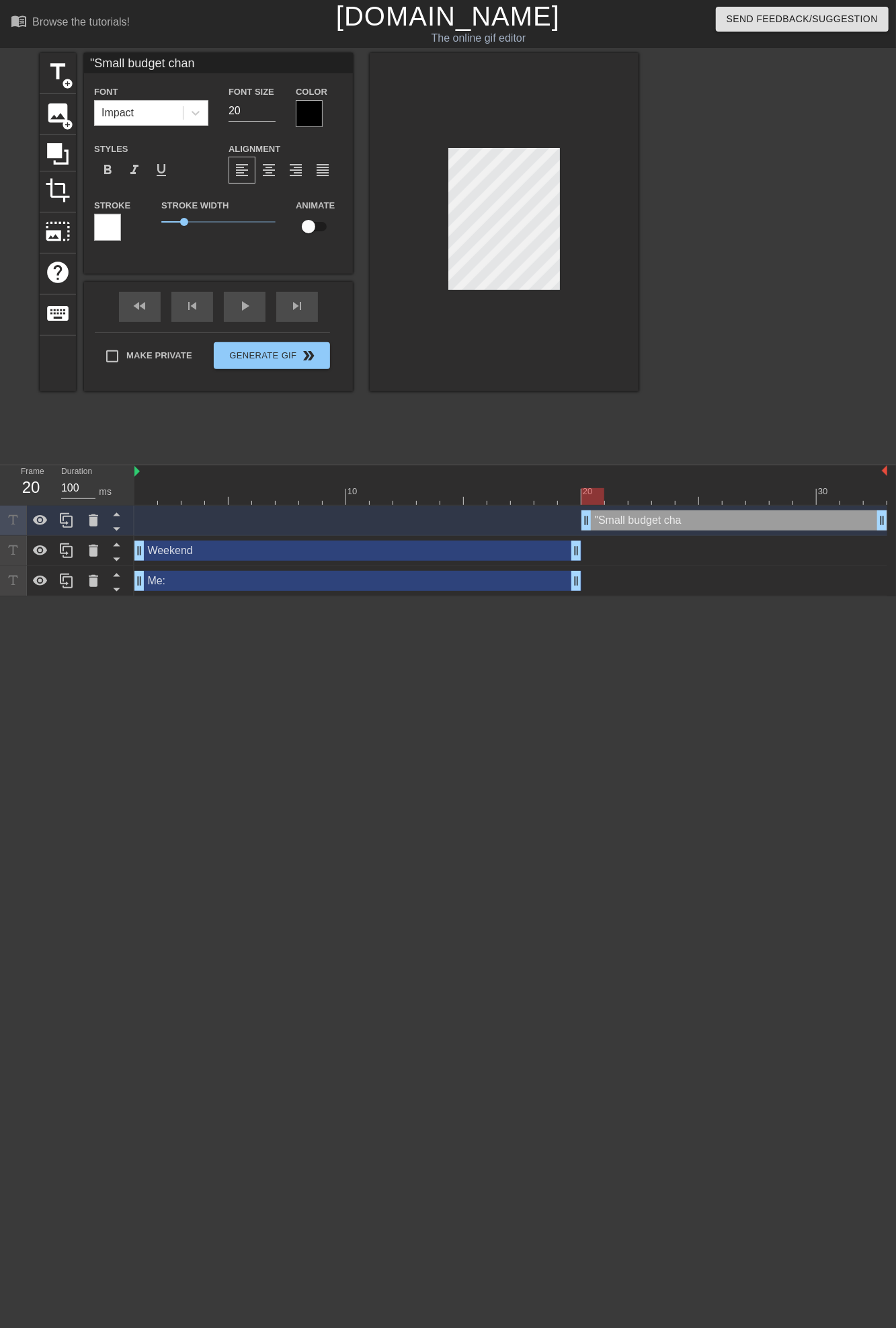 type on ""Small budget [PERSON_NAME]" 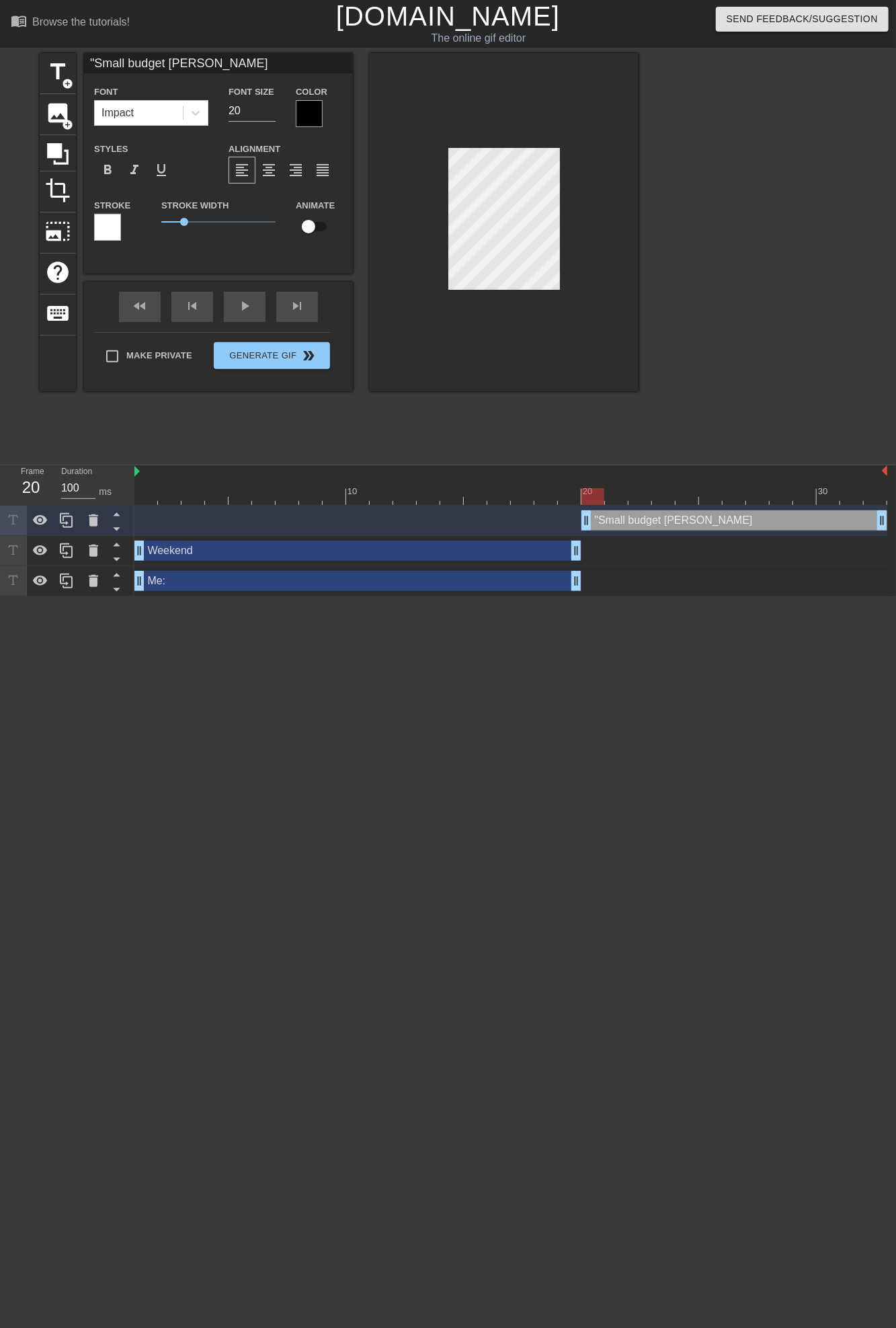scroll, scrollTop: 2, scrollLeft: 7, axis: both 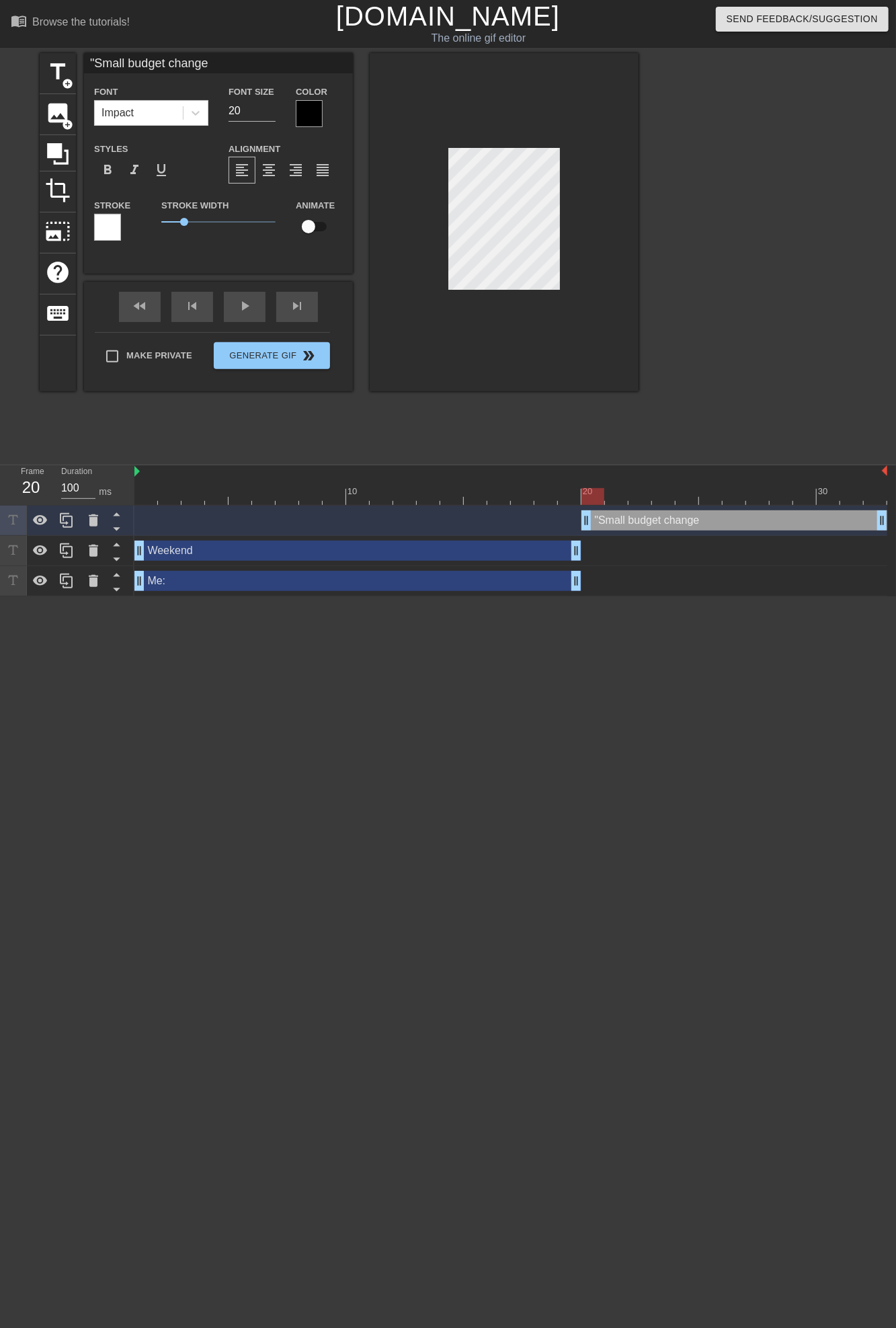 type on ""Small budget change"" 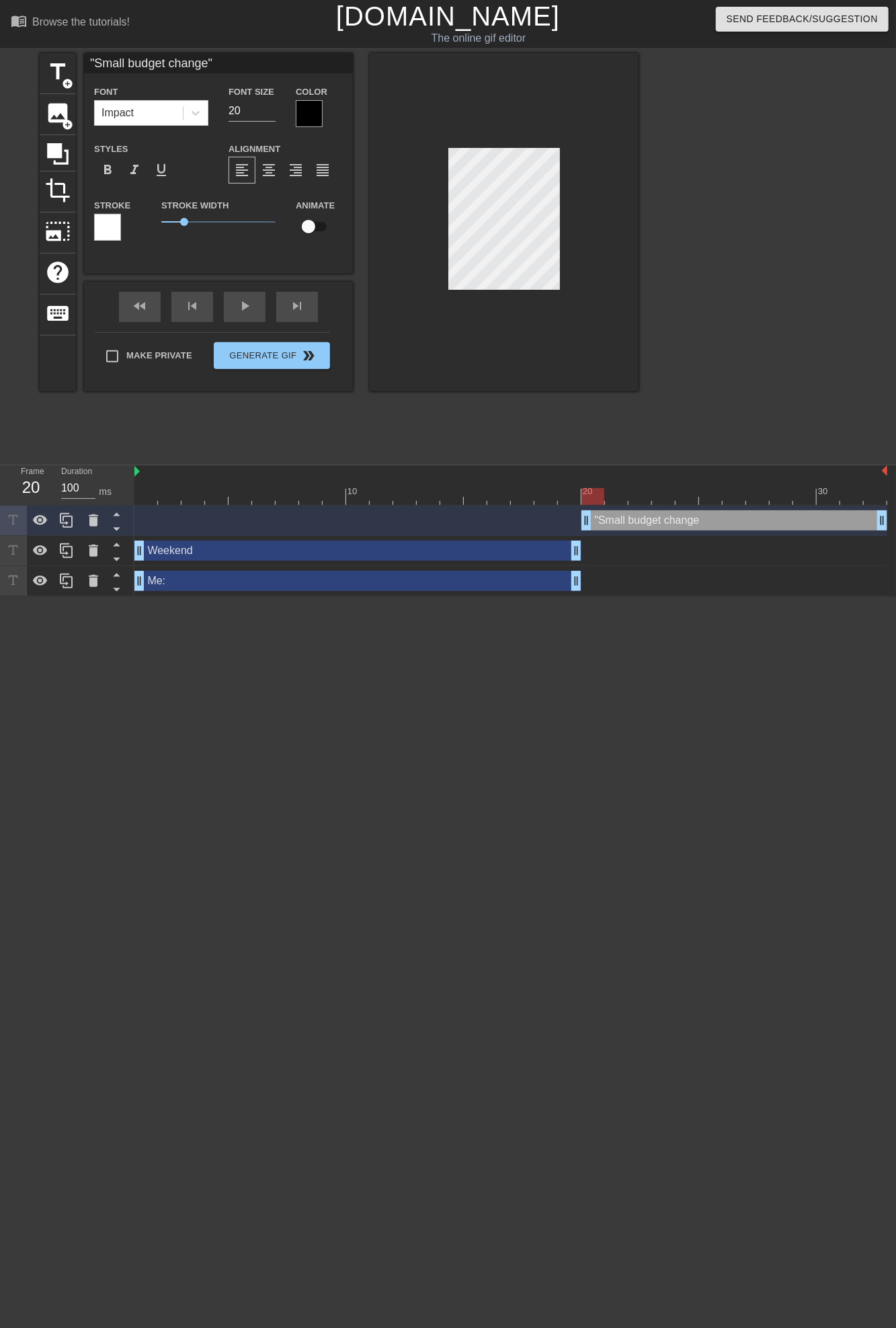 scroll, scrollTop: 2, scrollLeft: 7, axis: both 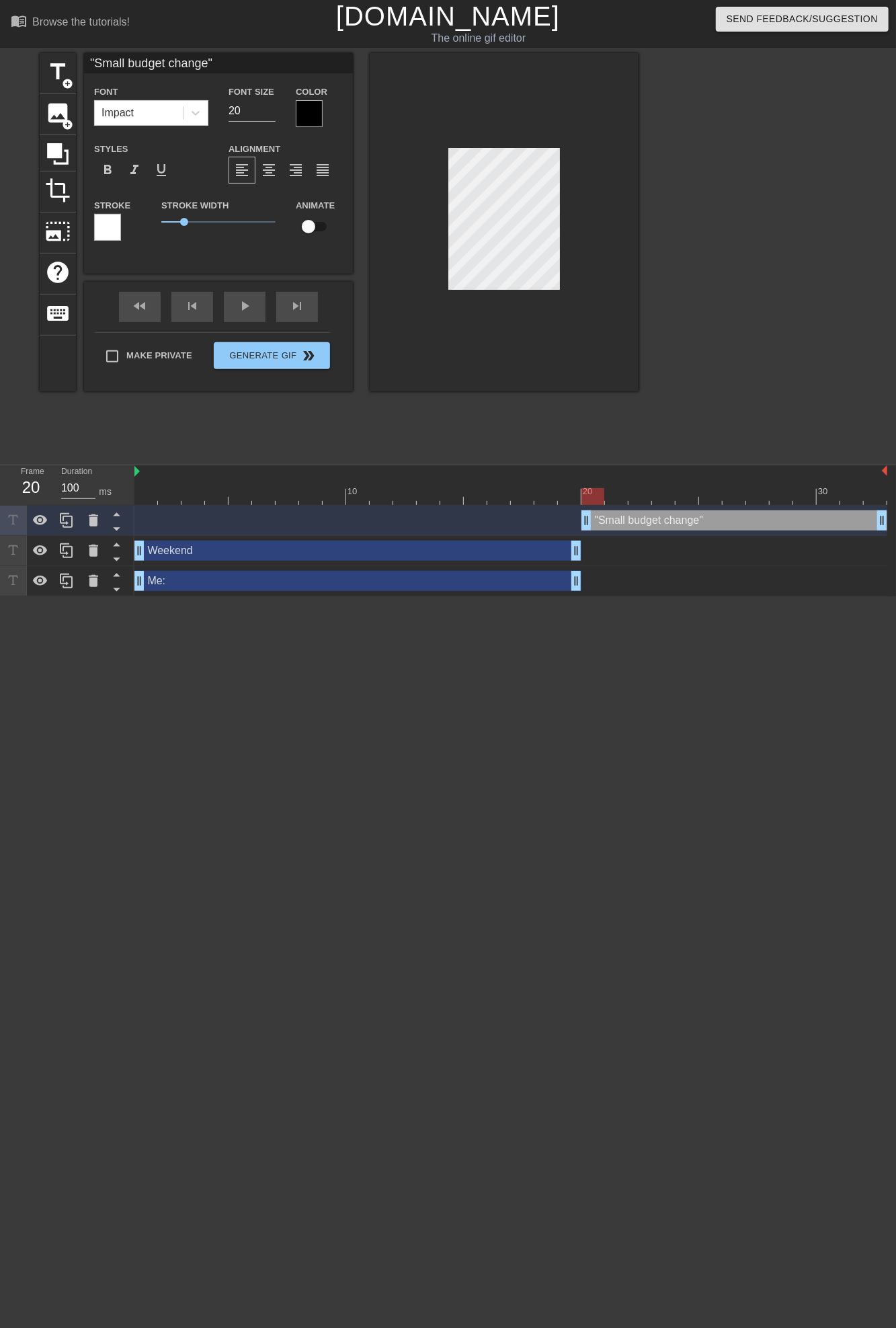 type on ""Small budget change"" 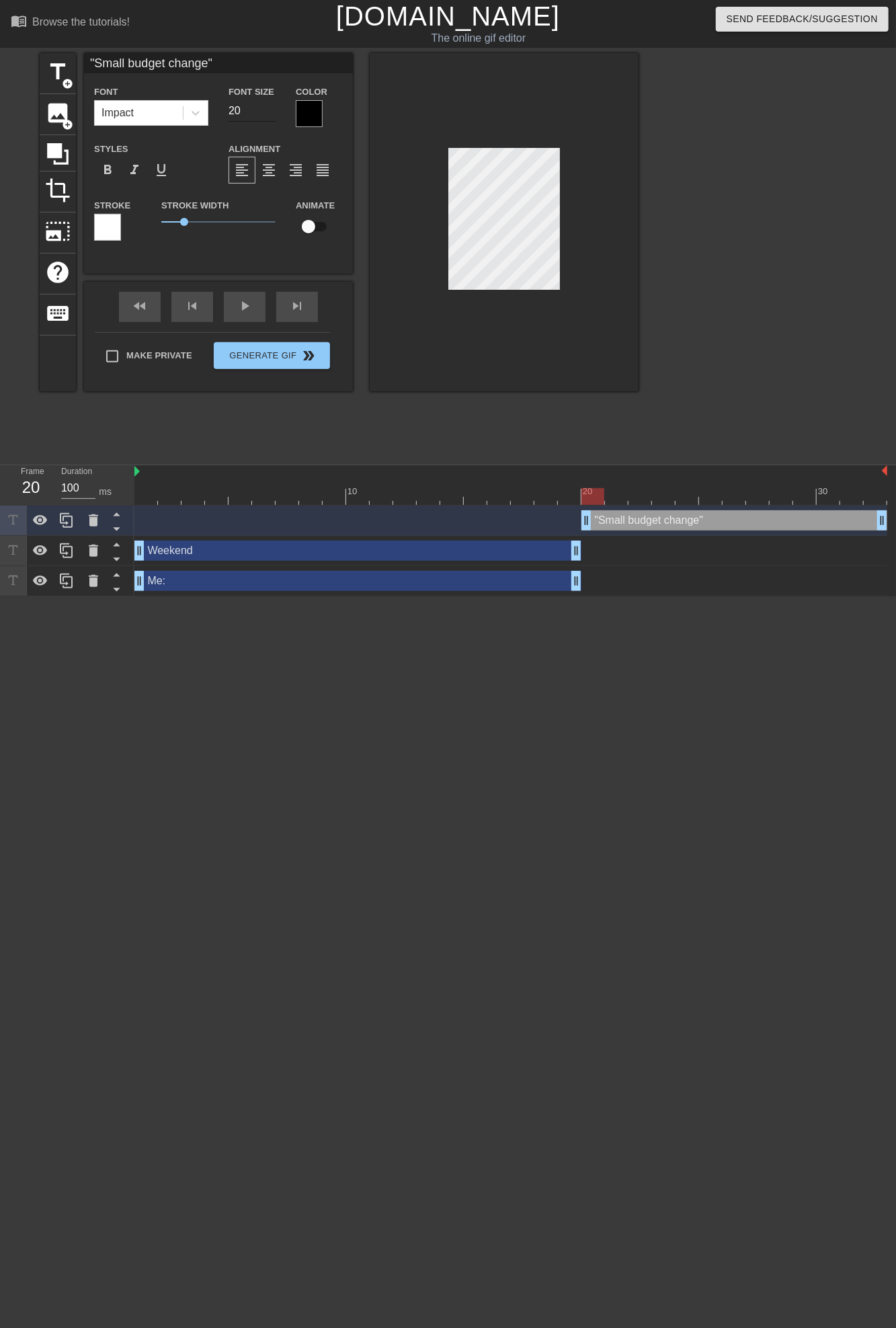 type on ""Small budget change"" 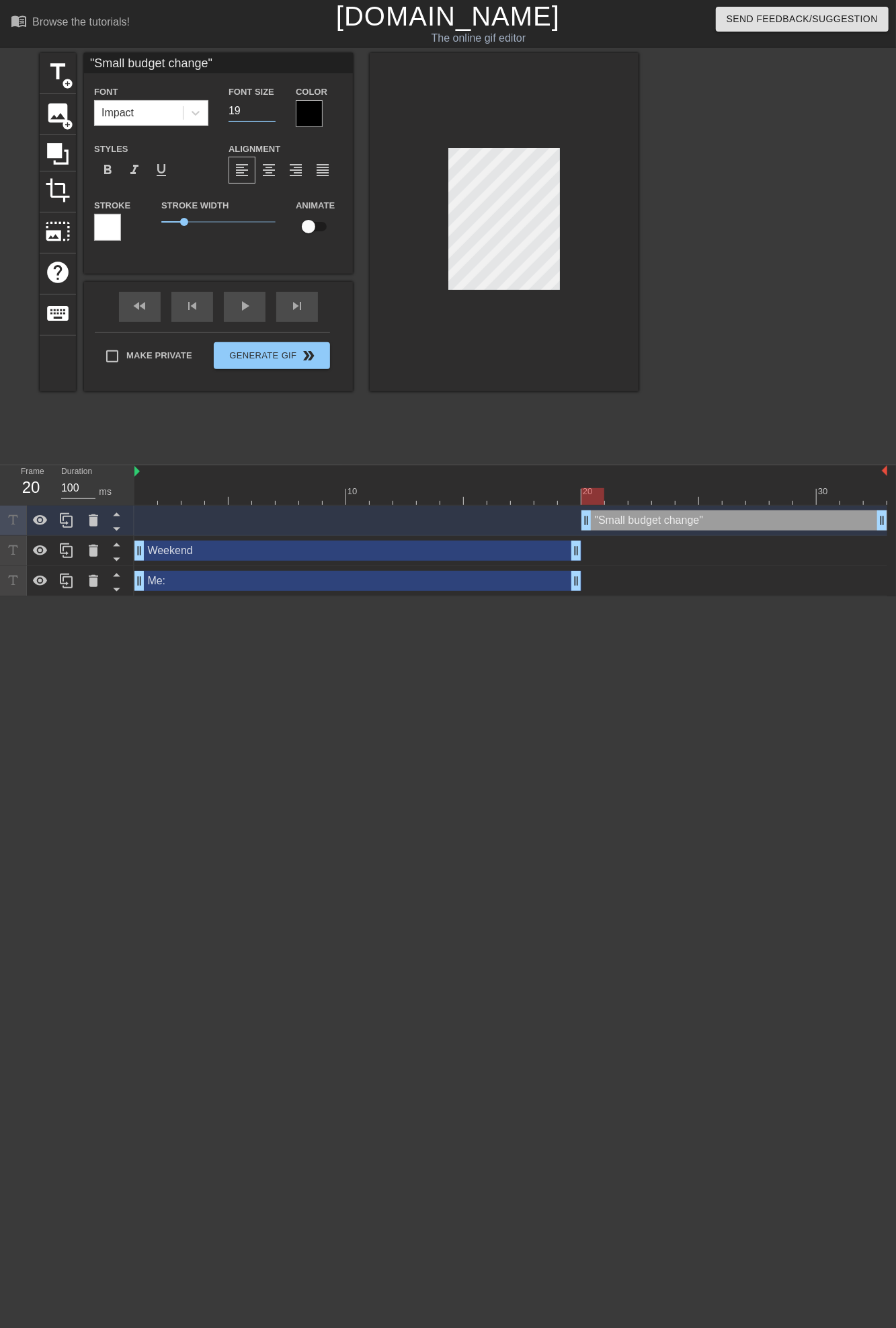 type on "19" 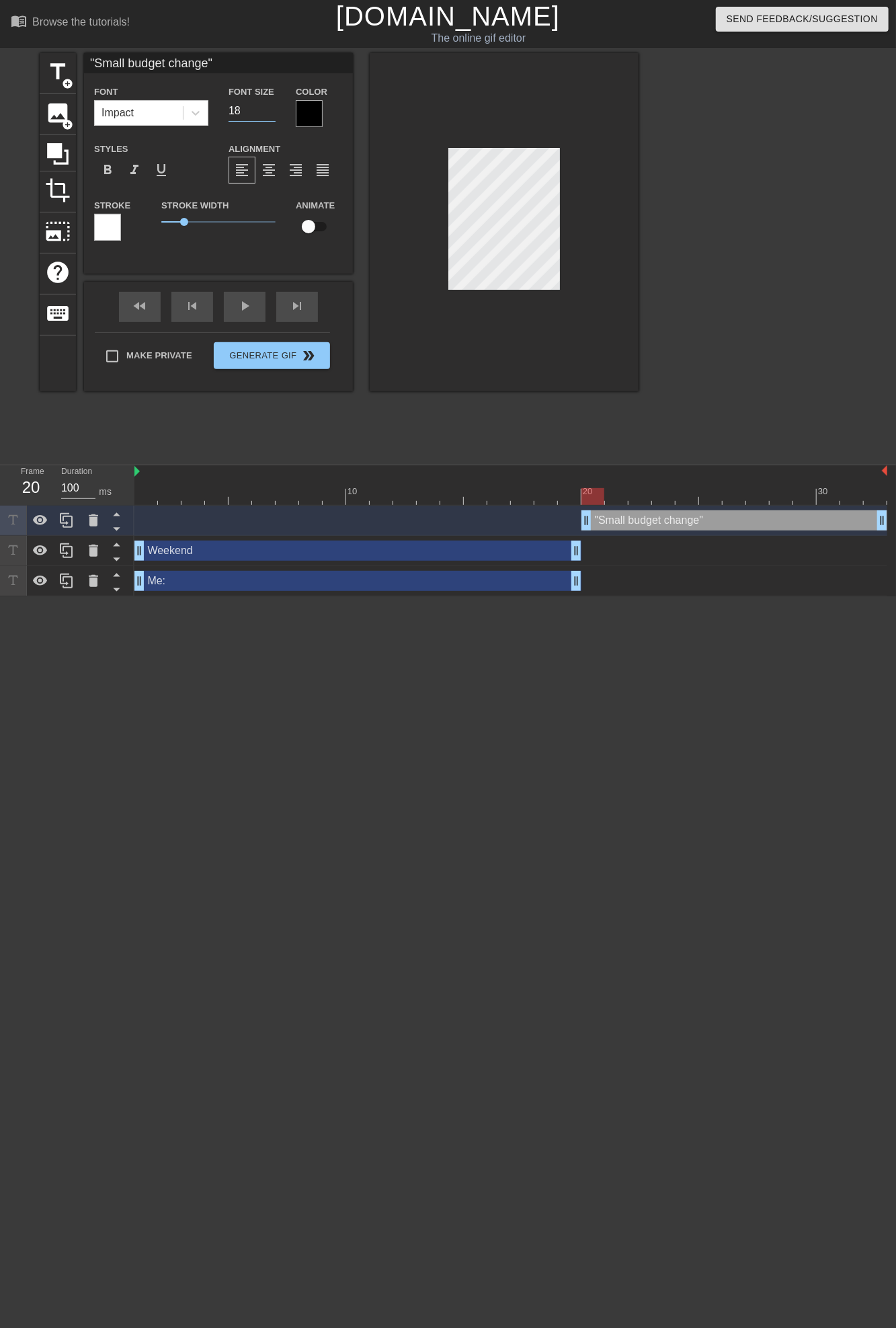 type on "18" 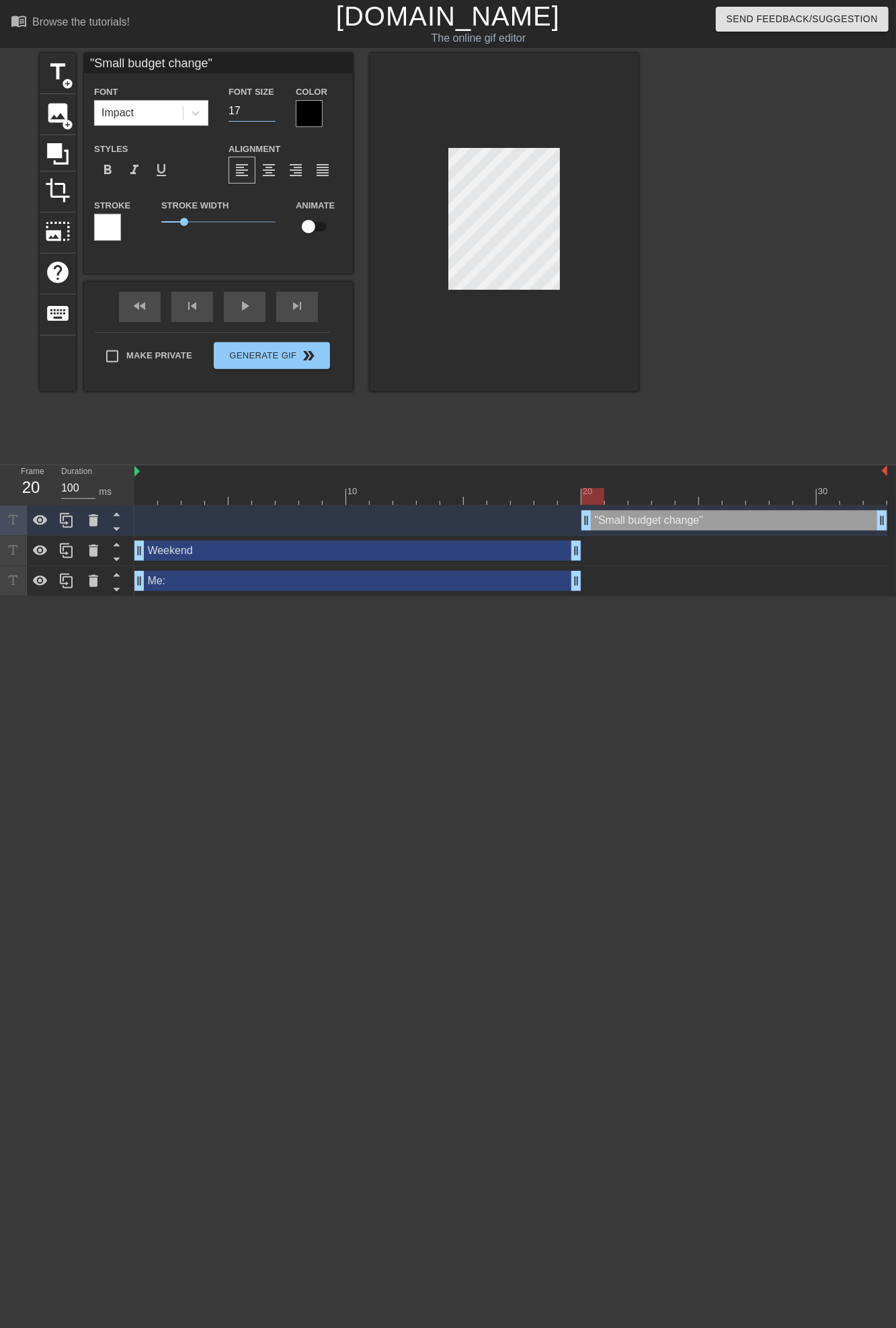 type on "17" 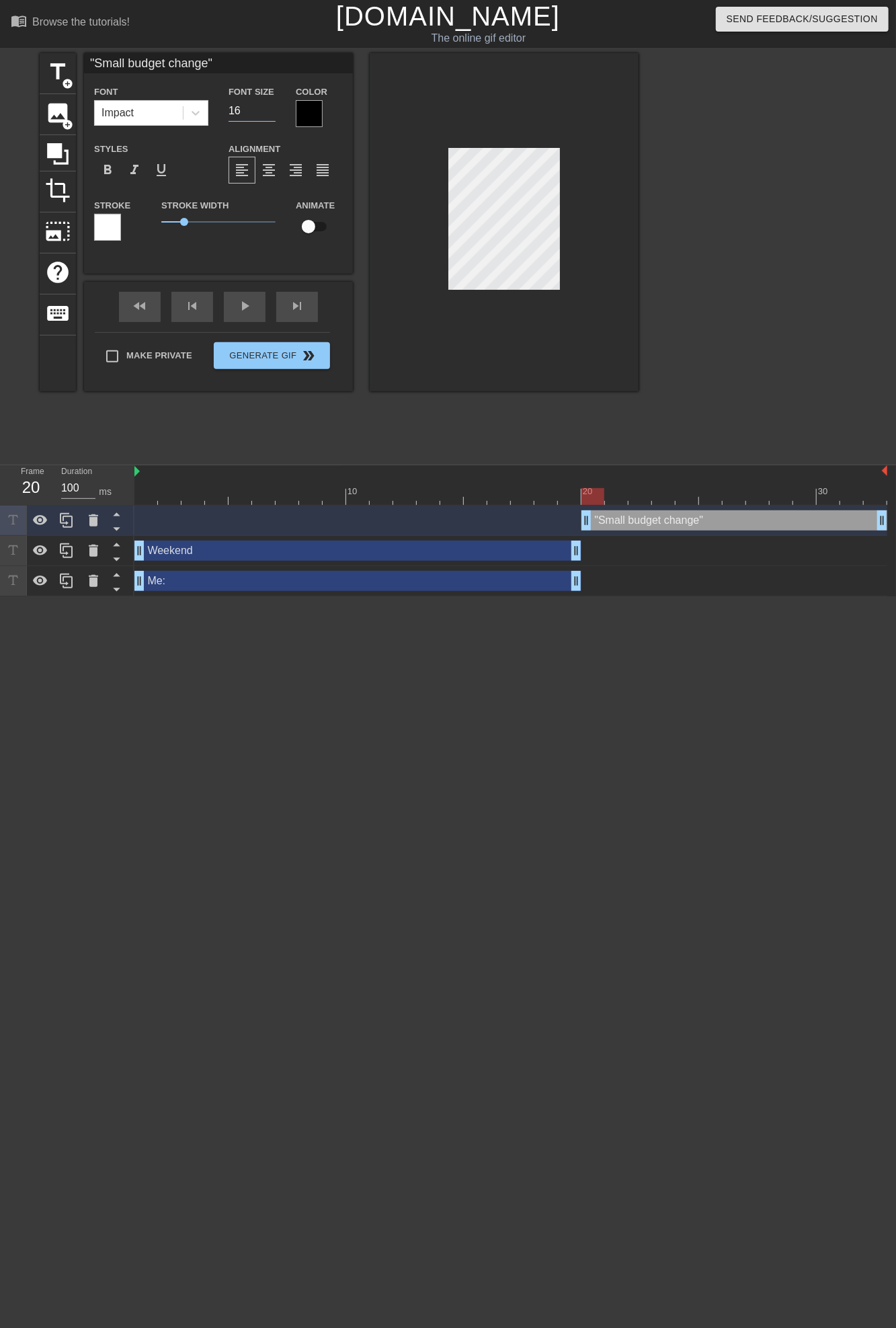 type on "16" 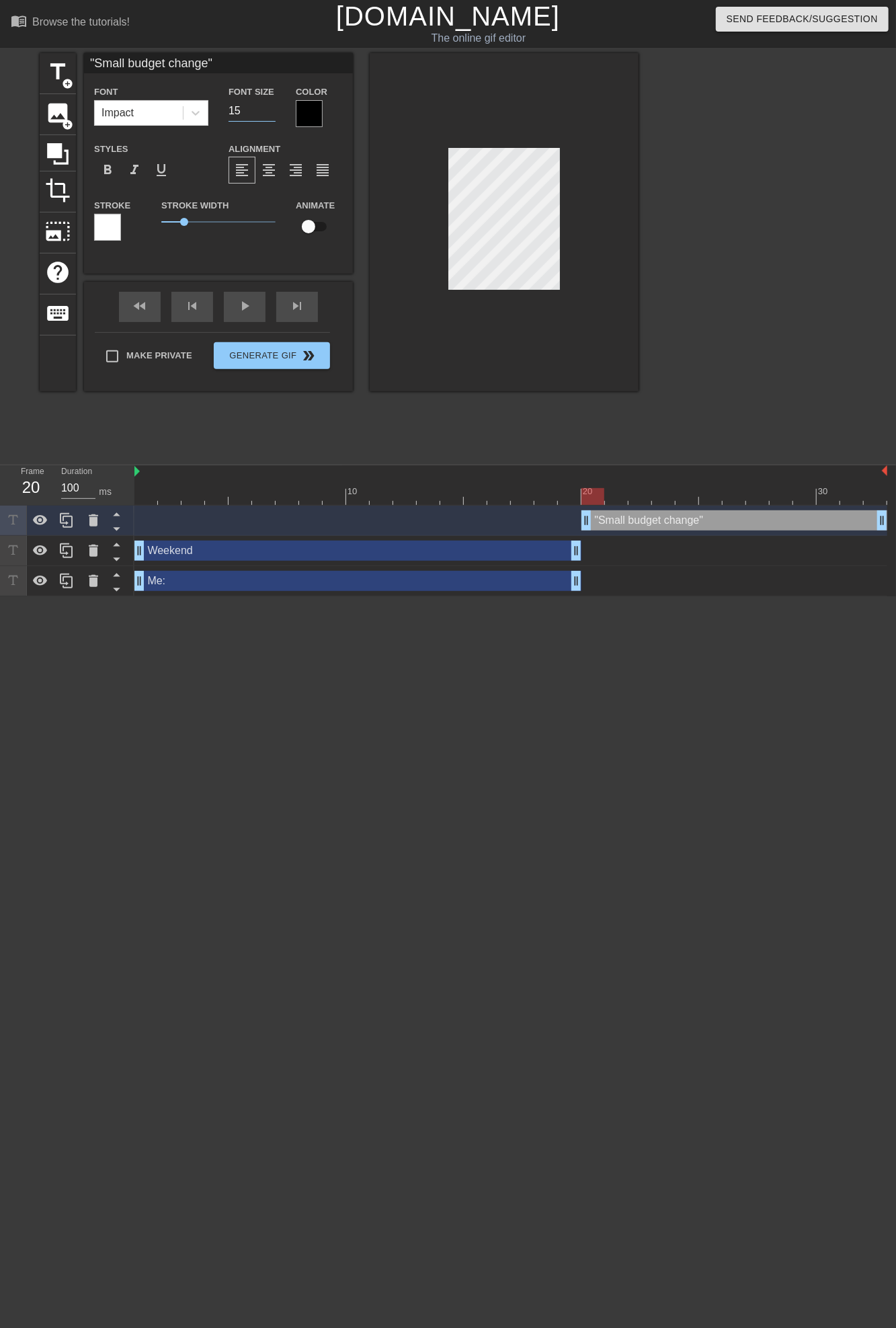 type on "15" 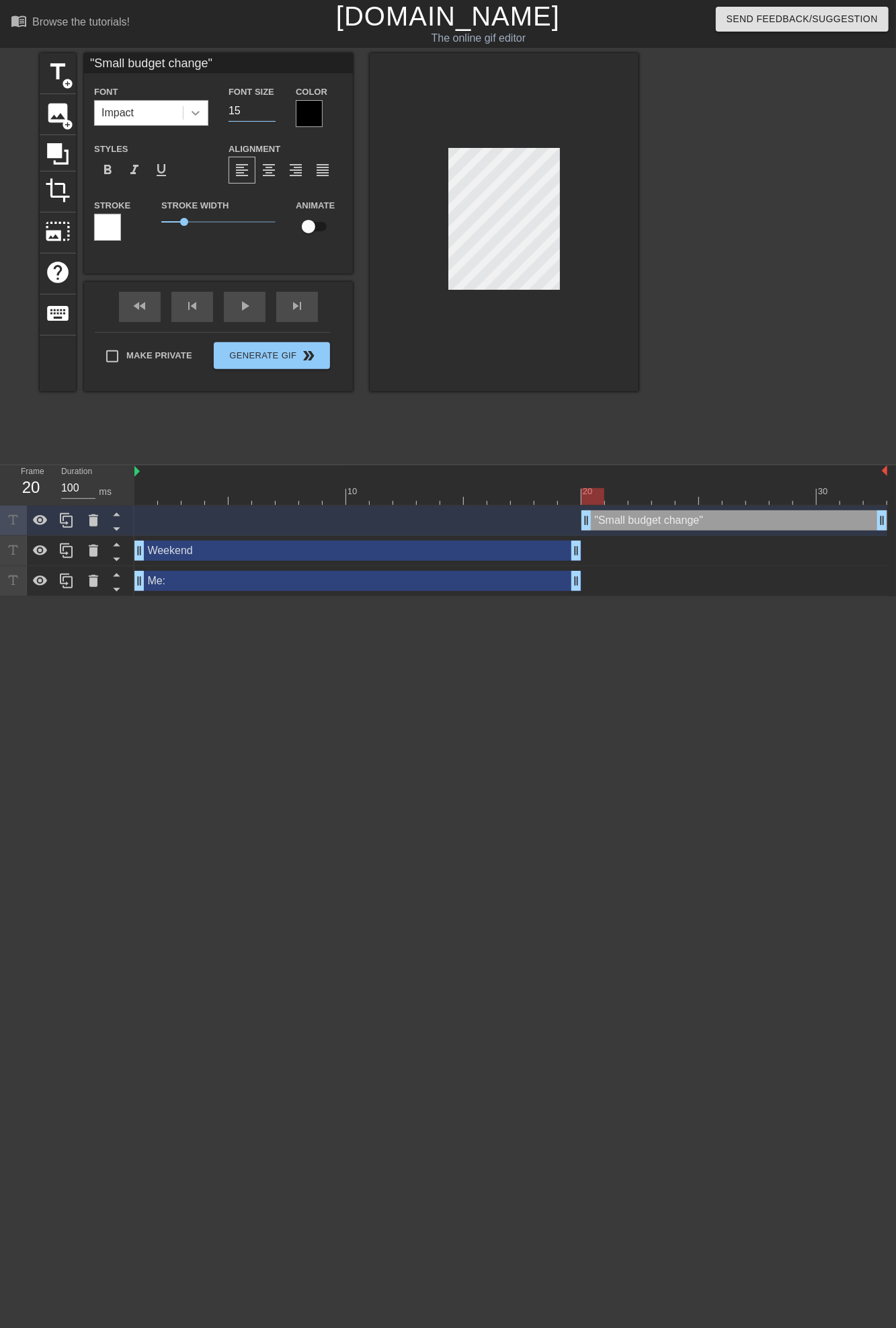 click 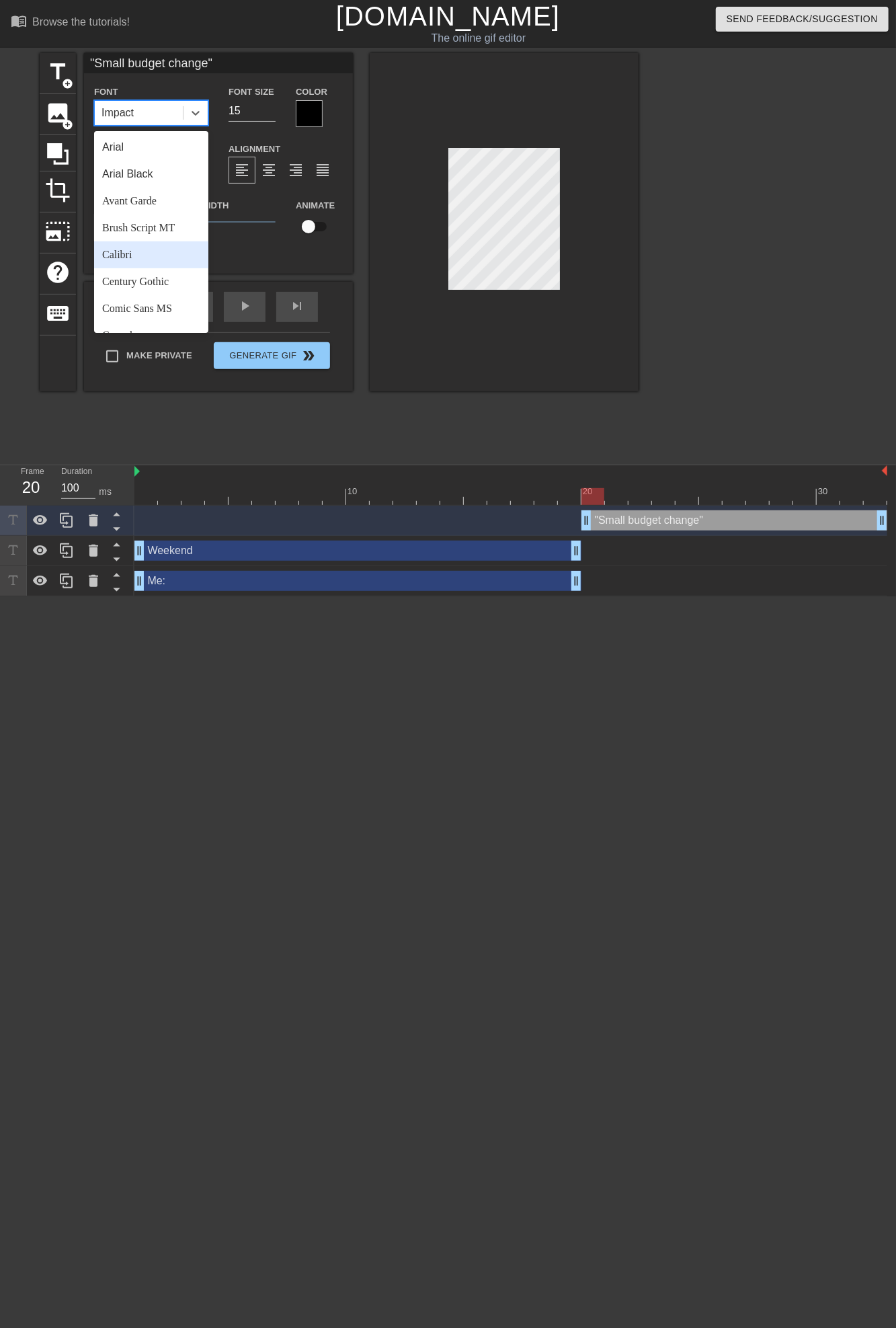 scroll, scrollTop: 299, scrollLeft: 0, axis: vertical 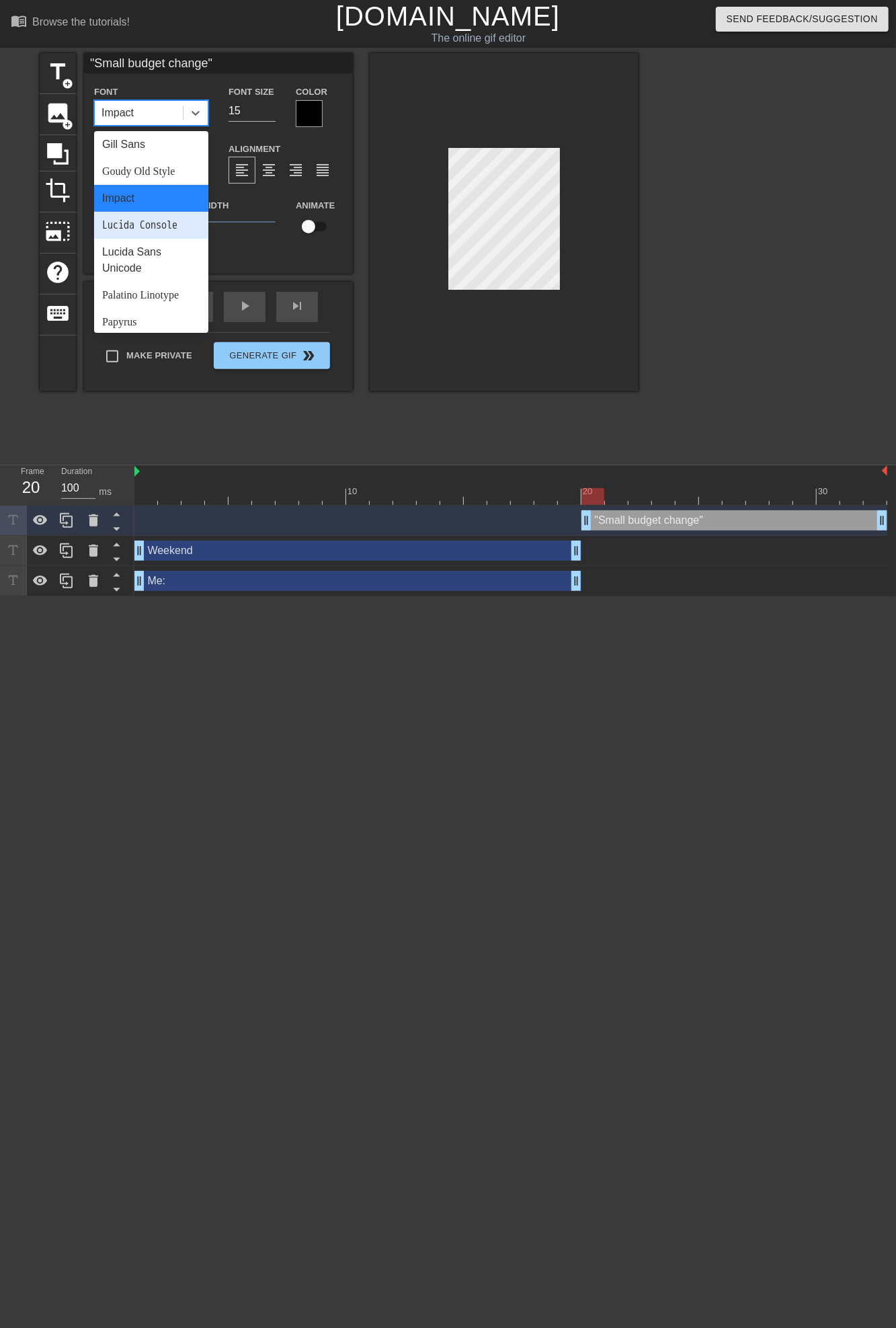 click on "Lucida Console" at bounding box center (151, 225) 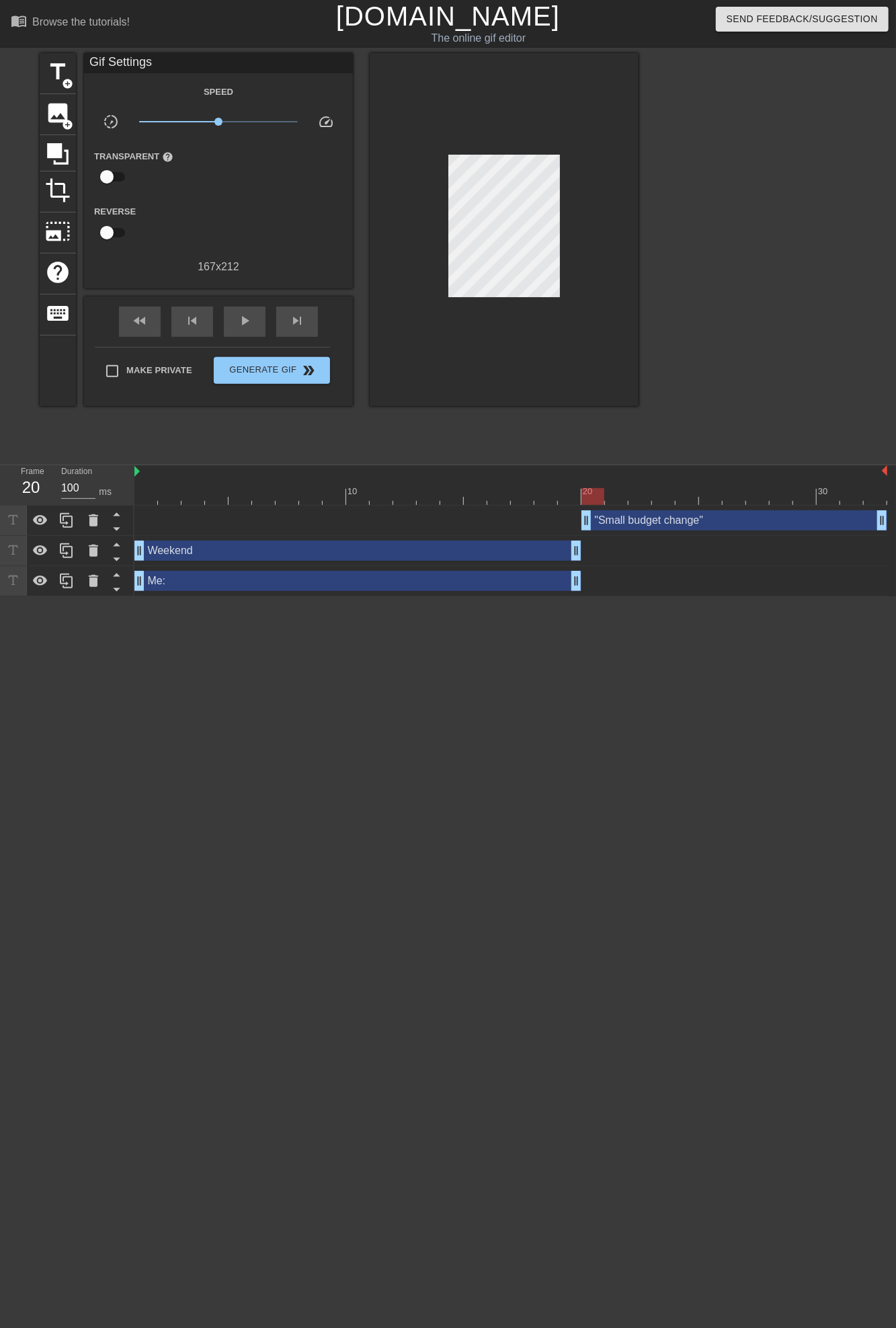 click at bounding box center (504, 229) 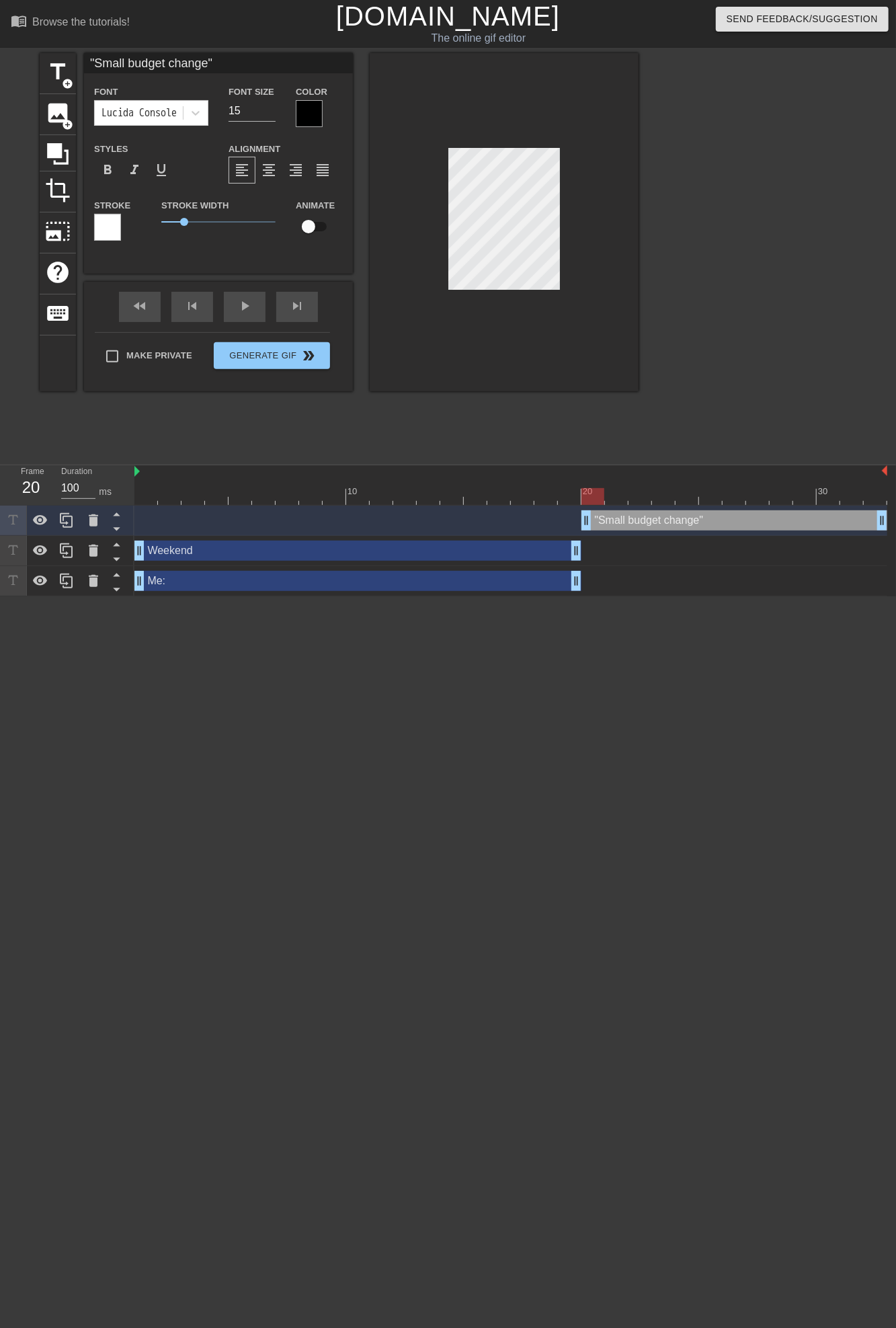 scroll, scrollTop: 2, scrollLeft: 2, axis: both 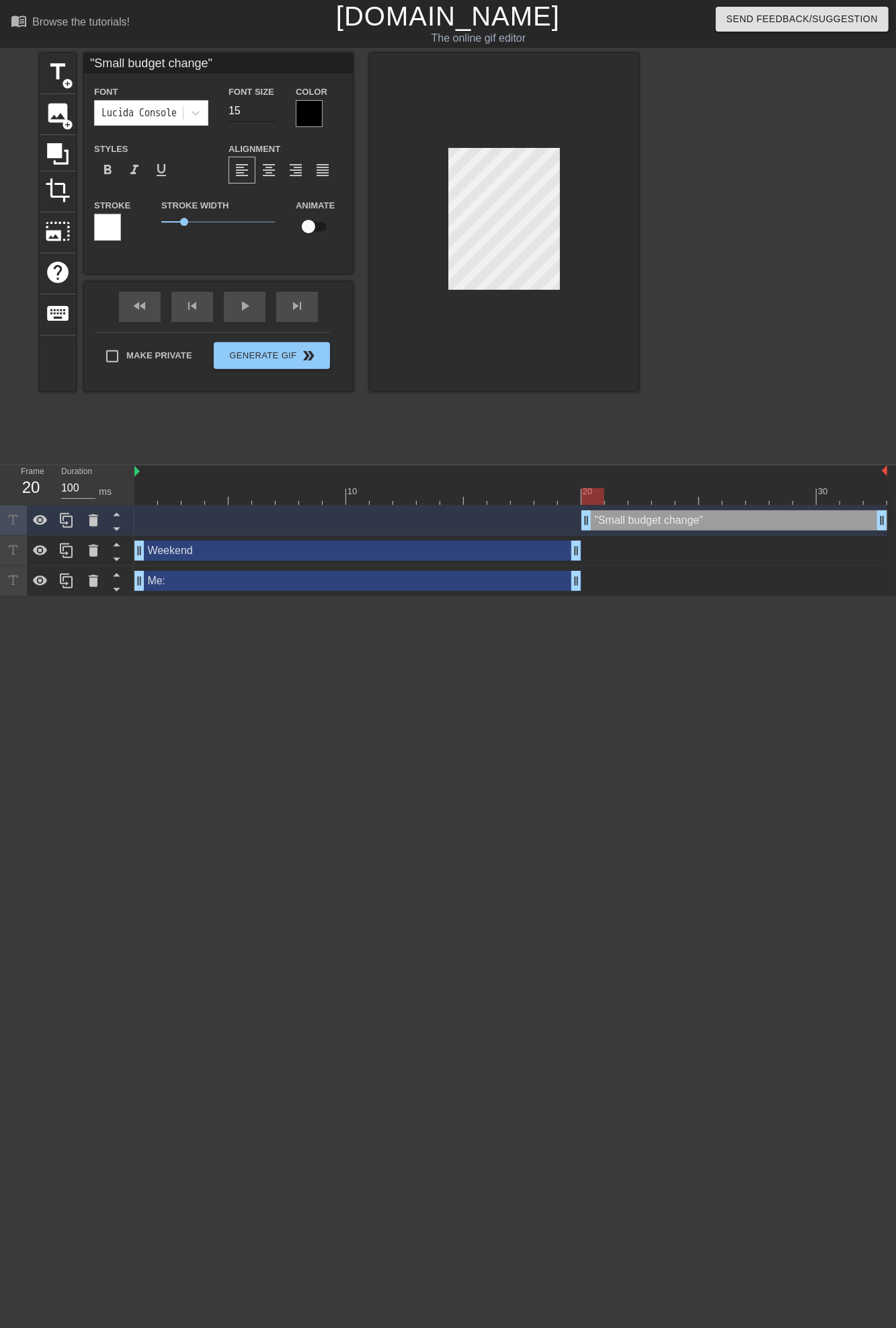 type on ""Small budget change"" 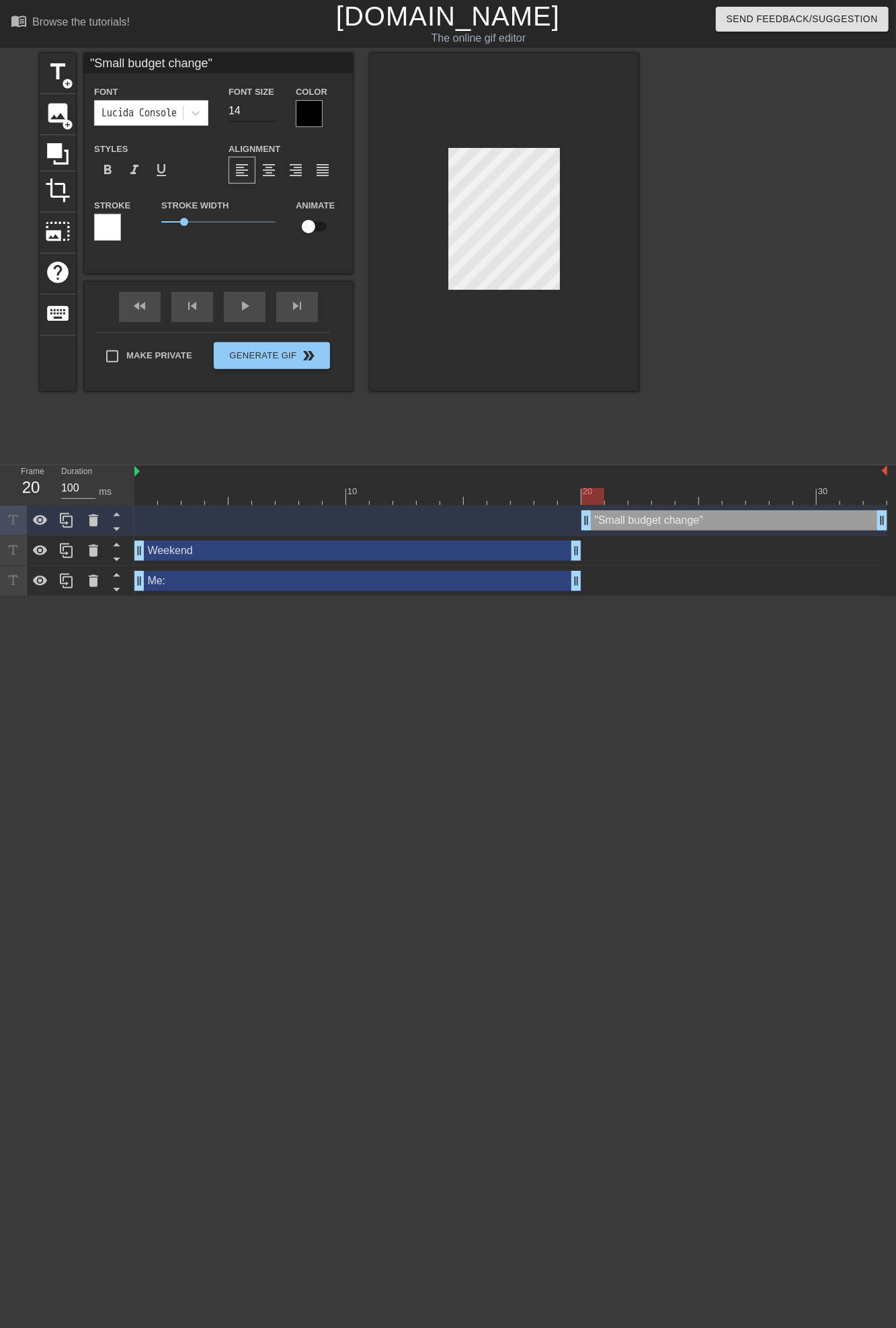 type on "14" 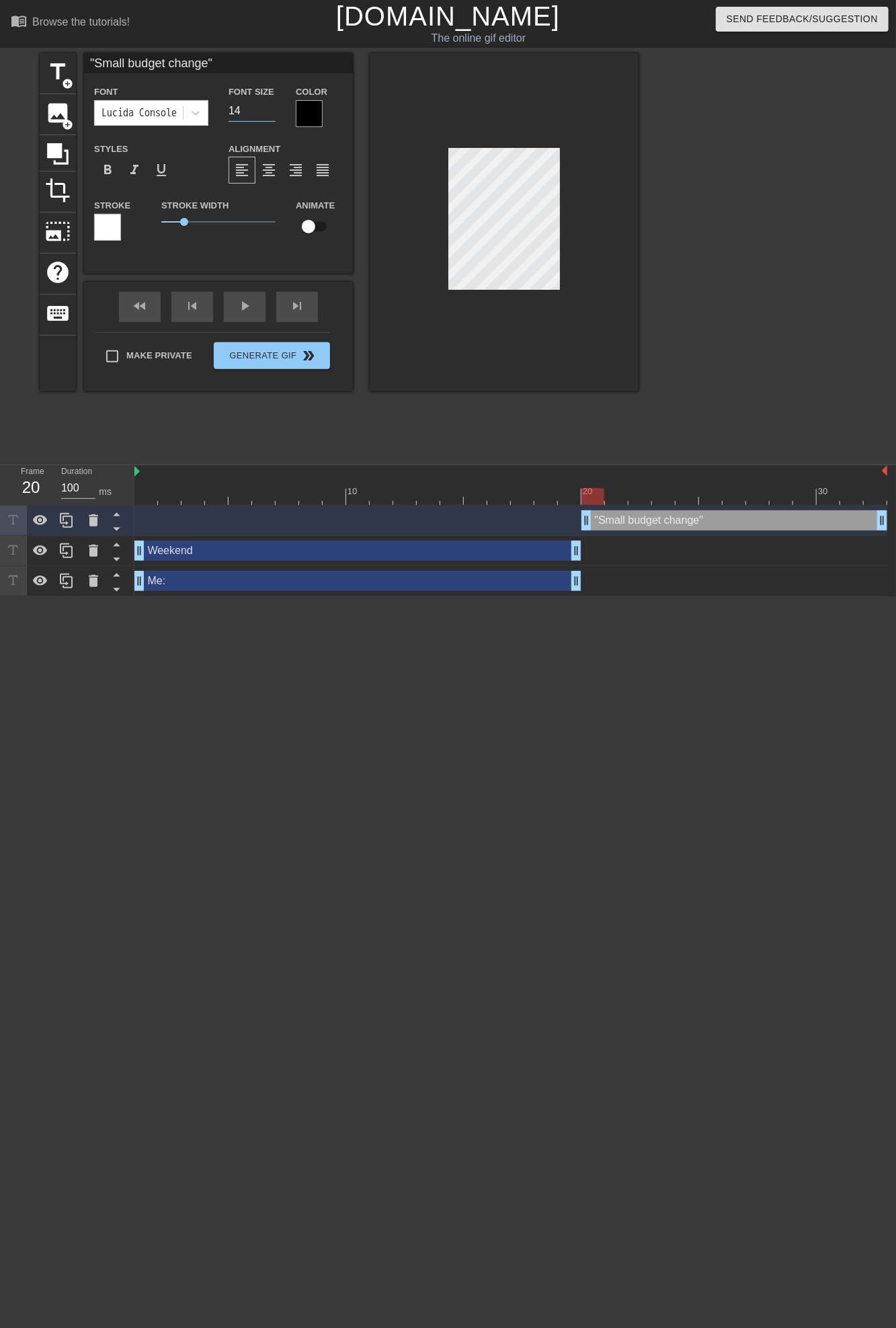type on ""Small budget change"" 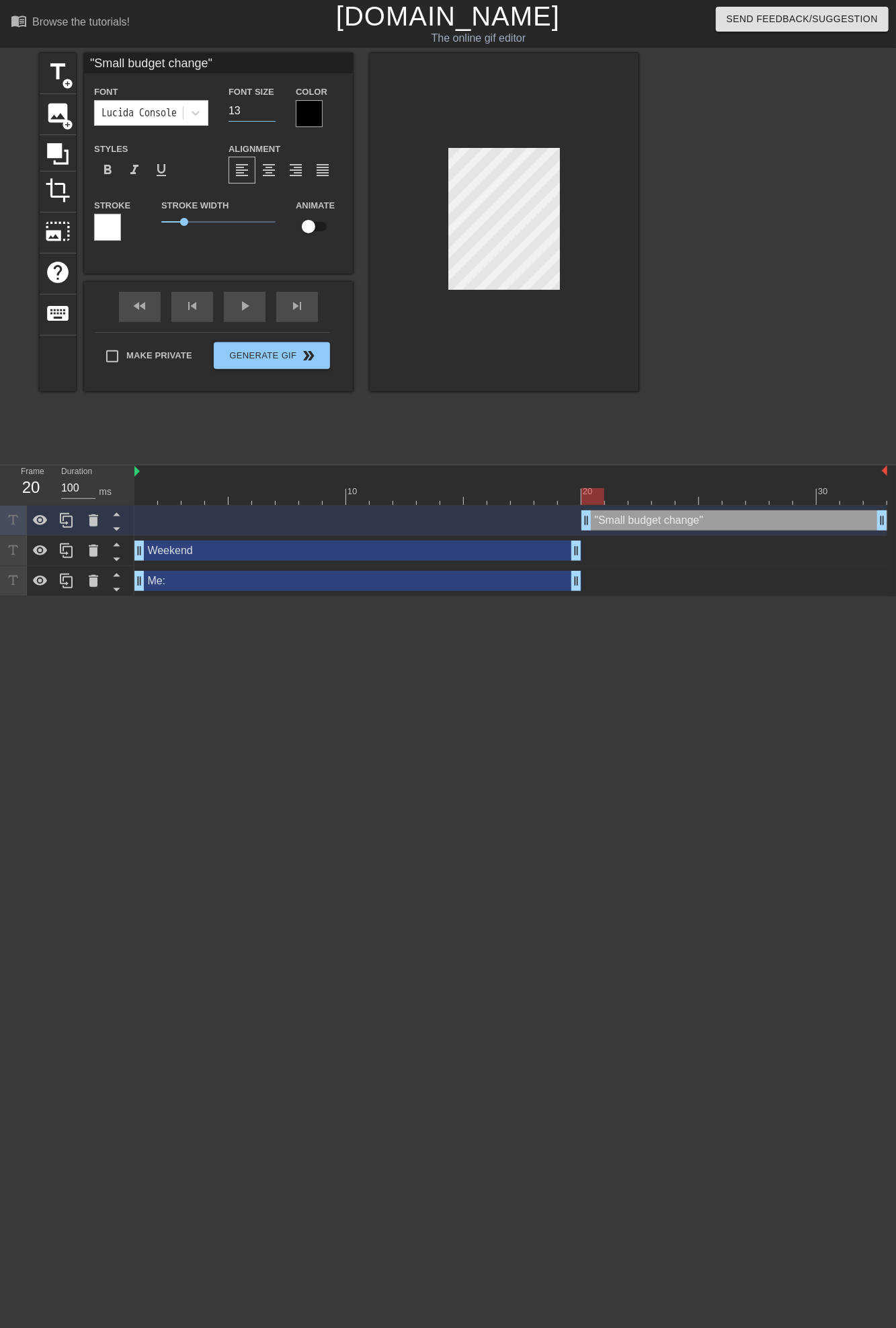 type on "13" 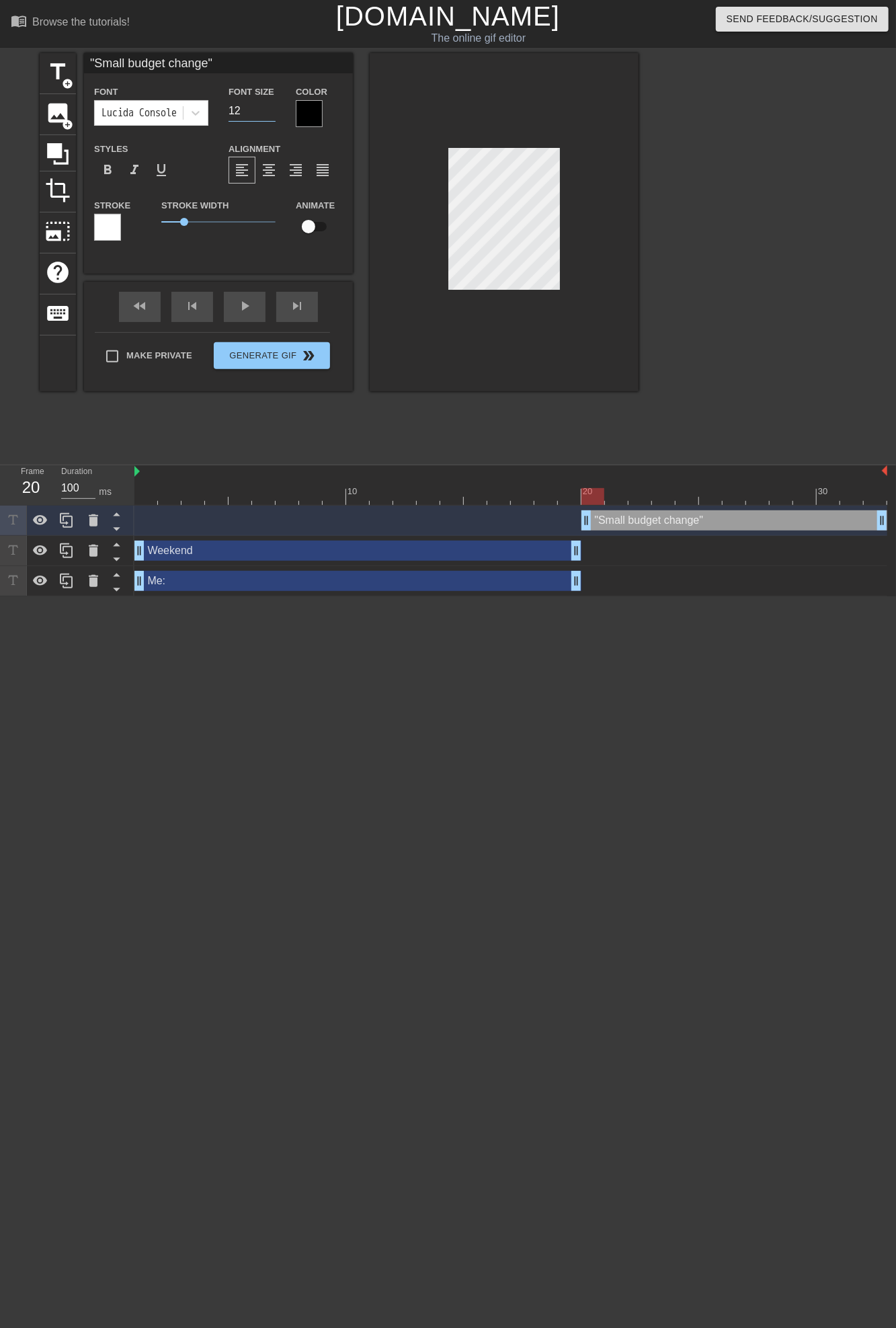 type on "12" 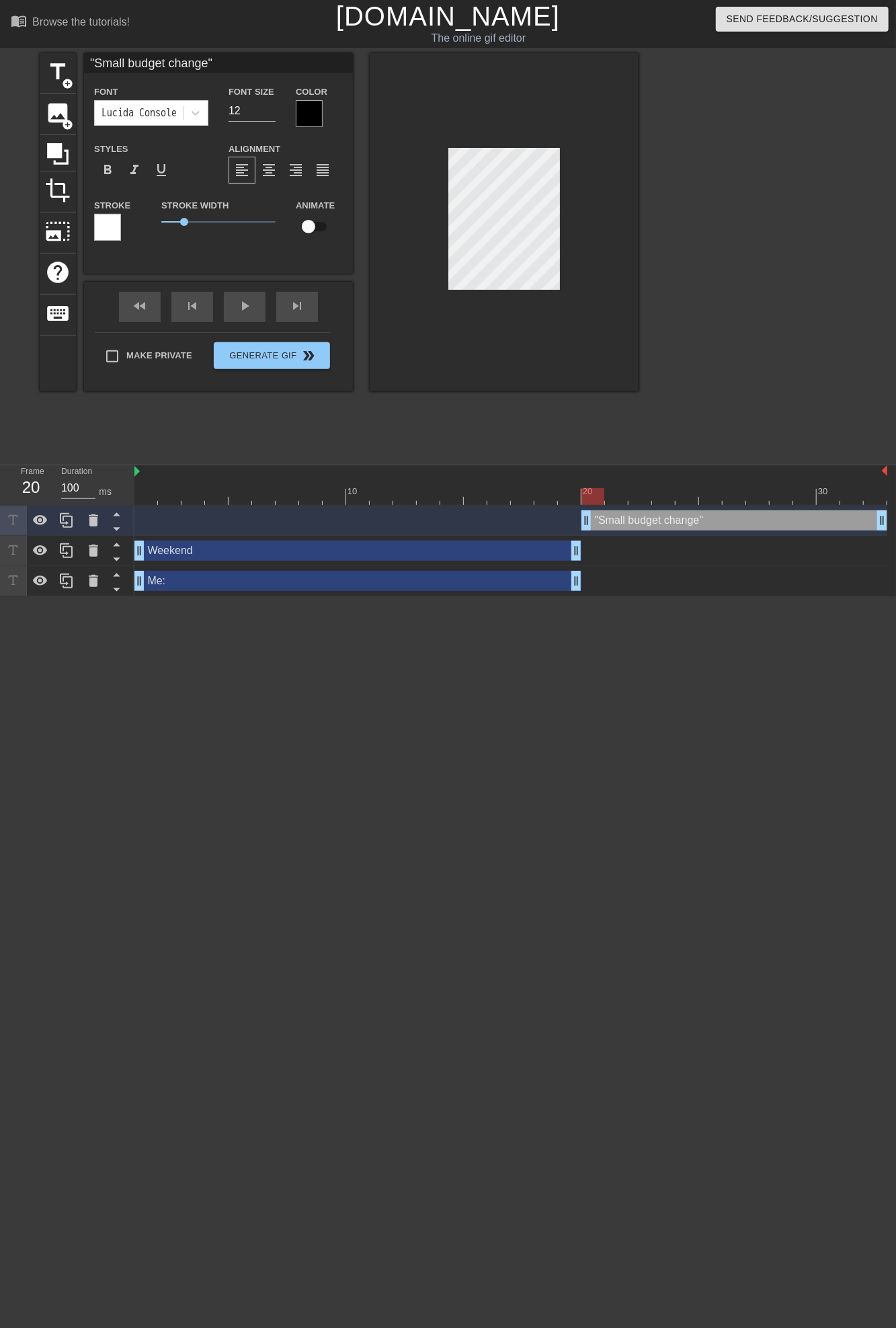 click at bounding box center [504, 222] 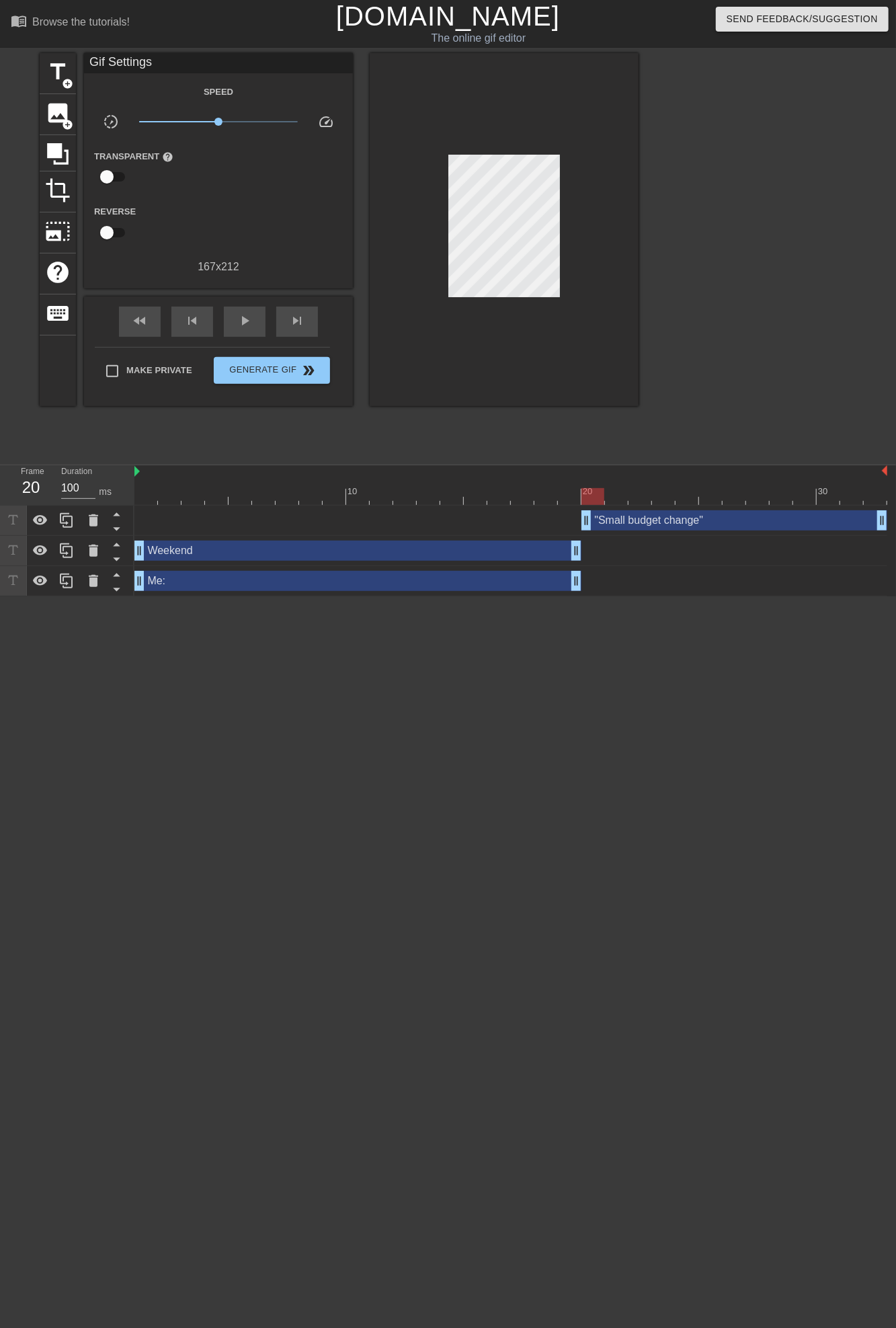 click at bounding box center [504, 229] 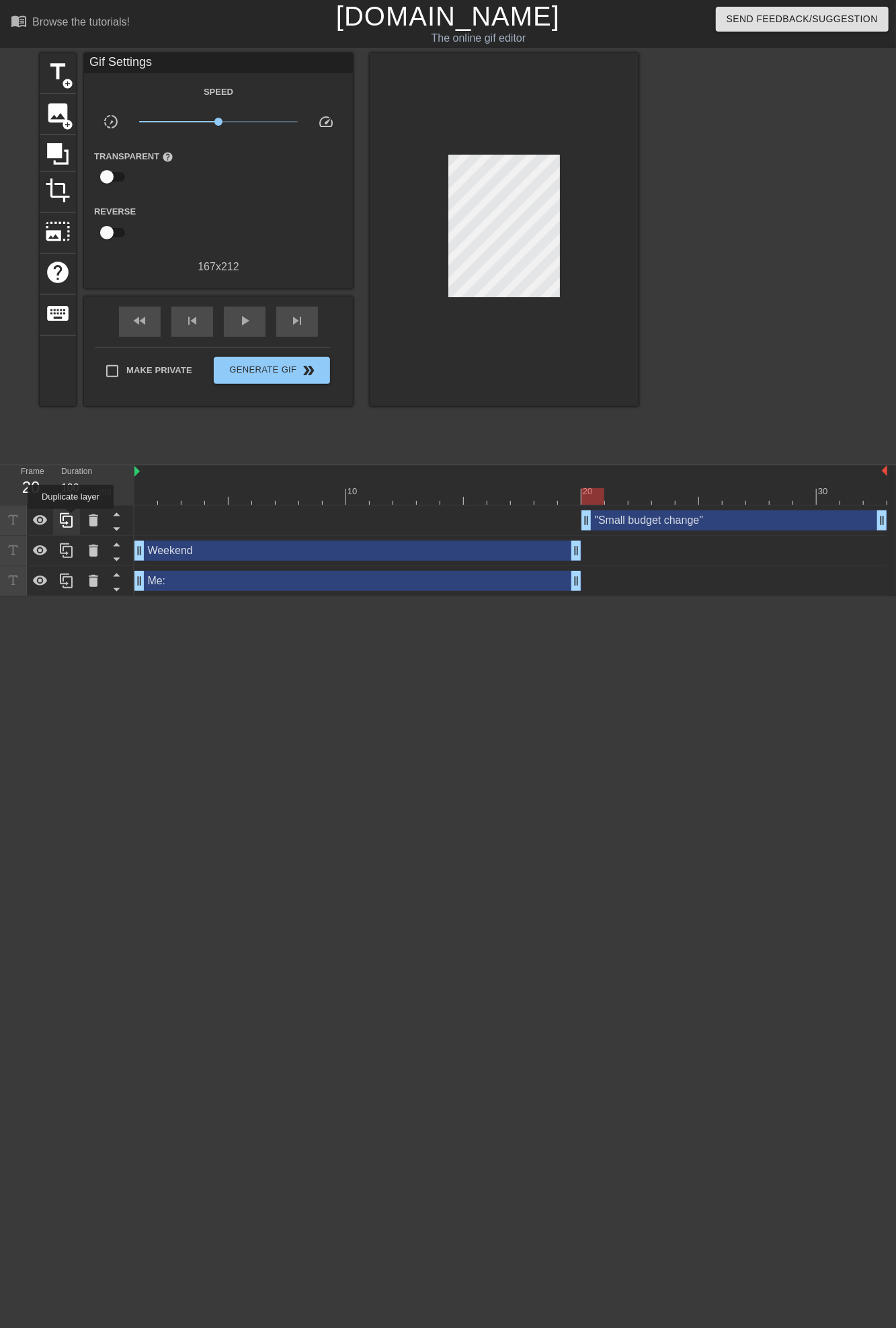 click 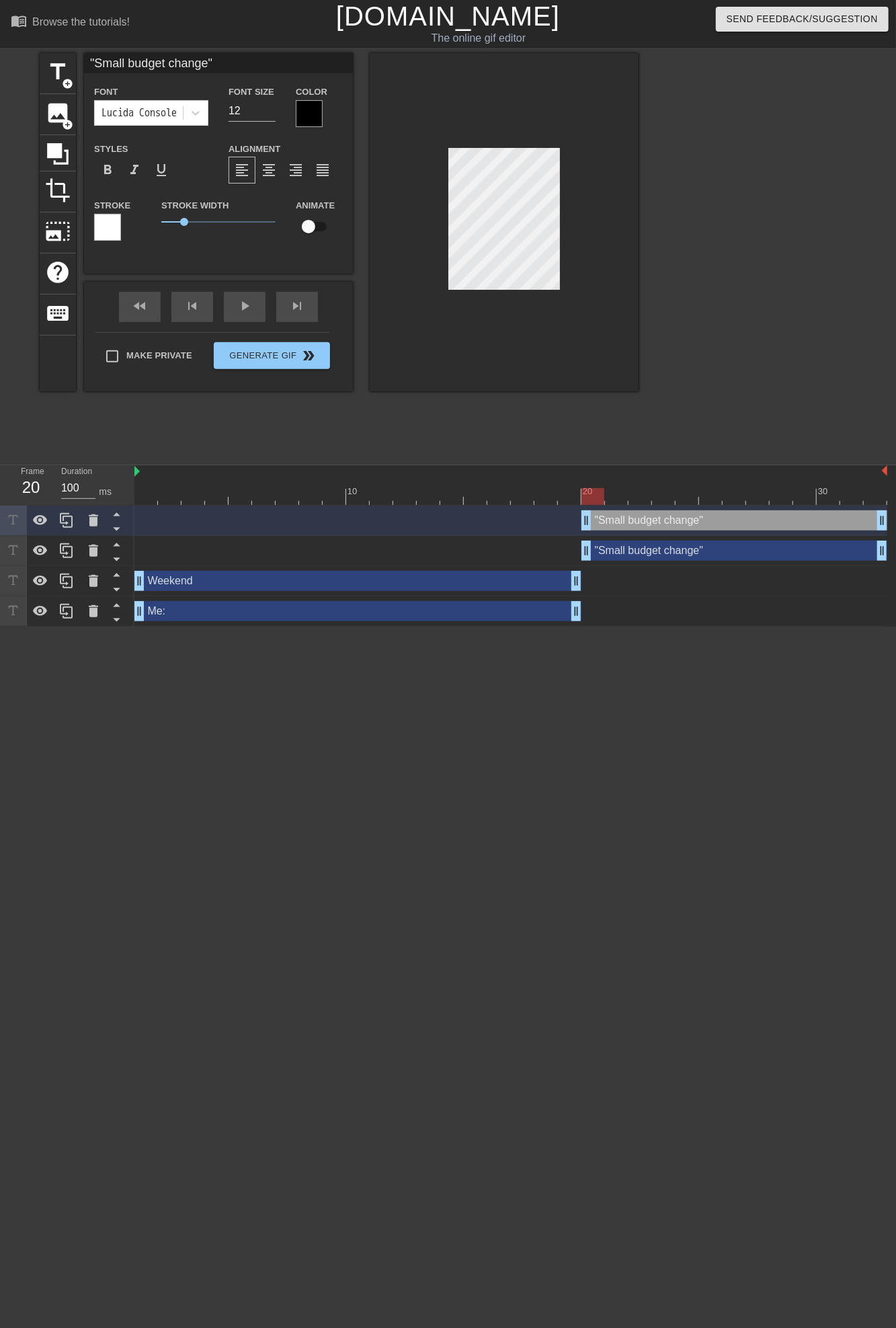 click on ""Small
budget
change" drag_handle drag_handle" at bounding box center (734, 520) 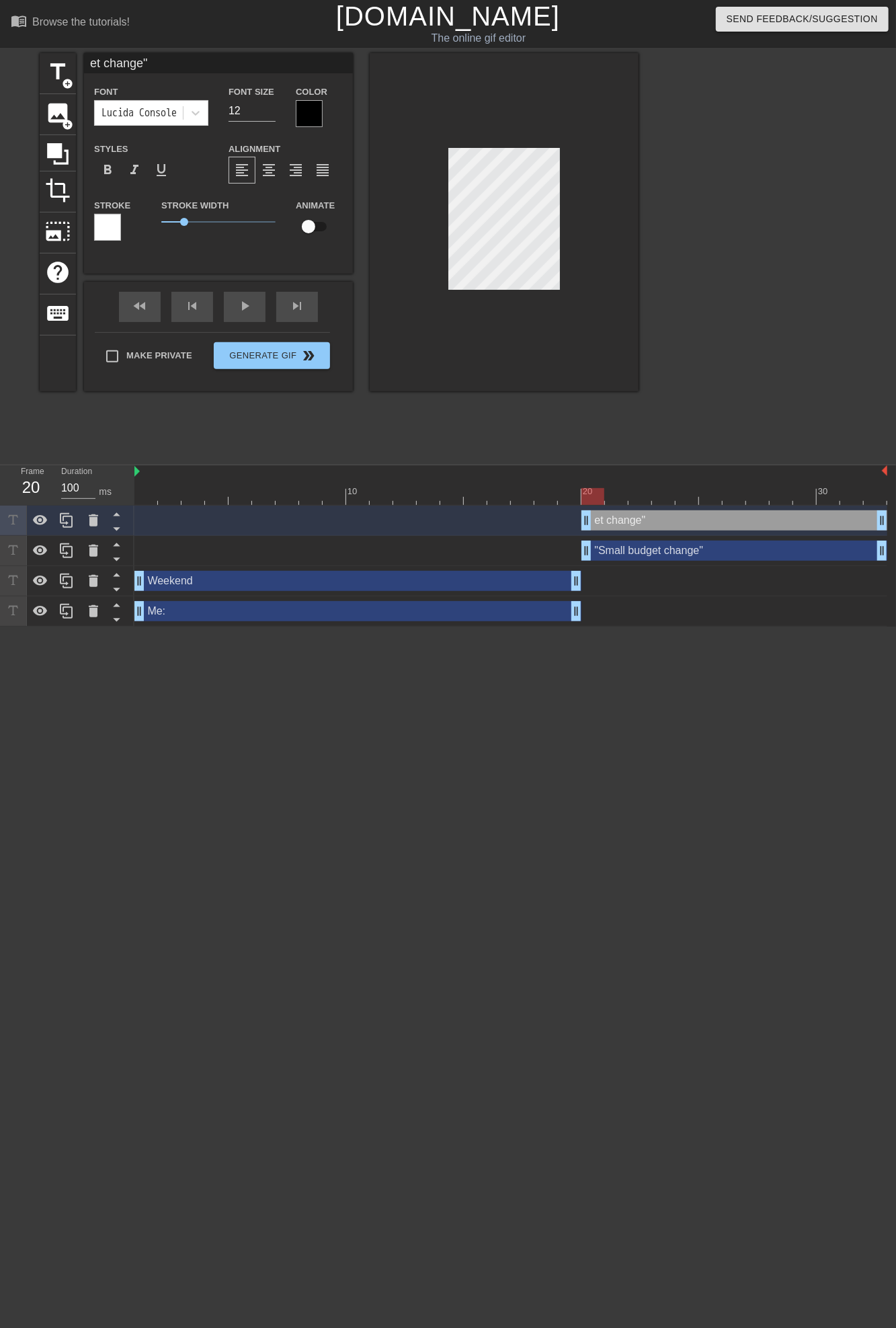 type on "et
change"" 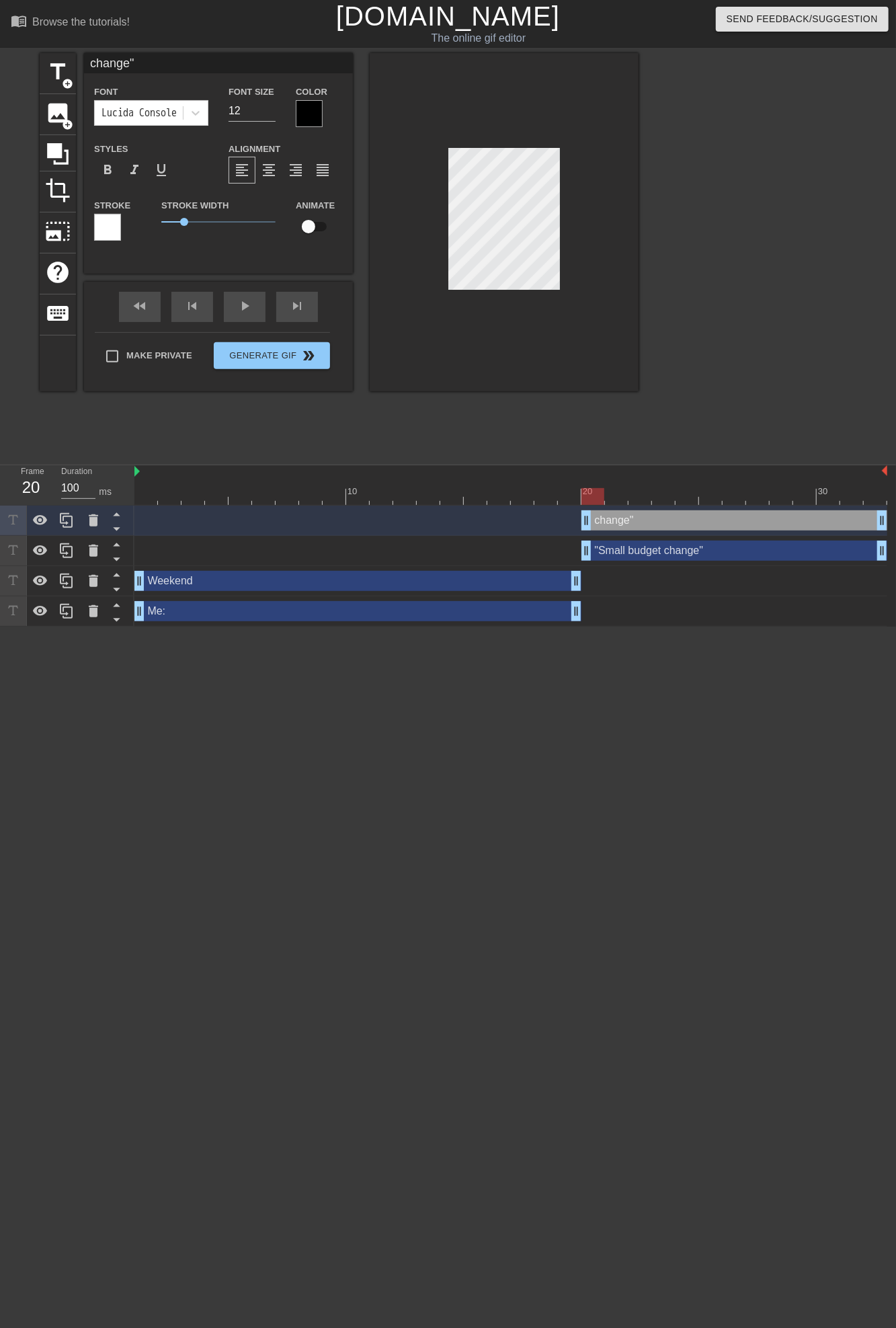 scroll, scrollTop: 2, scrollLeft: 1, axis: both 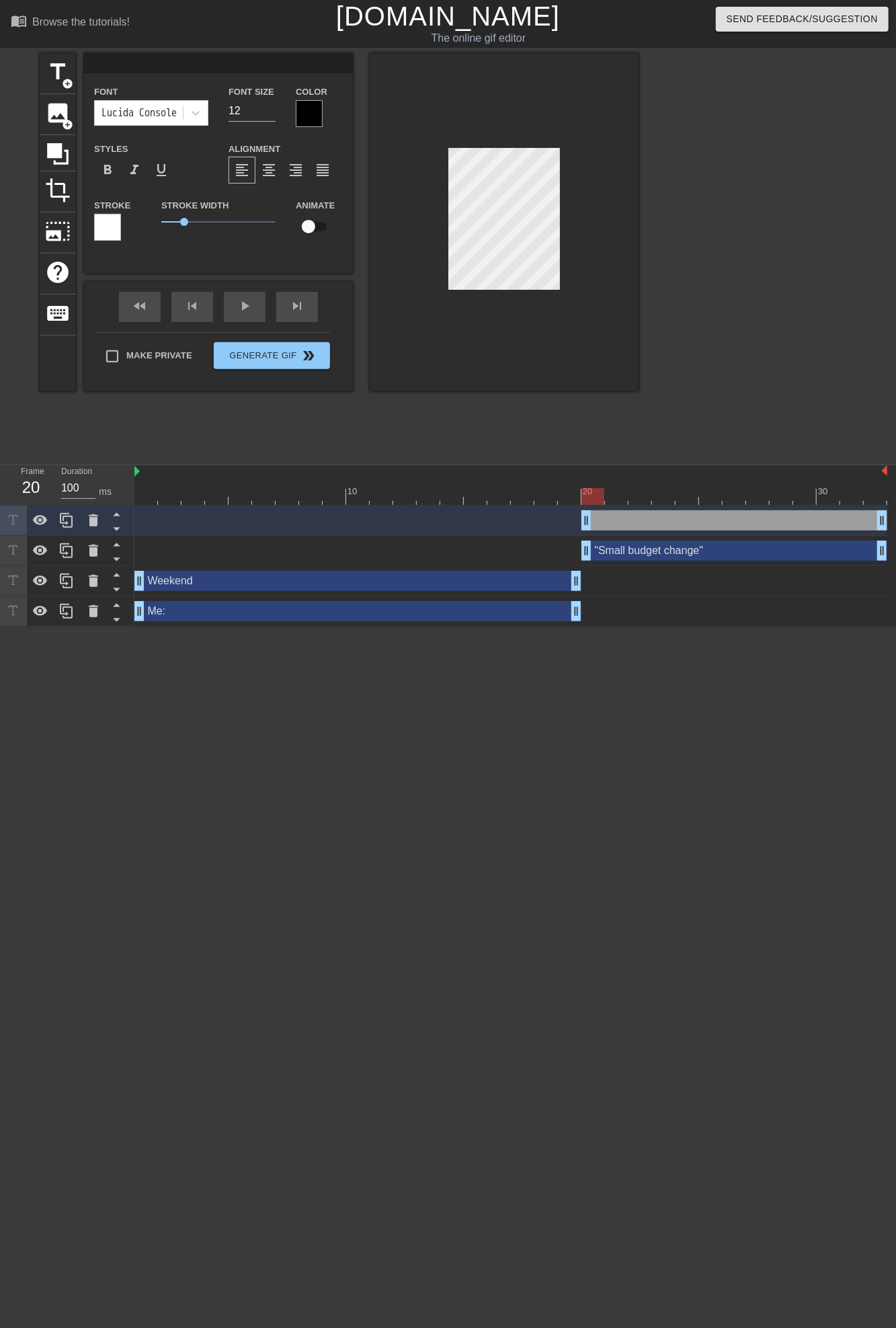 type on "N" 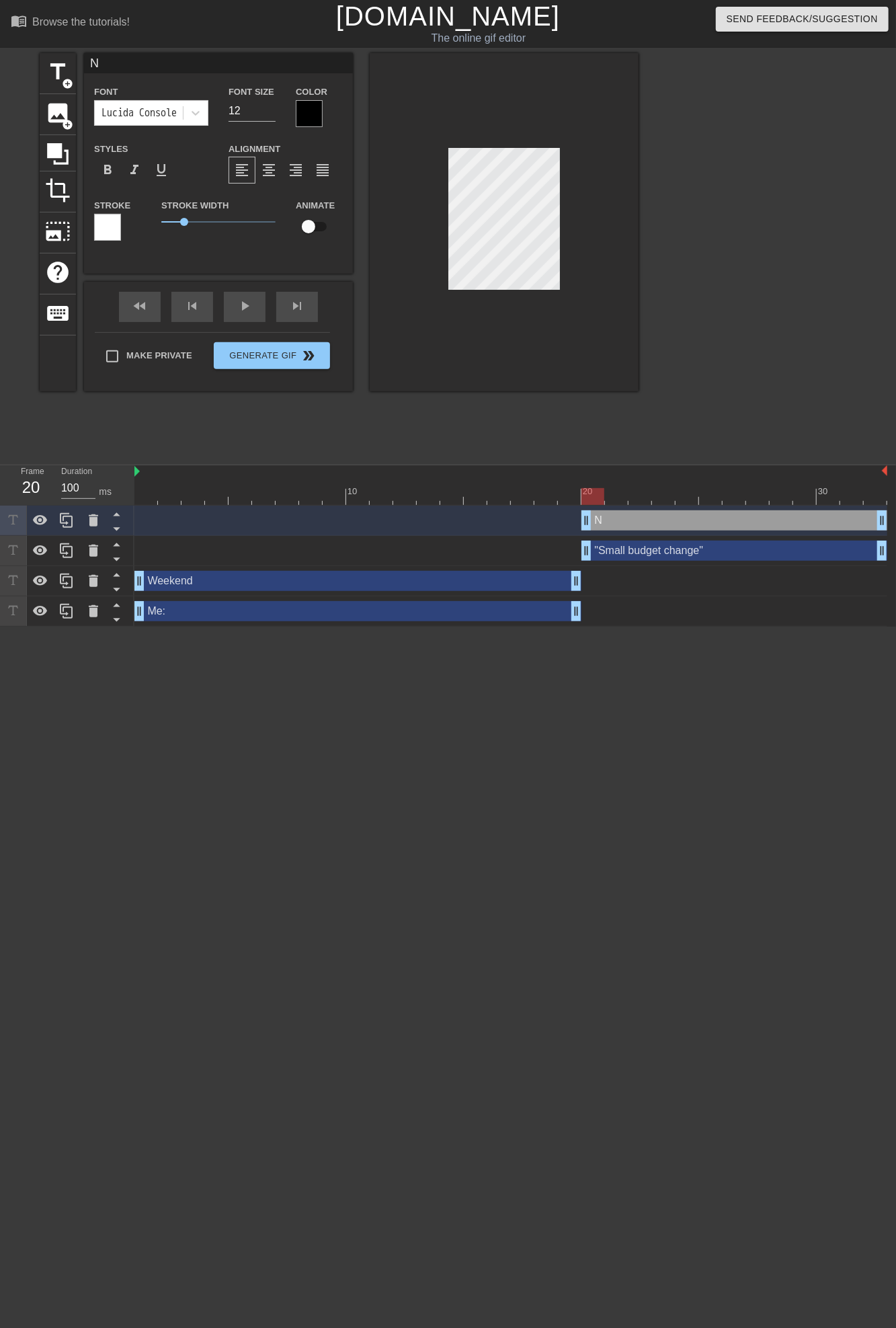 type on "NS" 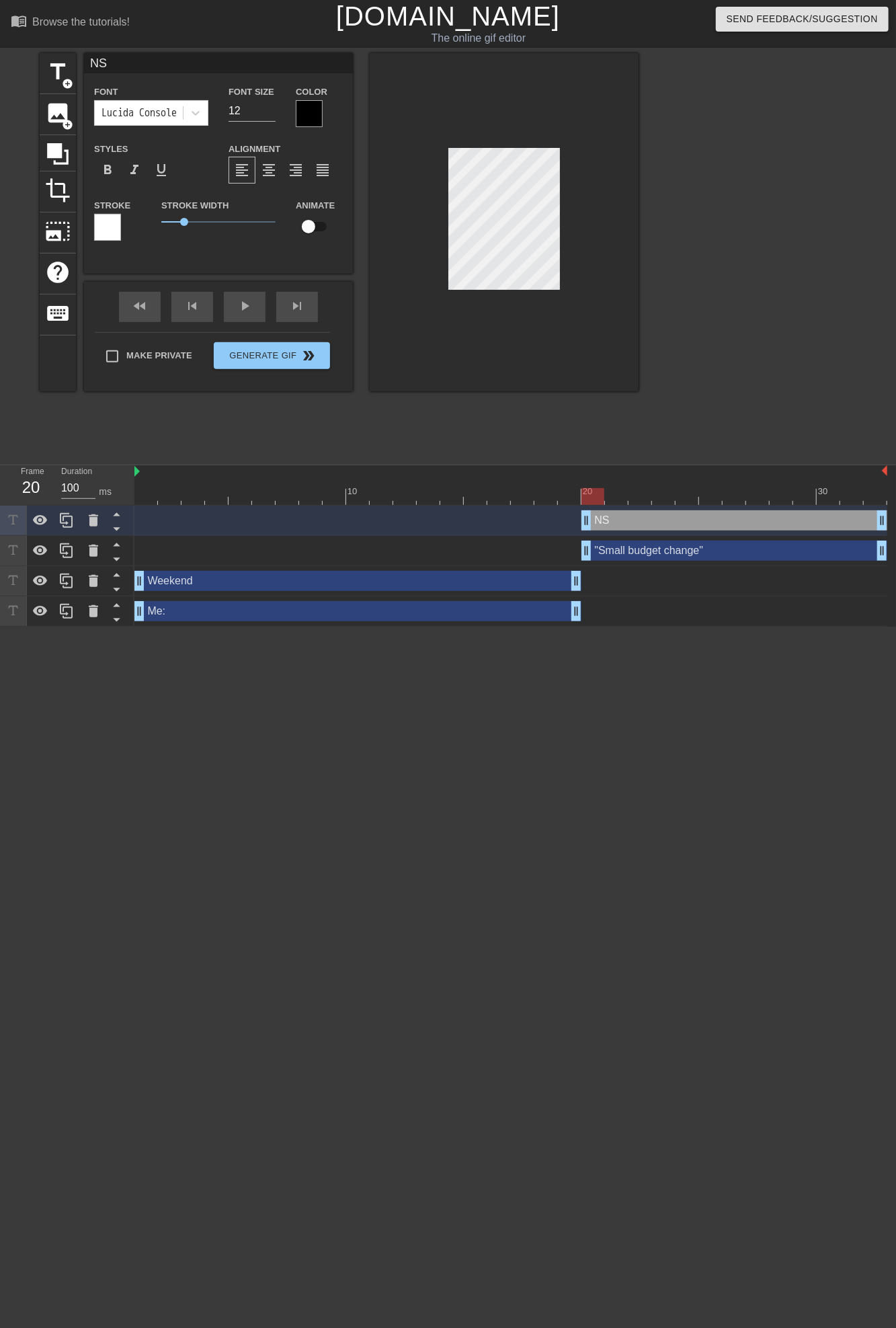 type on "NSF" 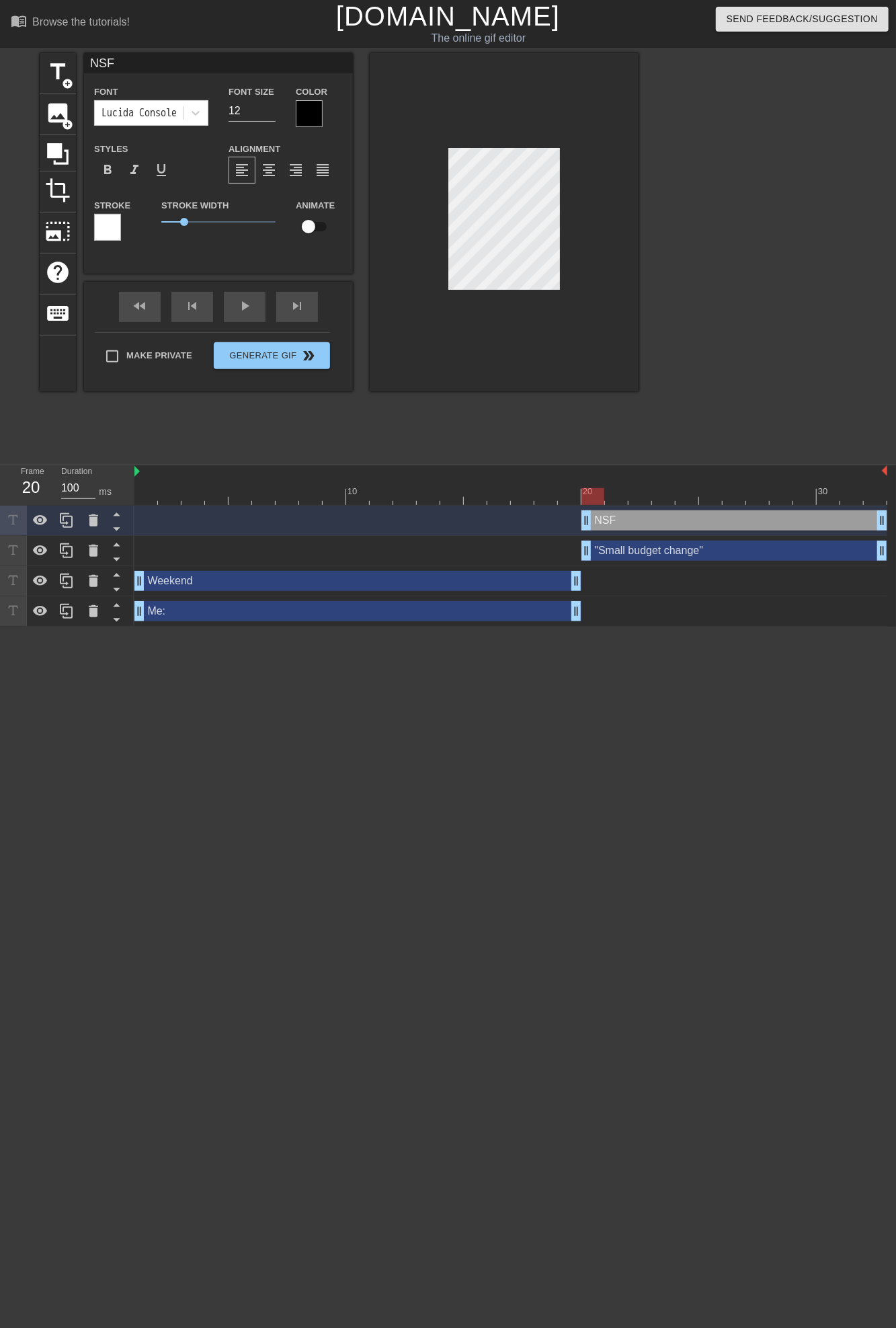 type on "NSF" 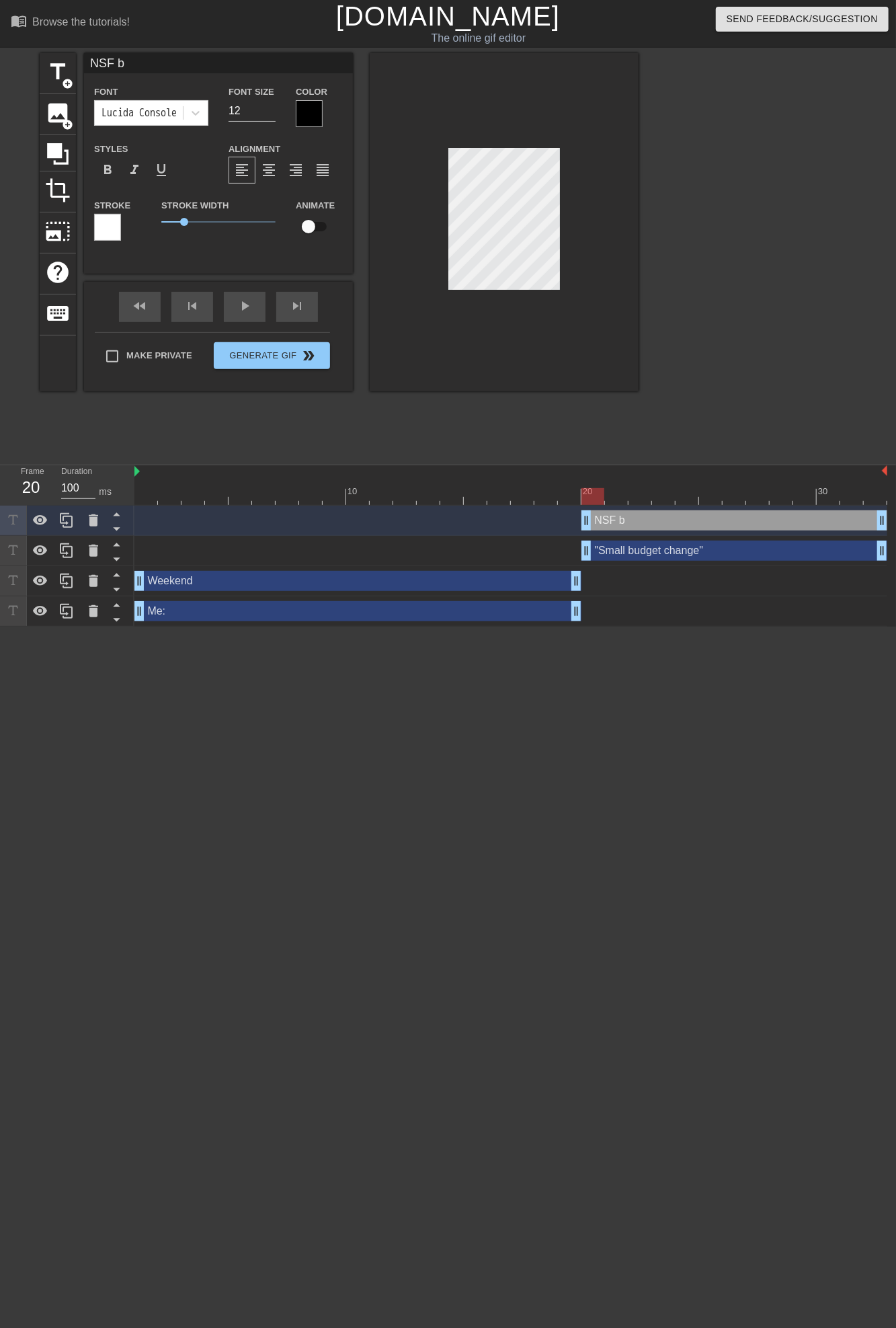 type on "NSF bu" 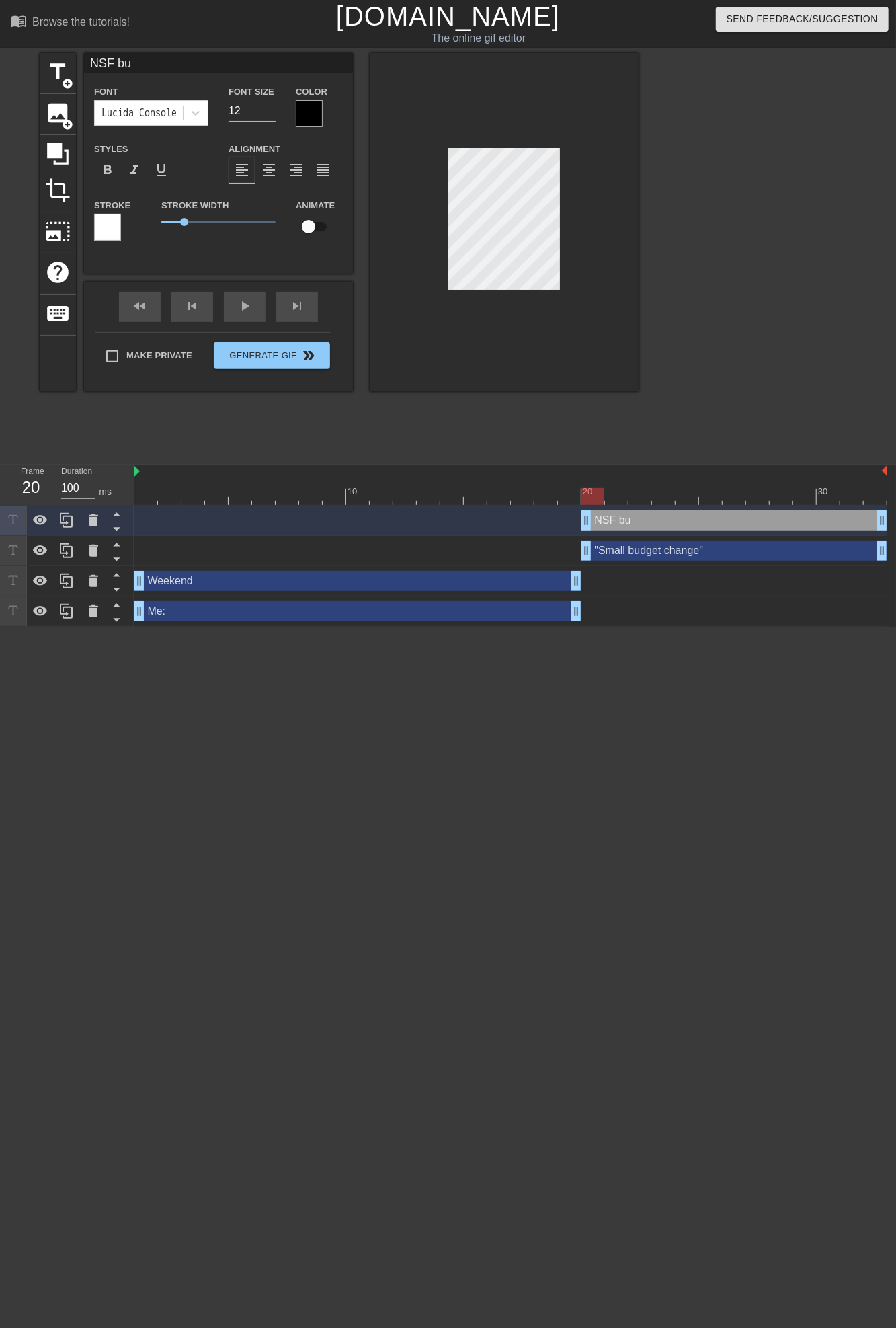 type on "NSF buf" 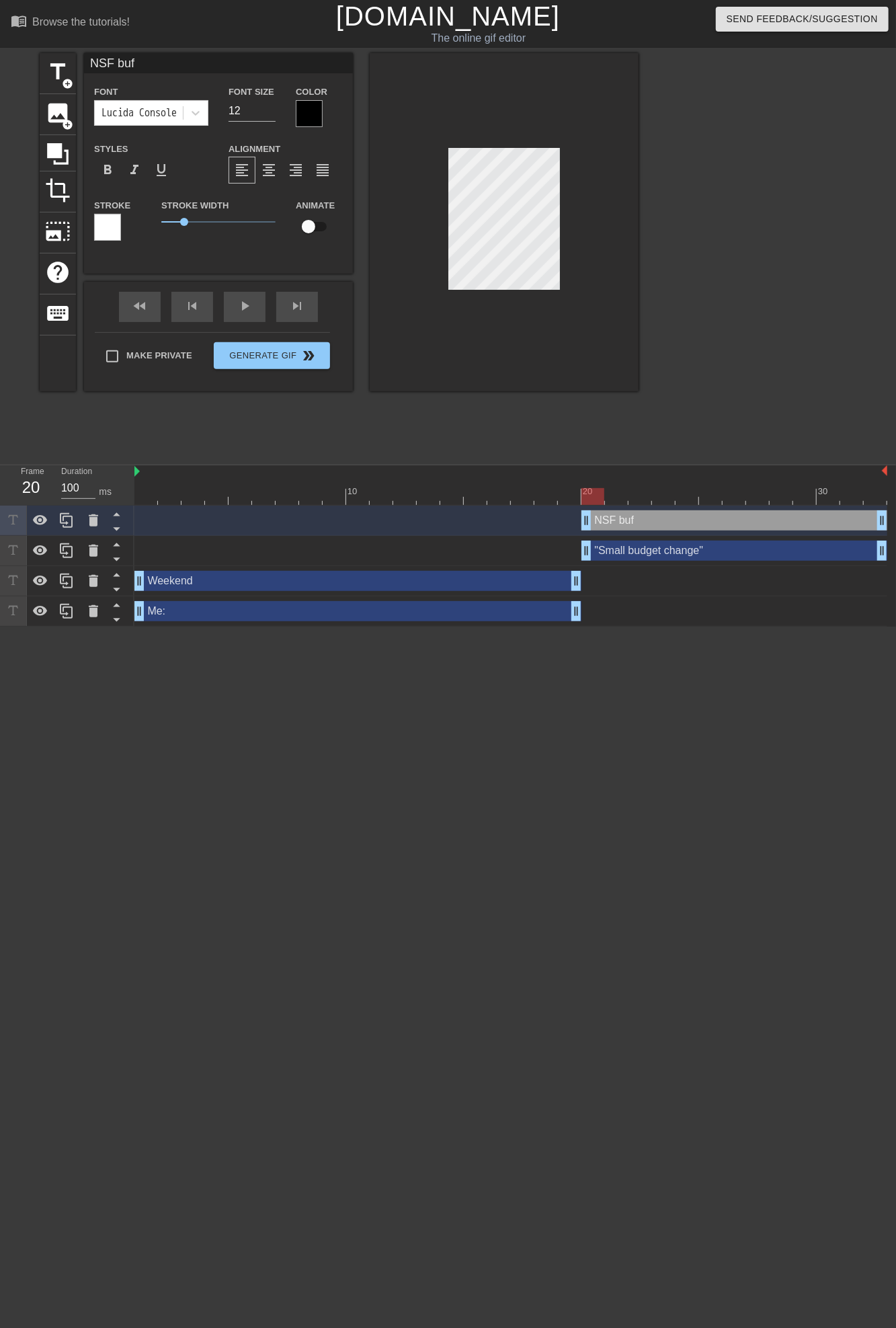 type on "NSF bu" 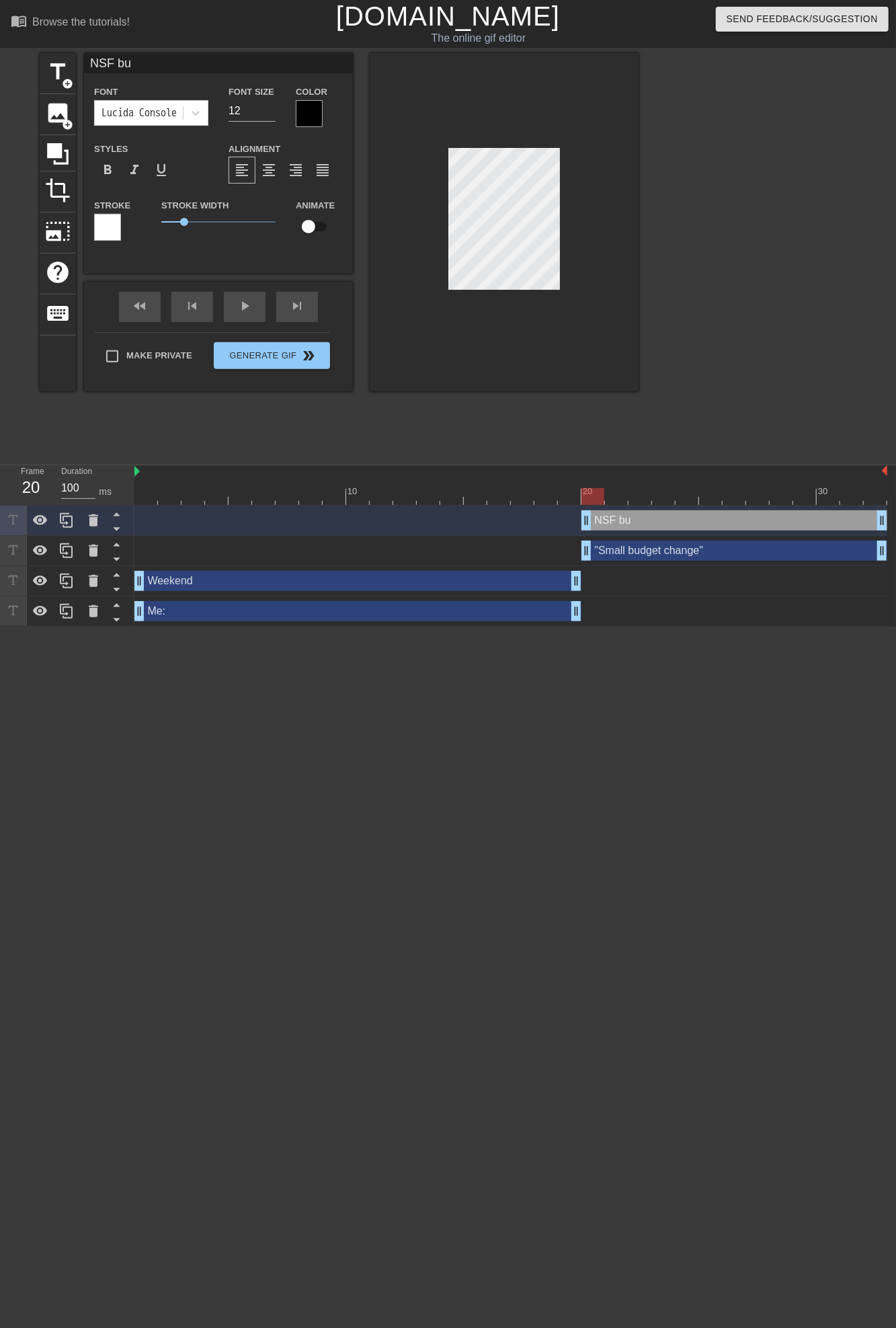 type on "NSF bud" 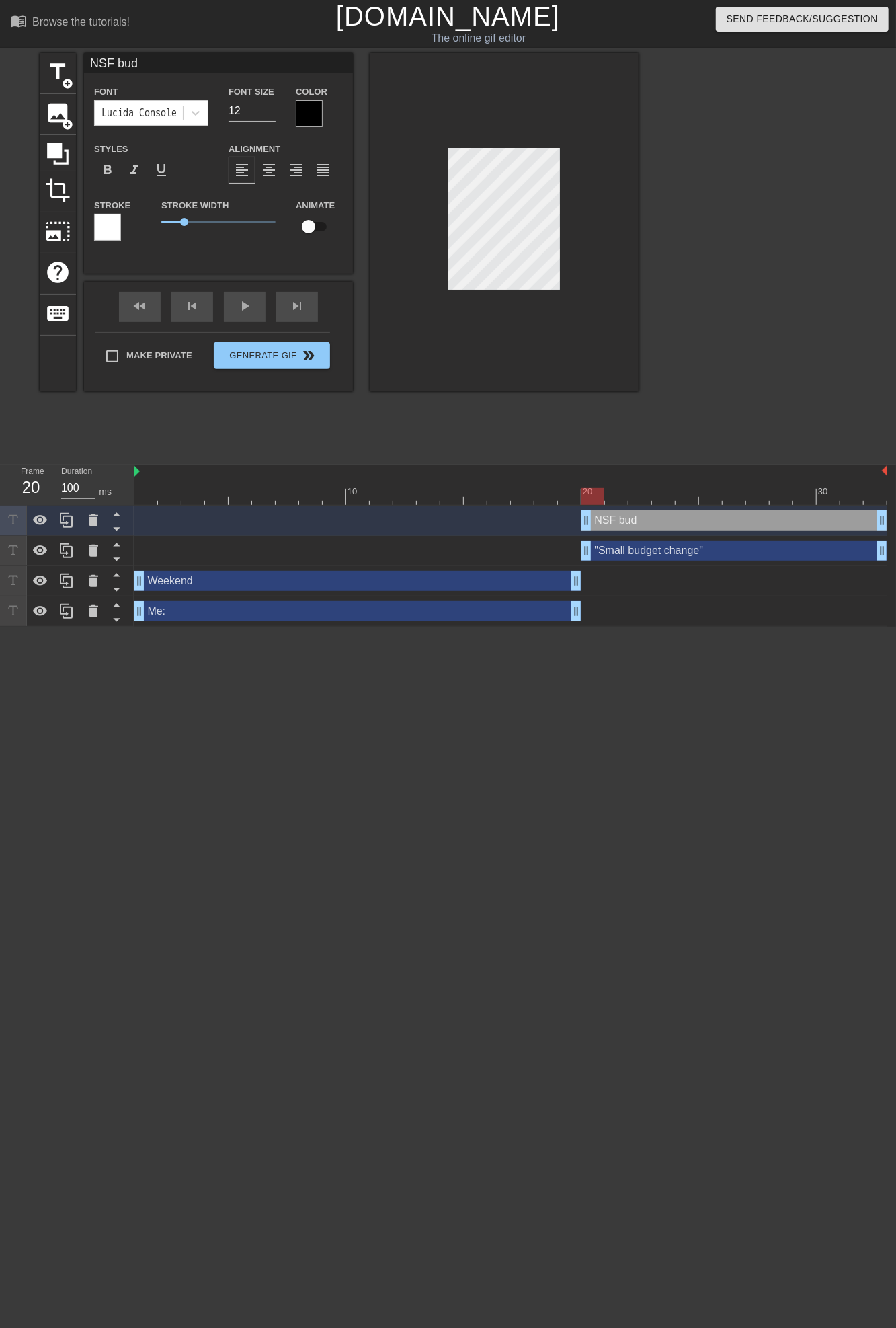 type on "NSF budg" 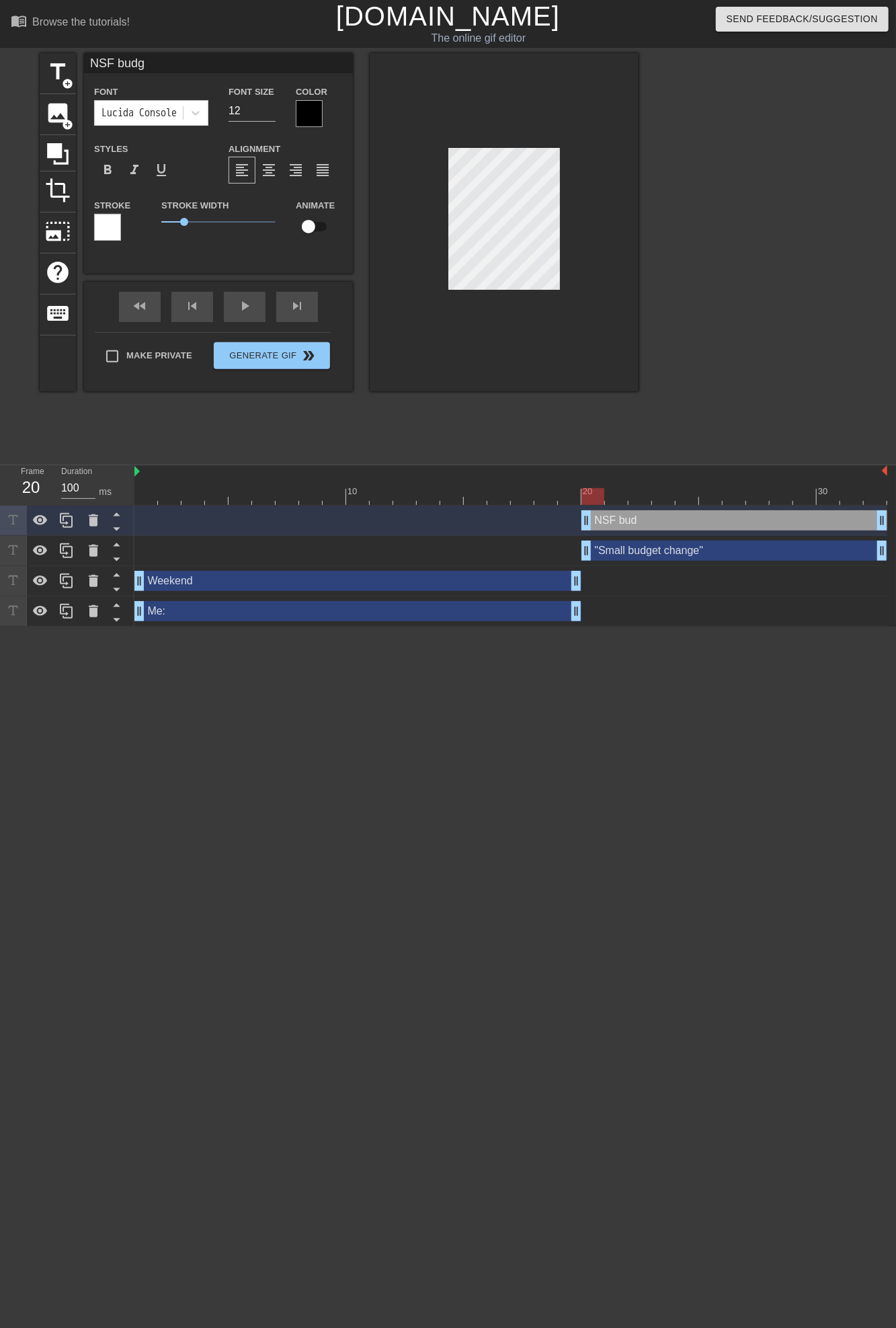type on "NSF budge" 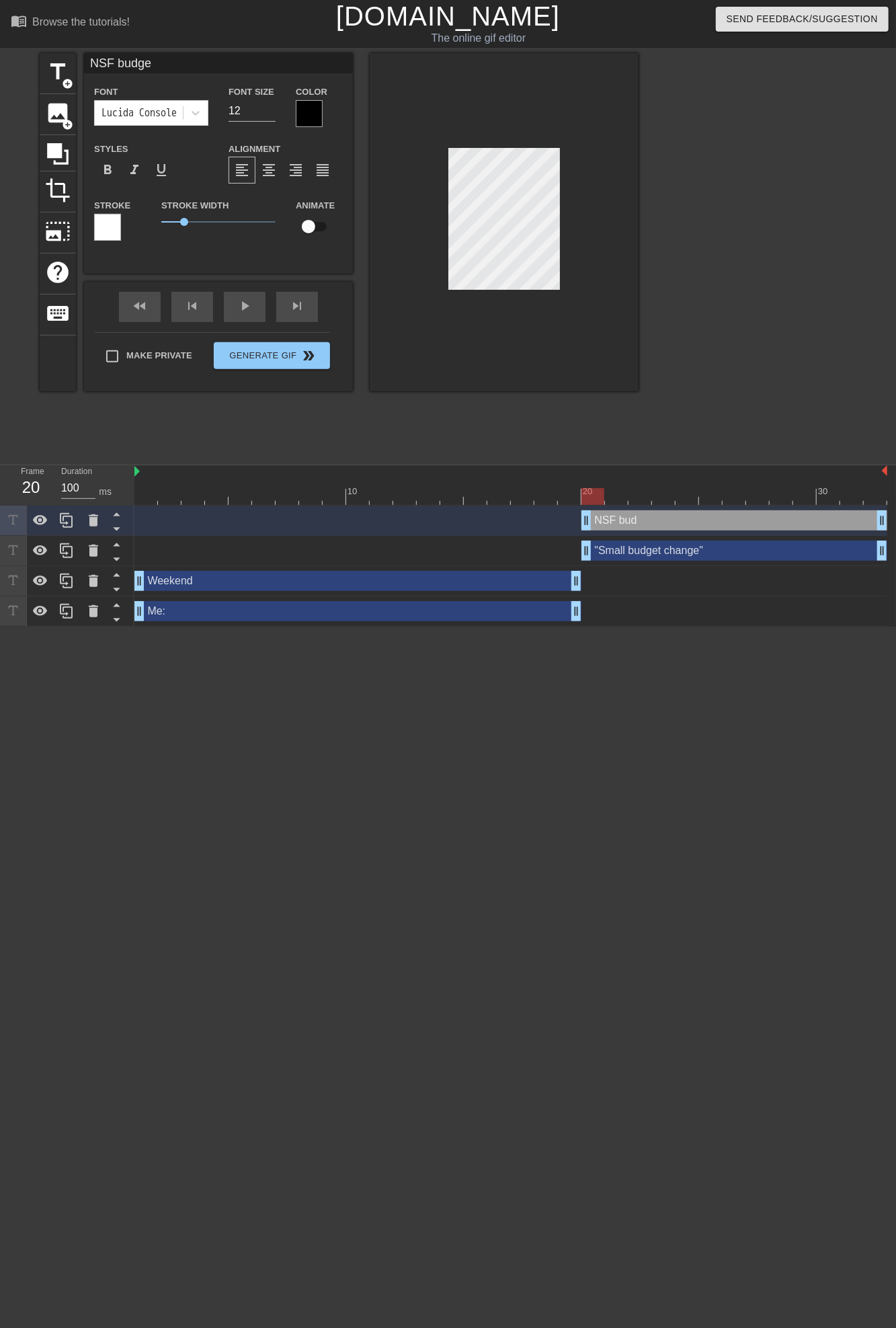 type on "NSF budge" 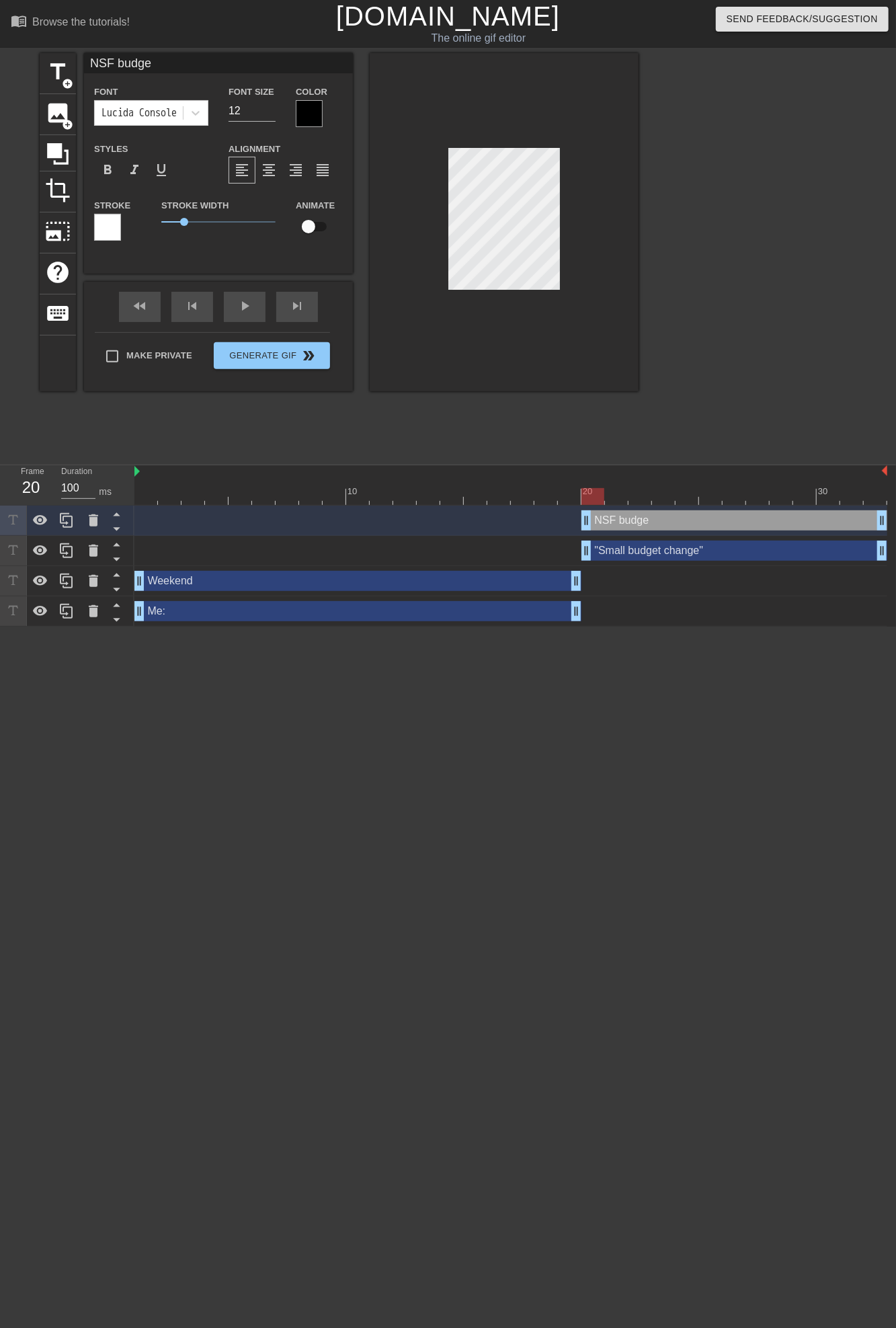 scroll, scrollTop: 2, scrollLeft: 3, axis: both 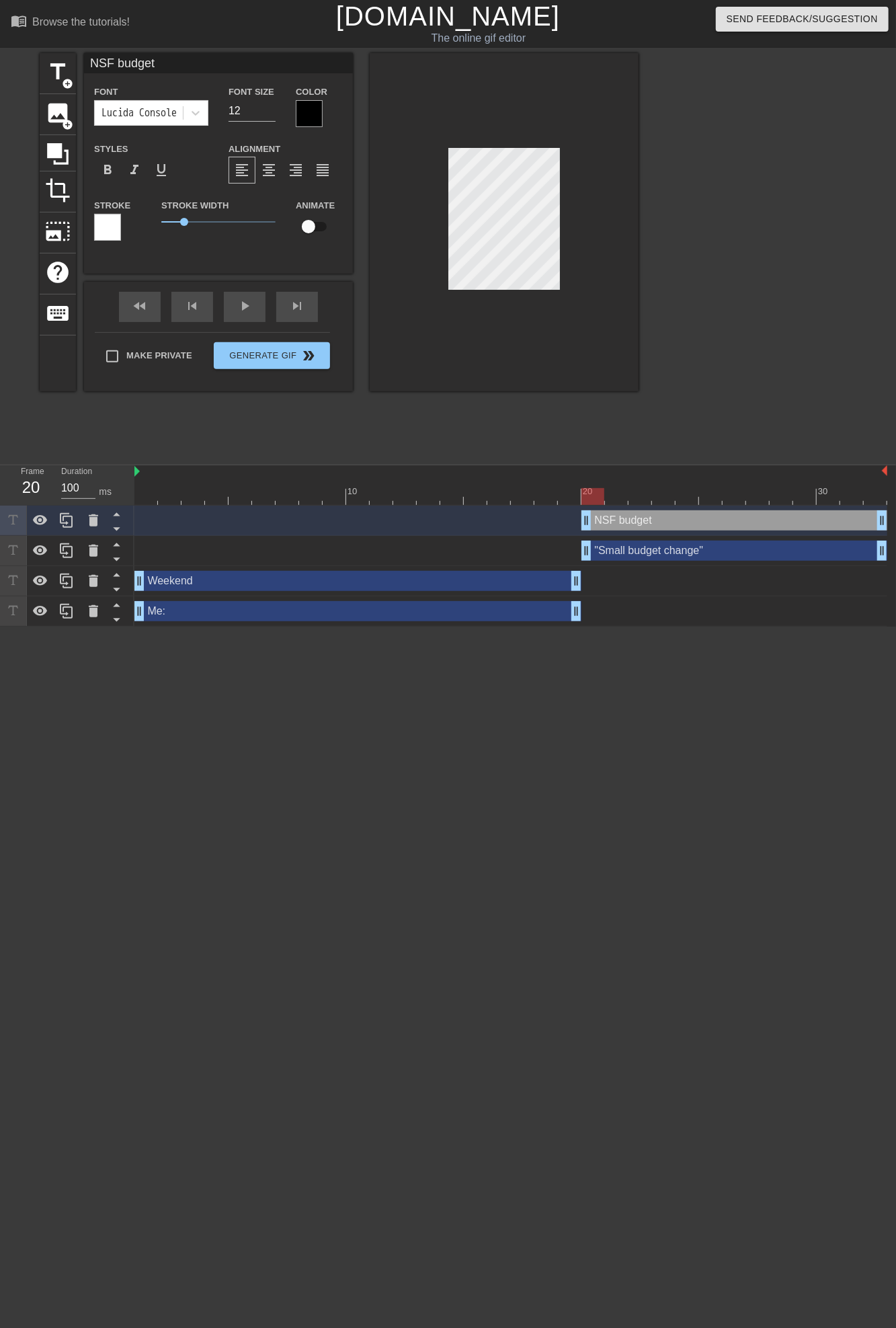 type on "NSF budge" 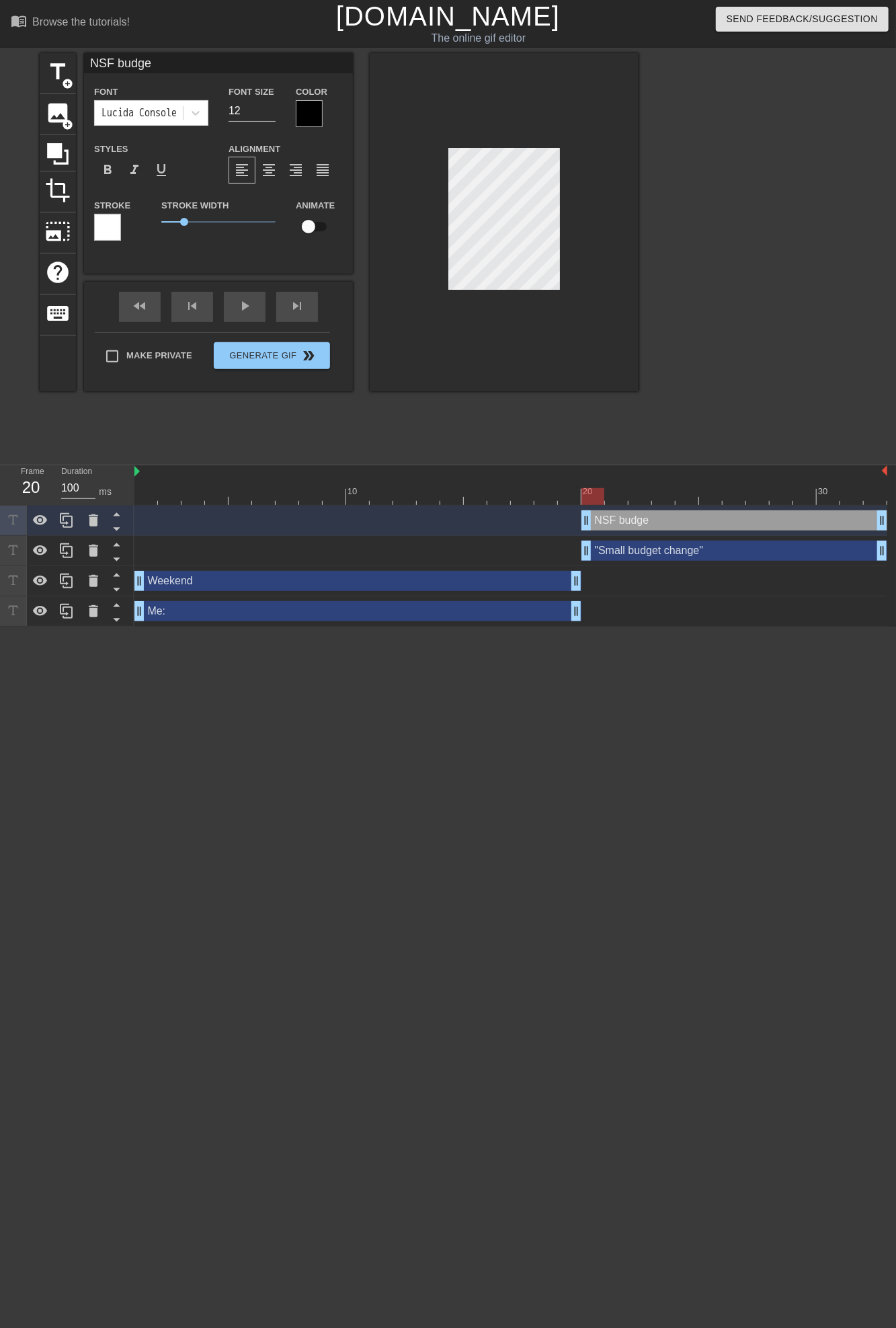 type on "NSF budg" 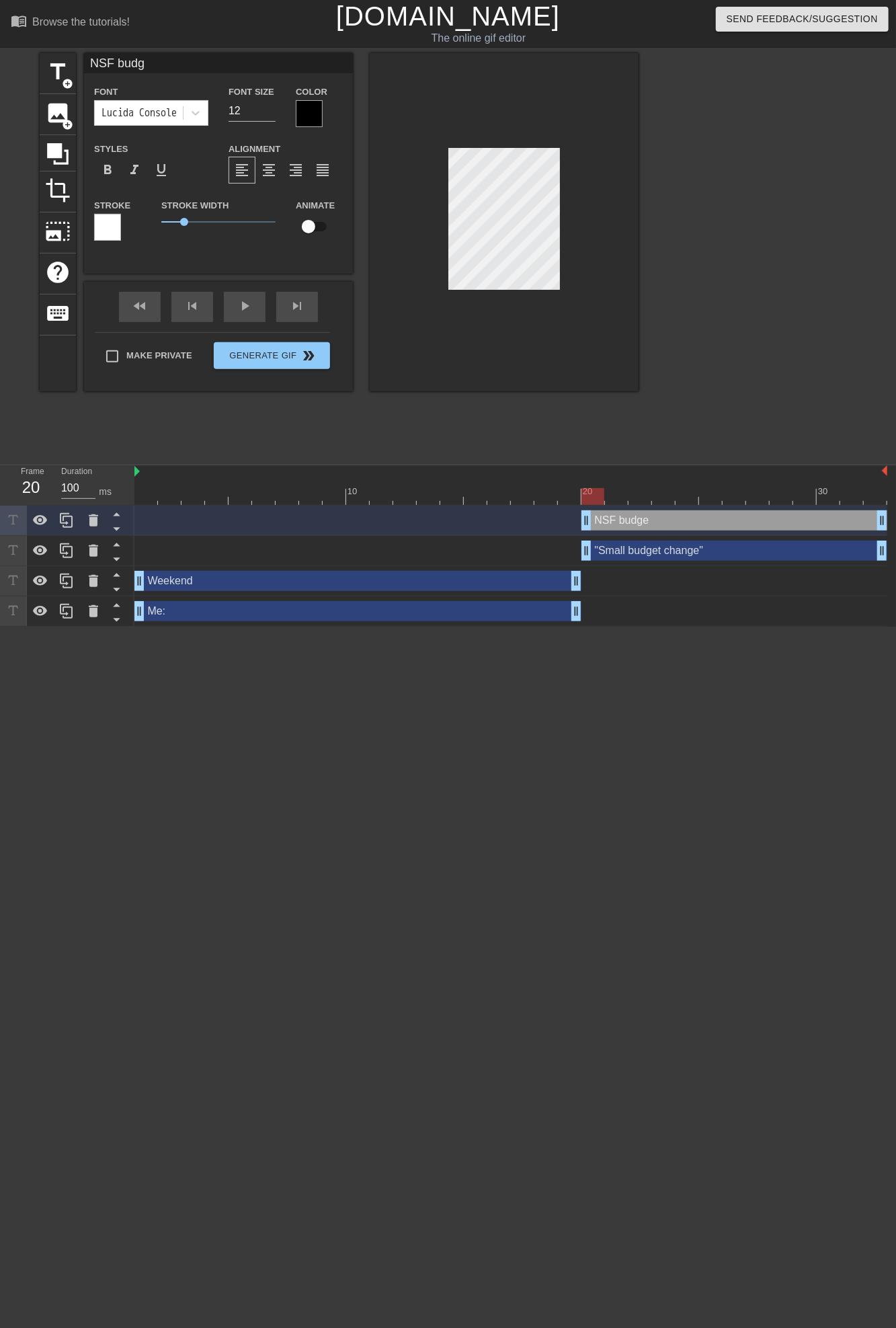 type on "NSF bud" 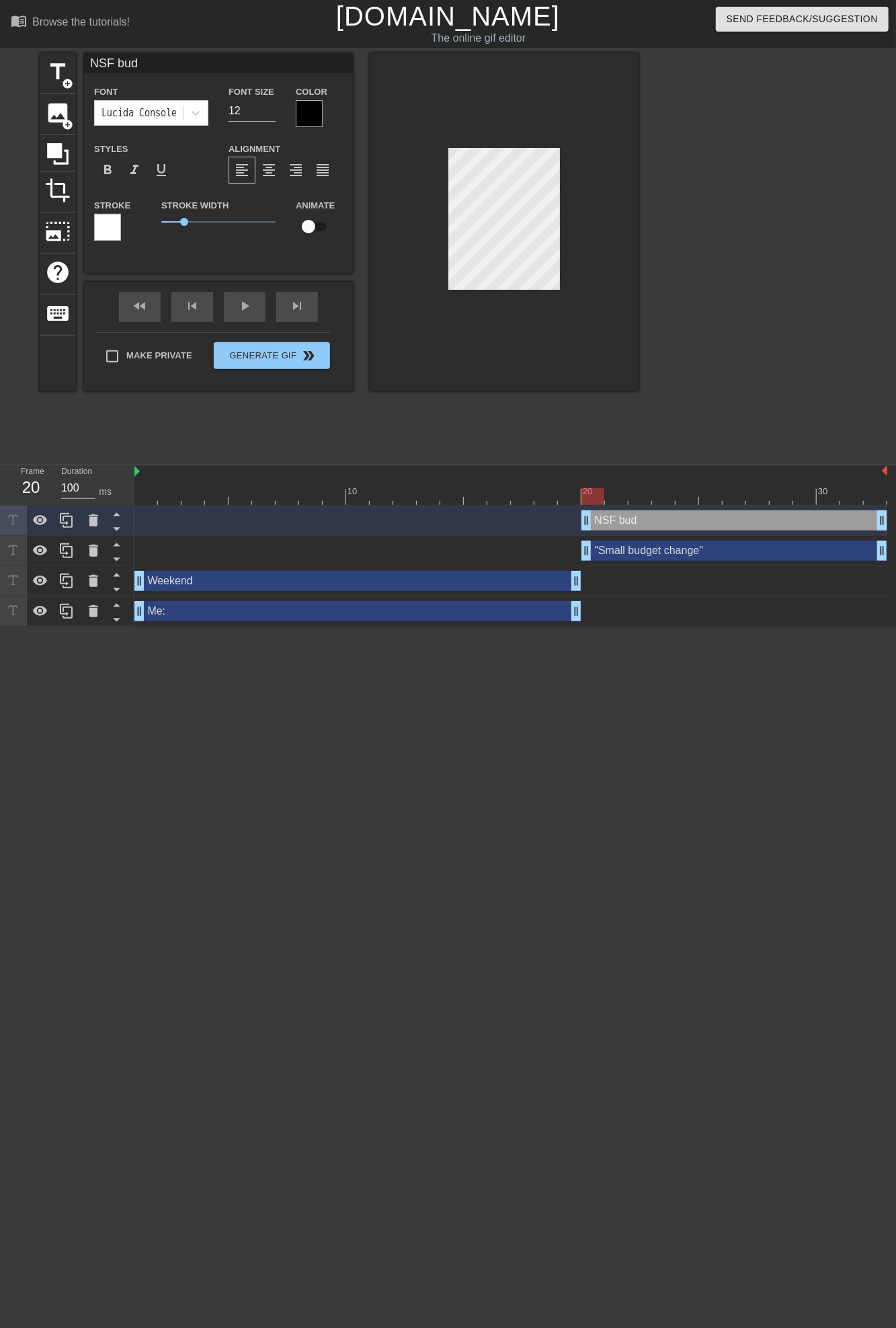 type on "NSF bu" 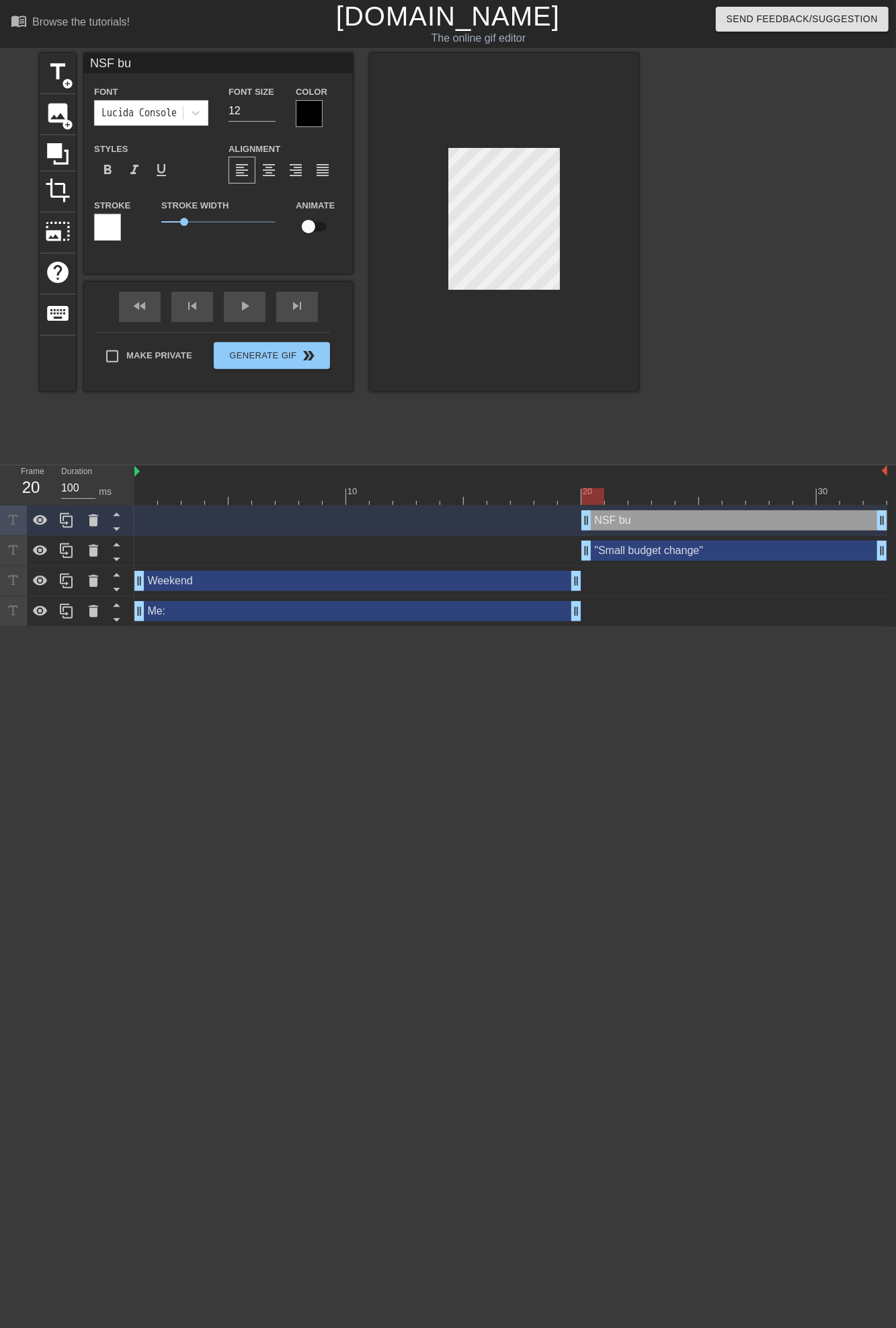 type on "NSF b" 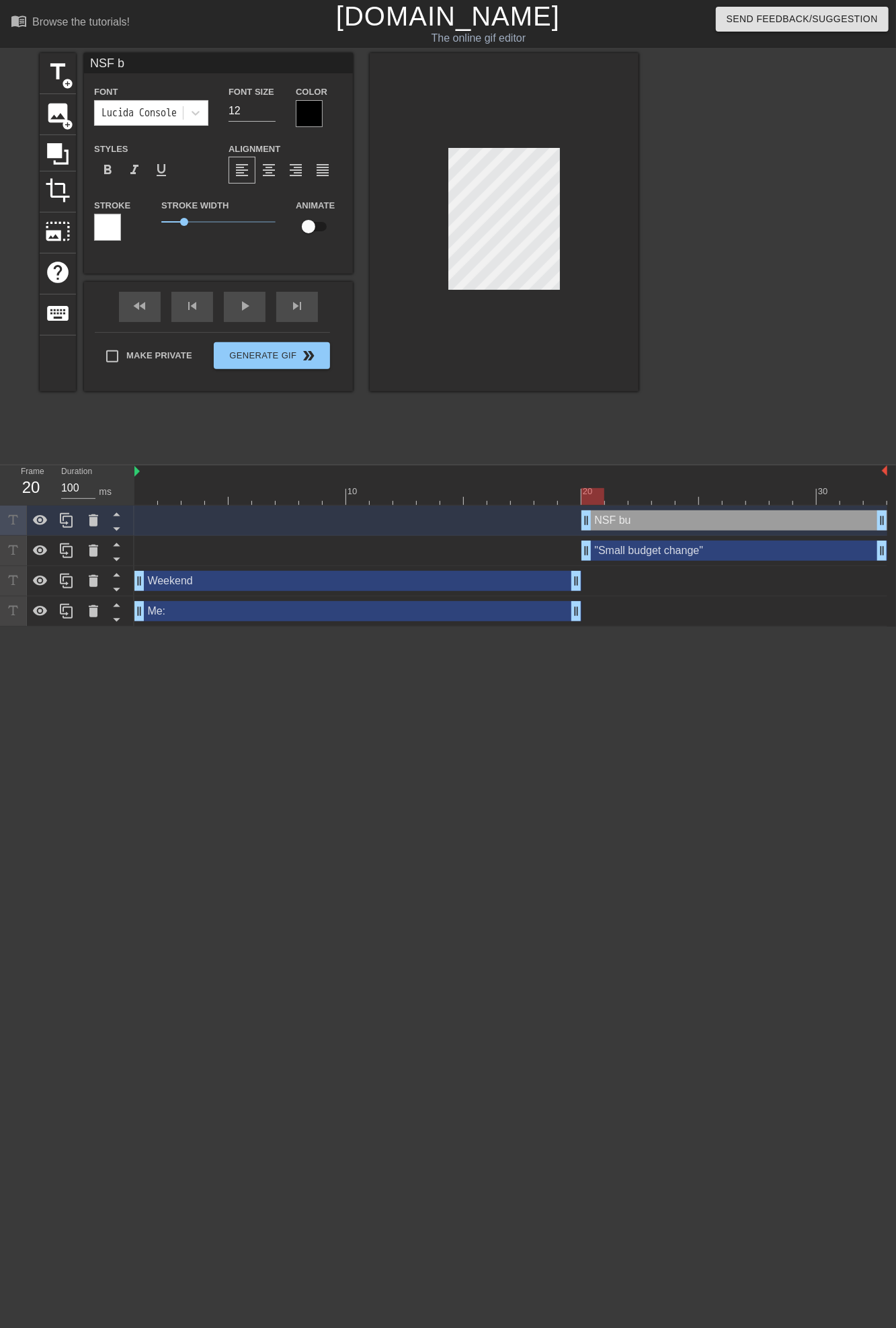 type on "NSF" 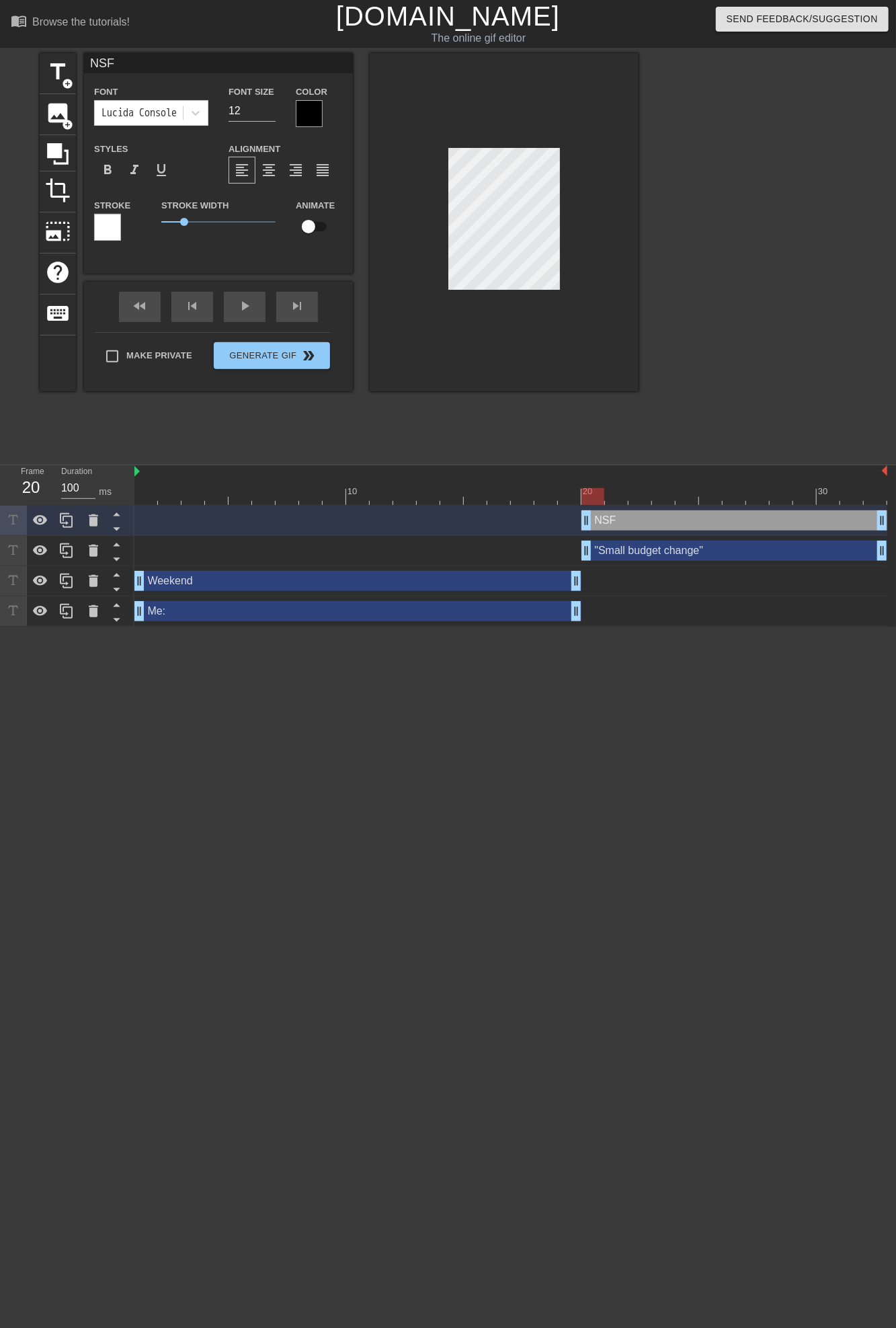 type on "NSF" 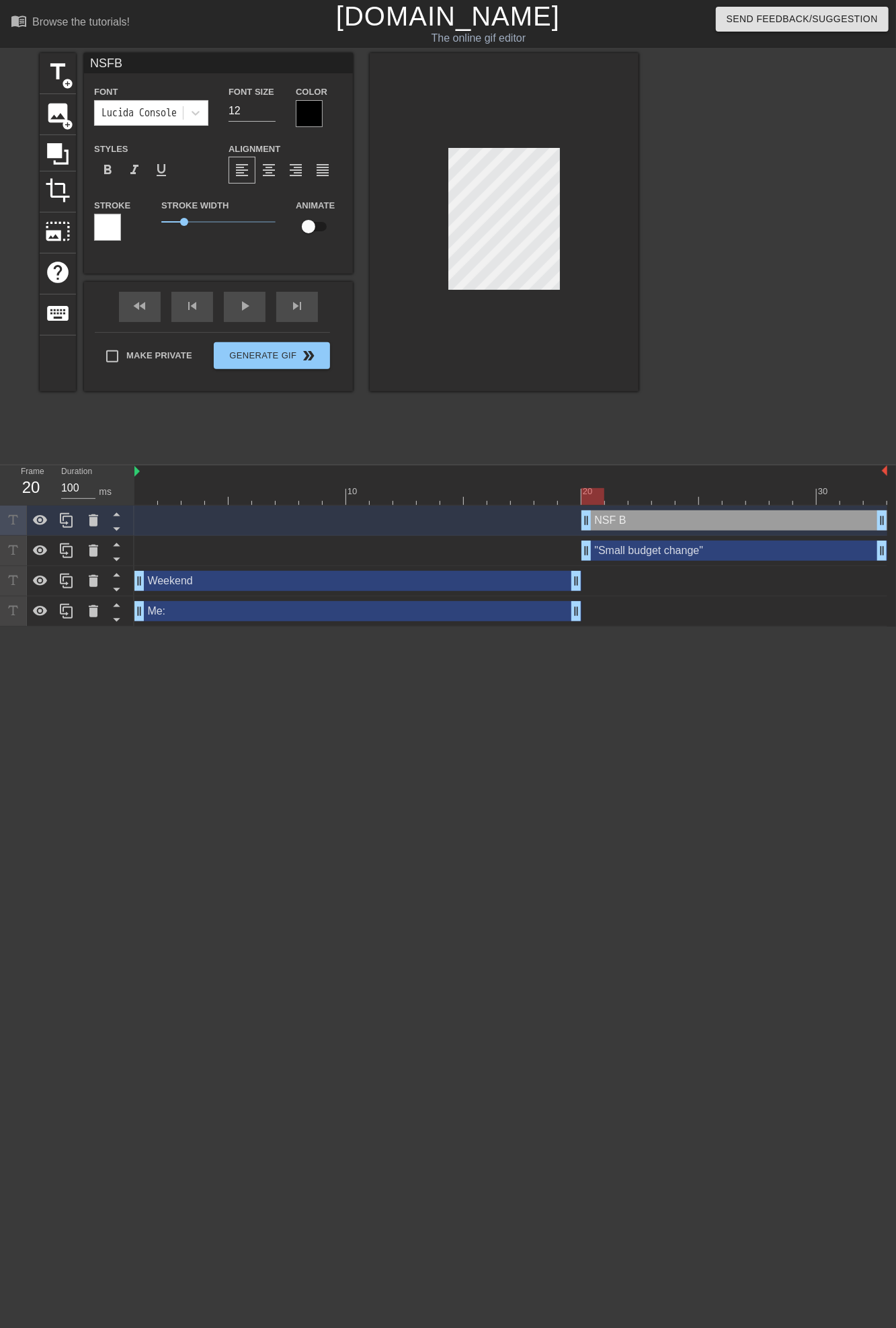 type on "NSFBu" 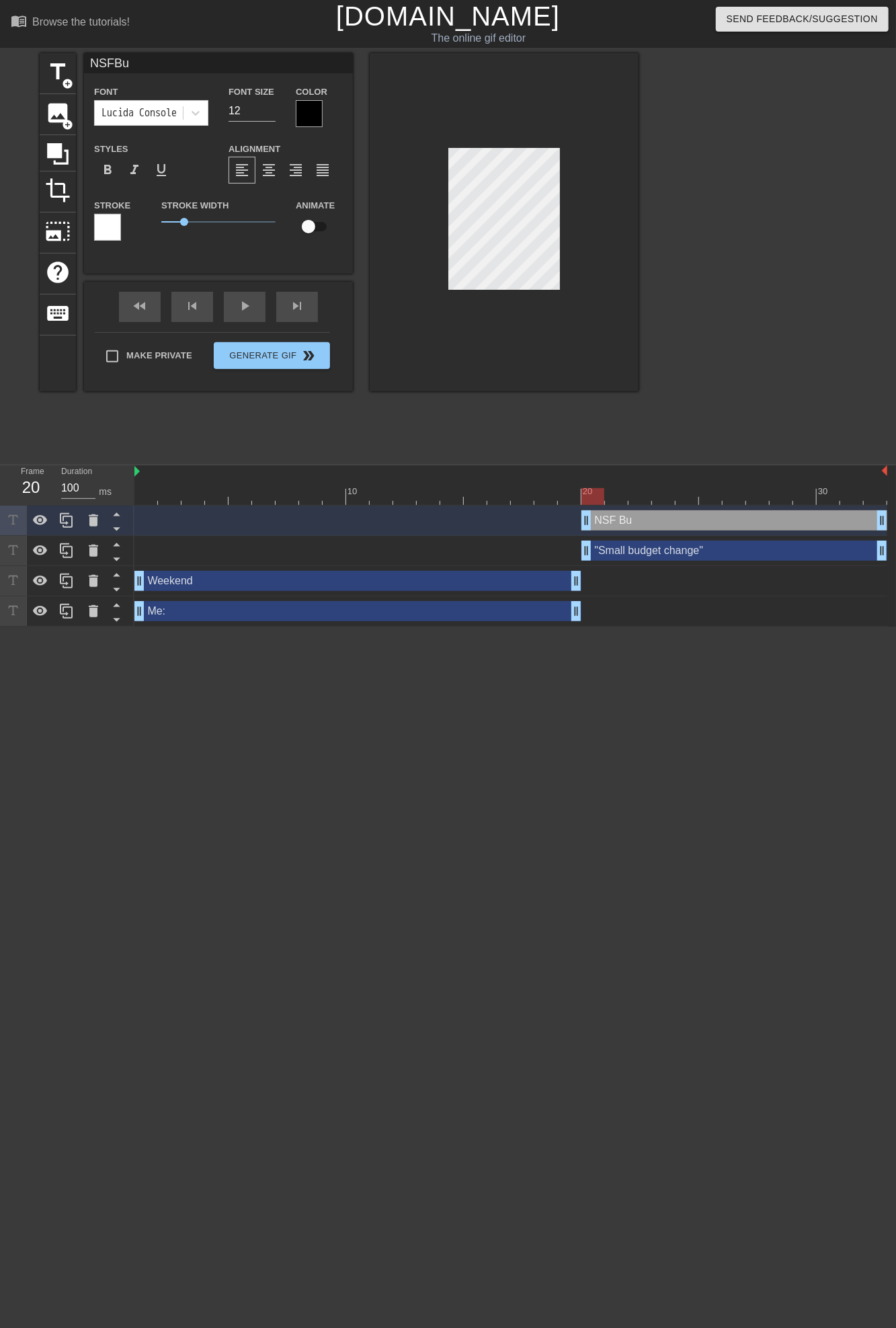 type on "NSFBud" 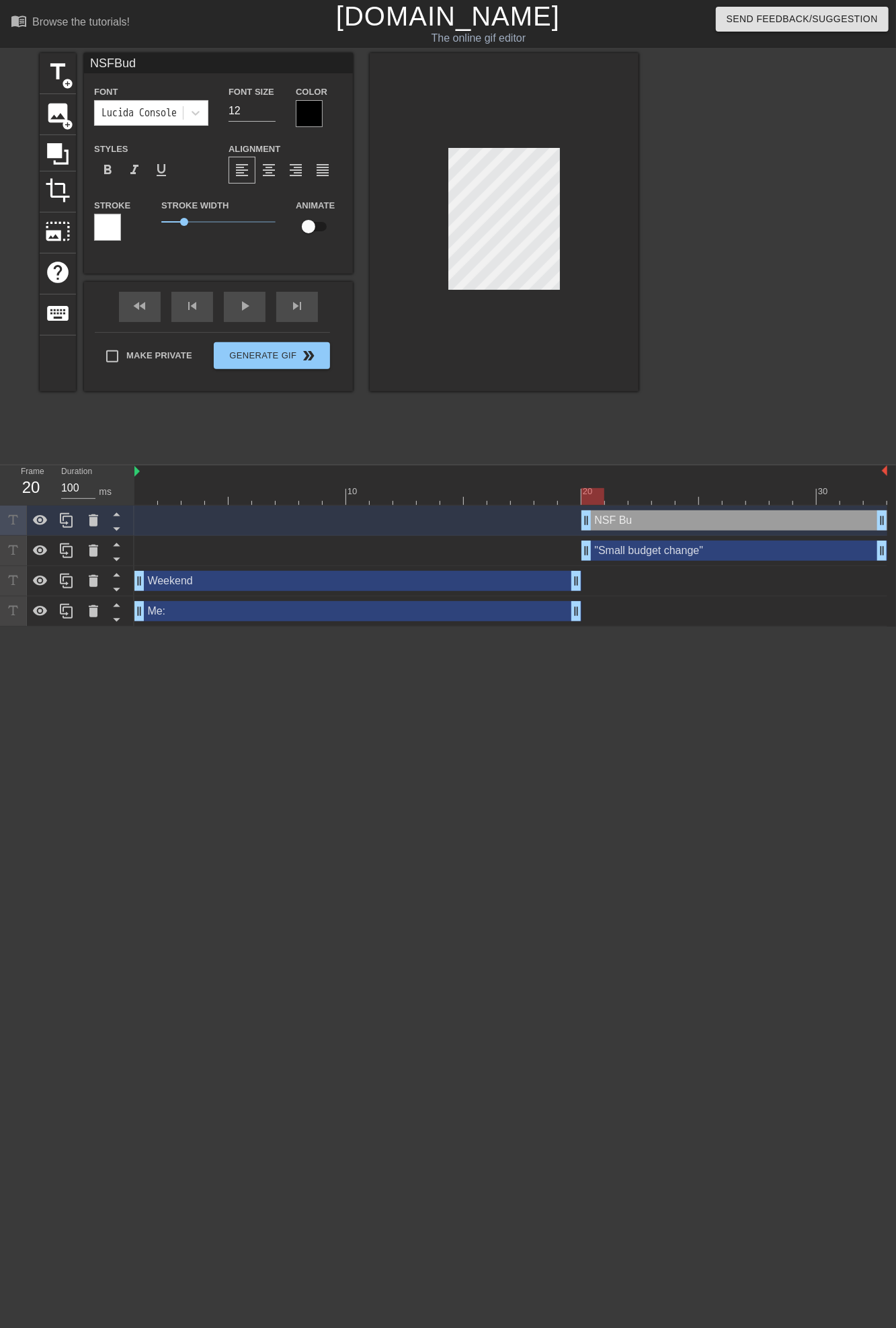 type on "NSFBudg" 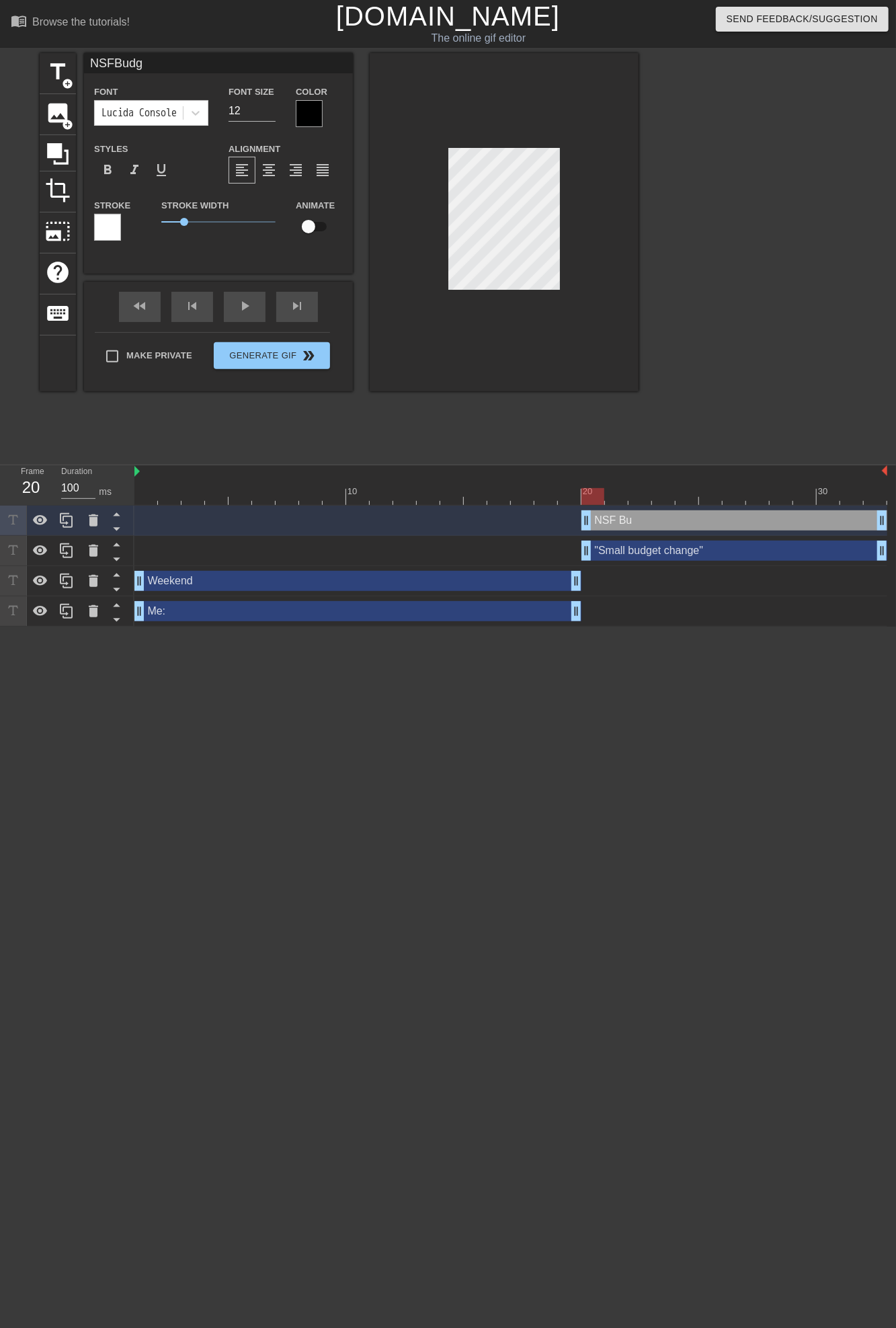 type on "NSFBudge" 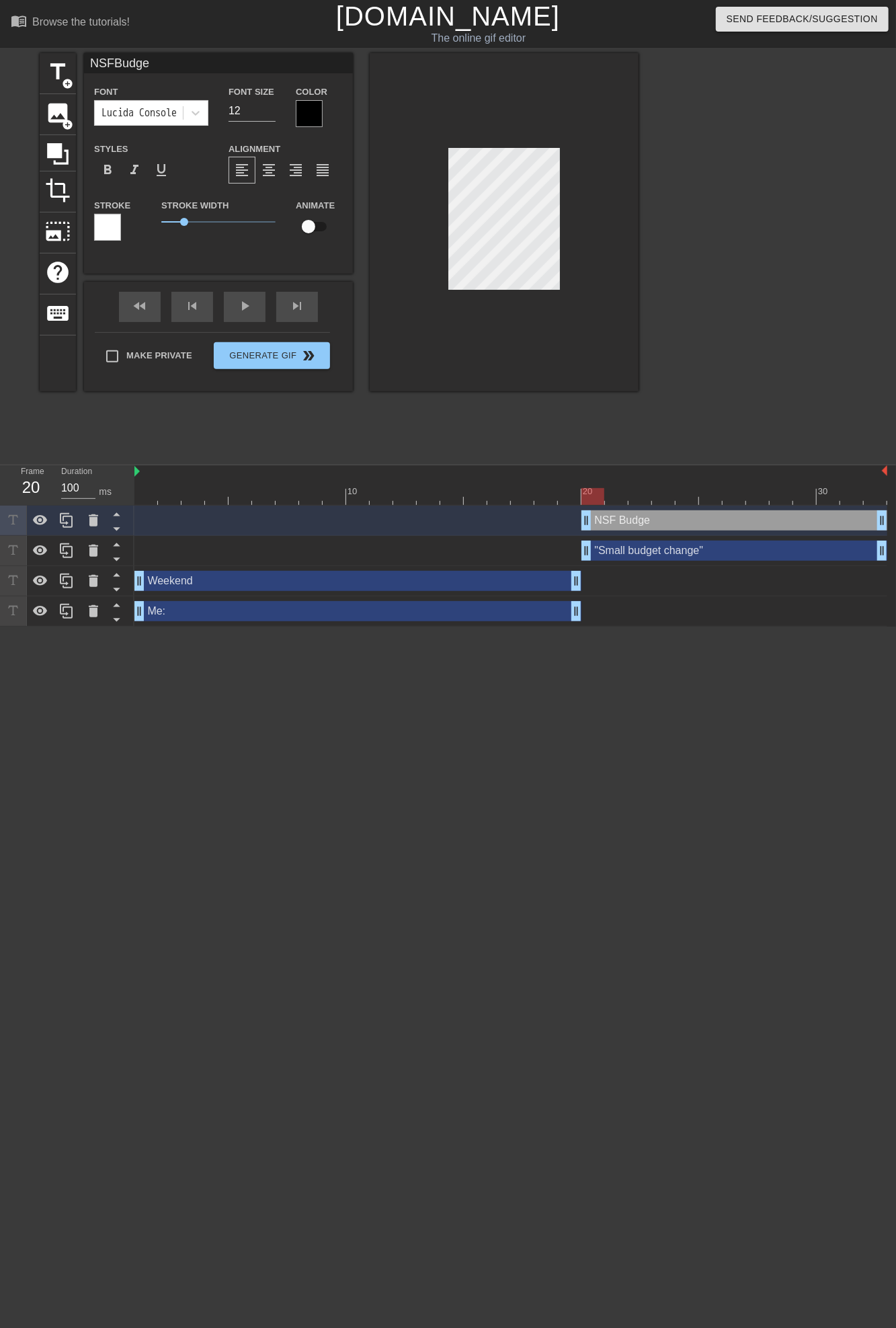 type on "NSFBudget" 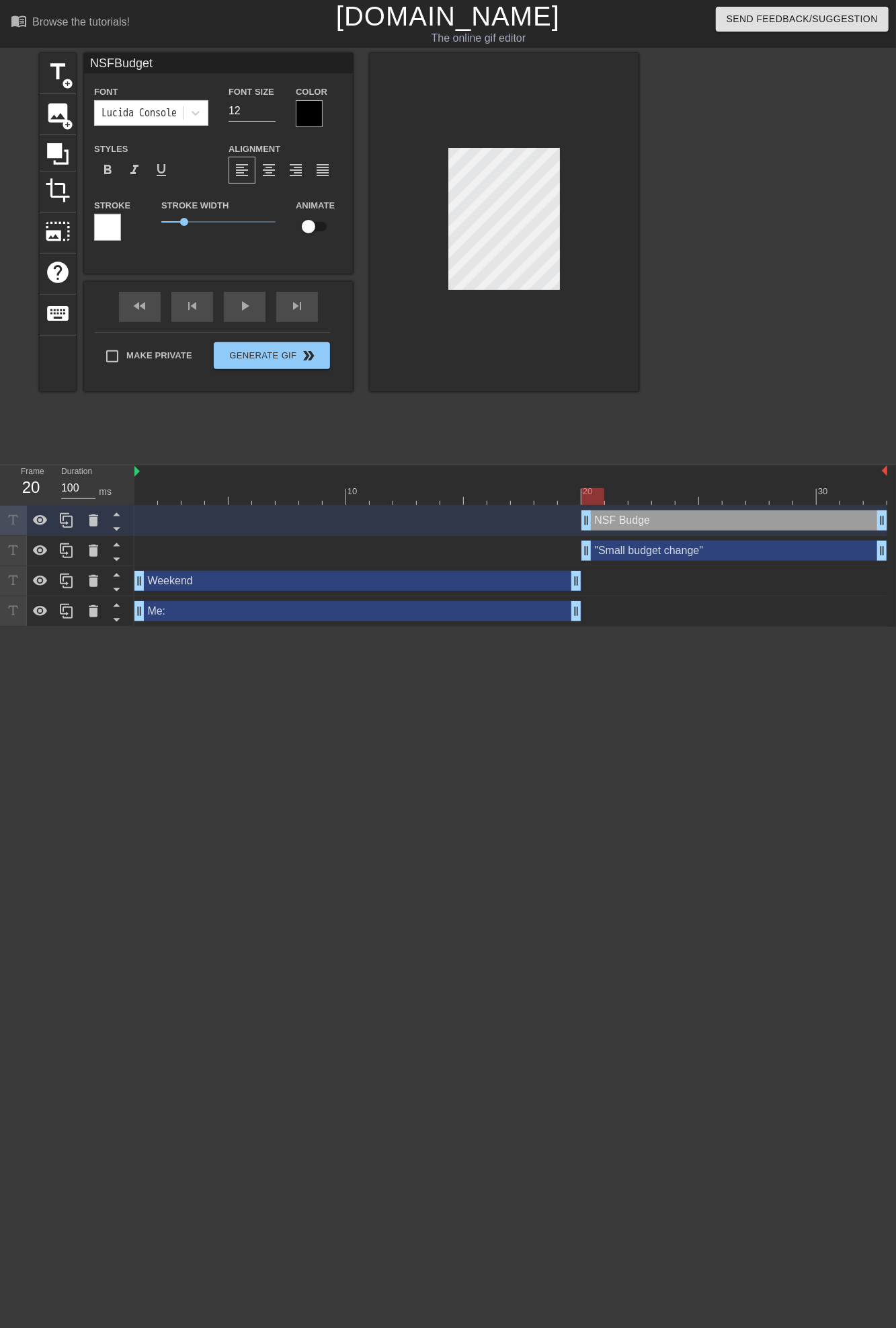 type on "NSFBudget" 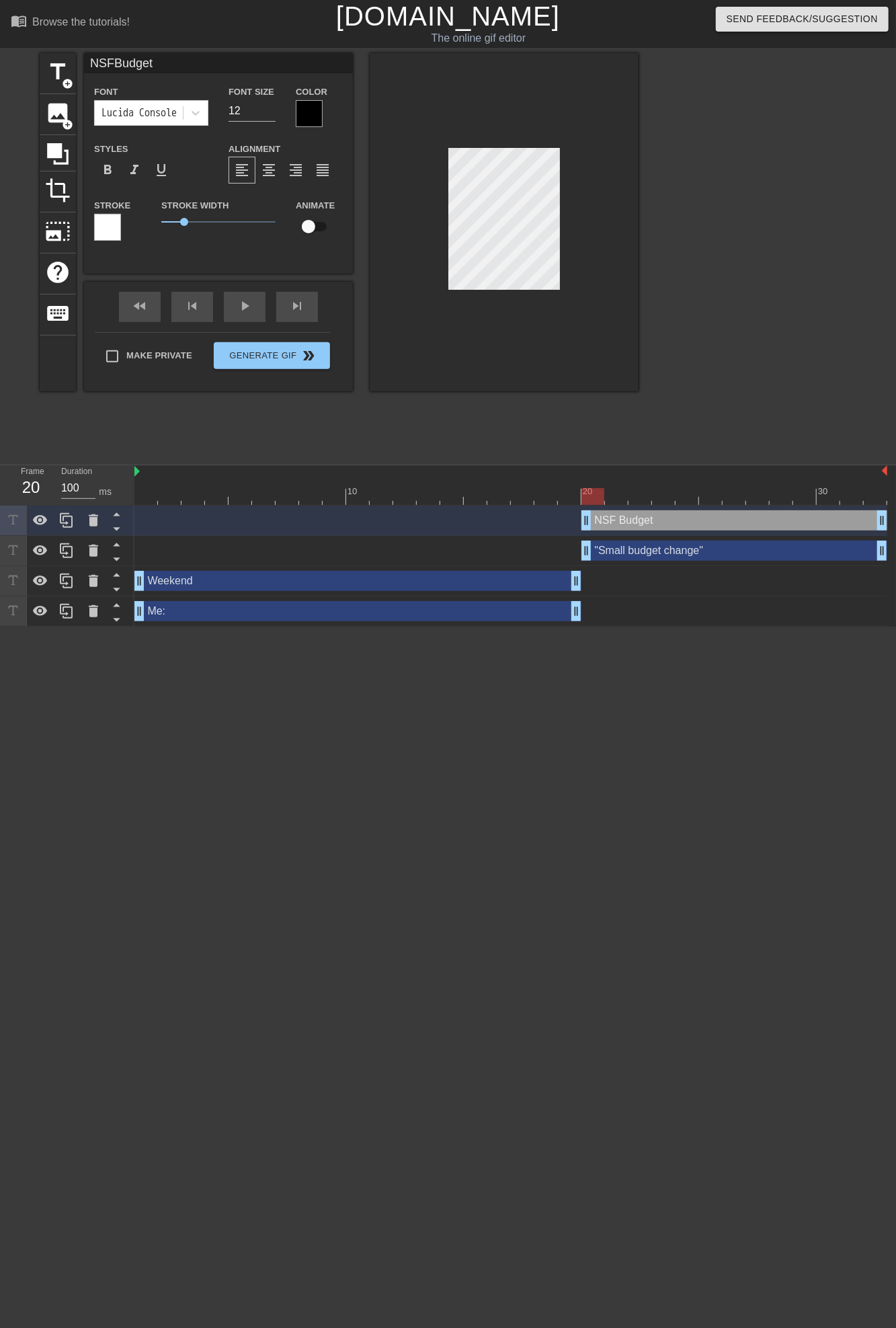 scroll, scrollTop: 2, scrollLeft: 2, axis: both 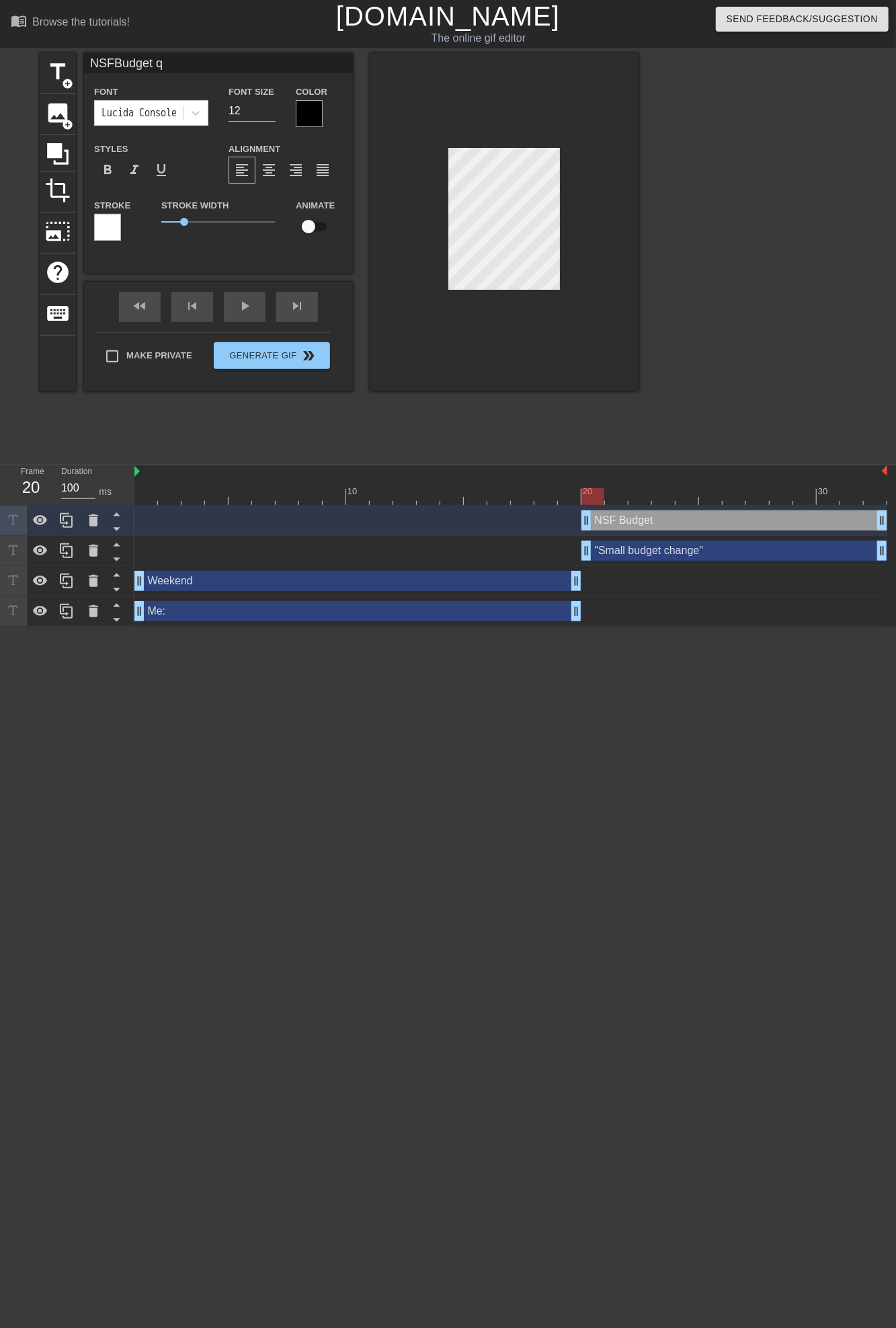 type on "NSF
Budget
q" 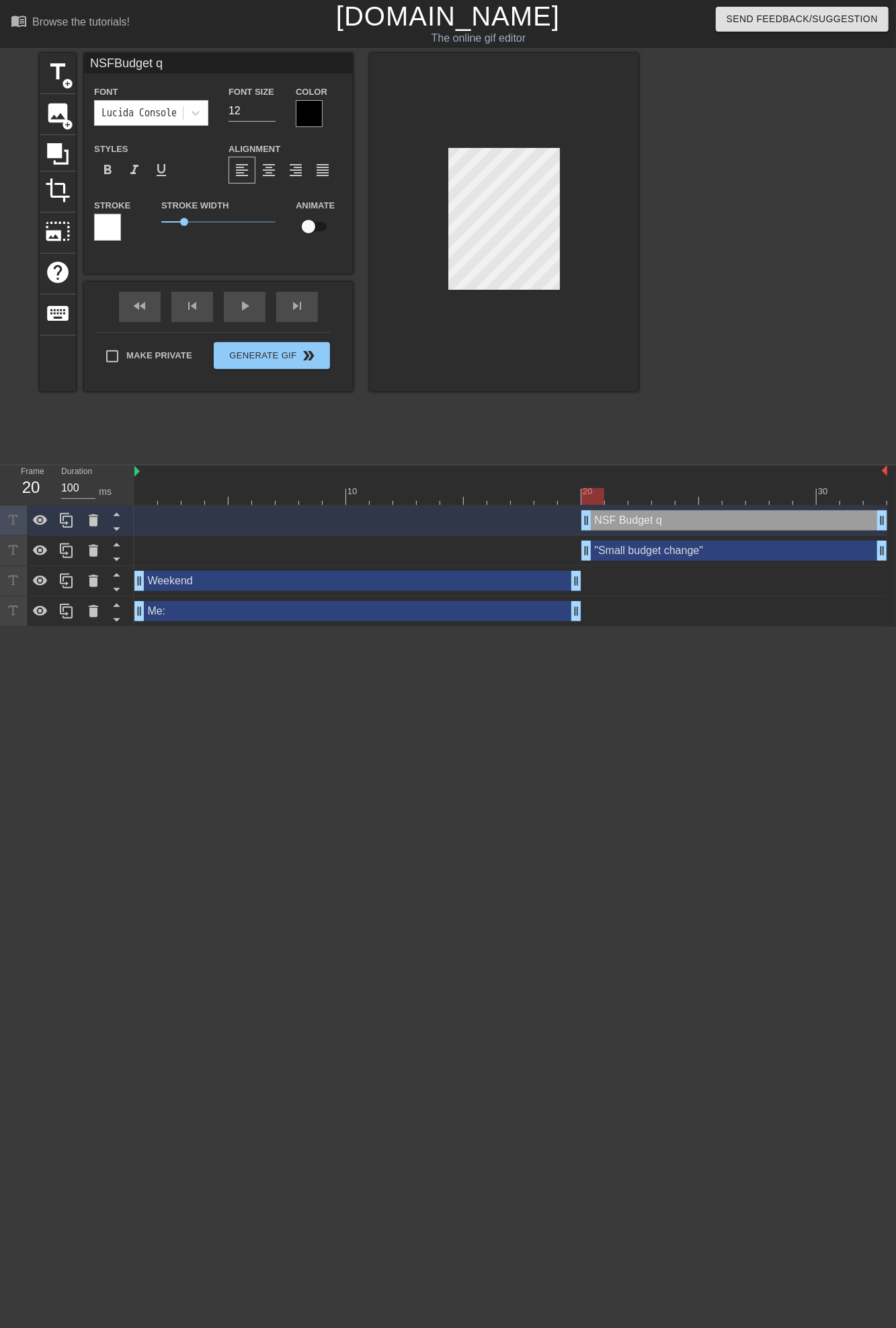 type on "NSFBudget qu" 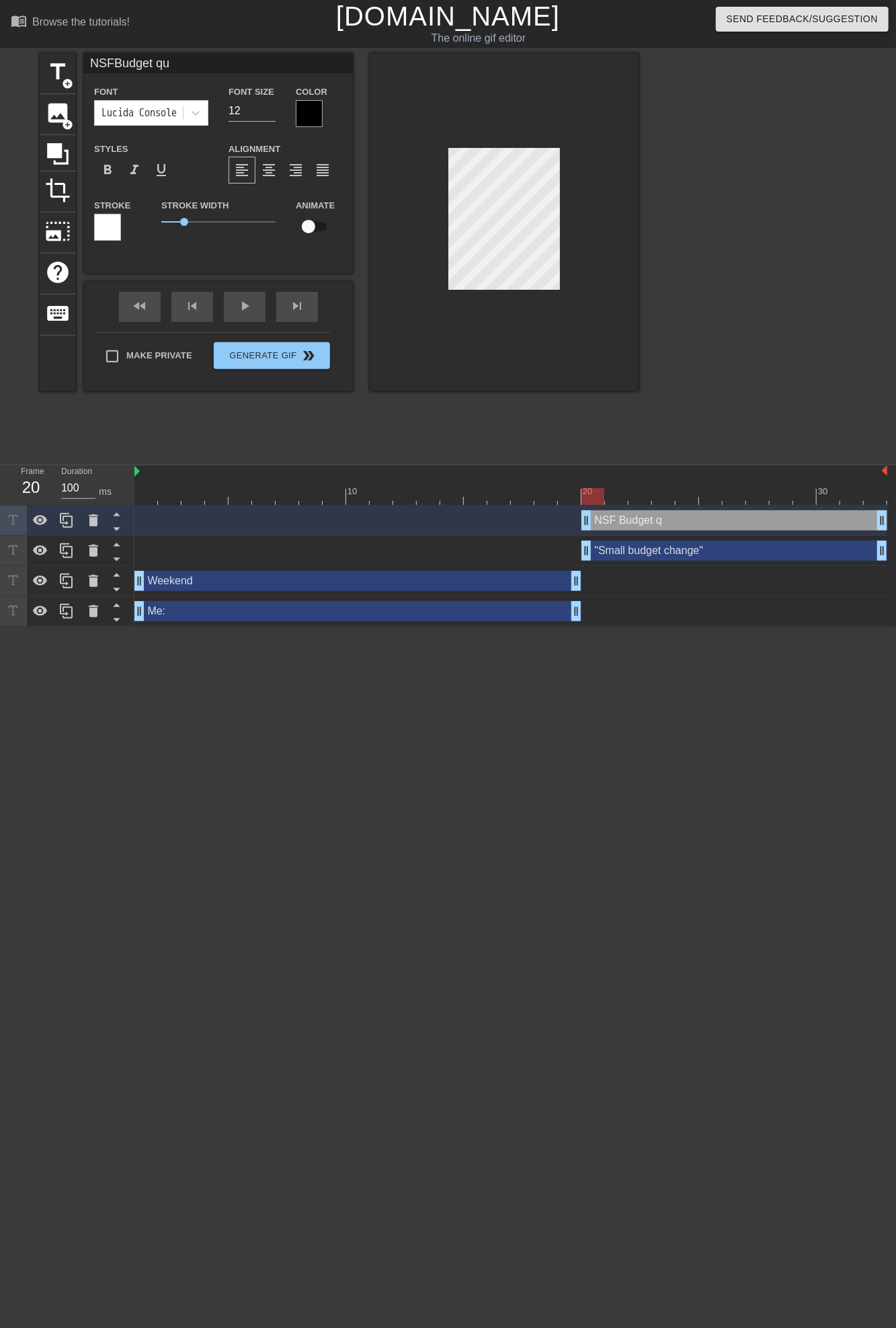 type on "NSFBudget que" 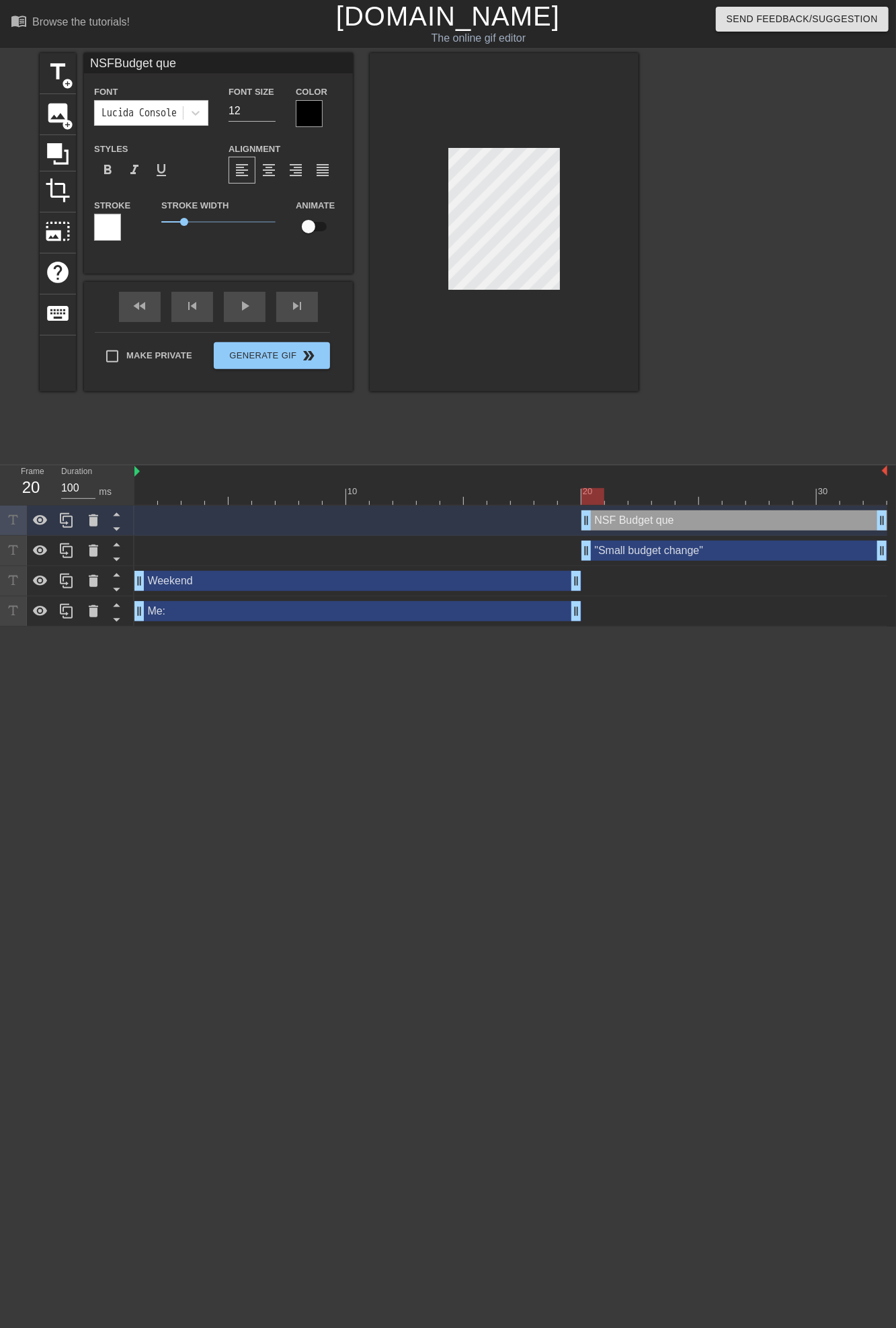type on "NSFBudget ques" 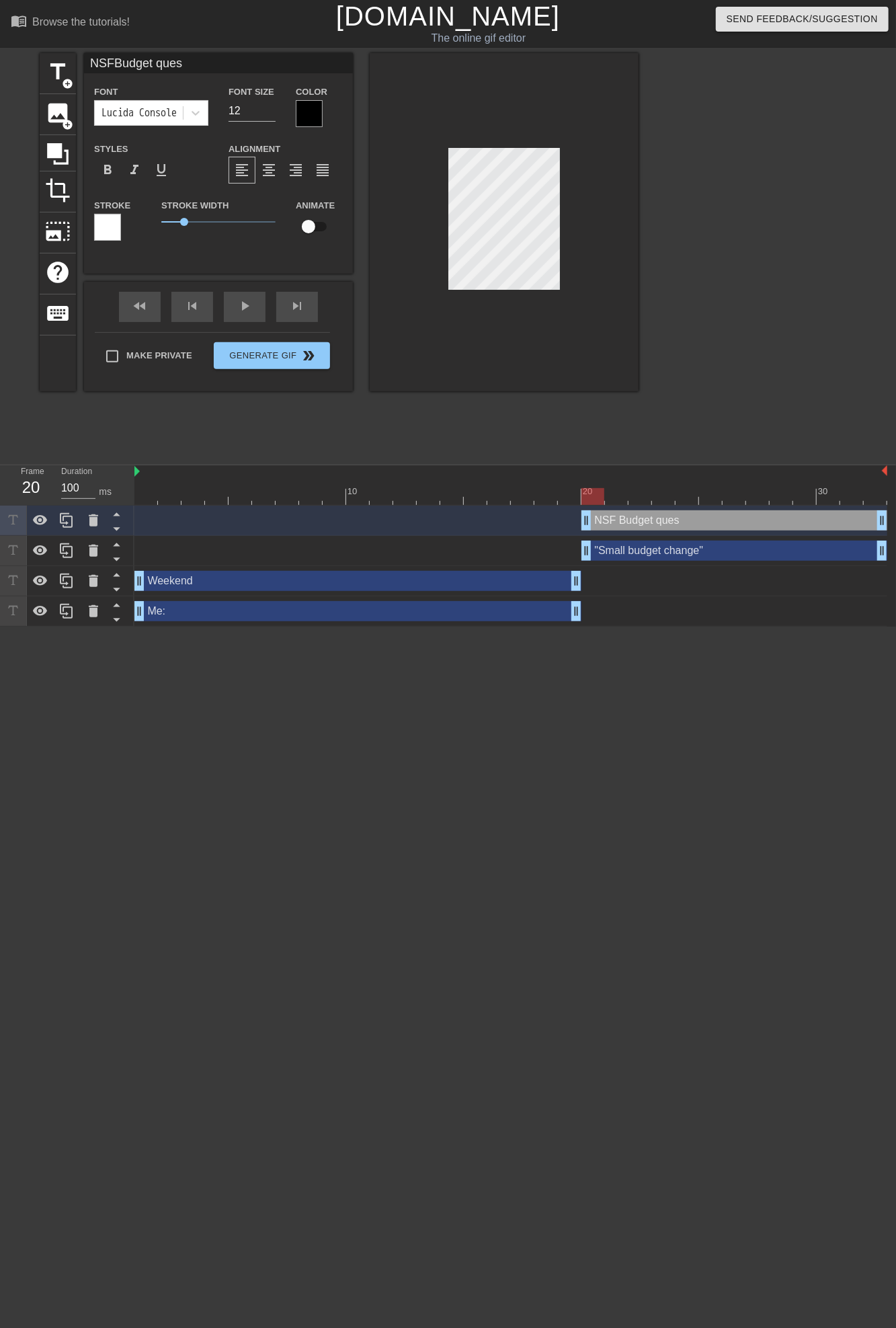 type on "NSFBudget quest" 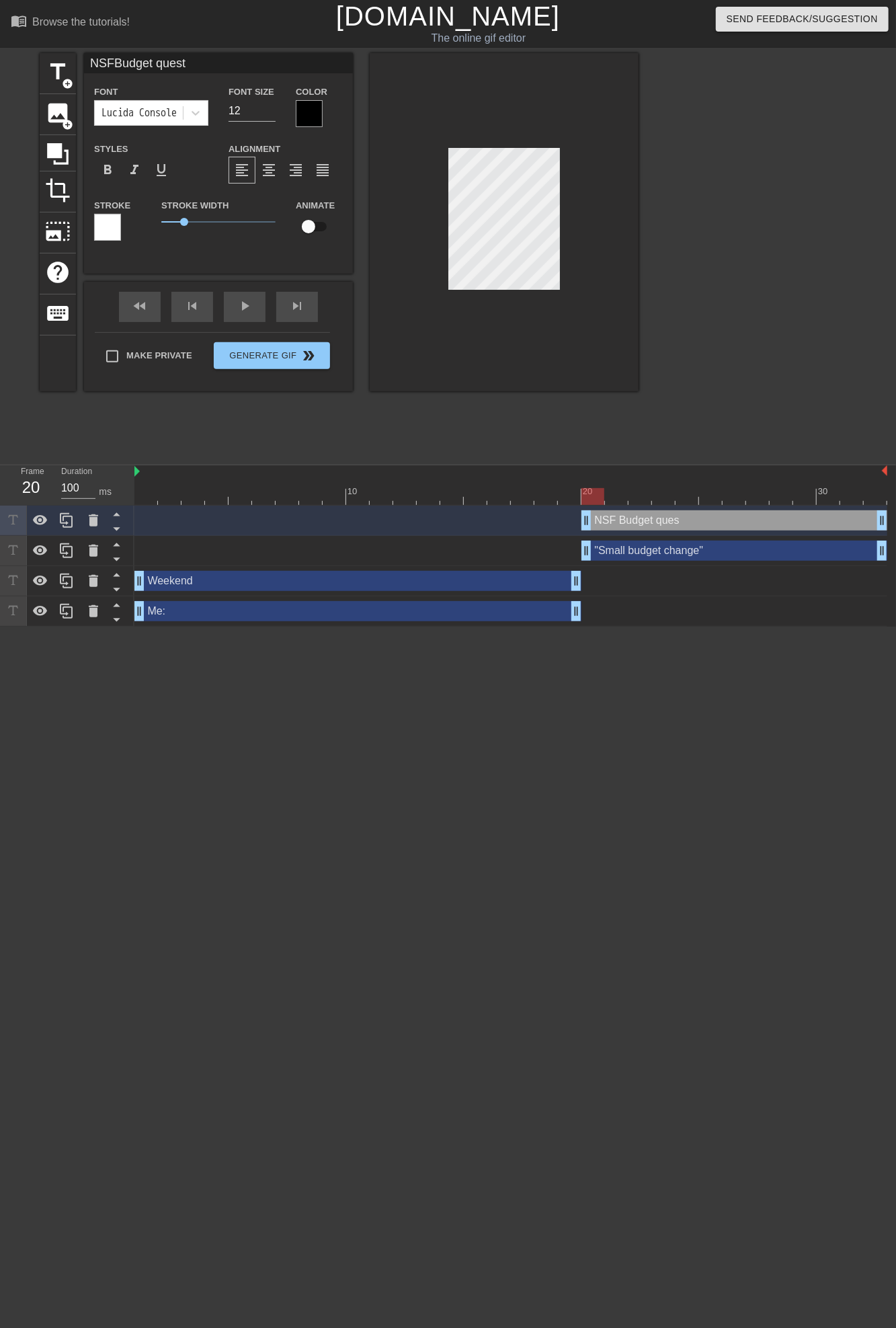type on "NSFBudget questi" 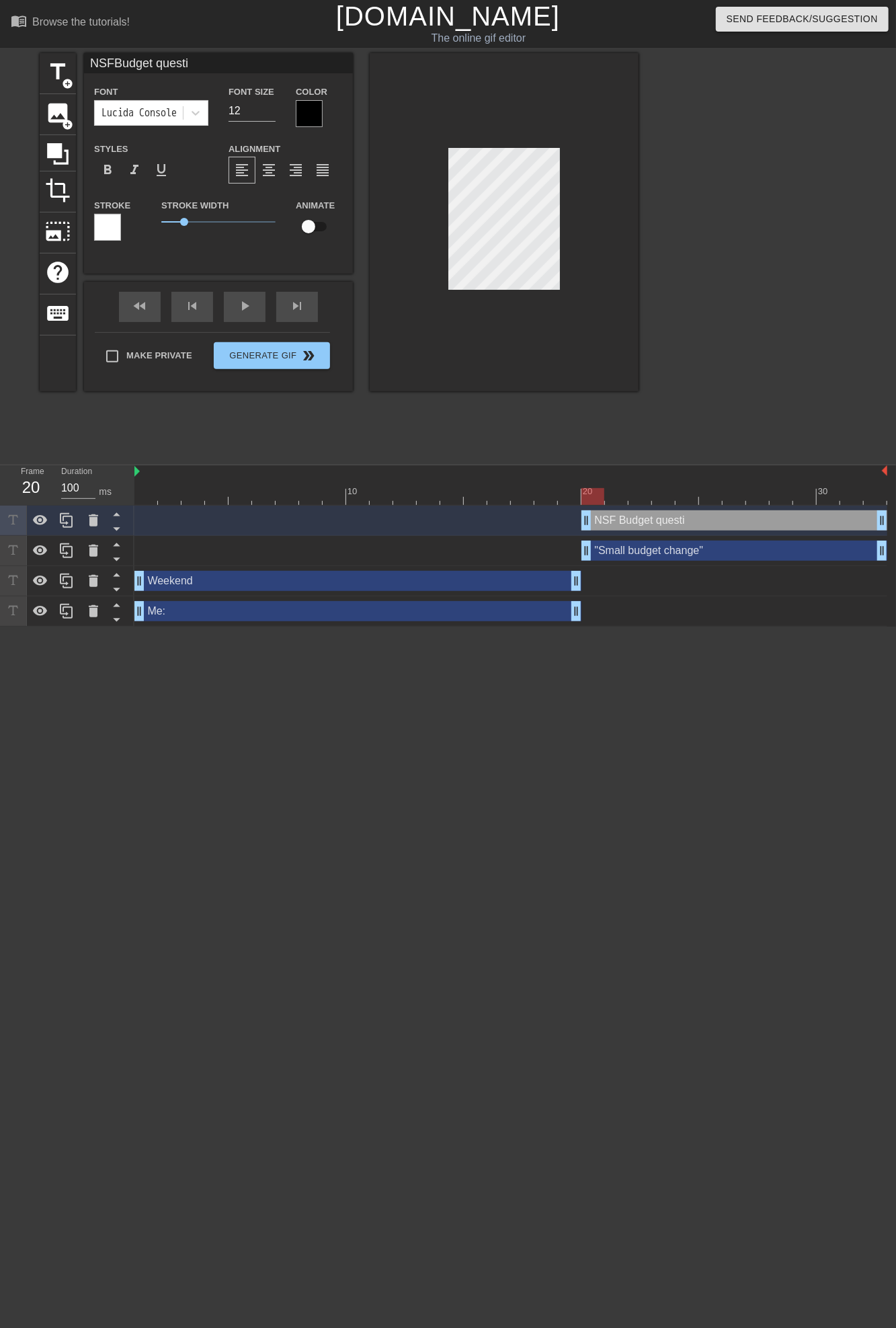 type on "NSFBudget questio" 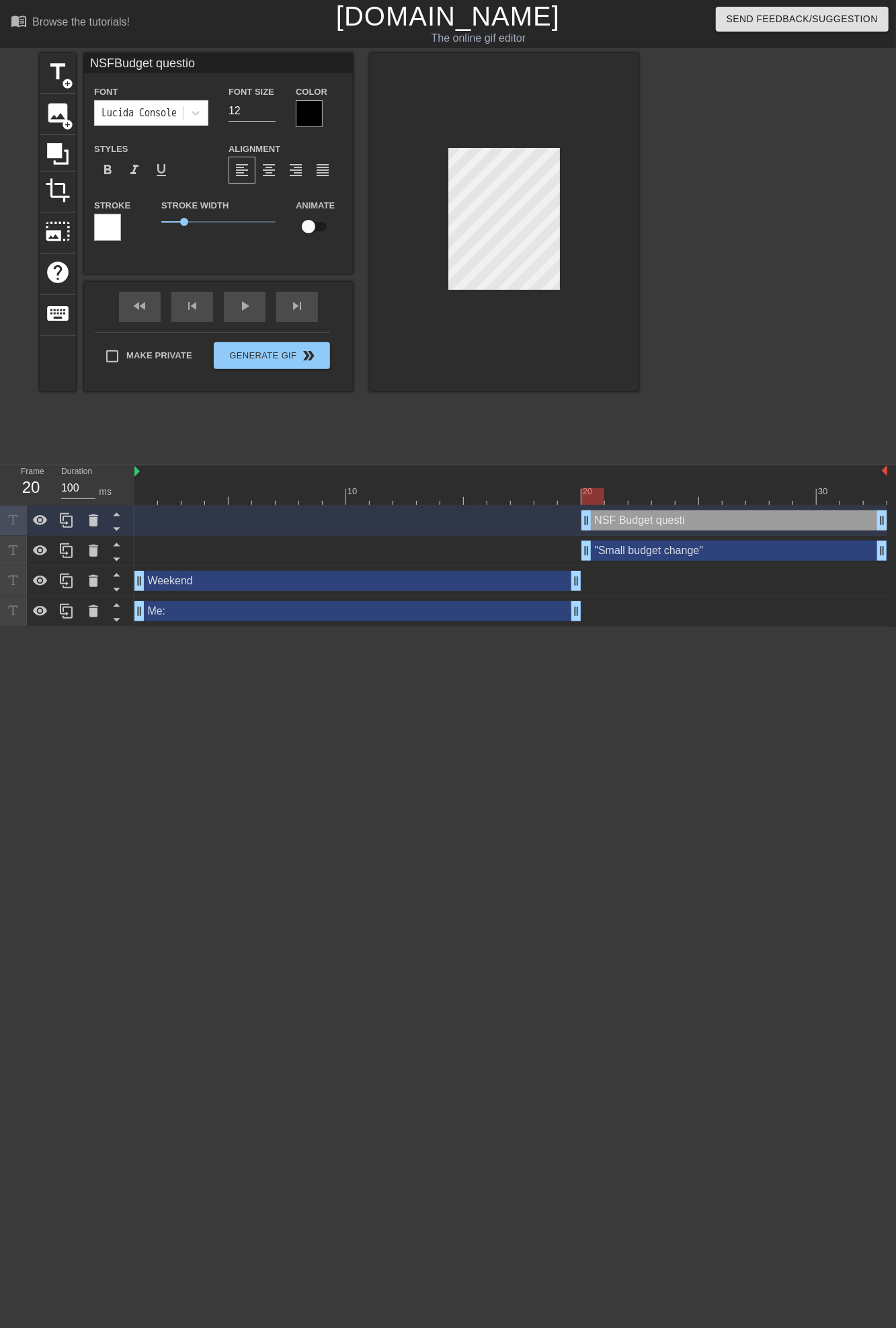 type on "NSF
Budget
questio" 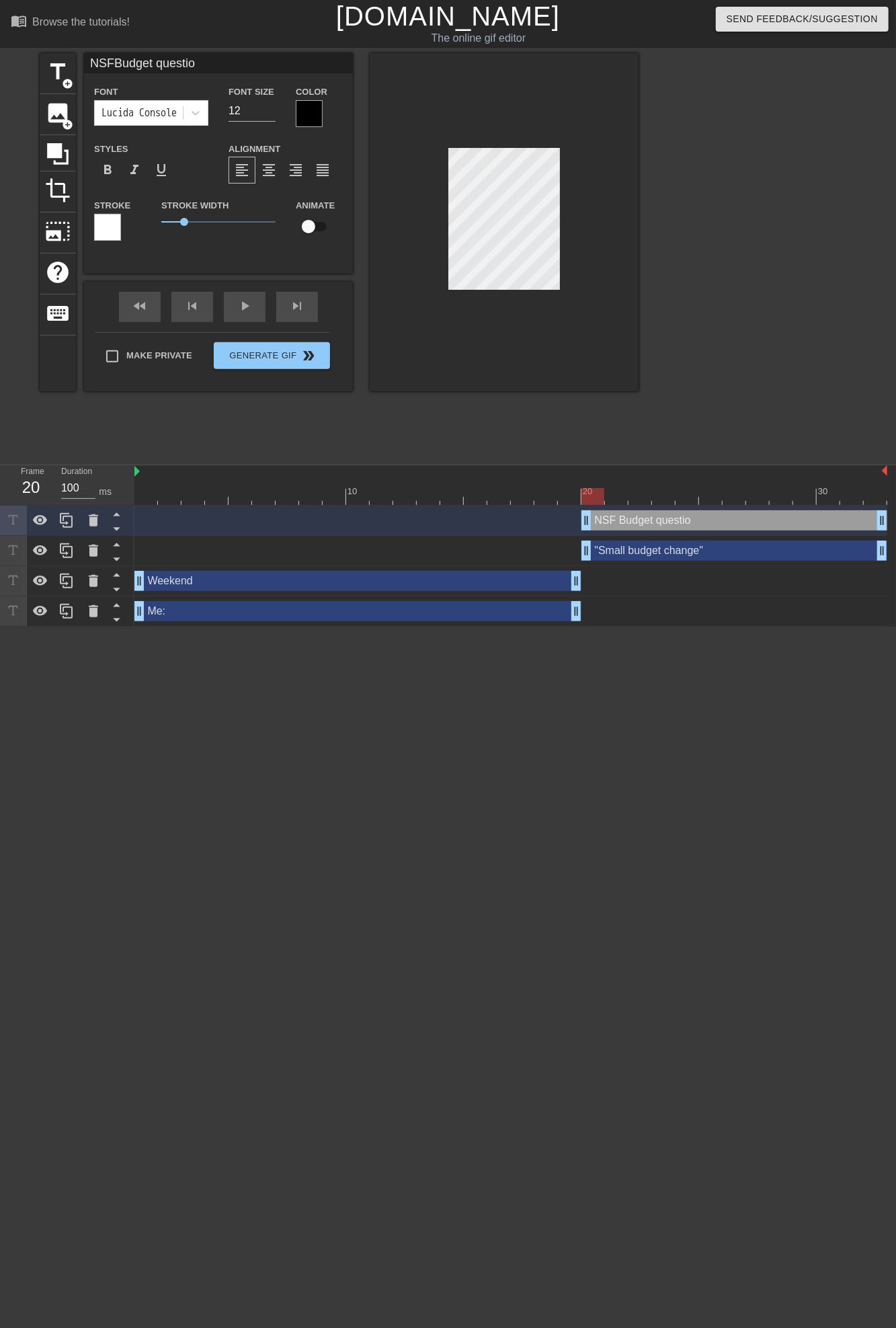 type on "NSFBudget question" 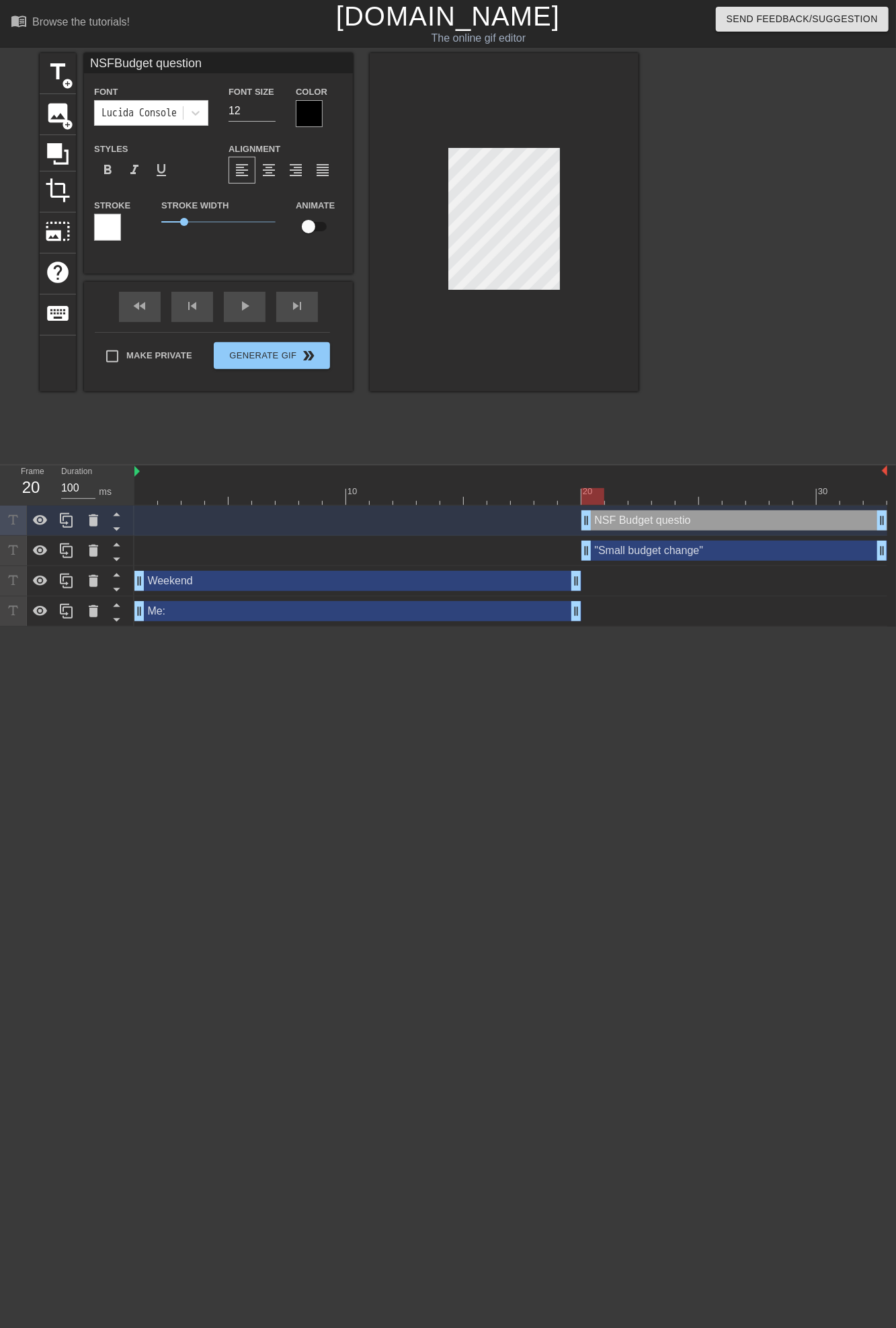 scroll, scrollTop: 3, scrollLeft: 2, axis: both 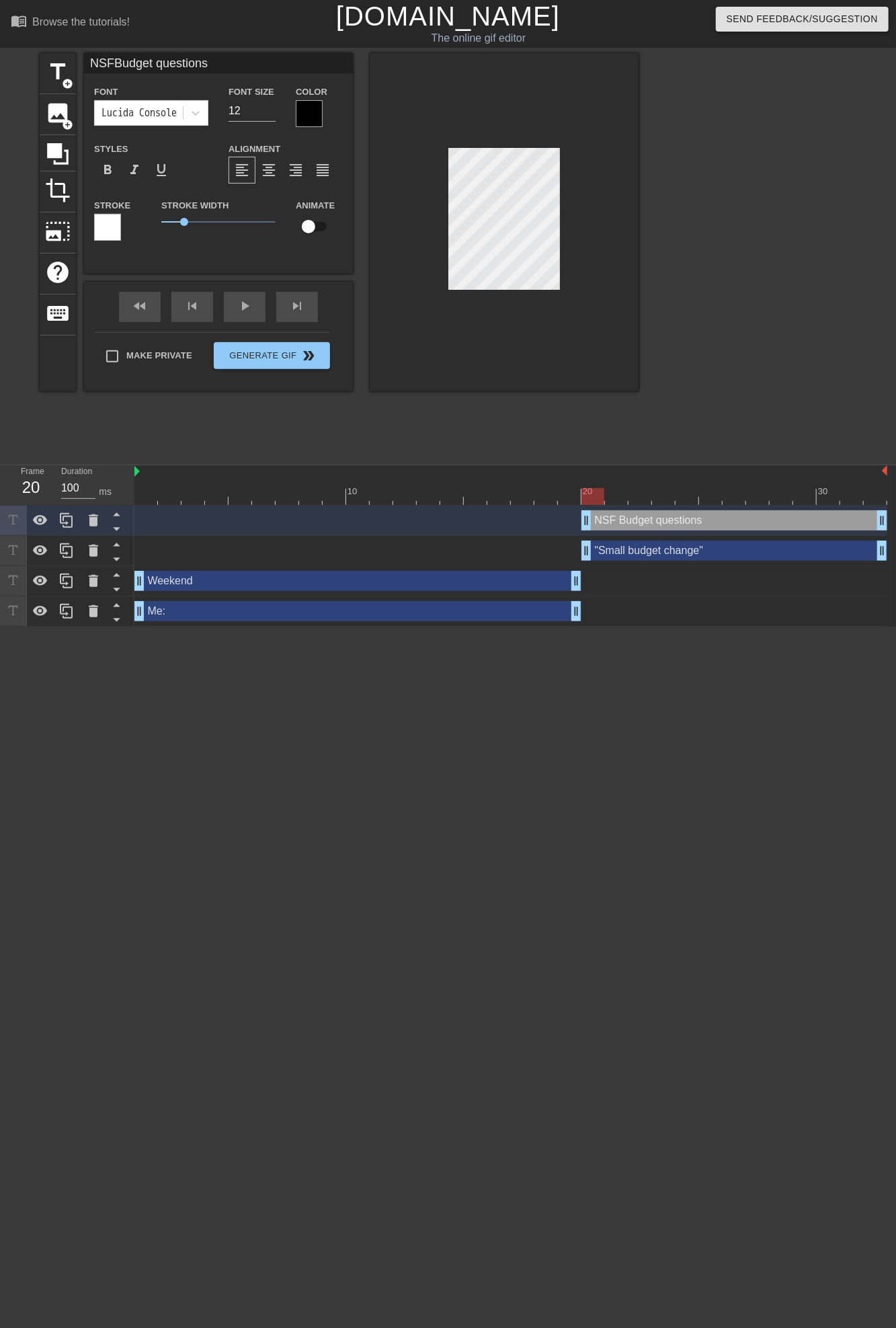 type on "NSFBudget question" 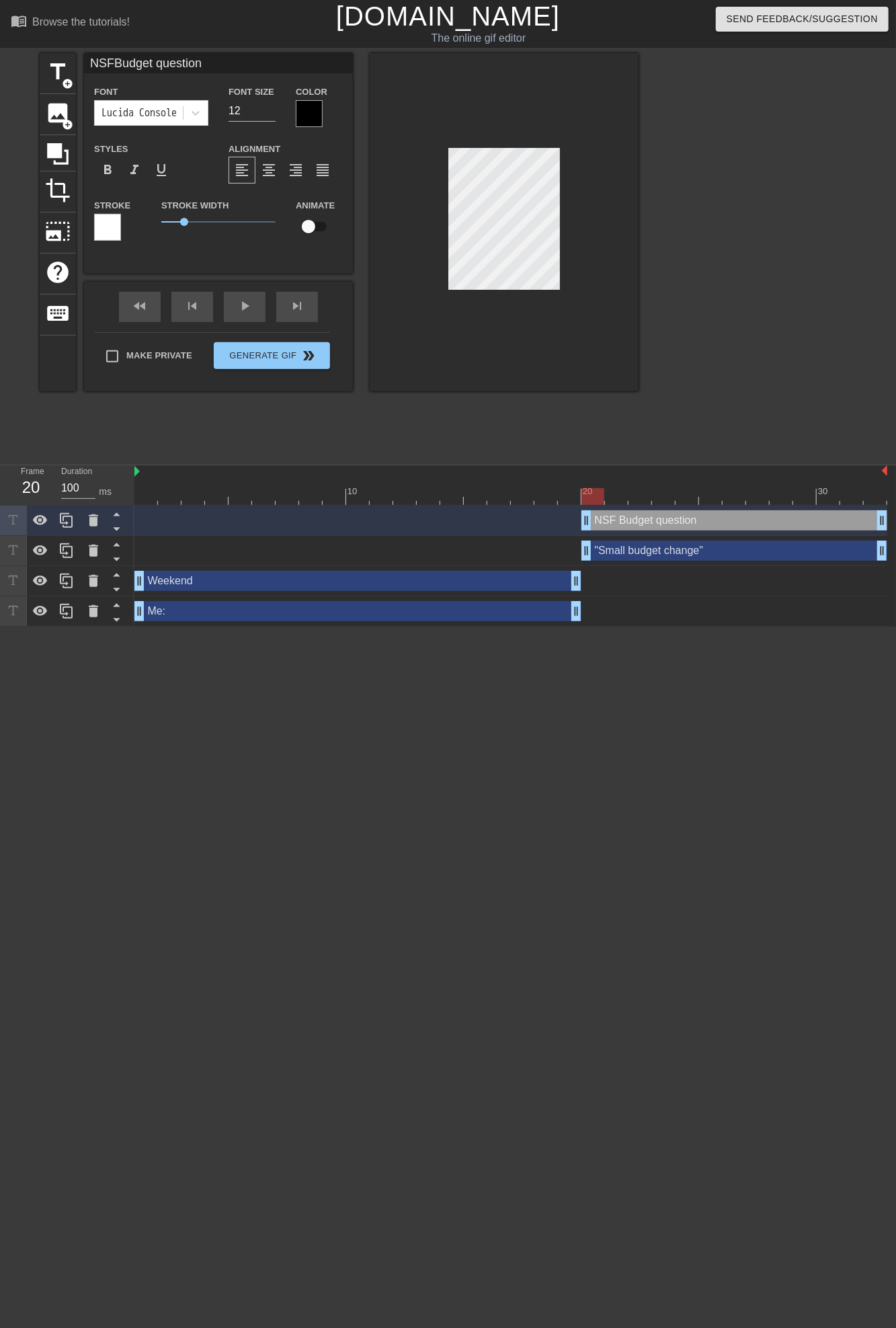 type on "NSFBudget questio" 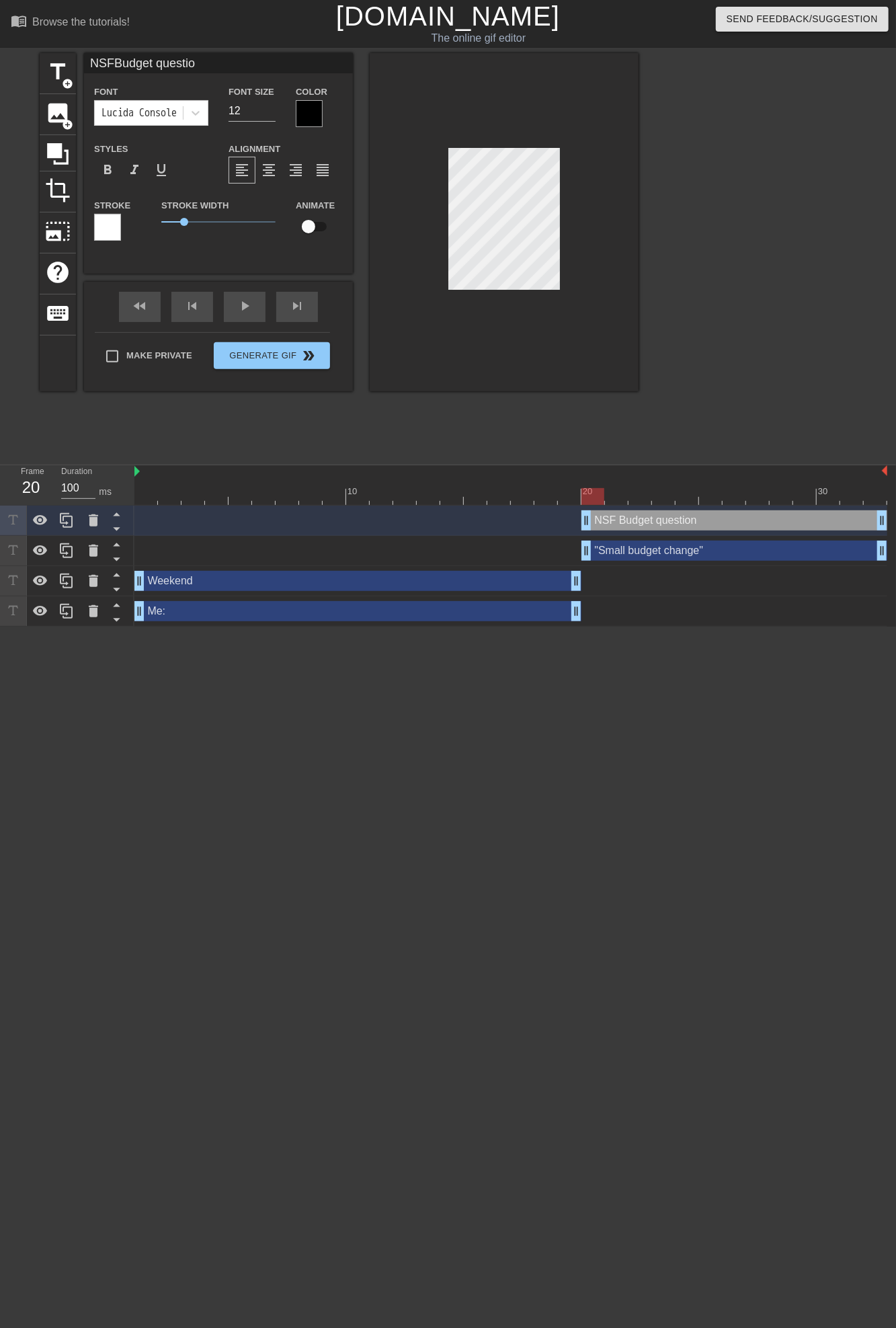 type on "NSFBudget questi" 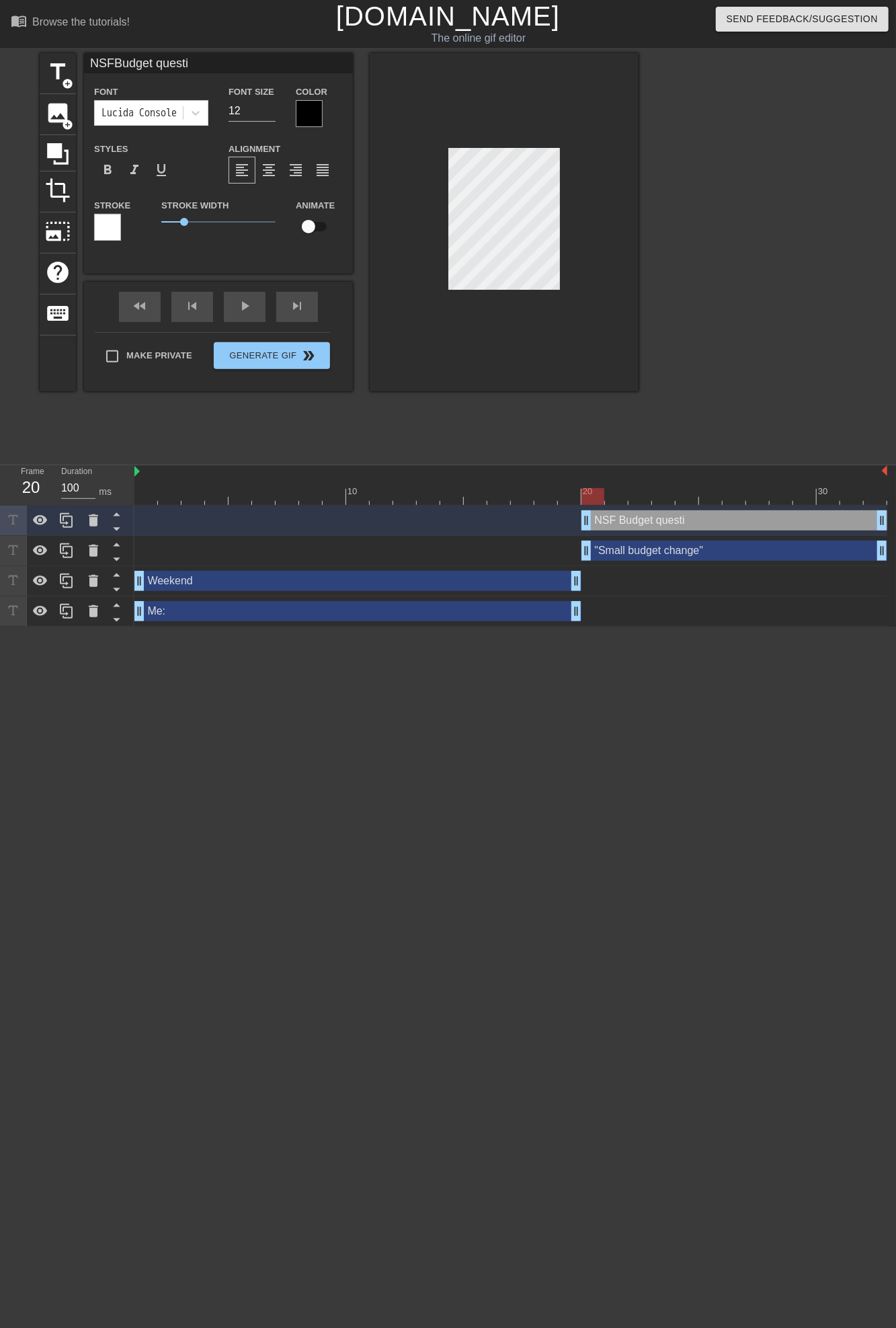 type on "NSFBudget quest" 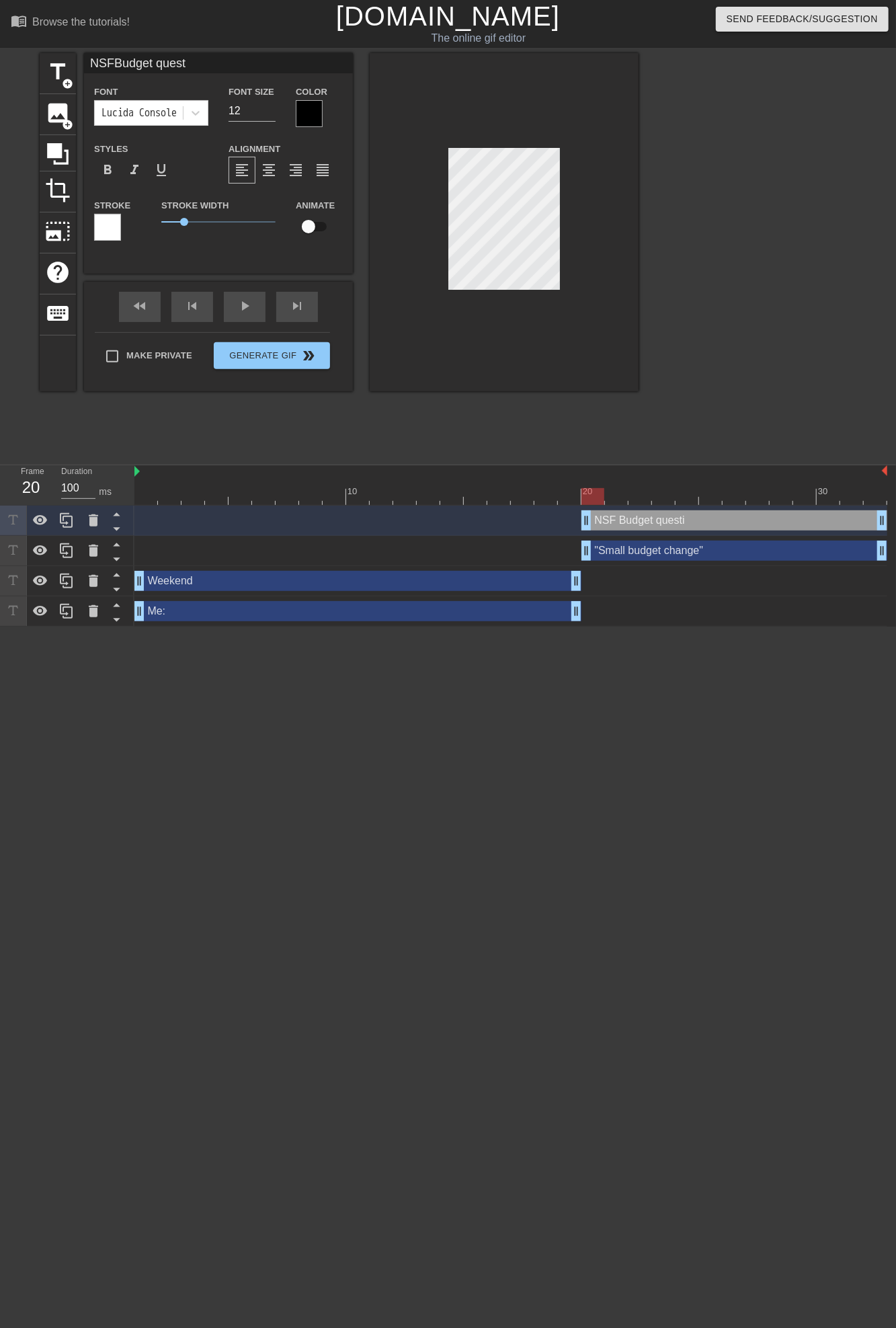 type on "NSF
Budget
quest" 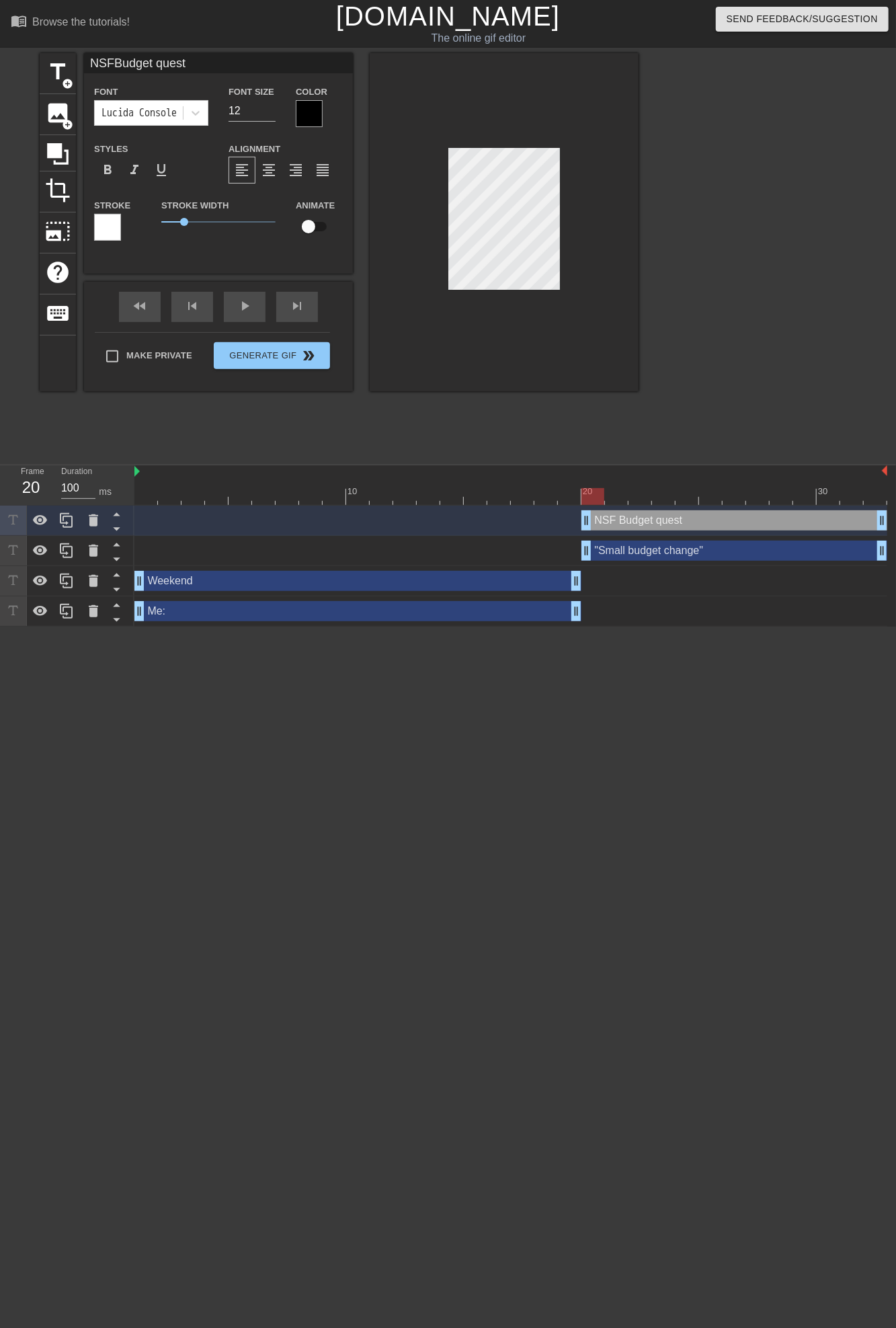type on "NSFBudget ques" 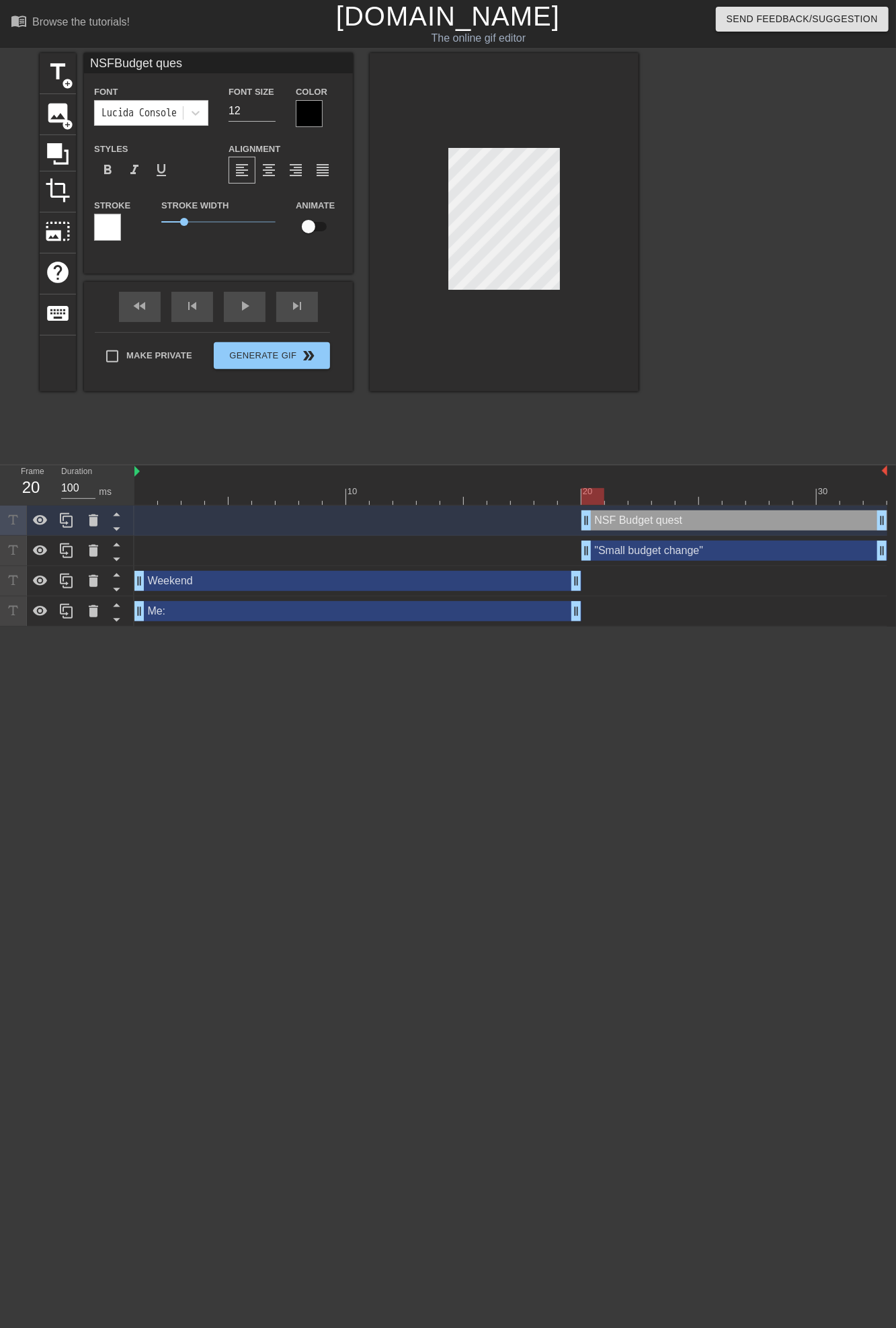 type on "NSFBudget que" 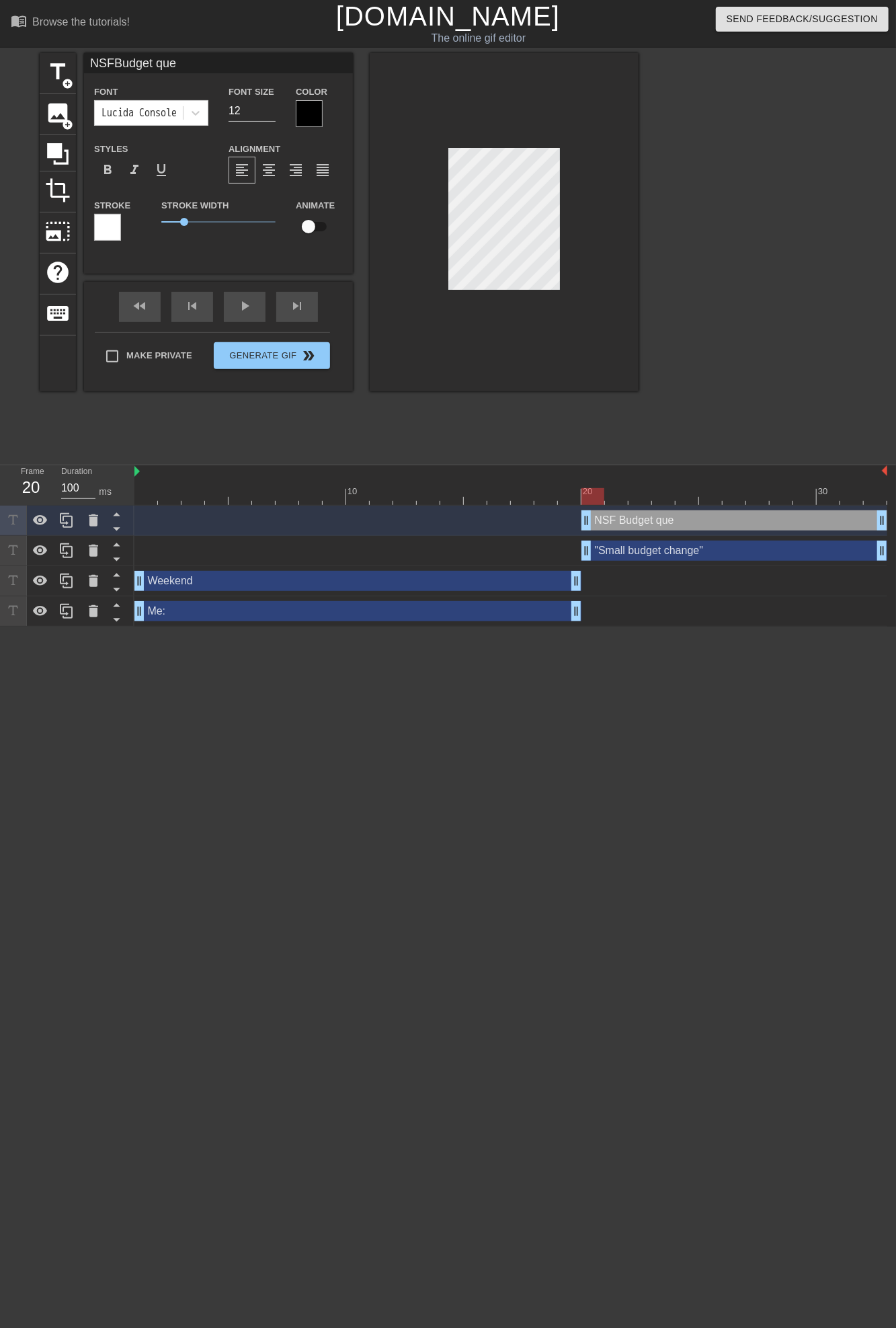 type on "NSFBudget qu" 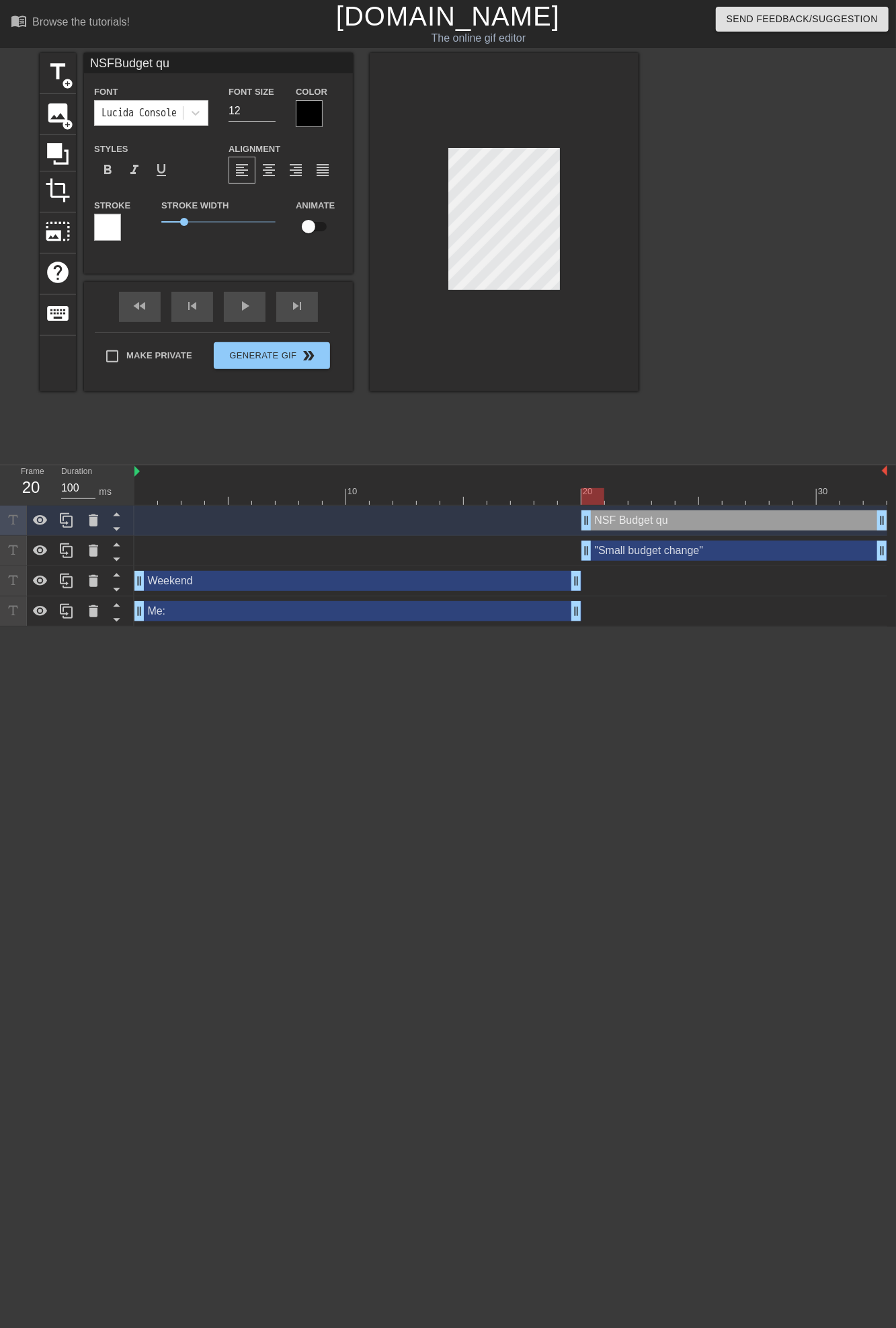 type on "NSFBudget q" 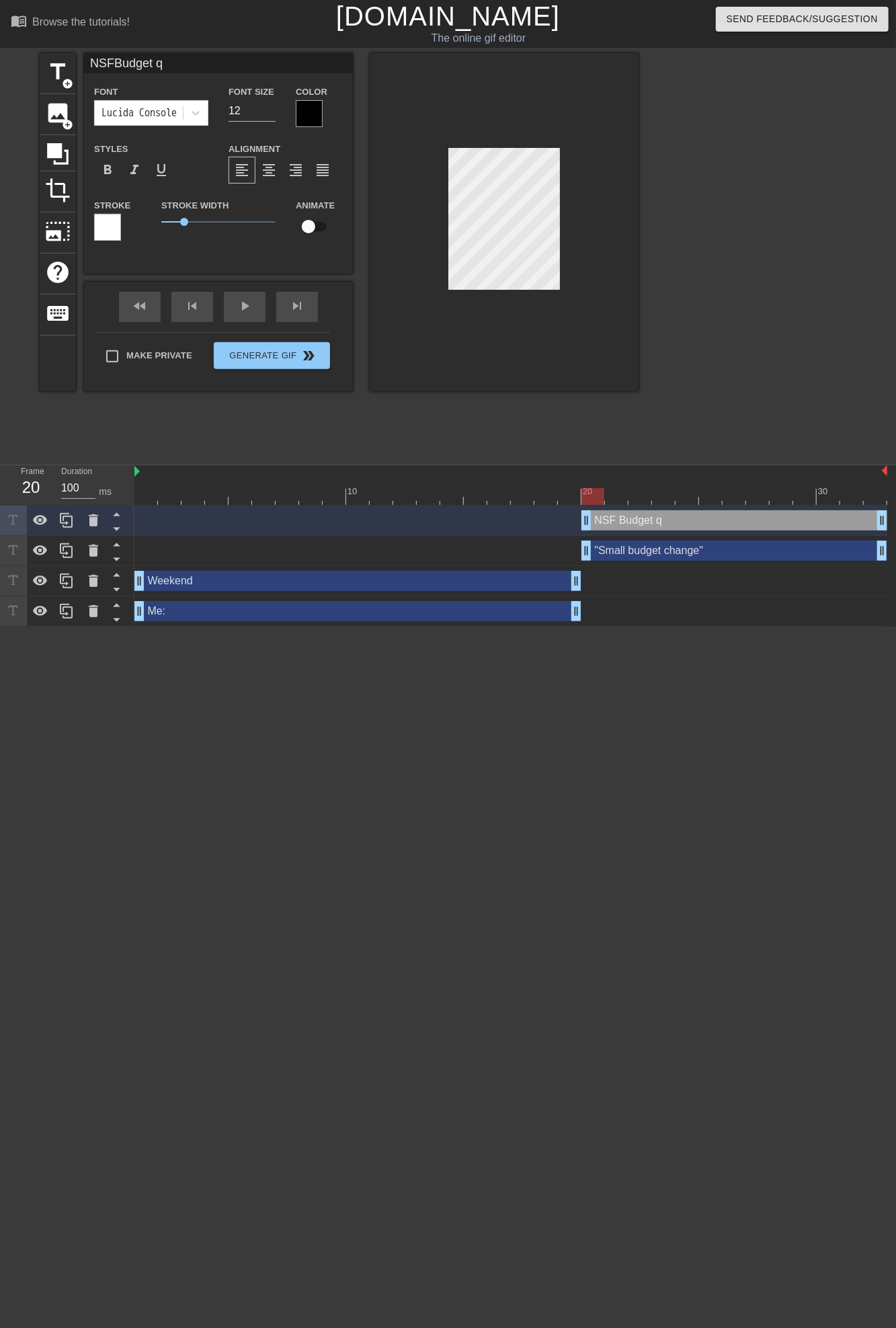 scroll, scrollTop: 3, scrollLeft: 1, axis: both 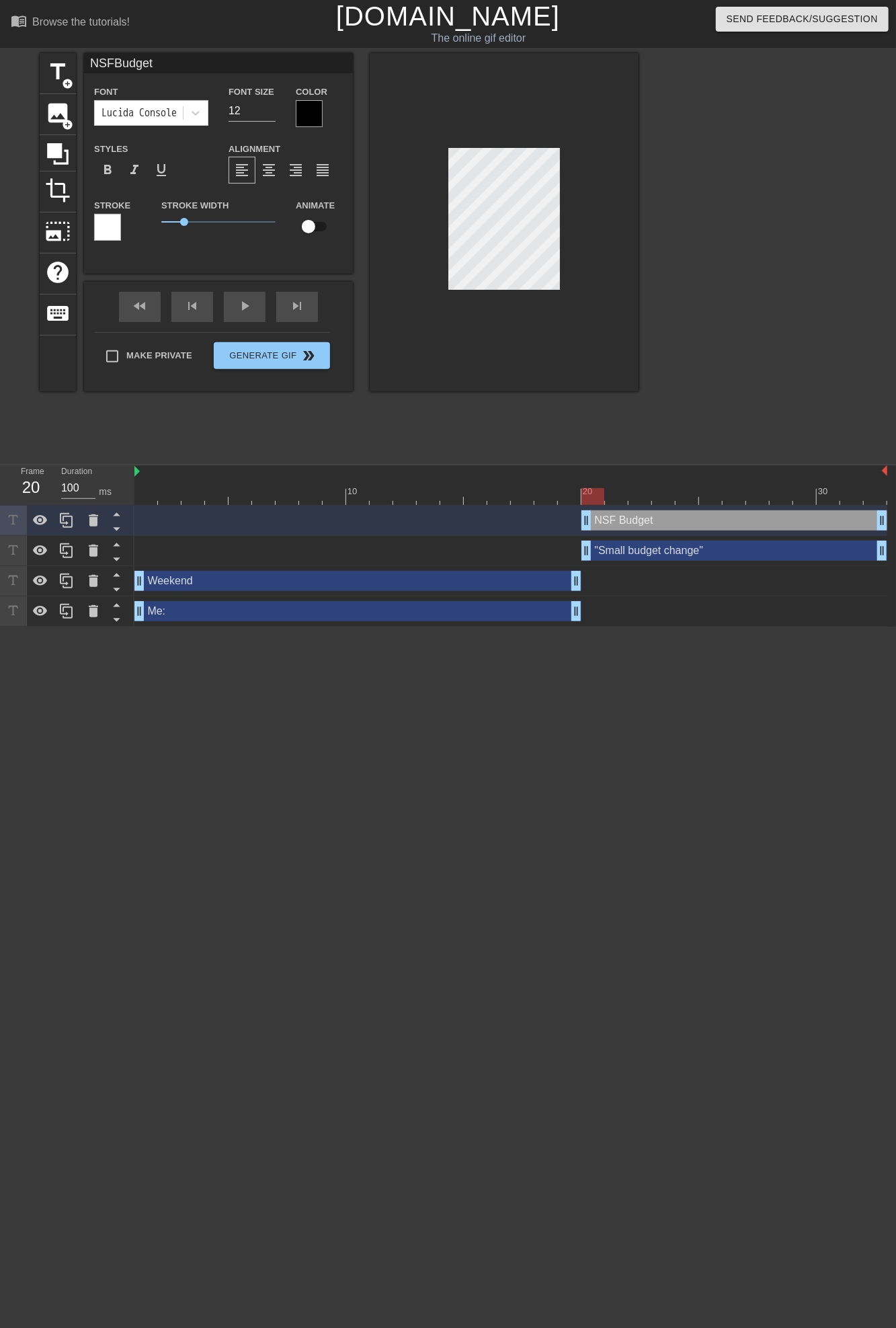 type on "NSFBudget u" 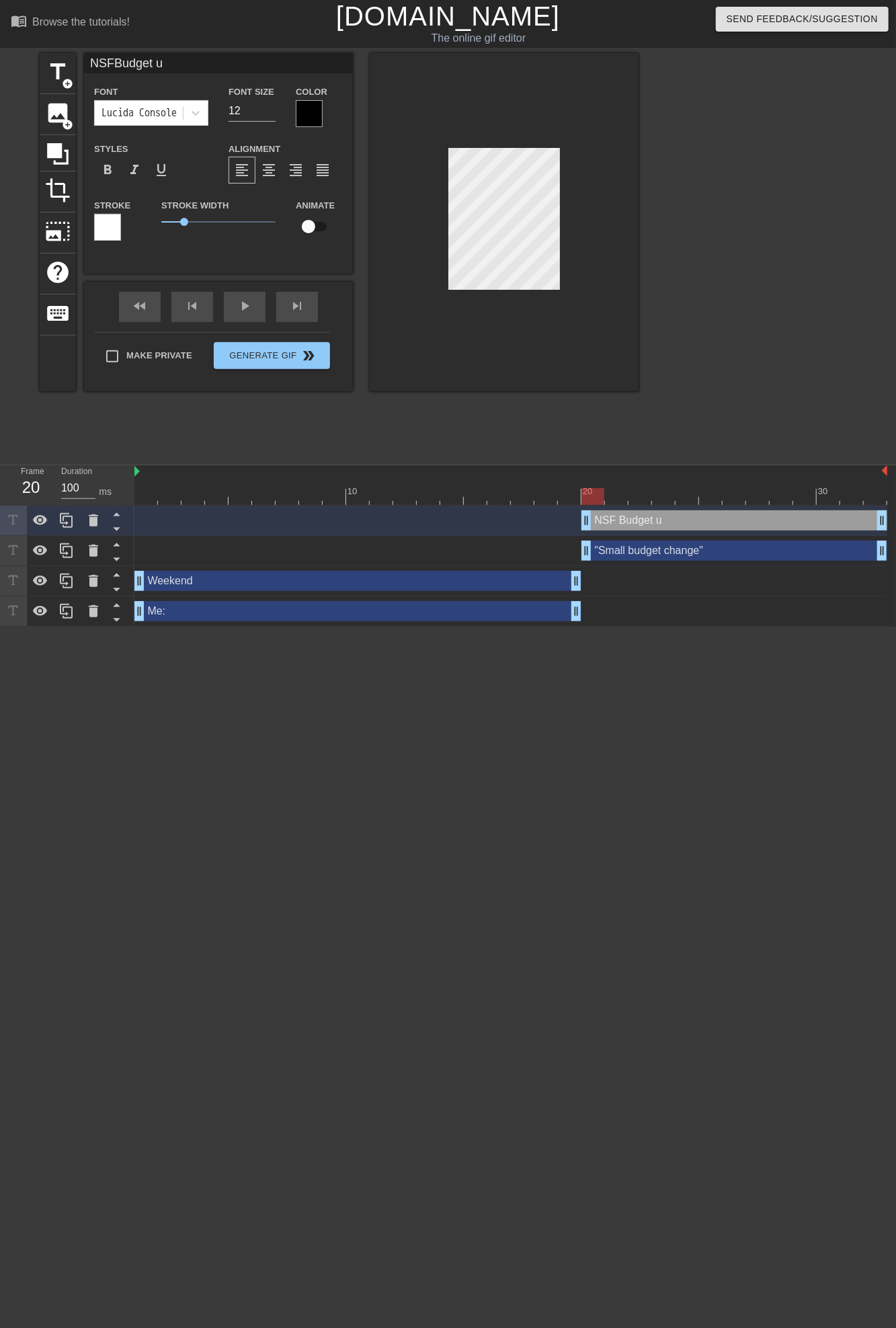 type on "NSFBudget up" 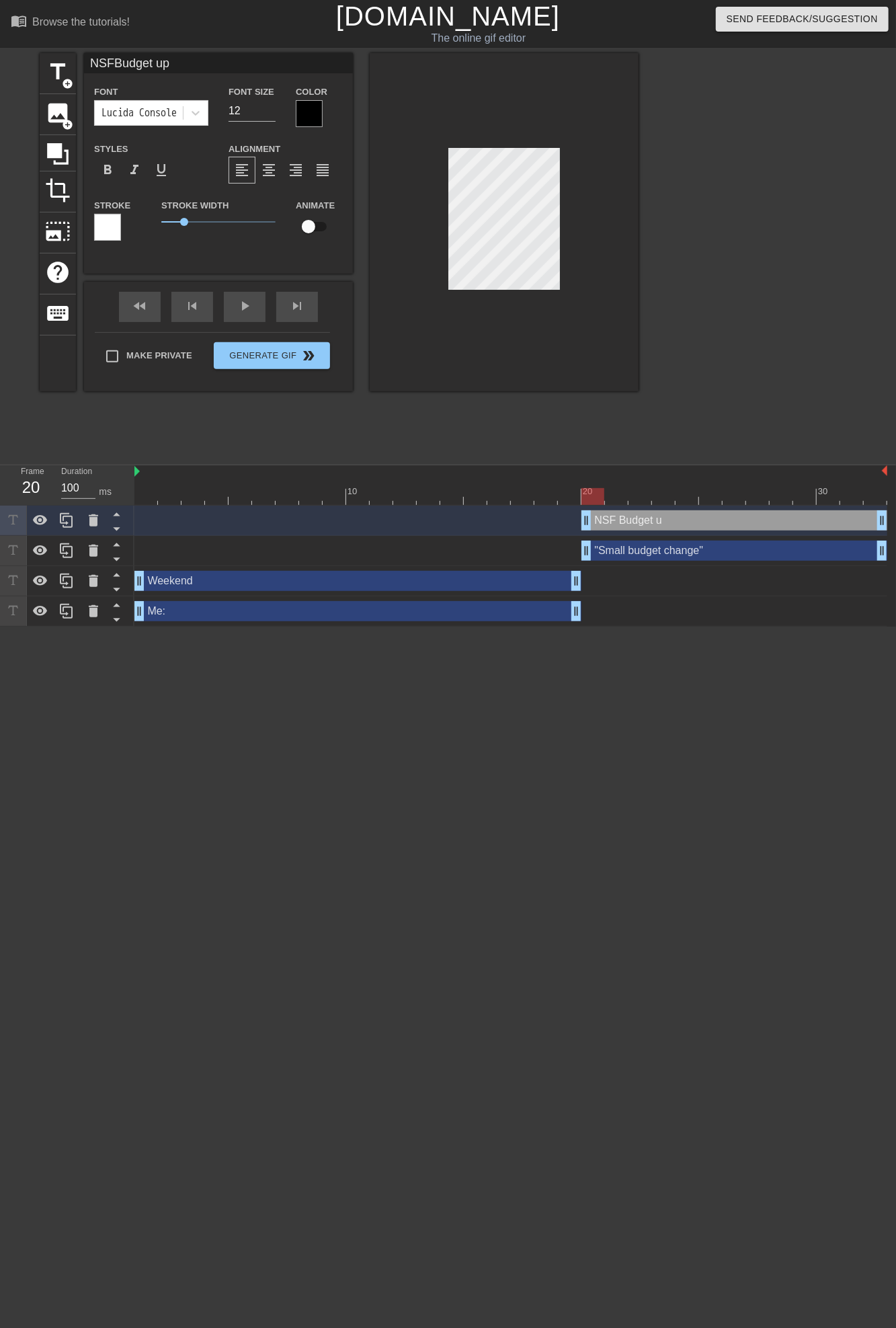 type 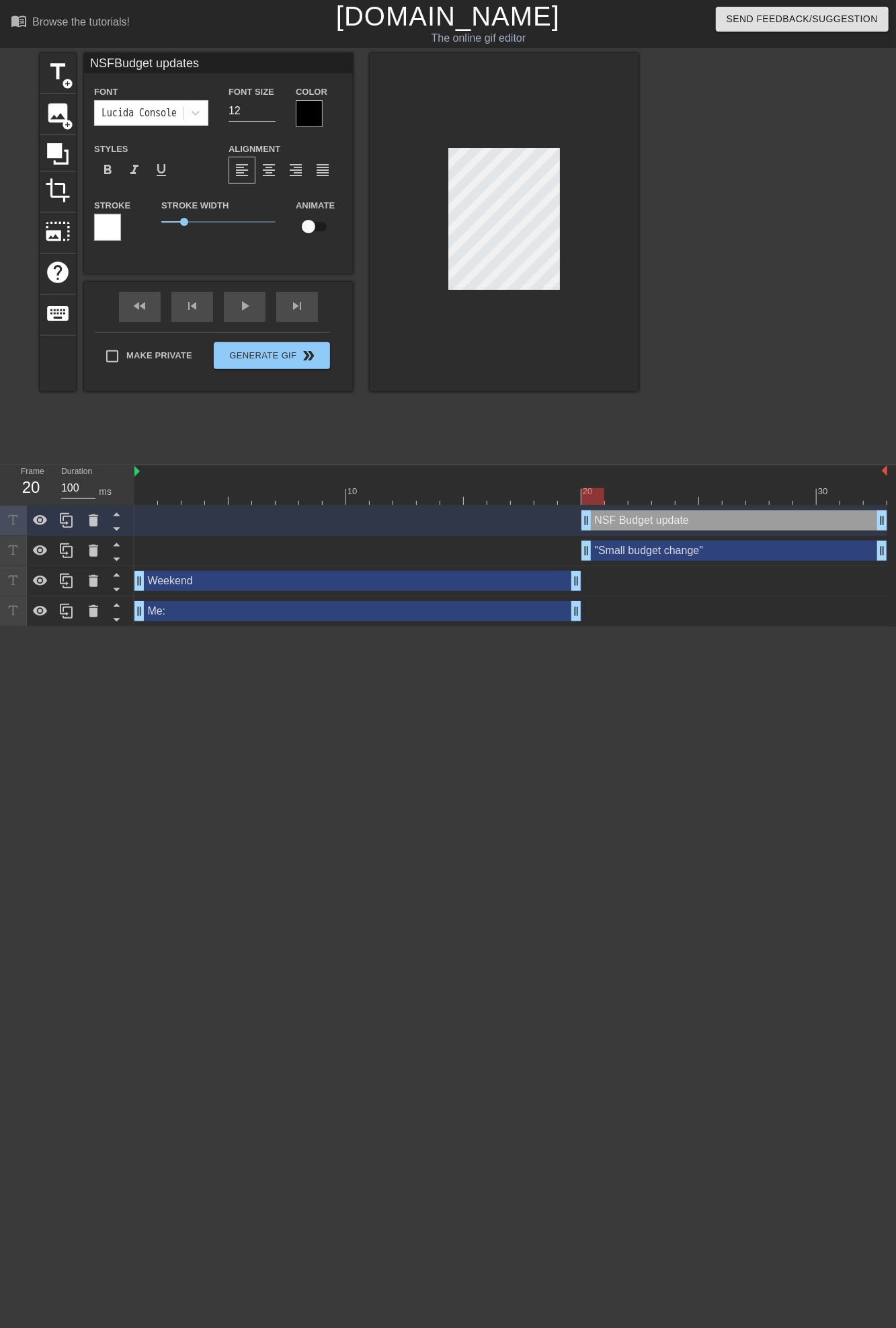 scroll, scrollTop: 3, scrollLeft: 2, axis: both 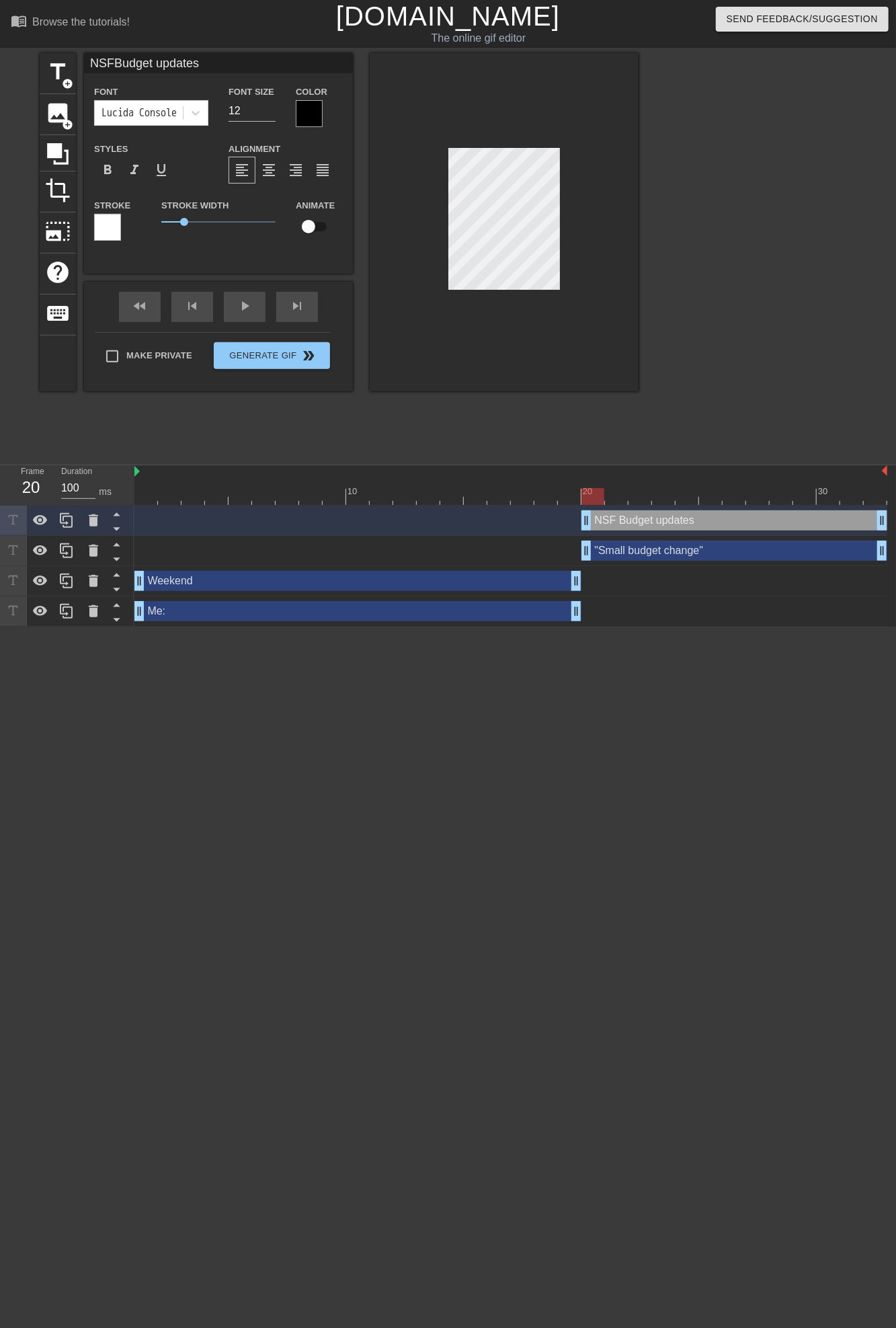 click at bounding box center (504, 222) 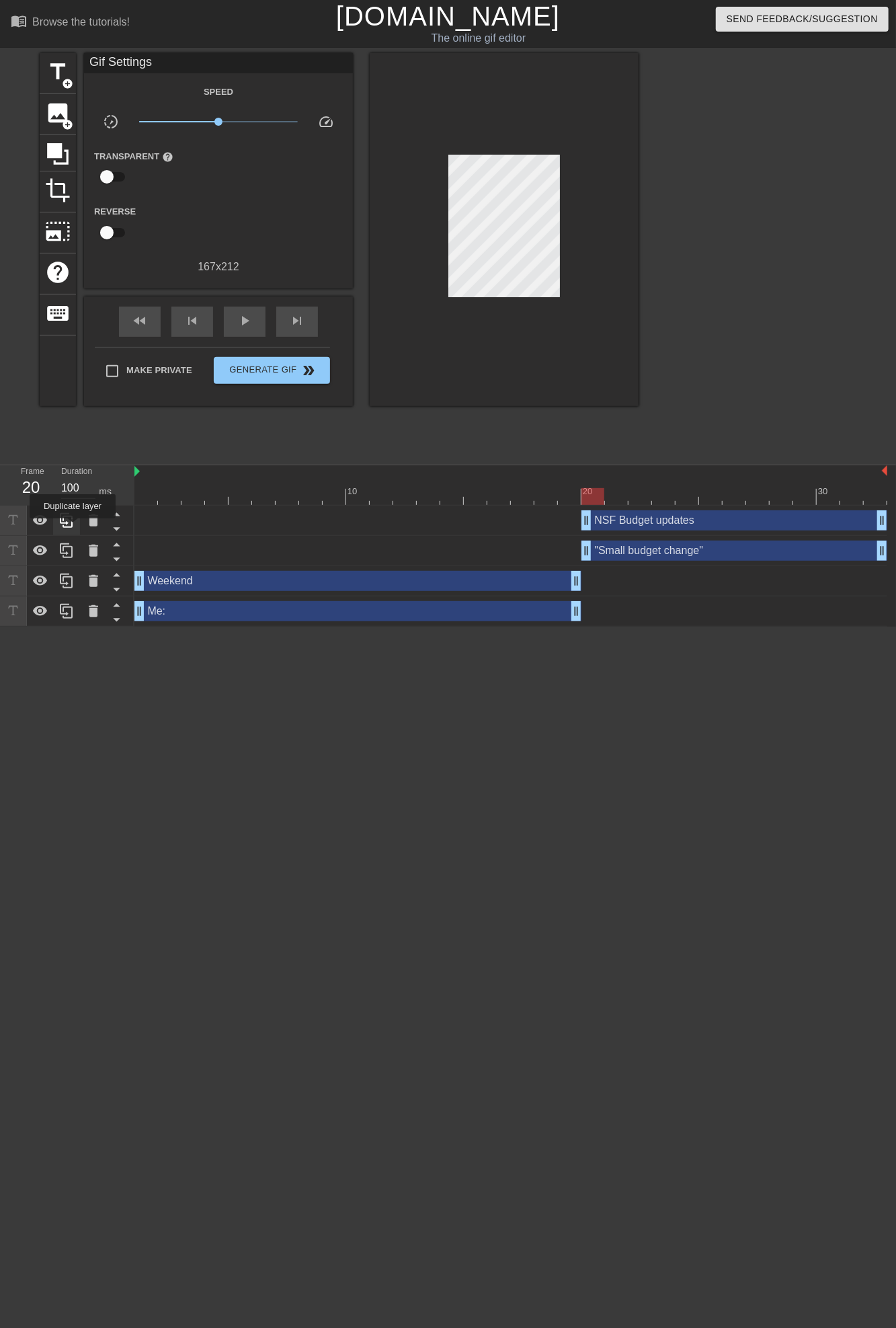 click 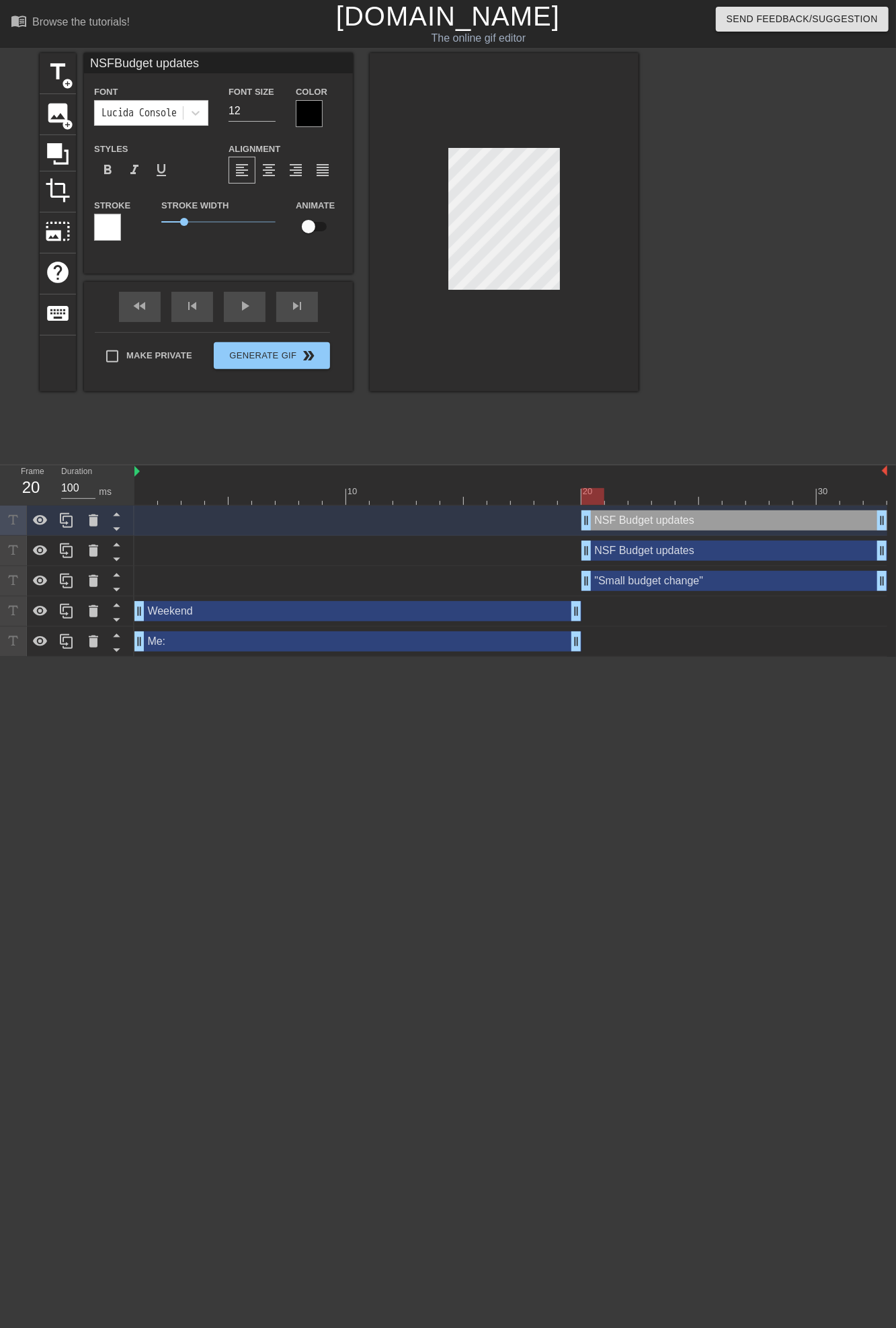 click on "NSF
Budget
updates drag_handle drag_handle" at bounding box center (734, 520) 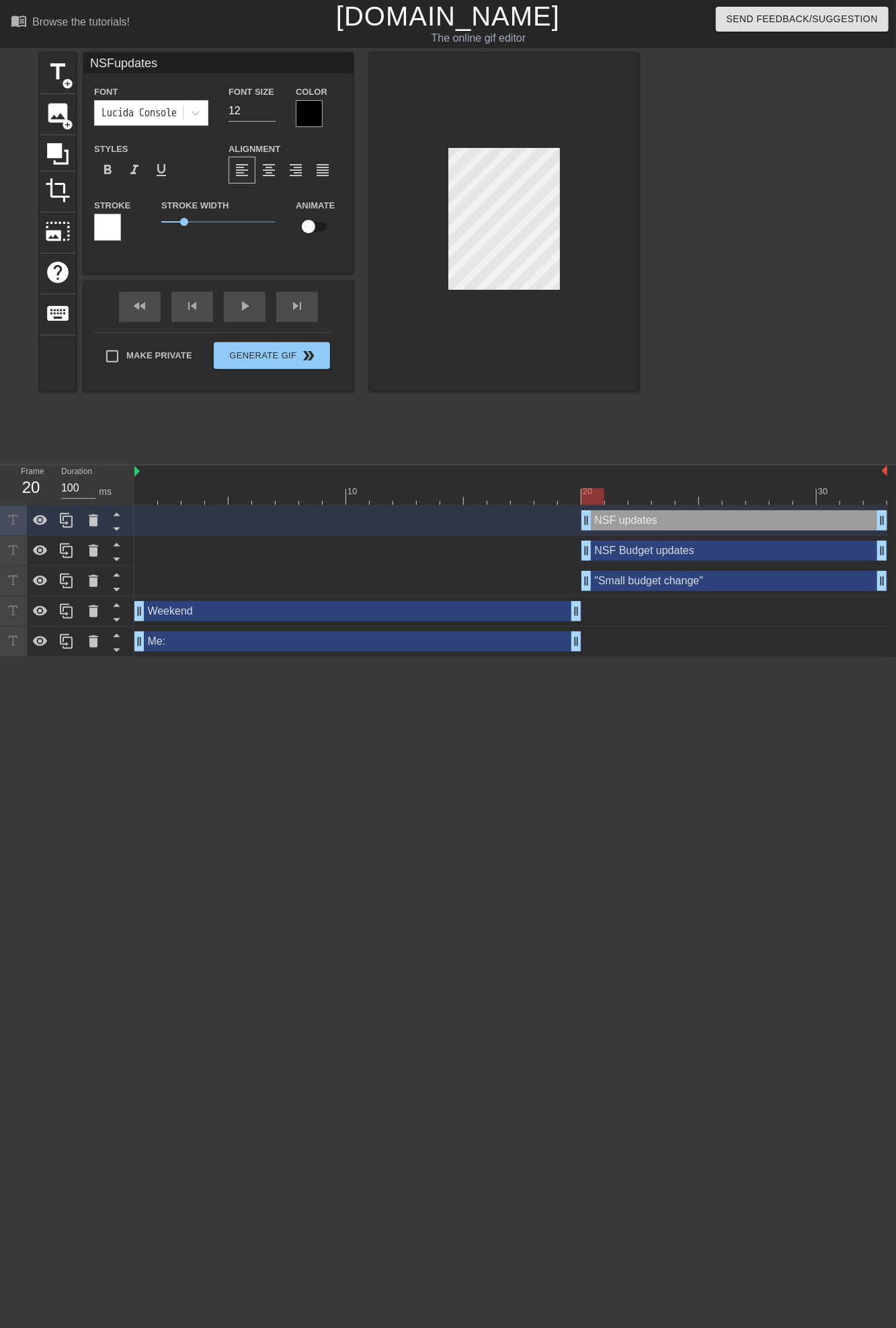 scroll, scrollTop: 2, scrollLeft: 1, axis: both 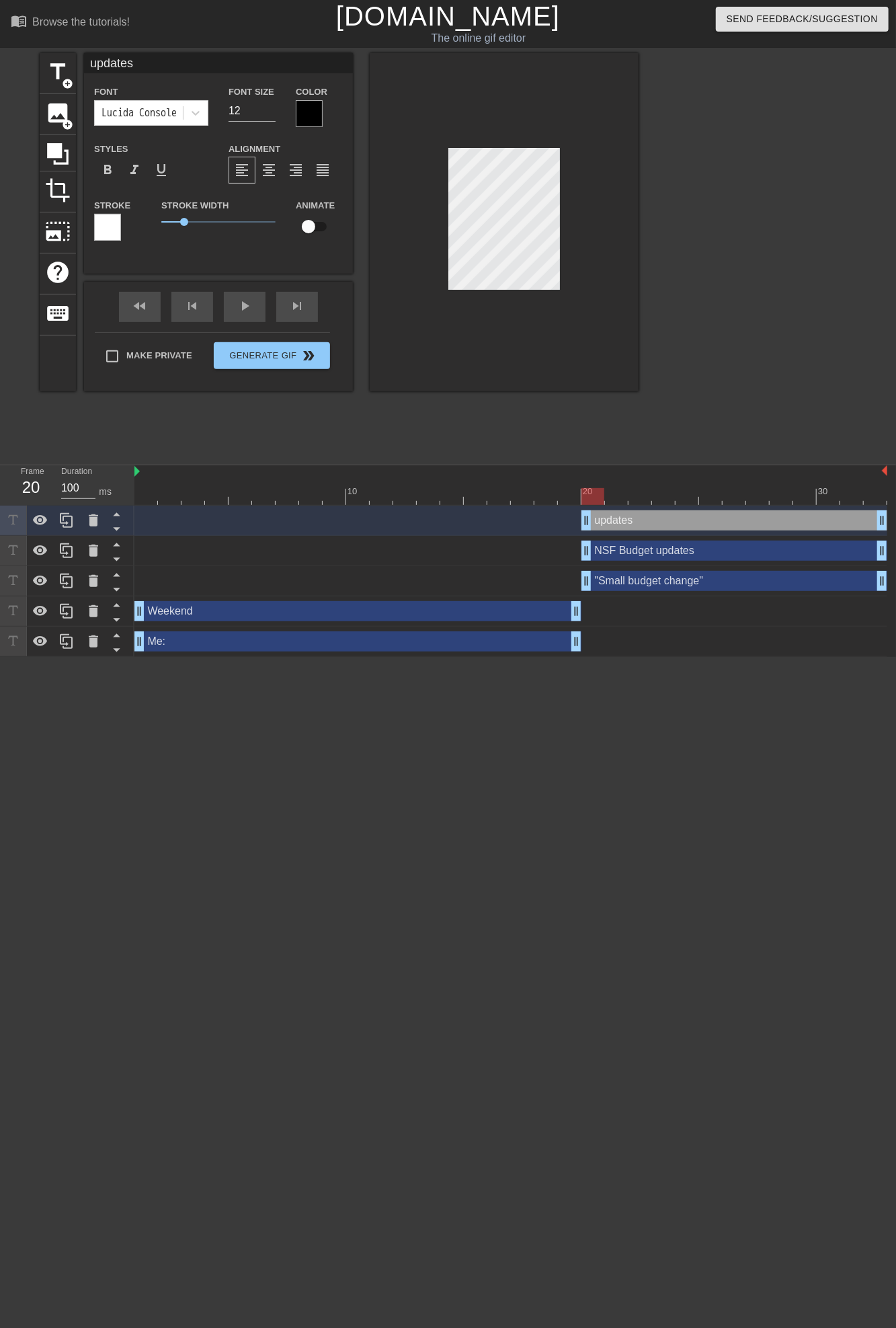 click at bounding box center (504, 222) 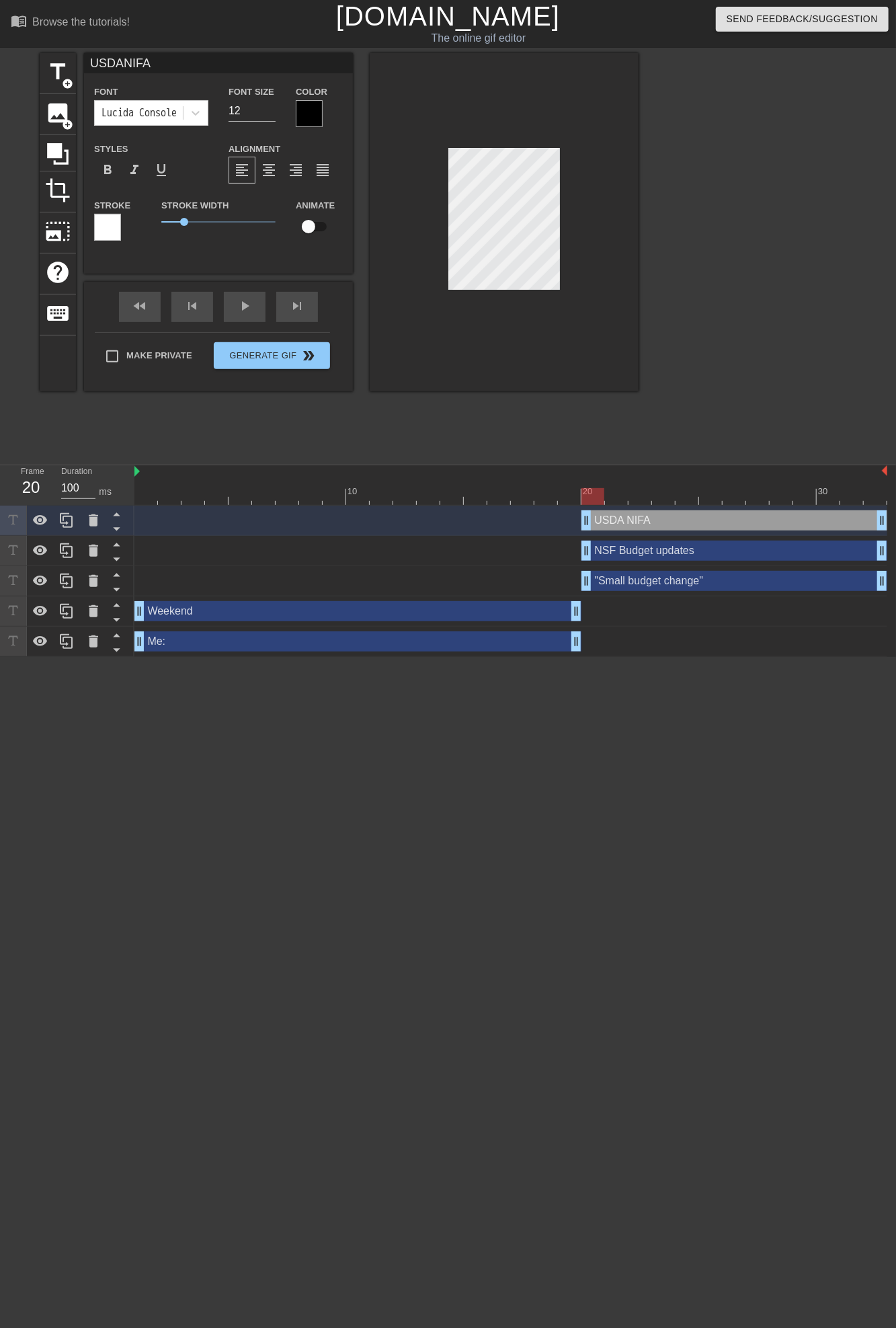 scroll, scrollTop: 3, scrollLeft: 1, axis: both 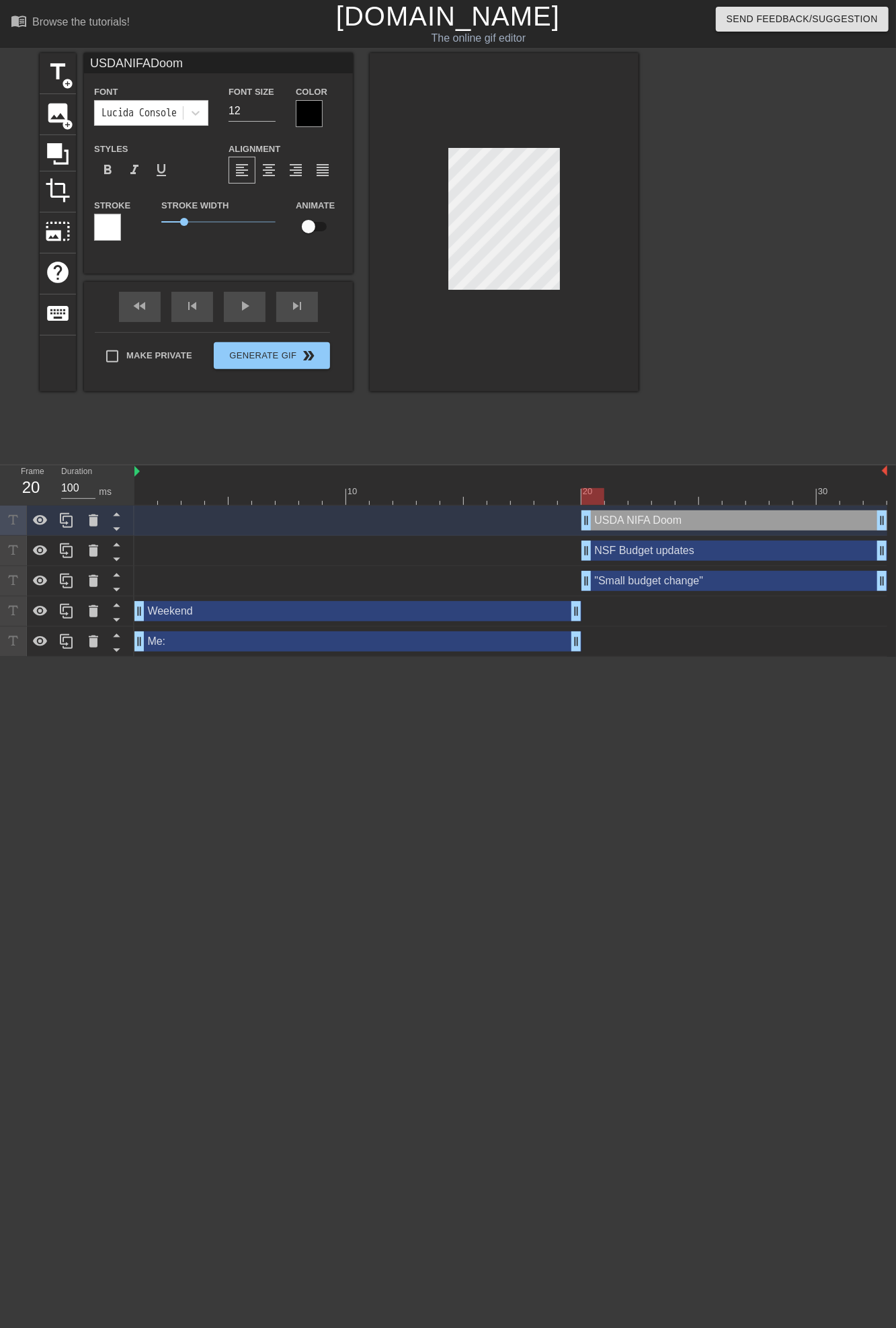 click at bounding box center (504, 222) 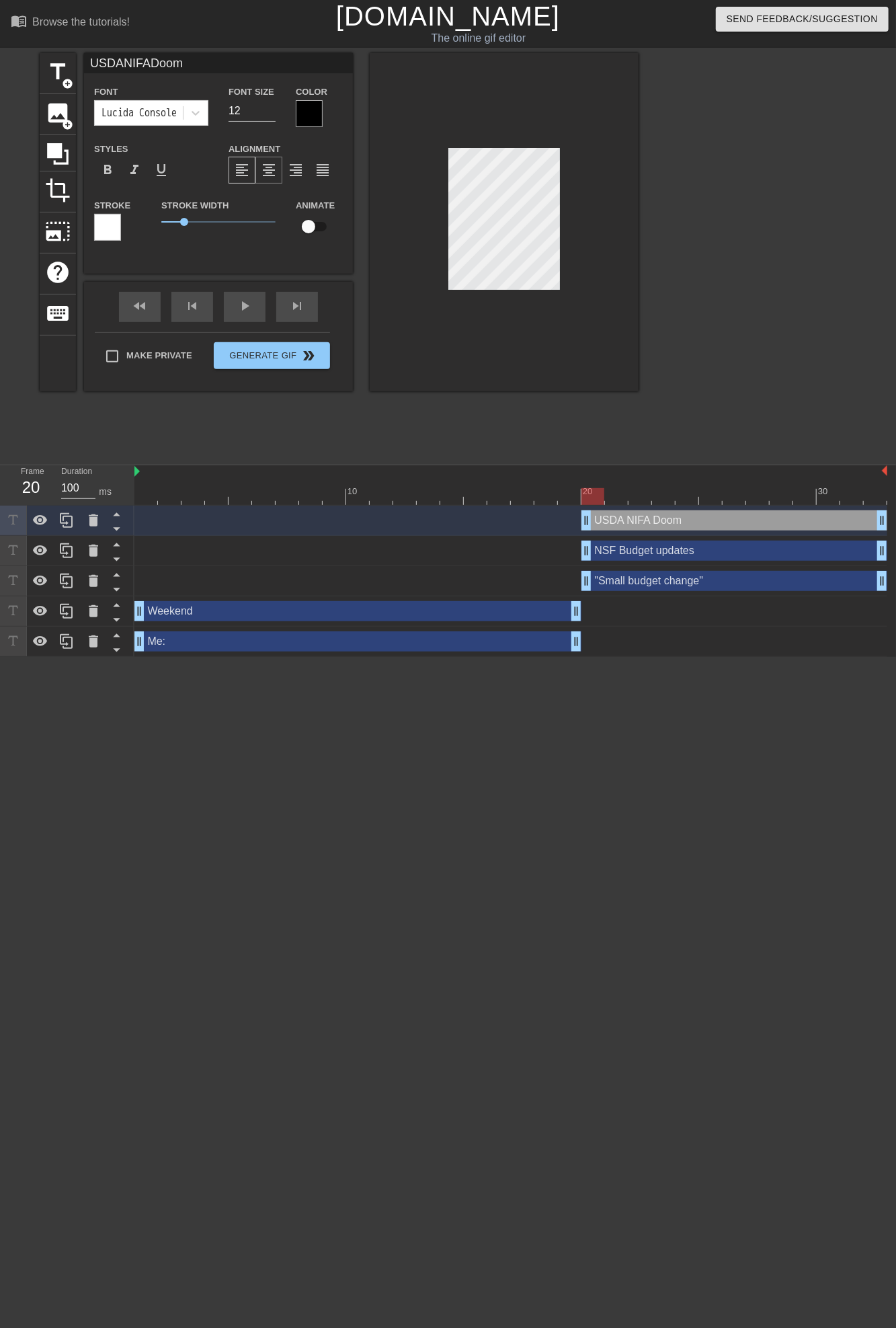 click on "format_align_center" at bounding box center (269, 170) 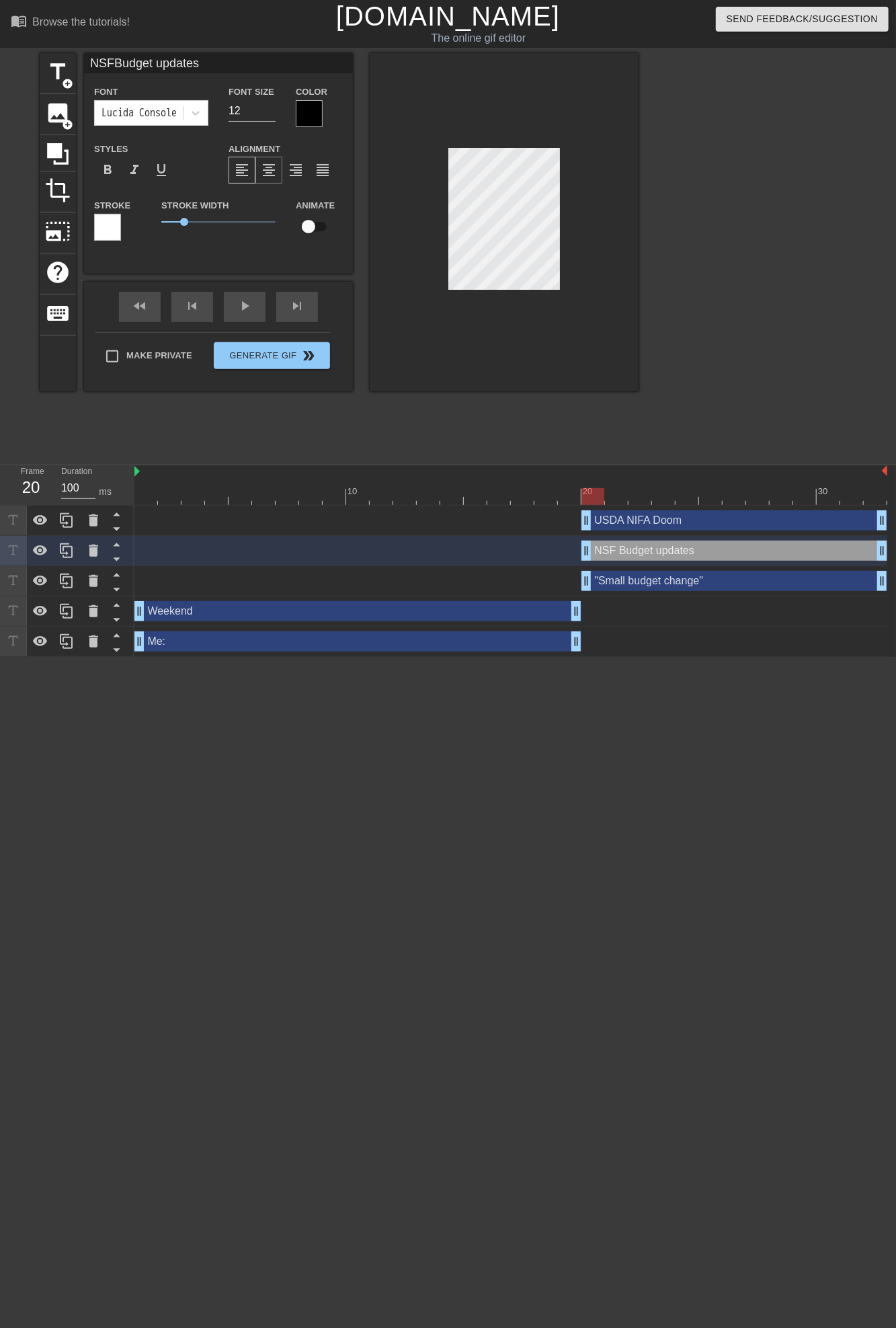 click on "format_align_center" at bounding box center [269, 170] 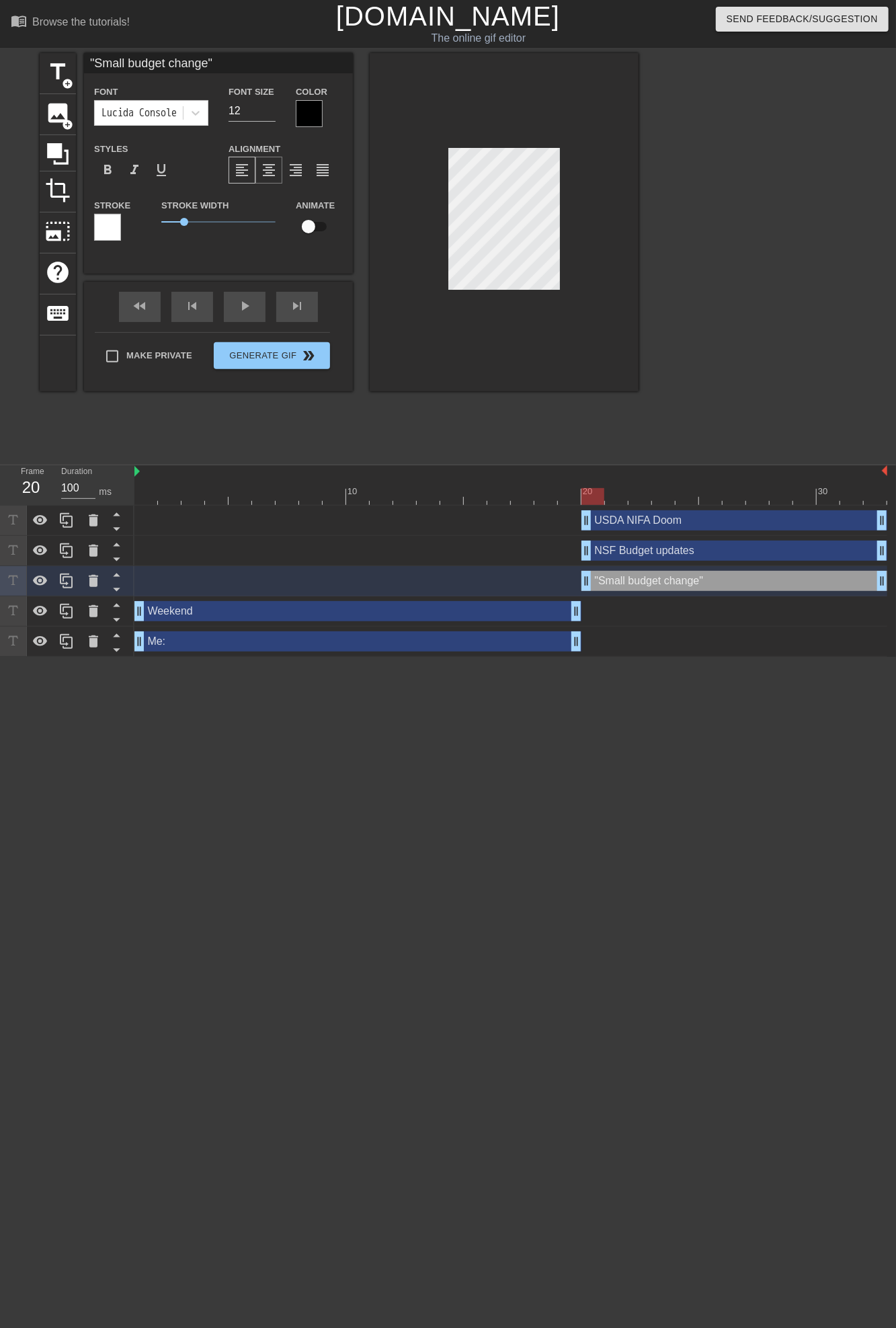 click on "format_align_center" at bounding box center (269, 170) 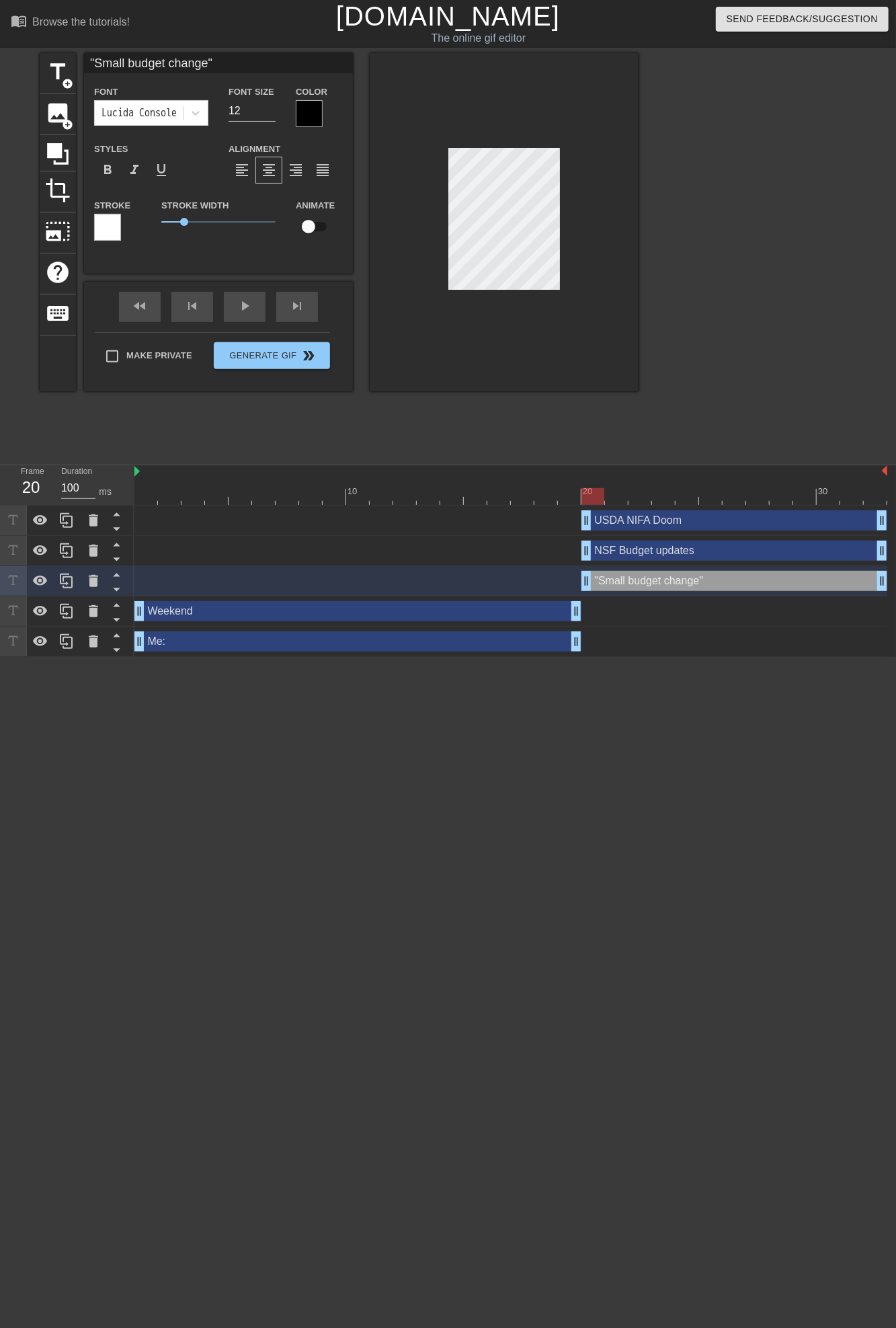 click at bounding box center [504, 222] 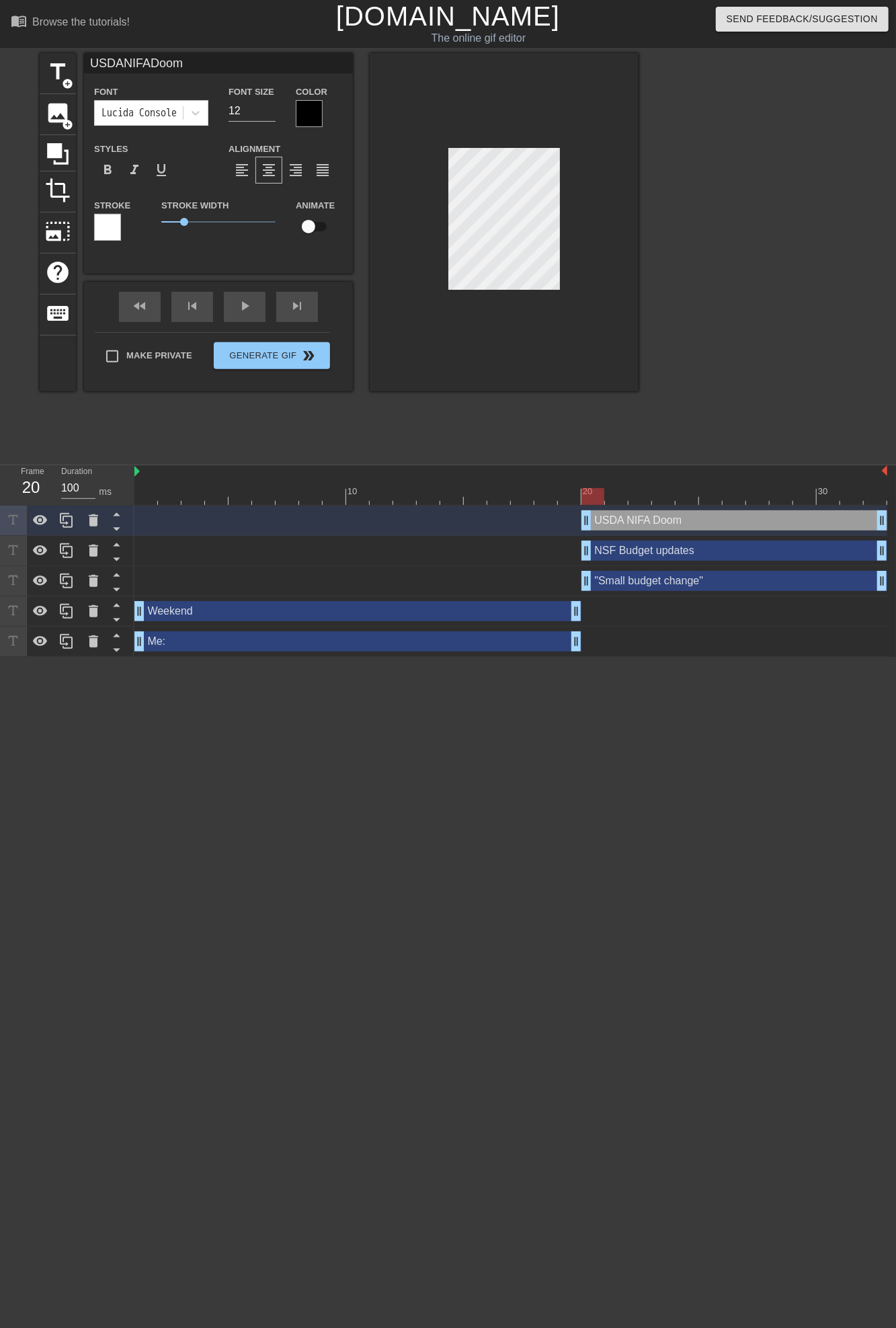 click at bounding box center (504, 222) 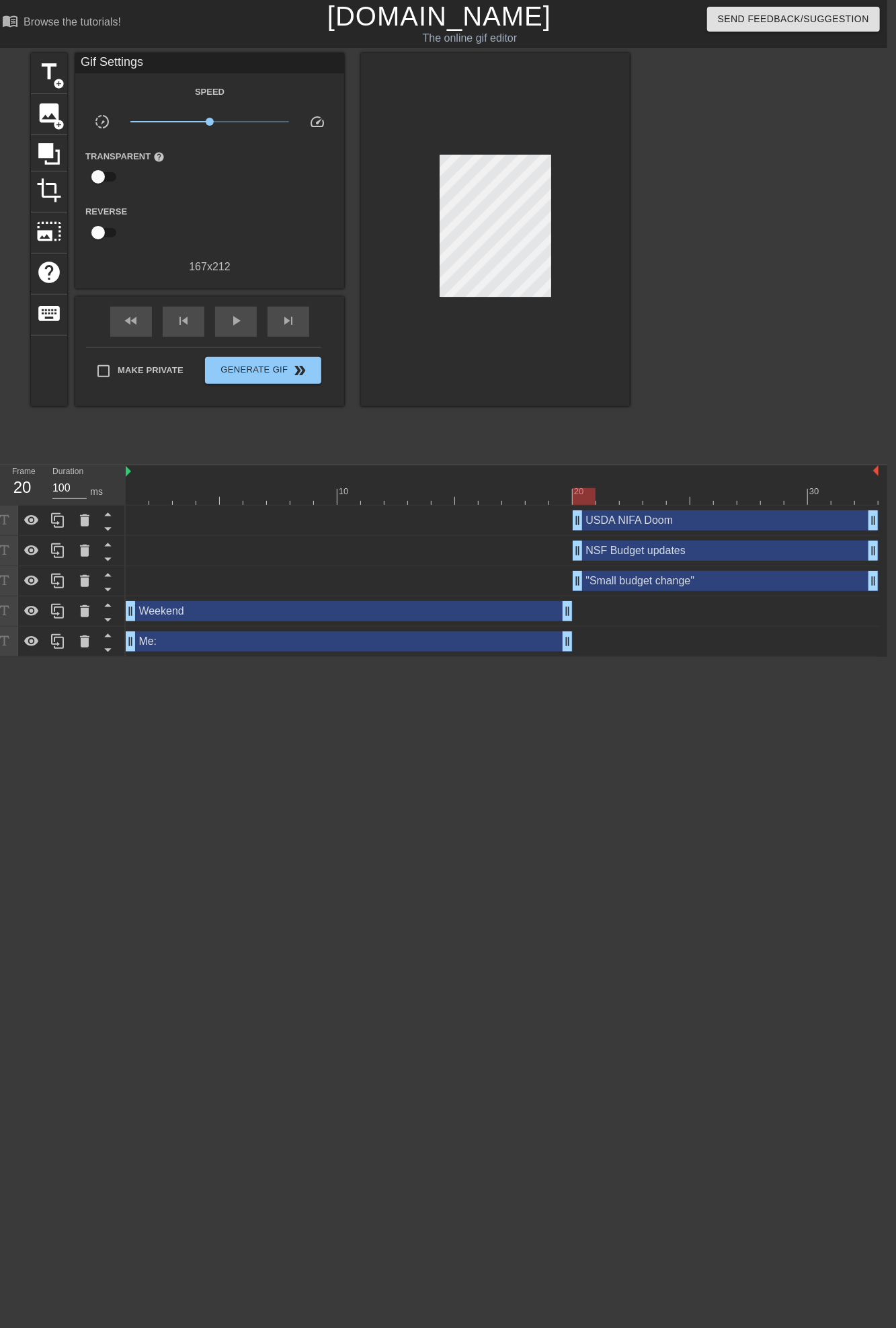 scroll, scrollTop: 0, scrollLeft: 10, axis: horizontal 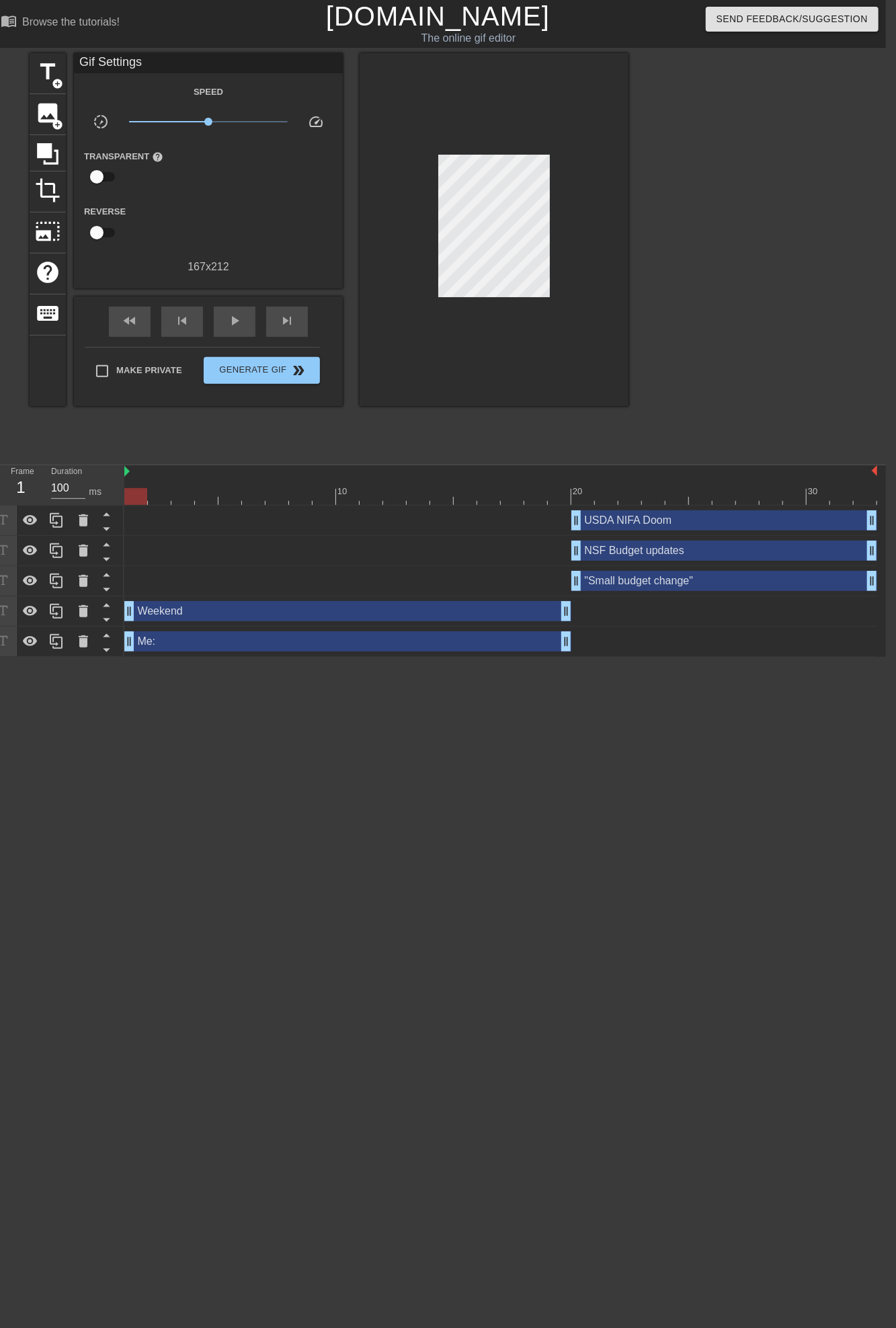 click at bounding box center (501, 496) 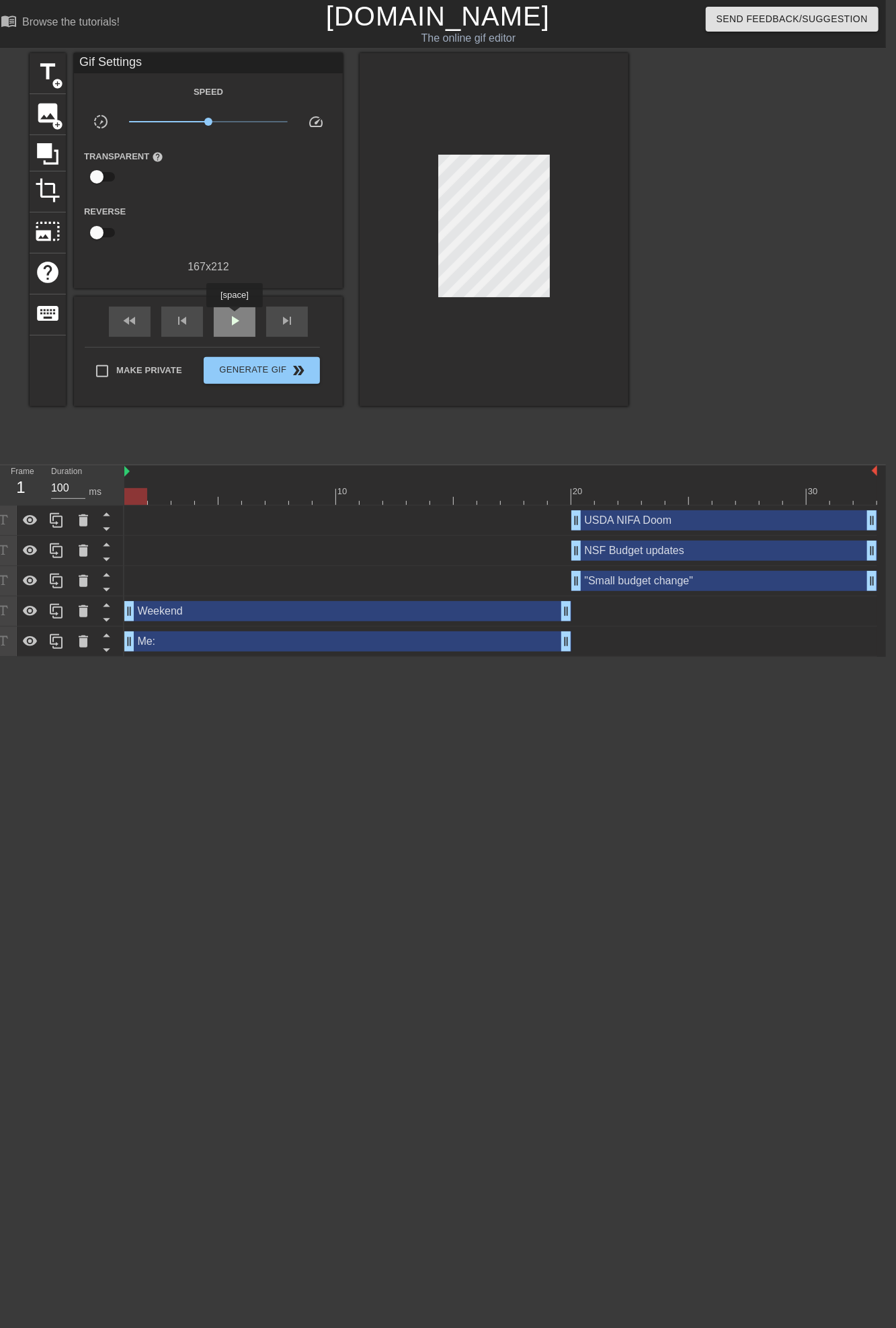 click on "play_arrow" at bounding box center (235, 321) 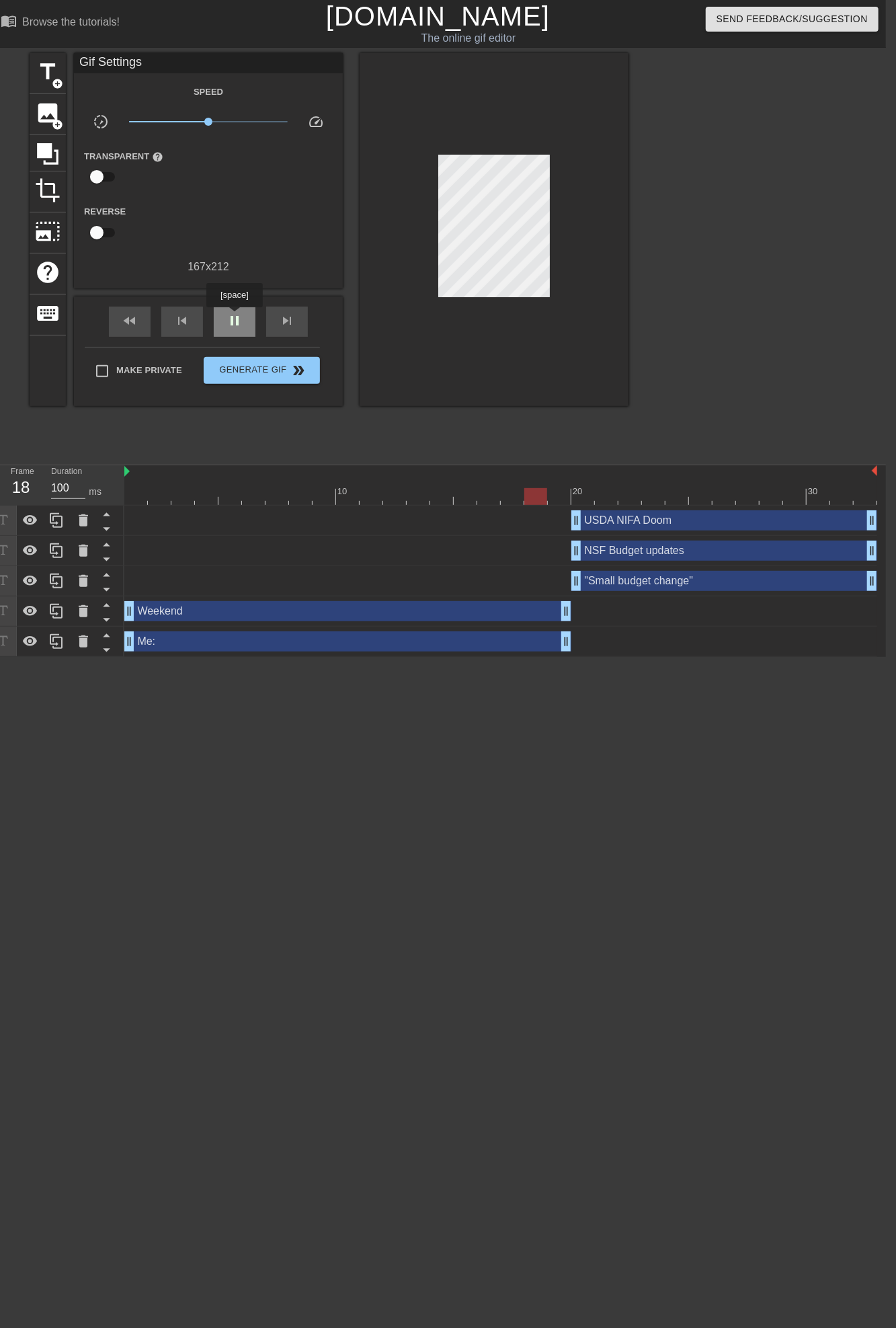 click on "pause" at bounding box center [235, 321] 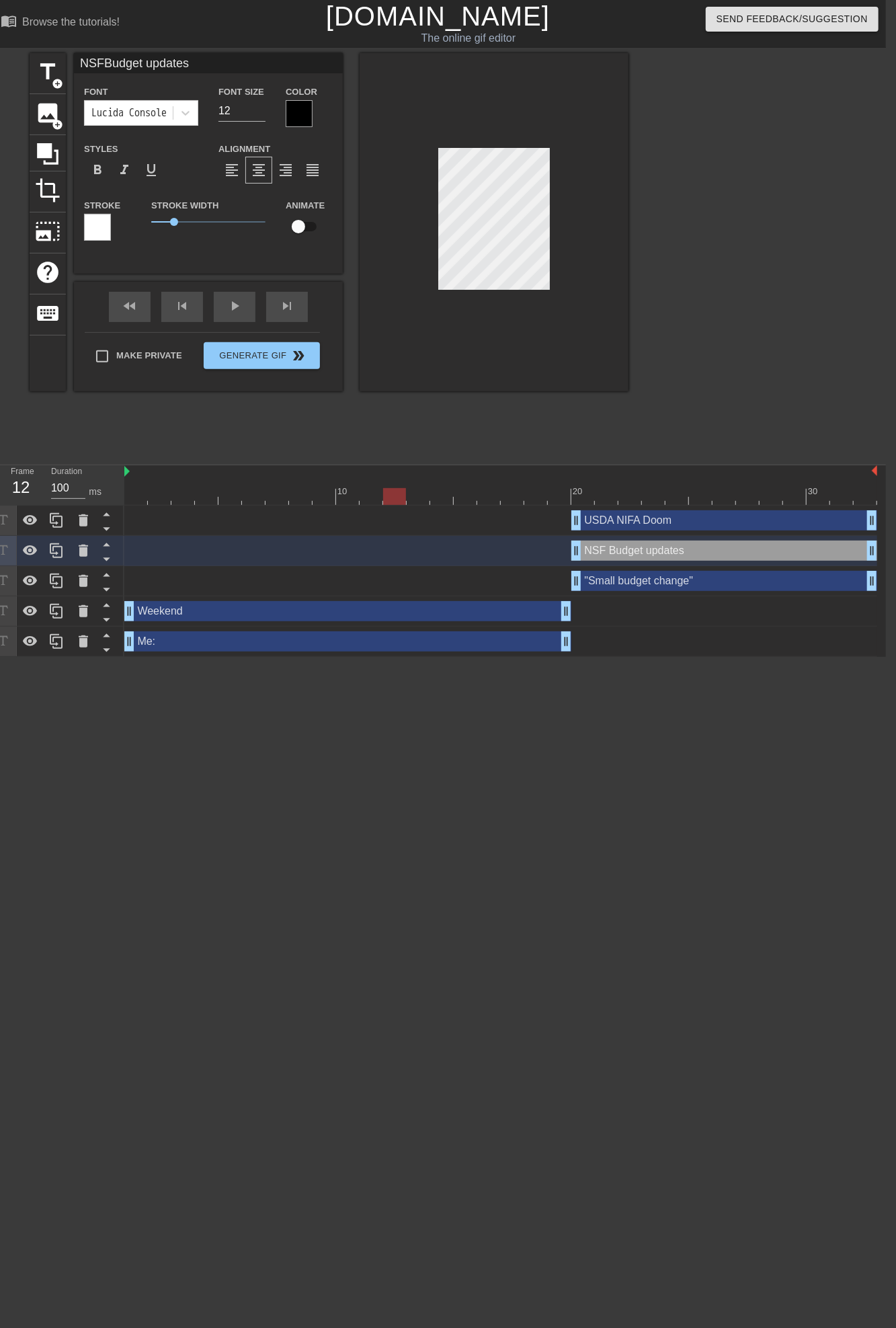 click at bounding box center (501, 496) 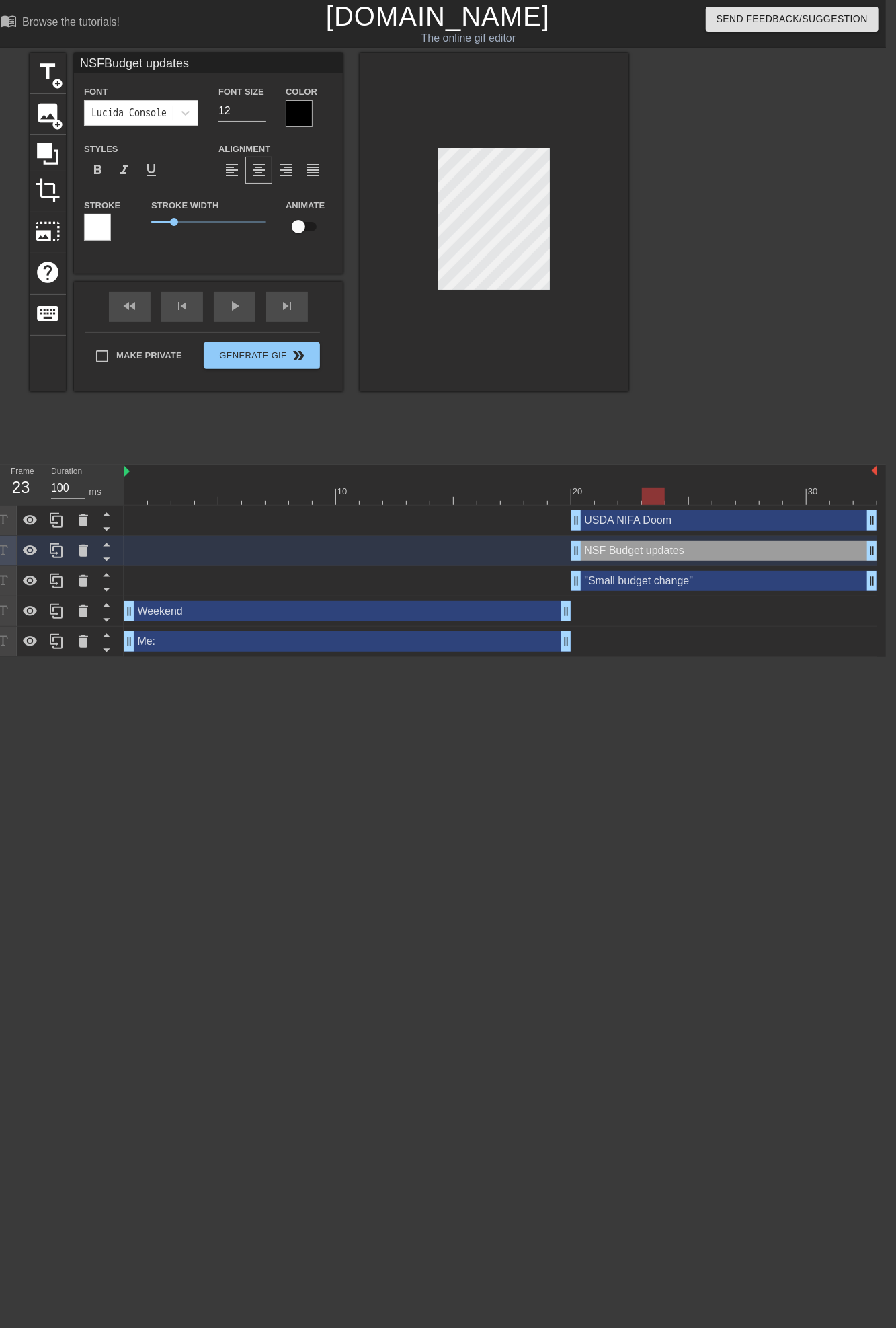 click at bounding box center [501, 496] 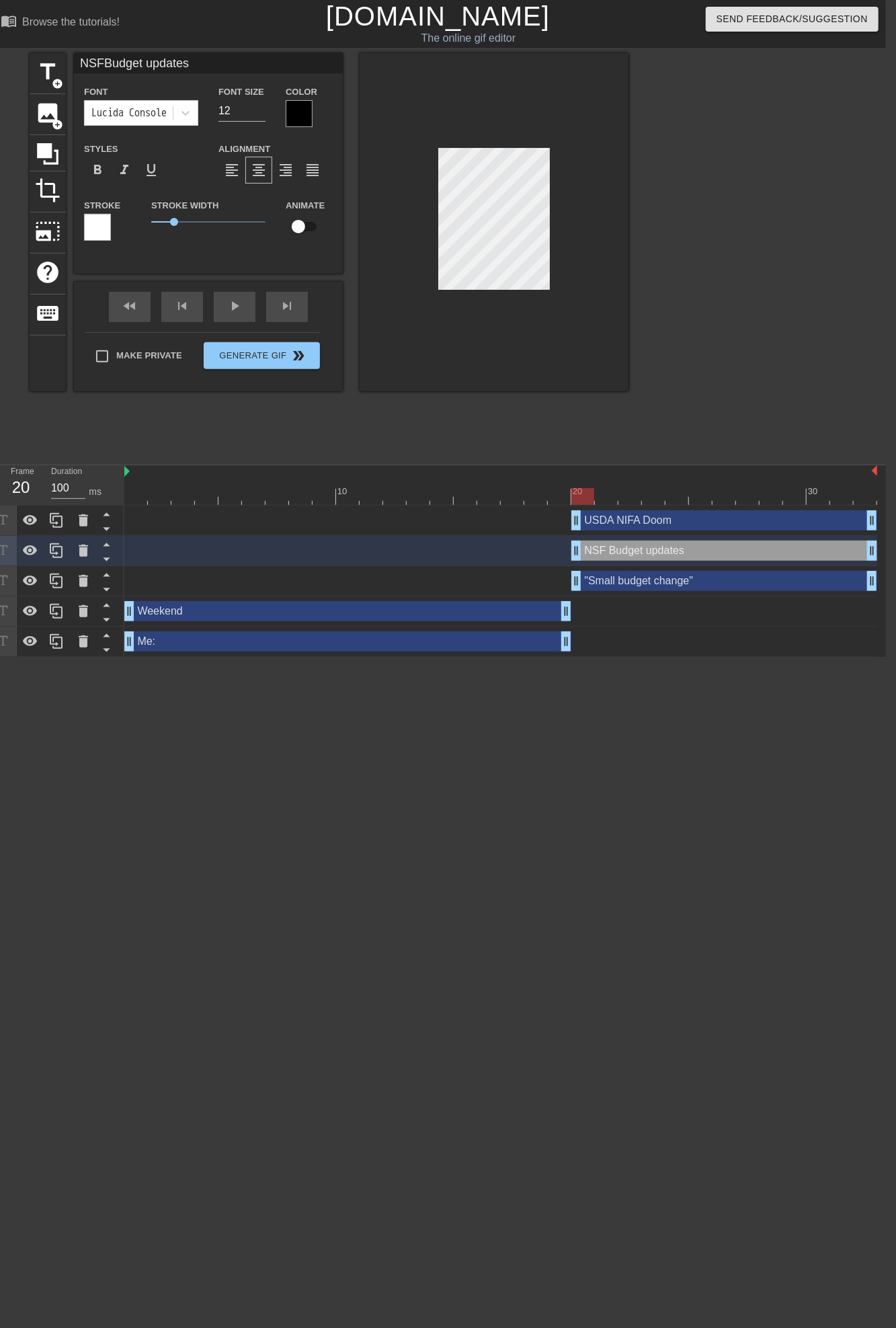 click at bounding box center [501, 496] 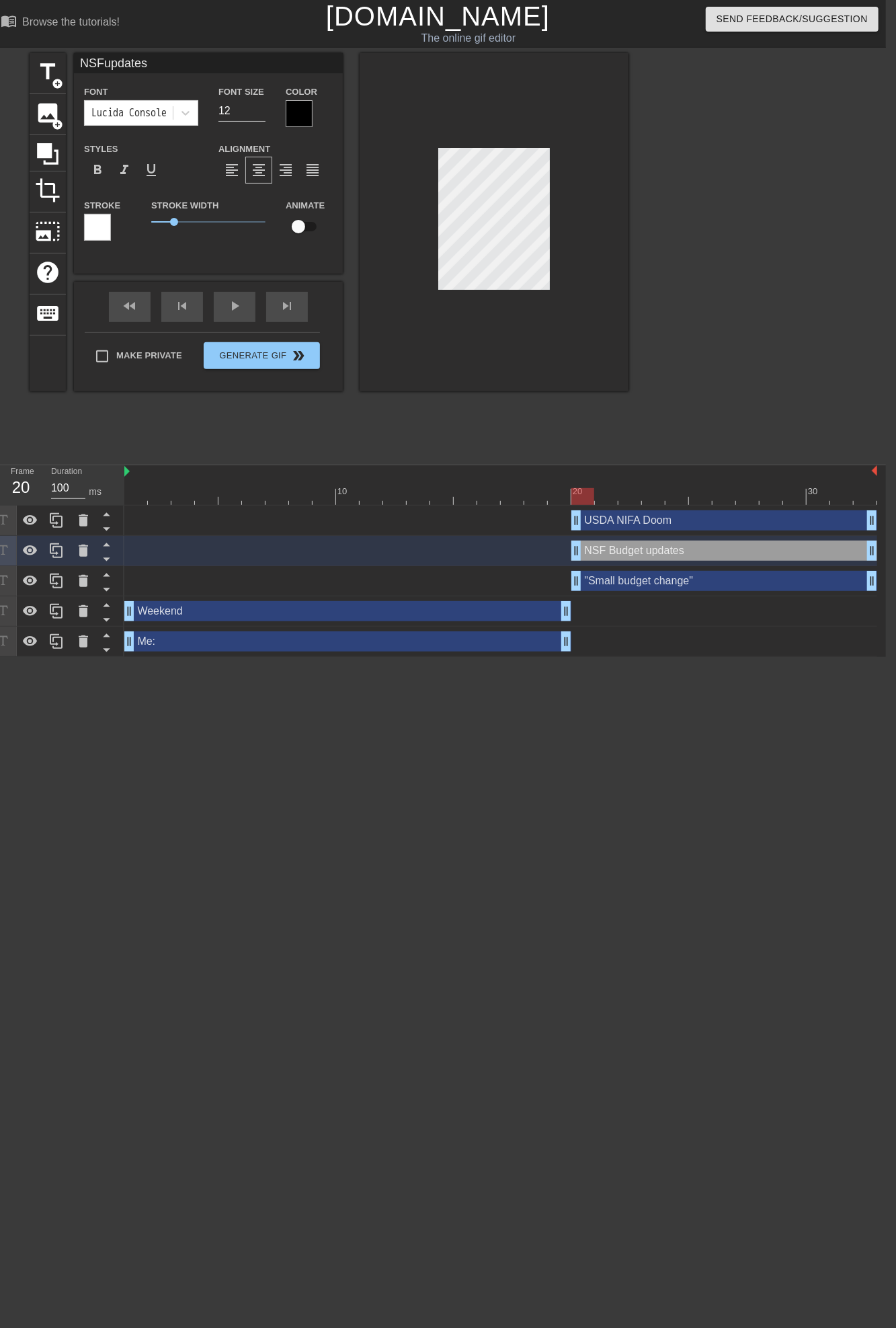 scroll, scrollTop: 2, scrollLeft: 2, axis: both 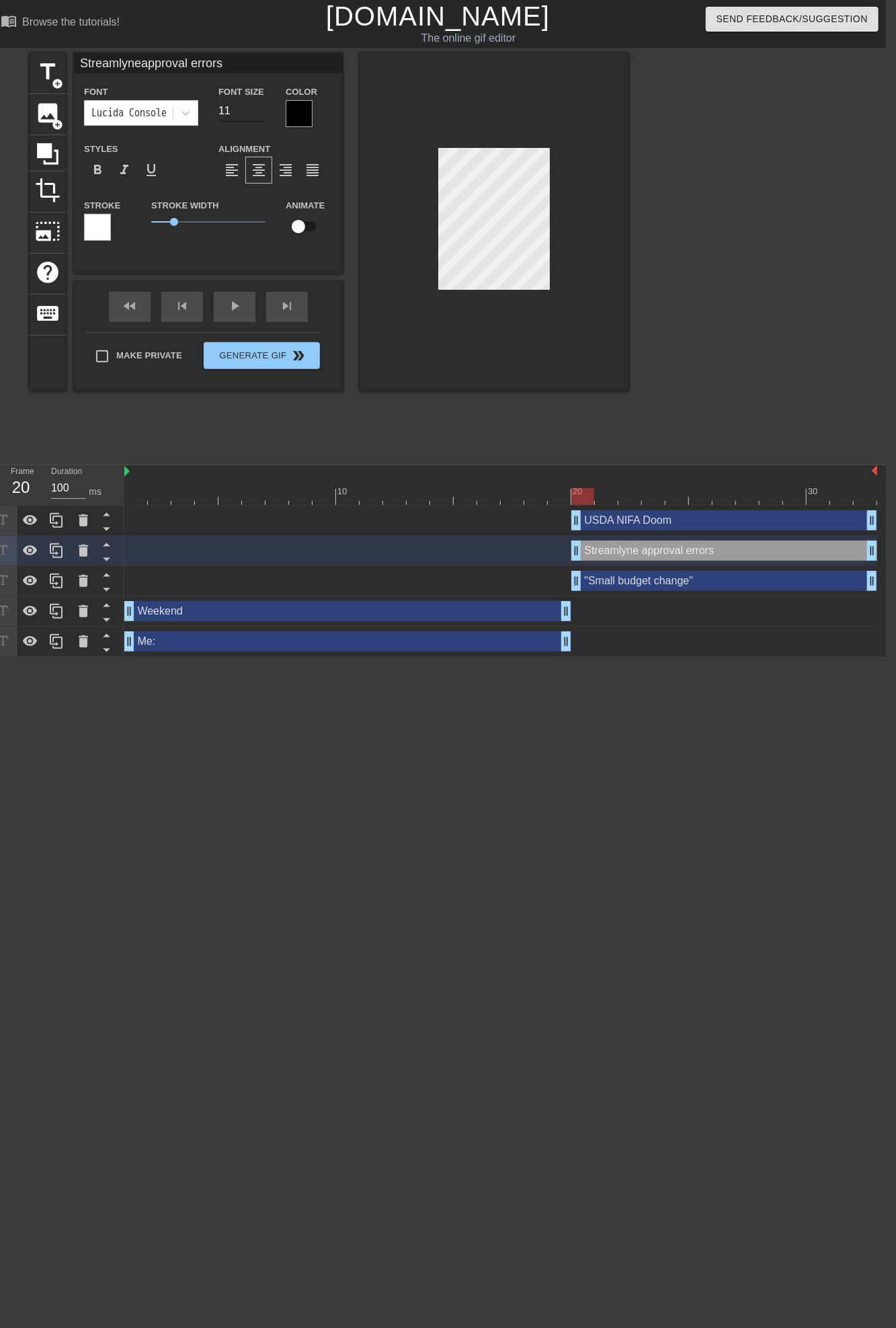 click on "11" at bounding box center [242, 111] 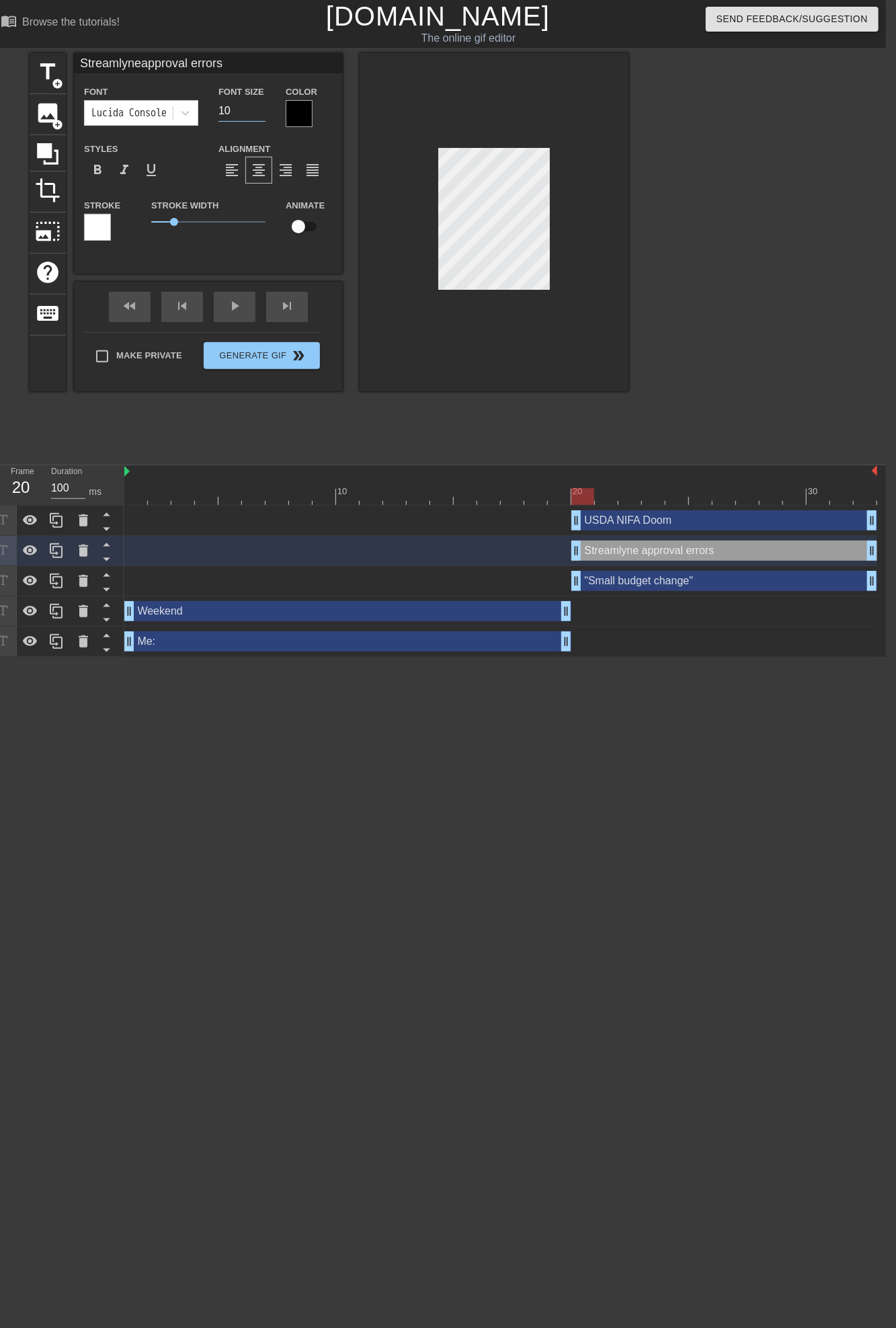 click on "10" at bounding box center [242, 111] 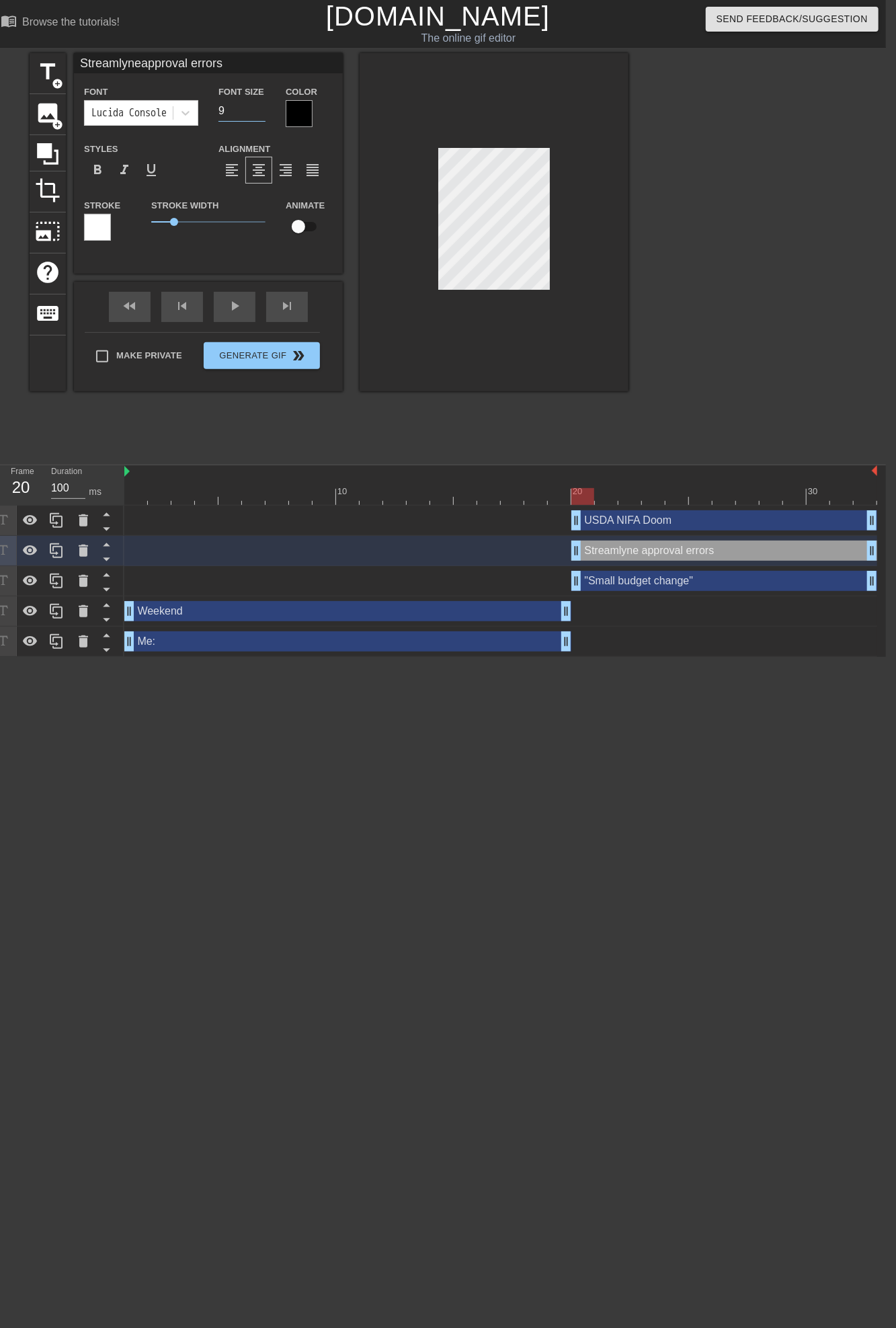 click on "9" at bounding box center [242, 111] 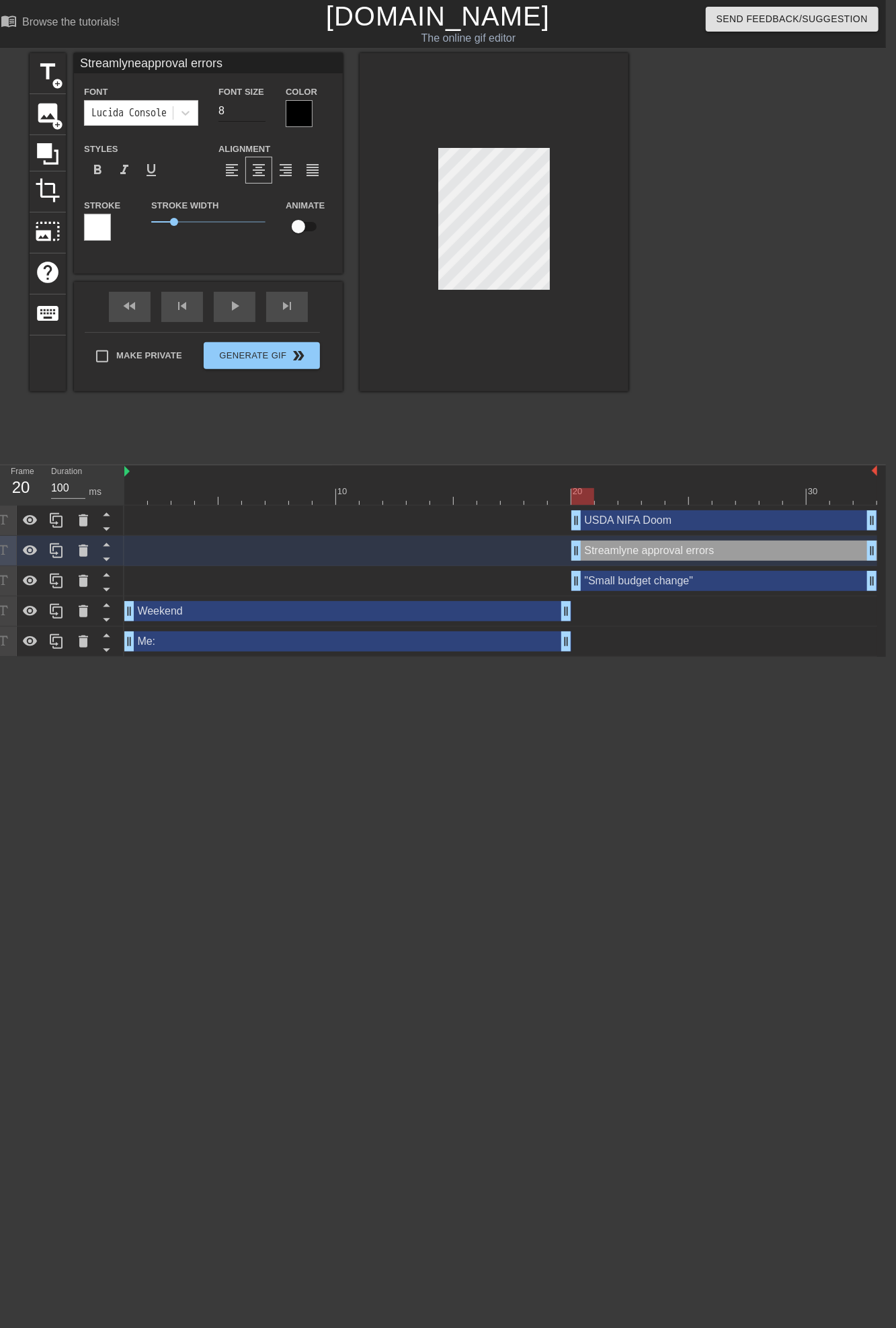 click on "8" at bounding box center [242, 111] 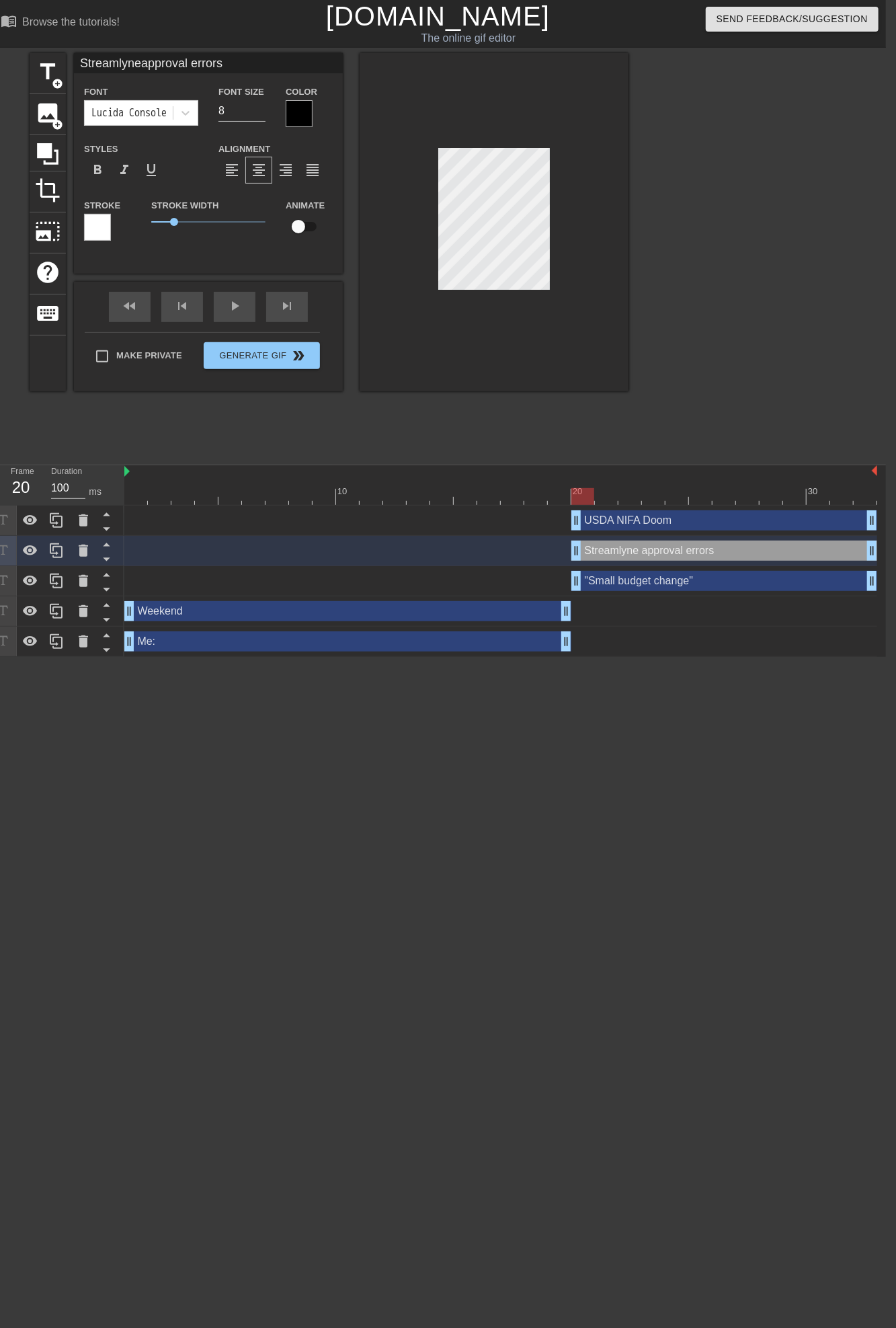 click at bounding box center [494, 222] 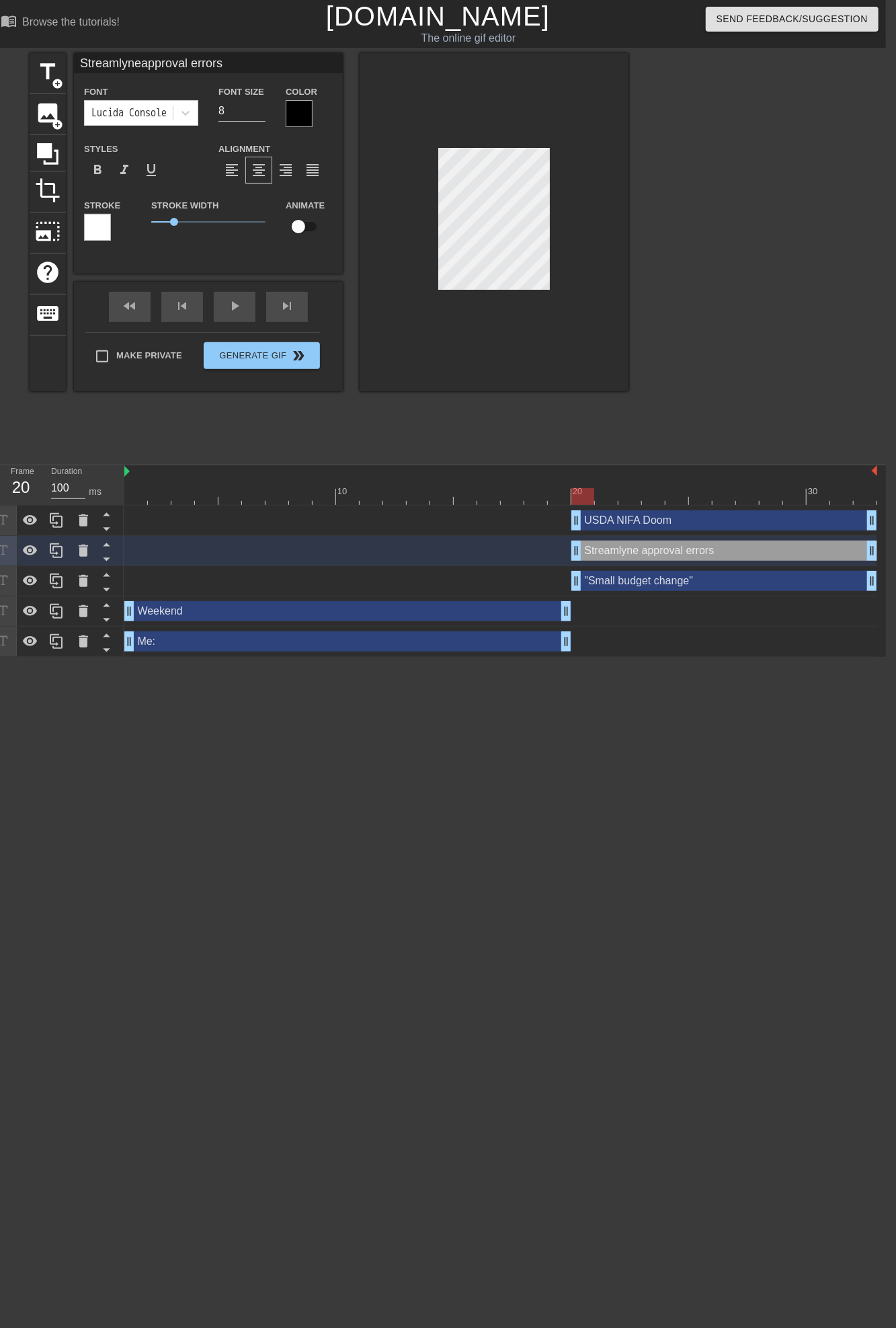 click at bounding box center (745, 255) 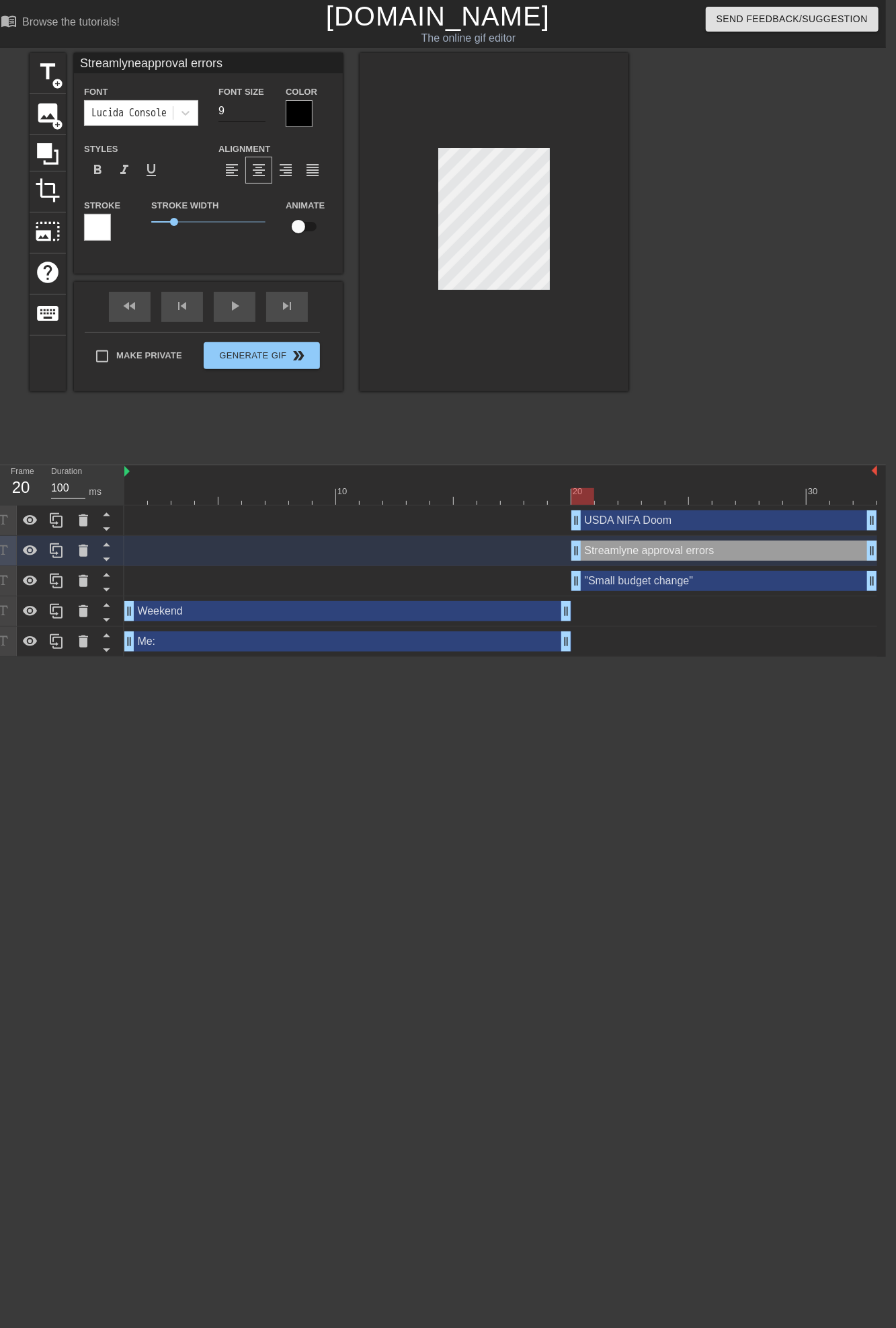 click on "9" at bounding box center (242, 111) 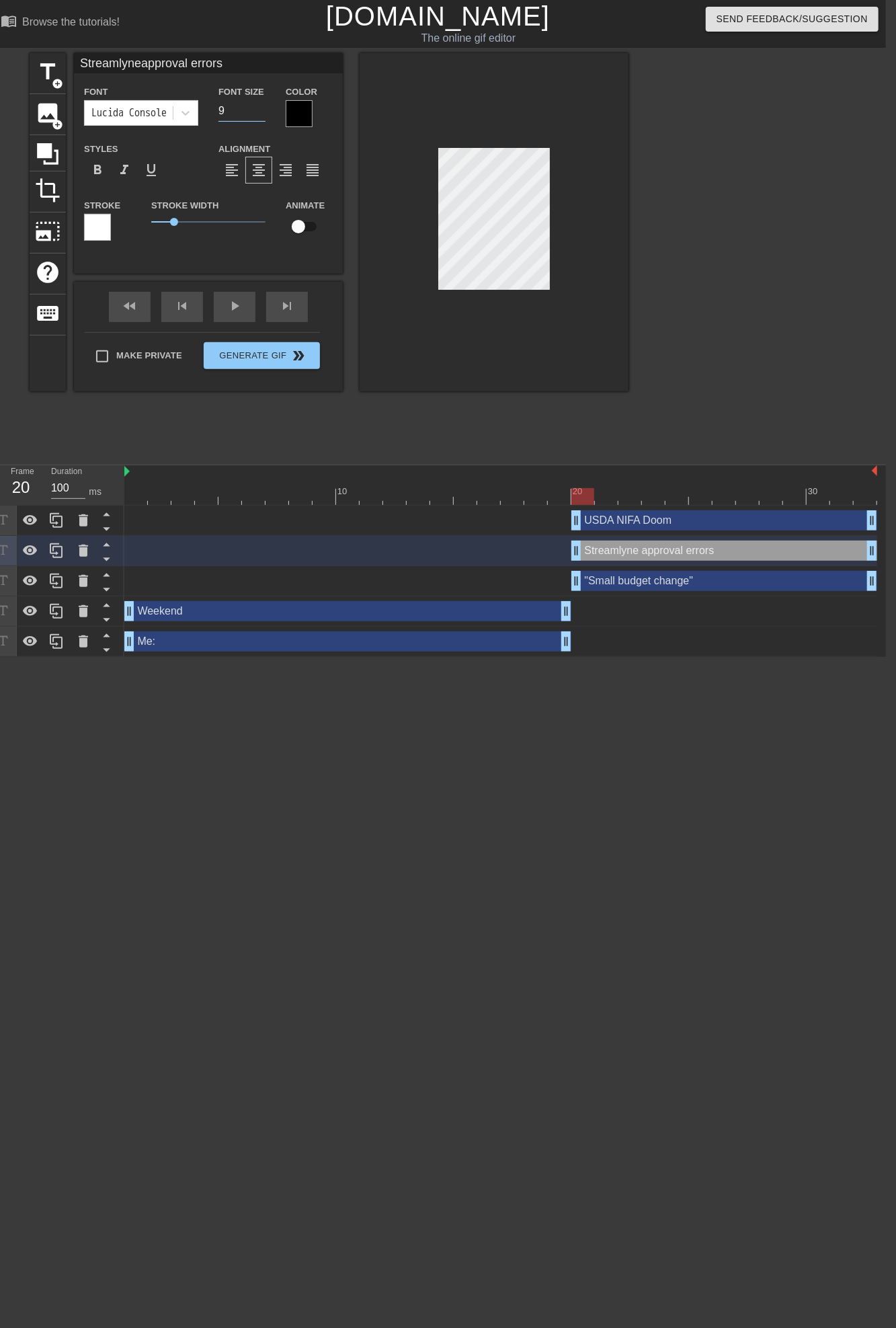 click at bounding box center [494, 222] 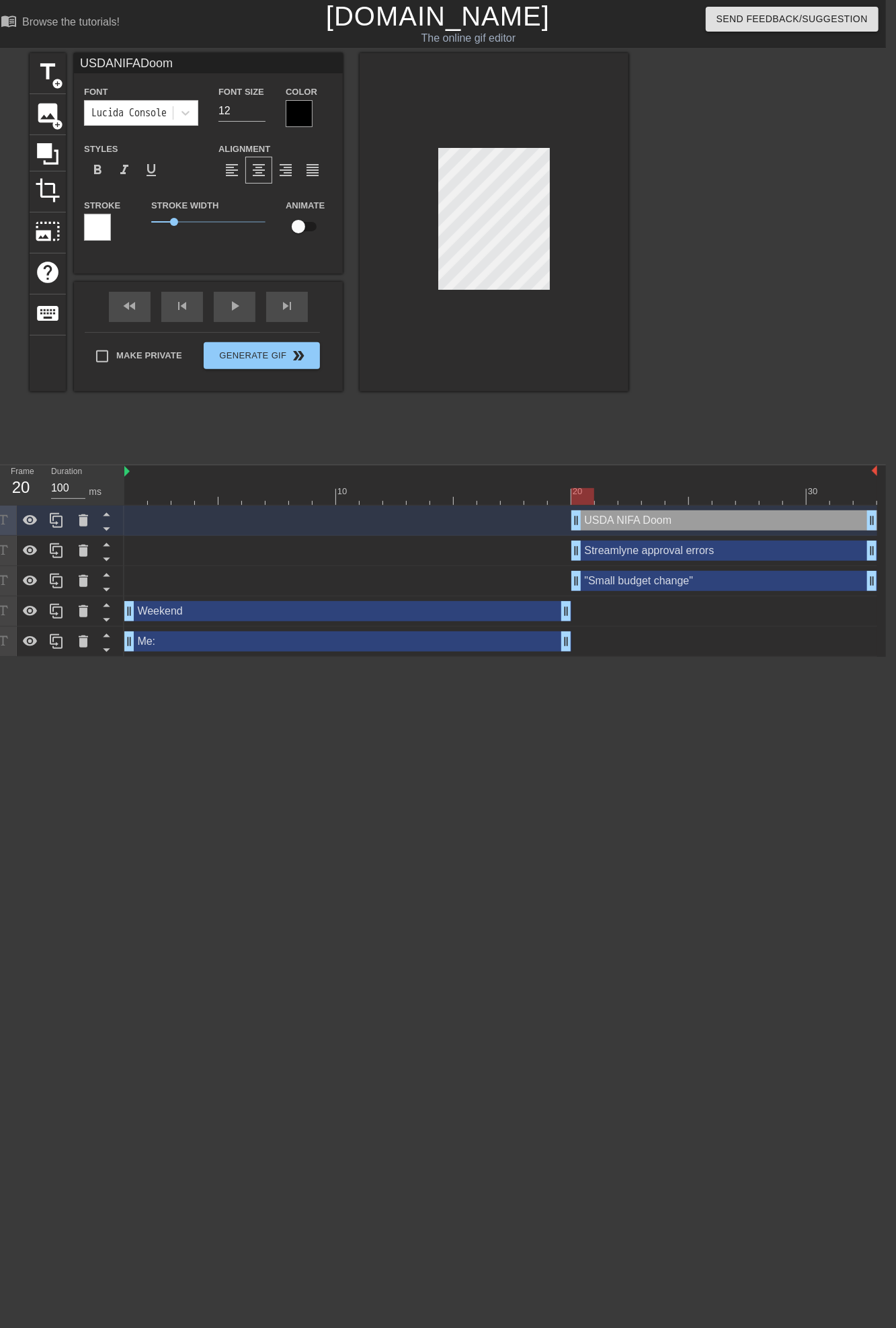 scroll, scrollTop: 2, scrollLeft: 1, axis: both 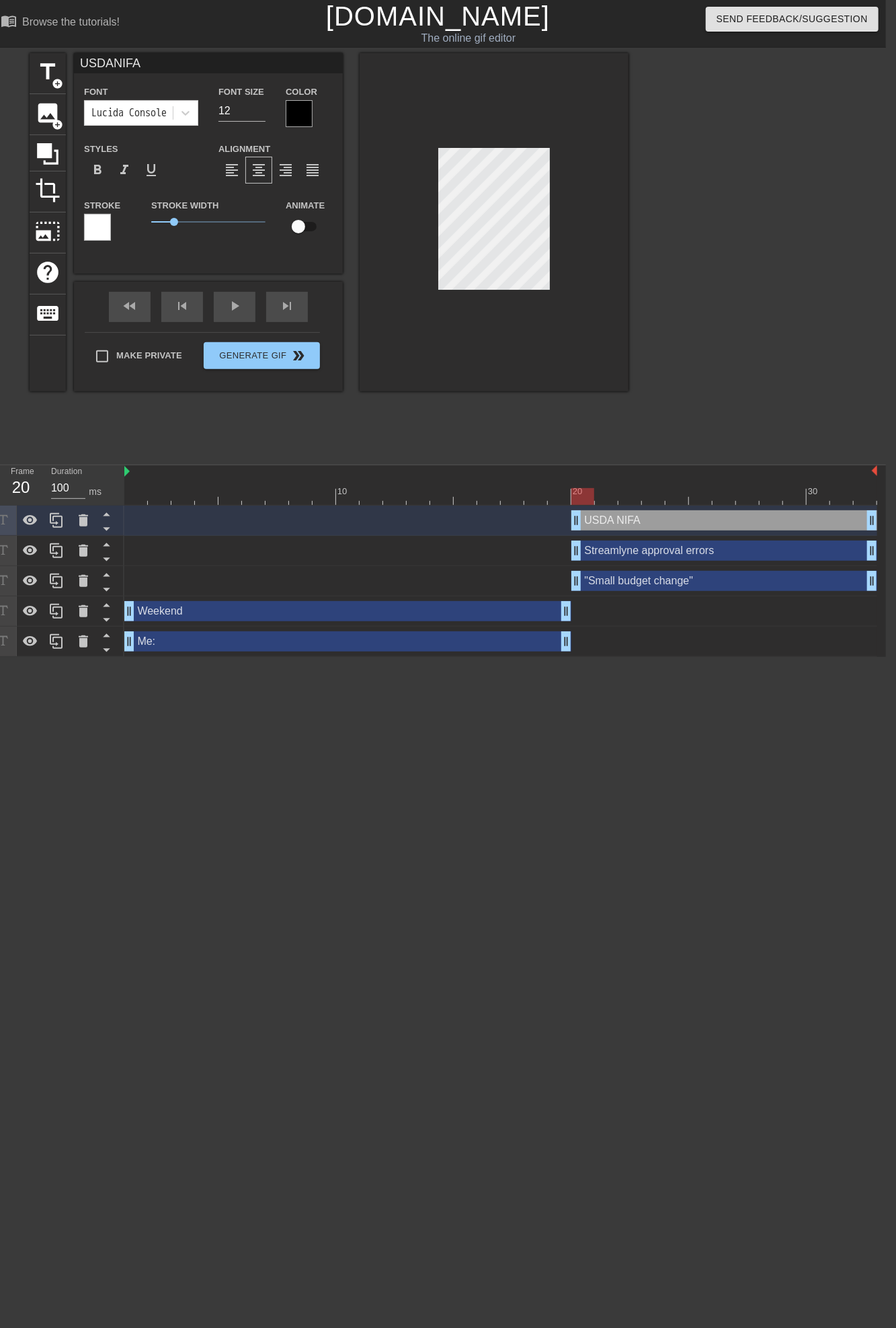 click at bounding box center (494, 222) 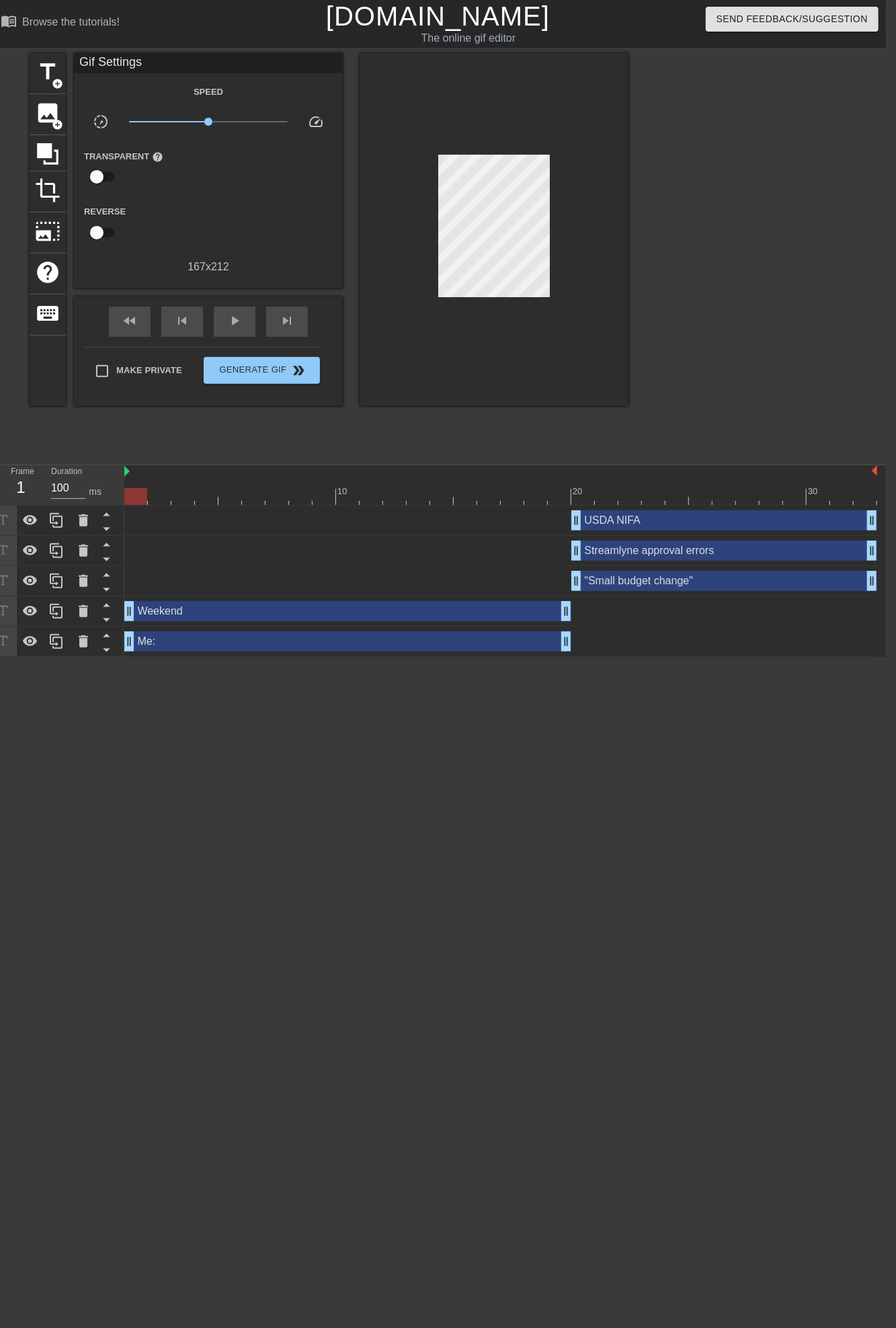 click at bounding box center [501, 496] 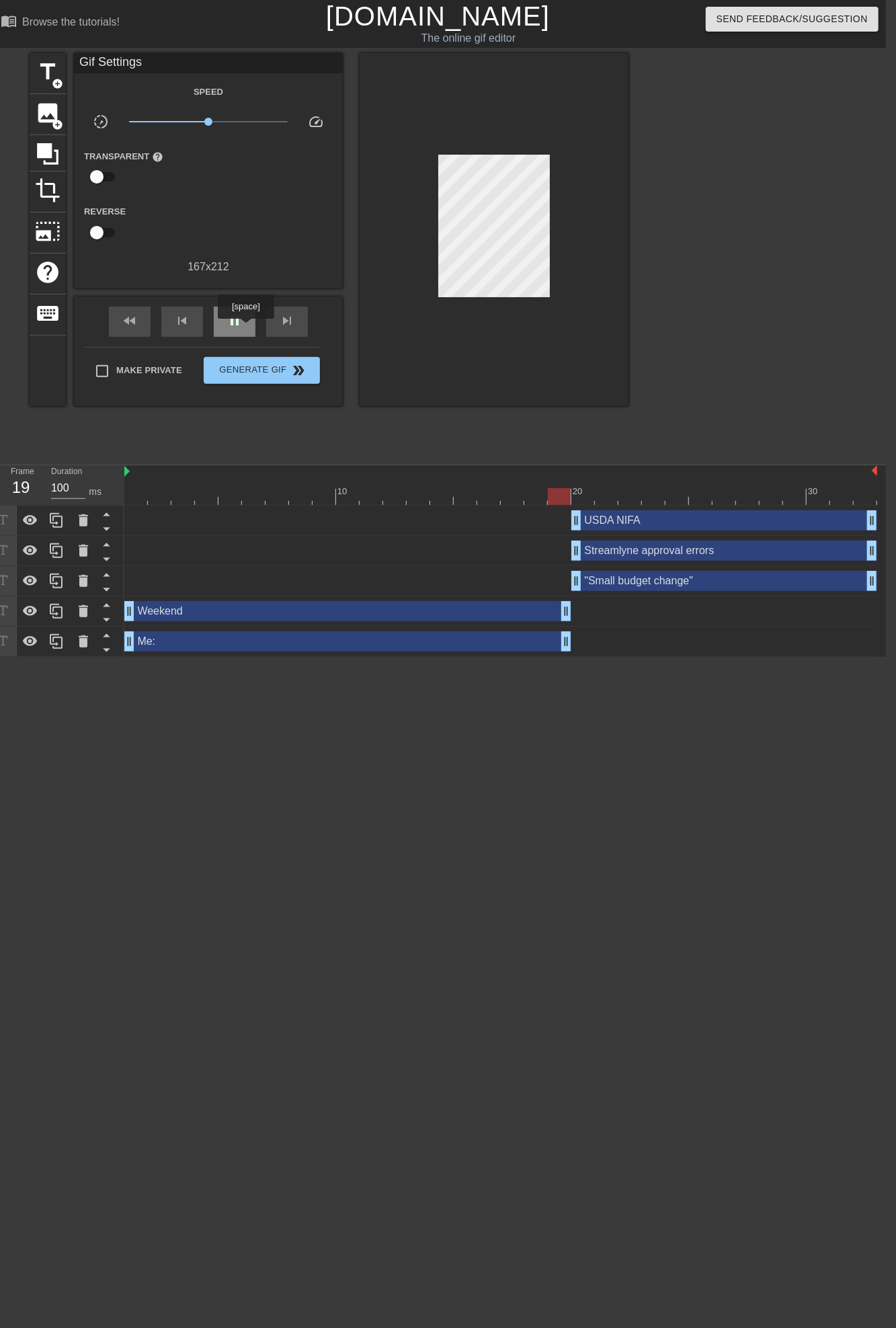 click on "pause" at bounding box center (235, 321) 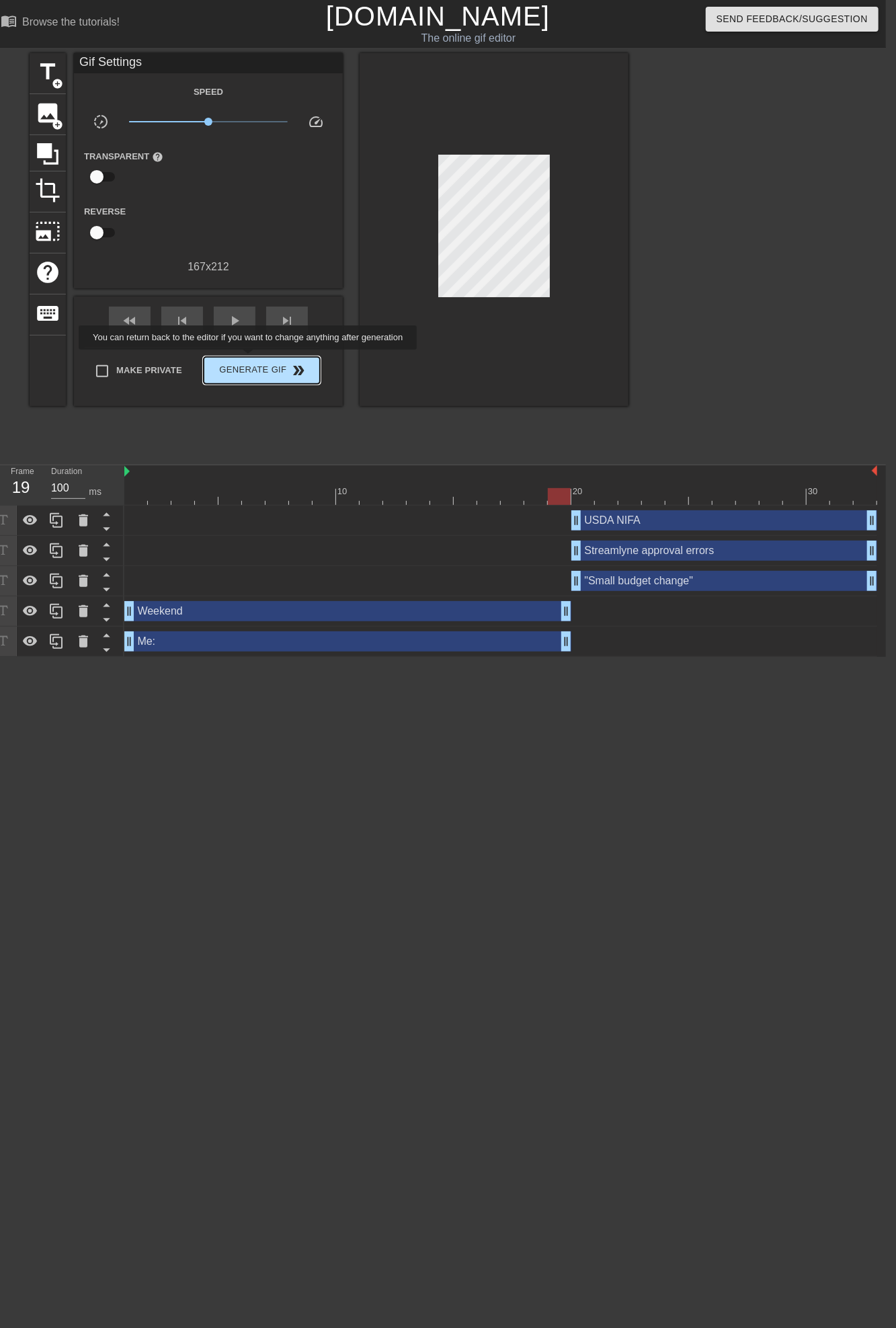 click on "Generate Gif double_arrow" at bounding box center (261, 370) 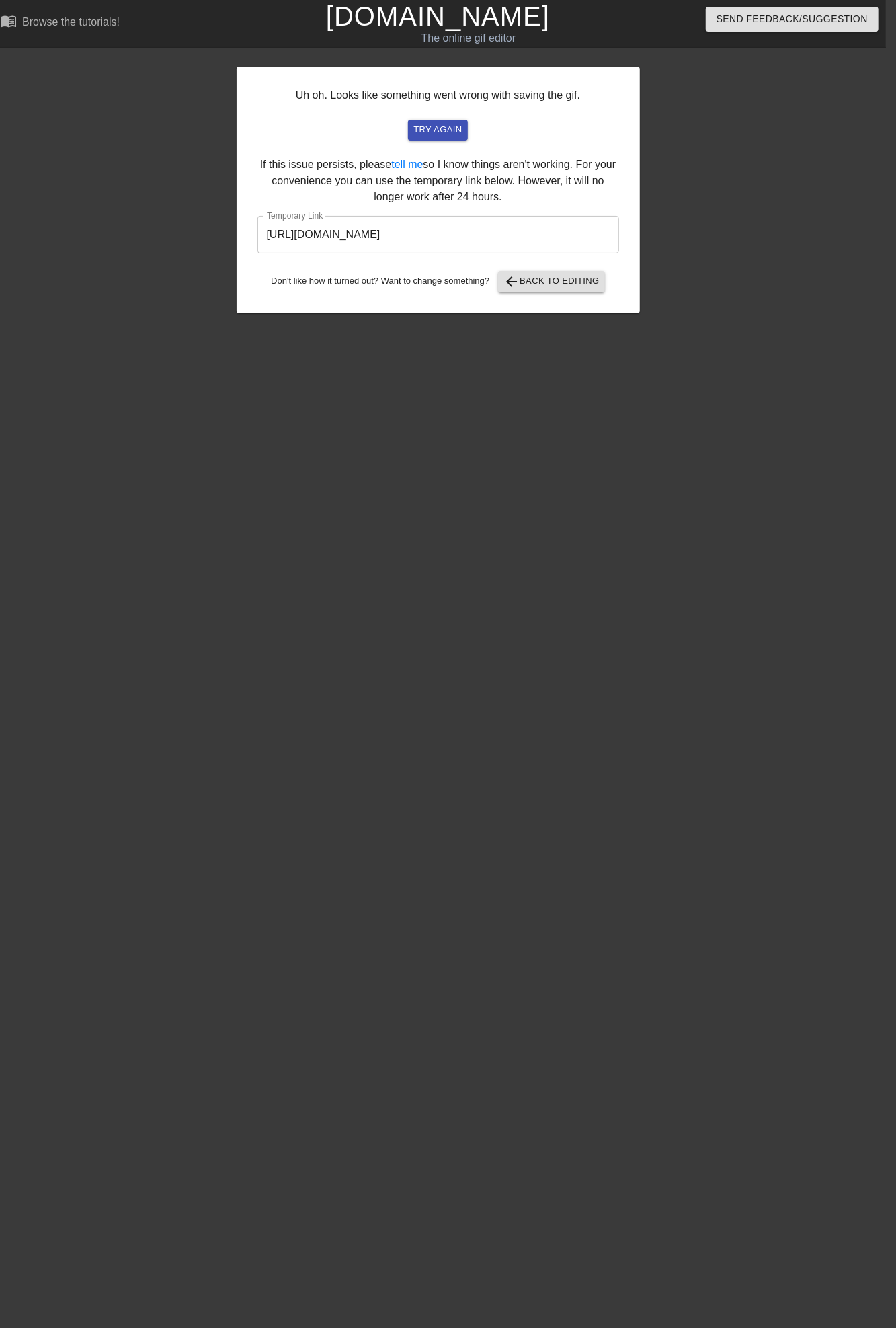 click on "[URL][DOMAIN_NAME]" at bounding box center (438, 235) 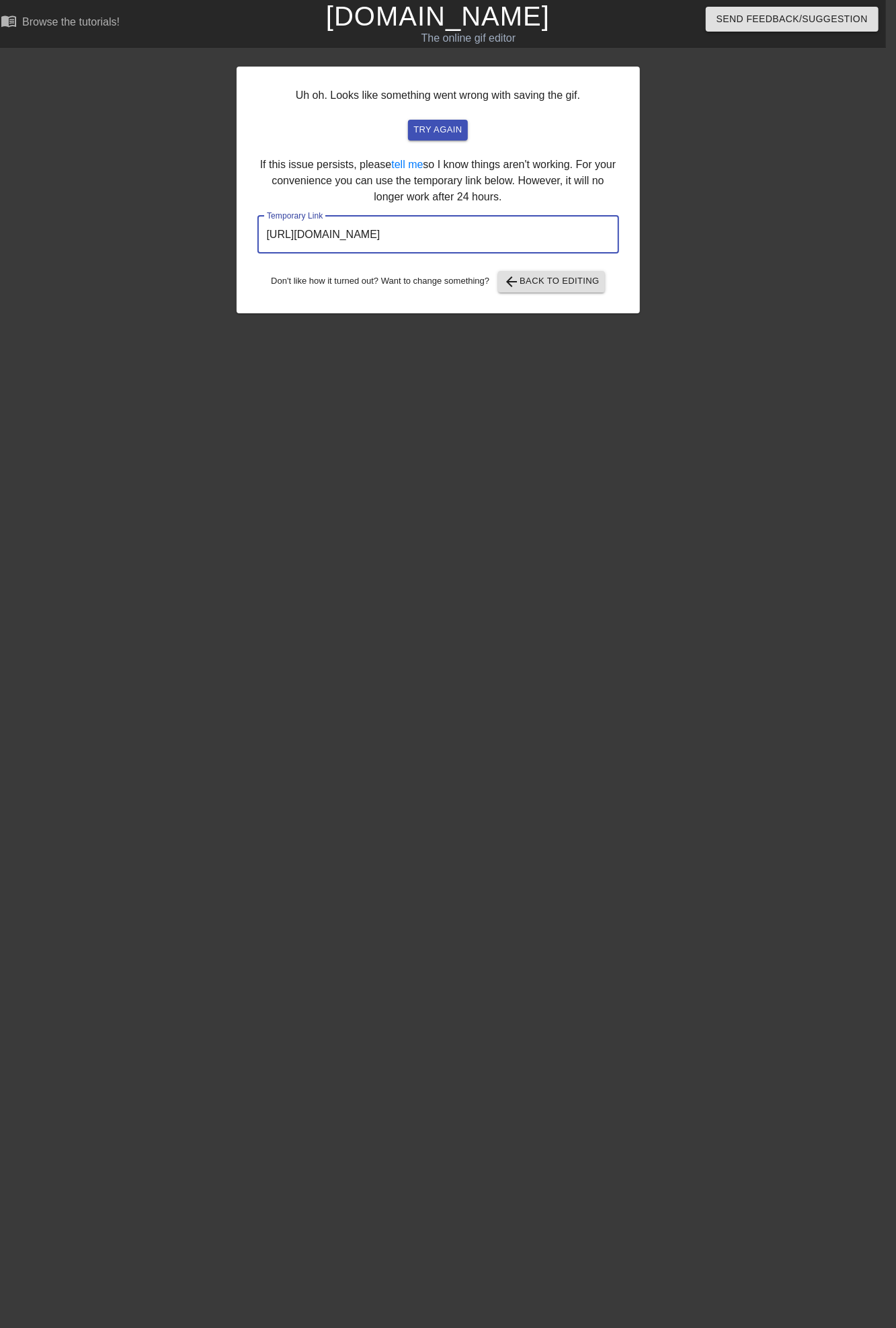 click on "[URL][DOMAIN_NAME]" at bounding box center [438, 235] 